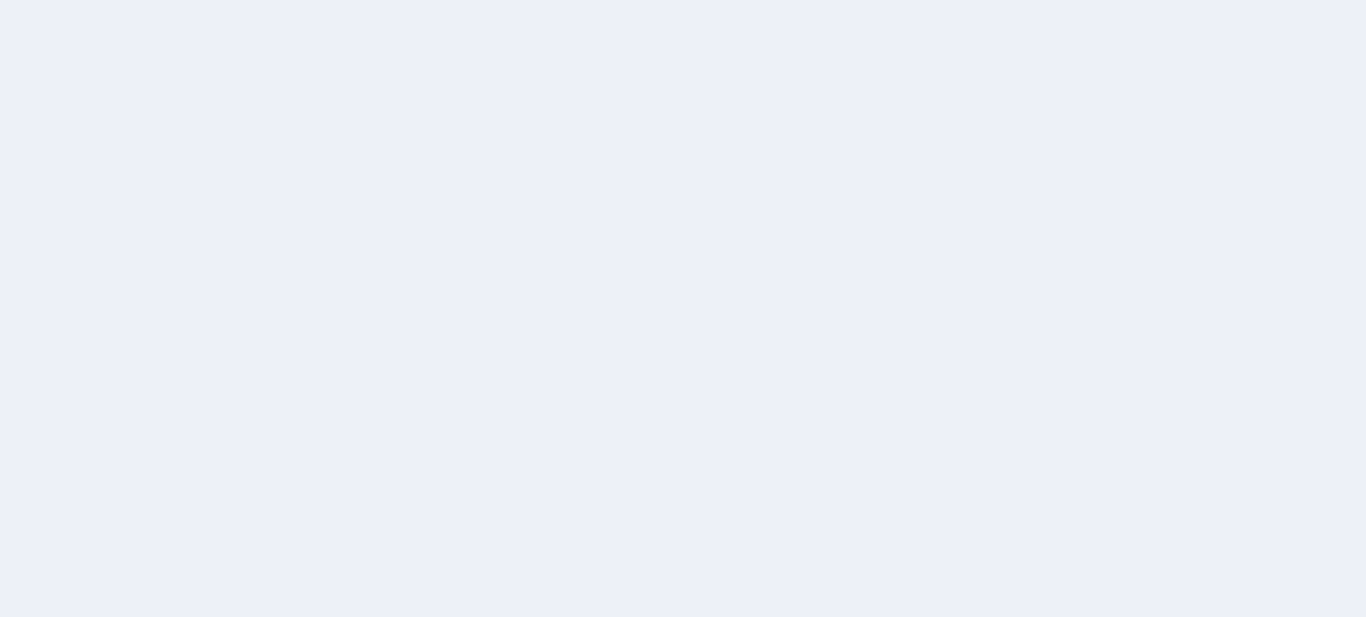 scroll, scrollTop: 0, scrollLeft: 0, axis: both 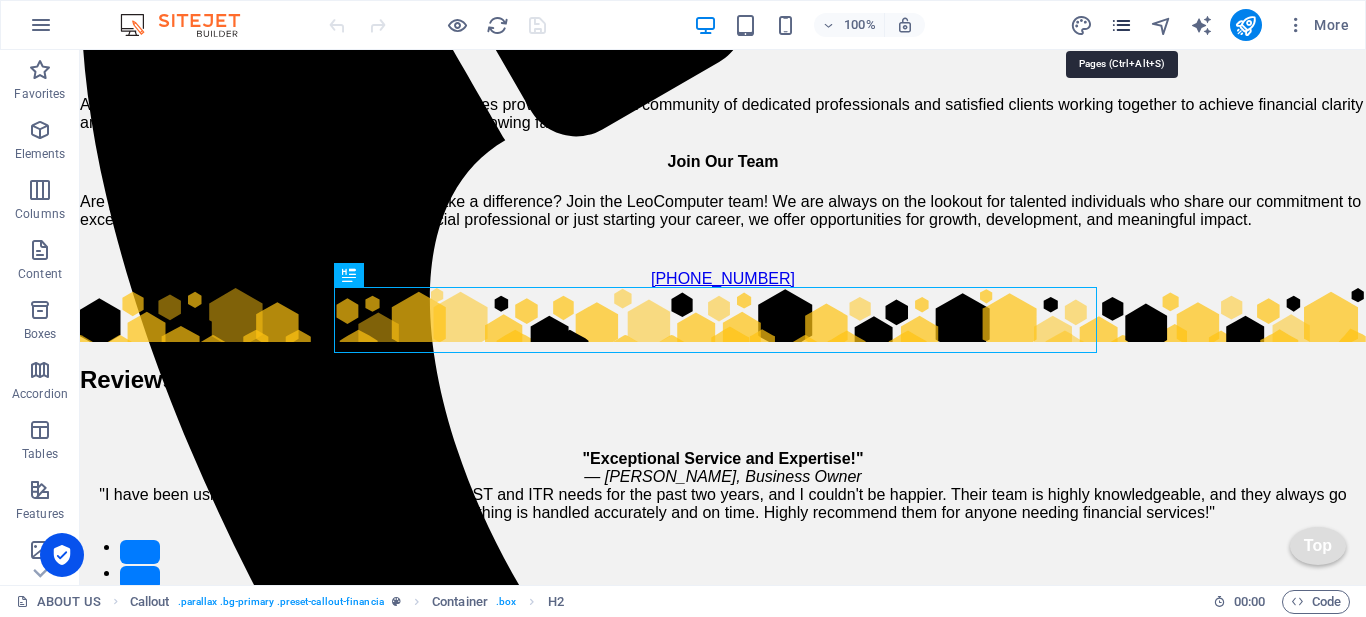 click at bounding box center [1121, 25] 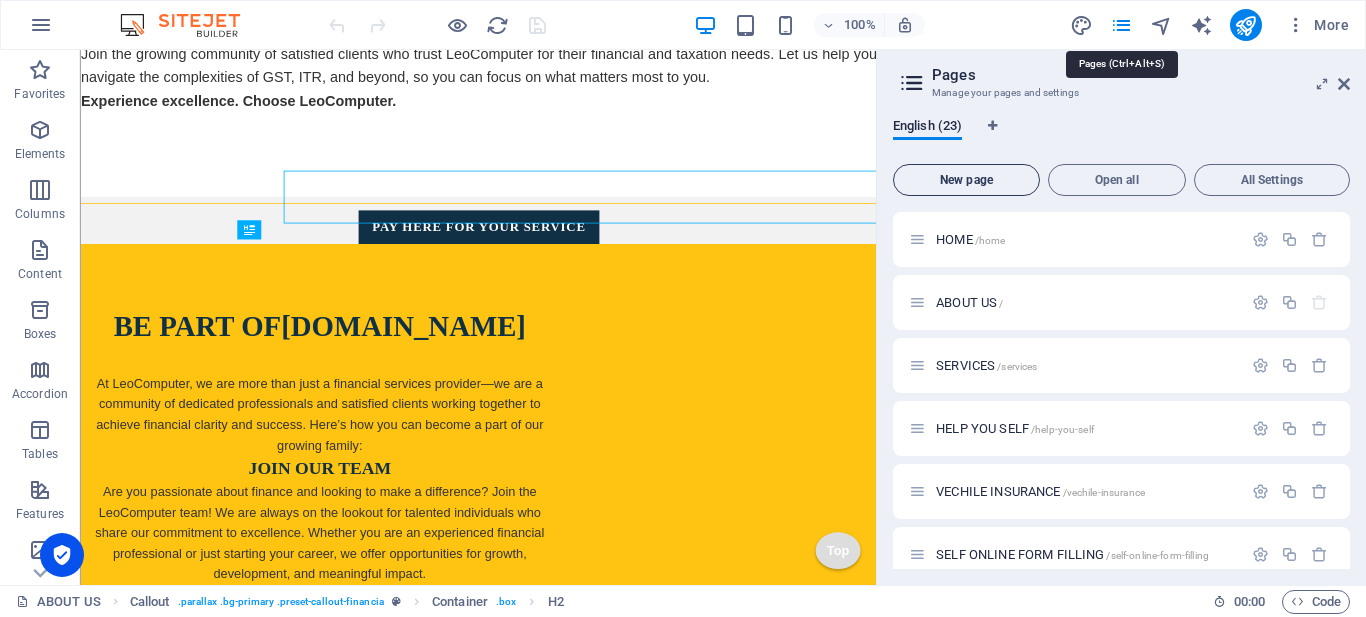 scroll, scrollTop: 958, scrollLeft: 0, axis: vertical 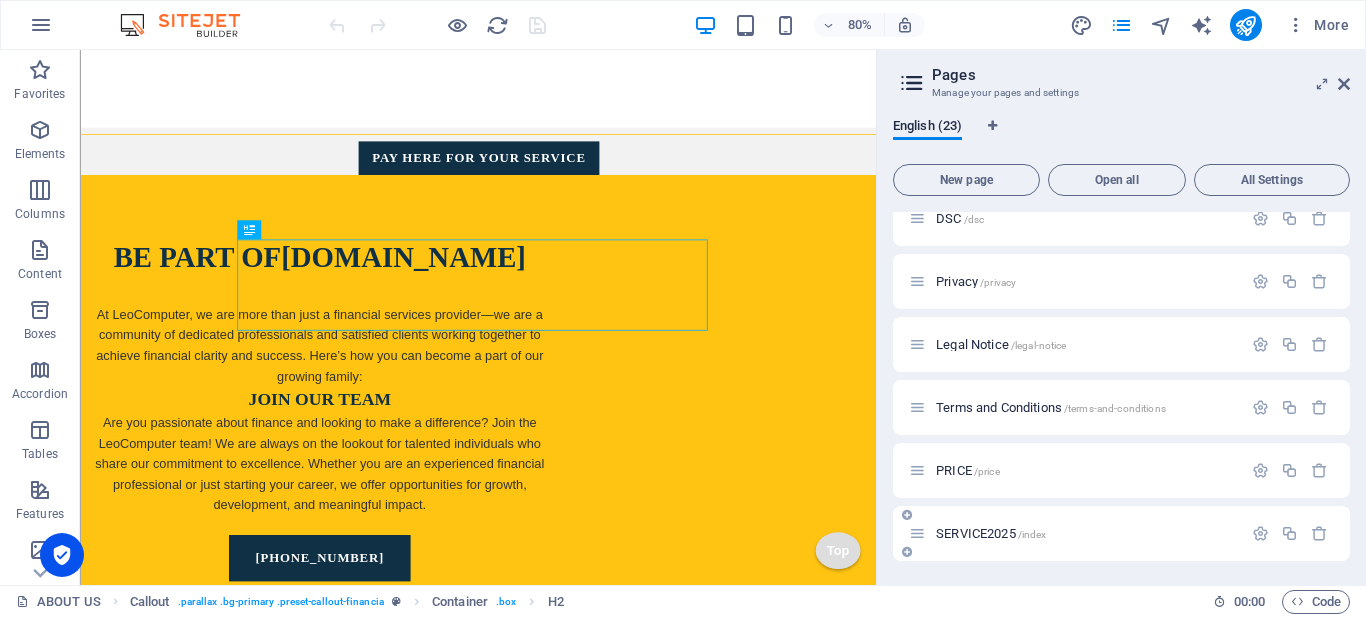 click on "SERVICE2025 /index" at bounding box center [991, 533] 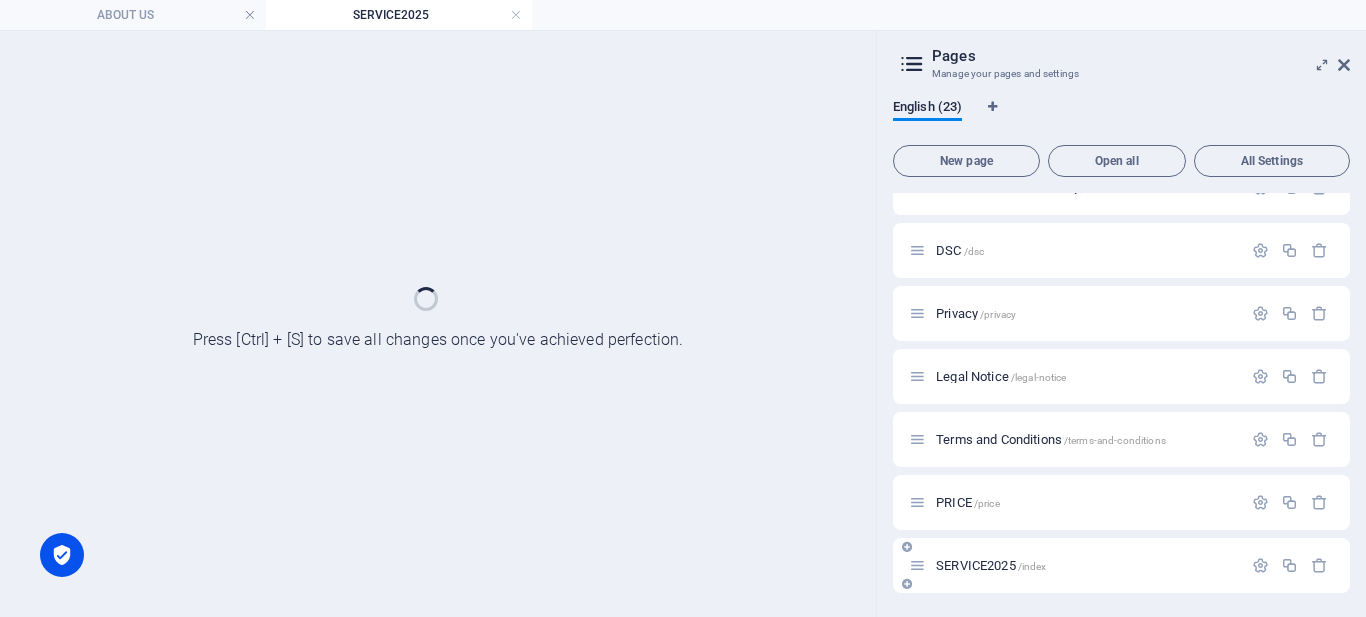 scroll, scrollTop: 1041, scrollLeft: 0, axis: vertical 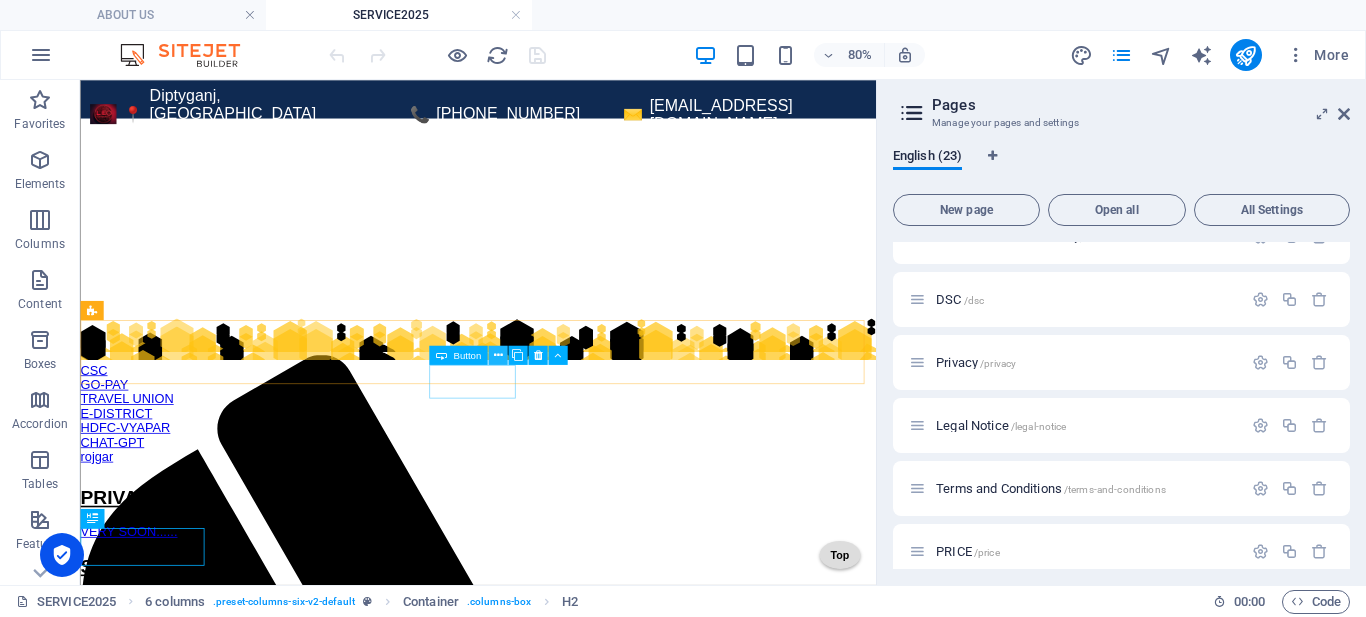 click at bounding box center [497, 355] 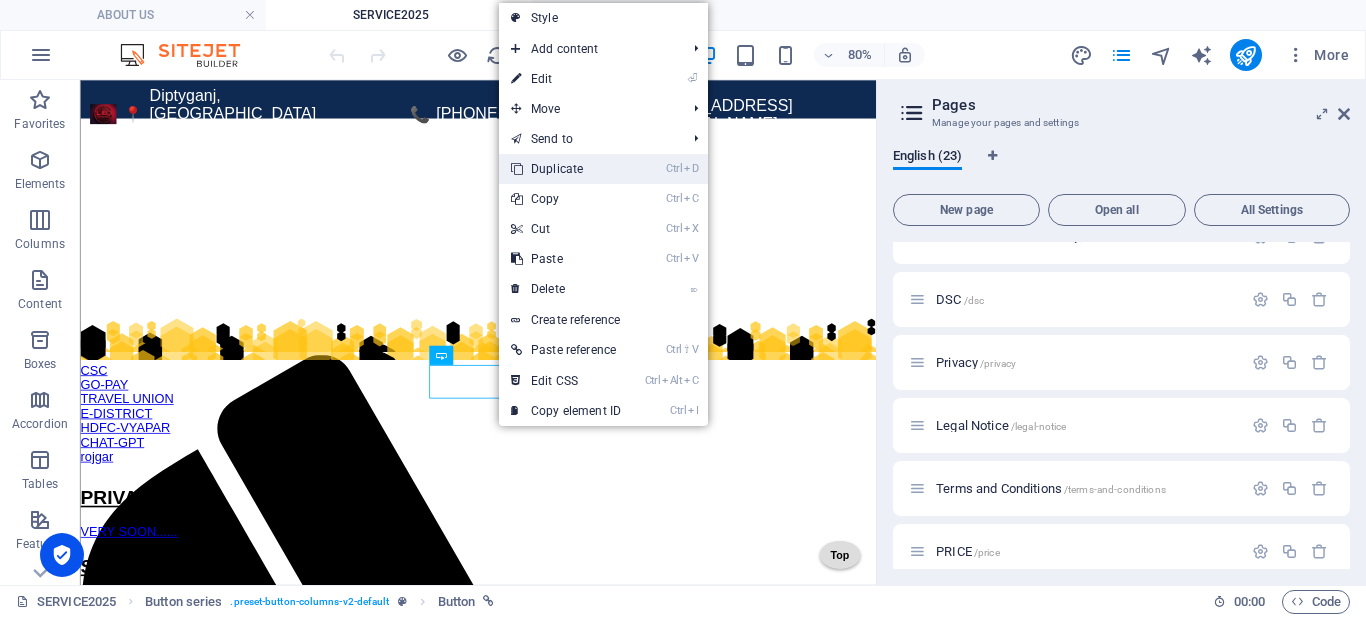 click on "Ctrl D  Duplicate" at bounding box center (566, 169) 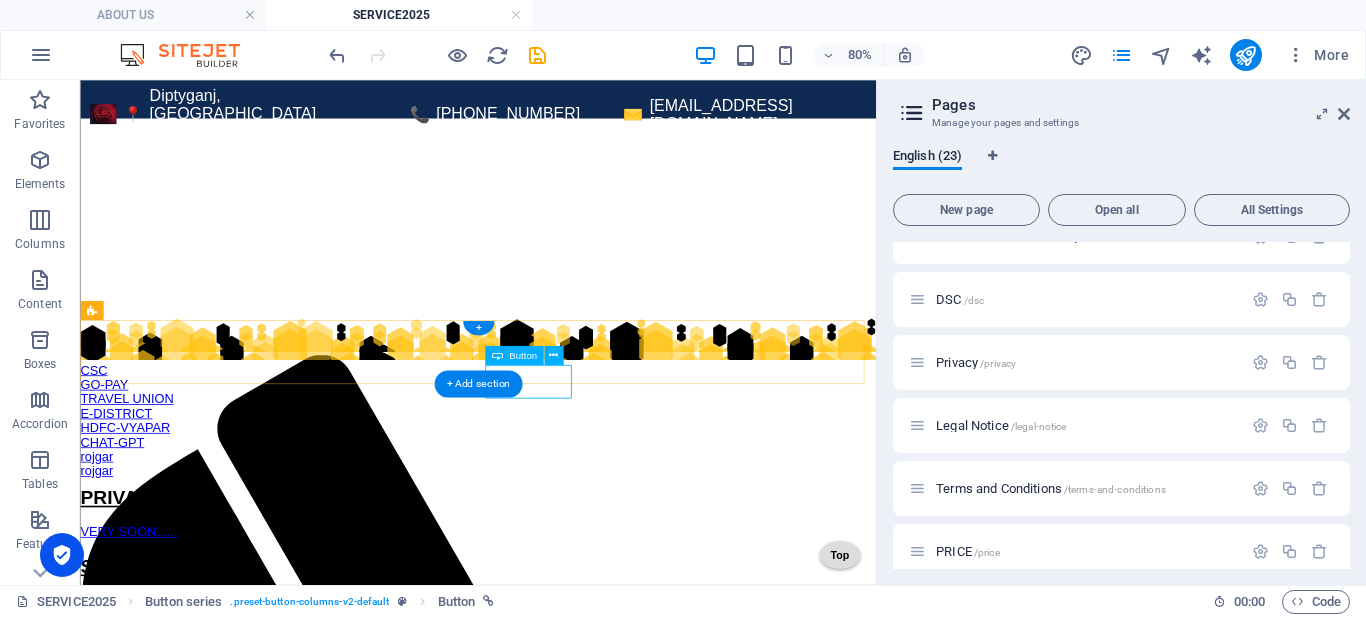 click on "rojgar" at bounding box center [577, 569] 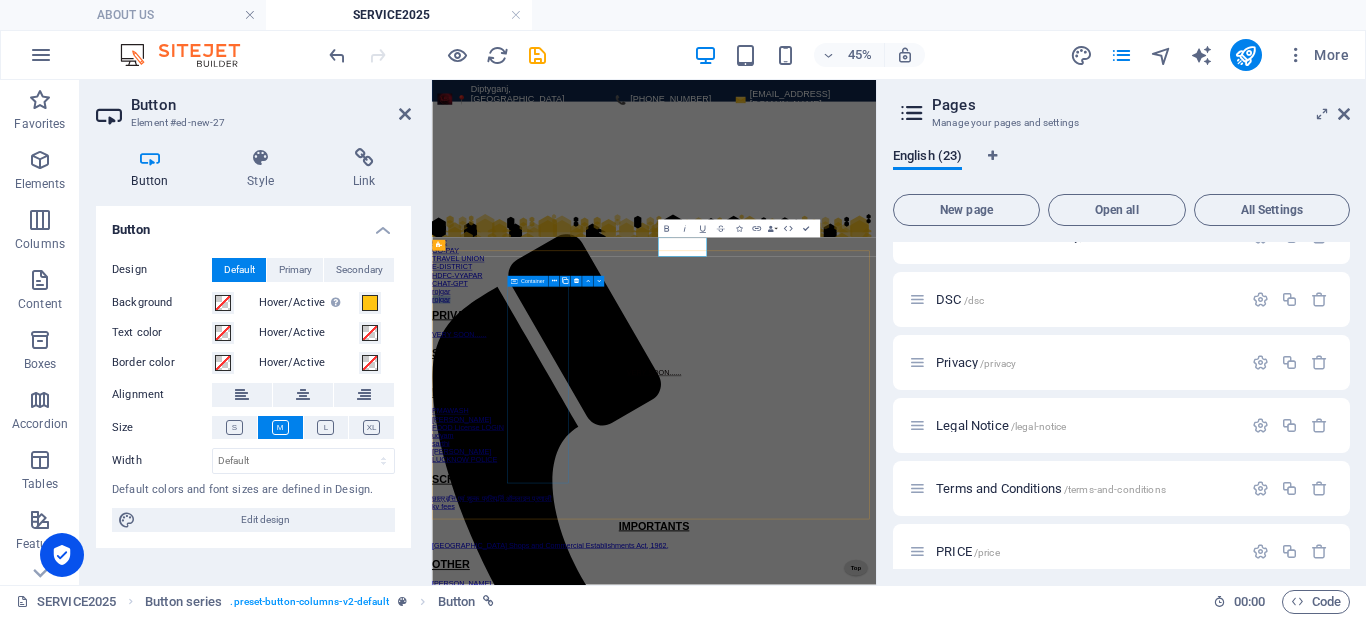 scroll, scrollTop: 5, scrollLeft: 0, axis: vertical 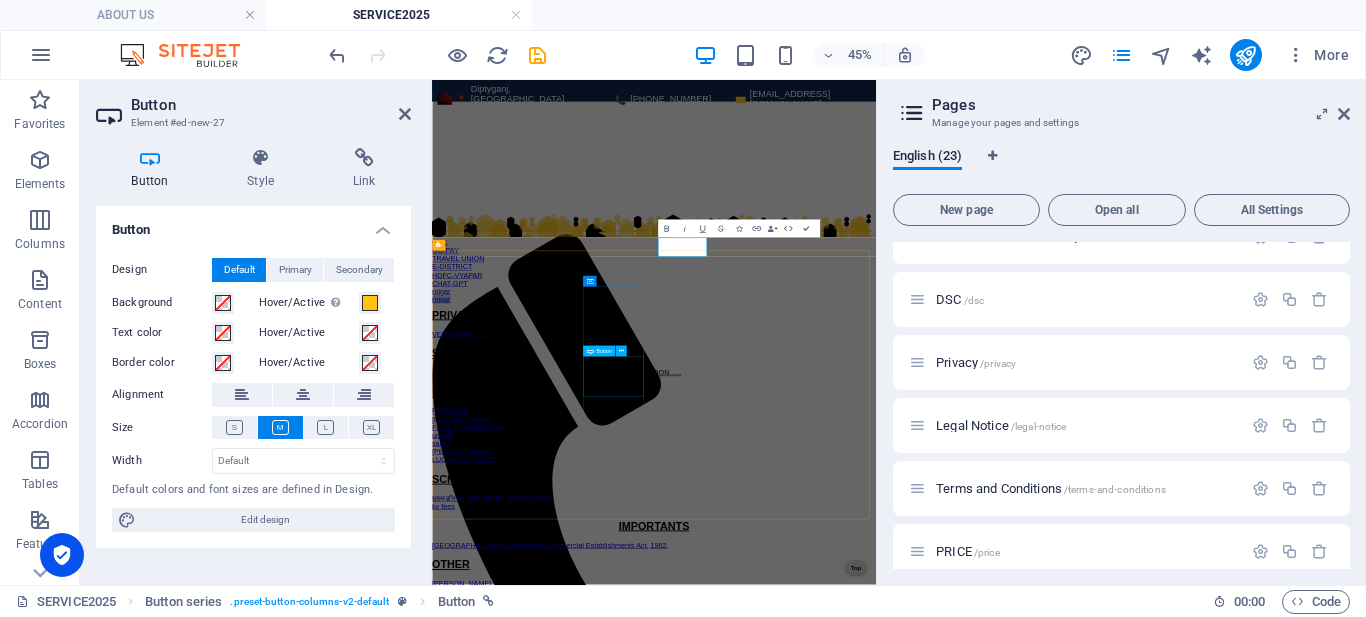 type 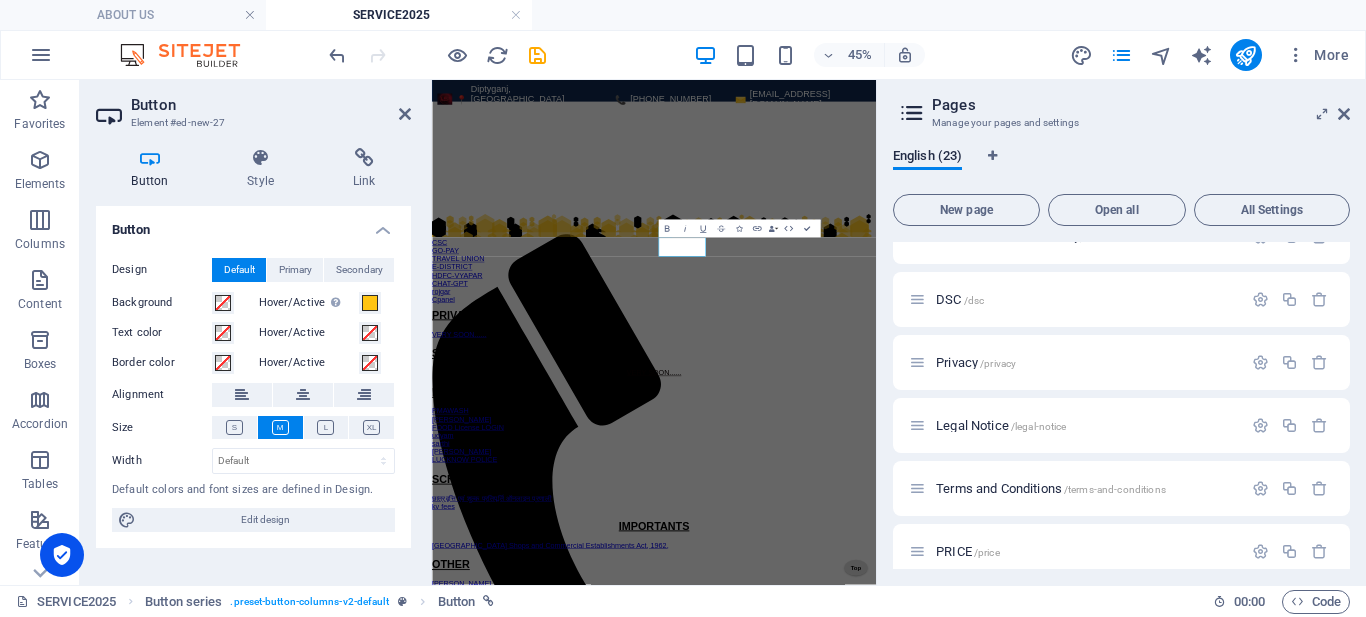 click on "Pages Manage your pages and settings English (23) New page Open all All Settings HOME /home ABOUT US / SERVICES /services HELP YOU SELF /help-you-self VECHILE INSURANCE /vechile-insurance SELF ONLINE FORM FILLING  /self-online-form-filling ACCOUNTING SOFTWARE /accounting-software BUSINESS DOC FORMAT /business-doc-format our project /our-project FORM FILLING -LINK- GOV -AND PRIVATE /form-filling-link-gov-and-private Resume /resume GOVERNMENT JOBS AND OTHER FORMS /government-jobs-and-other-forms Website Building /website-building image change /image-change GST SERVICE /gst-service ITR /itr BOOKKEEING SERVICE @ ACCOUNTING /bookkeeing-service-accounting DSC /dsc Privacy /privacy Legal Notice /legal-notice Terms and Conditions /terms-and-conditions PRICE /price SERVICE2025 /index" at bounding box center (1121, 332) 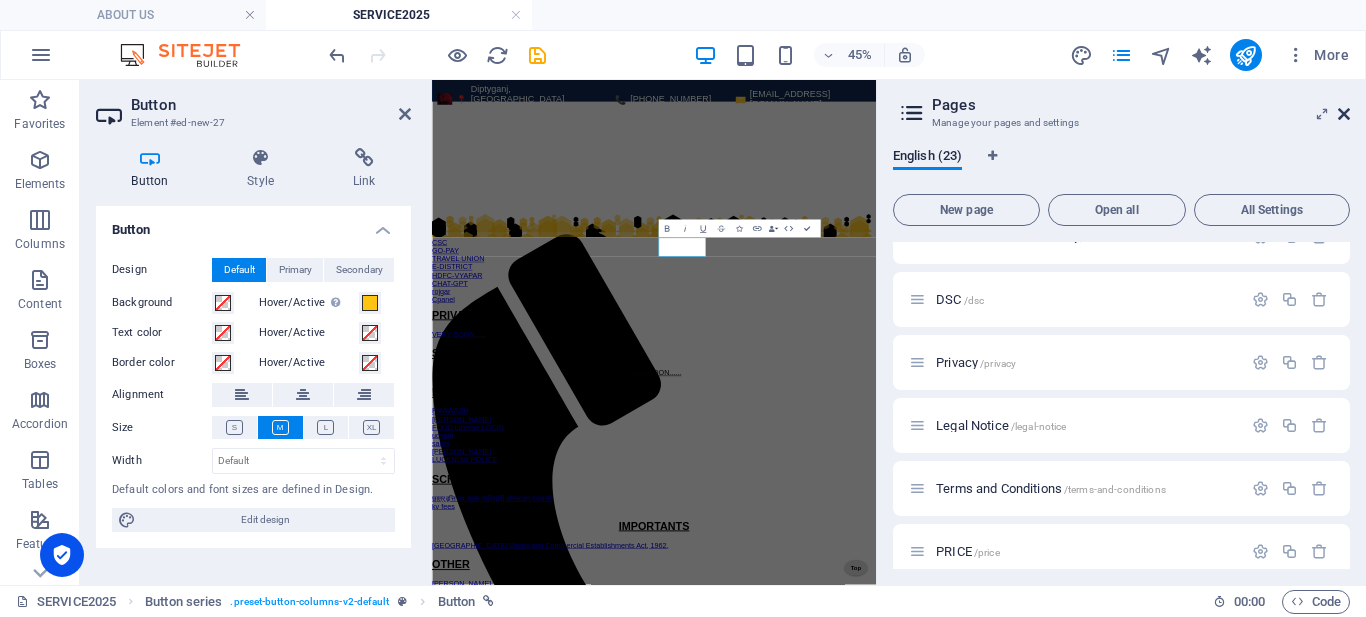 drag, startPoint x: 1340, startPoint y: 113, endPoint x: 941, endPoint y: 29, distance: 407.74625 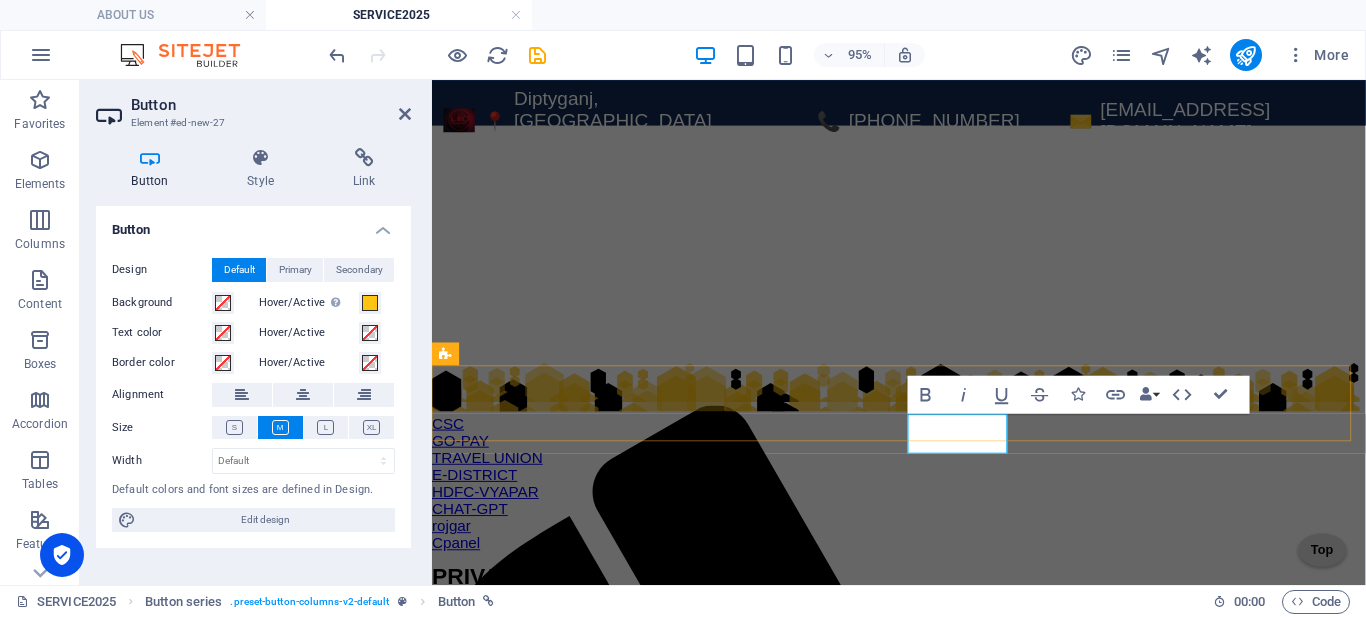 click on "Cpanel" at bounding box center [457, 567] 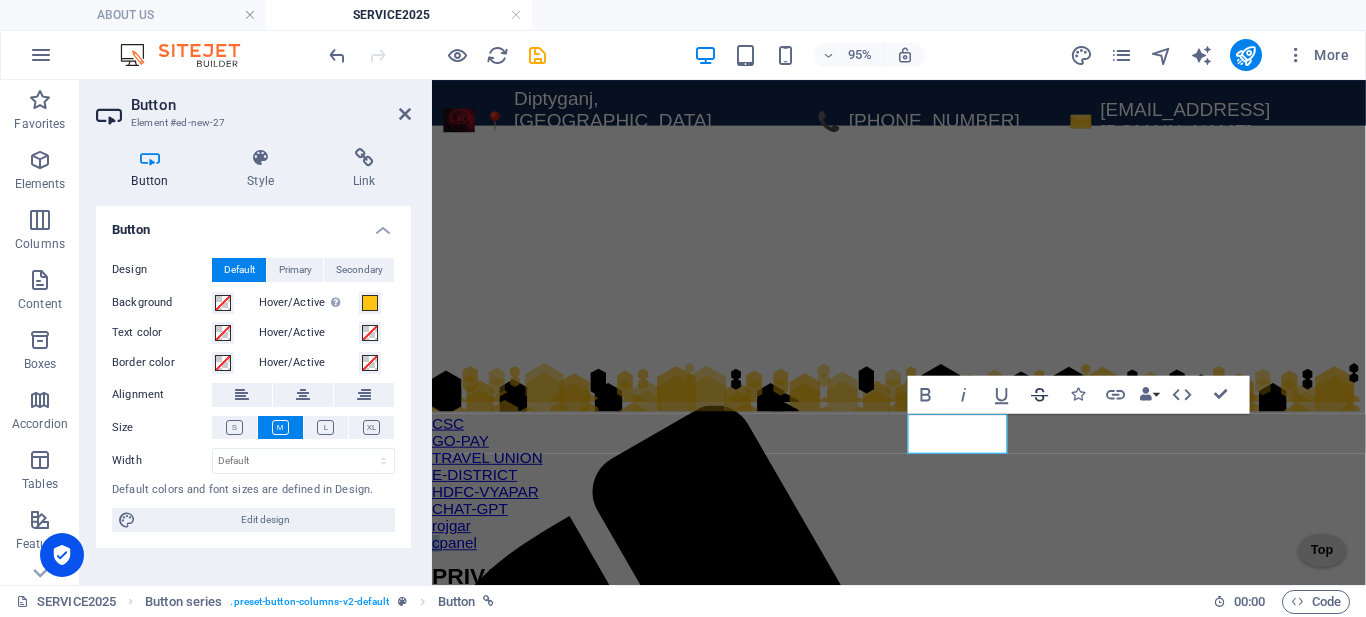 click 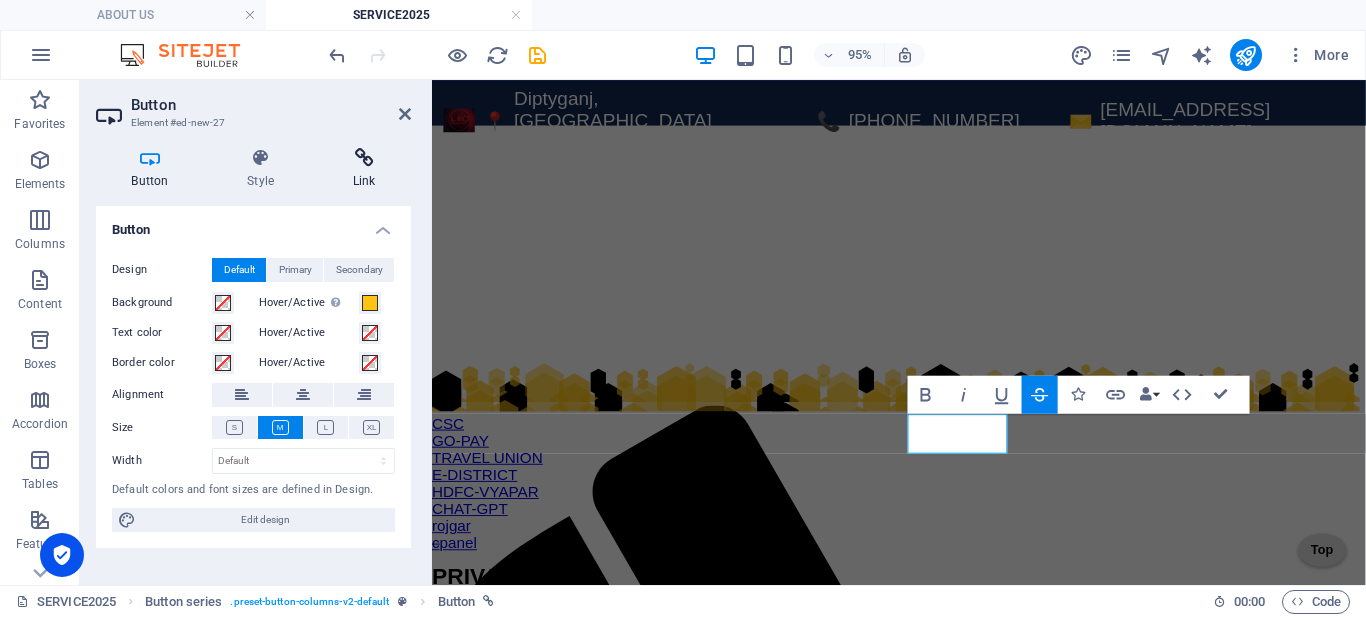 click on "Link" at bounding box center (364, 169) 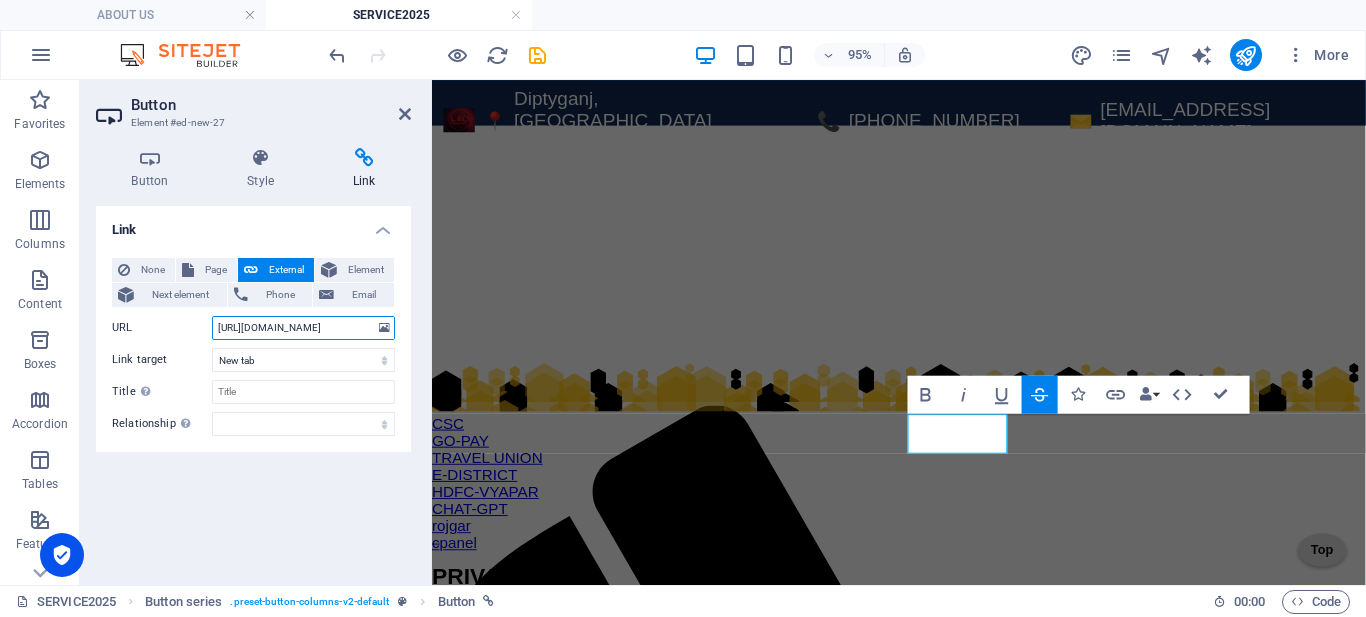 click on "https://www.rojgarresult.com/" at bounding box center (303, 328) 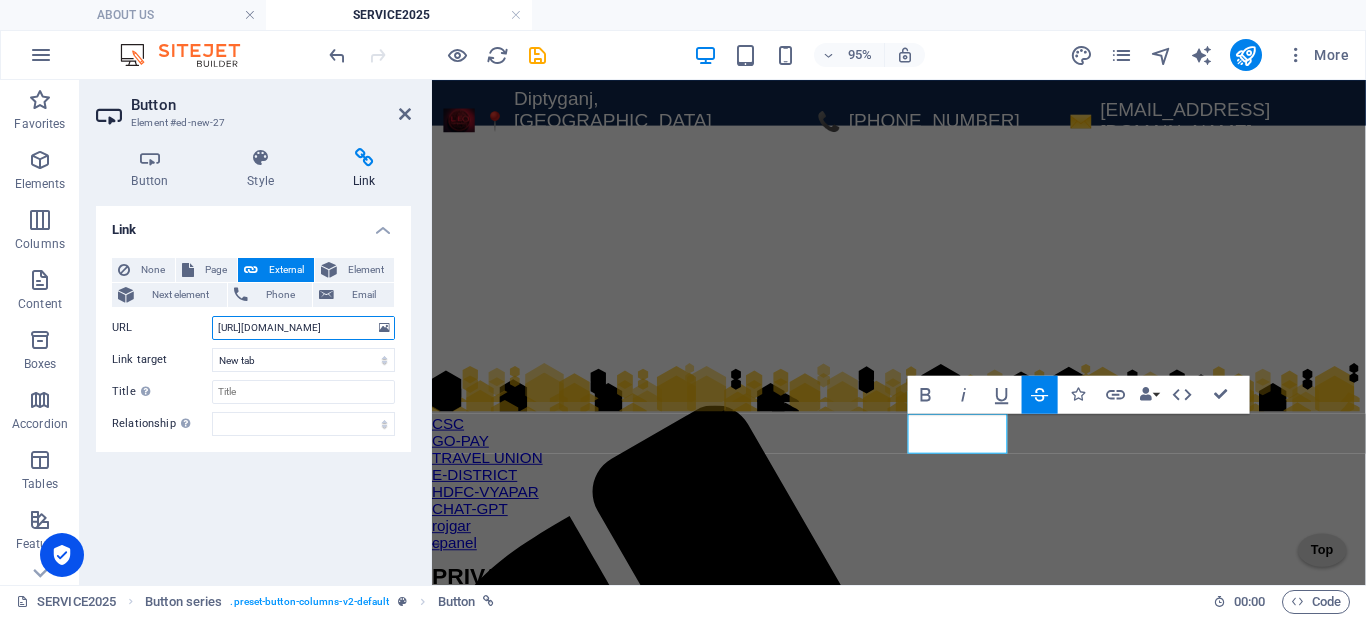 paste on "cpanel.leocomputers.co.in" 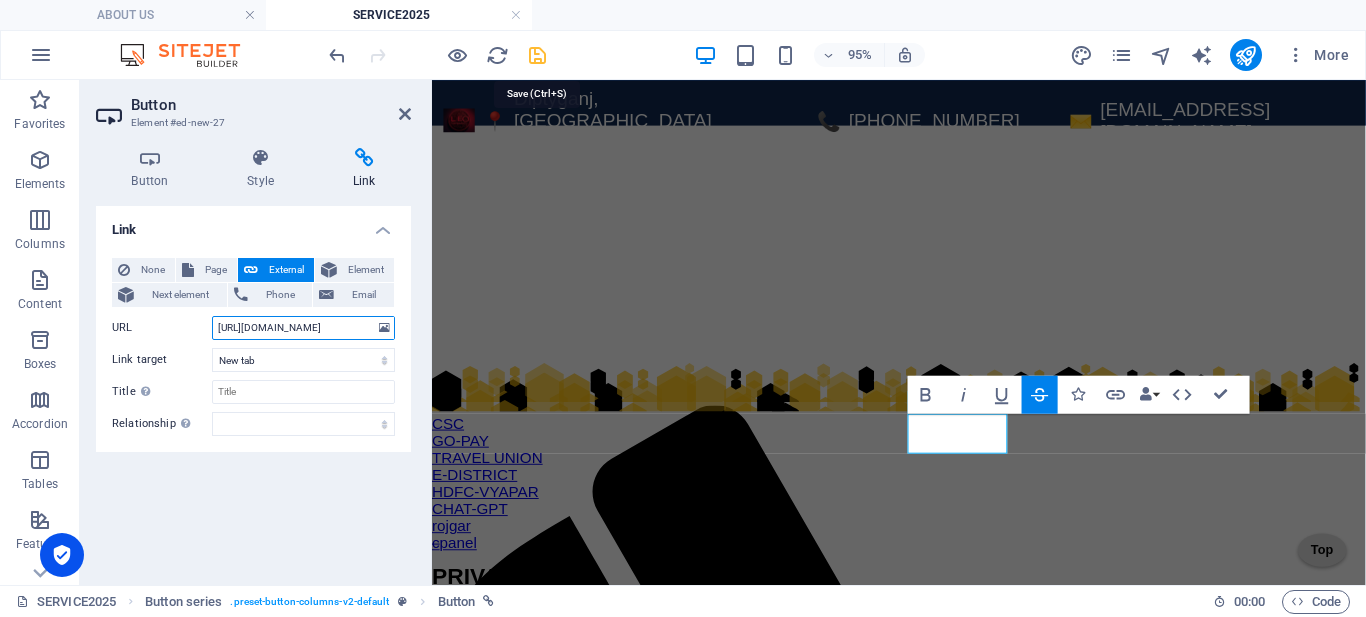 type on "https://cpanel.leocomputers.co.in/" 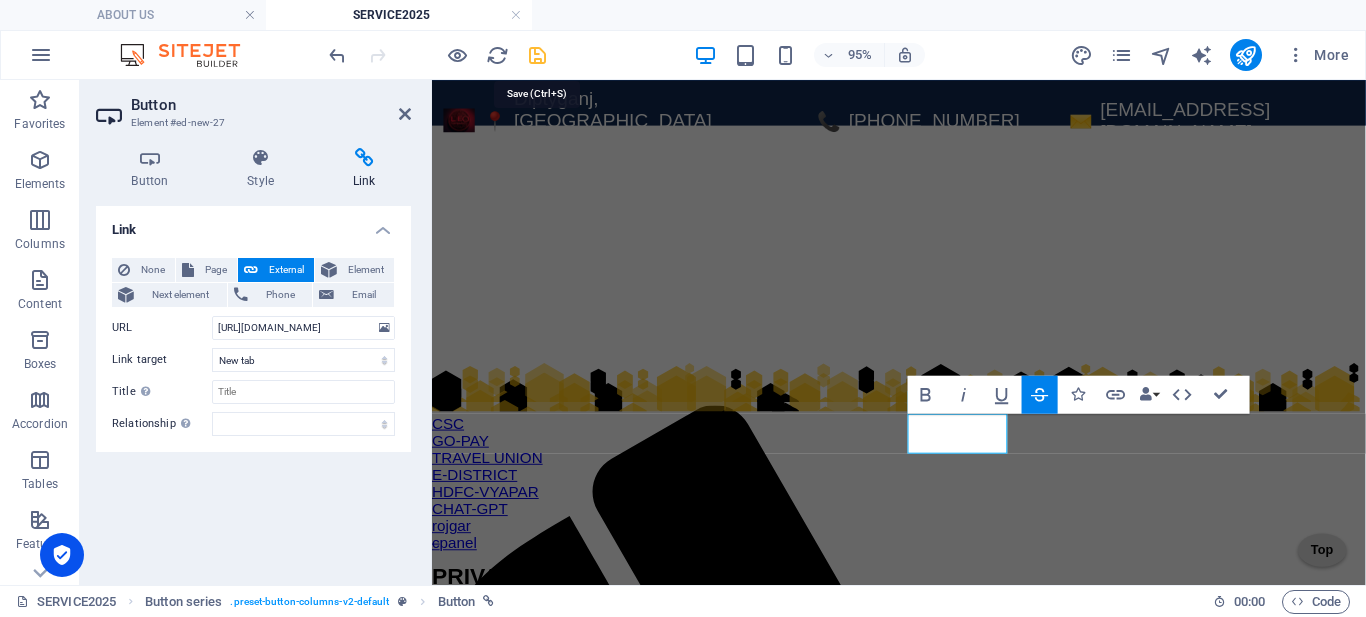 scroll, scrollTop: 0, scrollLeft: 0, axis: both 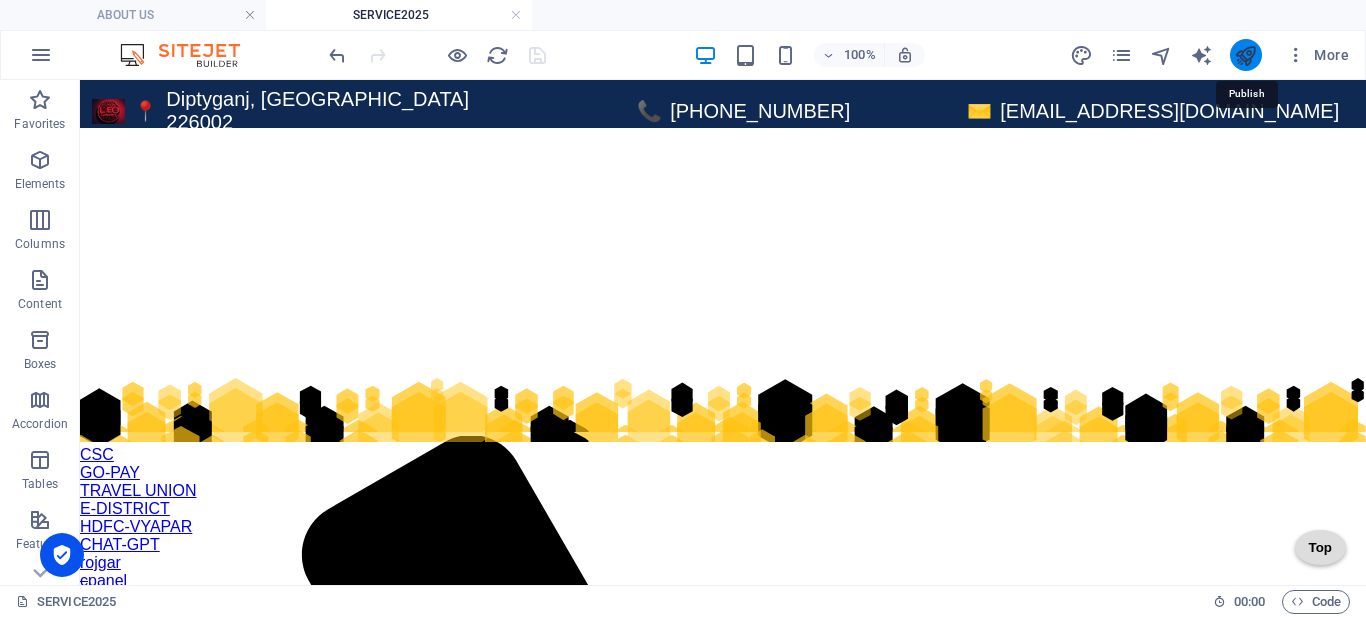 click at bounding box center [1245, 55] 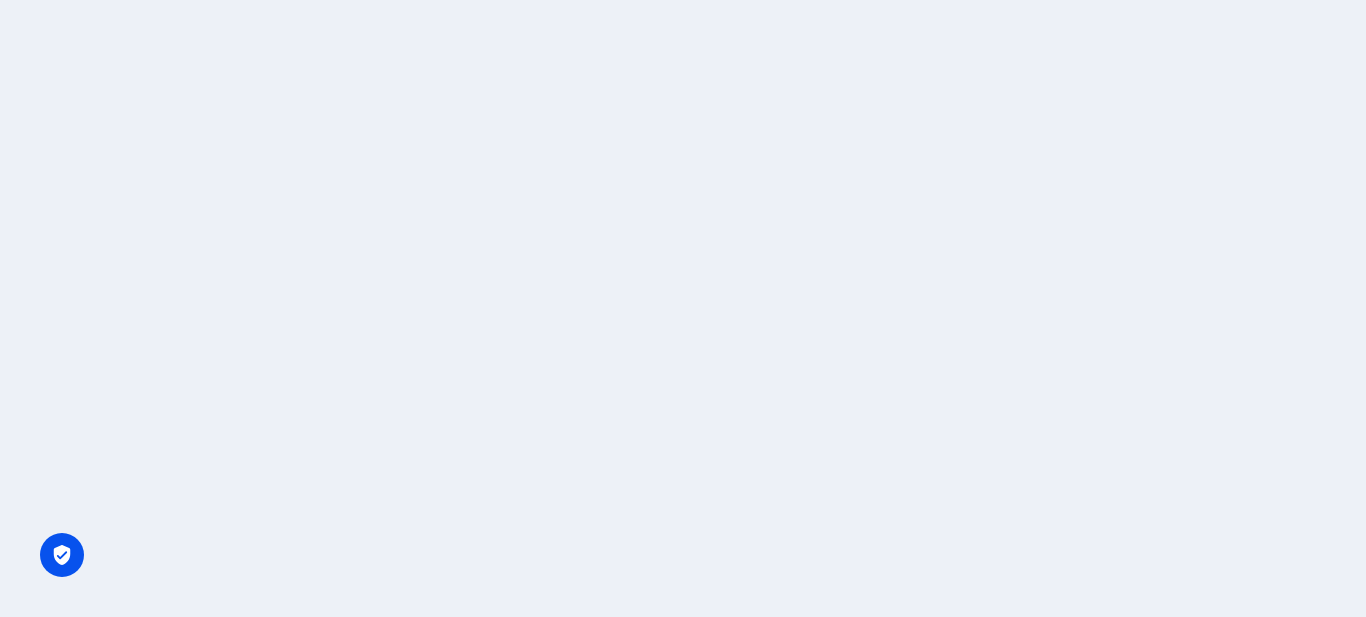 scroll, scrollTop: 0, scrollLeft: 0, axis: both 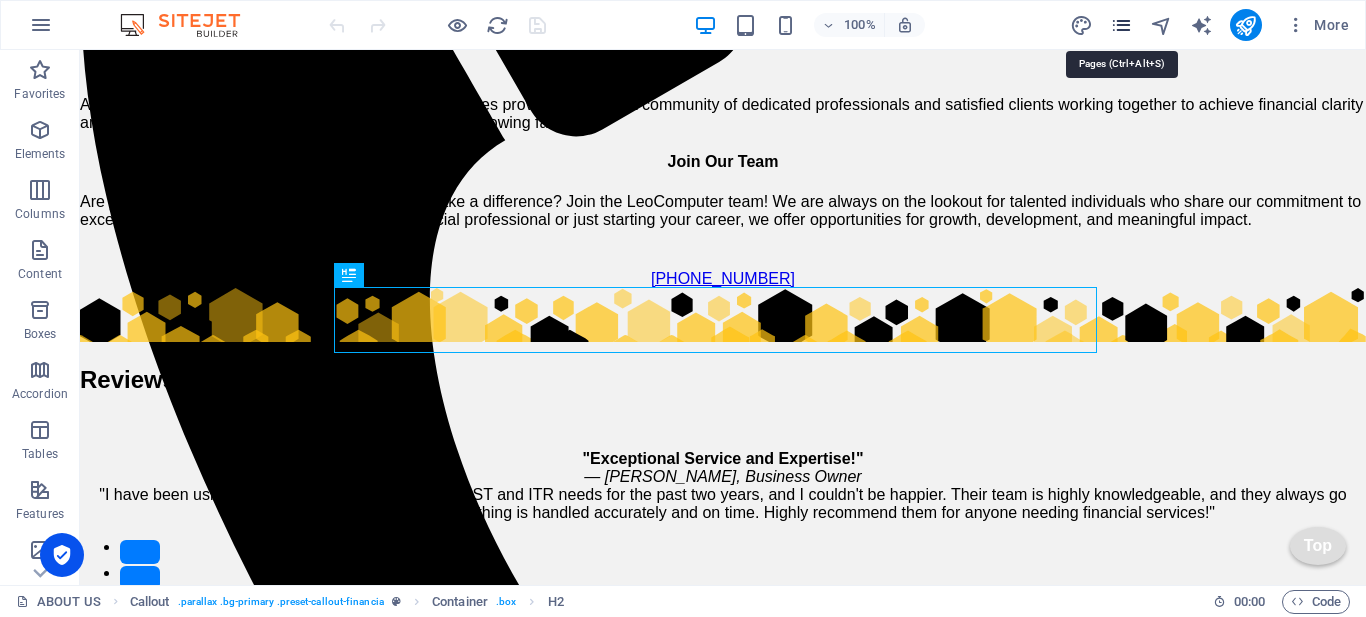 click at bounding box center [1121, 25] 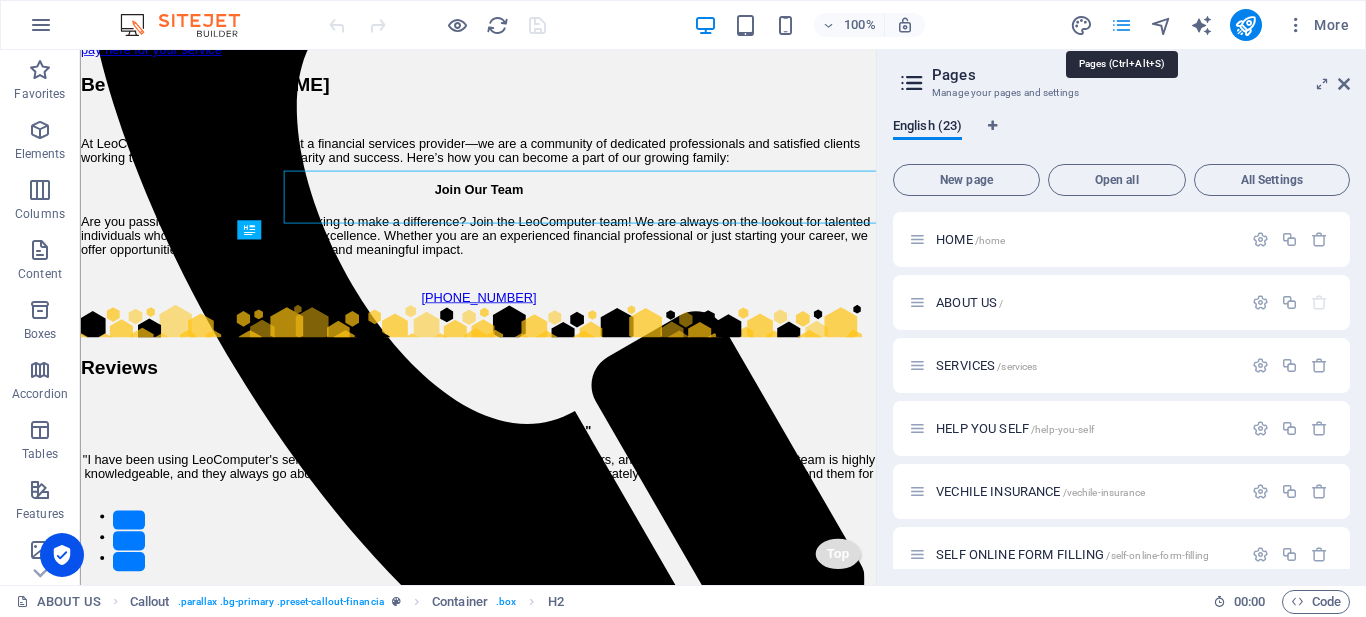 scroll, scrollTop: 958, scrollLeft: 0, axis: vertical 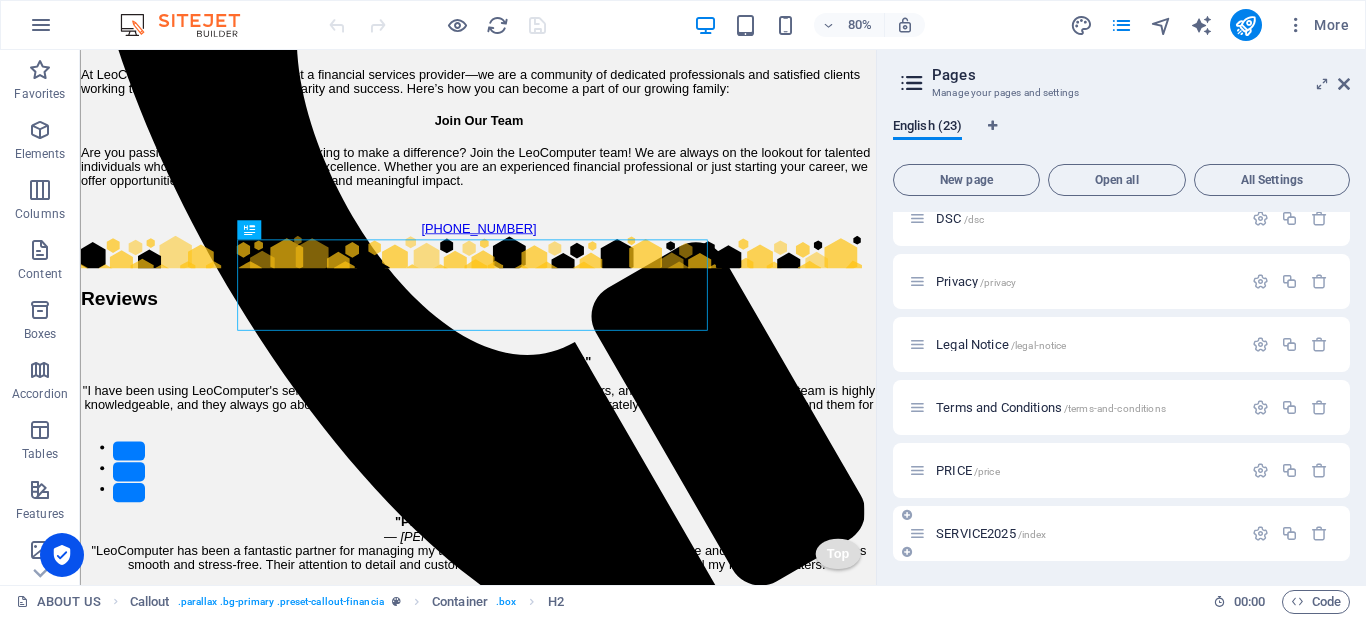 click on "SERVICE2025 /index" at bounding box center [1075, 533] 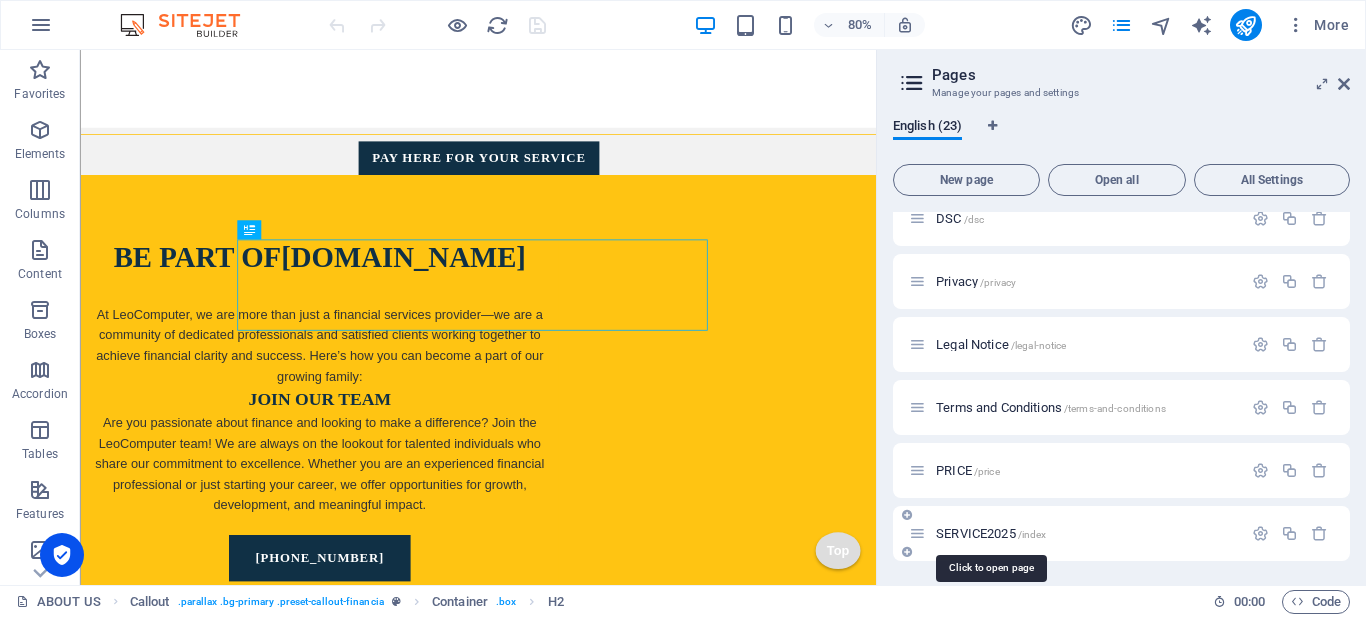 click on "SERVICE2025 /index" at bounding box center [991, 533] 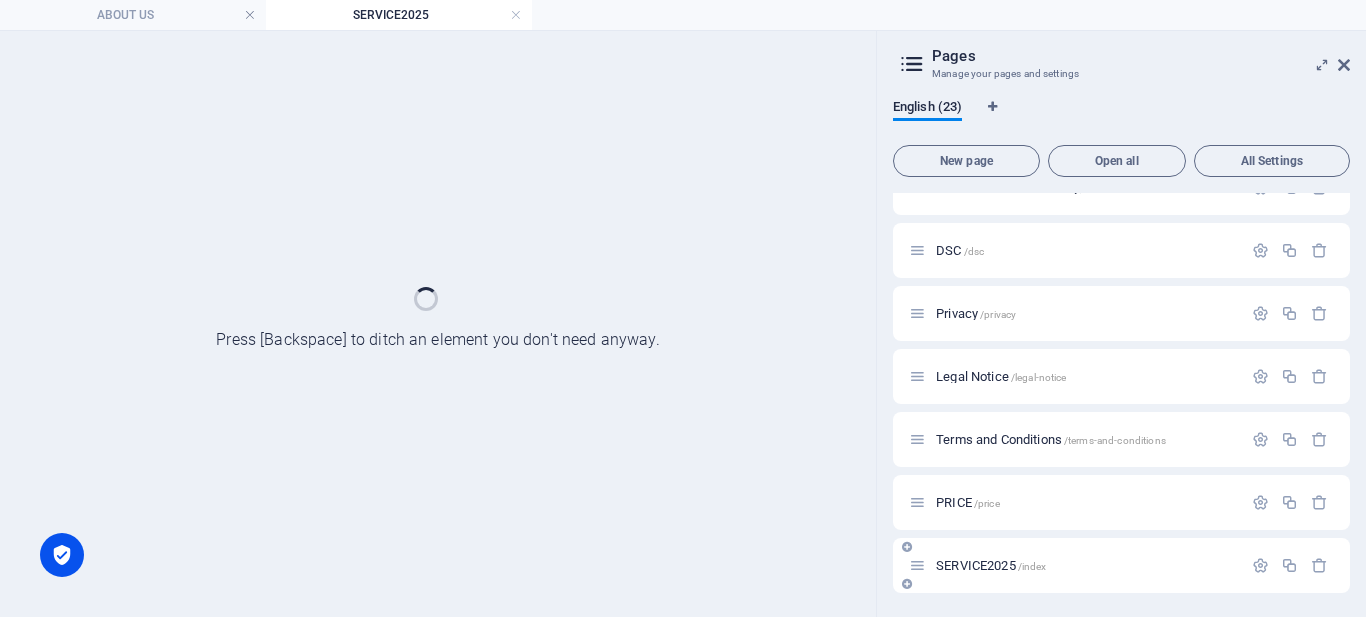 scroll, scrollTop: 1041, scrollLeft: 0, axis: vertical 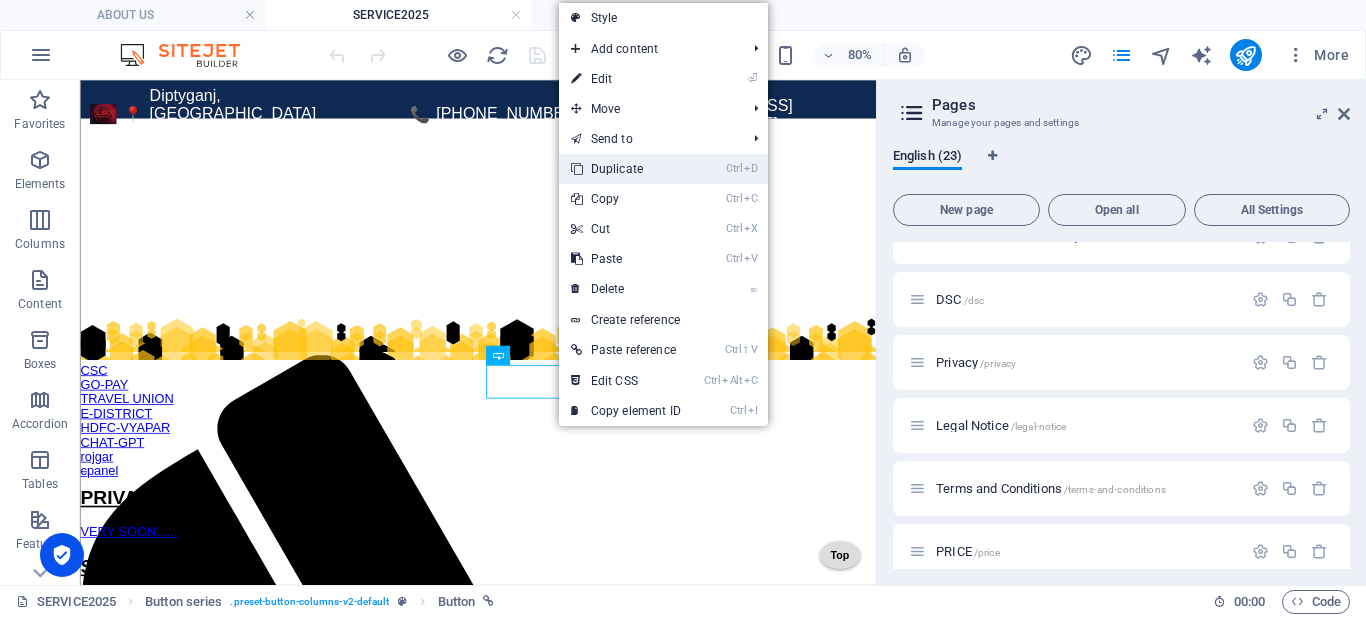 click on "Ctrl D  Duplicate" at bounding box center [626, 169] 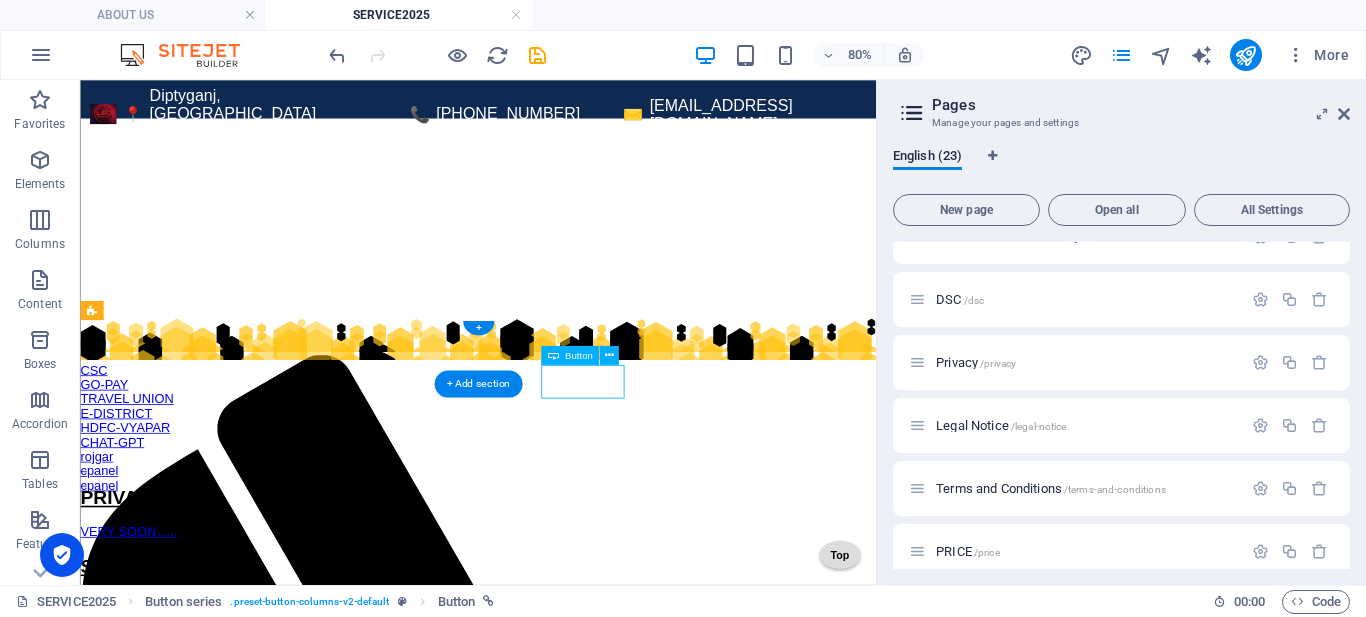 click on "c panel" at bounding box center (577, 587) 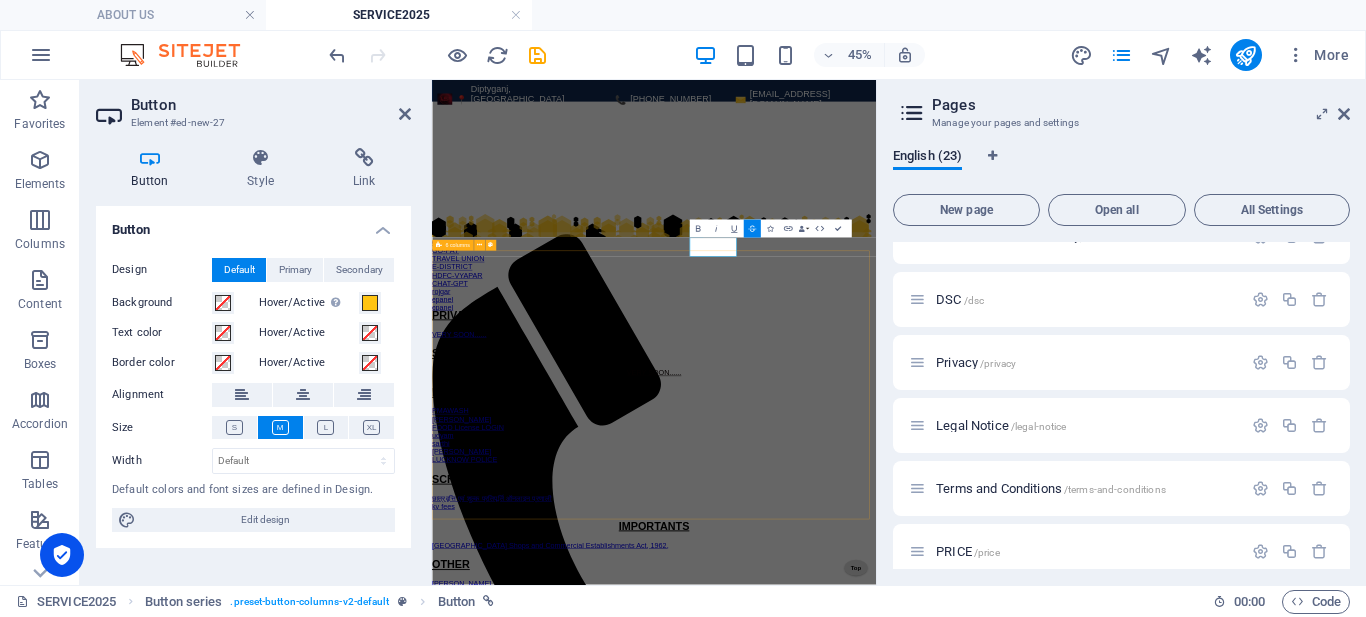 scroll, scrollTop: 5, scrollLeft: 0, axis: vertical 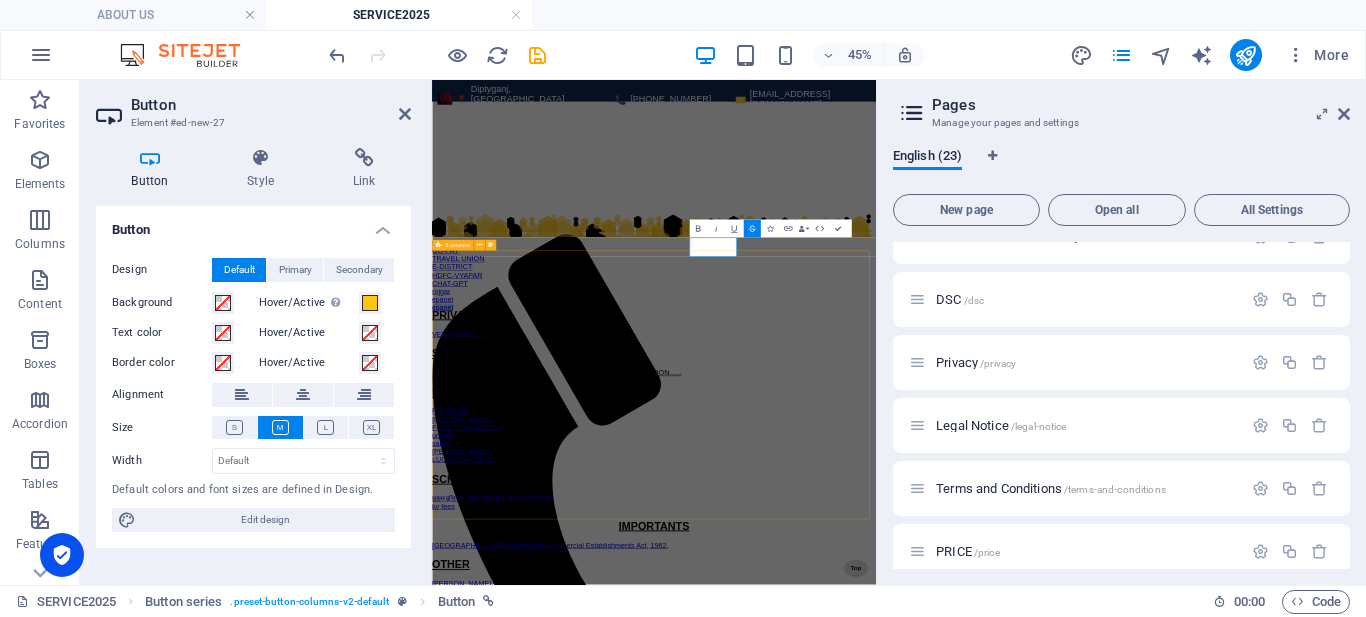 type 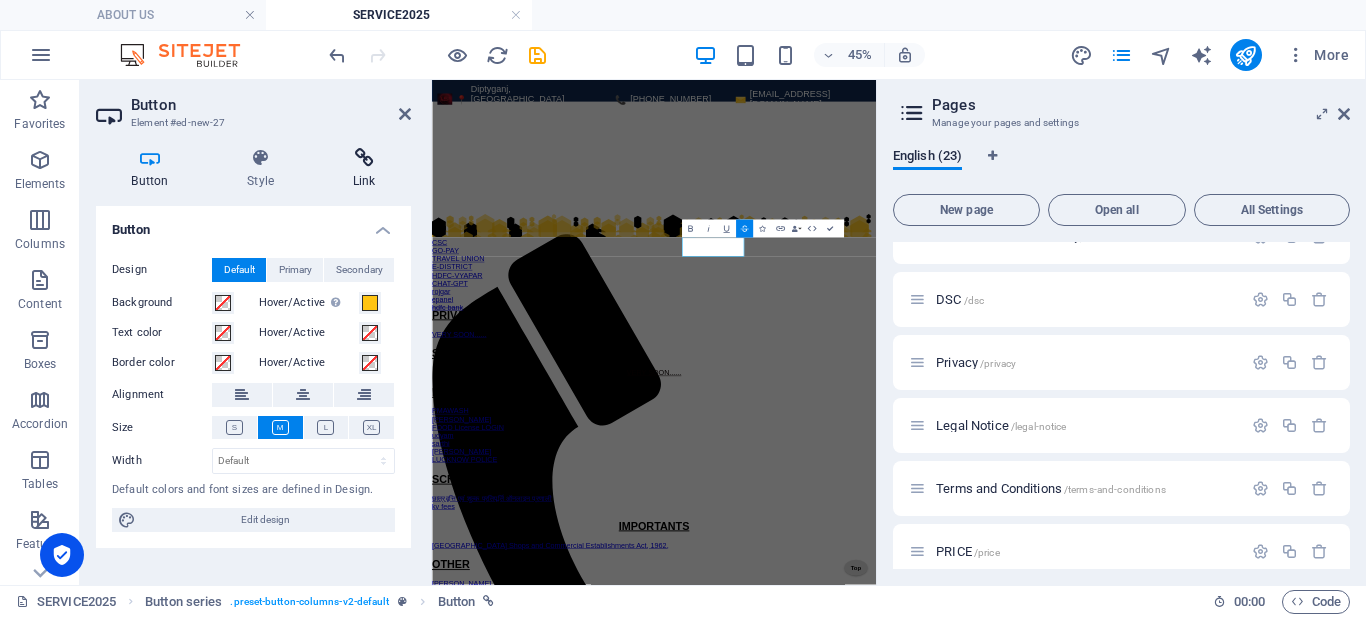 click at bounding box center (364, 158) 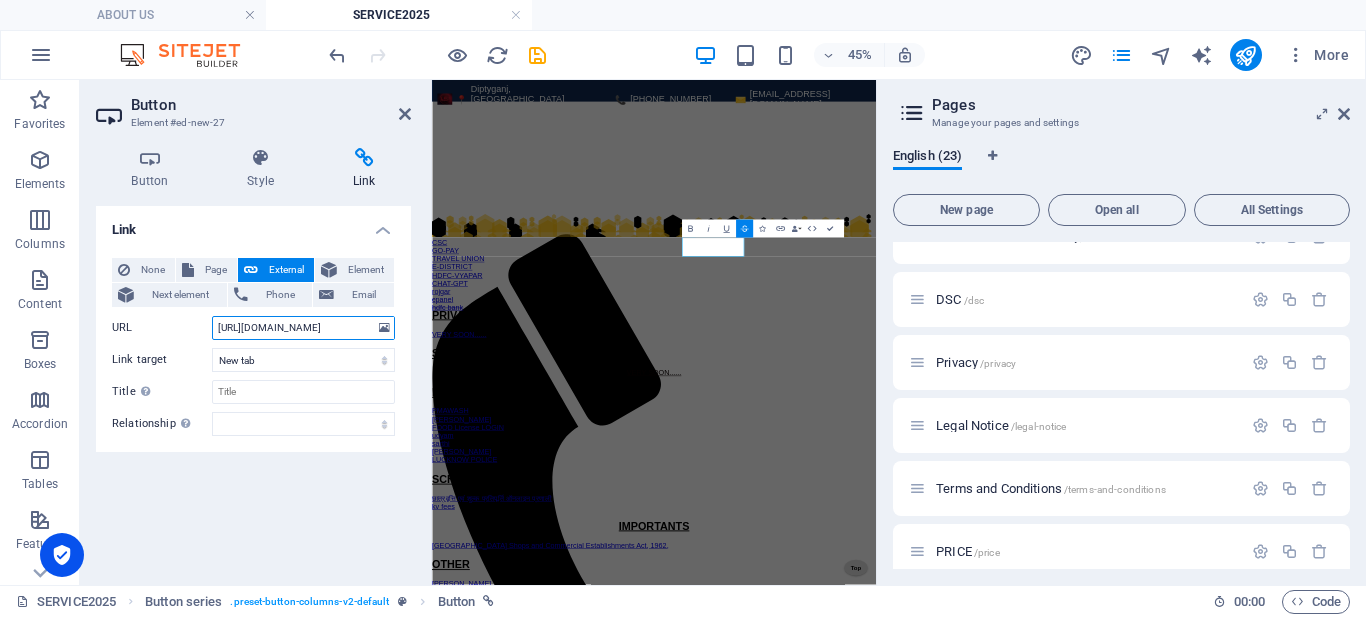 click on "https://cpanel.leocomputers.co.in/" at bounding box center [303, 328] 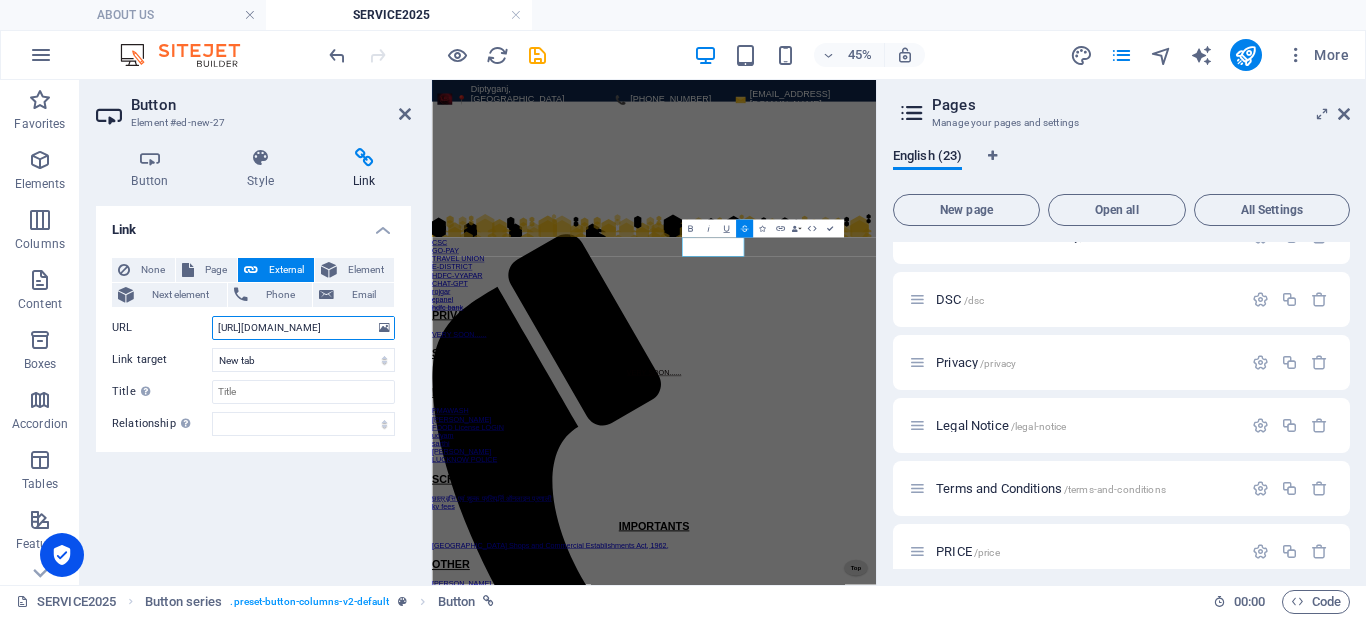 paste on "netbanking.hdfcbank.com/netbanking" 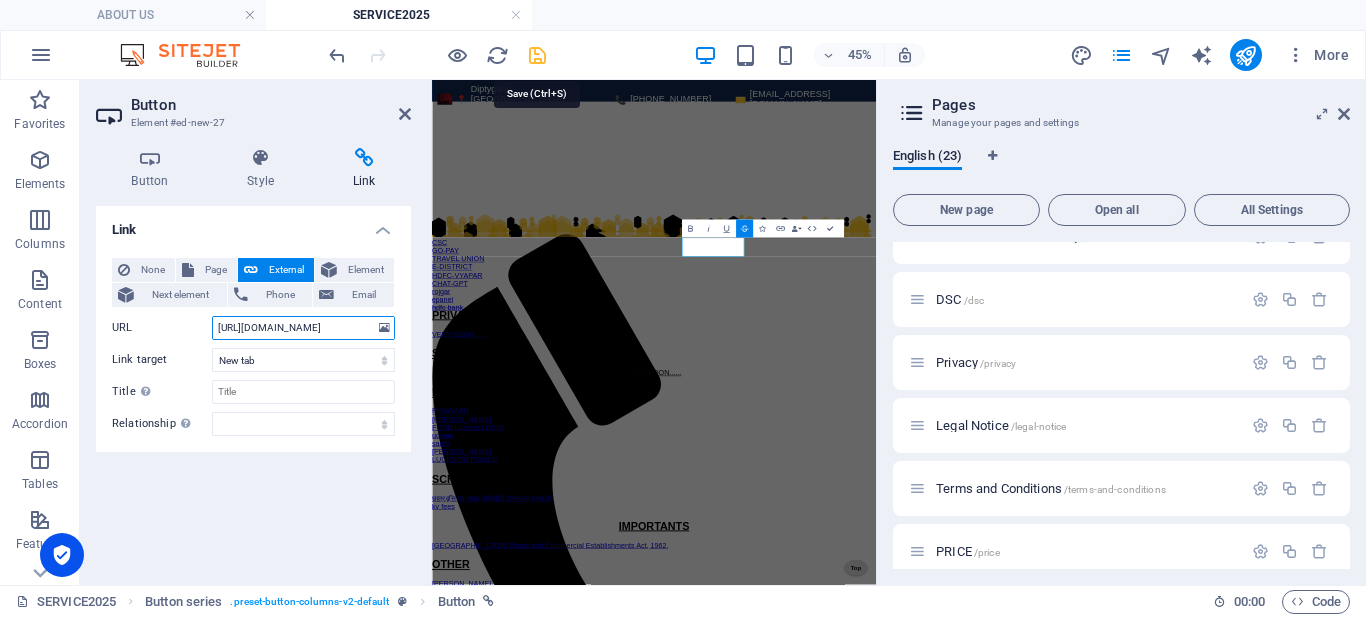 type on "https://netbanking.hdfcbank.com/netbanking/" 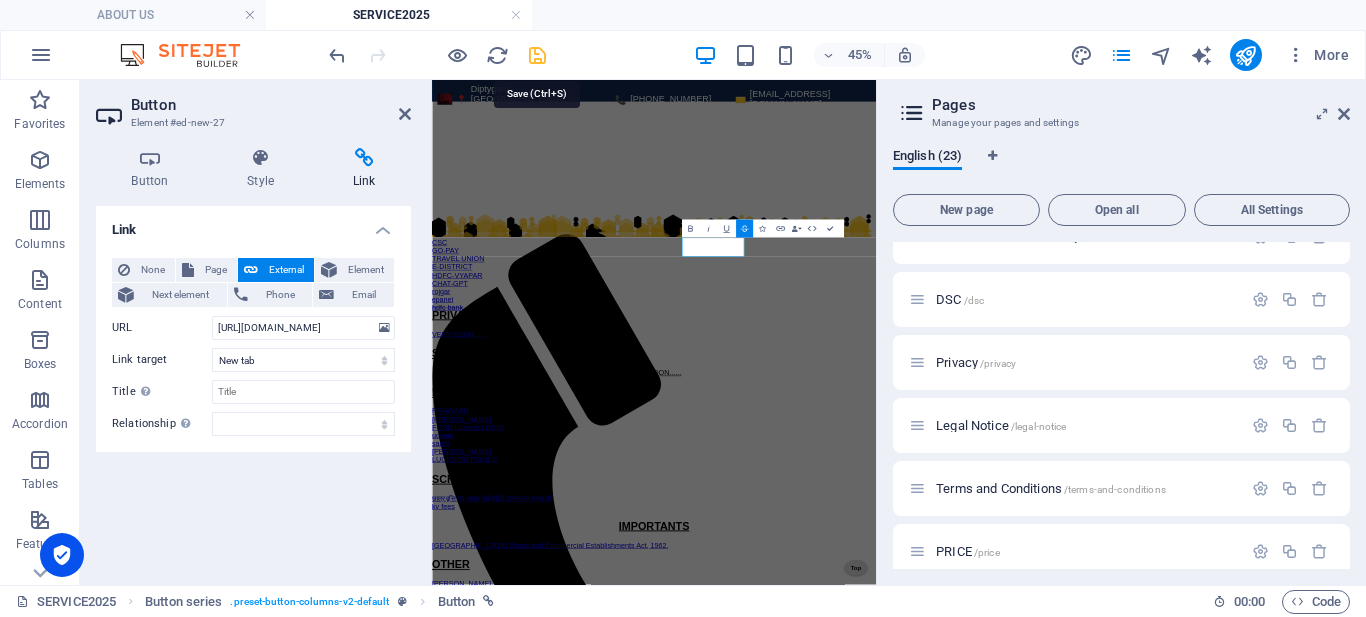 scroll, scrollTop: 0, scrollLeft: 0, axis: both 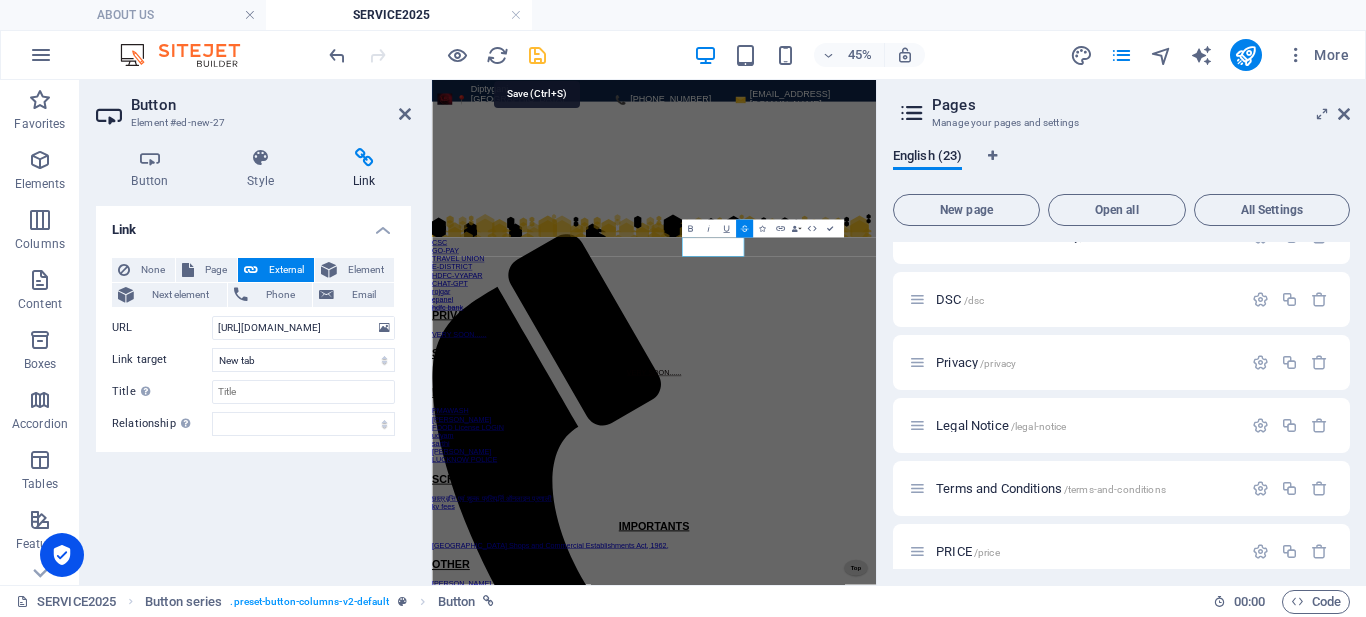 click at bounding box center [537, 55] 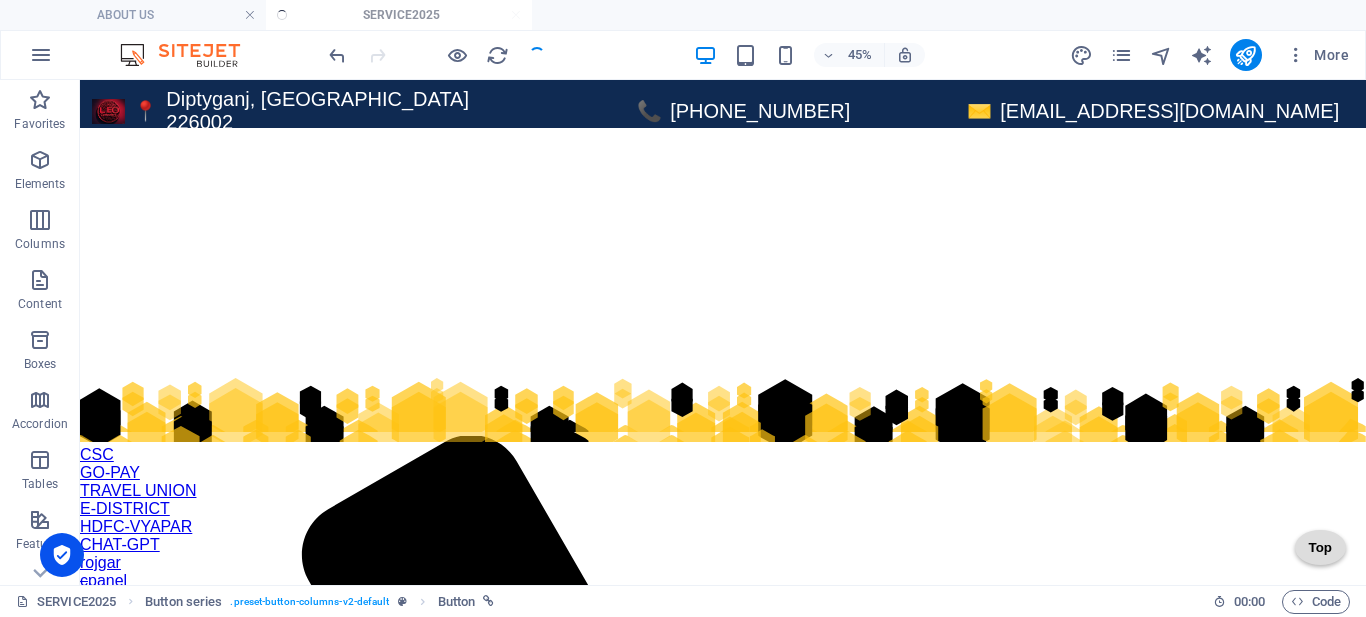 scroll, scrollTop: 0, scrollLeft: 0, axis: both 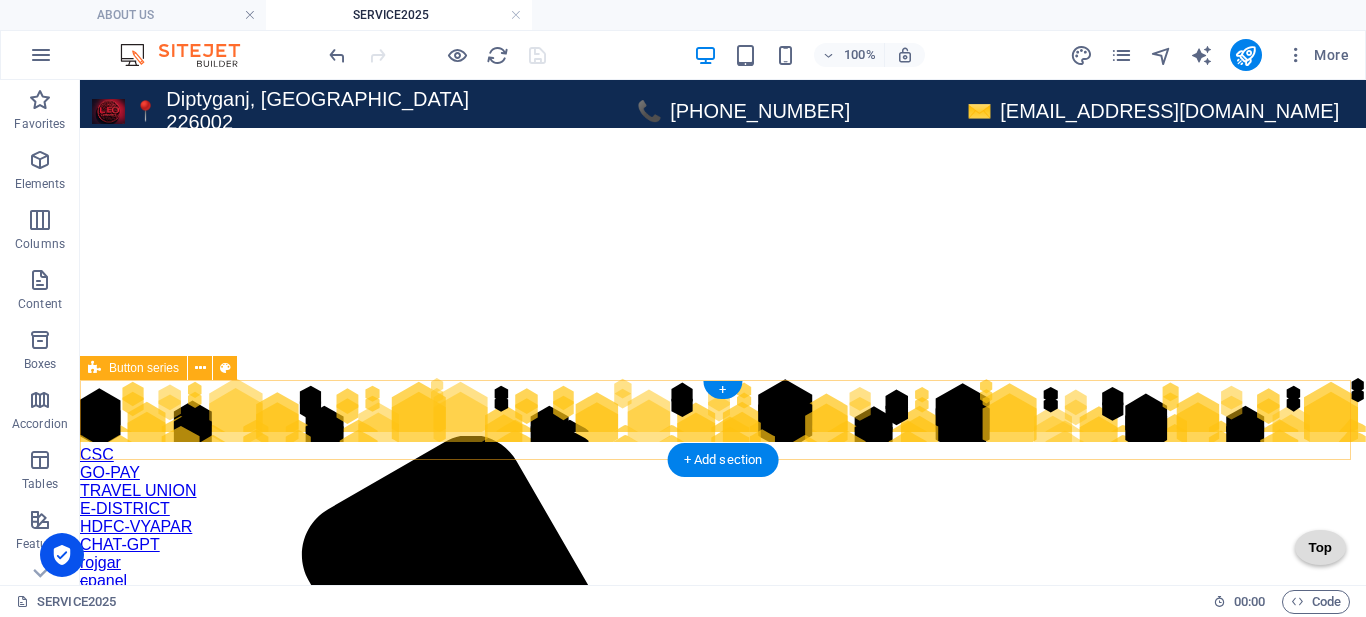 click on "CSC GO-PAY TRAVEL UNION E-DISTRICT HDFC-VYAPAR CHAT-GPT rojgar c panel hdfc bank" at bounding box center [723, 428] 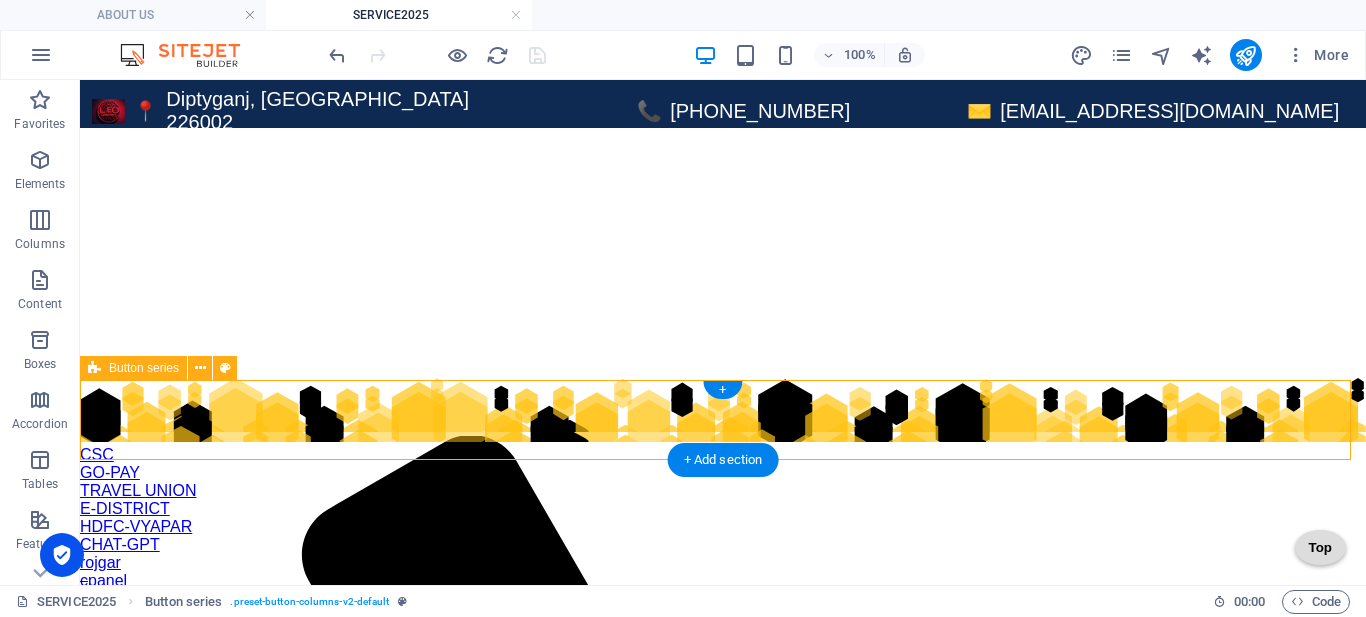 click on "CSC GO-PAY TRAVEL UNION E-DISTRICT HDFC-VYAPAR CHAT-GPT rojgar c panel hdfc bank" at bounding box center (723, 428) 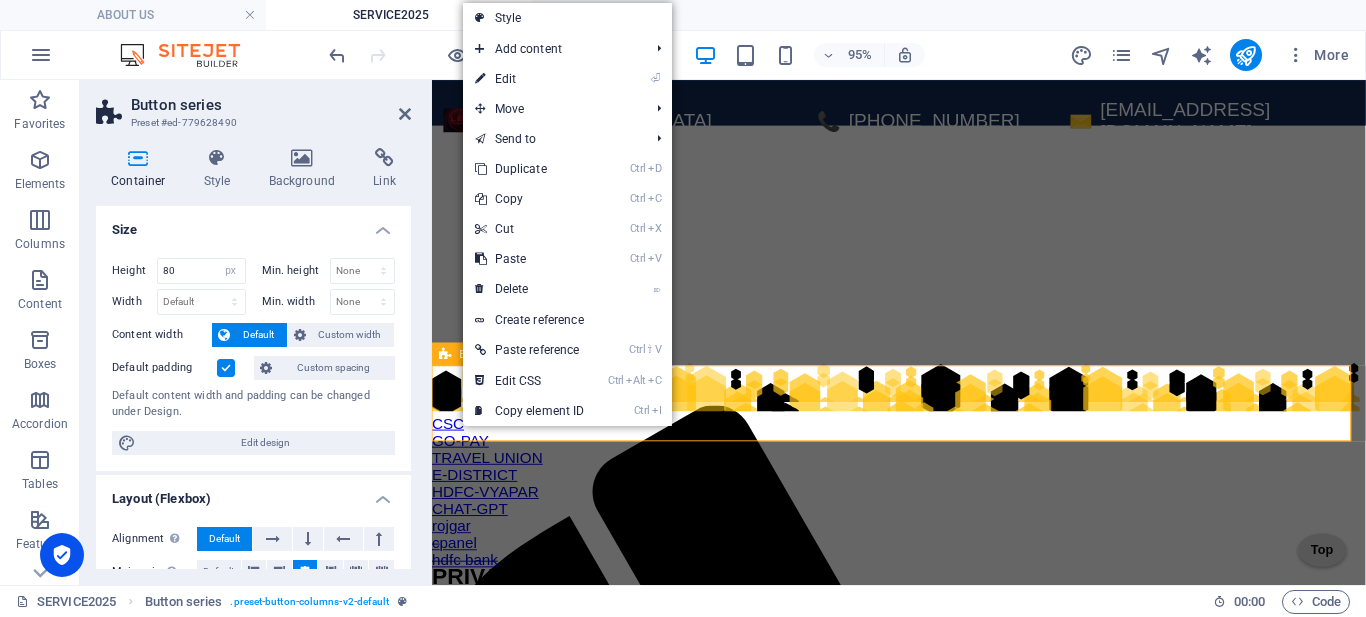click on "CSC GO-PAY TRAVEL UNION E-DISTRICT HDFC-VYAPAR CHAT-GPT rojgar c panel hdfc bank" at bounding box center [923, 428] 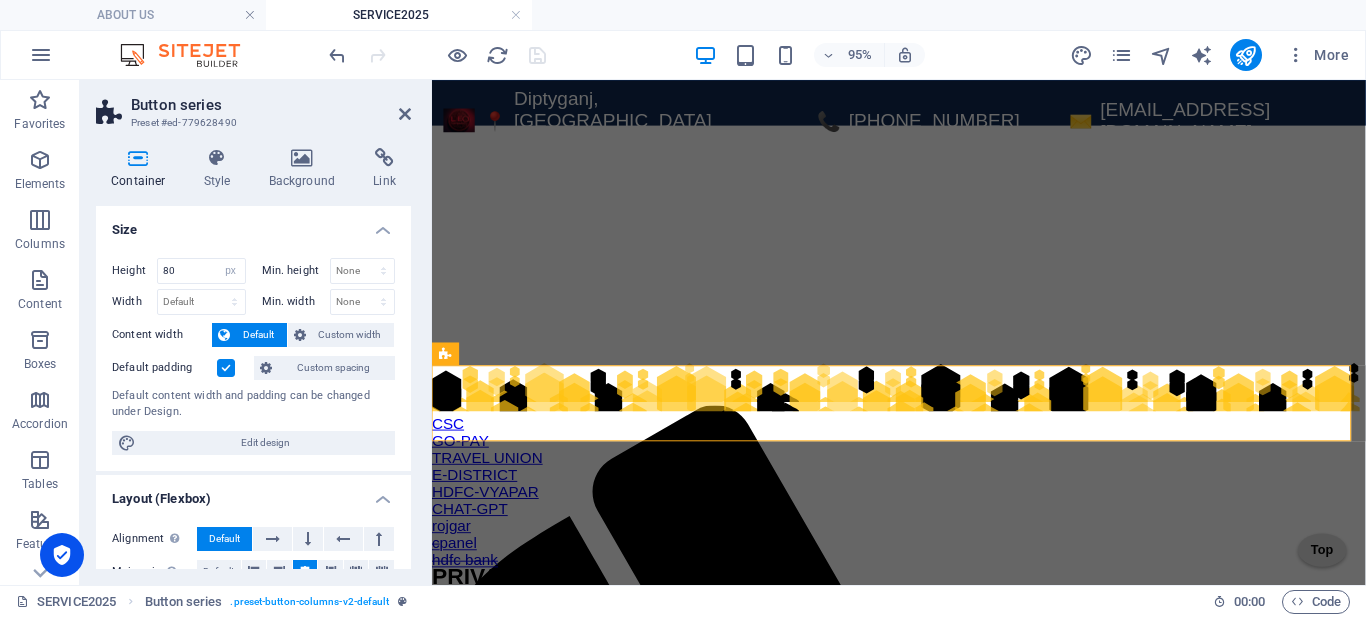 click at bounding box center [138, 158] 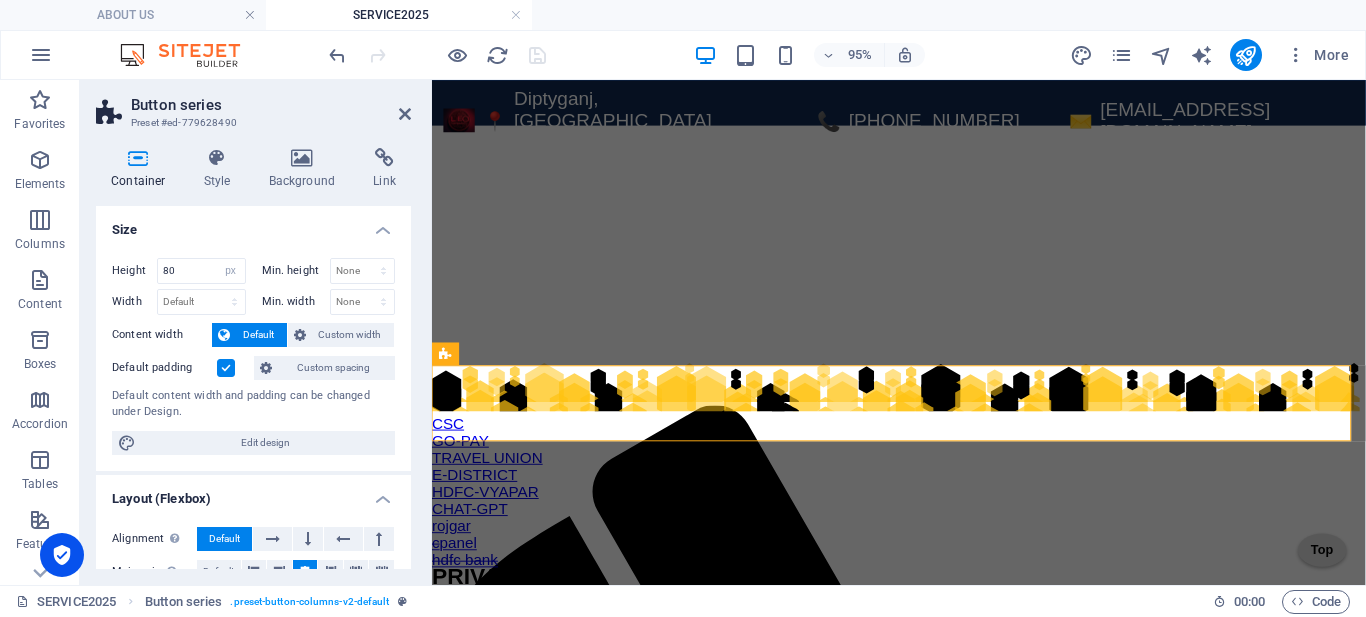 click at bounding box center (138, 158) 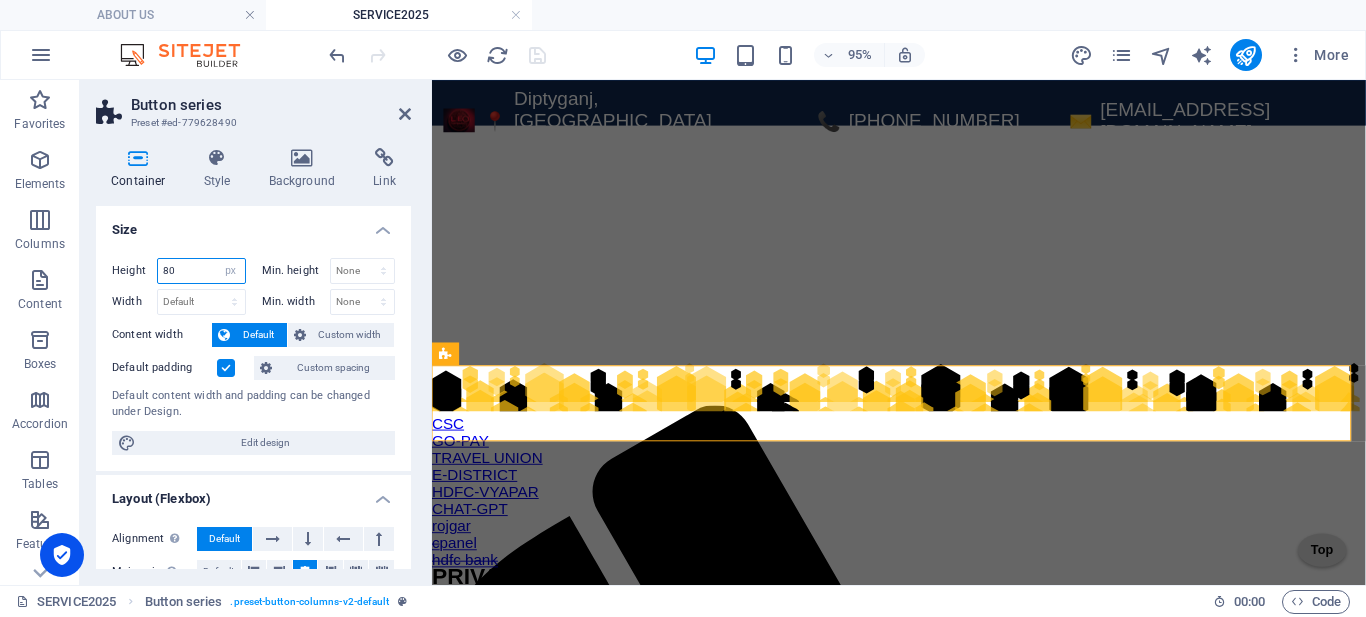 drag, startPoint x: 191, startPoint y: 275, endPoint x: 139, endPoint y: 280, distance: 52.23983 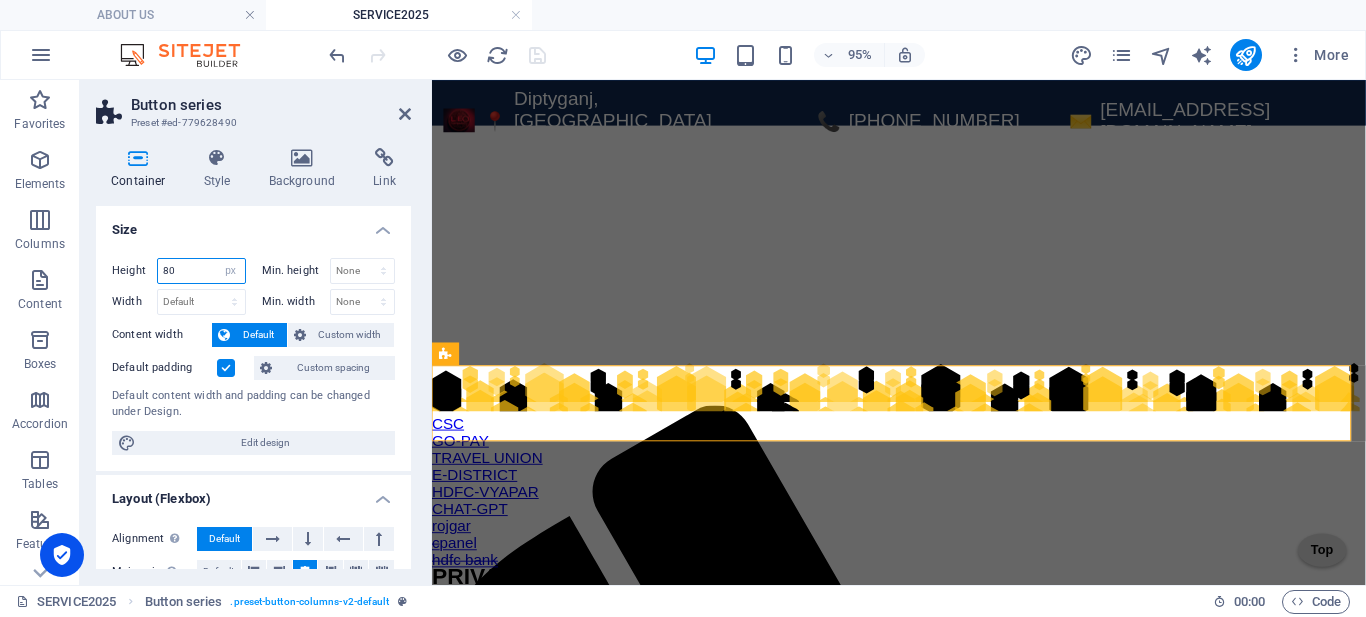 click on "Height 80 Default px rem % vh vw" at bounding box center (179, 271) 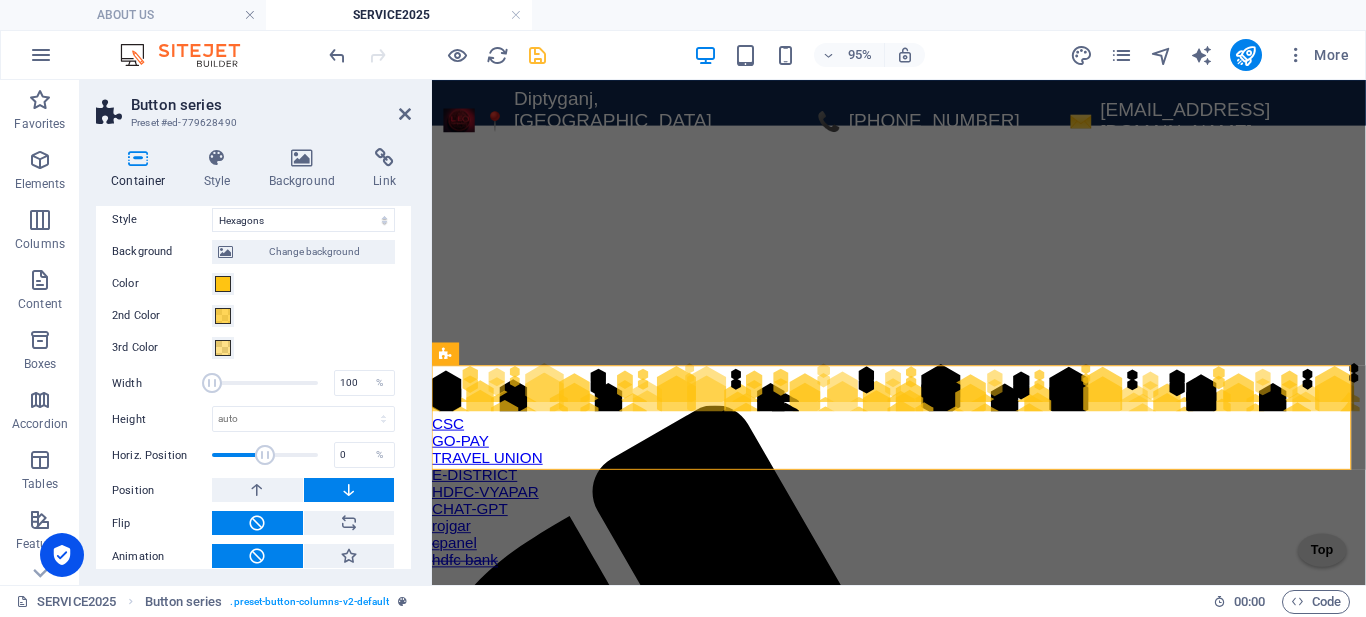 scroll, scrollTop: 749, scrollLeft: 0, axis: vertical 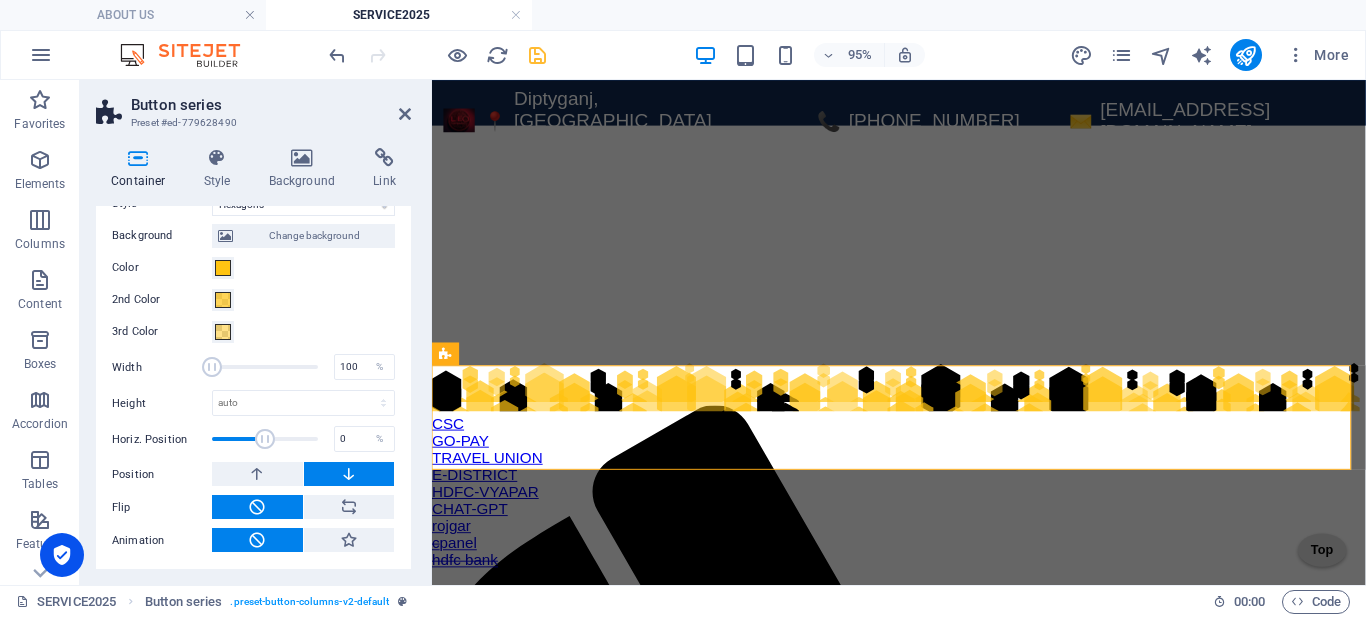 type on "110" 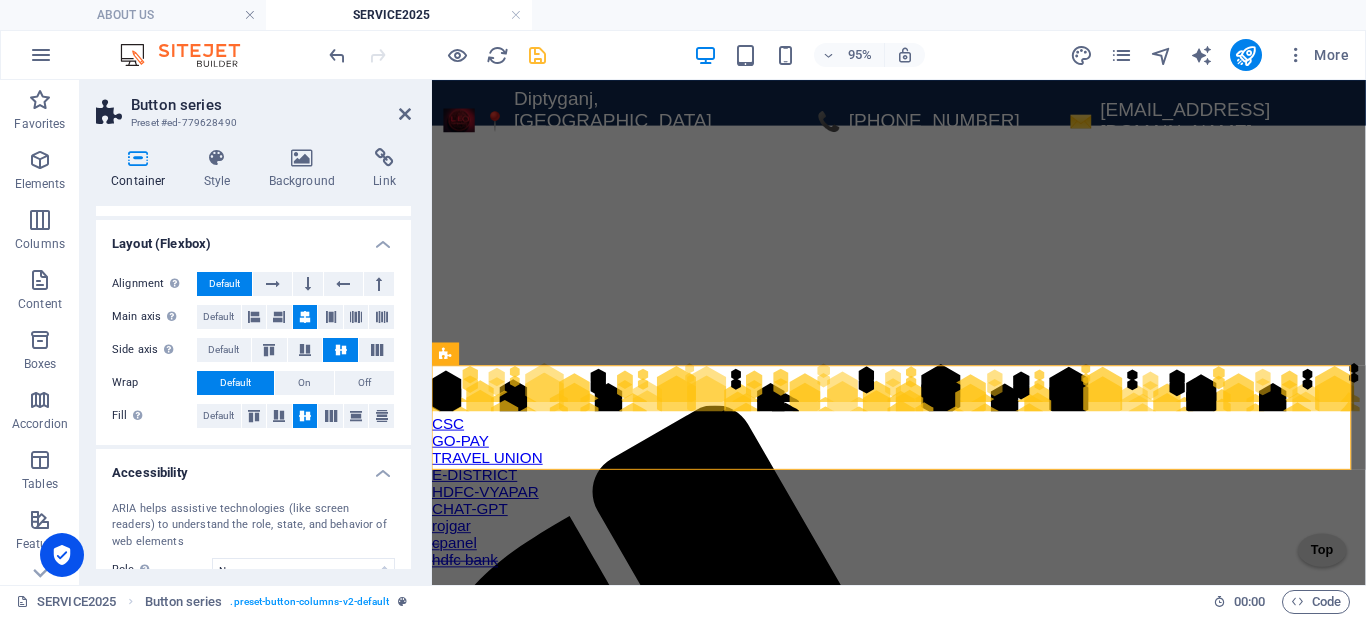 scroll, scrollTop: 300, scrollLeft: 0, axis: vertical 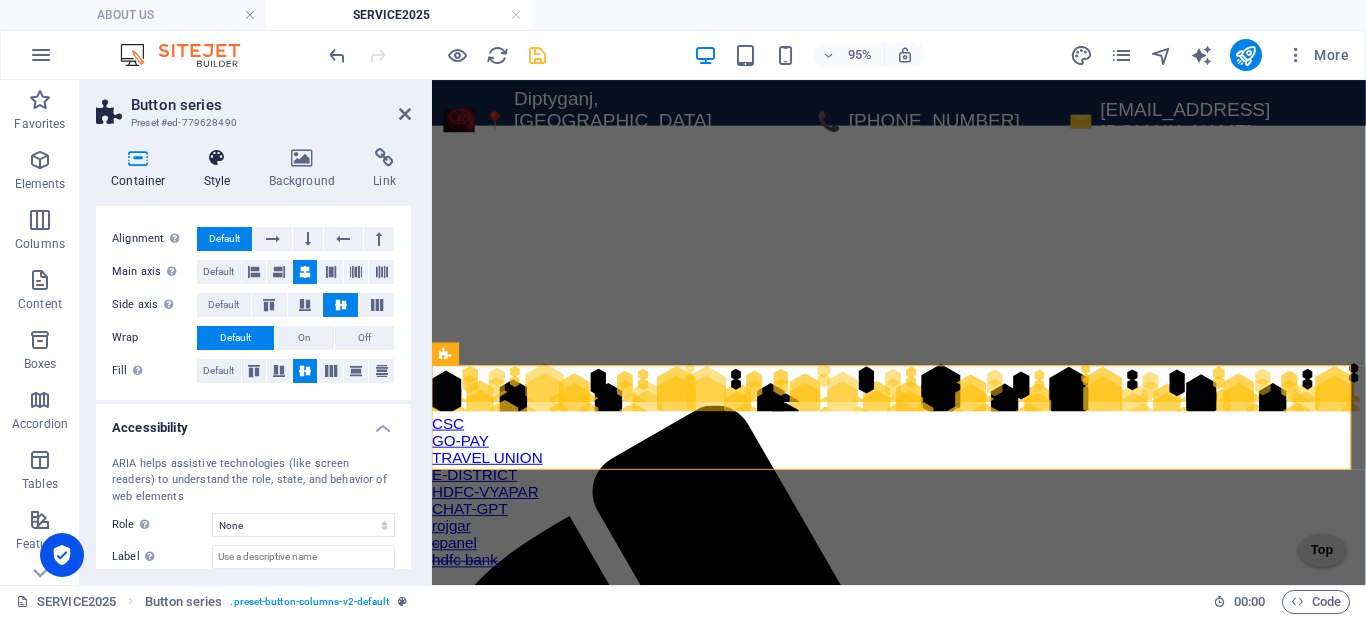 click on "Style" at bounding box center [221, 169] 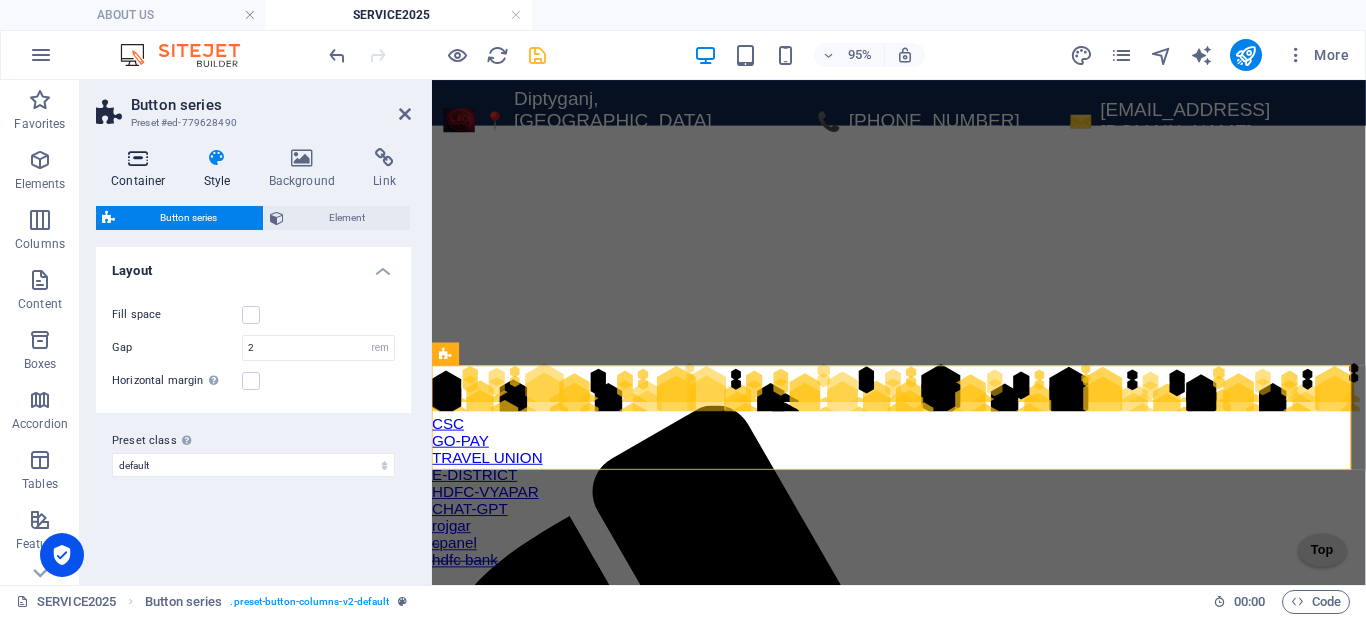 click on "Container" at bounding box center (142, 169) 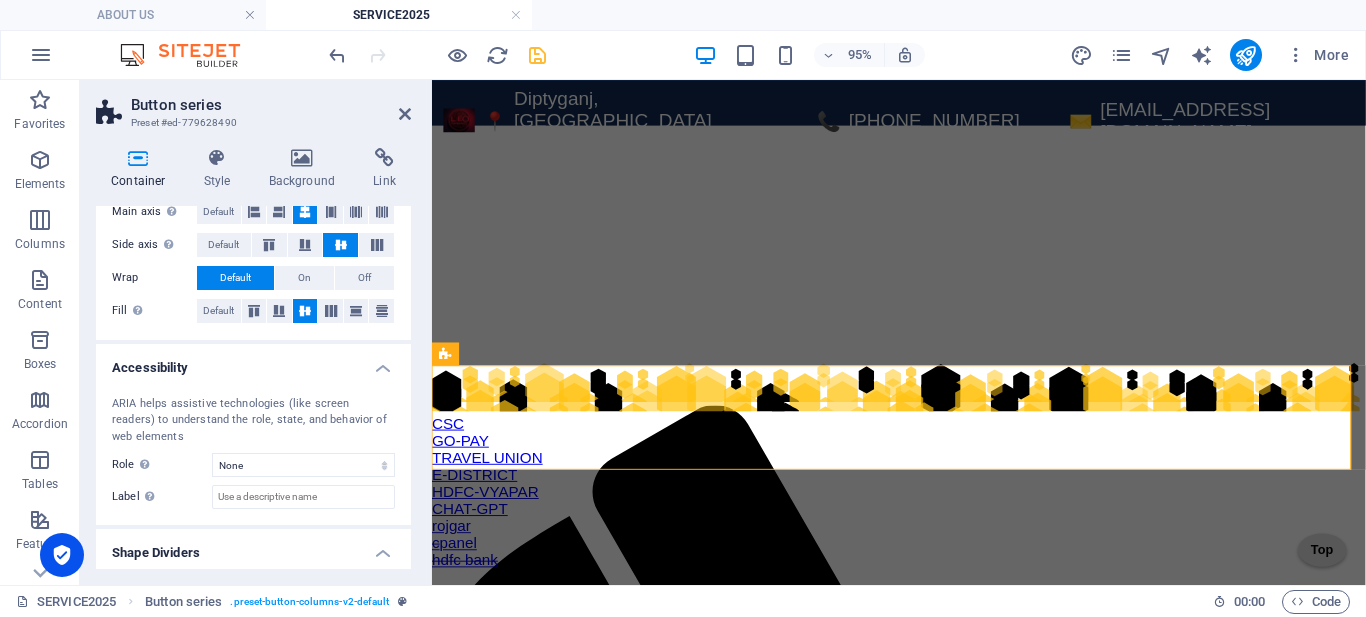scroll, scrollTop: 400, scrollLeft: 0, axis: vertical 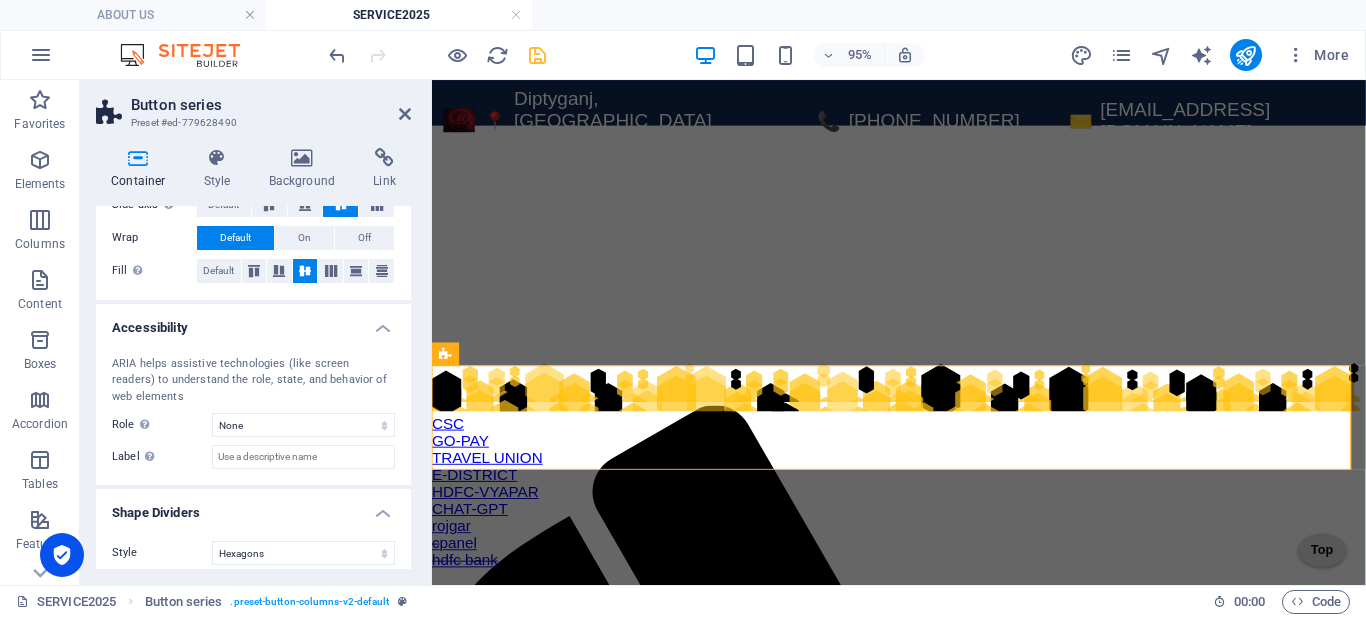 click on "ARIA helps assistive technologies (like screen readers) to understand the role, state, and behavior of web elements Role The ARIA role defines the purpose of an element.  Here you can find all explanations and recommendations None Alert Article Banner Comment Complementary Dialog Footer Header Marquee Presentation Region Section Separator Status Timer Label Use the  ARIA label  to provide a clear and descriptive name for elements that aren not self-explanatory on their own." at bounding box center (253, 413) 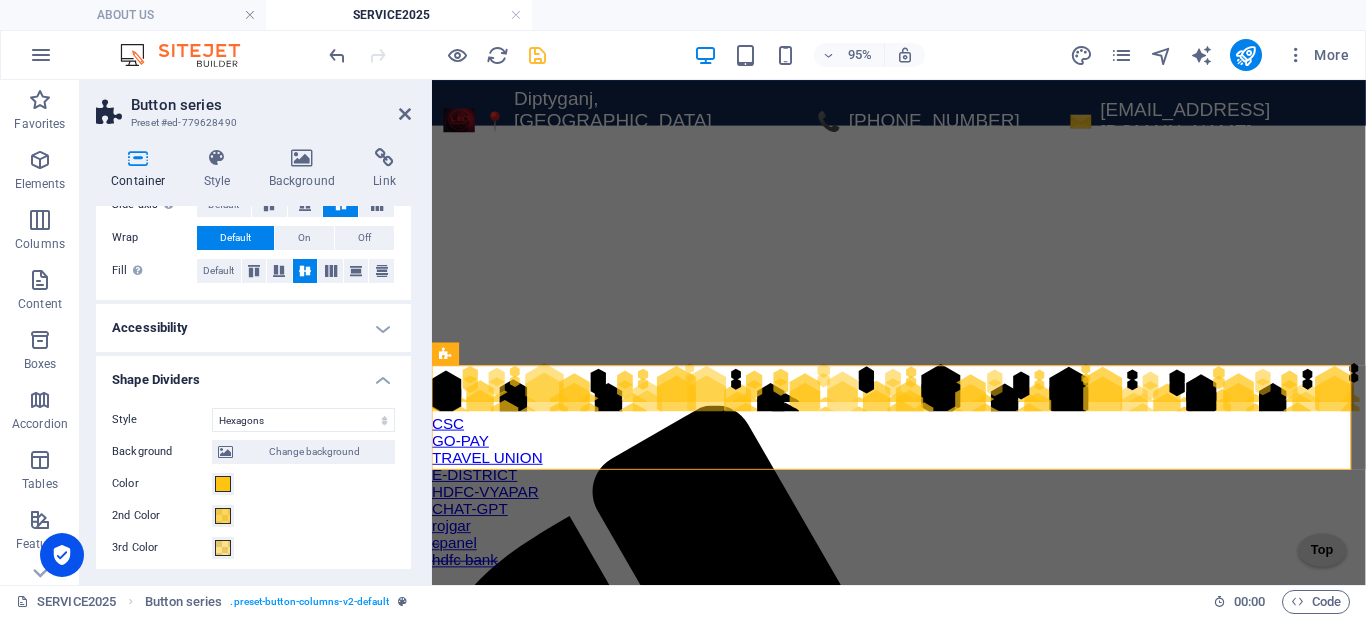 click on "Shape Dividers" at bounding box center [253, 374] 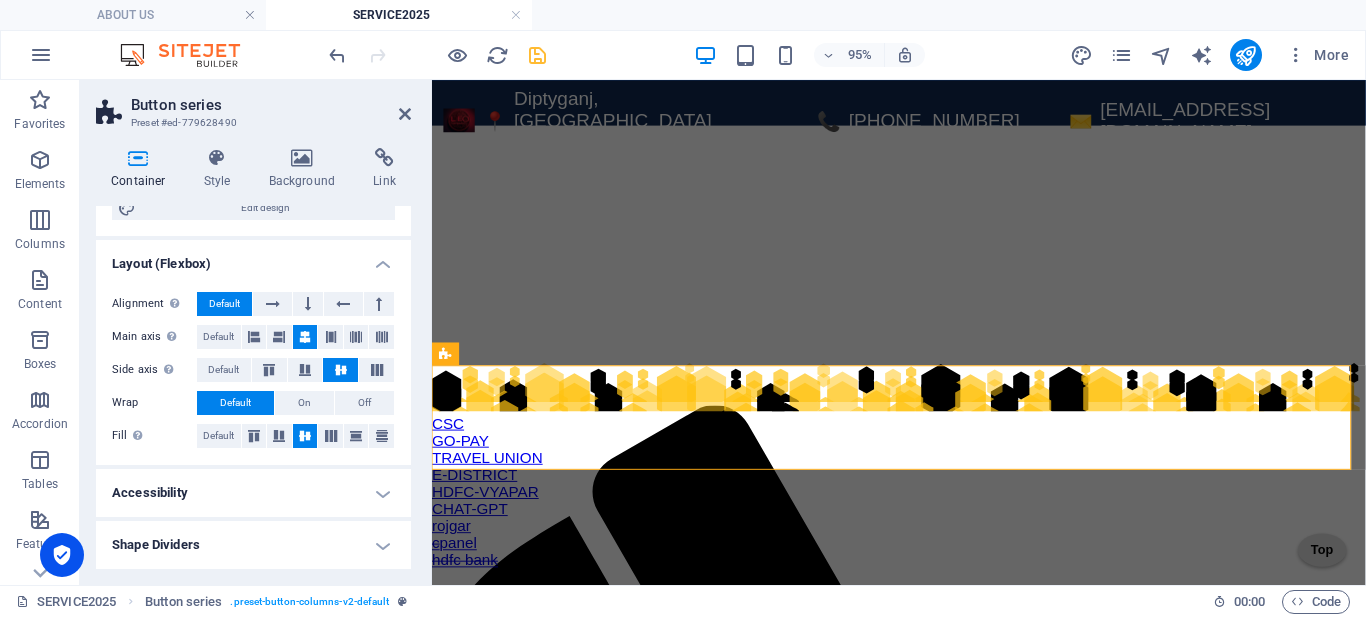 scroll, scrollTop: 235, scrollLeft: 0, axis: vertical 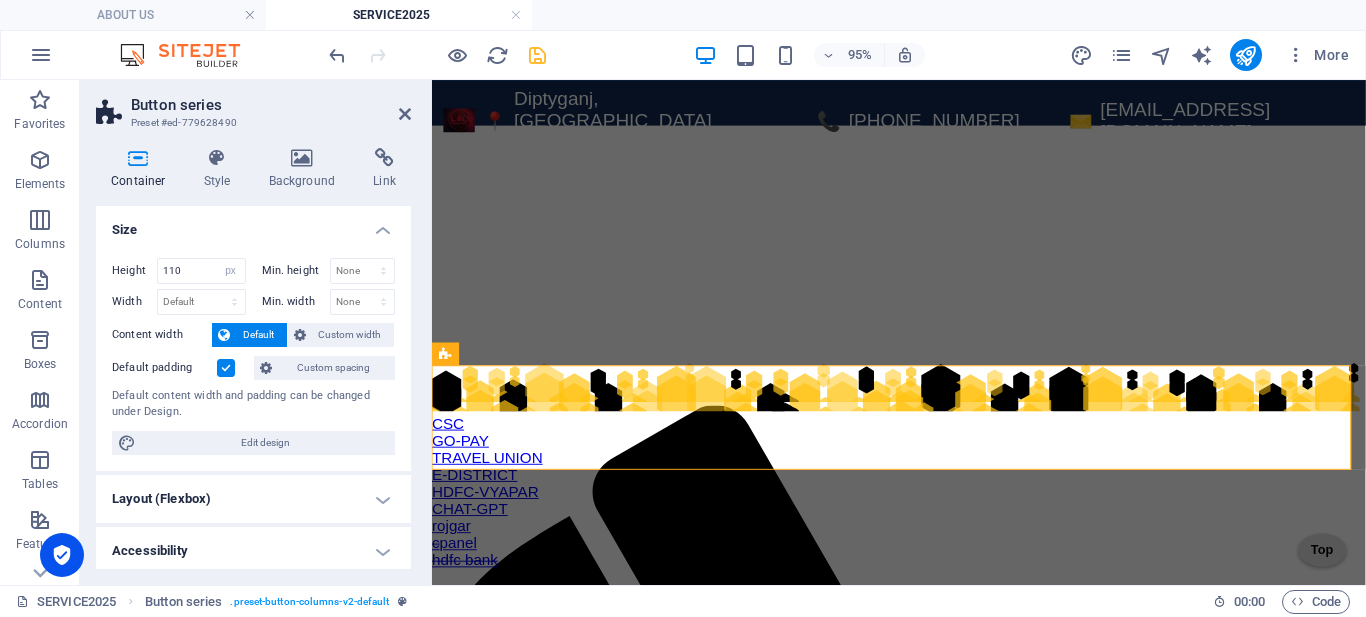 click on "Size" at bounding box center (253, 224) 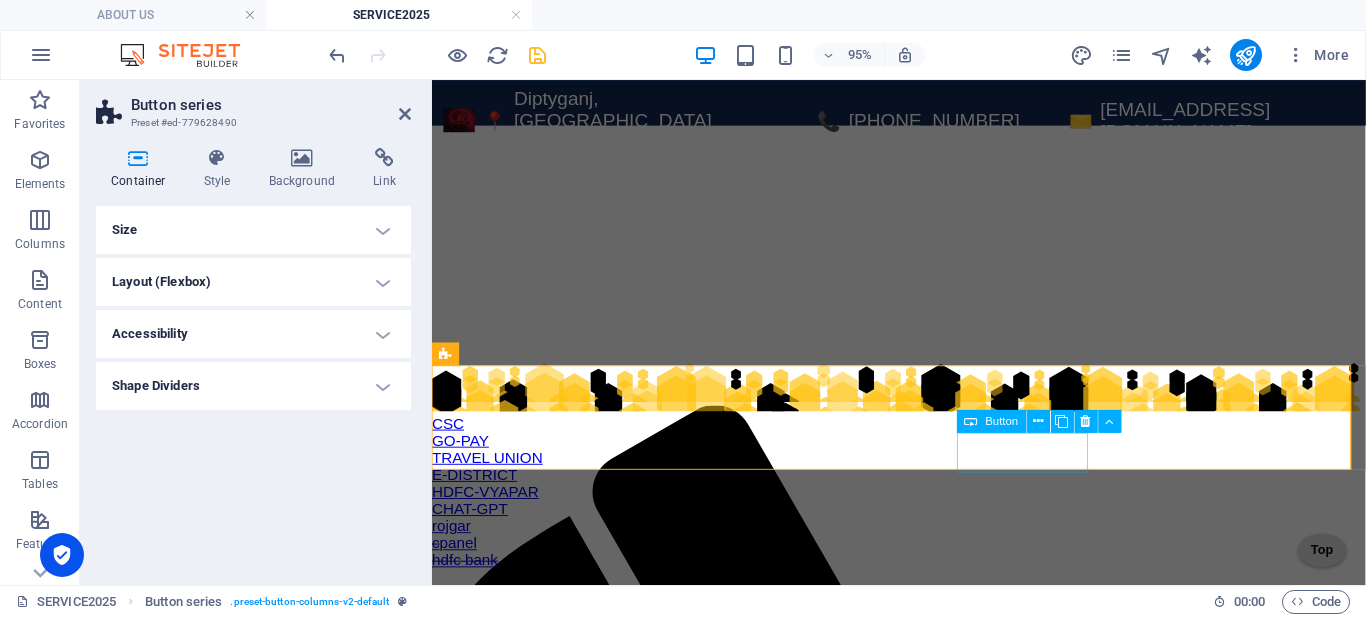 click on "hdfc bank" at bounding box center (923, 586) 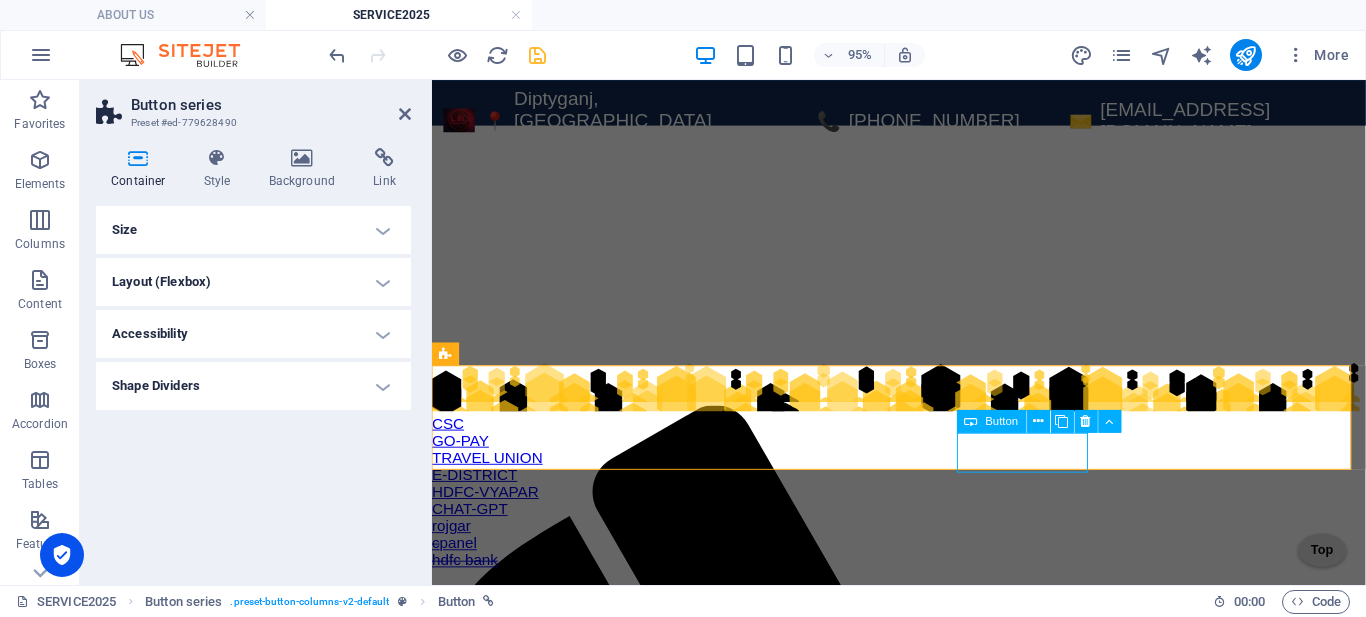 click on "hdfc bank" at bounding box center (923, 586) 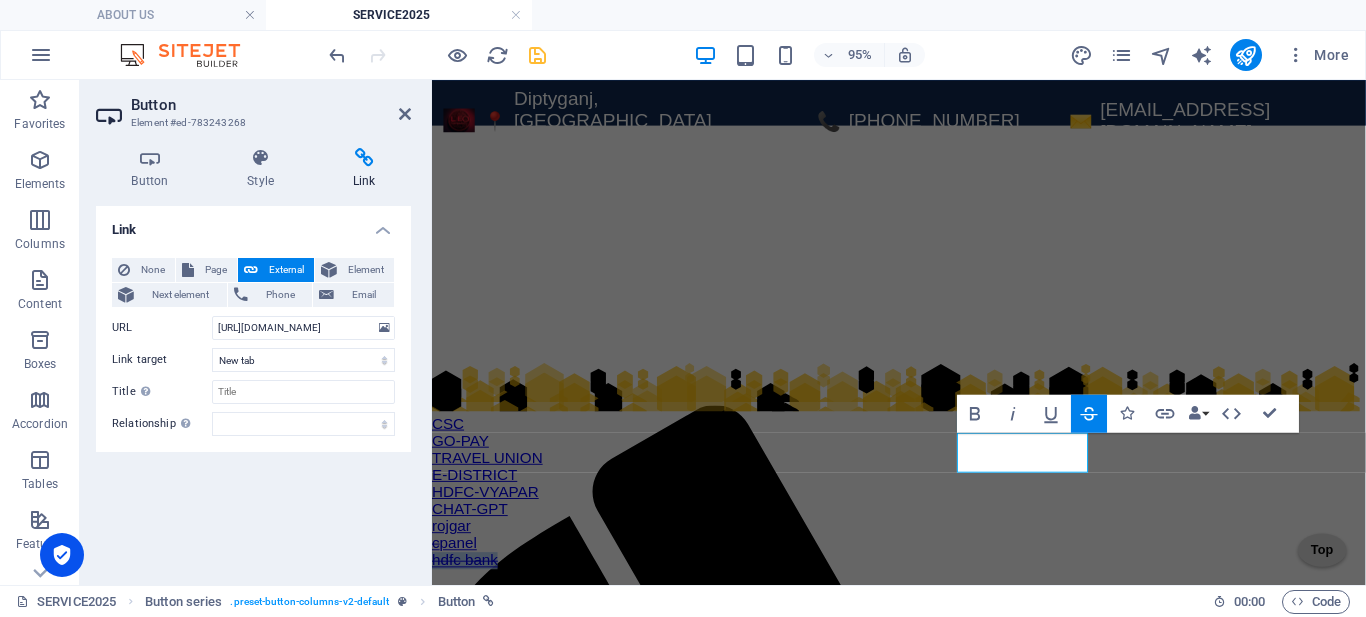 click 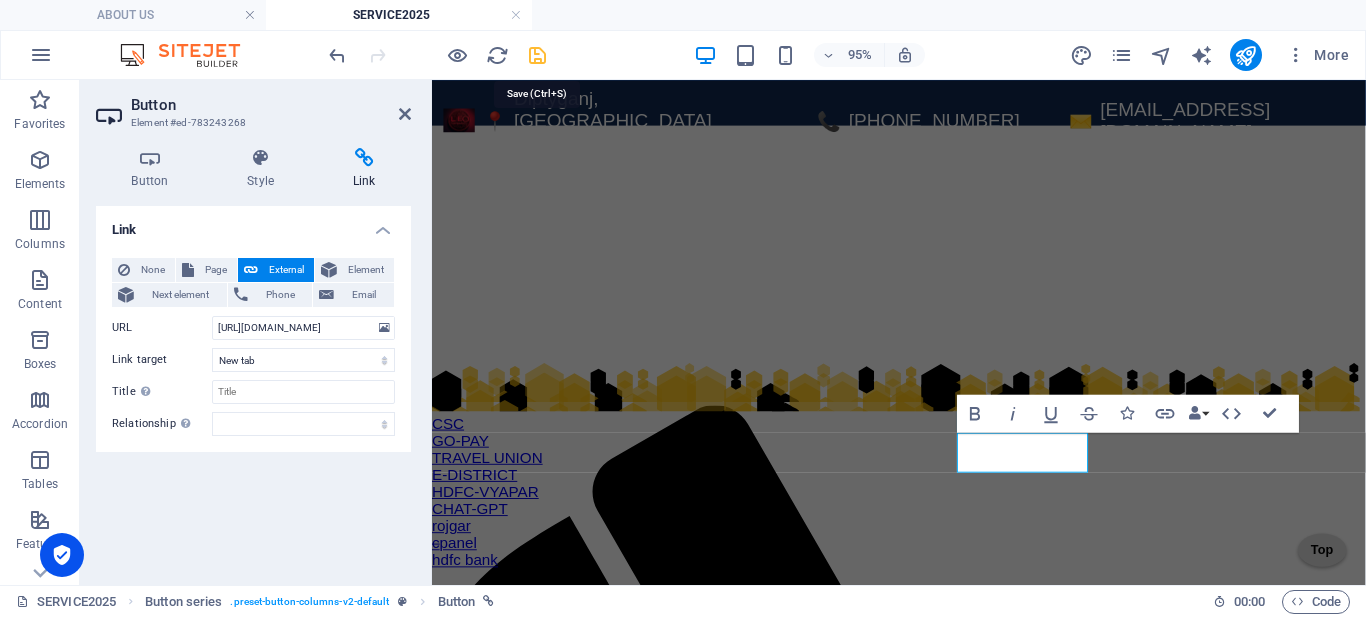 click at bounding box center (537, 55) 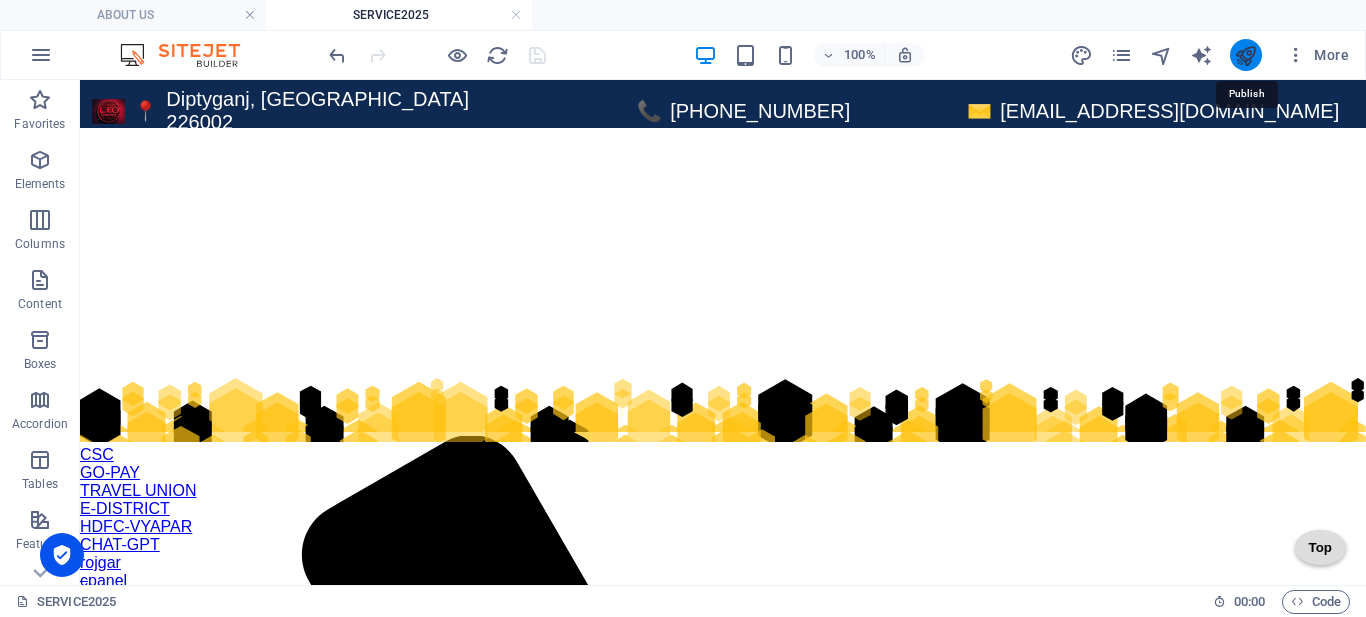 click at bounding box center (1245, 55) 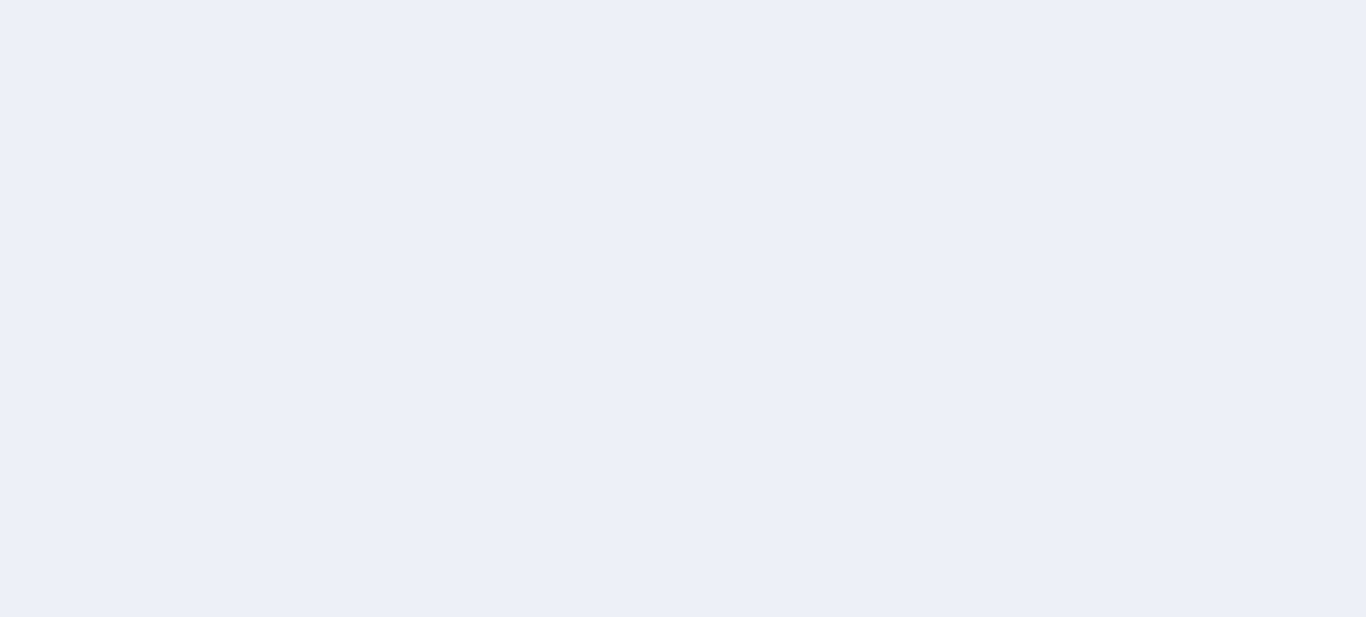 scroll, scrollTop: 0, scrollLeft: 0, axis: both 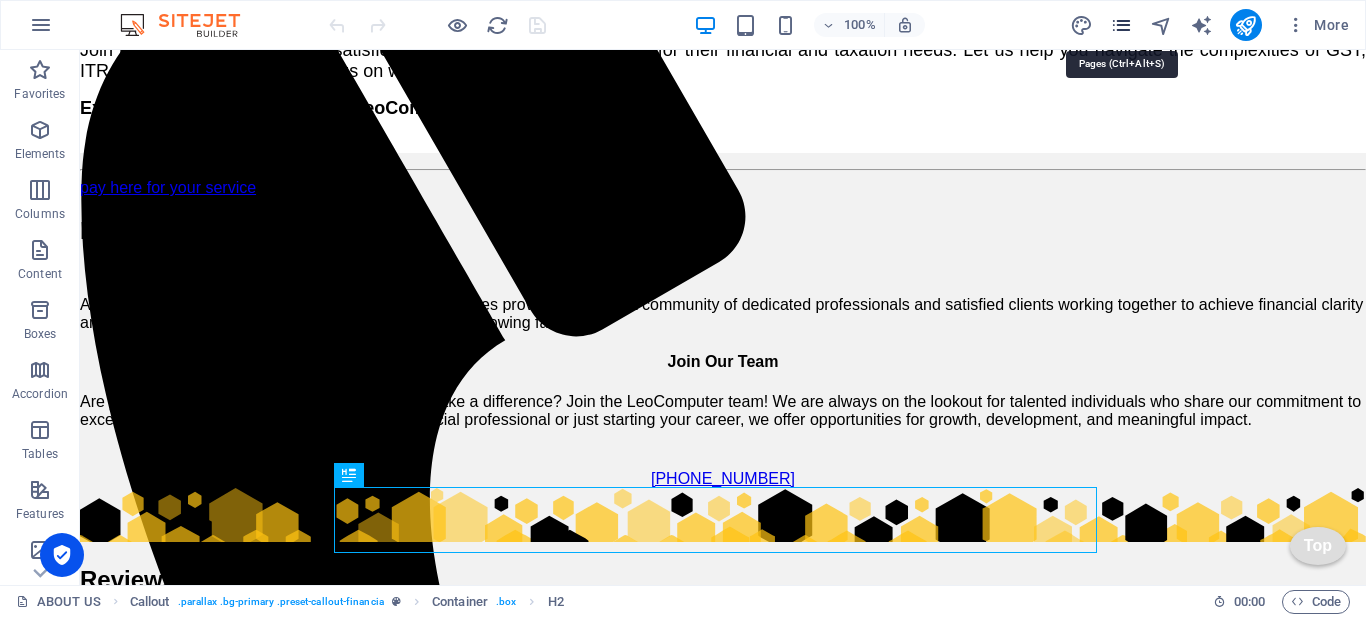 click at bounding box center (1121, 25) 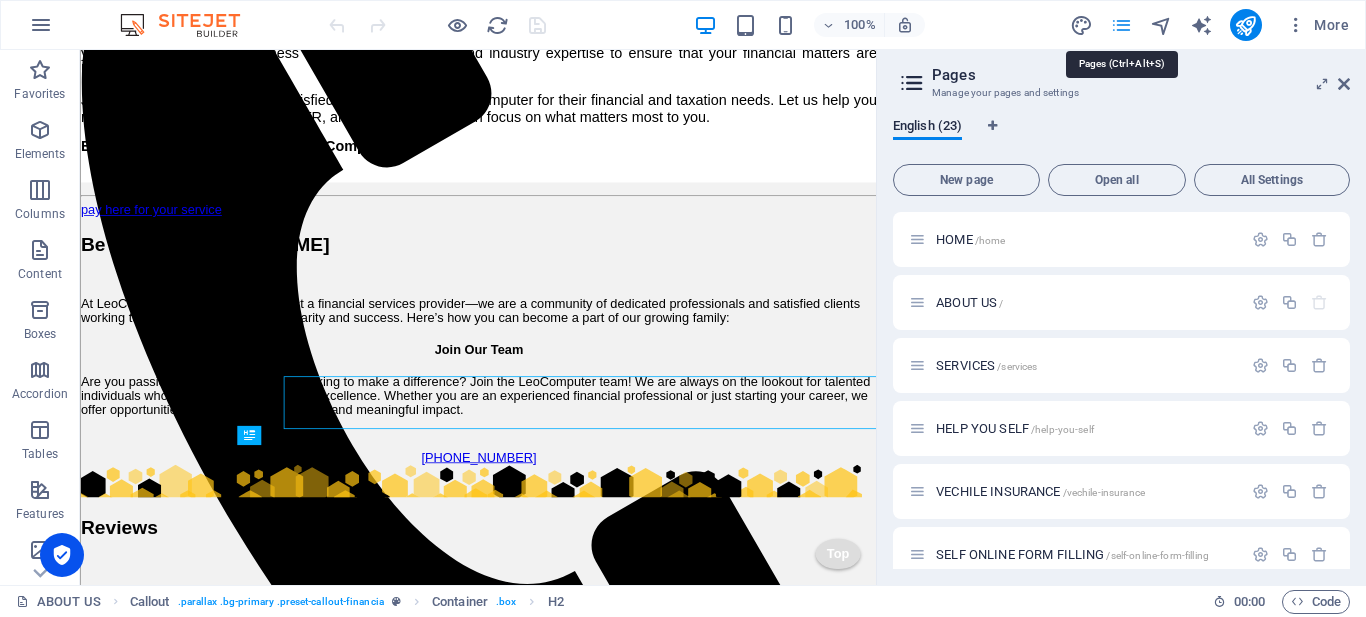 scroll, scrollTop: 701, scrollLeft: 0, axis: vertical 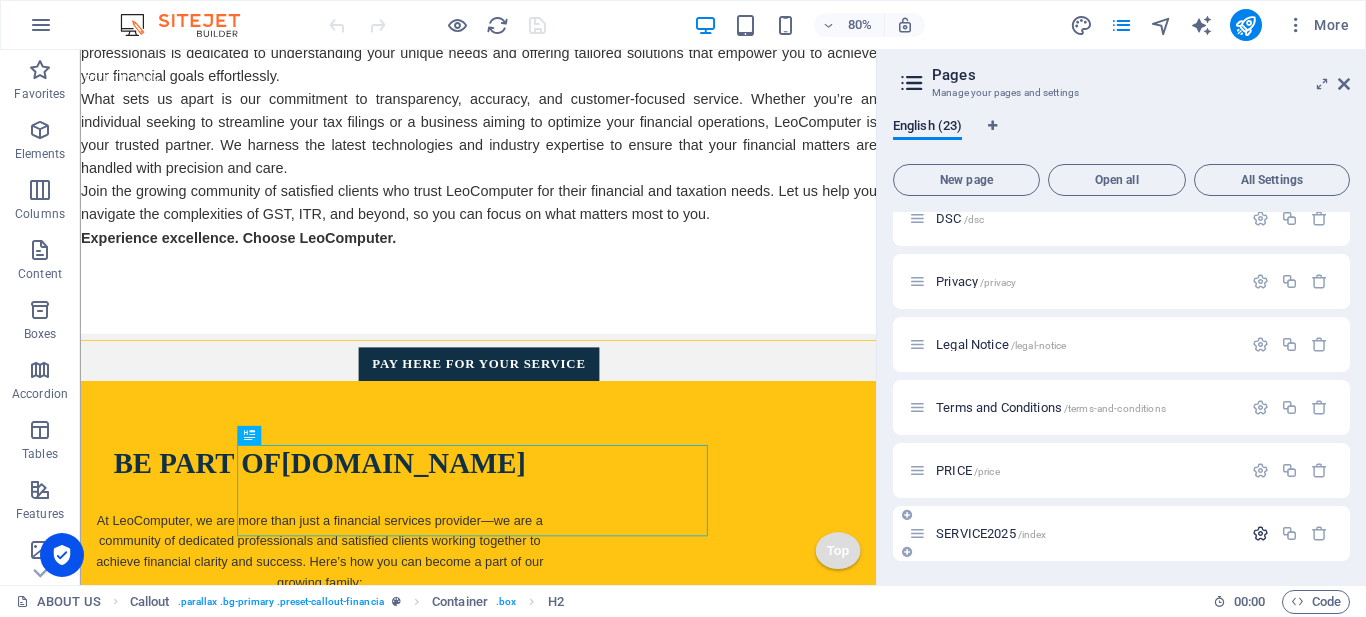 click at bounding box center [1260, 533] 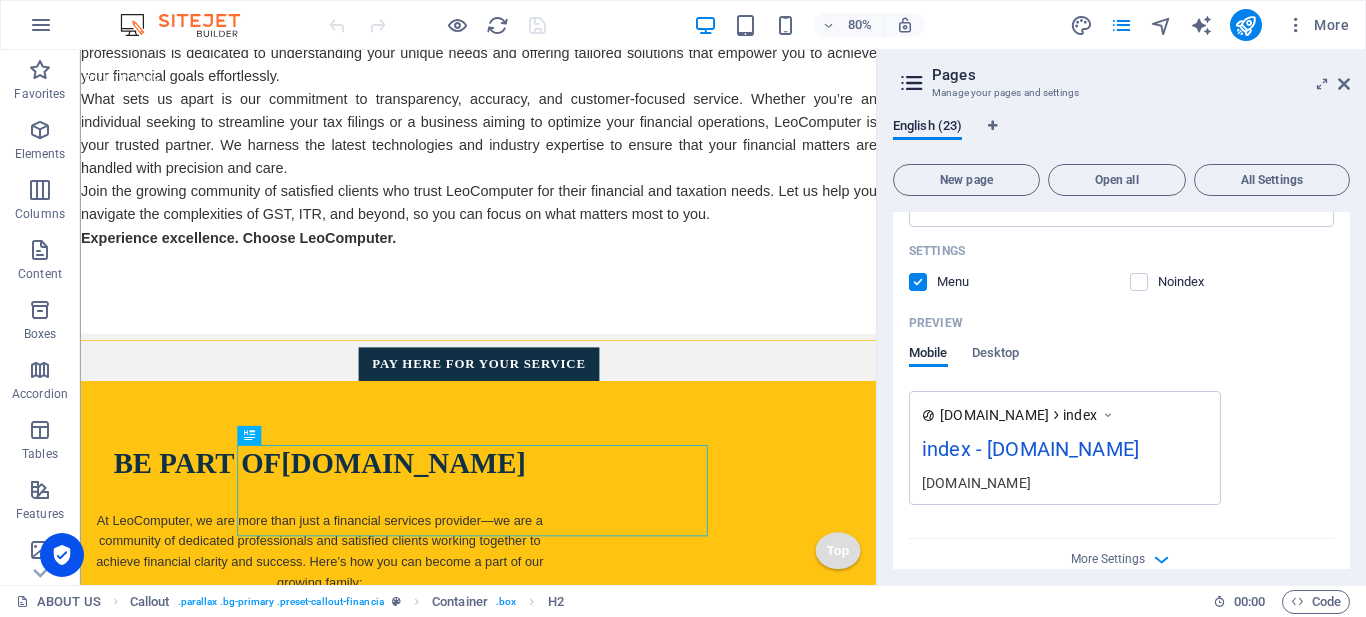 scroll, scrollTop: 1837, scrollLeft: 0, axis: vertical 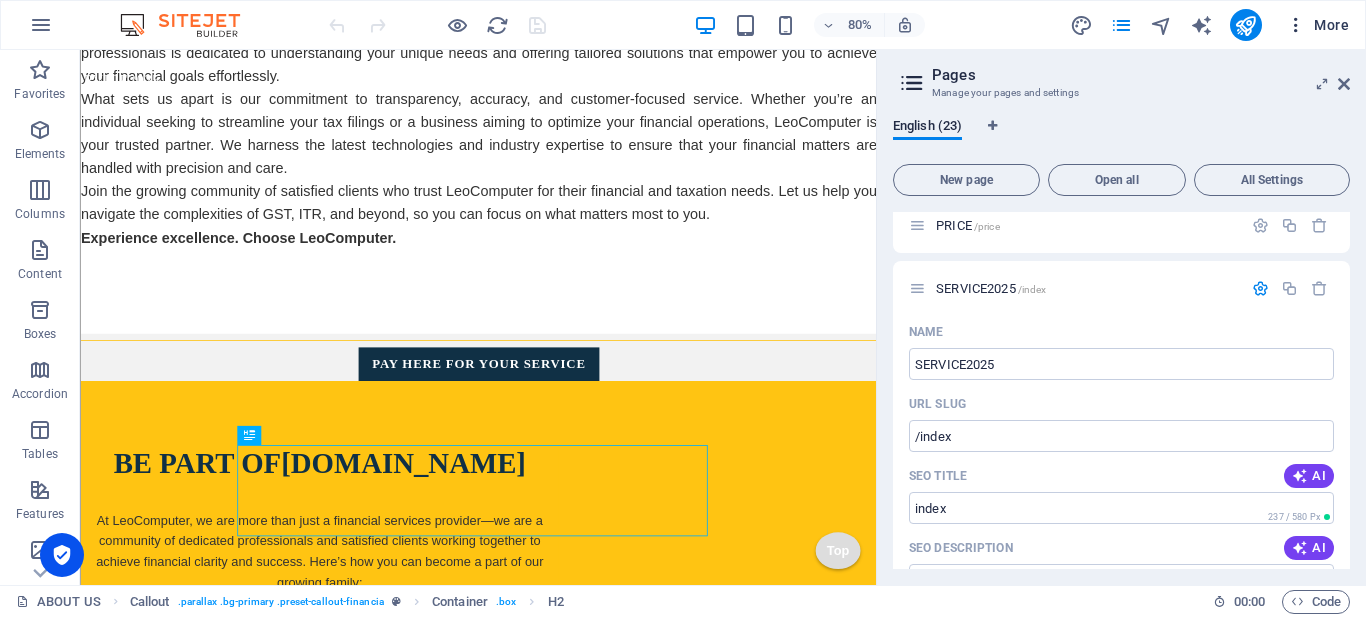 click at bounding box center [1296, 25] 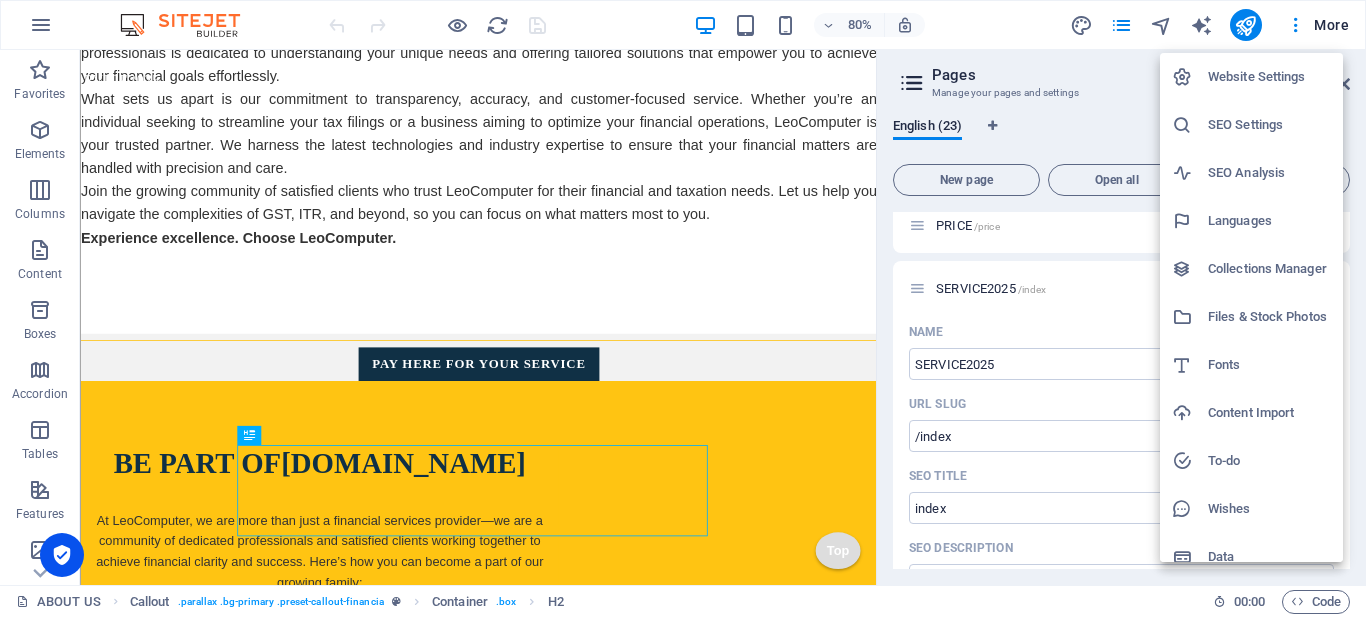 scroll, scrollTop: 19, scrollLeft: 0, axis: vertical 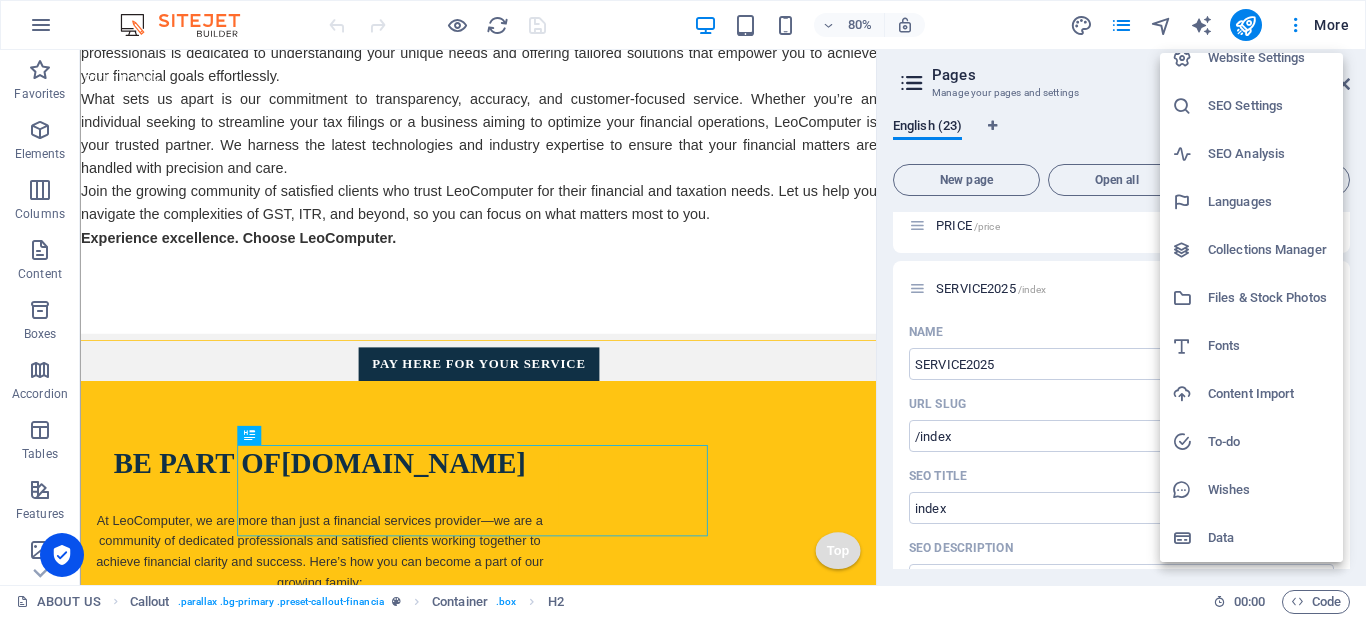 click at bounding box center [683, 308] 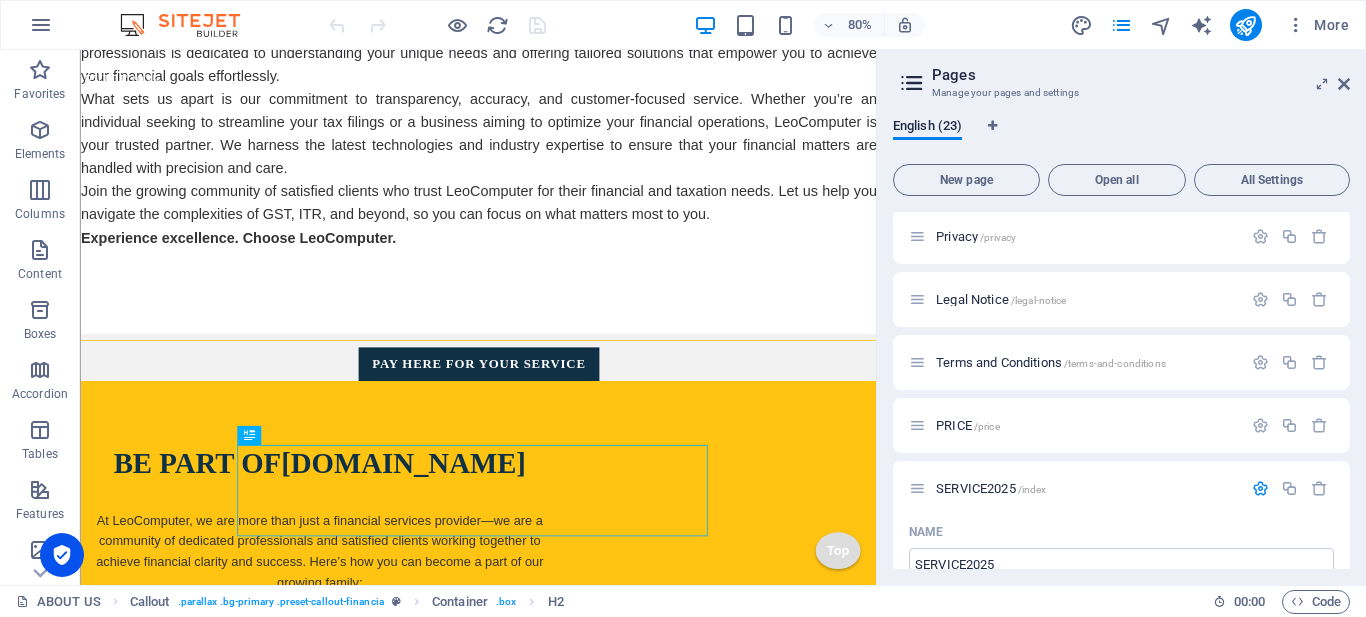 scroll, scrollTop: 1237, scrollLeft: 0, axis: vertical 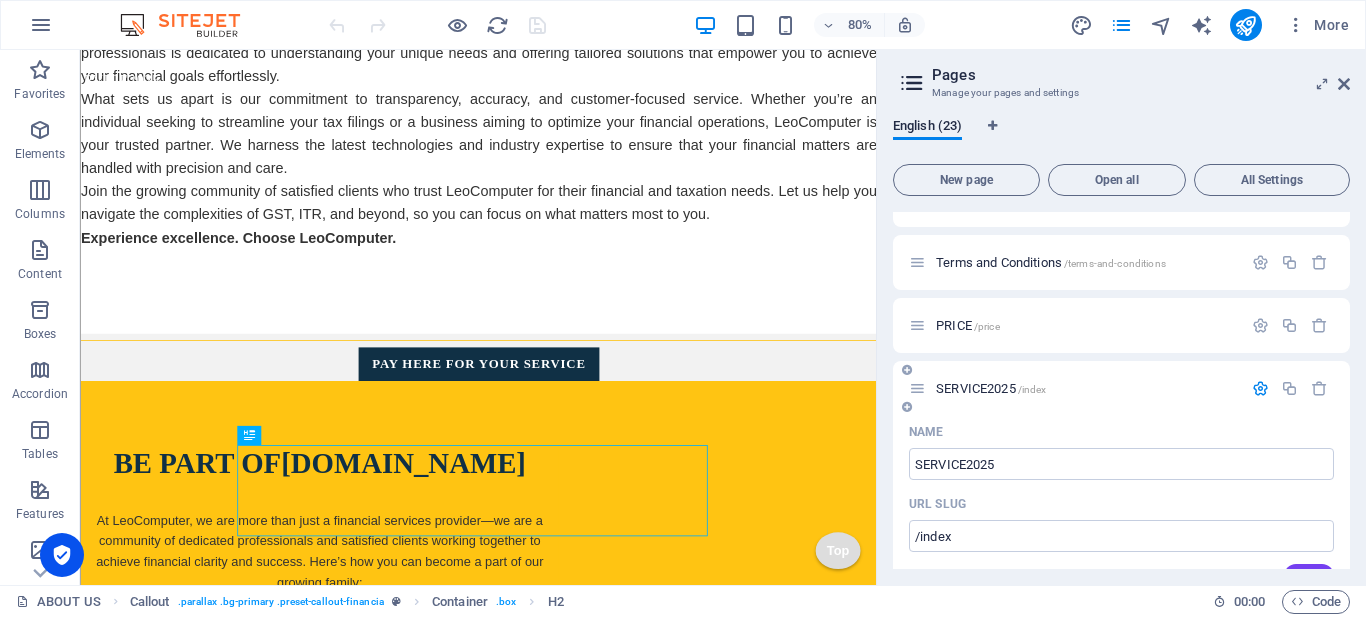 click on "SERVICE2025 /index" at bounding box center (991, 388) 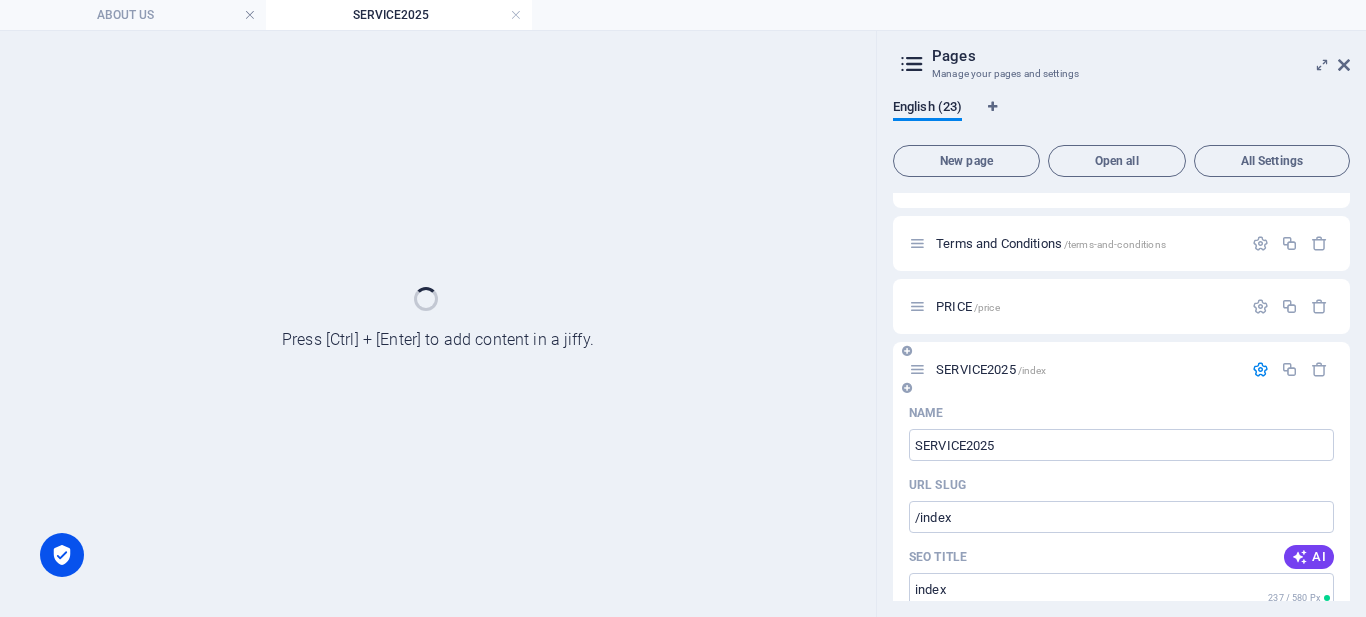 scroll, scrollTop: 0, scrollLeft: 0, axis: both 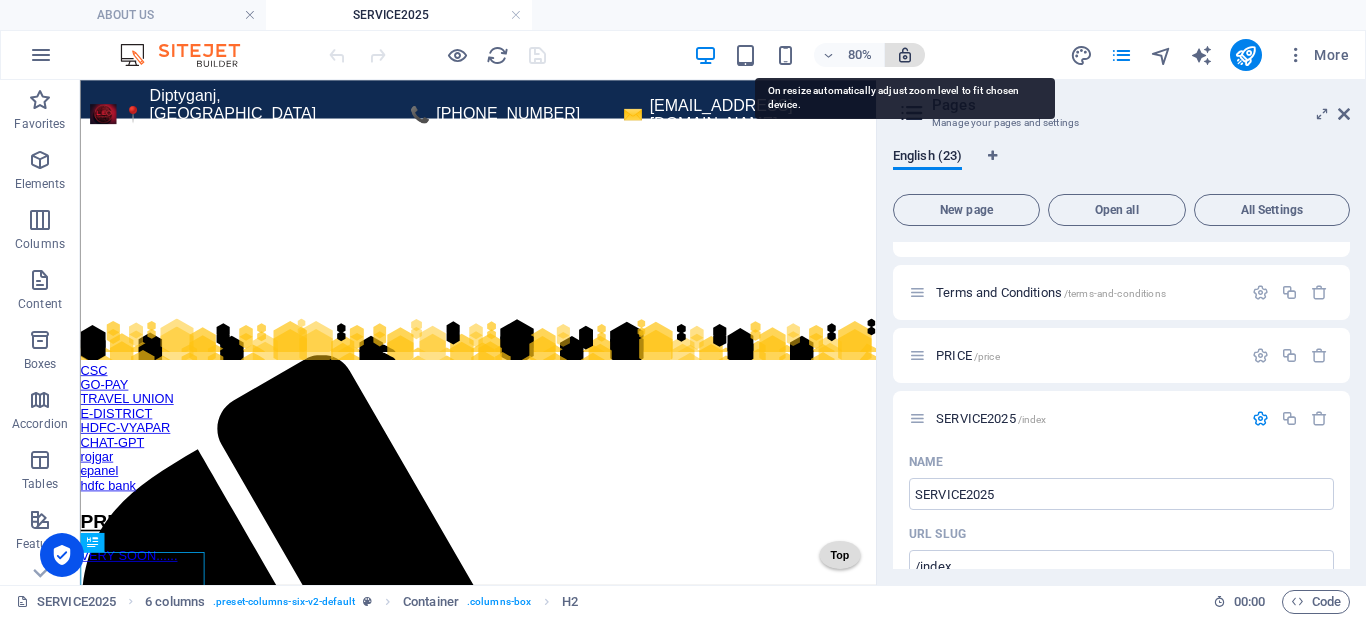 click at bounding box center [905, 55] 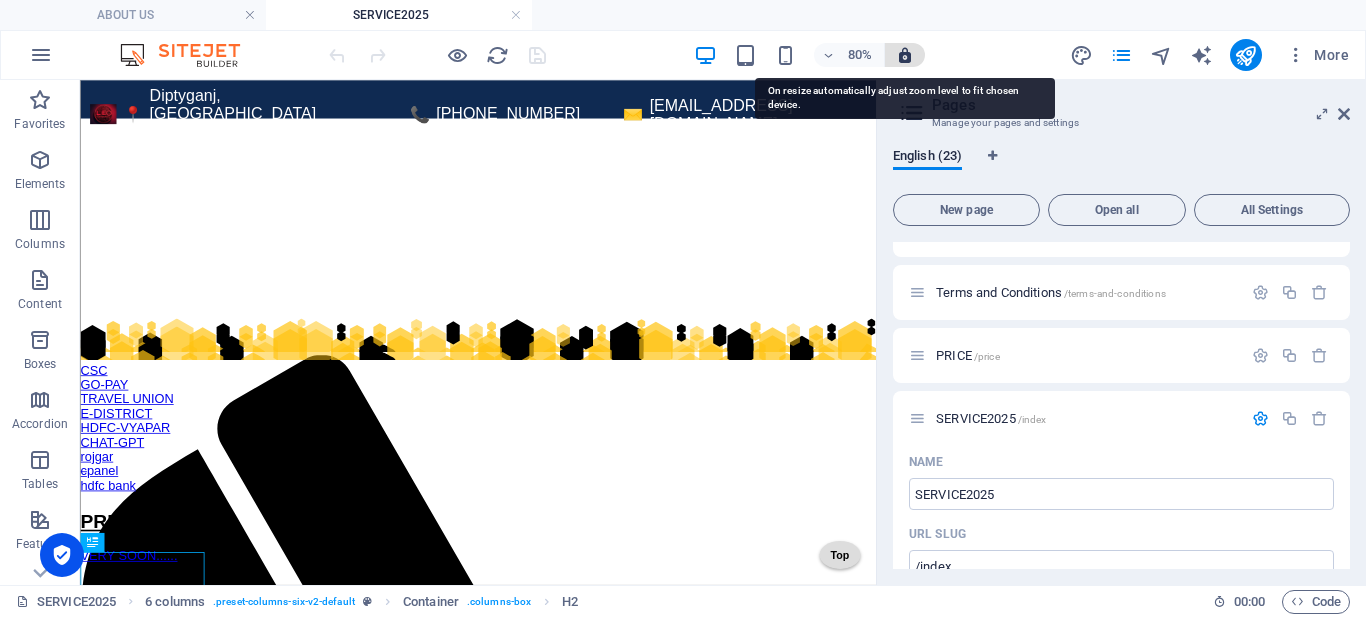 click at bounding box center (905, 55) 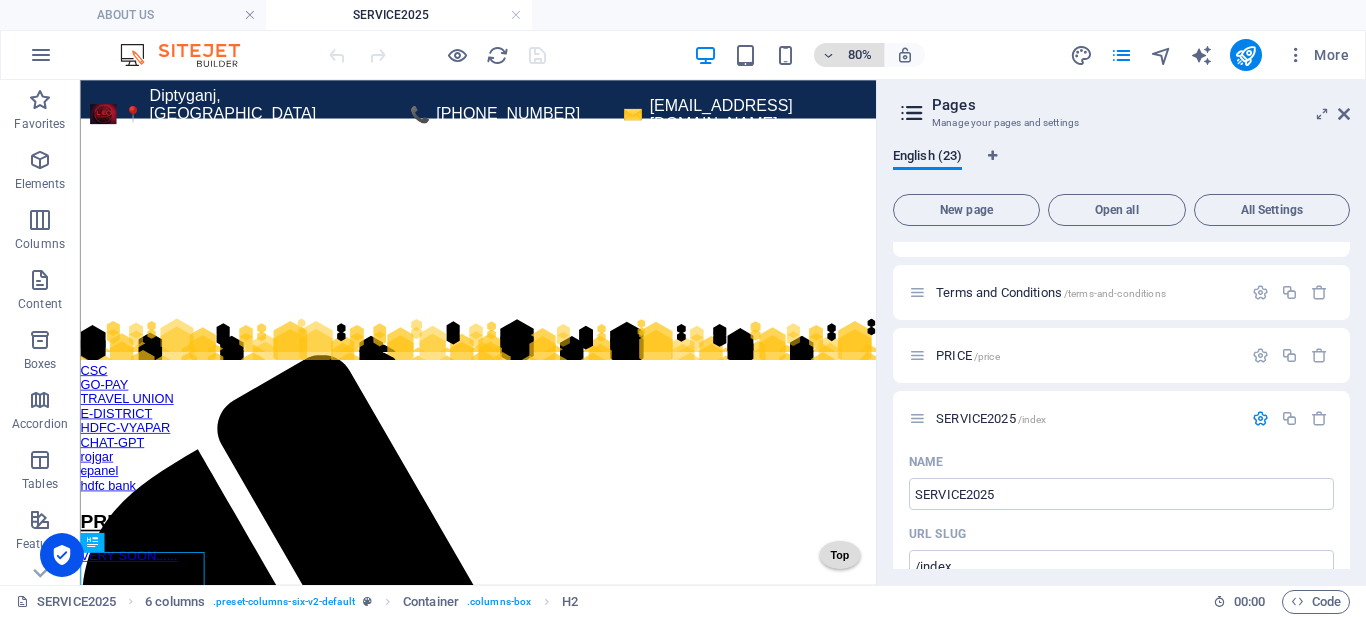 click at bounding box center [829, 55] 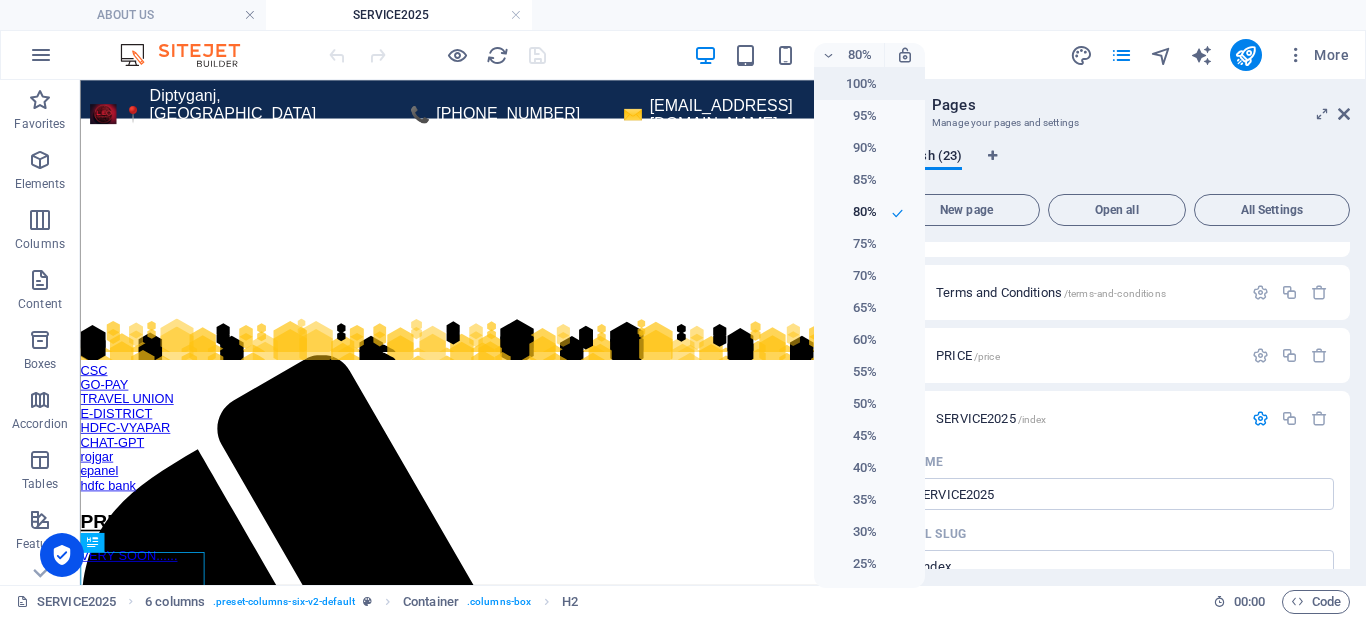 click on "100%" at bounding box center (851, 84) 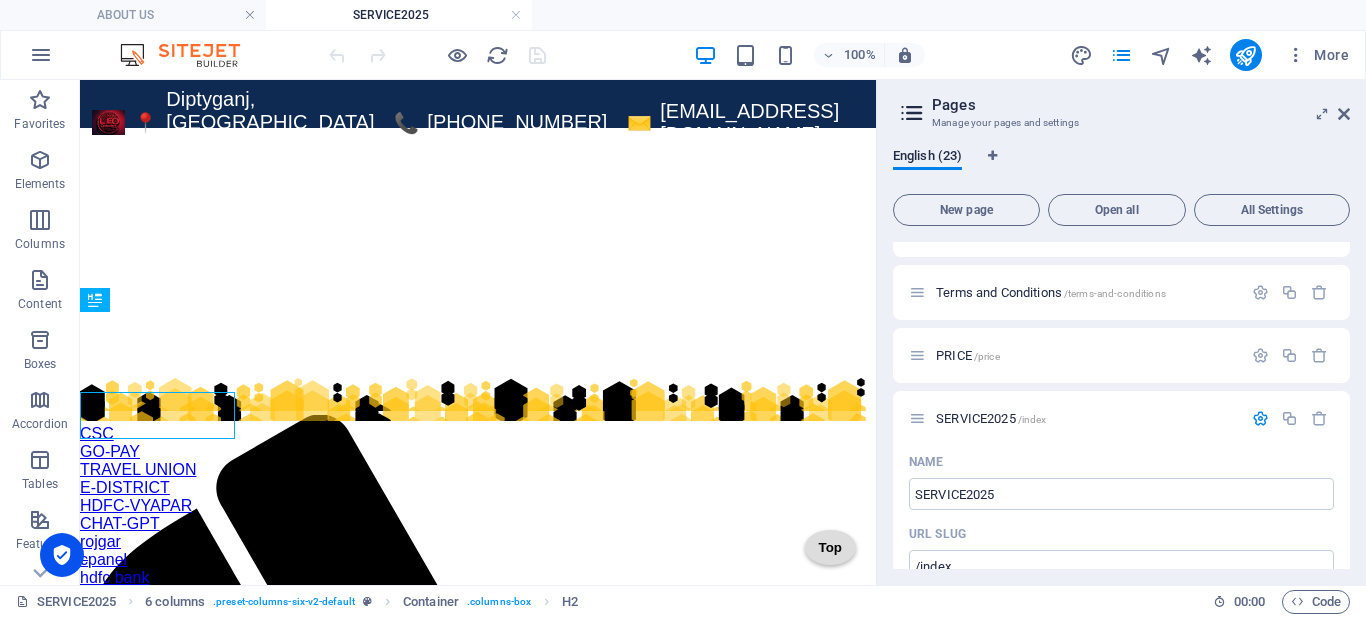scroll, scrollTop: 278, scrollLeft: 0, axis: vertical 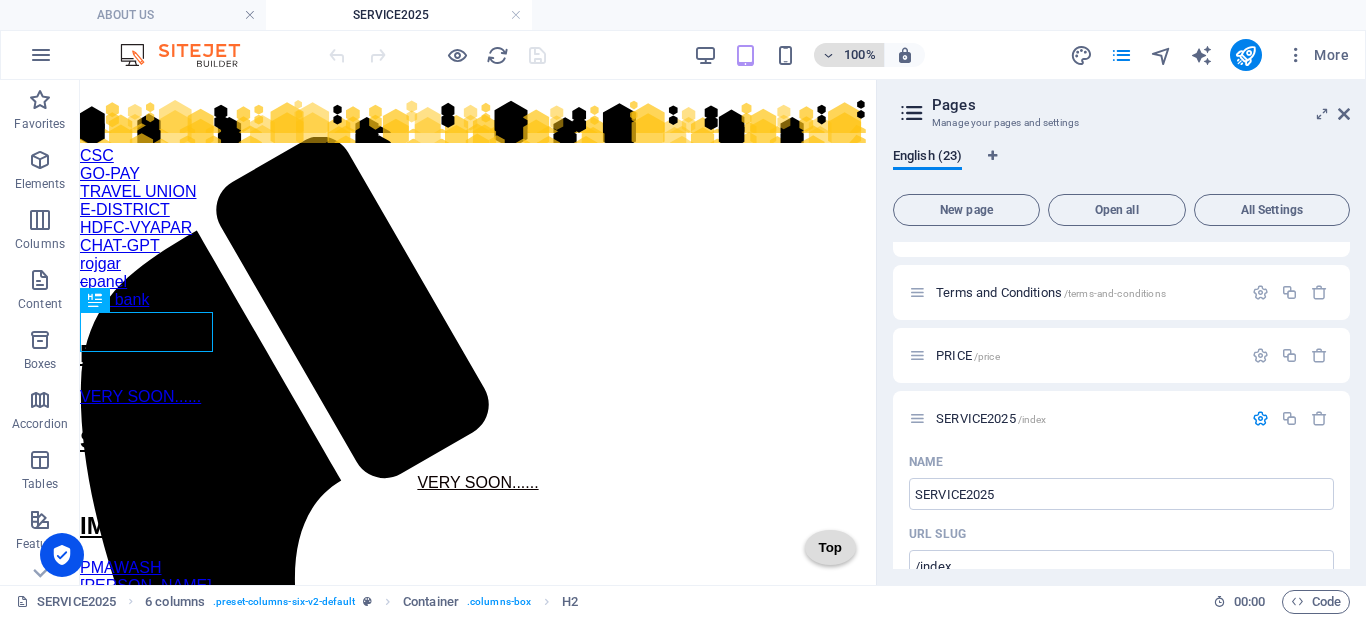 click at bounding box center (829, 55) 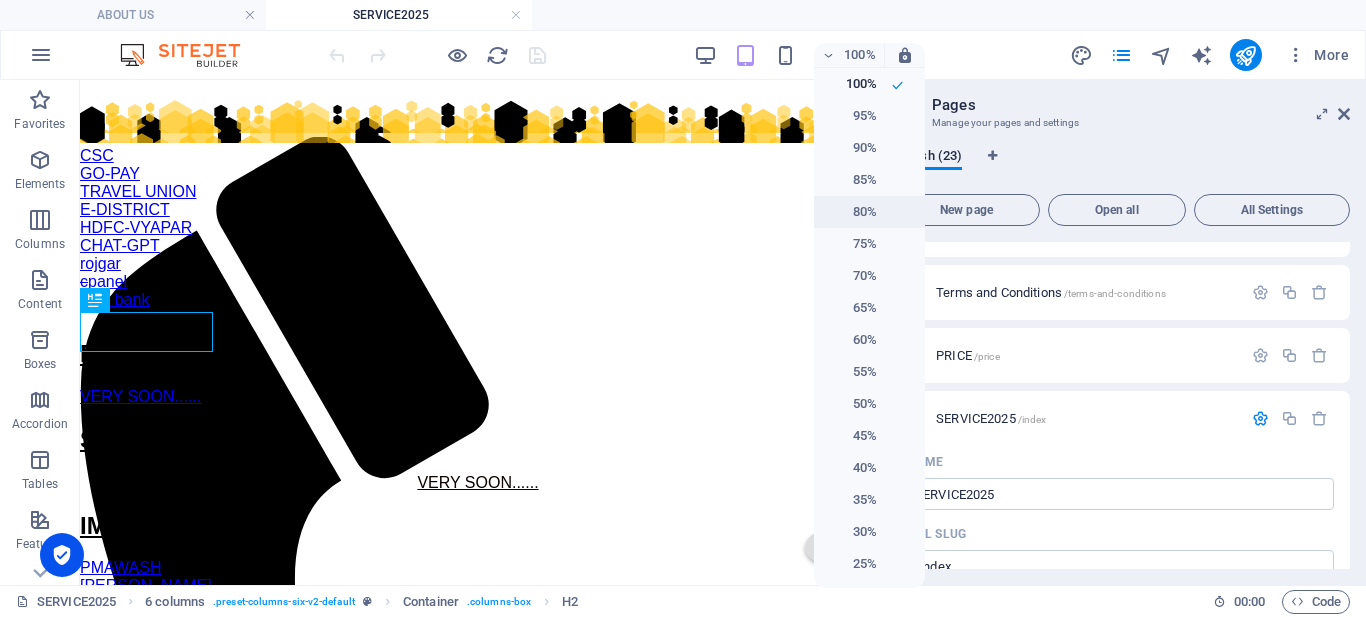 click on "80%" at bounding box center (851, 212) 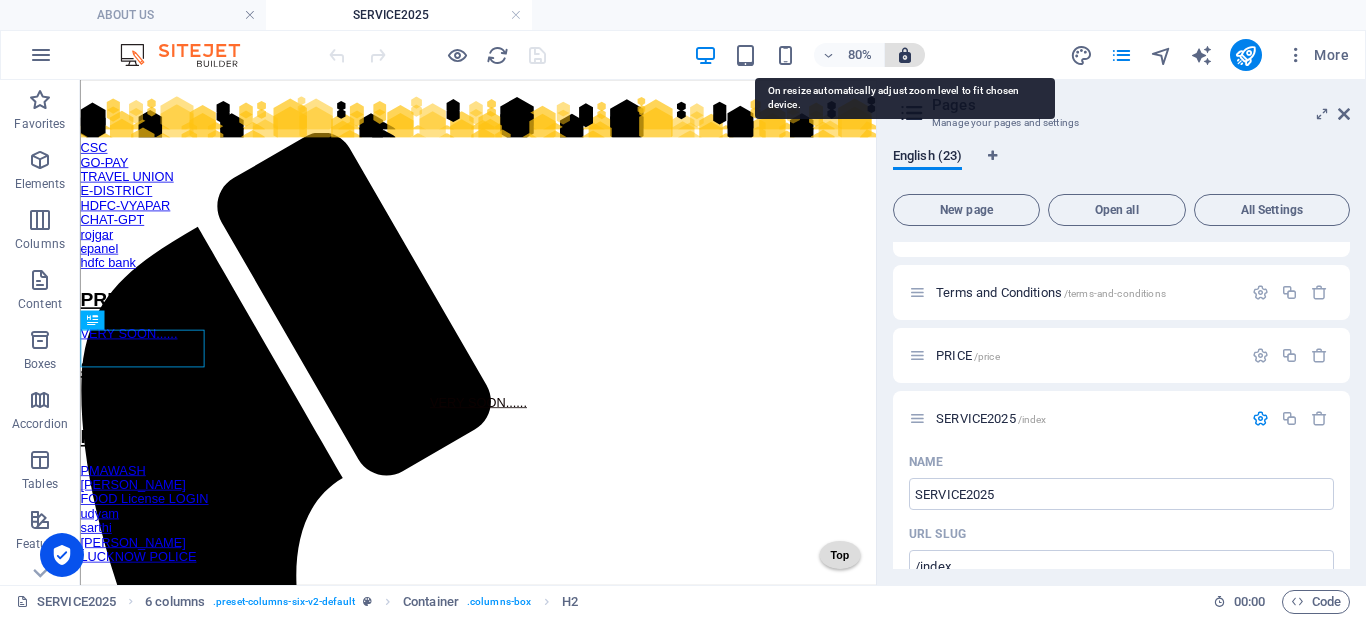 click at bounding box center (905, 55) 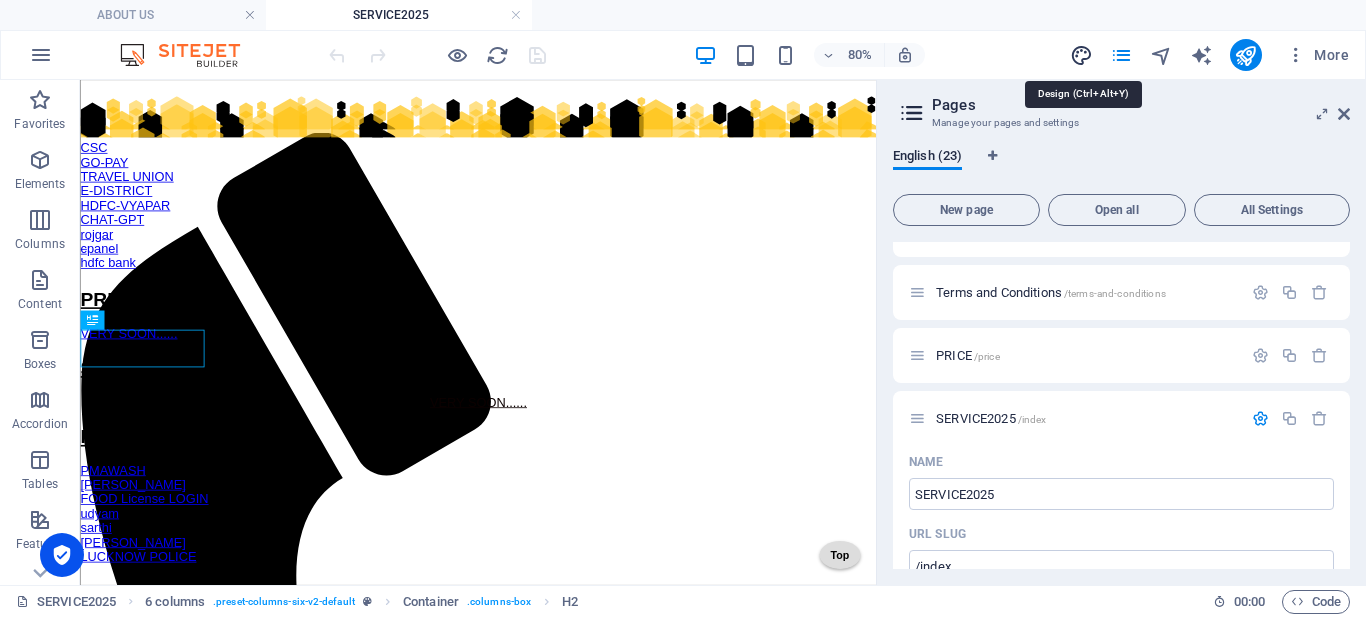 click at bounding box center [1081, 55] 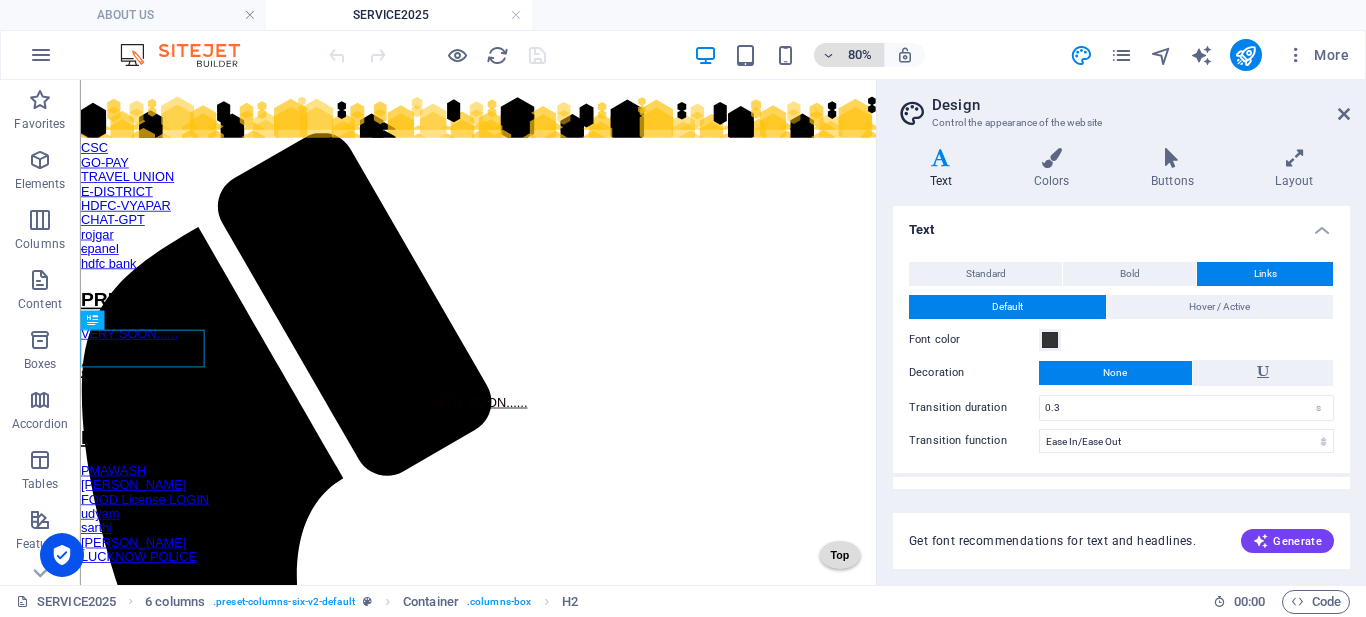 click at bounding box center (829, 55) 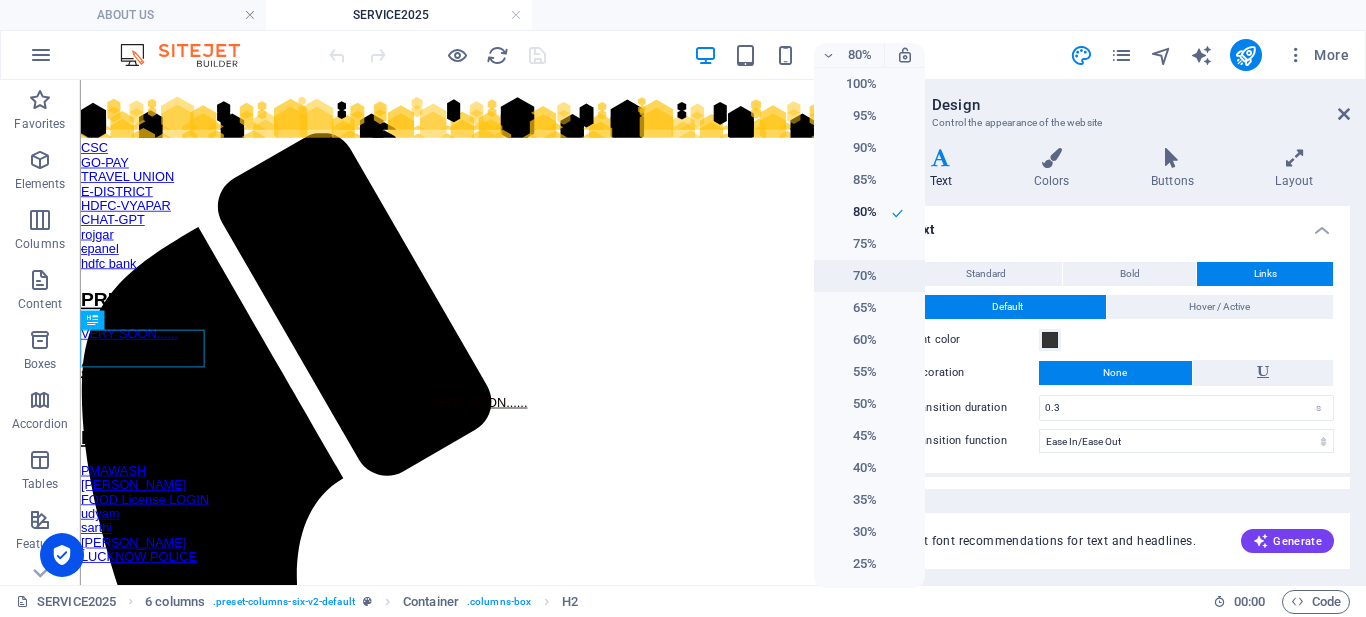click on "70%" at bounding box center [851, 276] 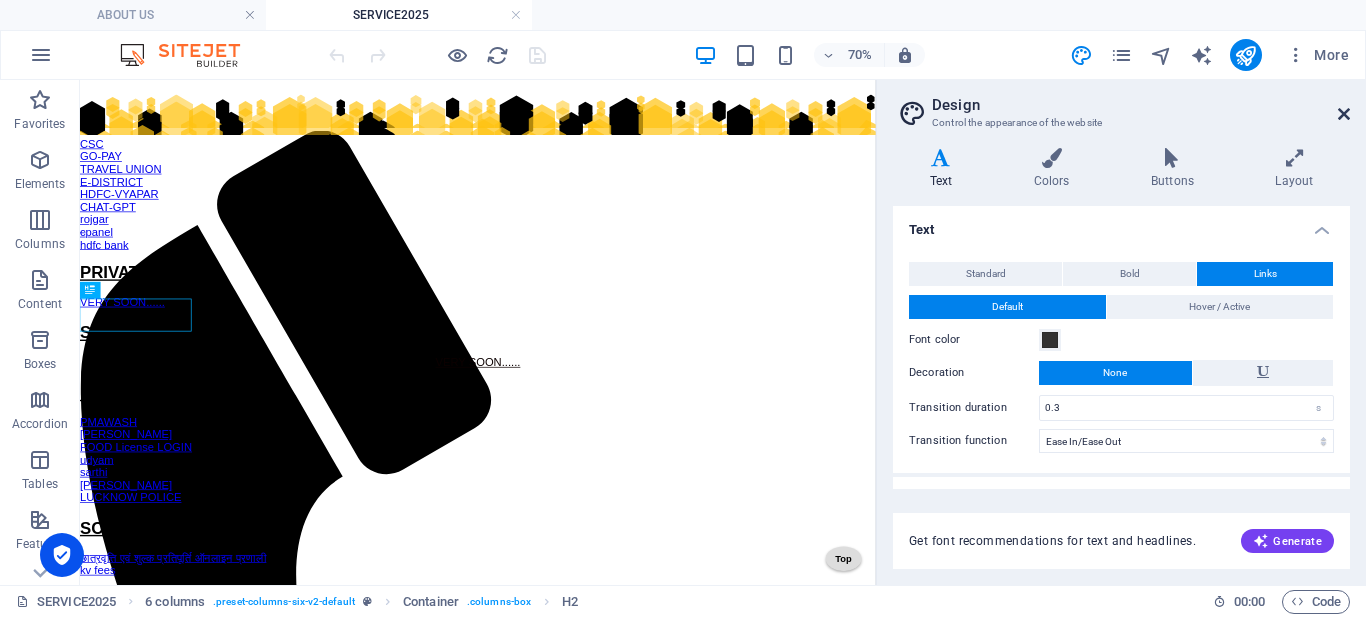 click at bounding box center [1344, 114] 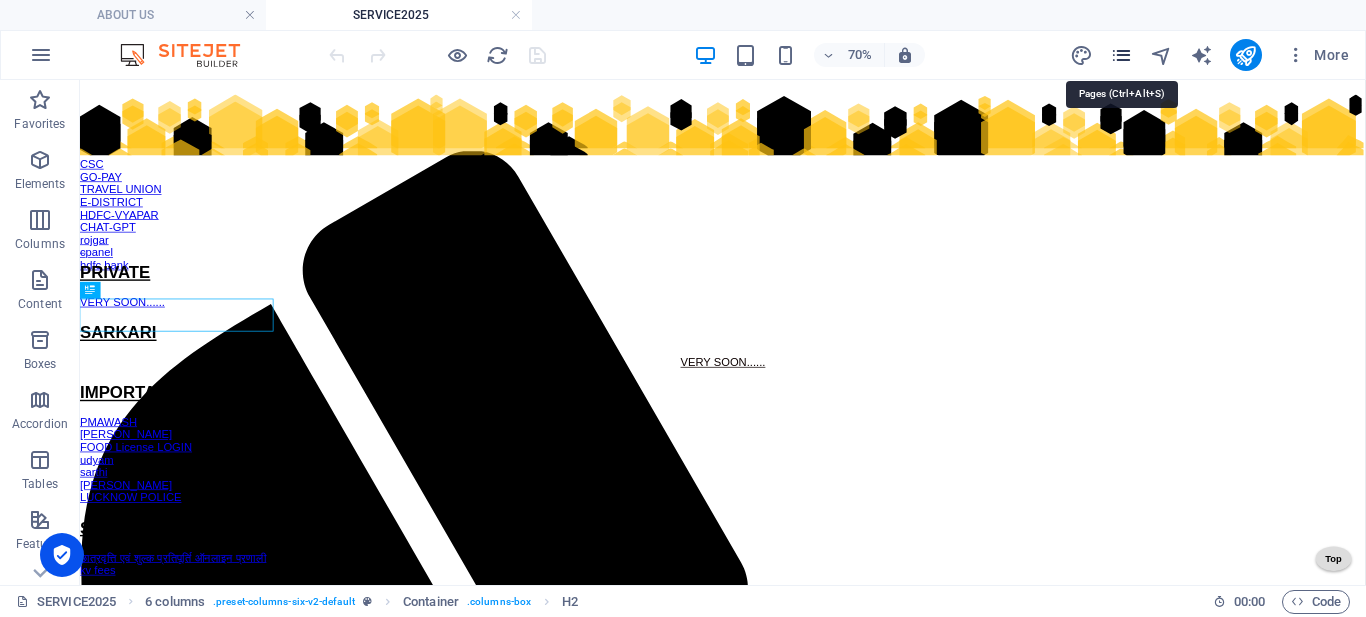 click at bounding box center (1121, 55) 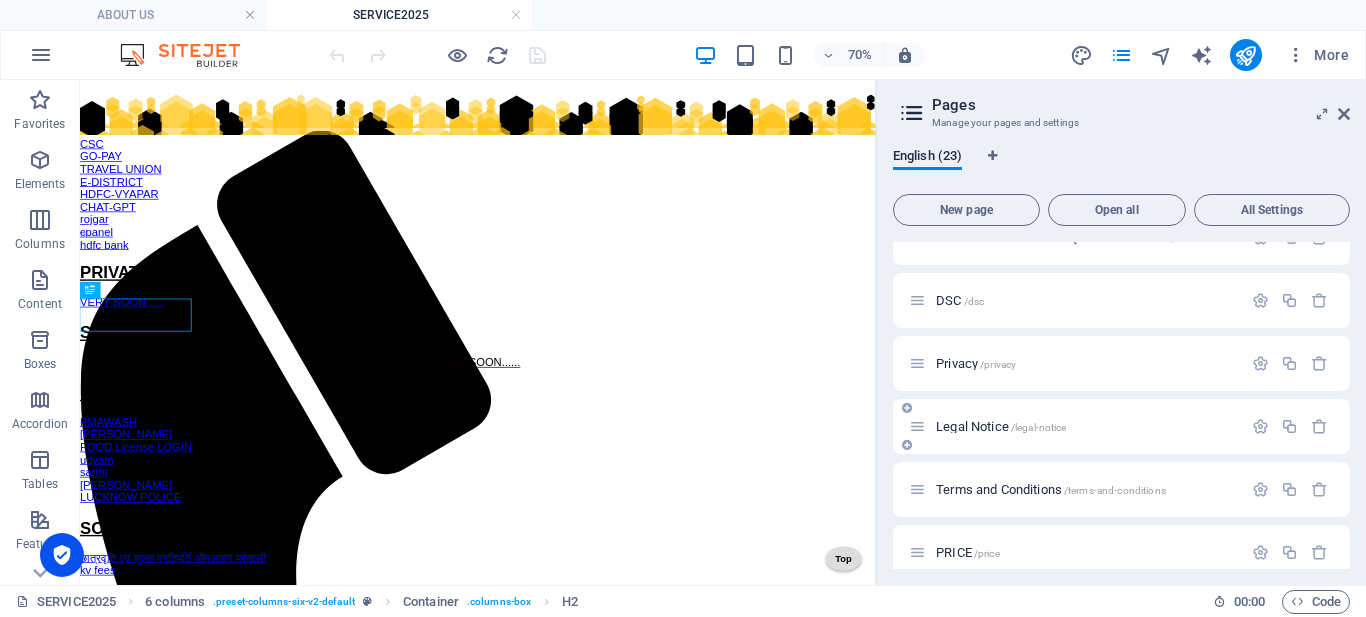 scroll, scrollTop: 1122, scrollLeft: 0, axis: vertical 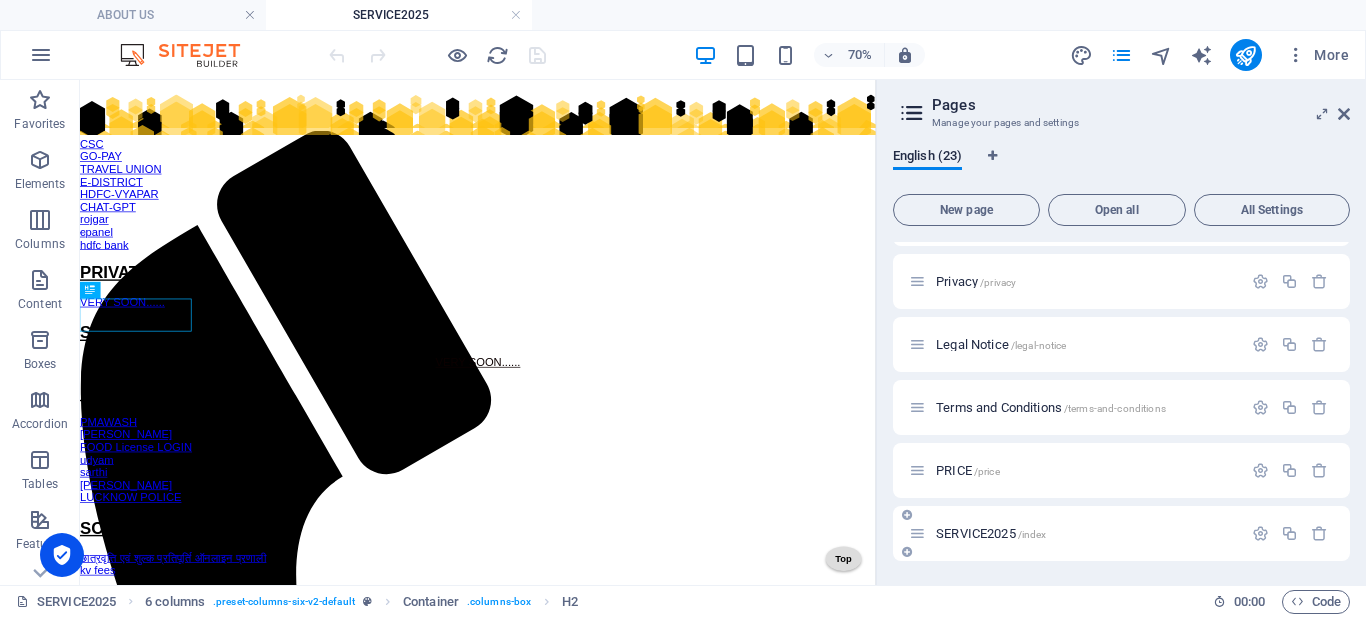 click on "SERVICE2025 /index" at bounding box center [991, 533] 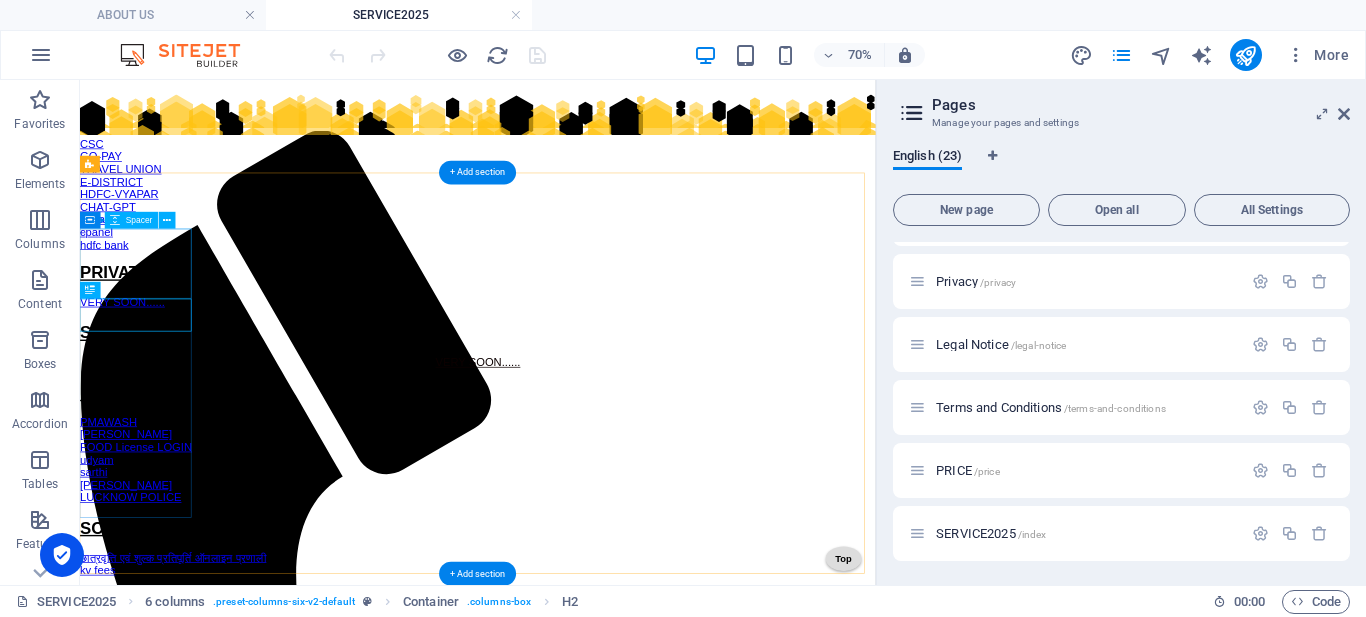 click at bounding box center (648, 270) 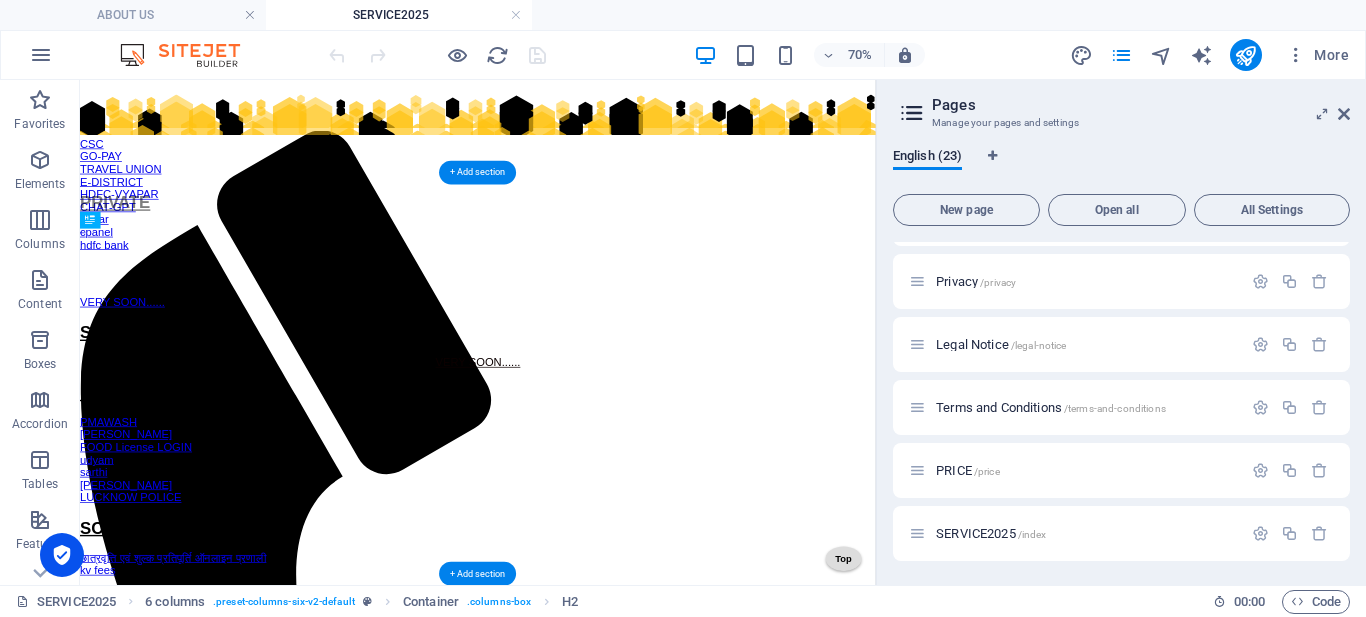 drag, startPoint x: 179, startPoint y: 370, endPoint x: 88, endPoint y: 338, distance: 96.462425 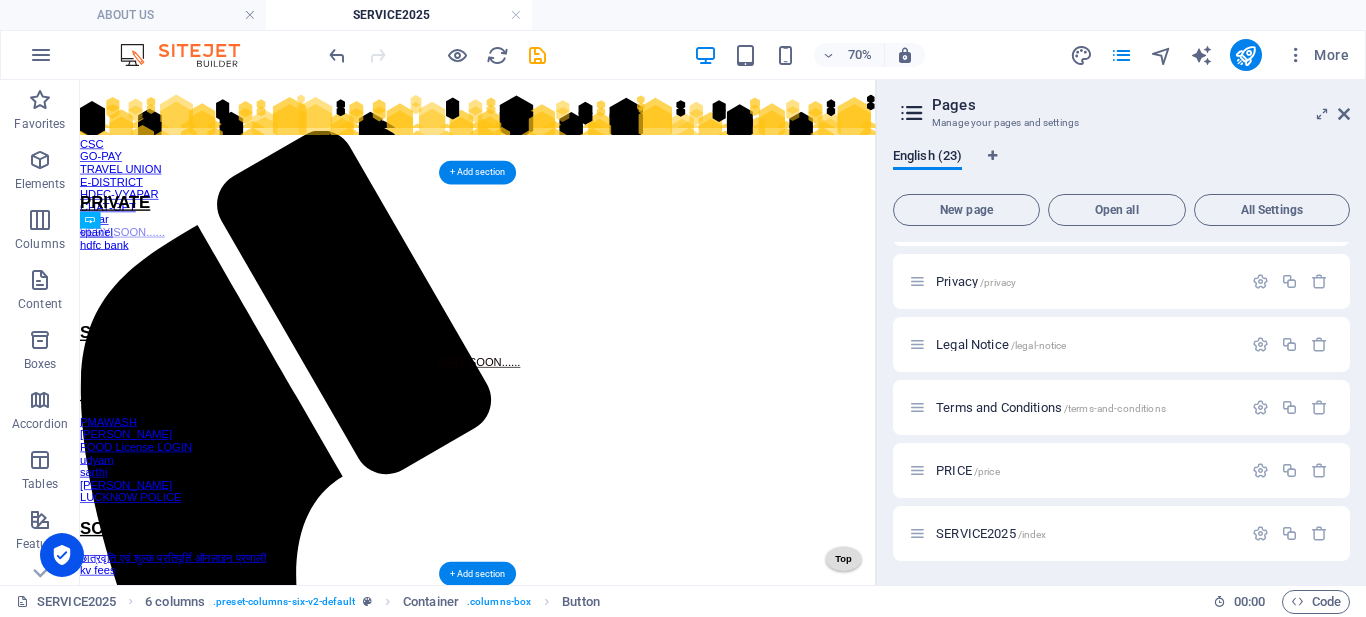 drag, startPoint x: 191, startPoint y: 401, endPoint x: 121, endPoint y: 388, distance: 71.19691 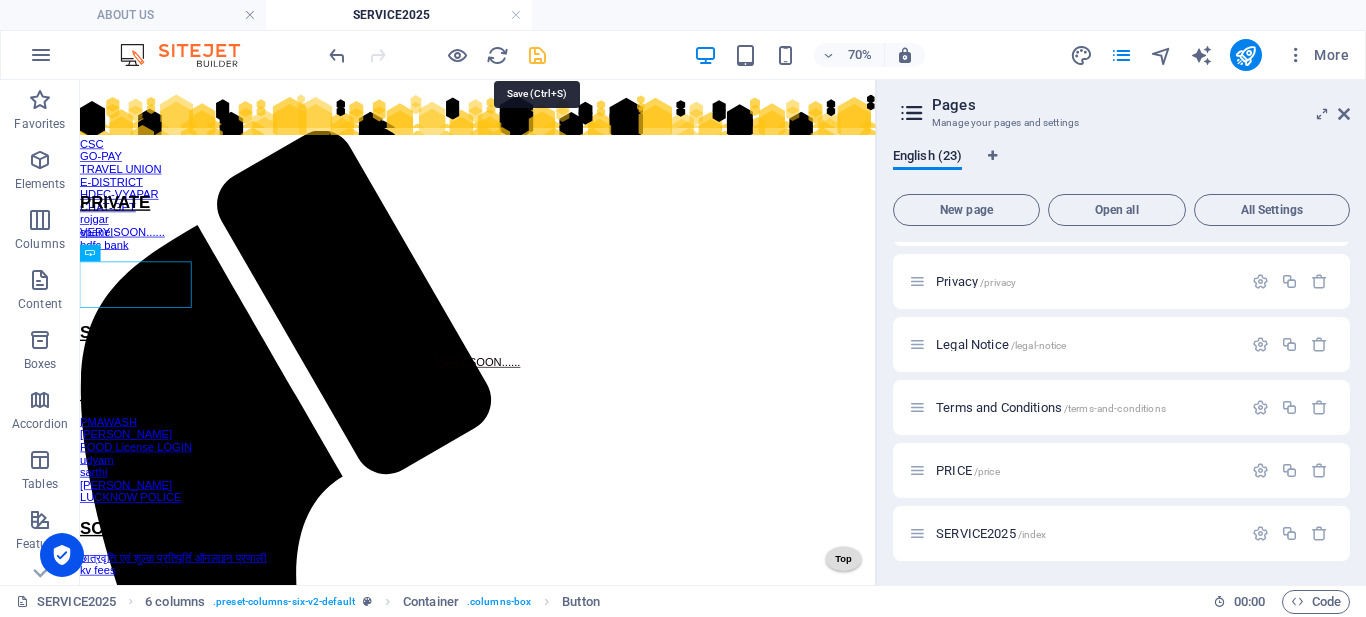 click at bounding box center [537, 55] 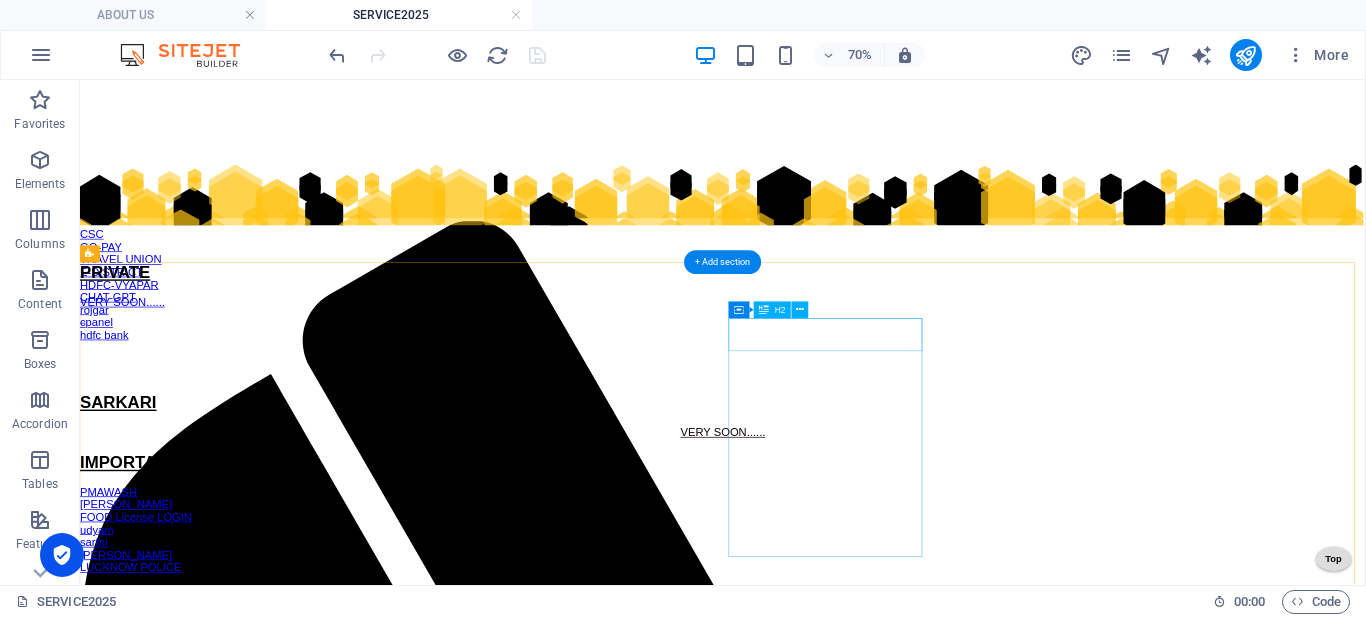 scroll, scrollTop: 78, scrollLeft: 0, axis: vertical 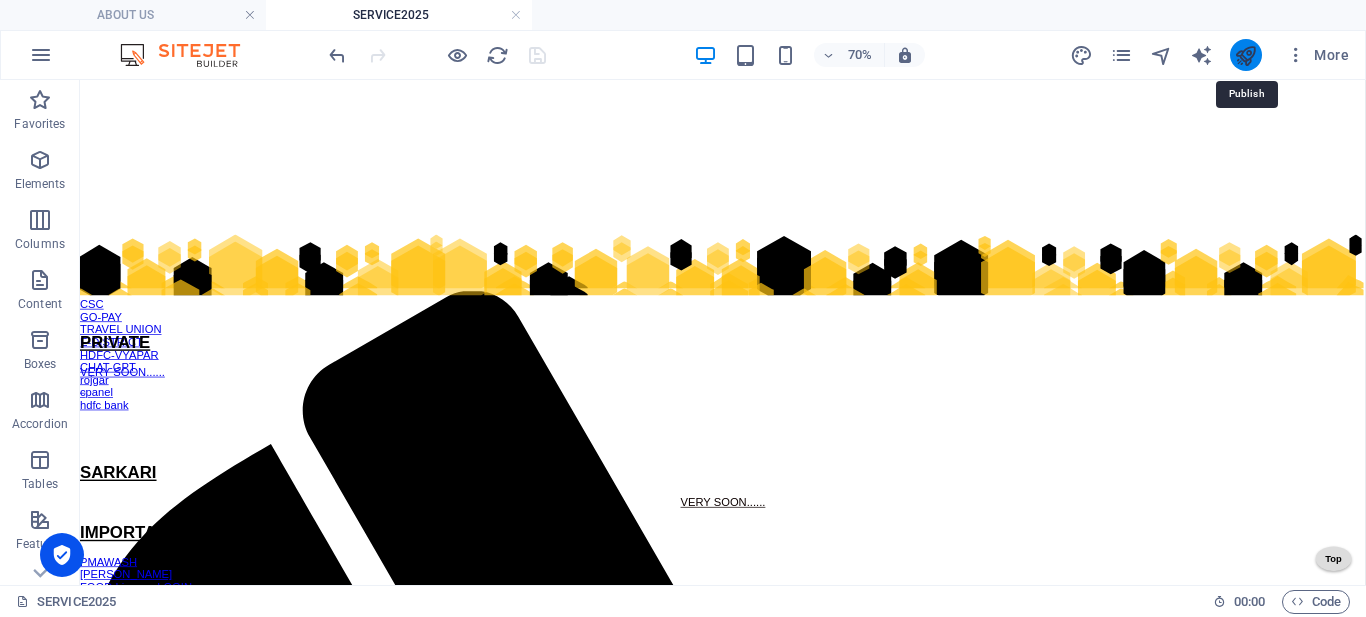 click at bounding box center (1245, 55) 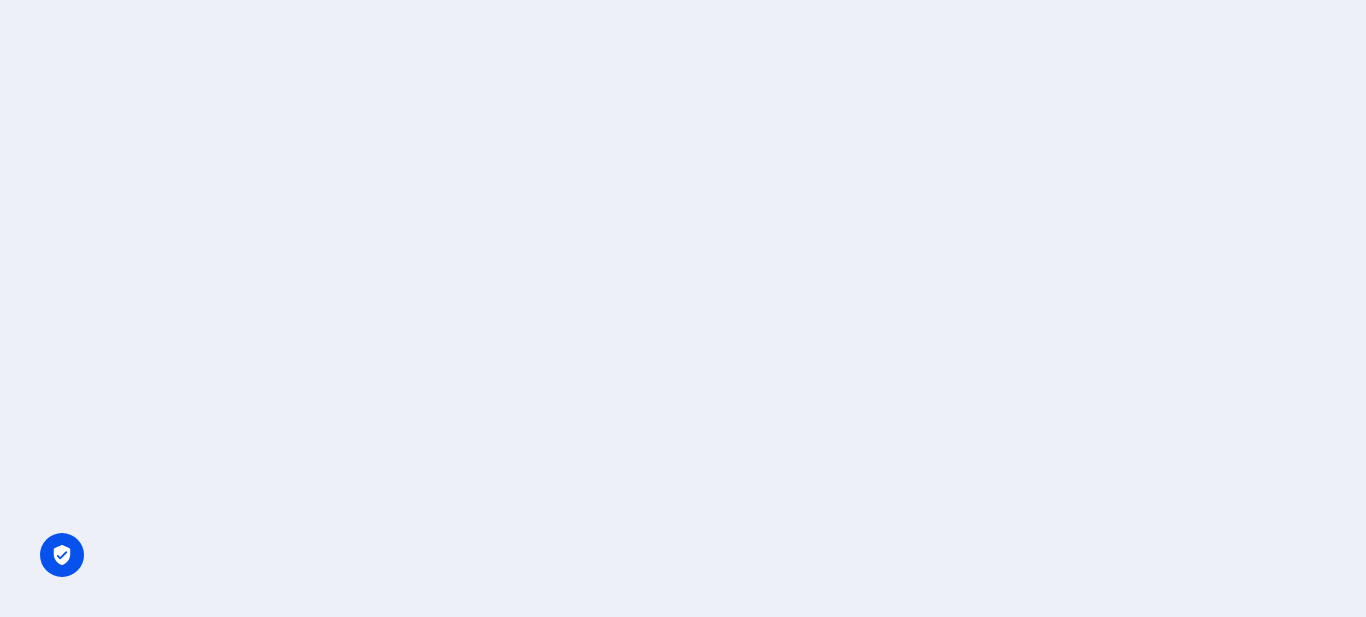 scroll, scrollTop: 0, scrollLeft: 0, axis: both 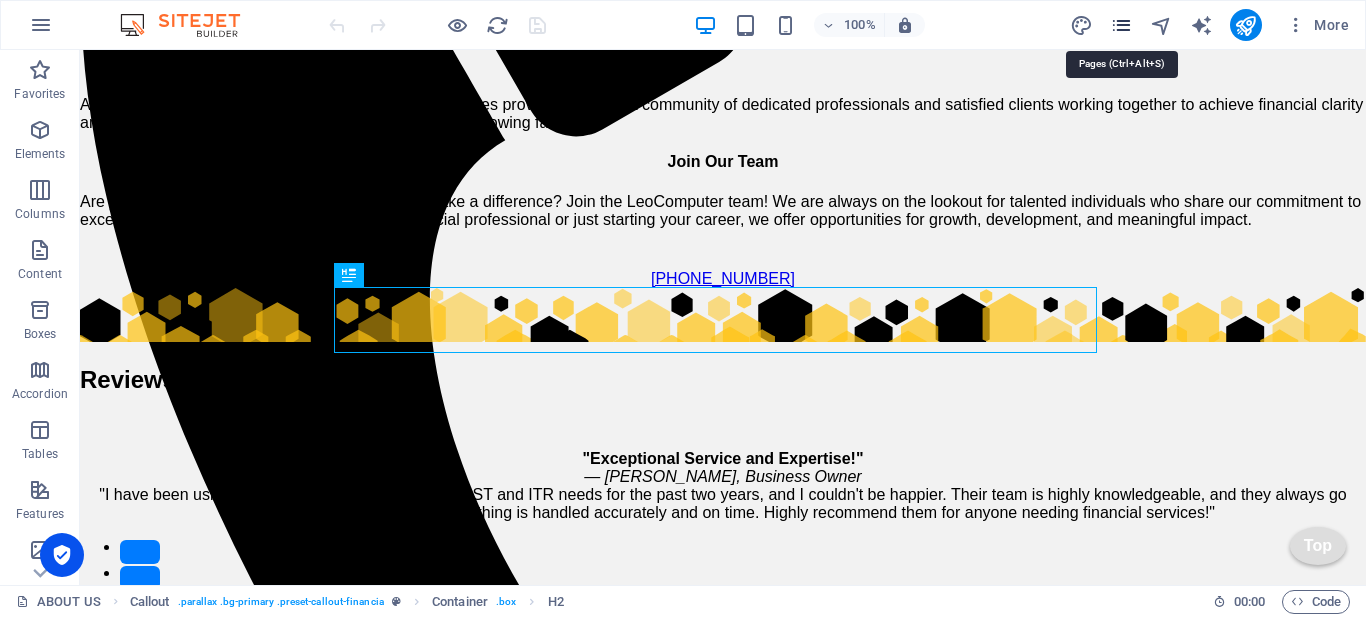 click at bounding box center [1121, 25] 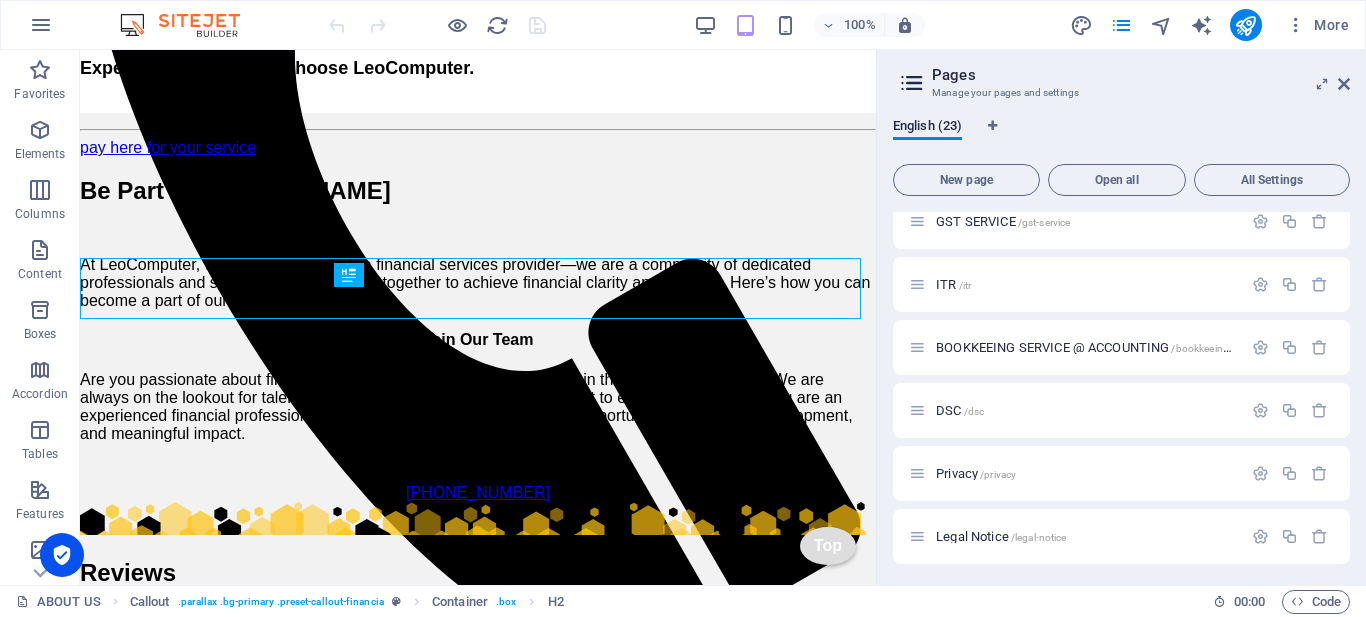 scroll, scrollTop: 1092, scrollLeft: 0, axis: vertical 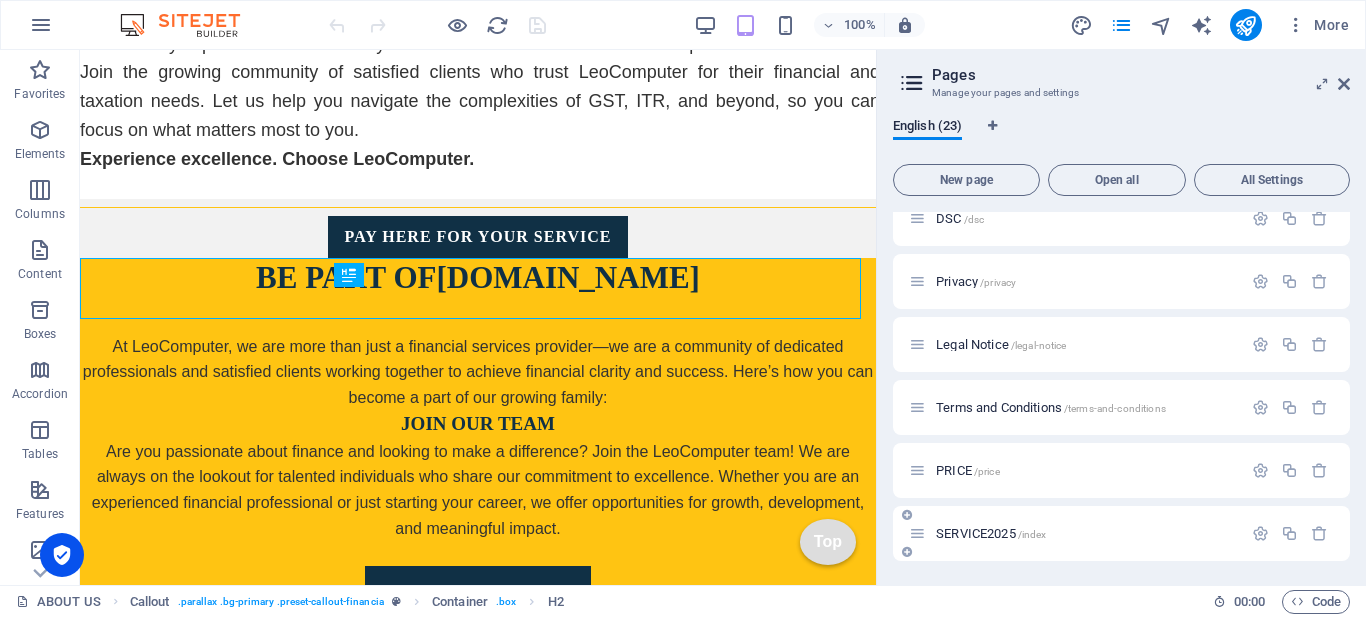click on "SERVICE2025 /index" at bounding box center (991, 533) 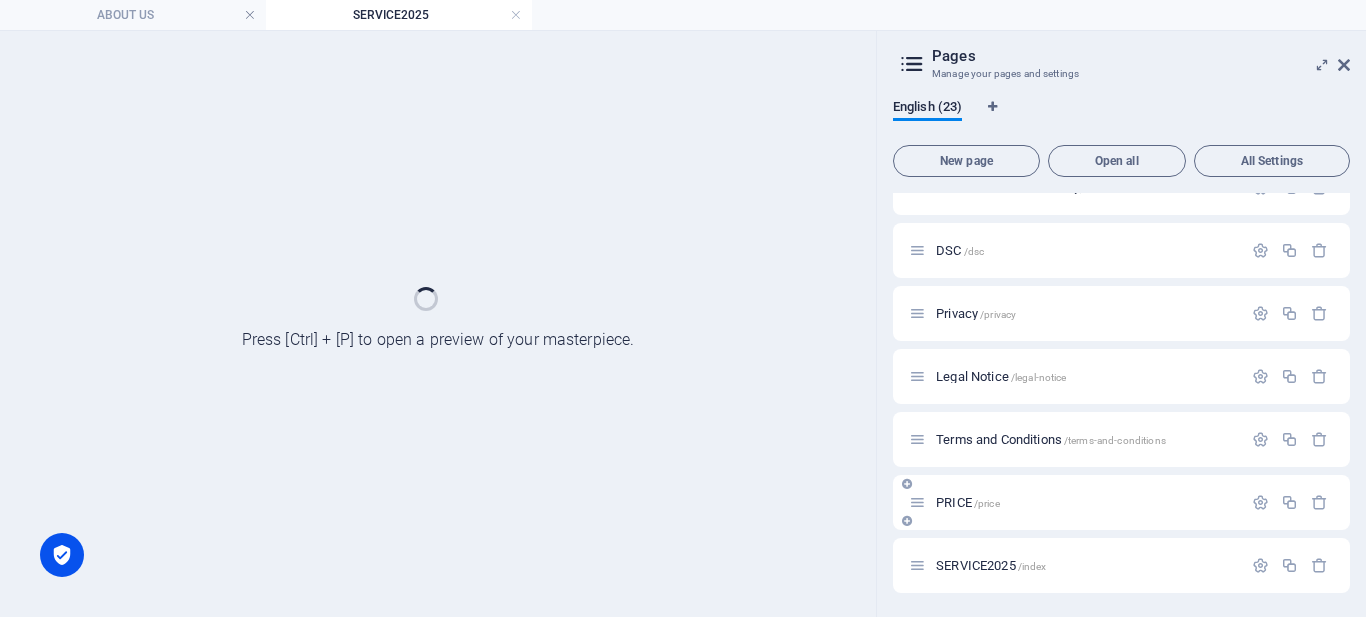 scroll, scrollTop: 1041, scrollLeft: 0, axis: vertical 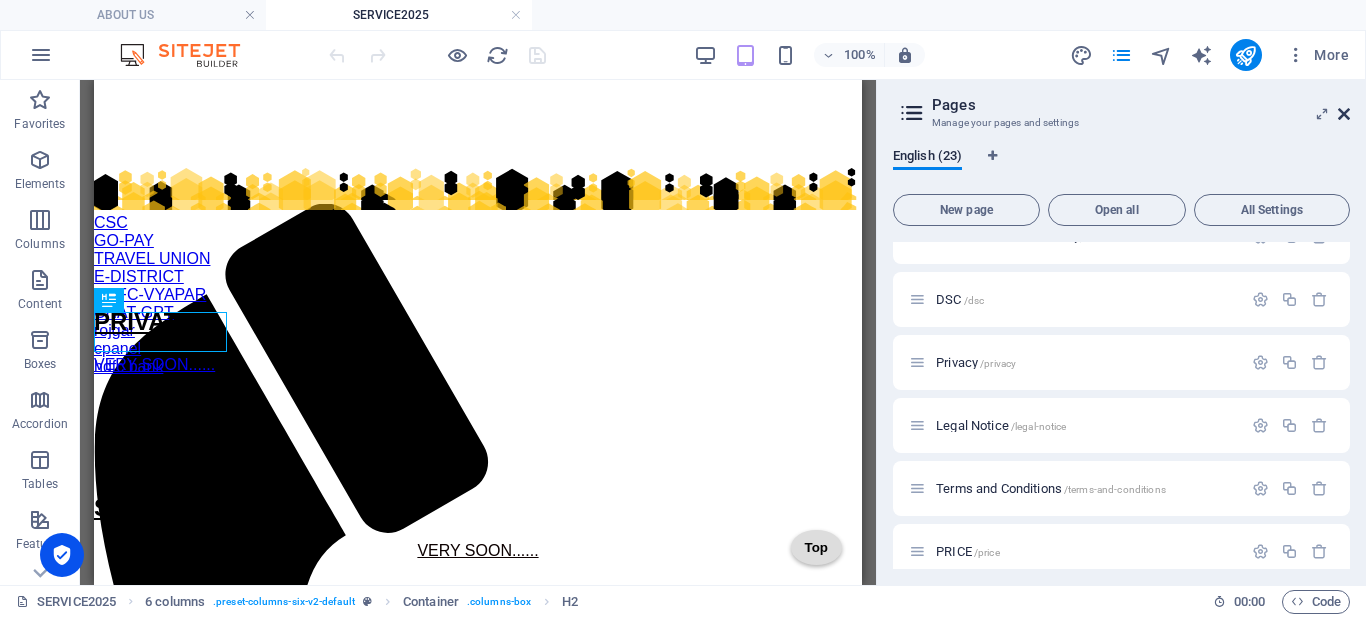 click at bounding box center (1344, 114) 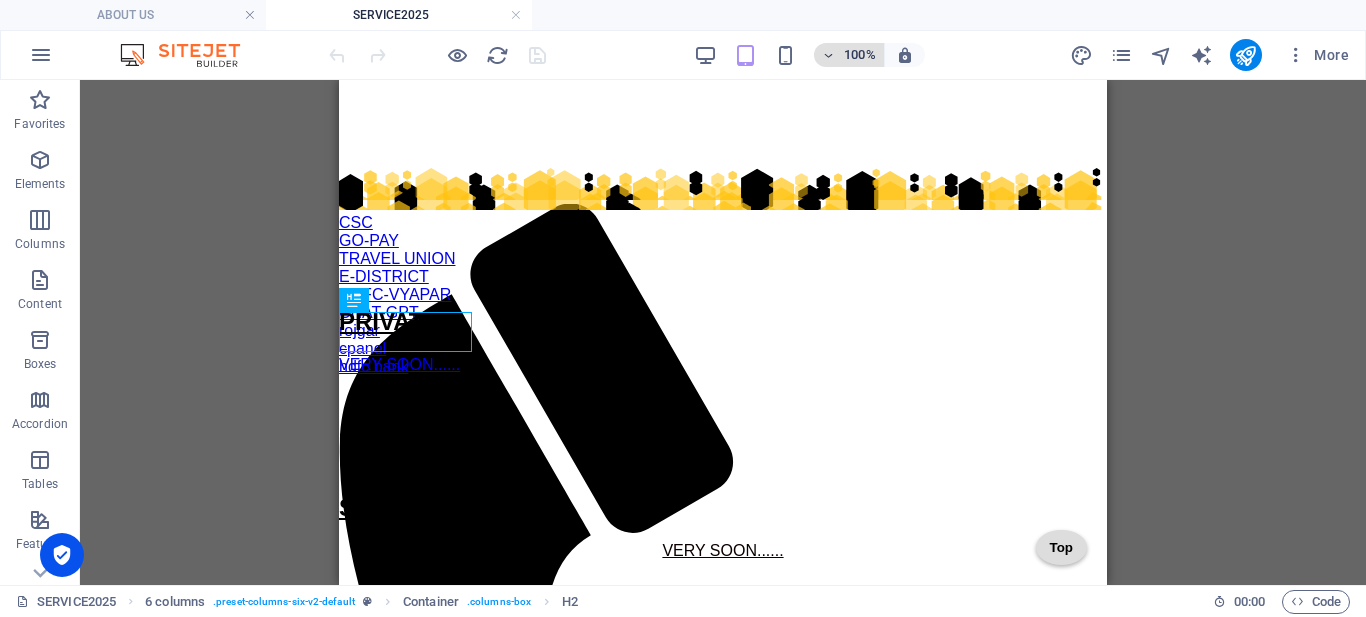 click at bounding box center (829, 55) 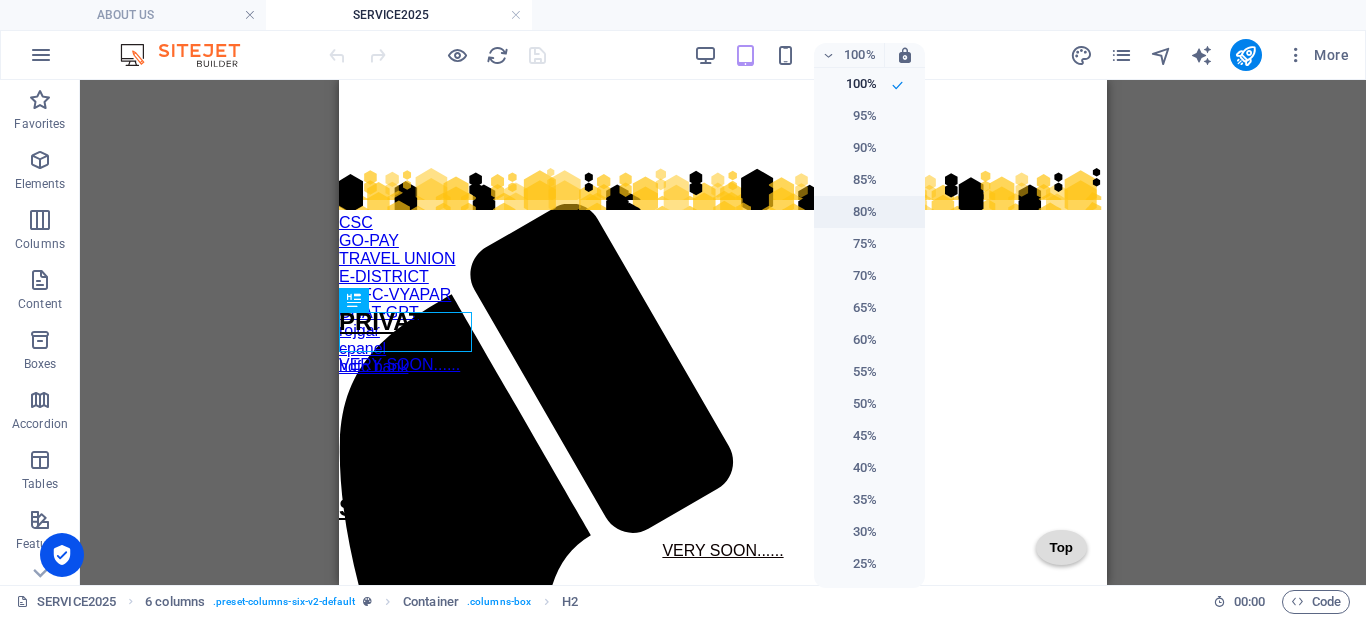 click on "80%" at bounding box center (851, 212) 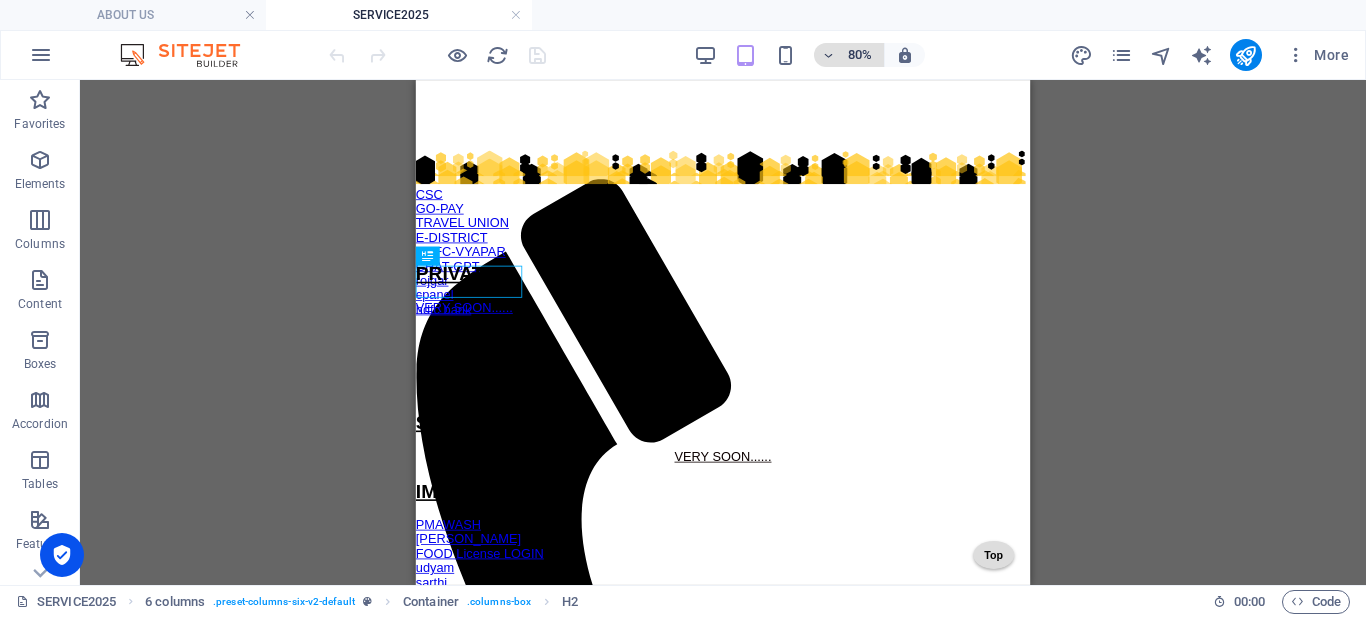 click at bounding box center [829, 55] 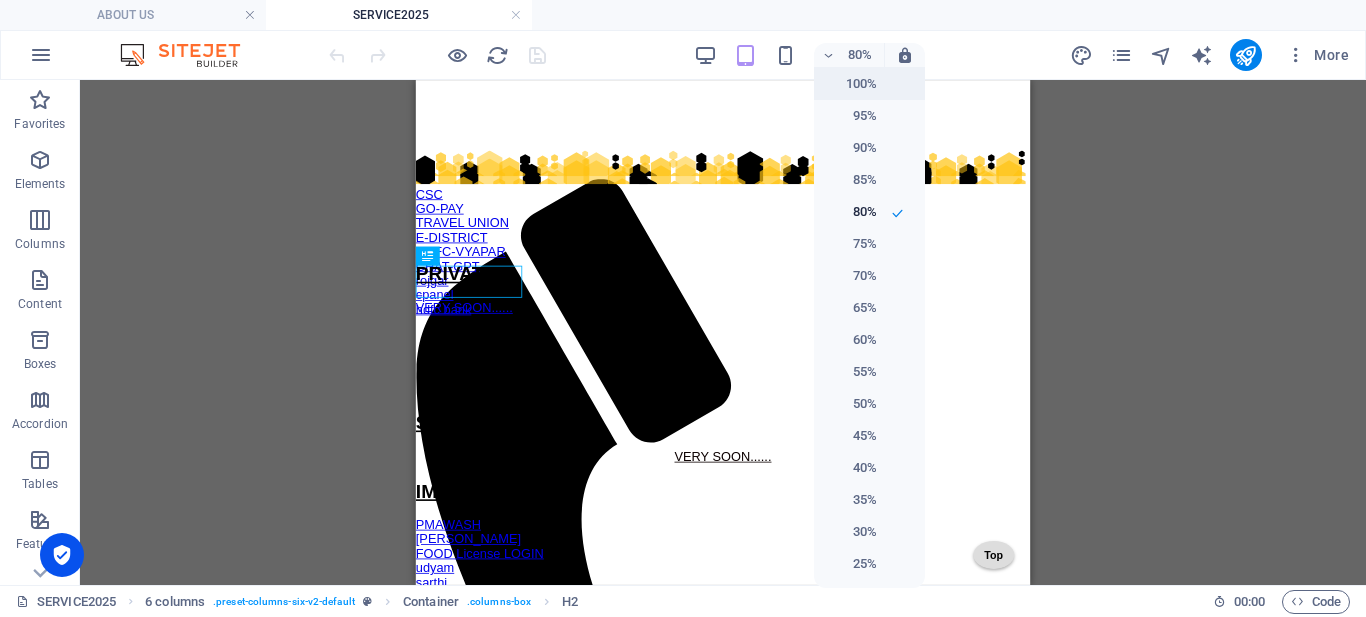 click on "100%" at bounding box center [851, 84] 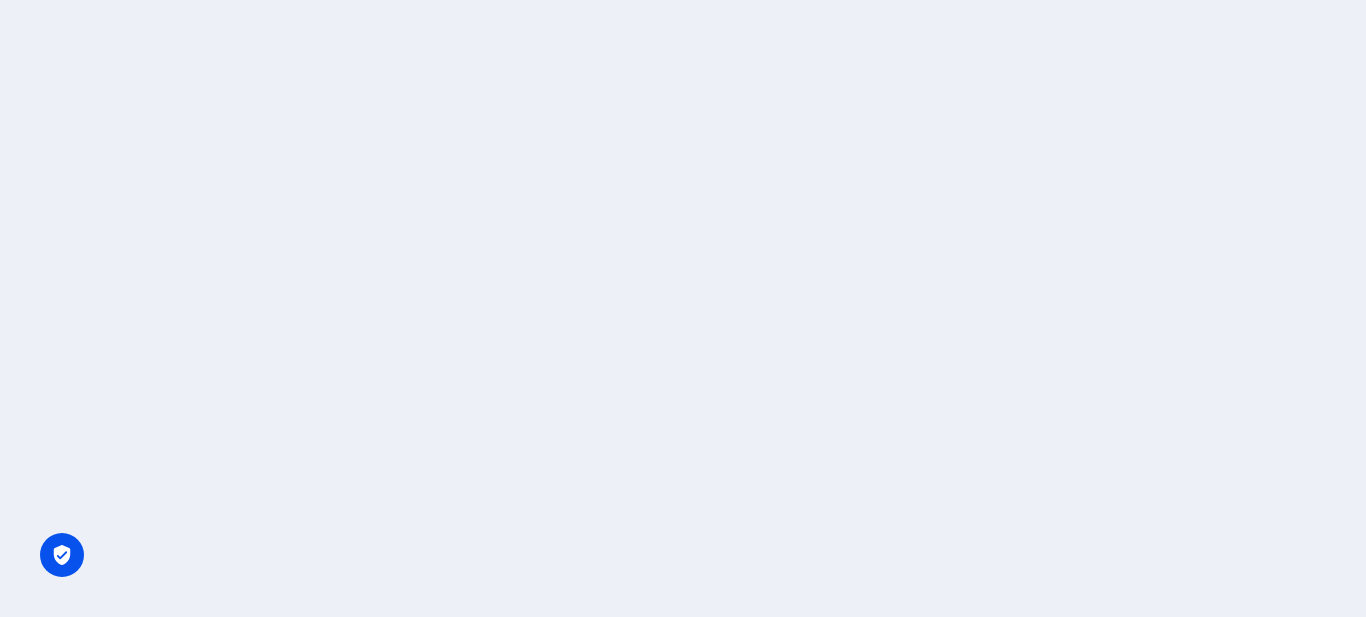scroll, scrollTop: 0, scrollLeft: 0, axis: both 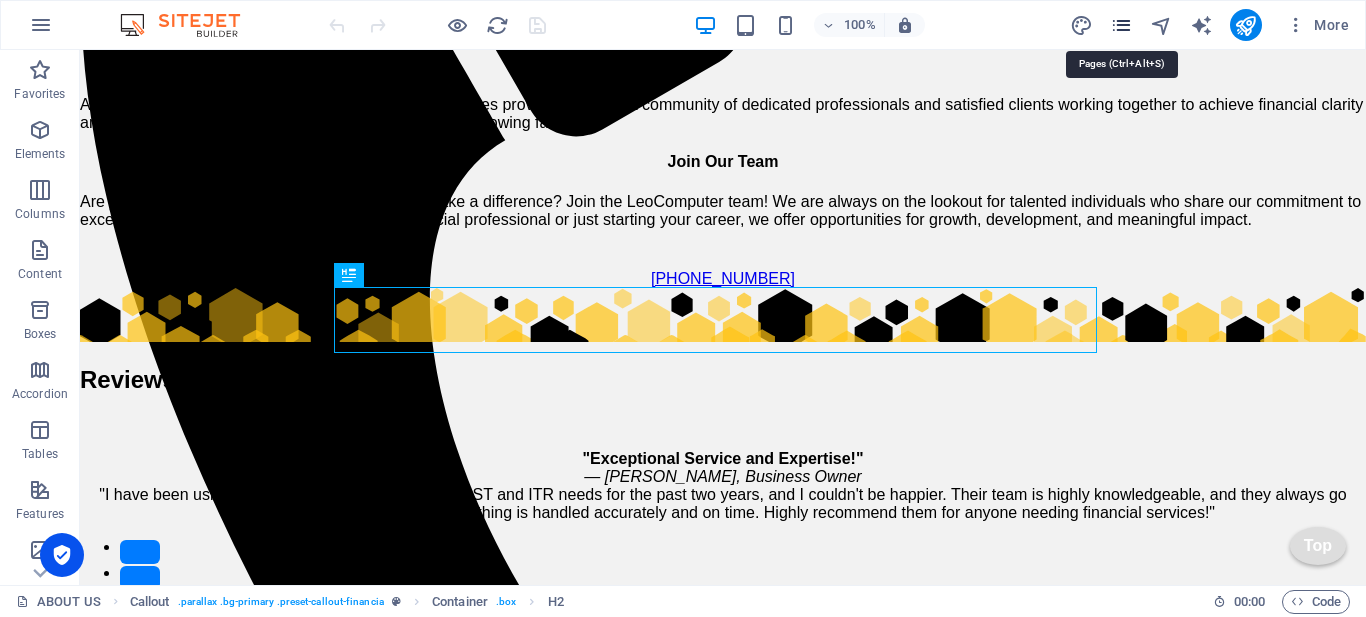 click at bounding box center [1121, 25] 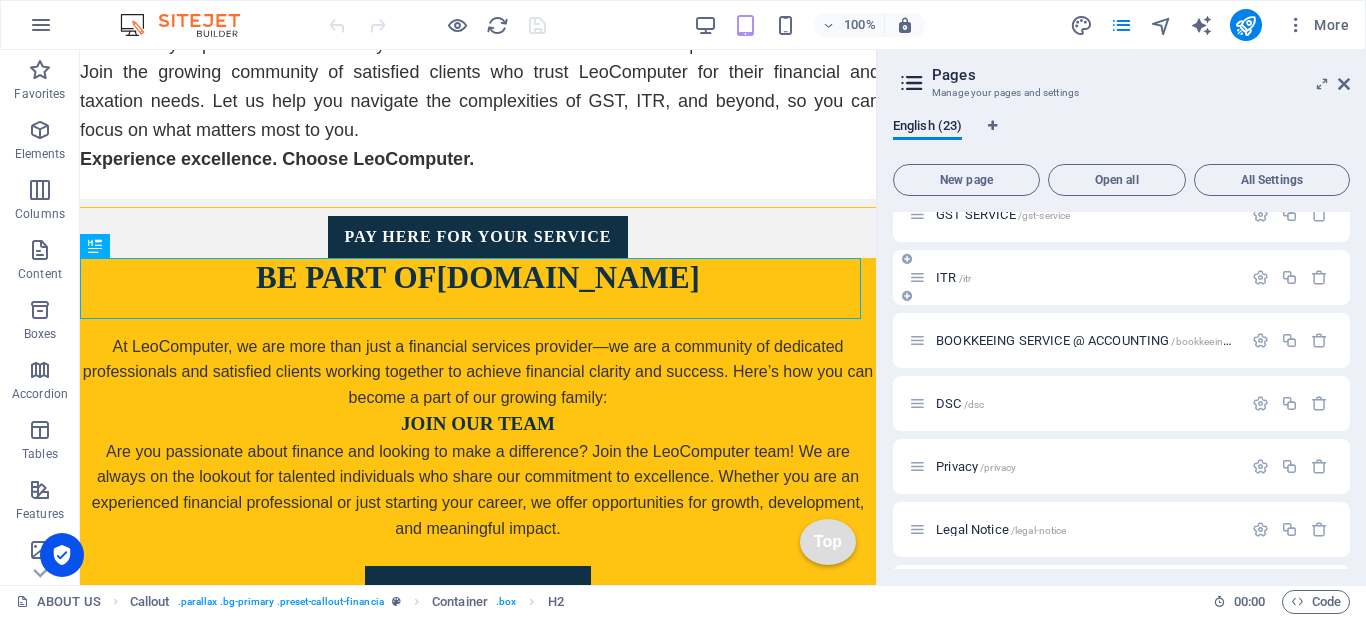 scroll, scrollTop: 1092, scrollLeft: 0, axis: vertical 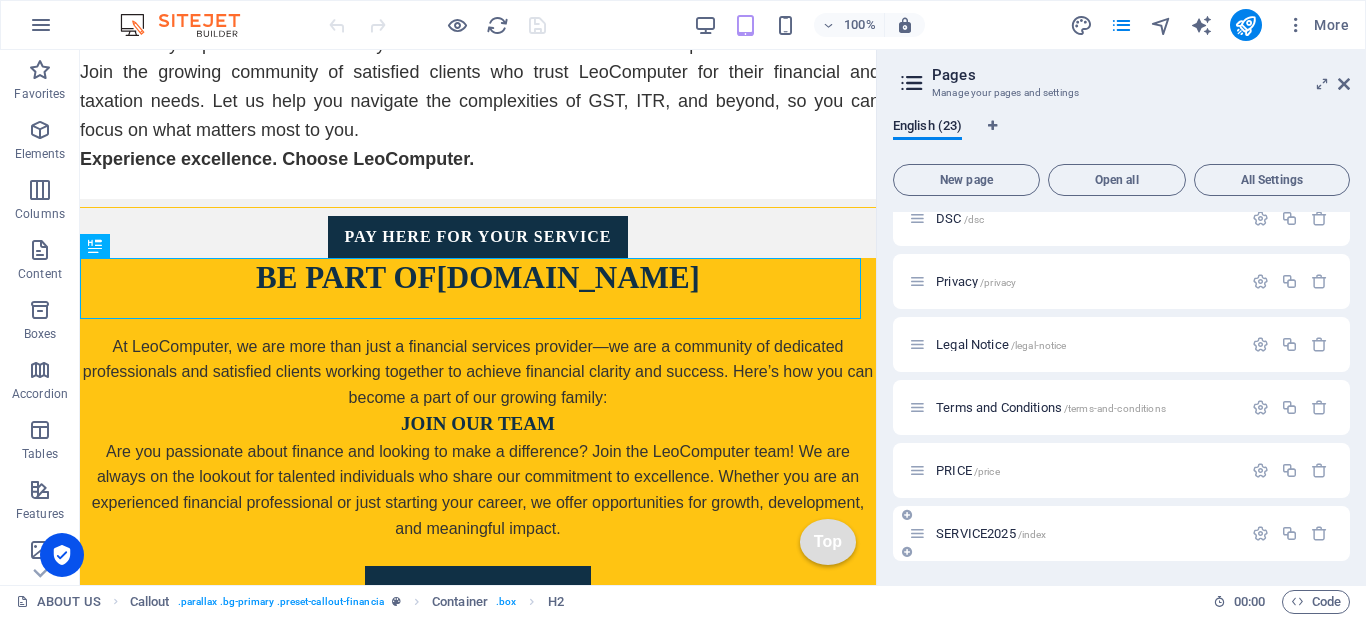 click on "SERVICE2025 /index" at bounding box center (991, 533) 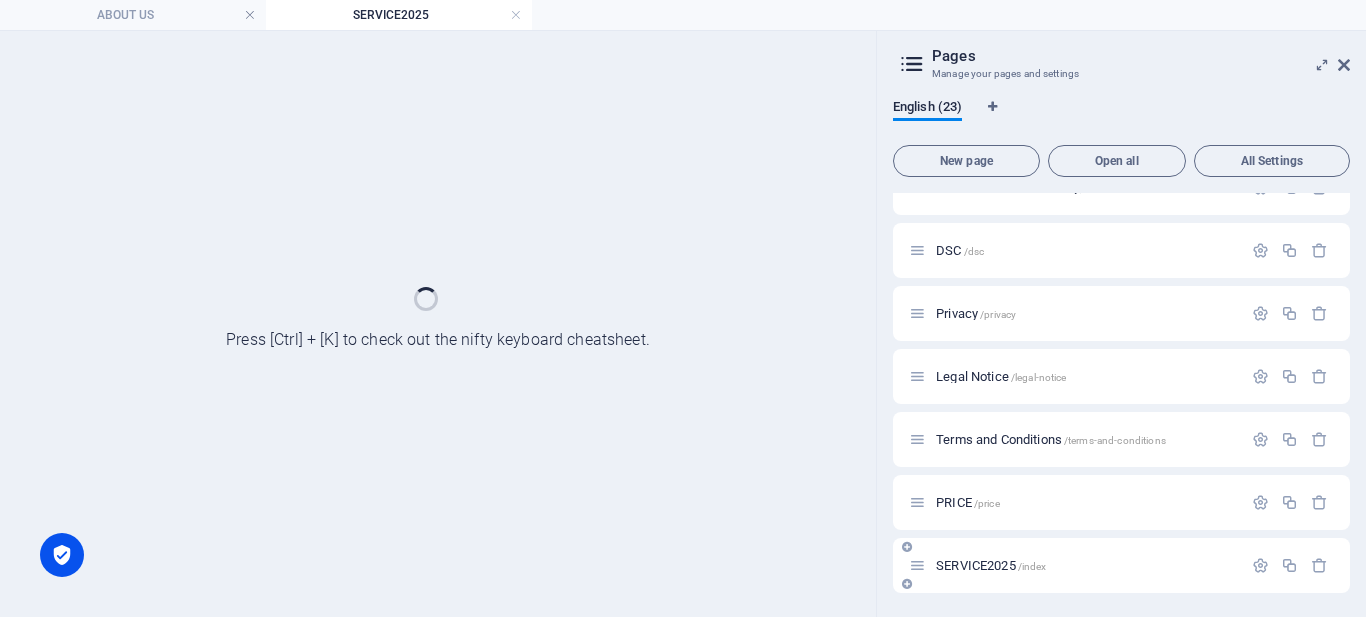 scroll, scrollTop: 0, scrollLeft: 0, axis: both 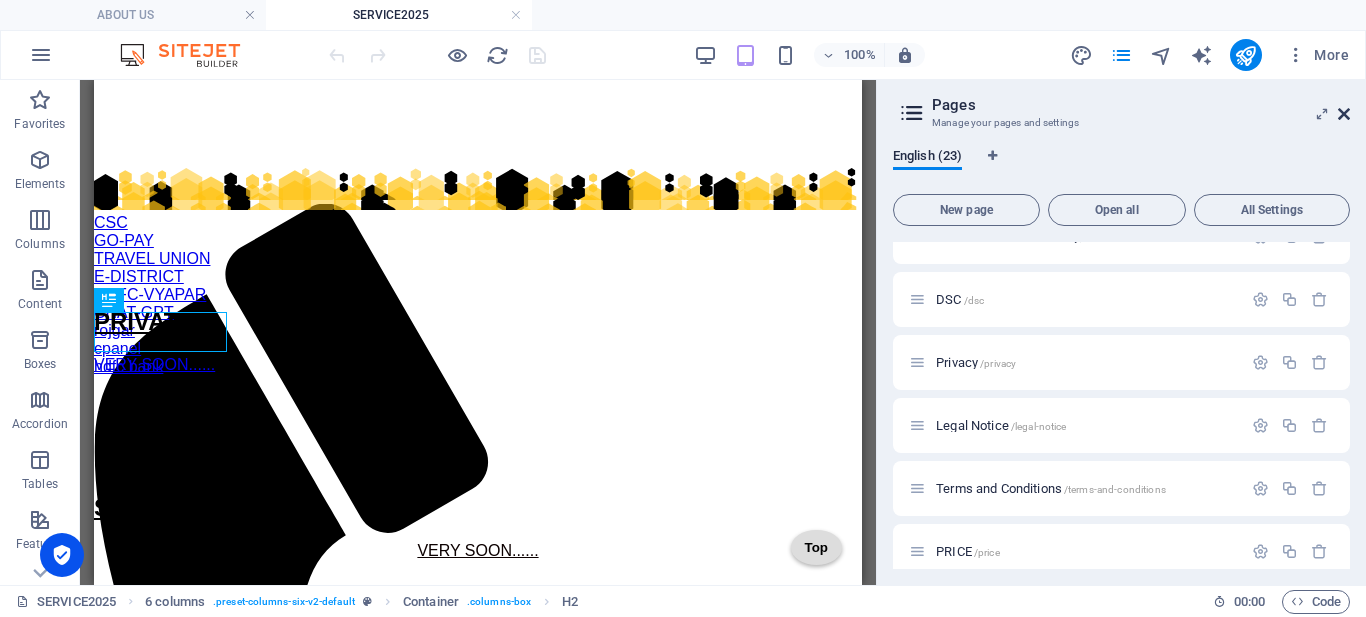 click at bounding box center (1344, 114) 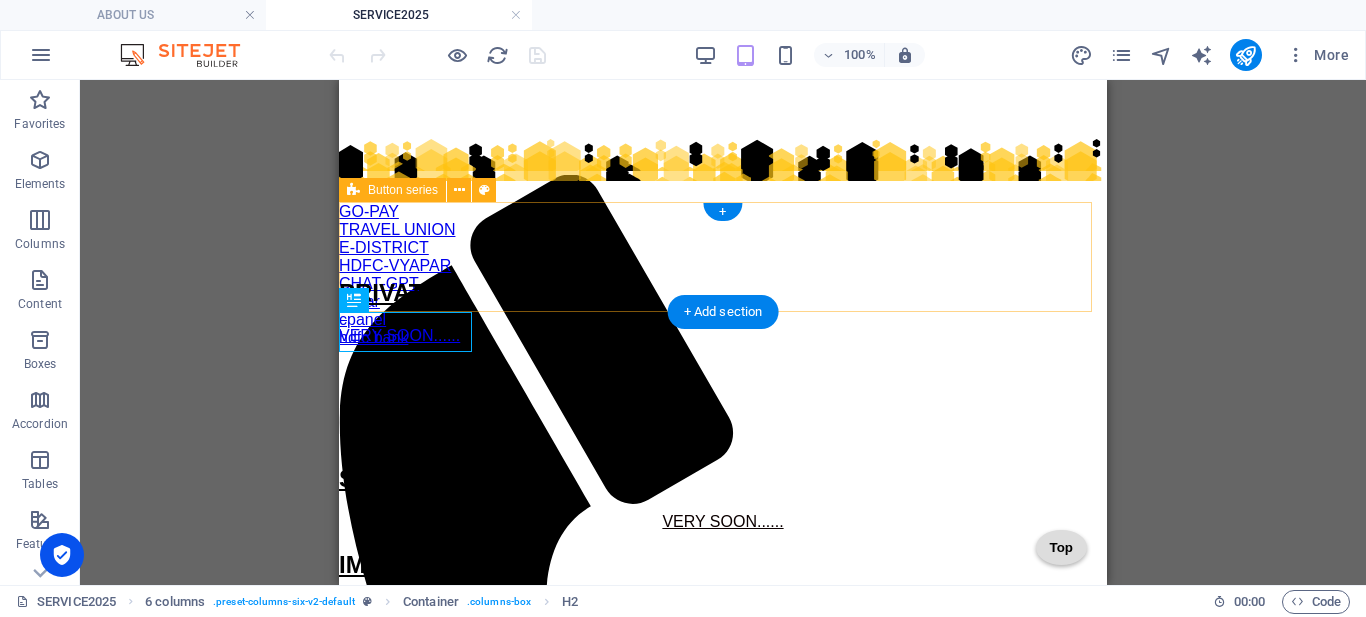 scroll, scrollTop: 299, scrollLeft: 0, axis: vertical 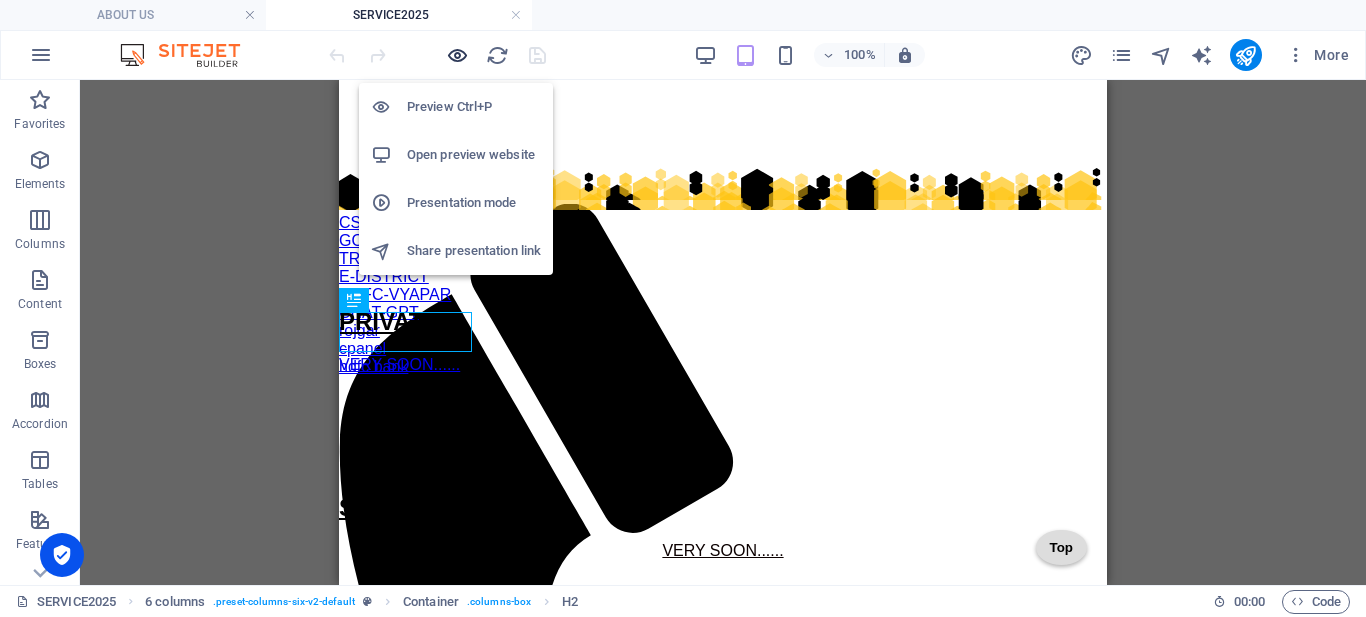 click at bounding box center (457, 55) 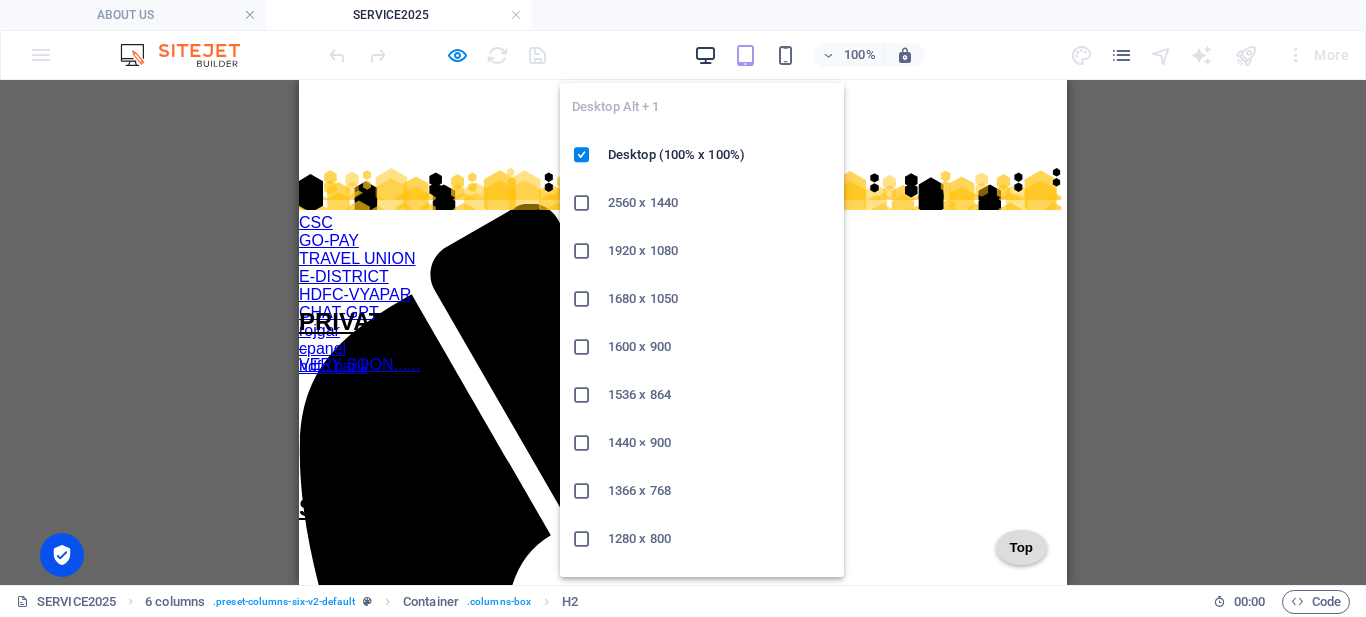 click at bounding box center [705, 55] 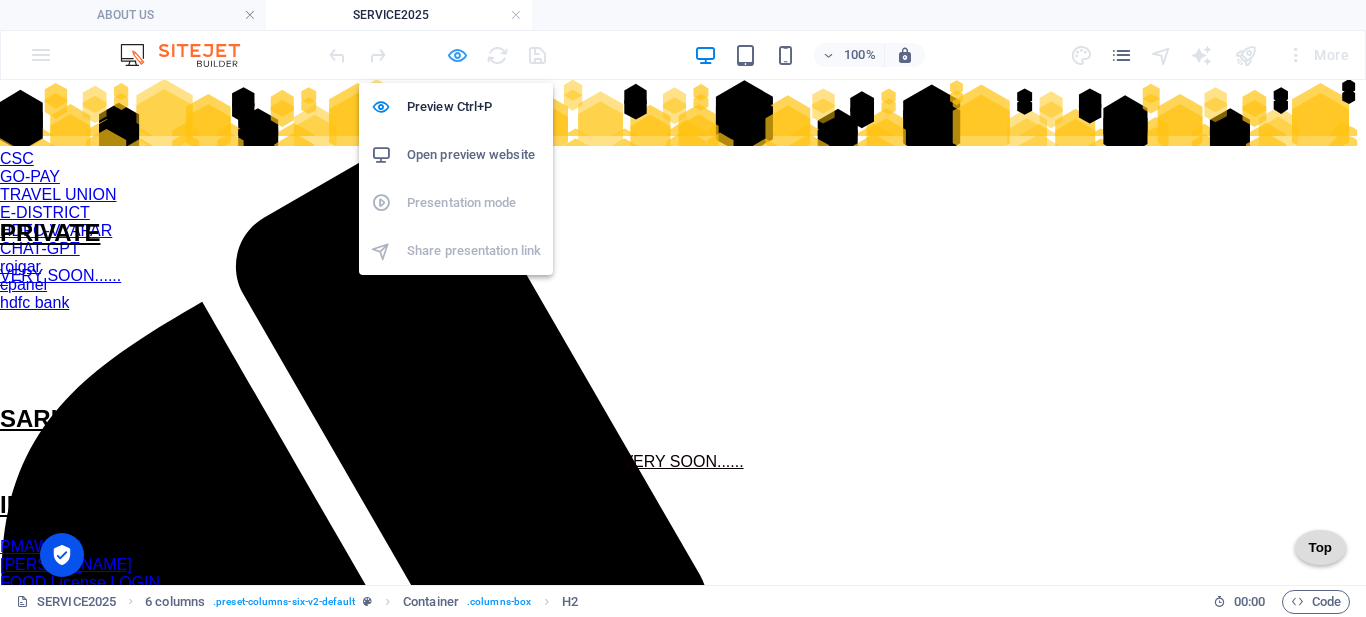 click at bounding box center (457, 55) 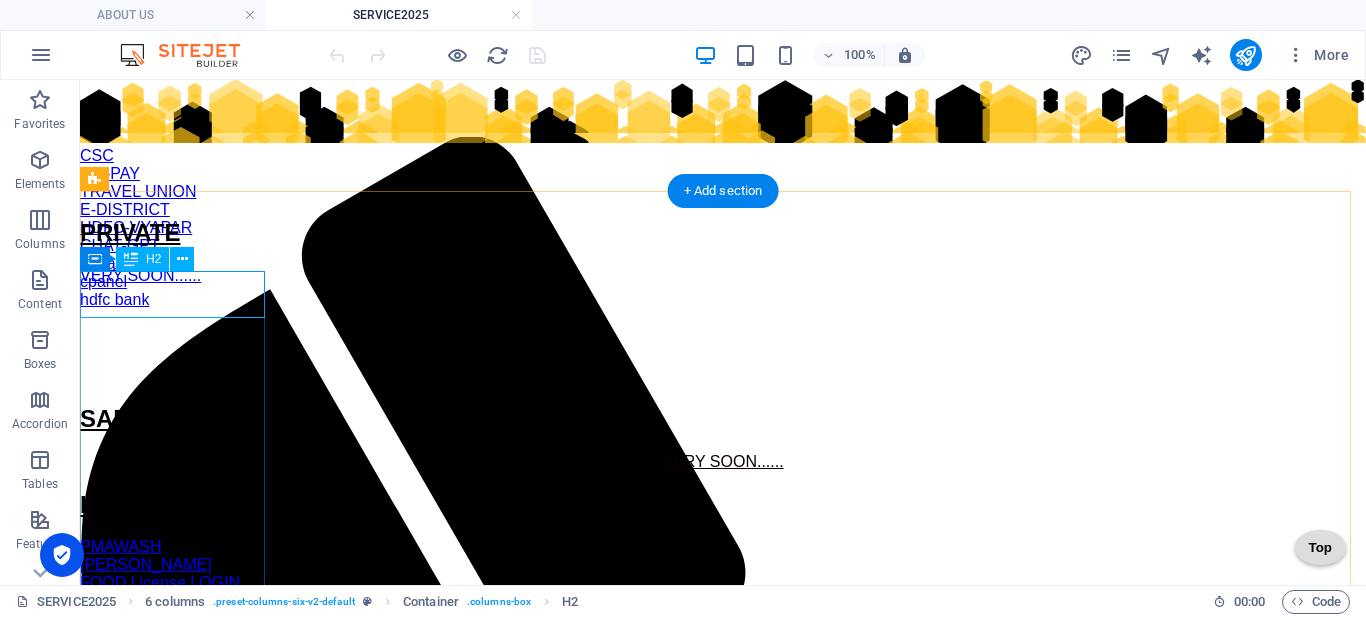 click on "PRIVATE" at bounding box center [723, 233] 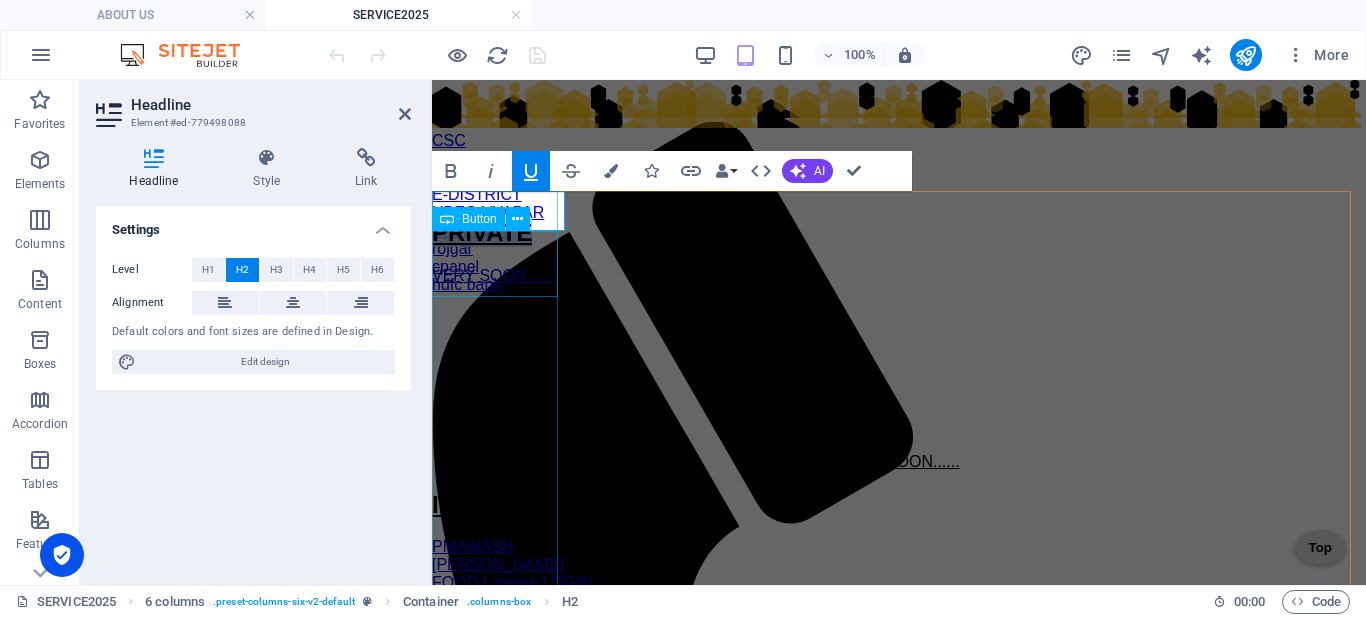 click on "VERY SOON......" at bounding box center (899, 276) 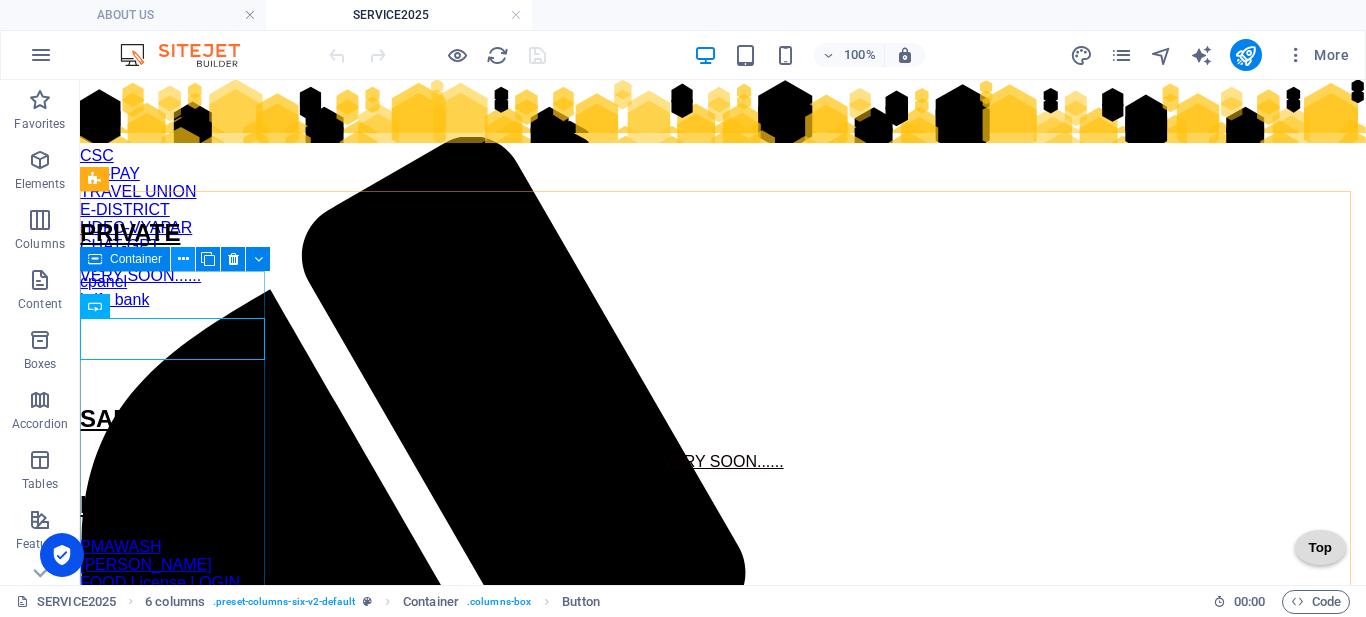 click at bounding box center [183, 259] 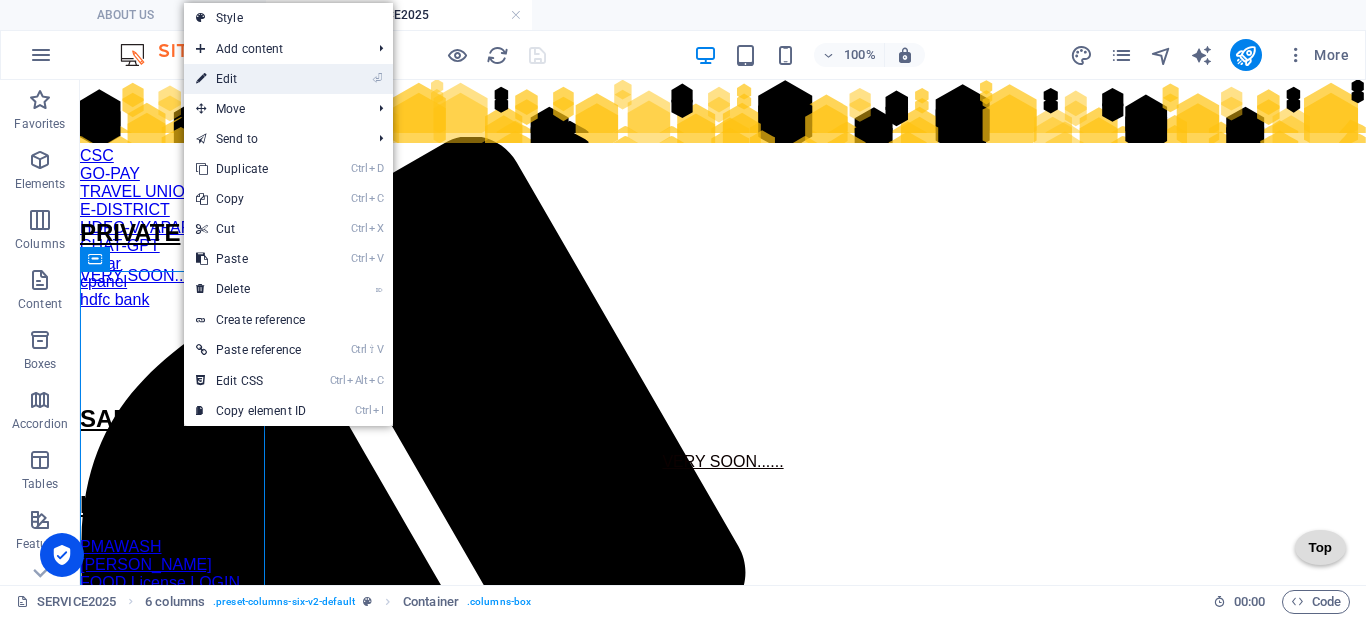 click on "⏎  Edit" at bounding box center (251, 79) 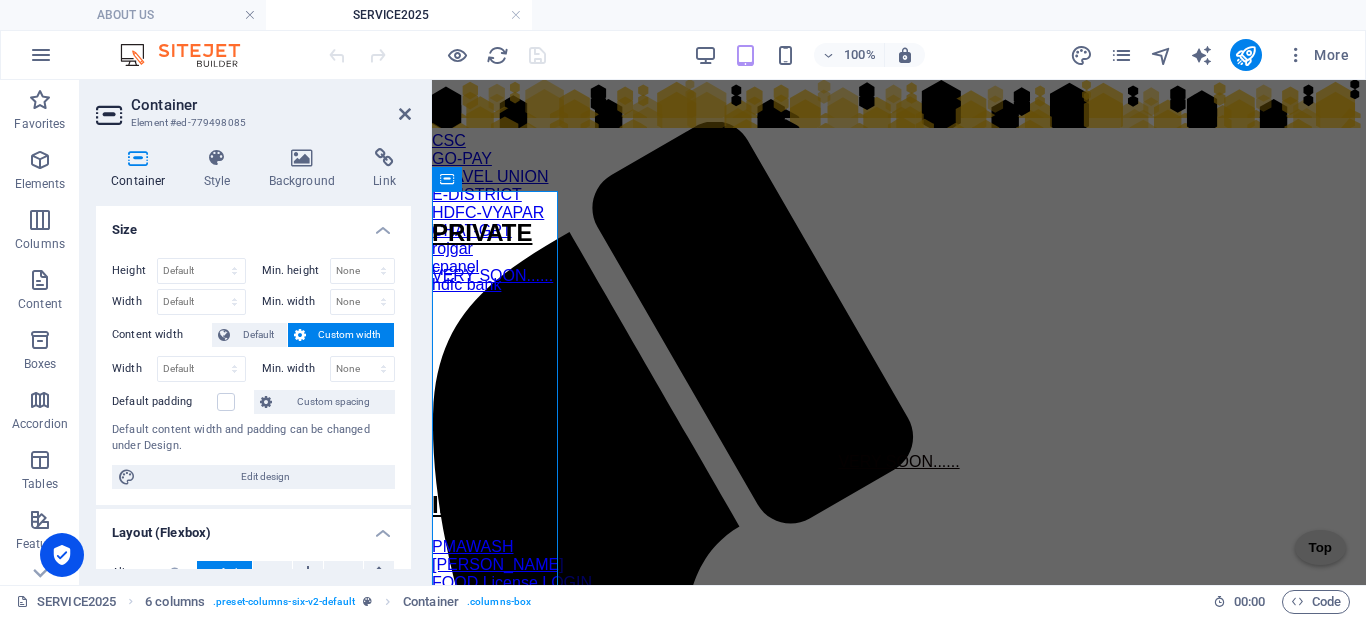 click on "Size" at bounding box center [253, 224] 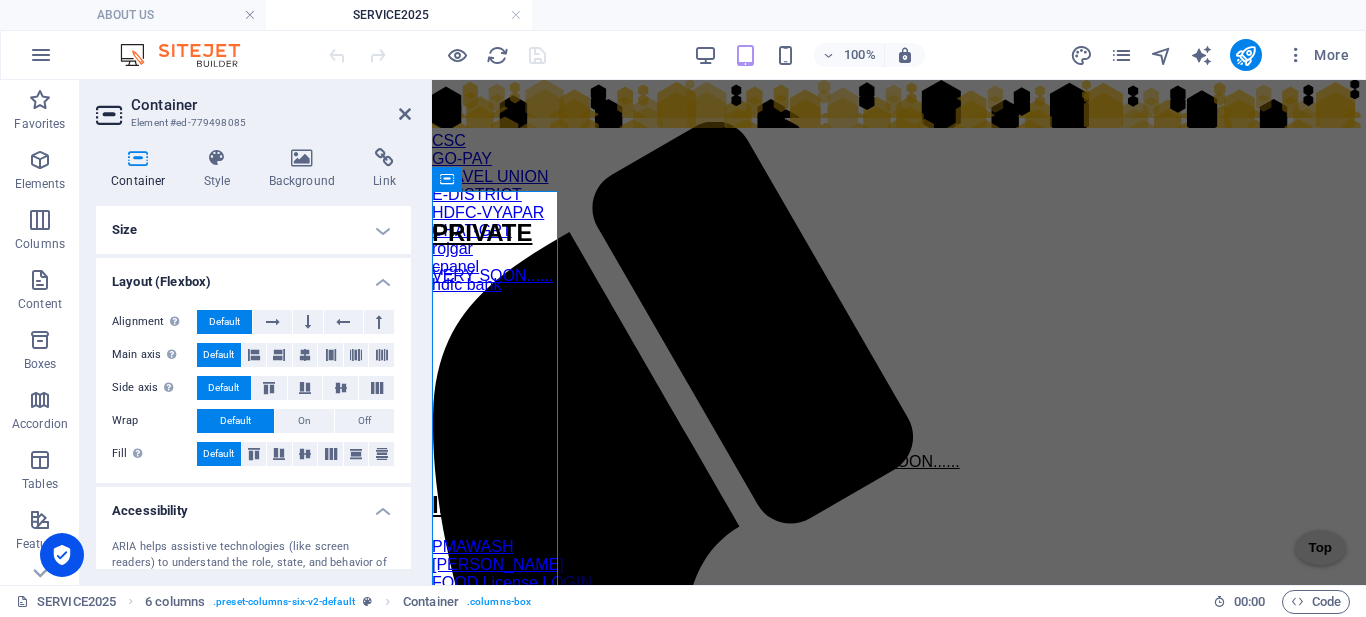 click on "Layout (Flexbox)" at bounding box center [253, 276] 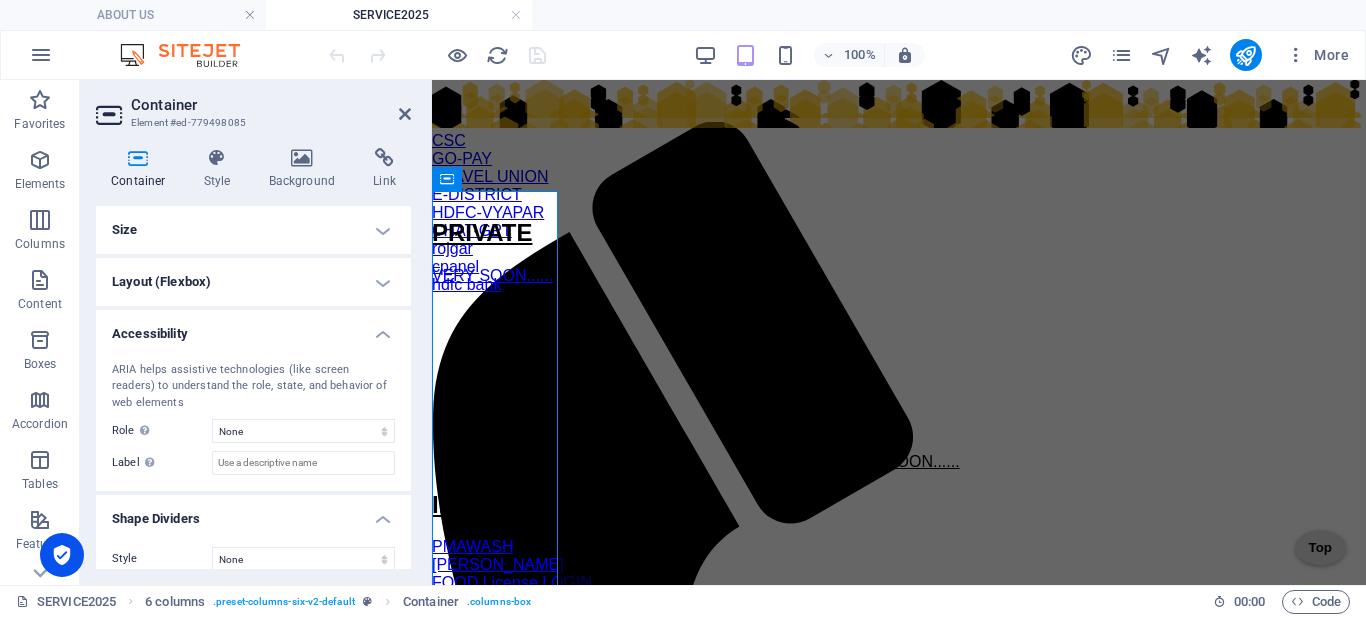 scroll, scrollTop: 18, scrollLeft: 0, axis: vertical 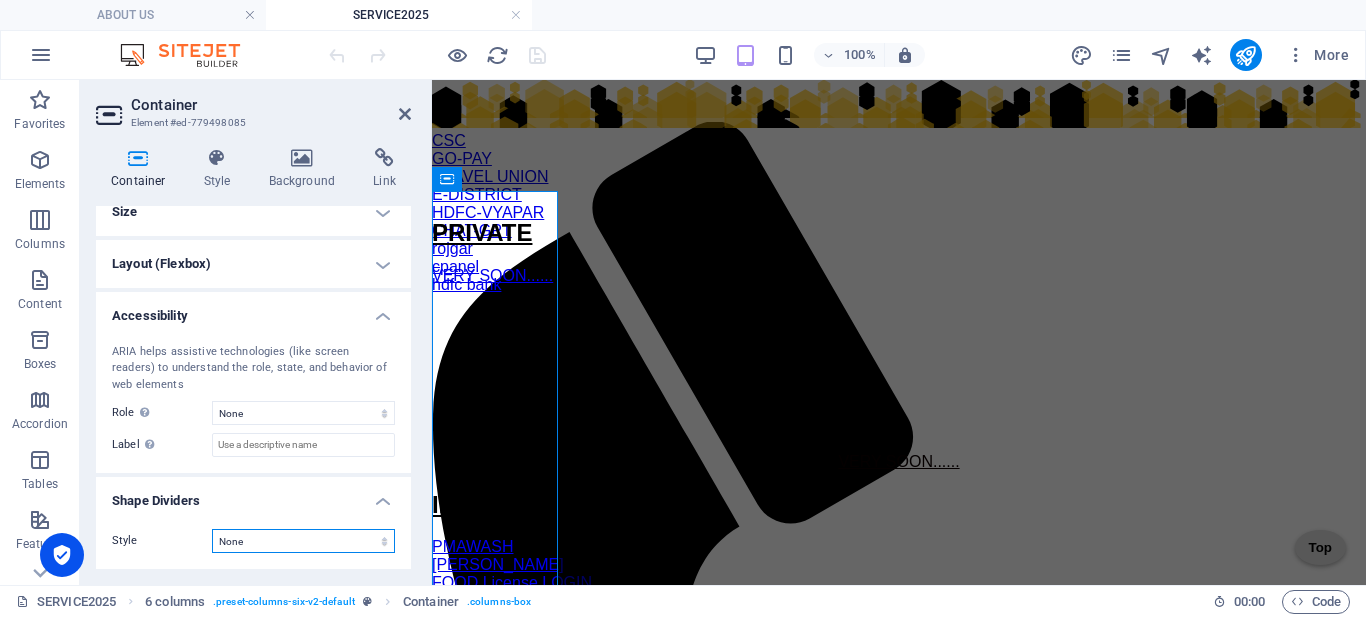 click on "None Triangle Square Diagonal Polygon 1 Polygon 2 Zigzag Multiple Zigzags Waves Multiple Waves Half Circle Circle Circle Shadow Blocks Hexagons Clouds Multiple Clouds Fan Pyramids Book Paint Drip Fire Shredded Paper Arrow" at bounding box center [303, 541] 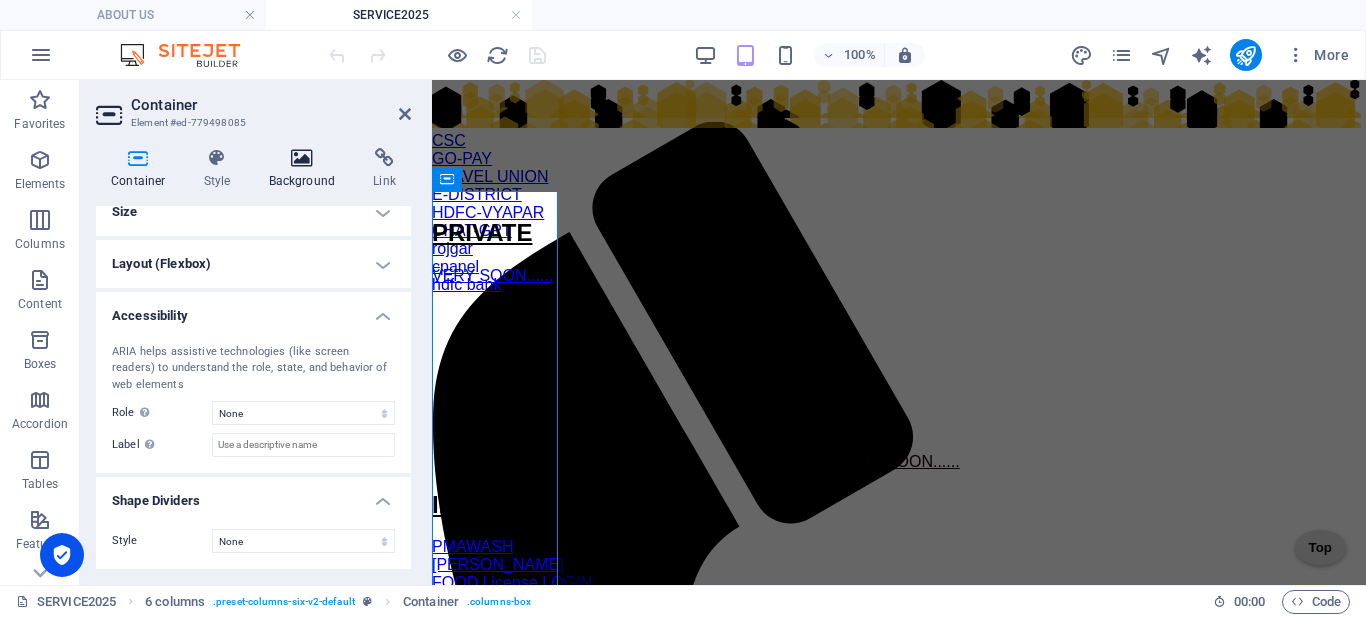 click on "Background" at bounding box center (306, 169) 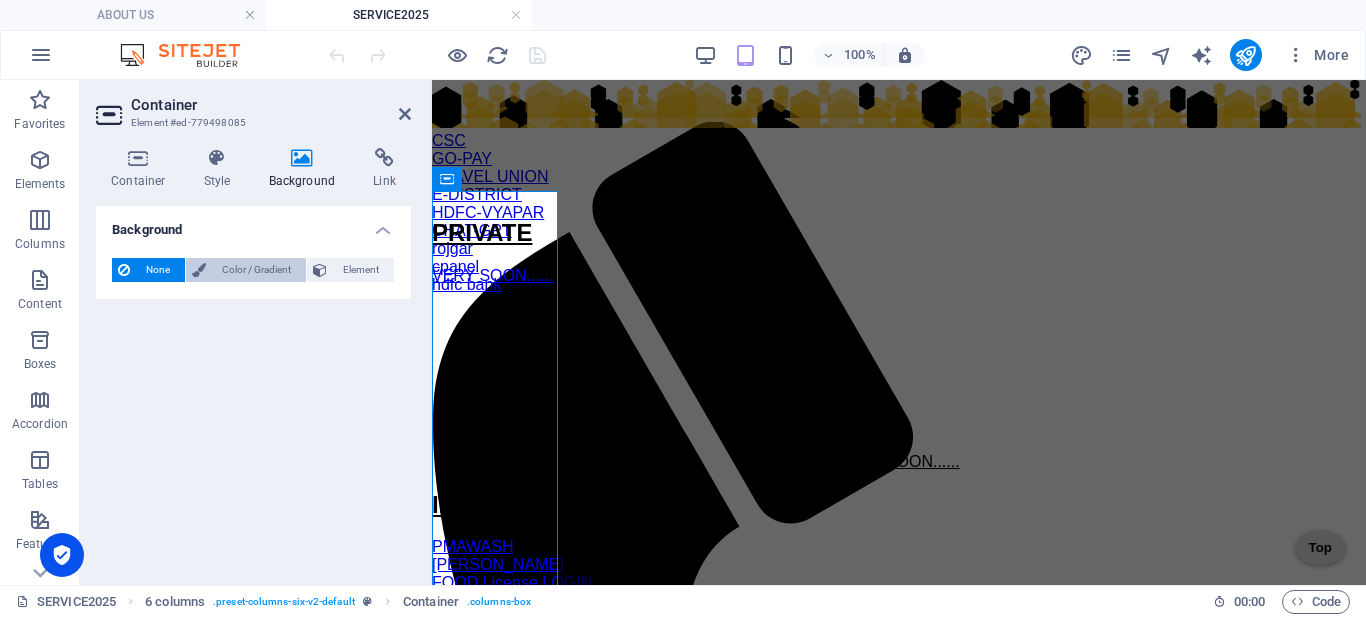 click on "Color / Gradient" at bounding box center (256, 270) 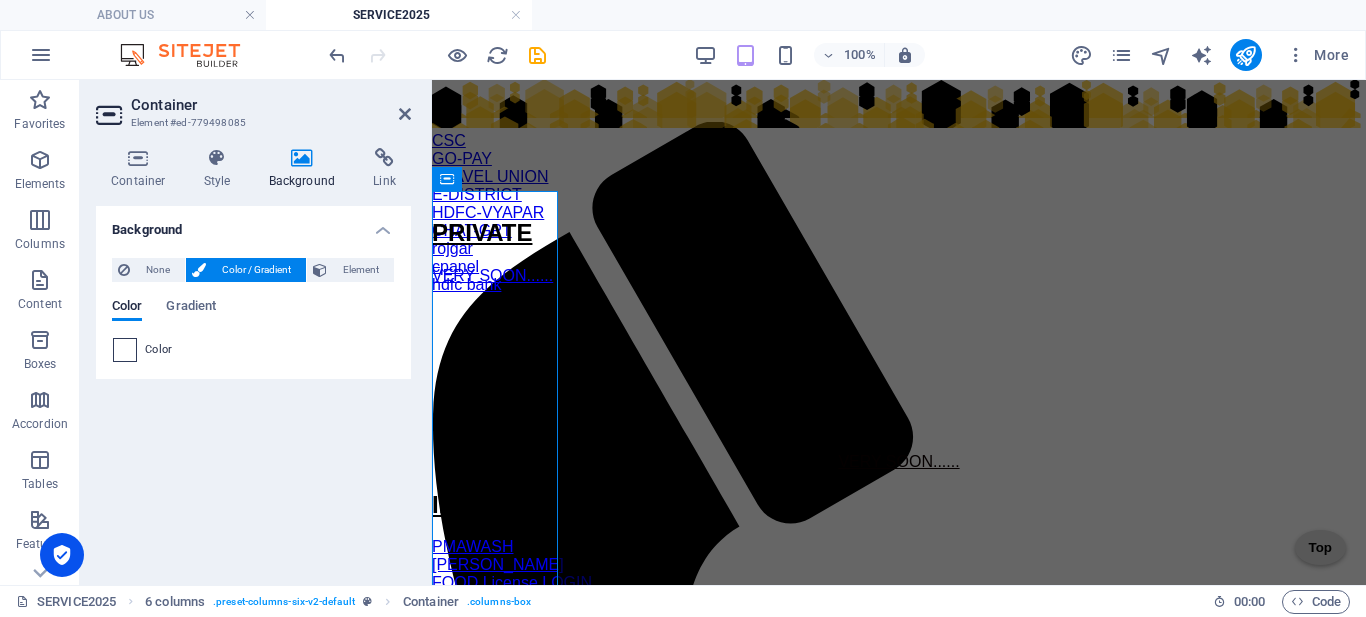 click at bounding box center (125, 350) 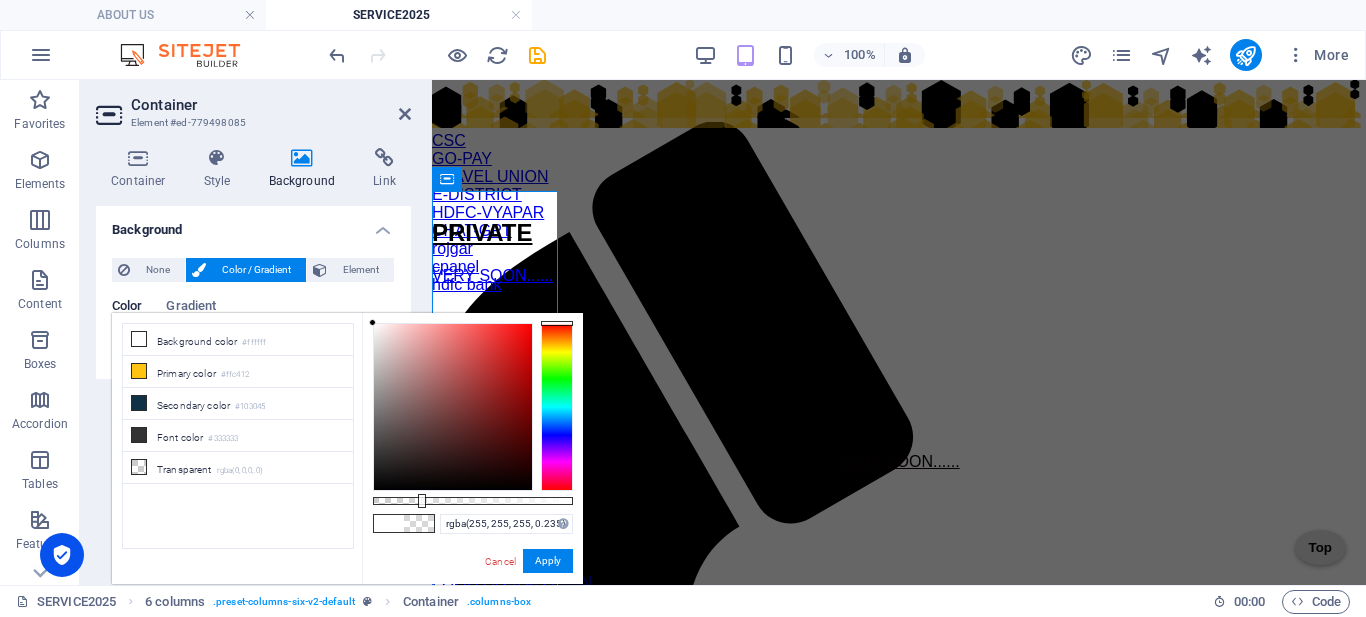 drag, startPoint x: 576, startPoint y: 498, endPoint x: 420, endPoint y: 511, distance: 156.54073 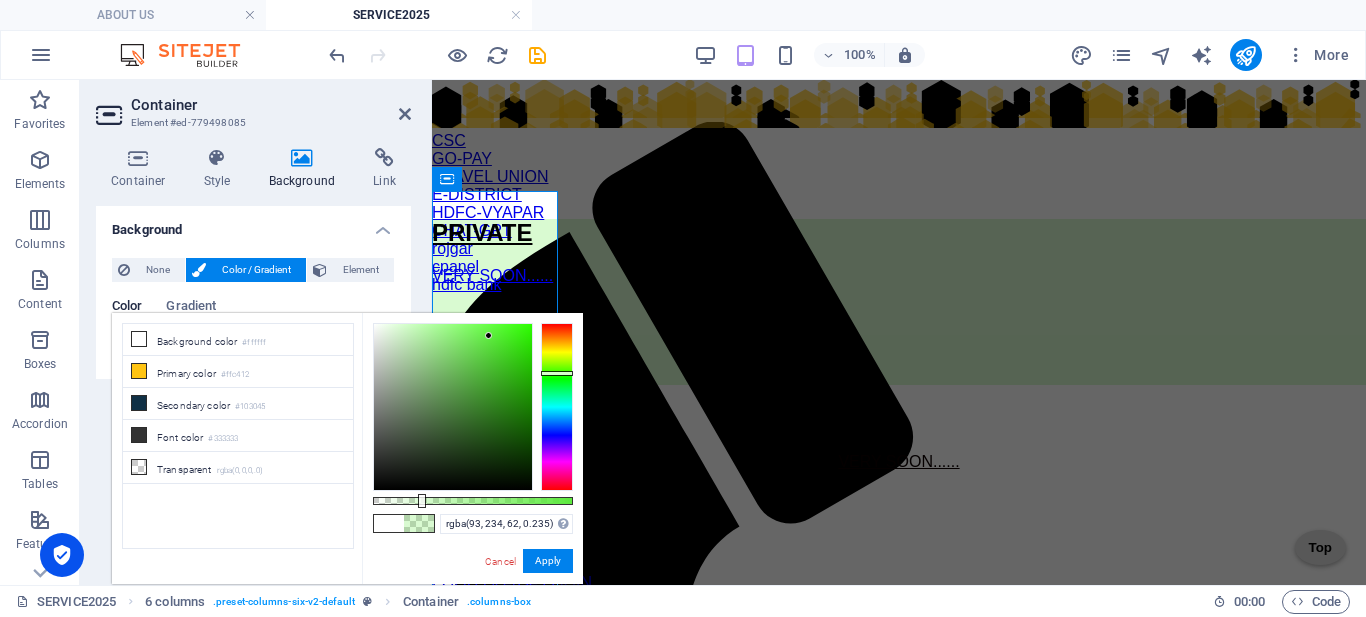 click at bounding box center [453, 407] 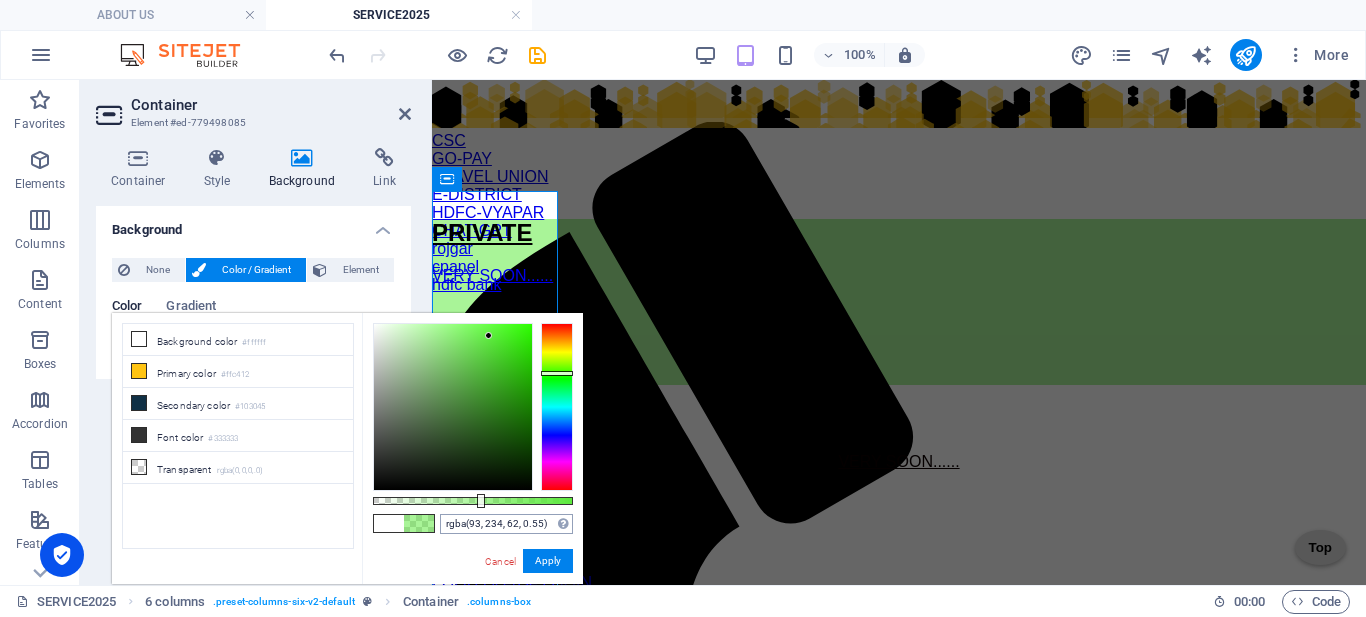type on "rgba(93, 234, 62, 0.565)" 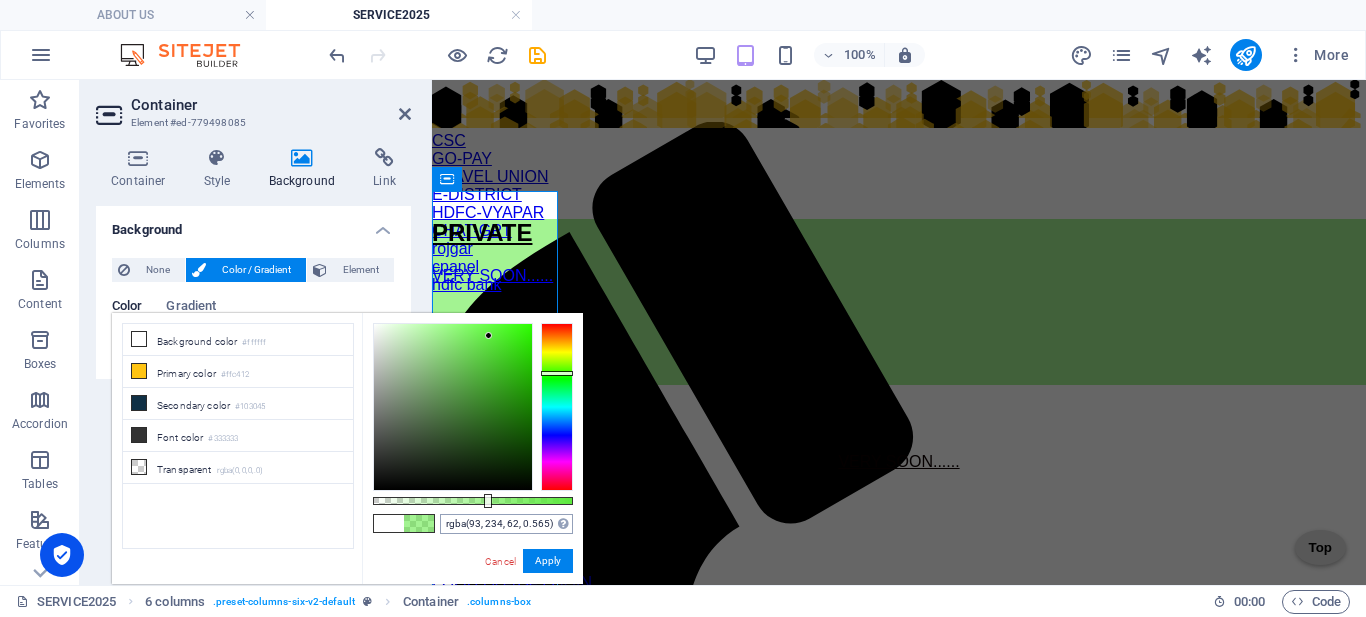 drag, startPoint x: 420, startPoint y: 506, endPoint x: 486, endPoint y: 521, distance: 67.68308 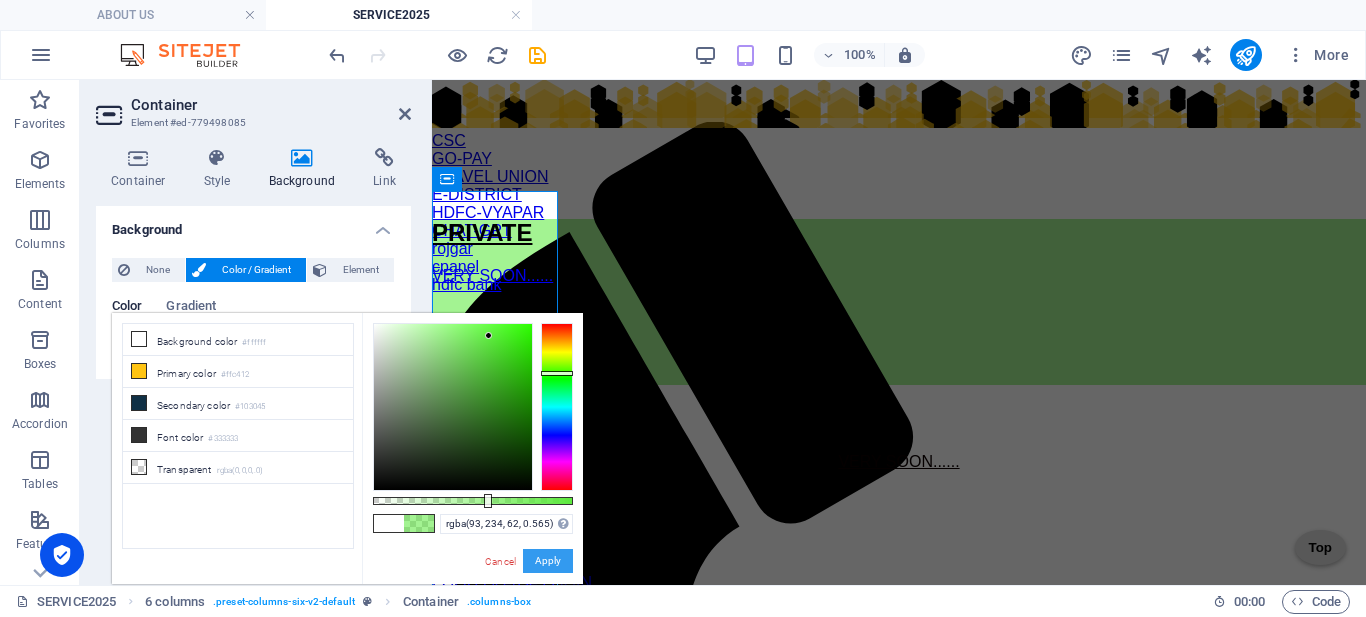 click on "Apply" at bounding box center (548, 561) 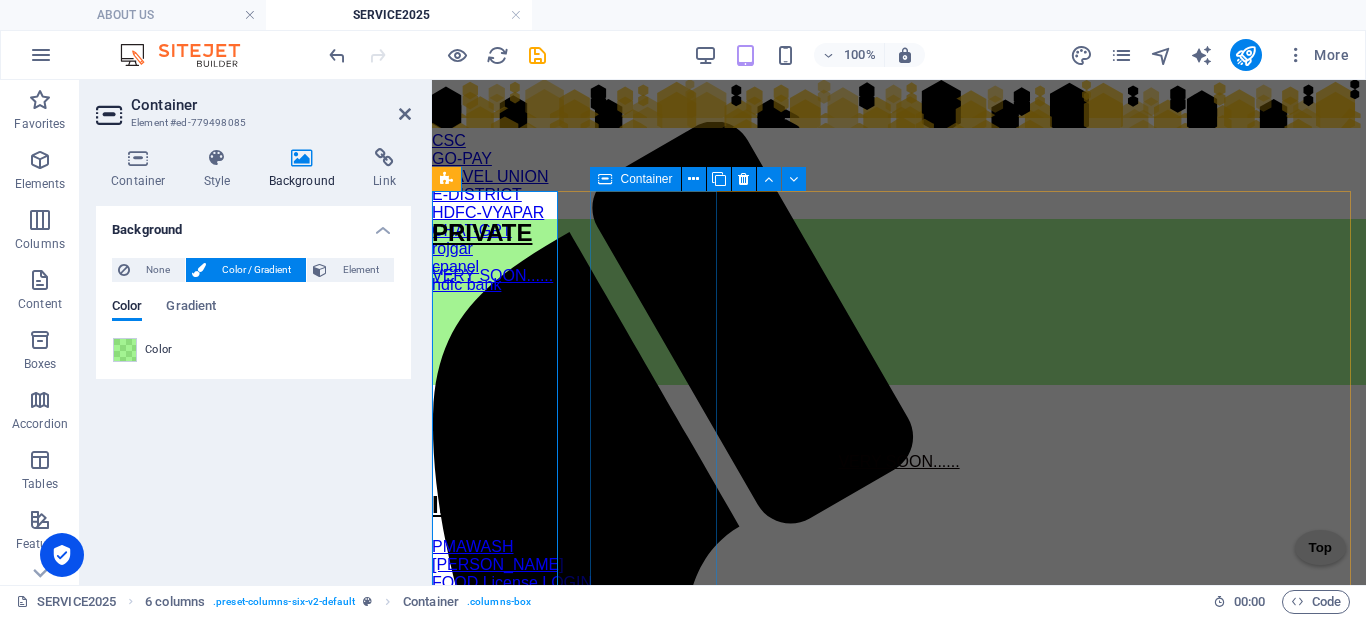 click on "SARKARI VERY SOON......" at bounding box center (899, 438) 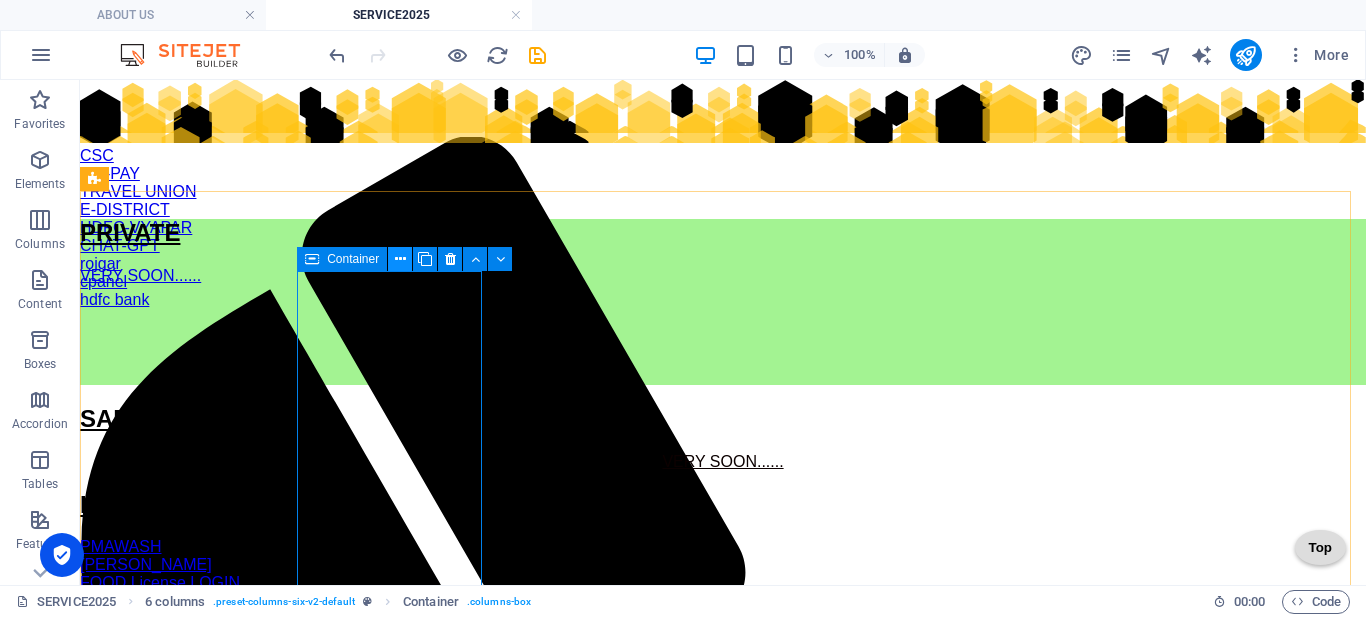 click at bounding box center [400, 259] 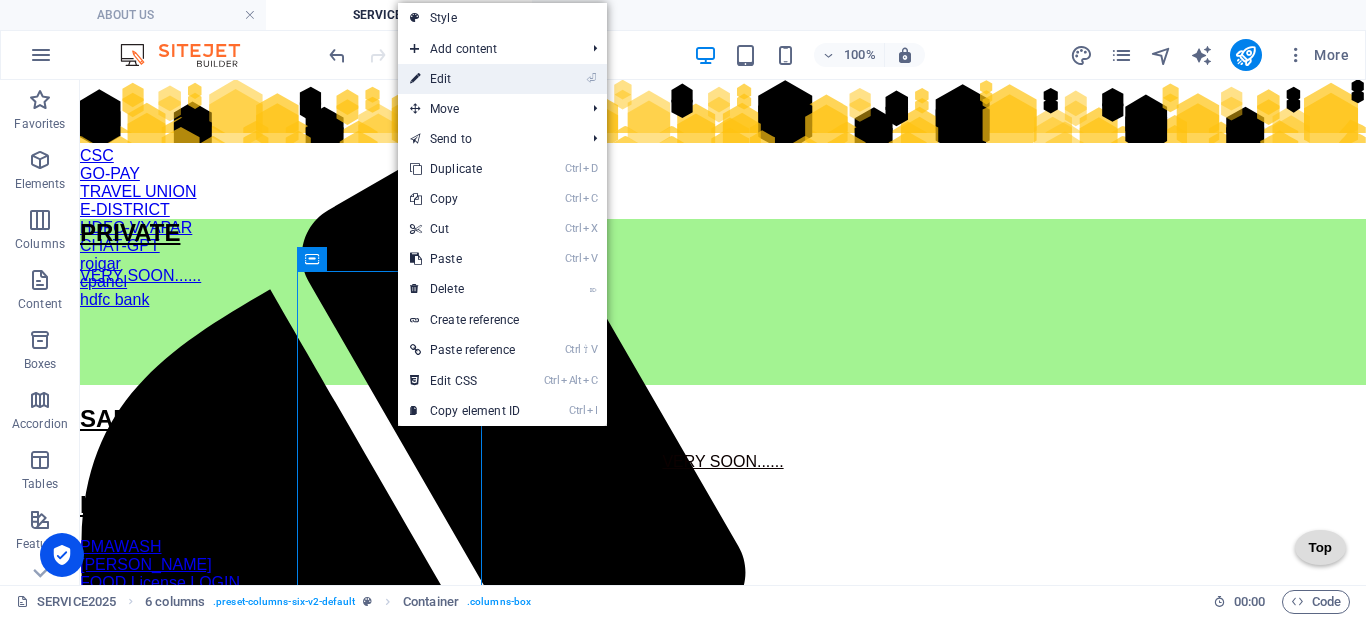 click on "⏎  Edit" at bounding box center (465, 79) 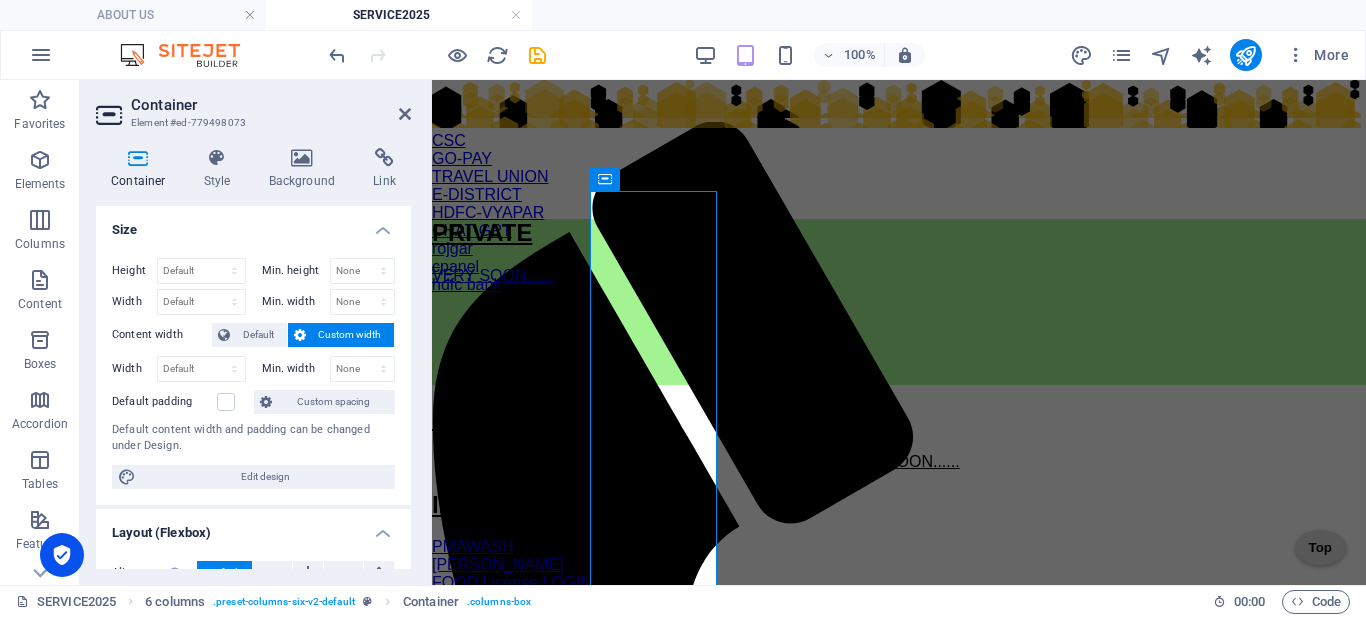 click on "Size" at bounding box center (253, 224) 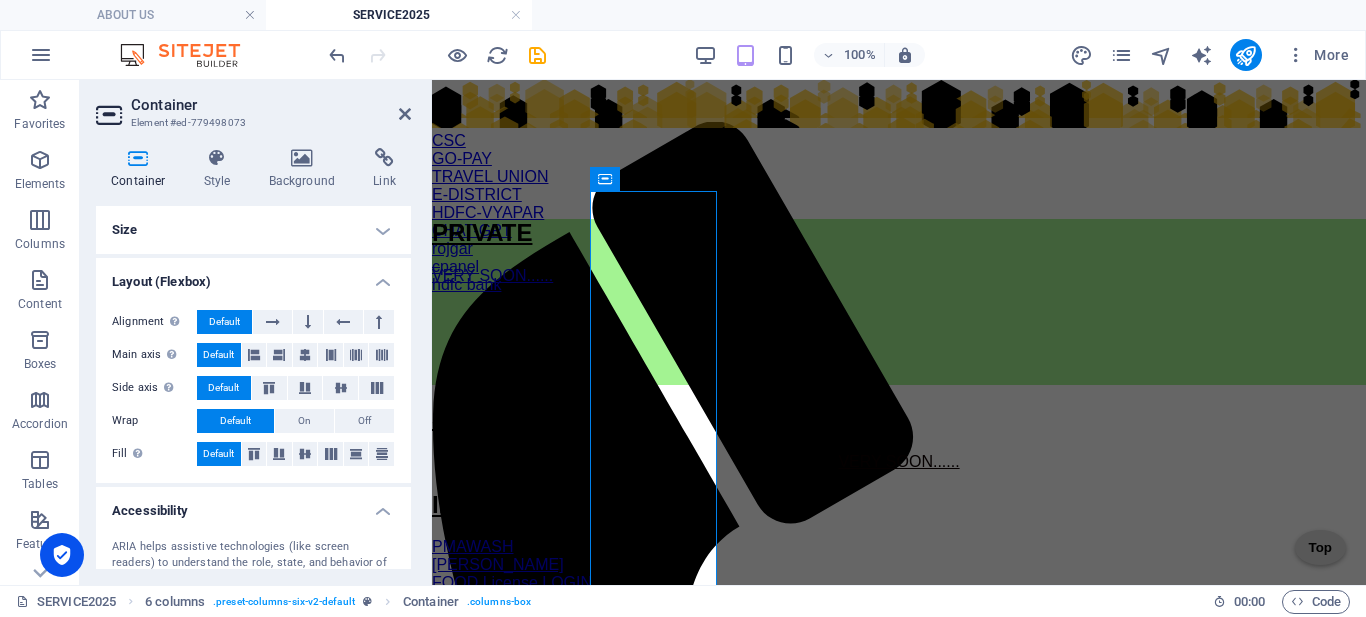 click on "Layout (Flexbox)" at bounding box center (253, 276) 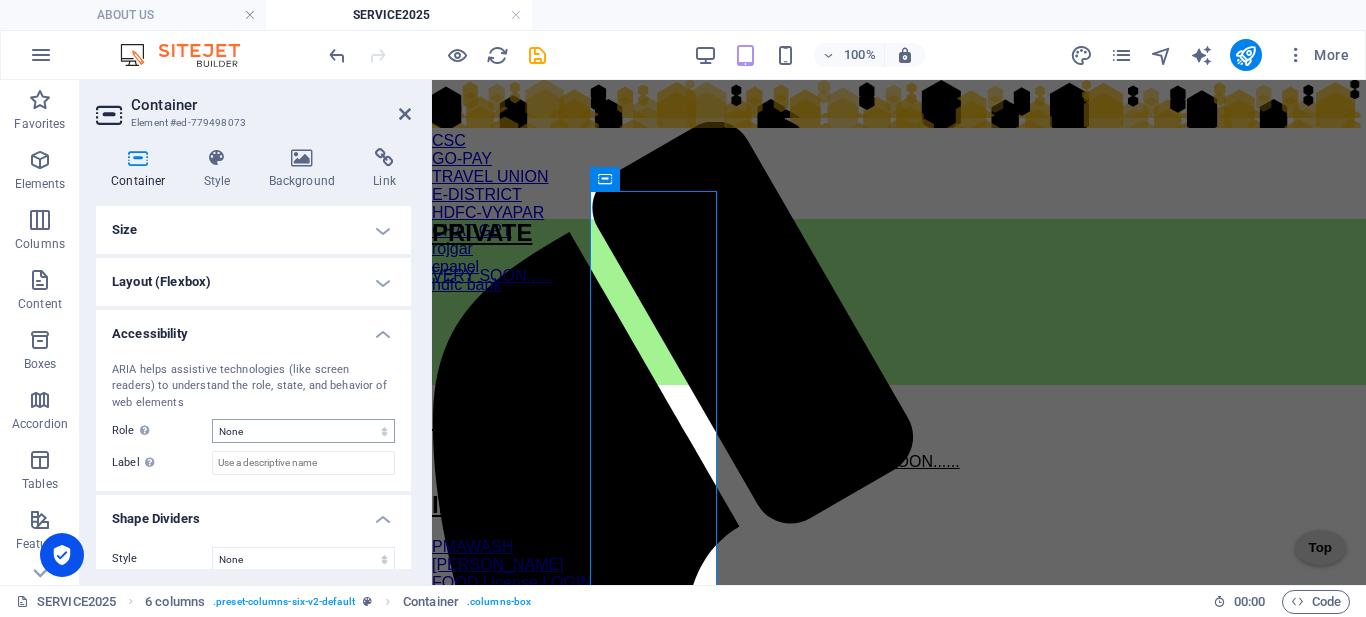 scroll, scrollTop: 18, scrollLeft: 0, axis: vertical 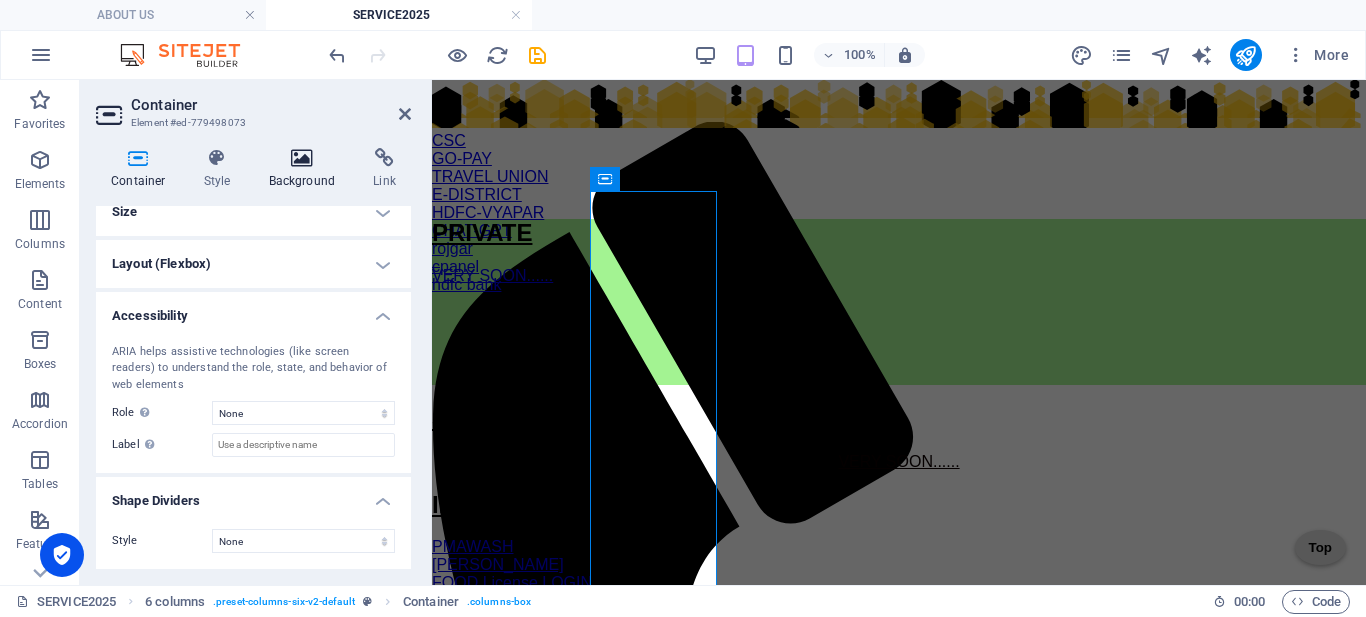 click on "Background" at bounding box center (306, 169) 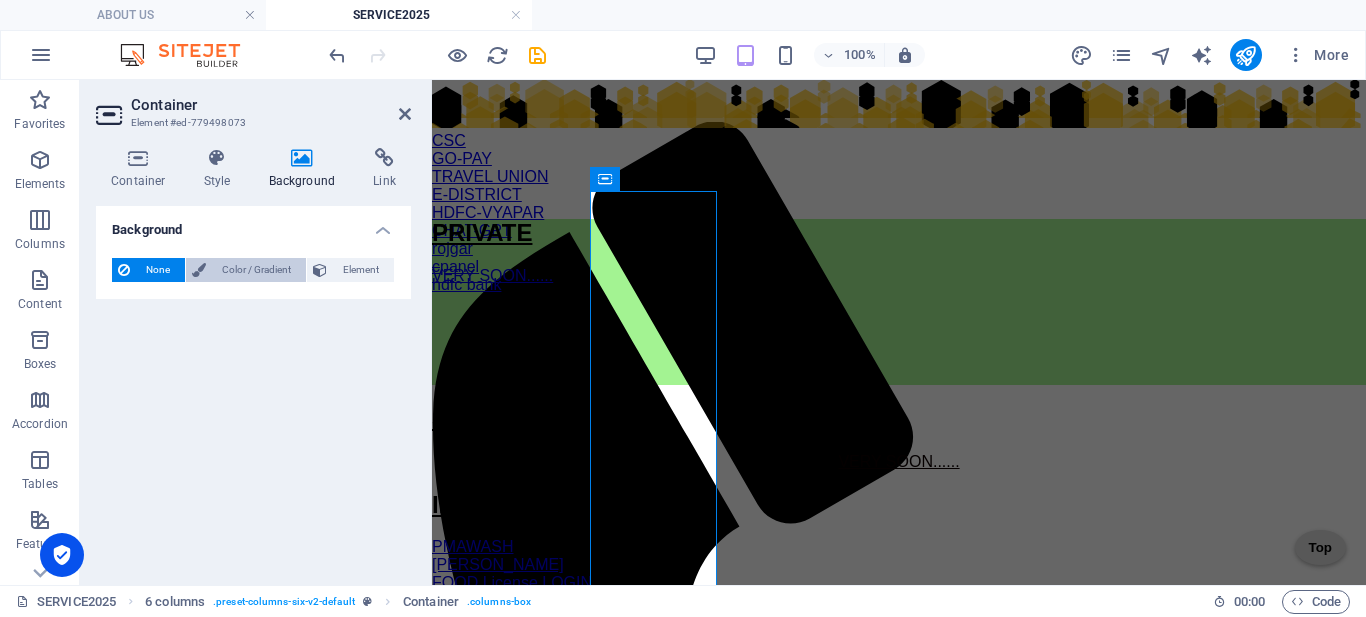click on "Color / Gradient" at bounding box center [256, 270] 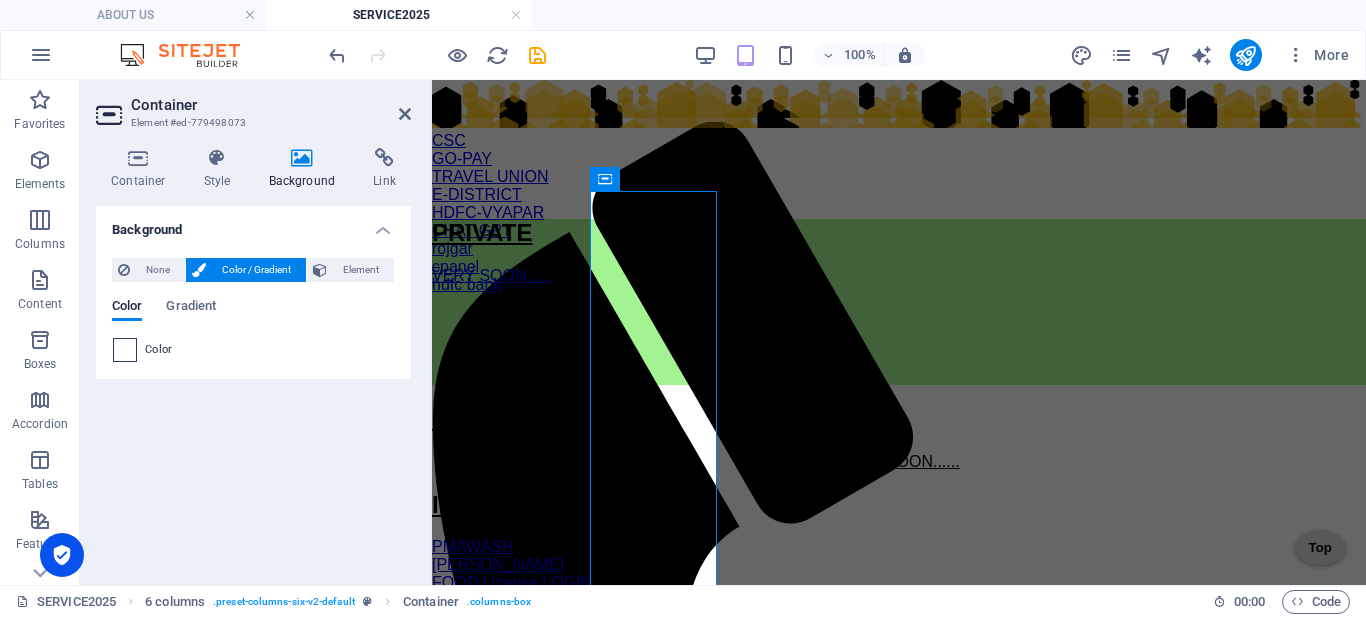 click at bounding box center [125, 350] 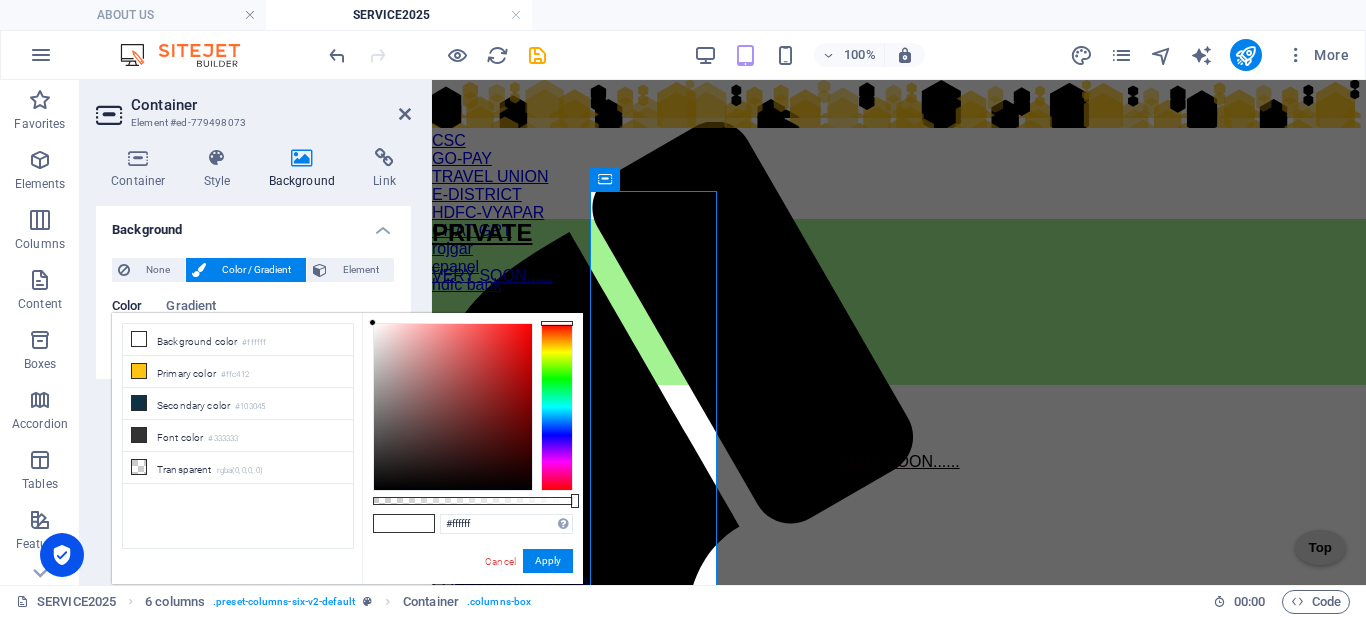 click at bounding box center (557, 407) 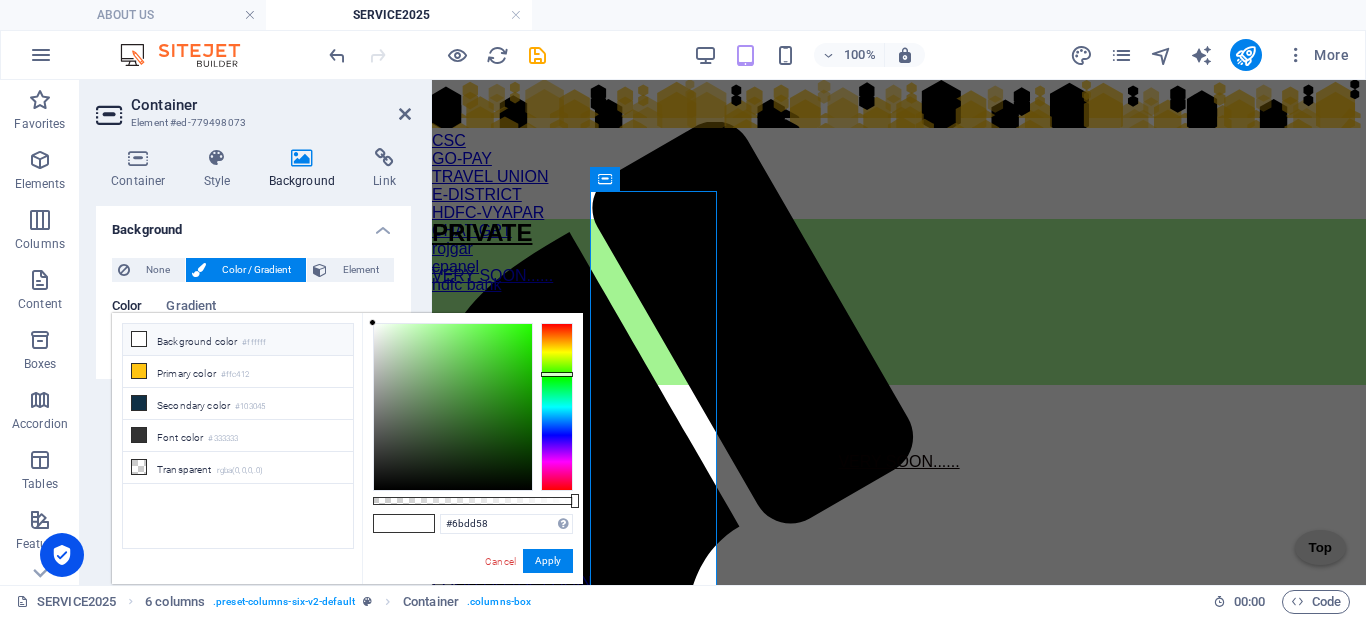 click at bounding box center [453, 407] 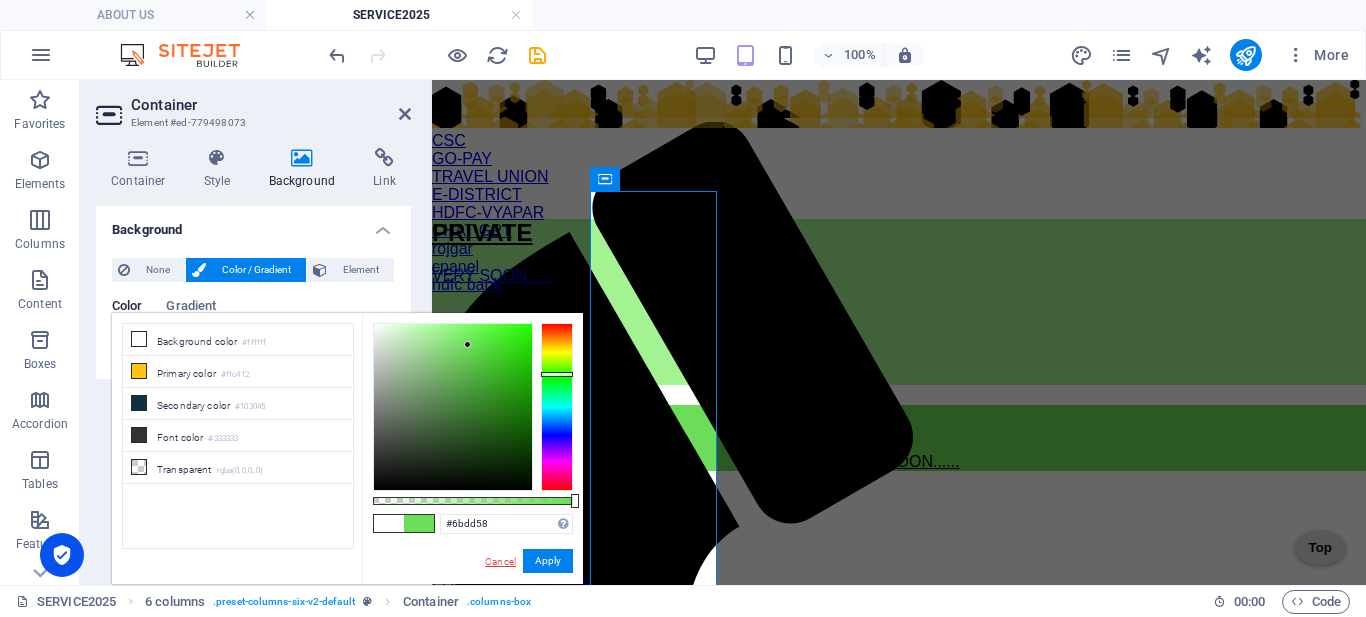 click on "Cancel" at bounding box center [500, 561] 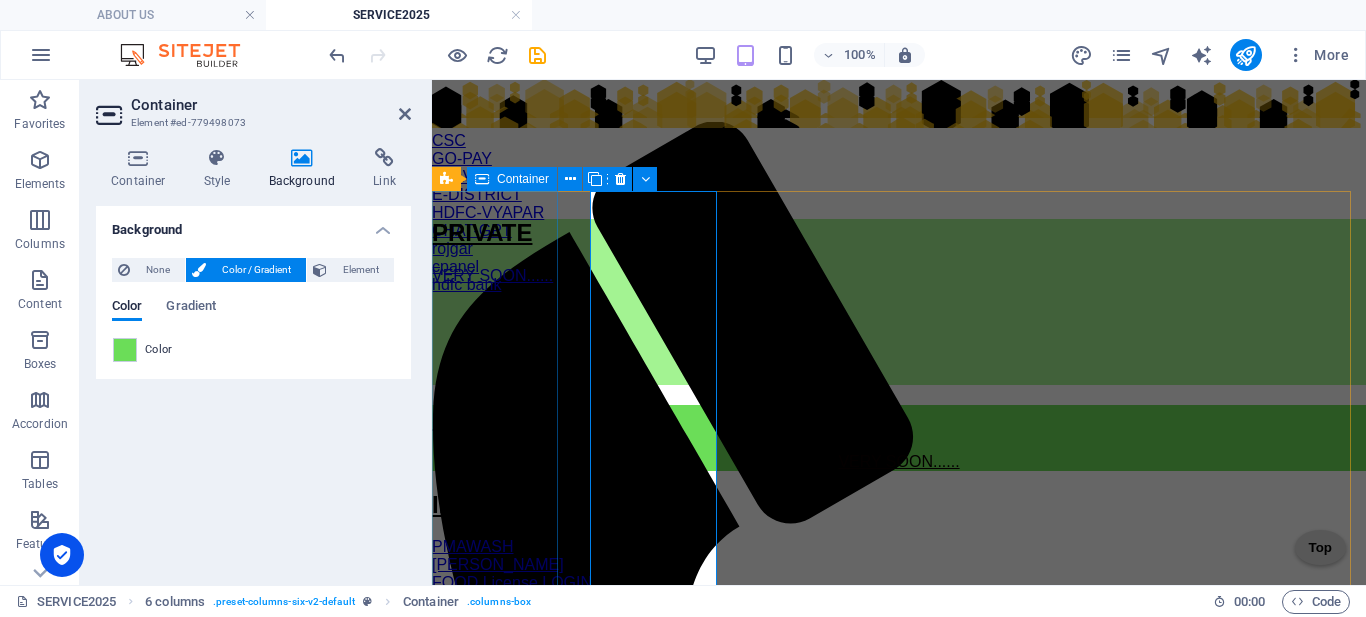 click on "PRIVATE VERY SOON......" at bounding box center (899, 302) 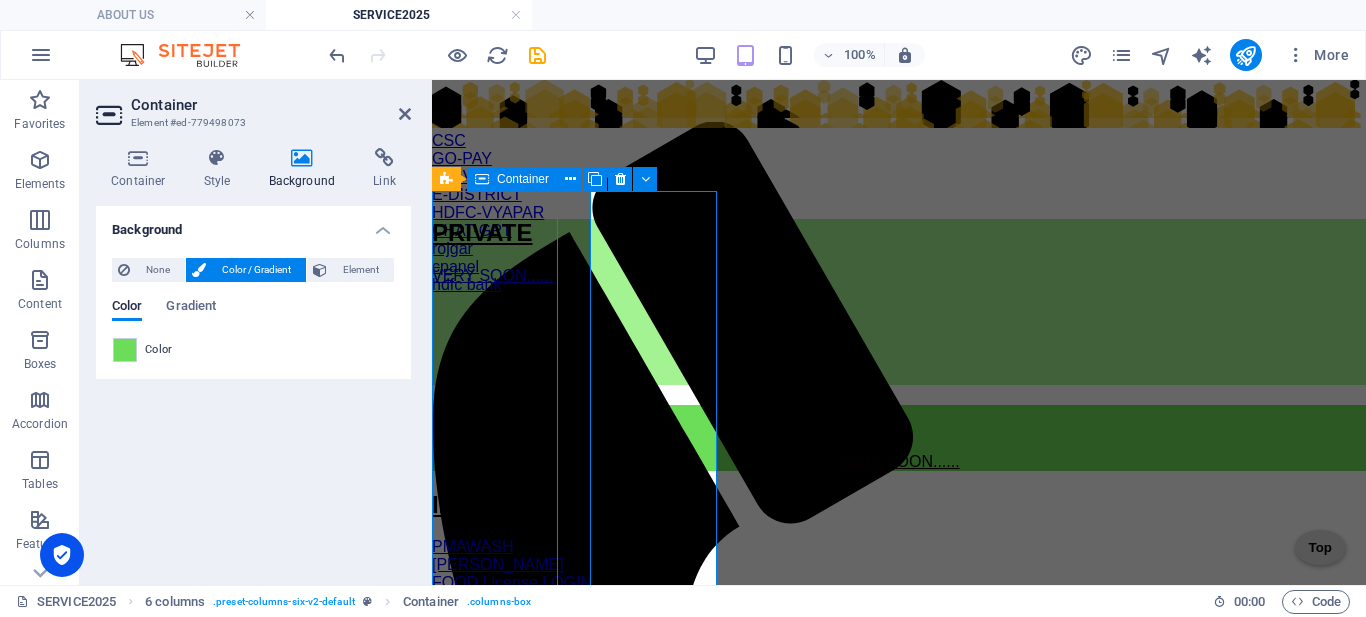 click on "PRIVATE VERY SOON......" at bounding box center [899, 302] 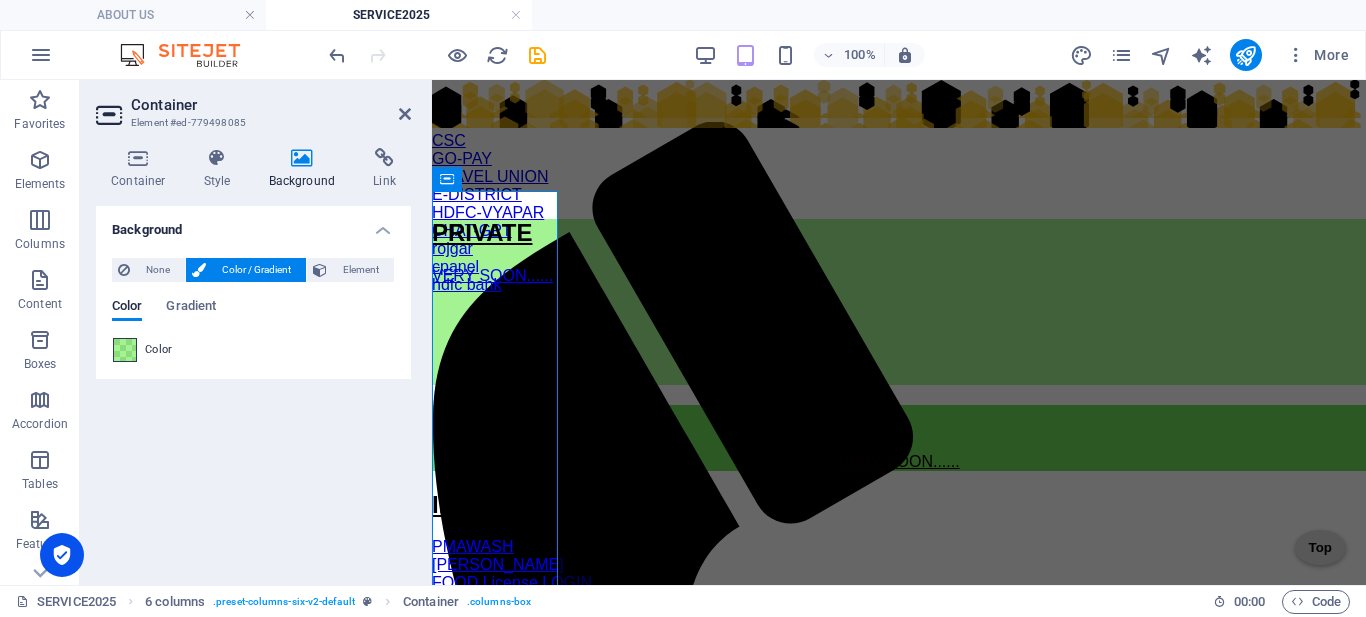 click at bounding box center [125, 350] 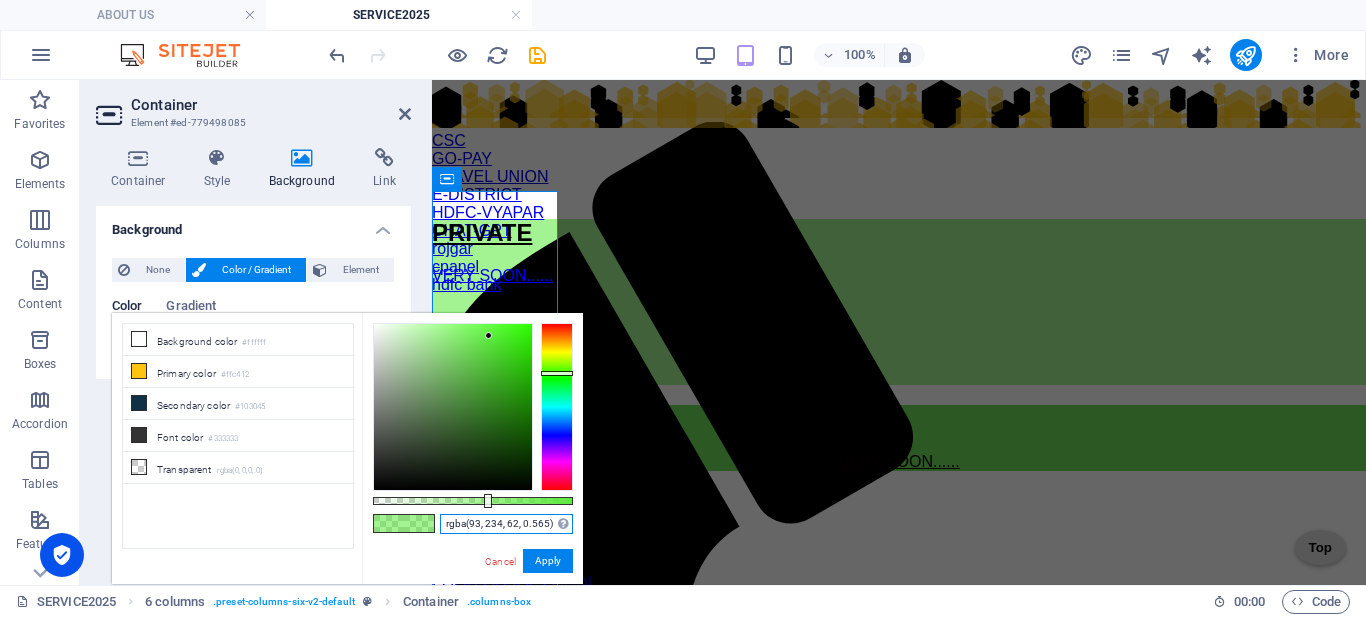 click on "rgba(93, 234, 62, 0.565)" at bounding box center (506, 524) 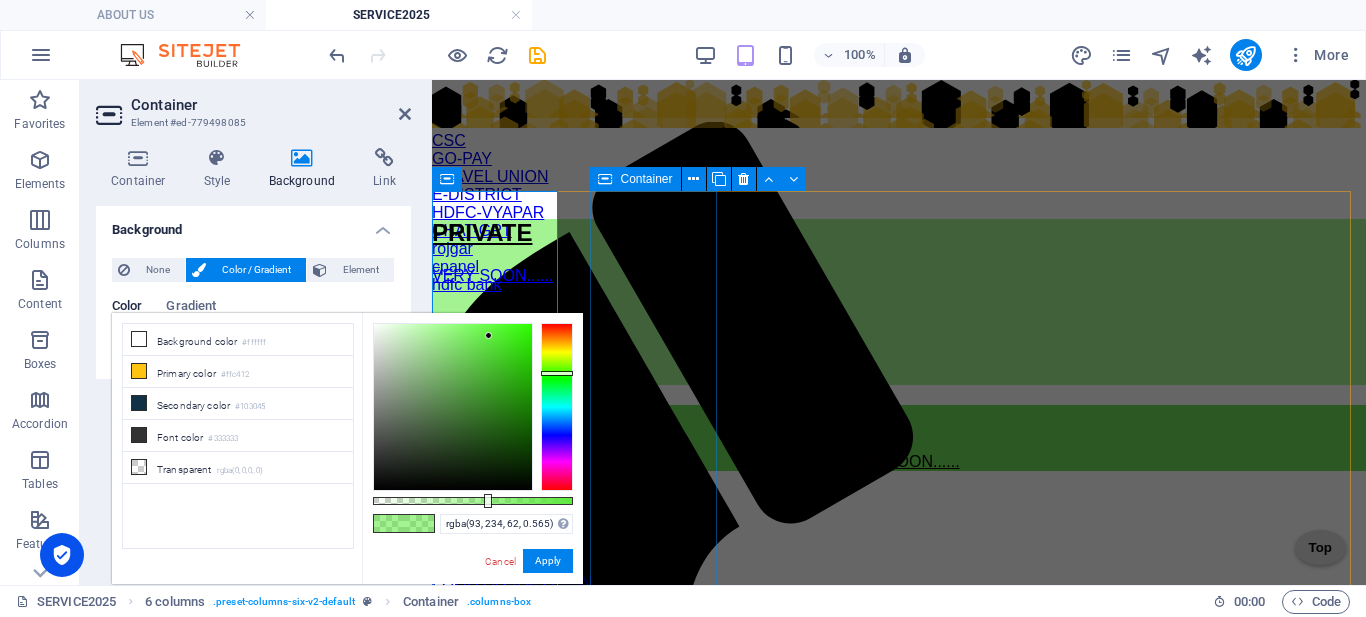 click on "SARKARI VERY SOON......" at bounding box center (899, 438) 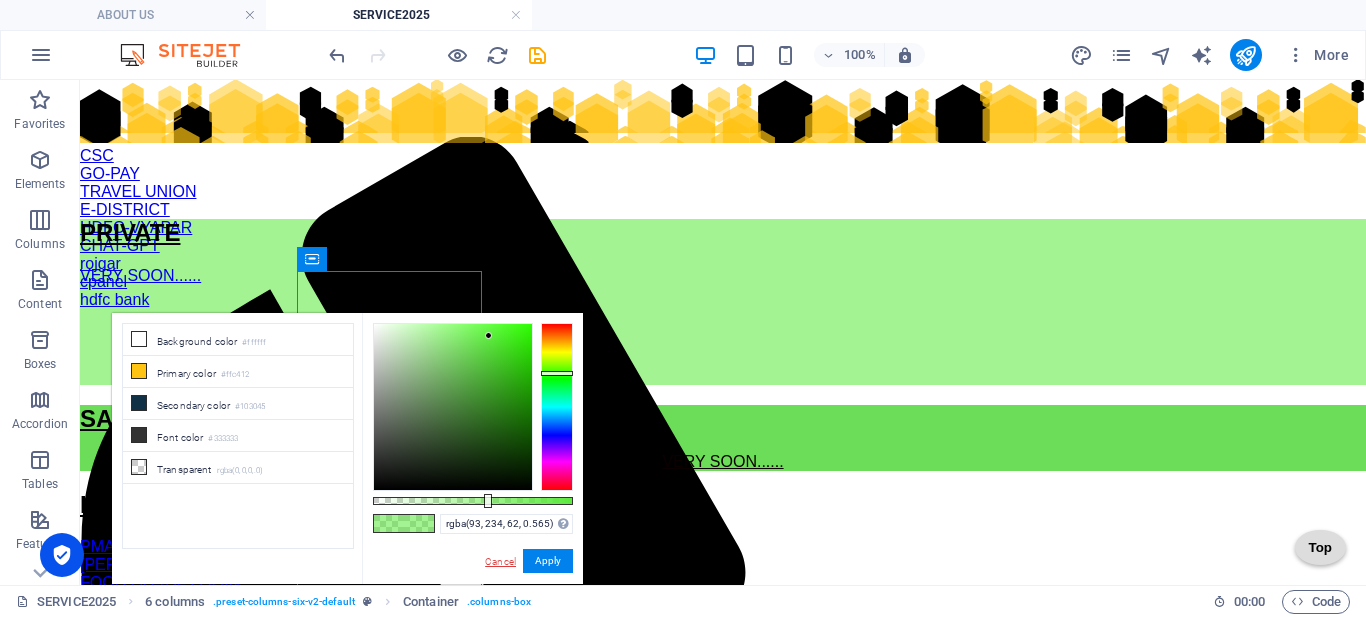 drag, startPoint x: 499, startPoint y: 569, endPoint x: 418, endPoint y: 489, distance: 113.84639 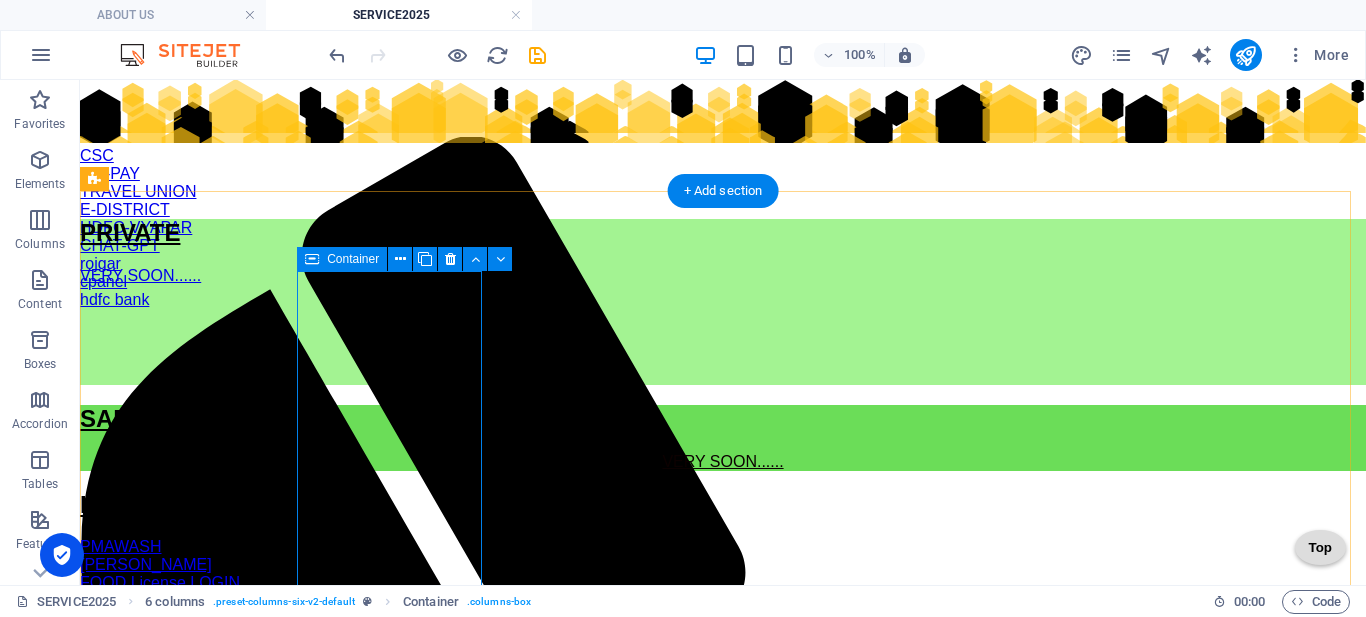 click on "SARKARI VERY SOON......" at bounding box center (723, 438) 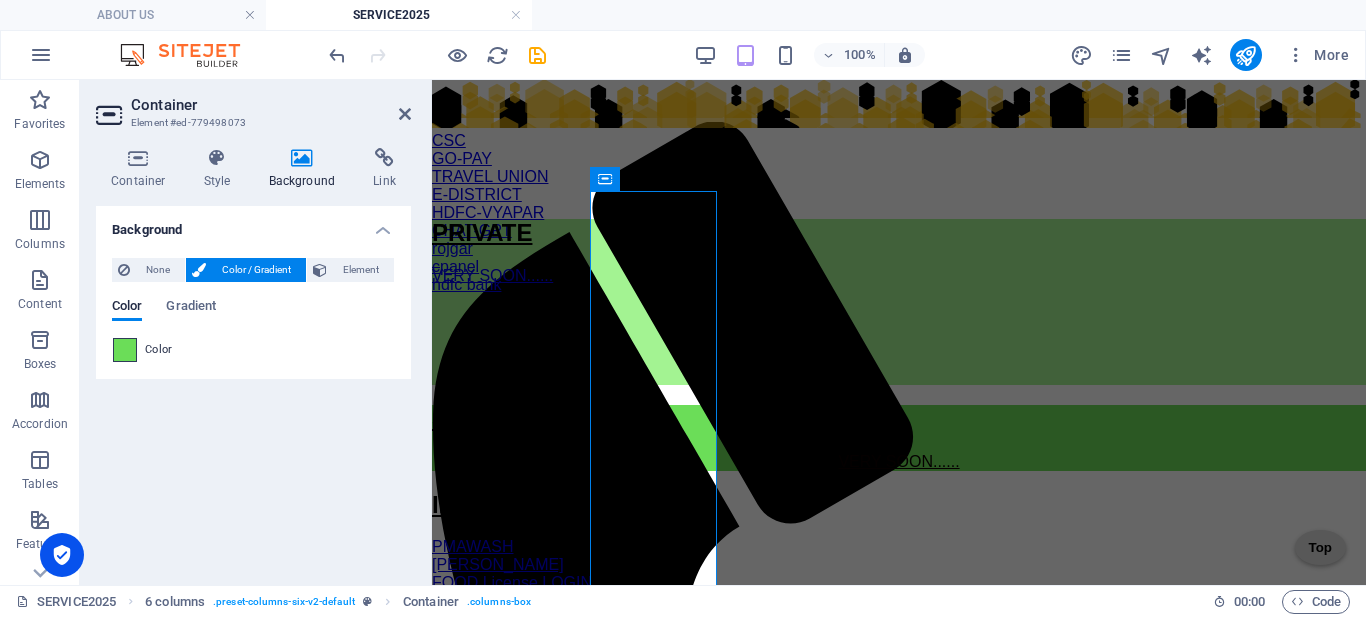 click at bounding box center (125, 350) 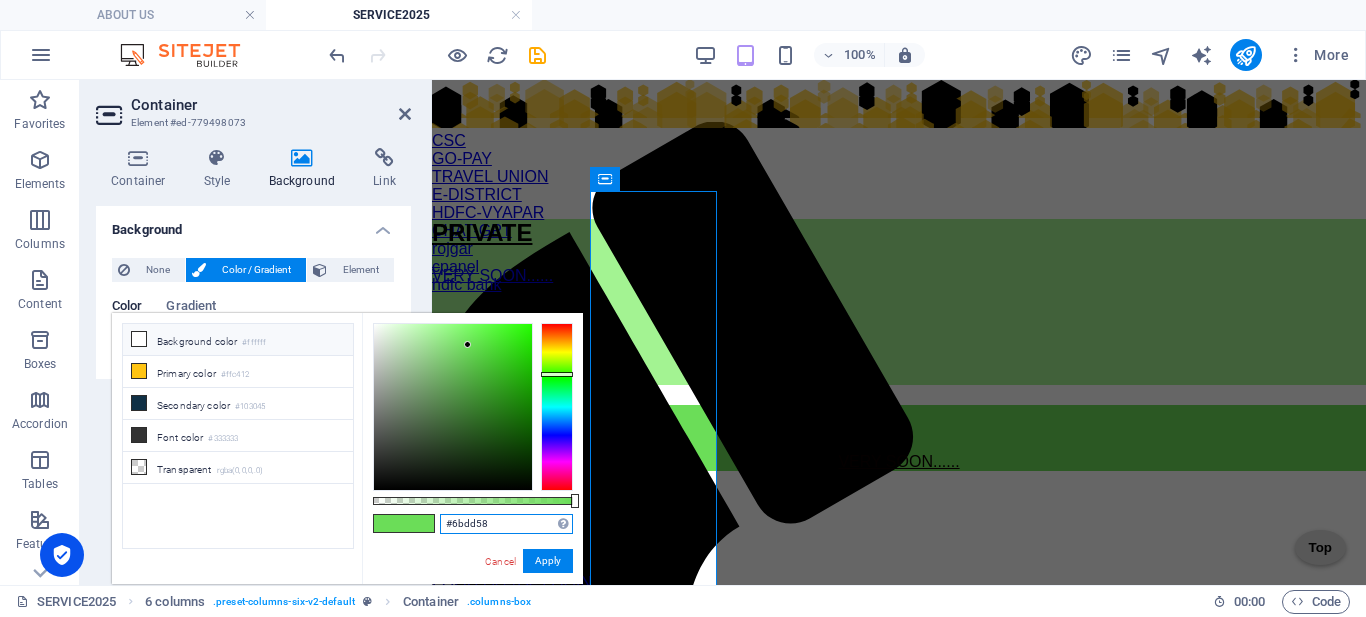 click on "#6bdd58" at bounding box center (506, 524) 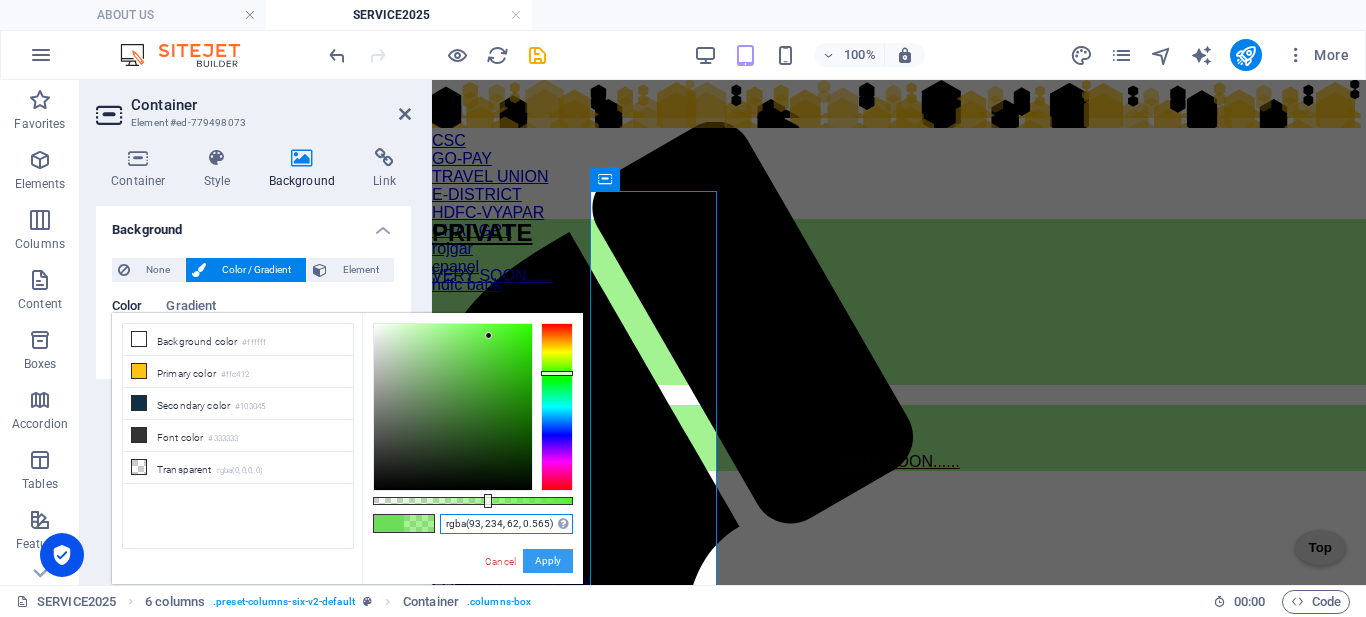 type on "rgba(93, 234, 62, 0.565)" 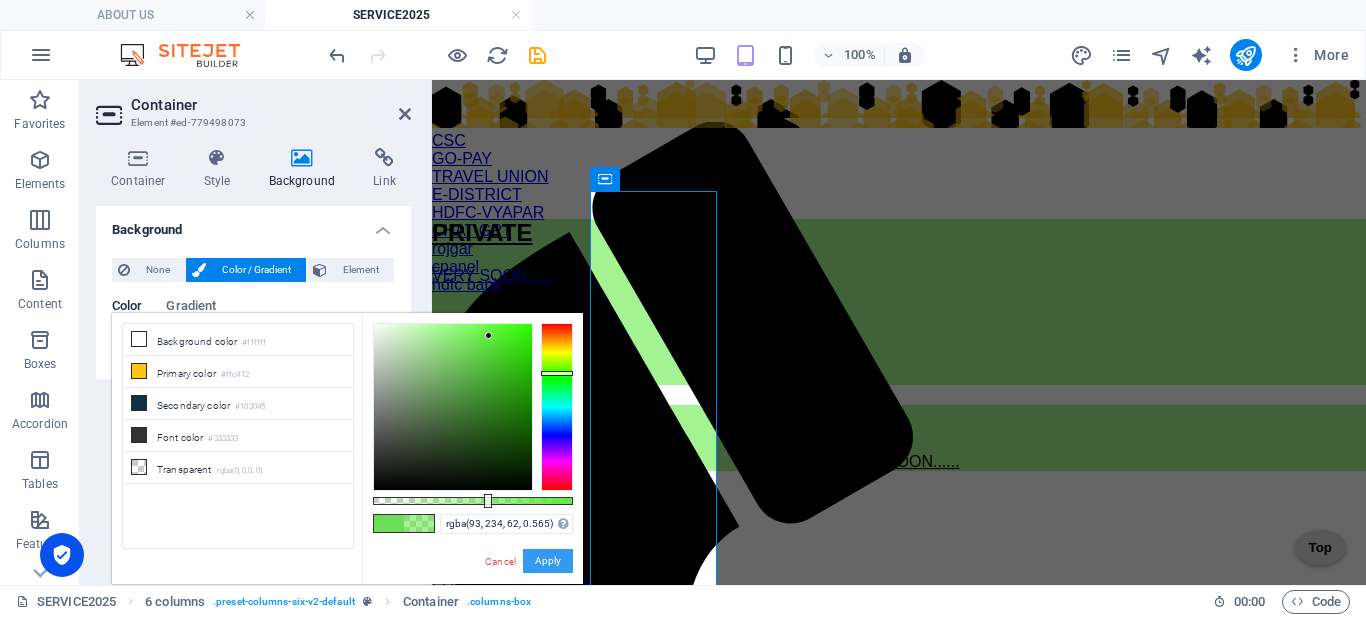 click on "Apply" at bounding box center (548, 561) 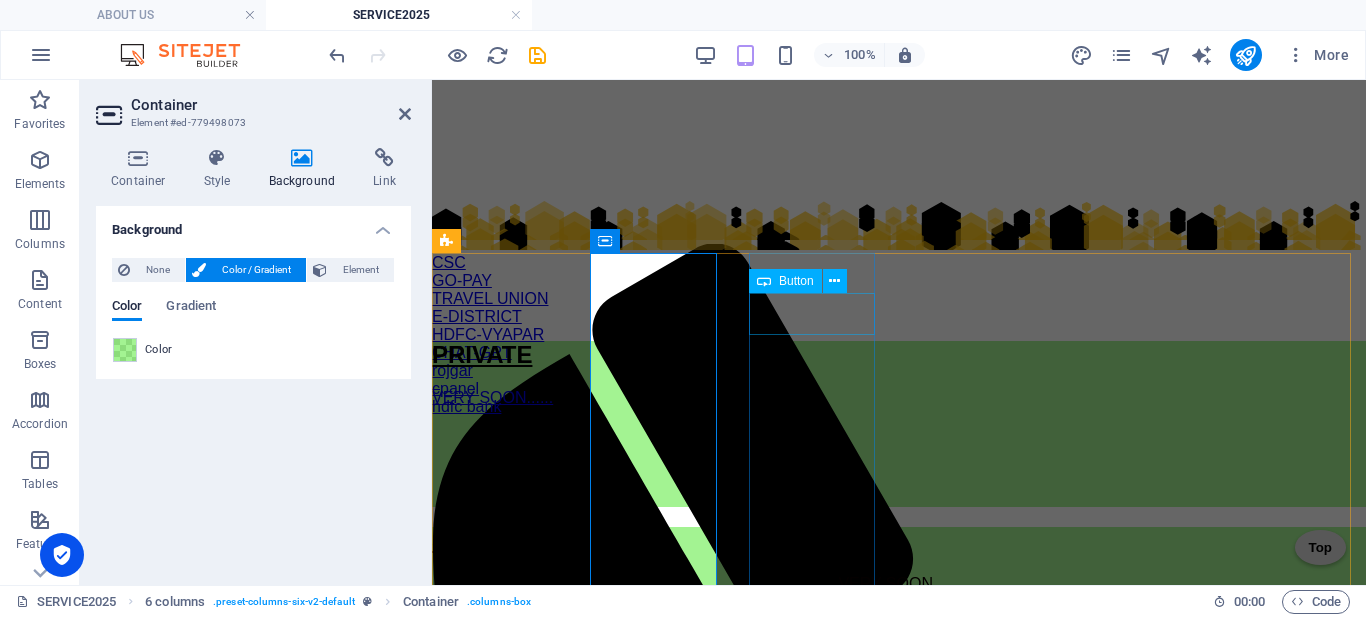 scroll, scrollTop: 299, scrollLeft: 0, axis: vertical 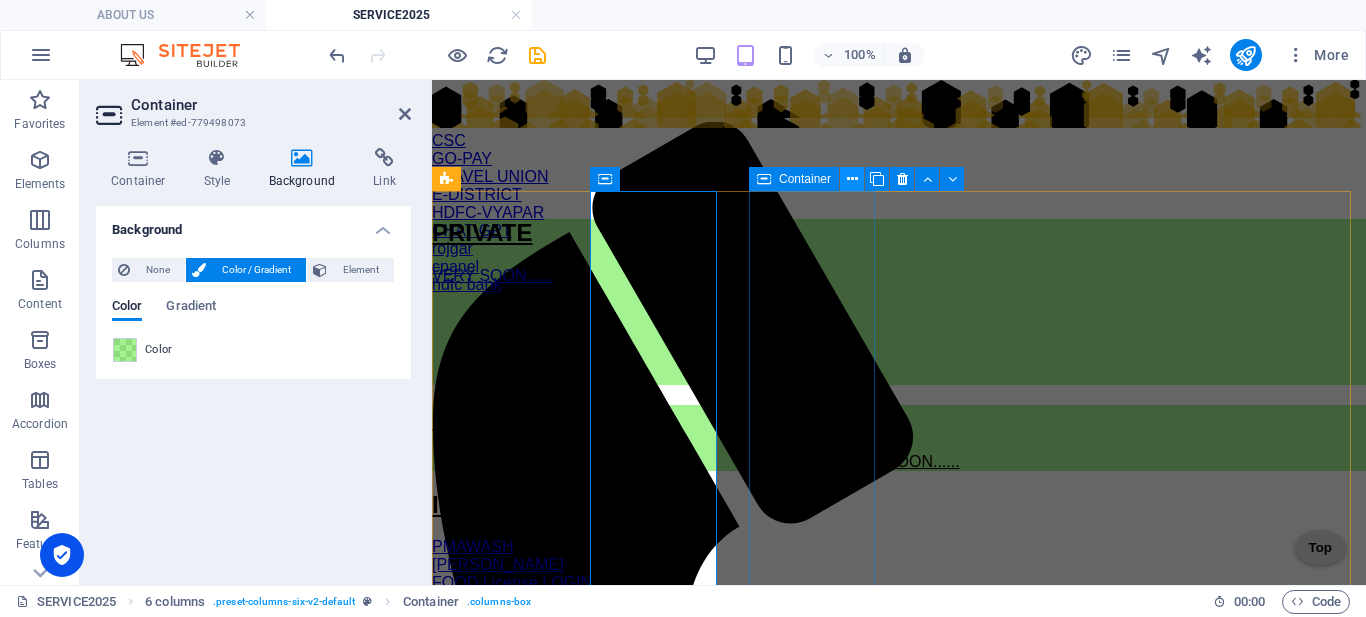 click at bounding box center (852, 179) 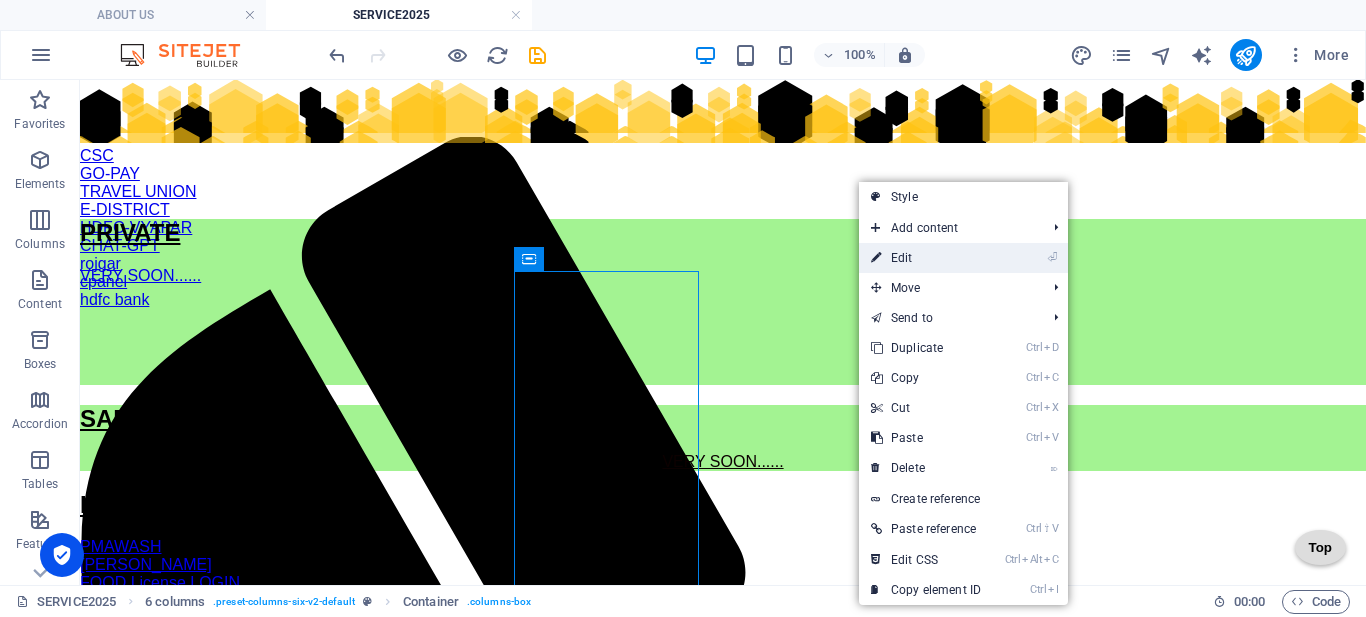 click on "⏎  Edit" at bounding box center (926, 258) 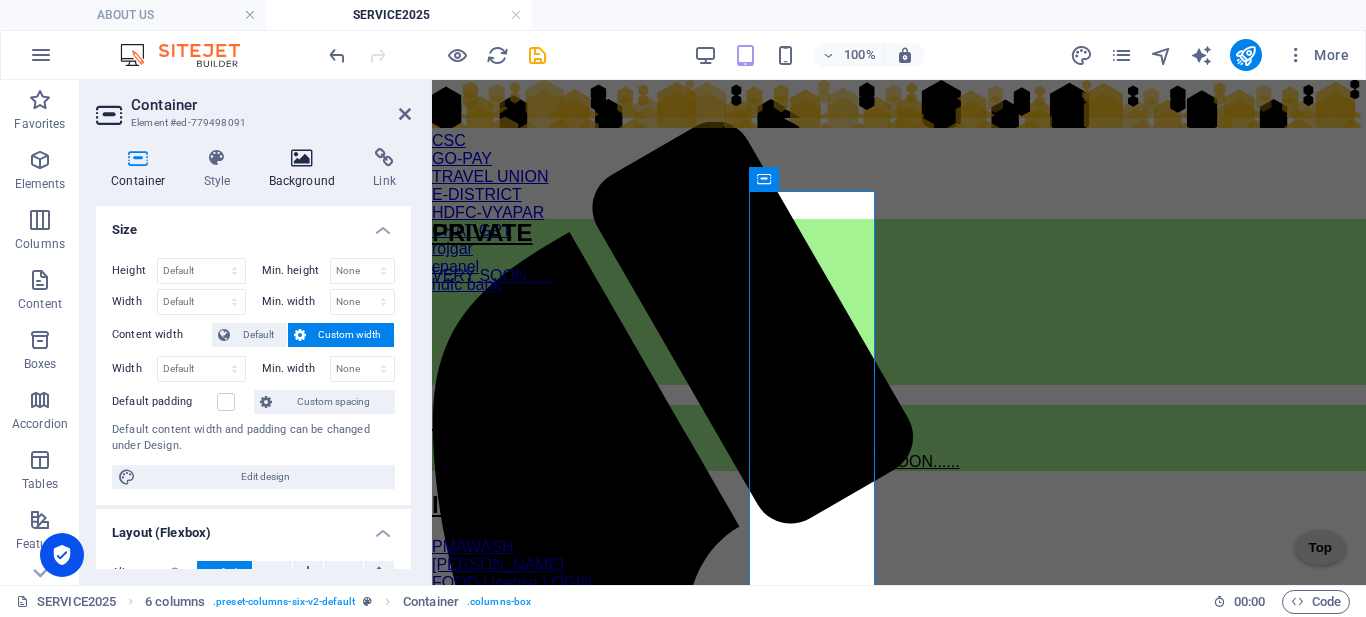 click on "Background" at bounding box center [306, 169] 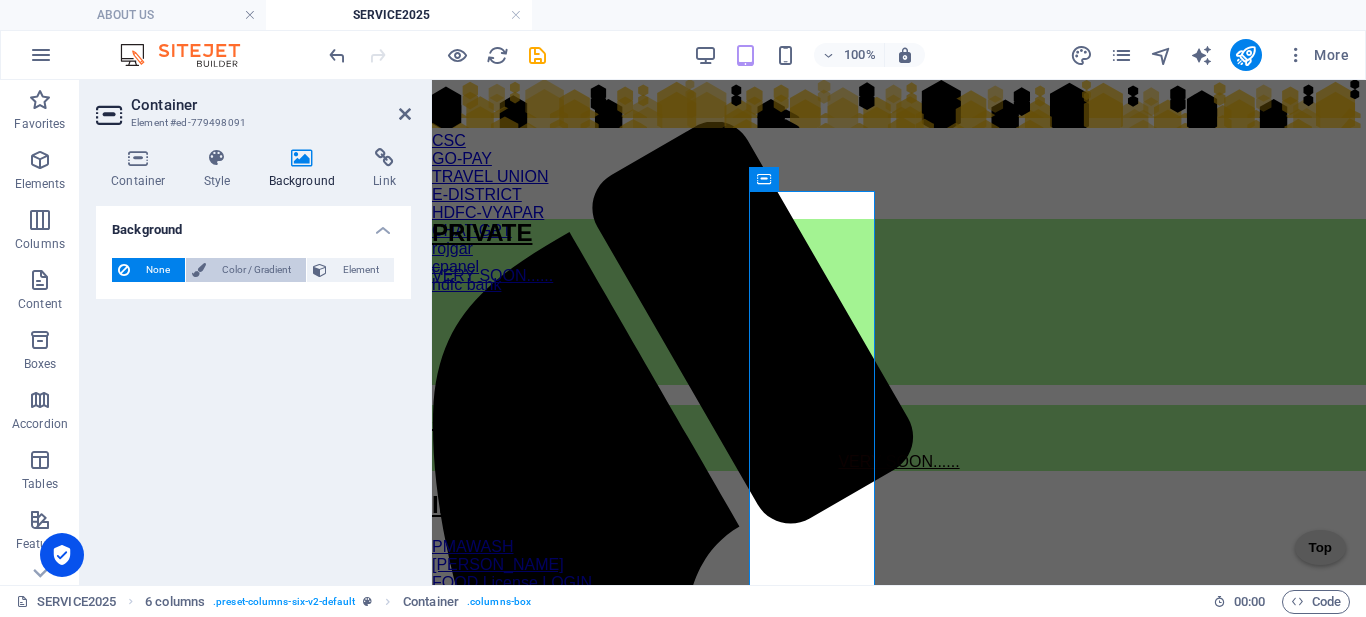 click on "Color / Gradient" at bounding box center (256, 270) 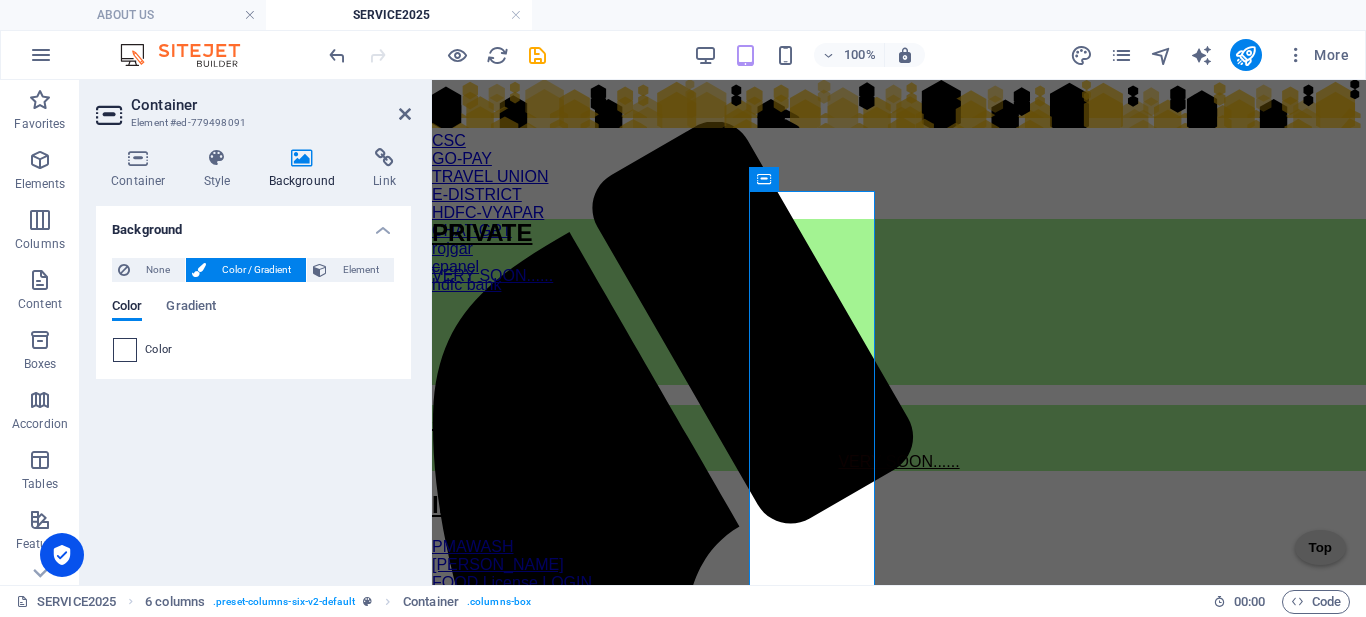 click at bounding box center (125, 350) 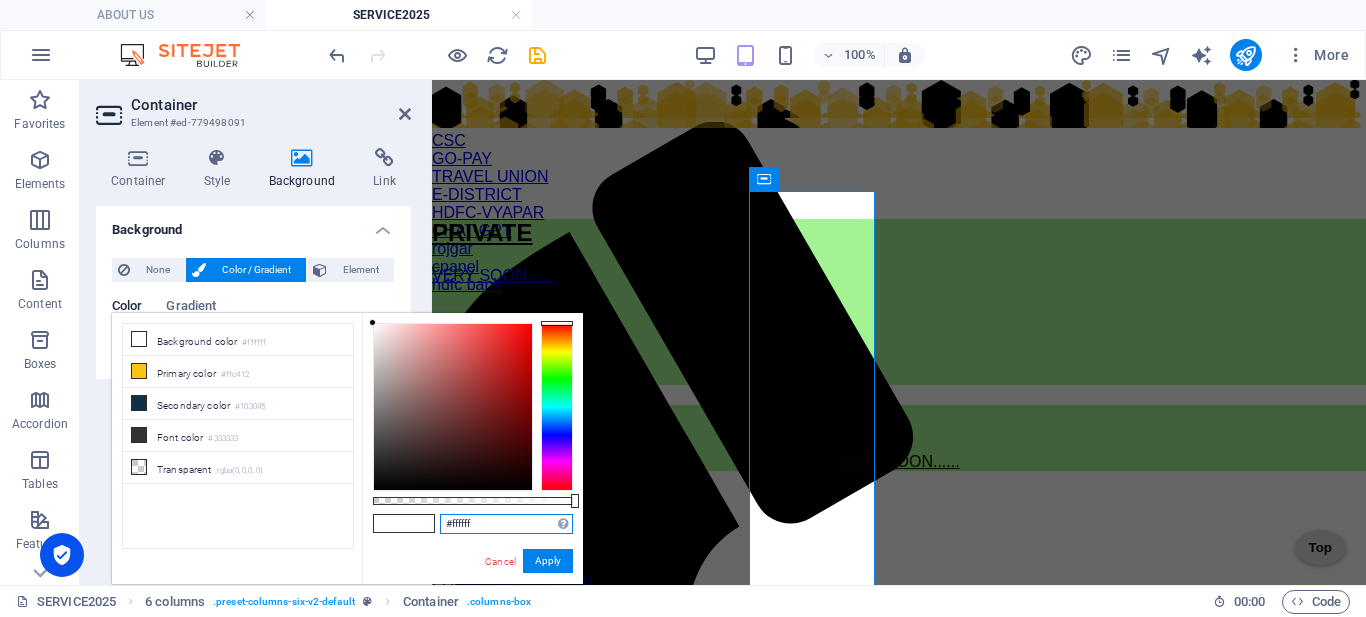 drag, startPoint x: 489, startPoint y: 523, endPoint x: 435, endPoint y: 524, distance: 54.00926 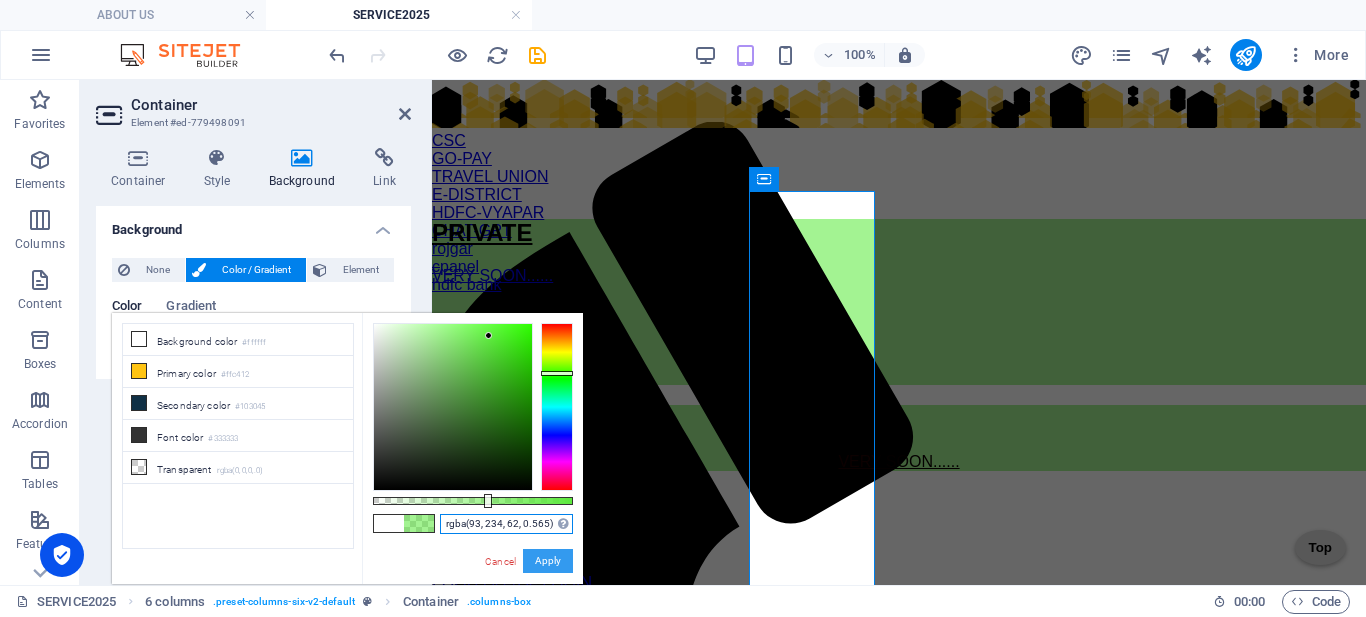 type on "rgba(93, 234, 62, 0.565)" 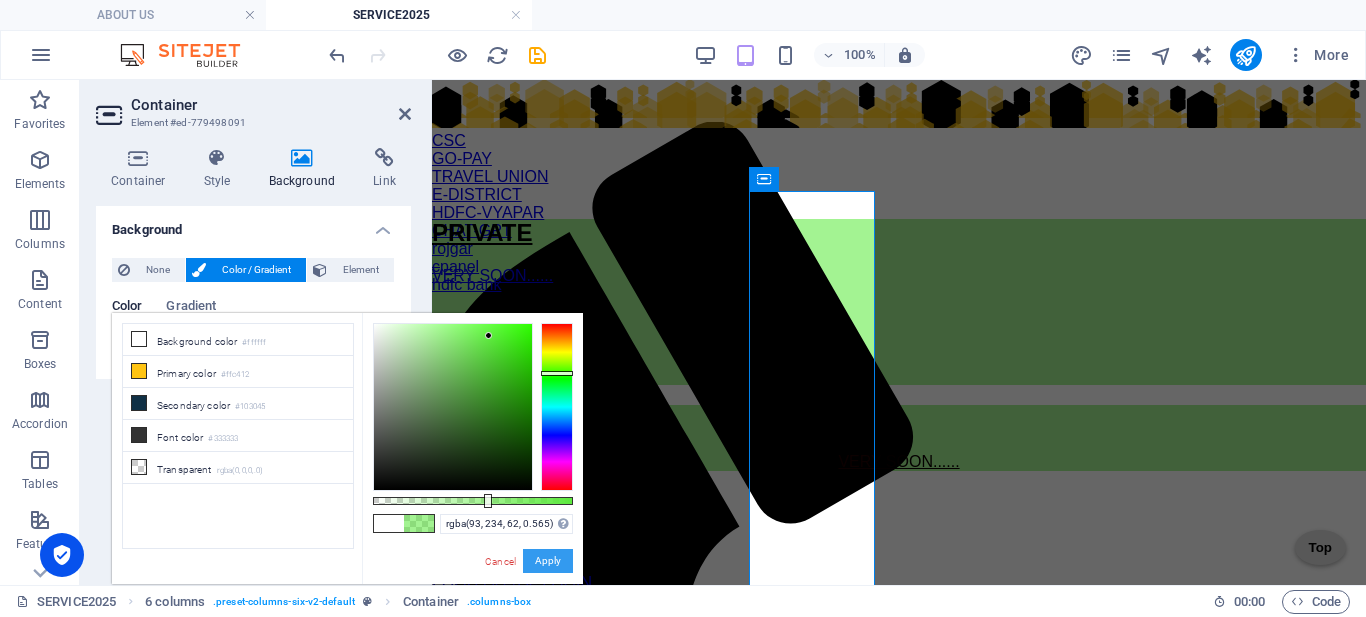 click on "Apply" at bounding box center [548, 561] 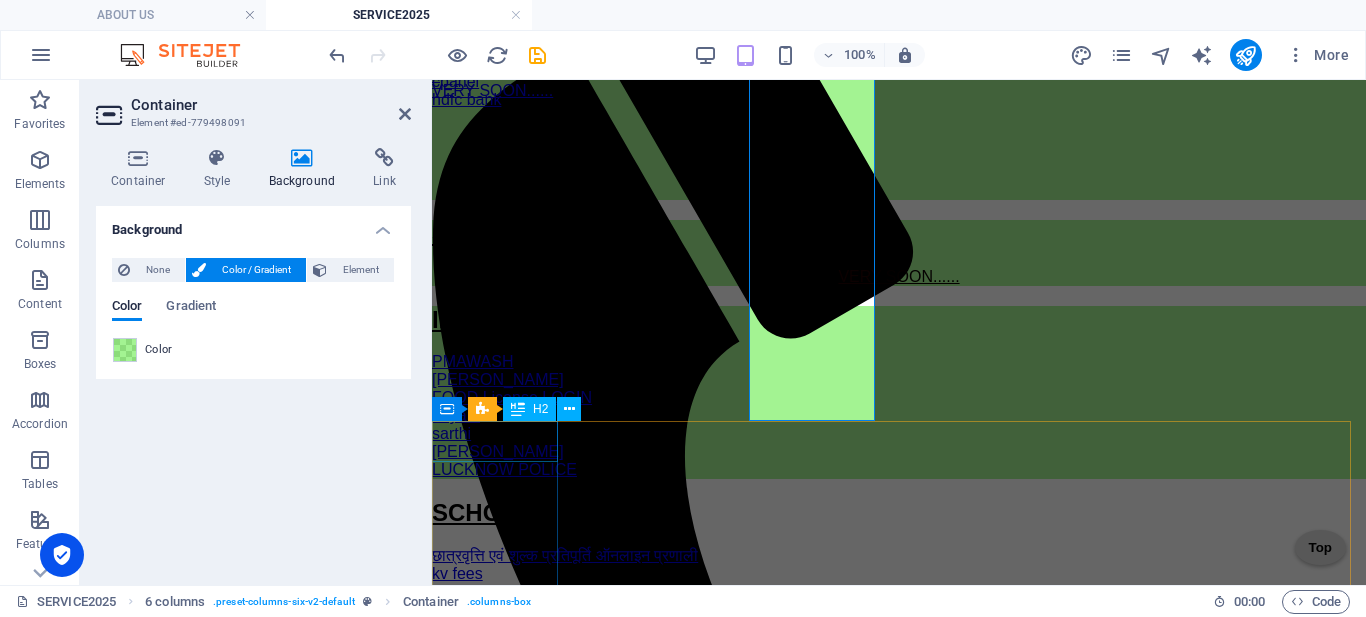 scroll, scrollTop: 499, scrollLeft: 0, axis: vertical 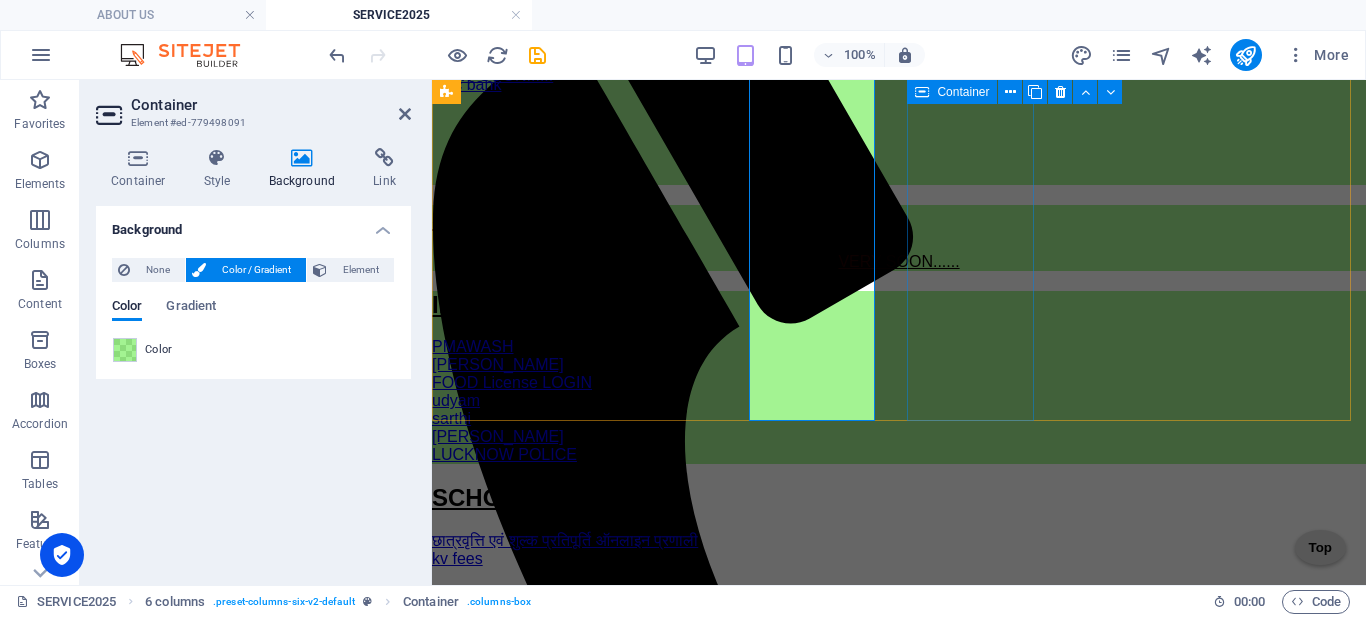 click on "SCHOOLS छात्रवृत्ति एवं शुल्क प्रतिपूर्ति ऑनलाइन प्रणाली kv fees" at bounding box center (899, 526) 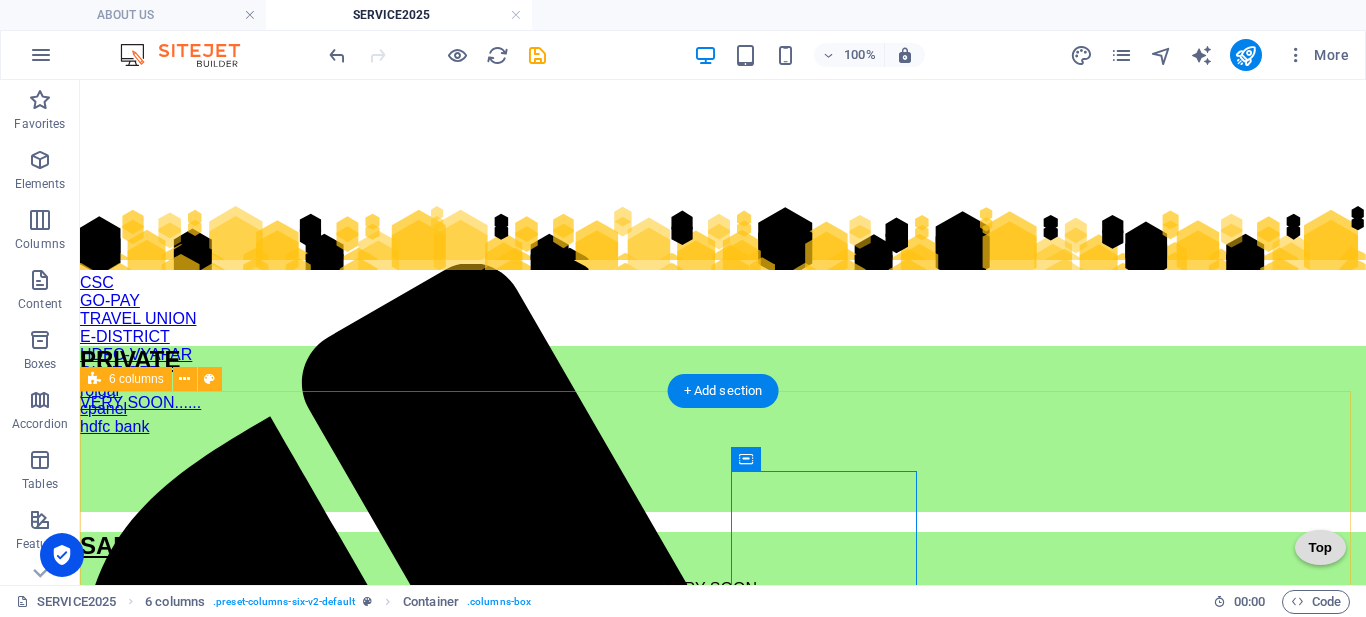 scroll, scrollTop: 199, scrollLeft: 0, axis: vertical 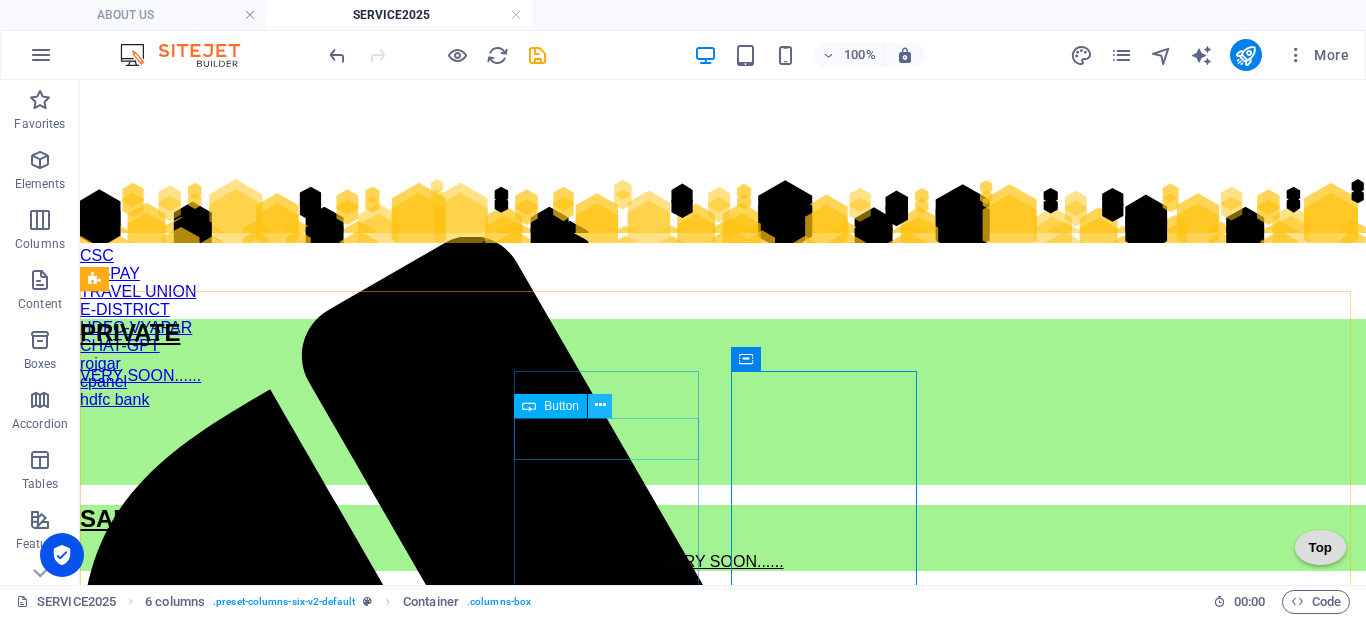 click at bounding box center [600, 405] 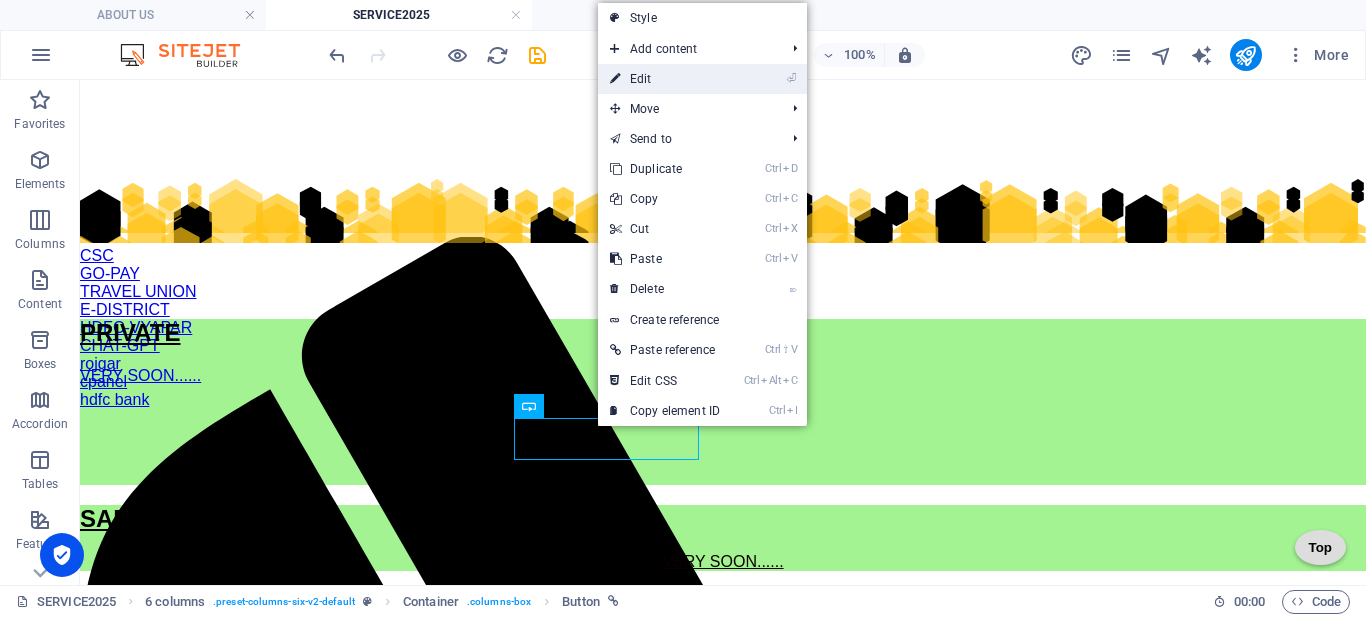 click on "⏎  Edit" at bounding box center [665, 79] 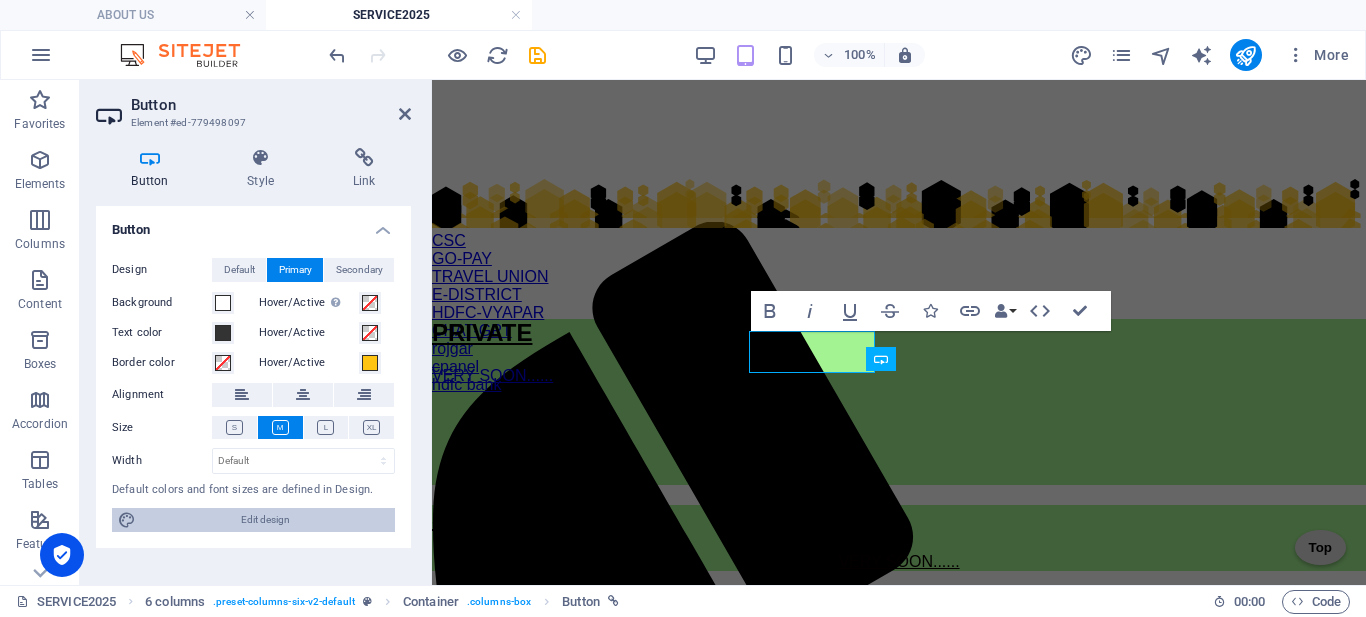 click on "Edit design" at bounding box center [265, 520] 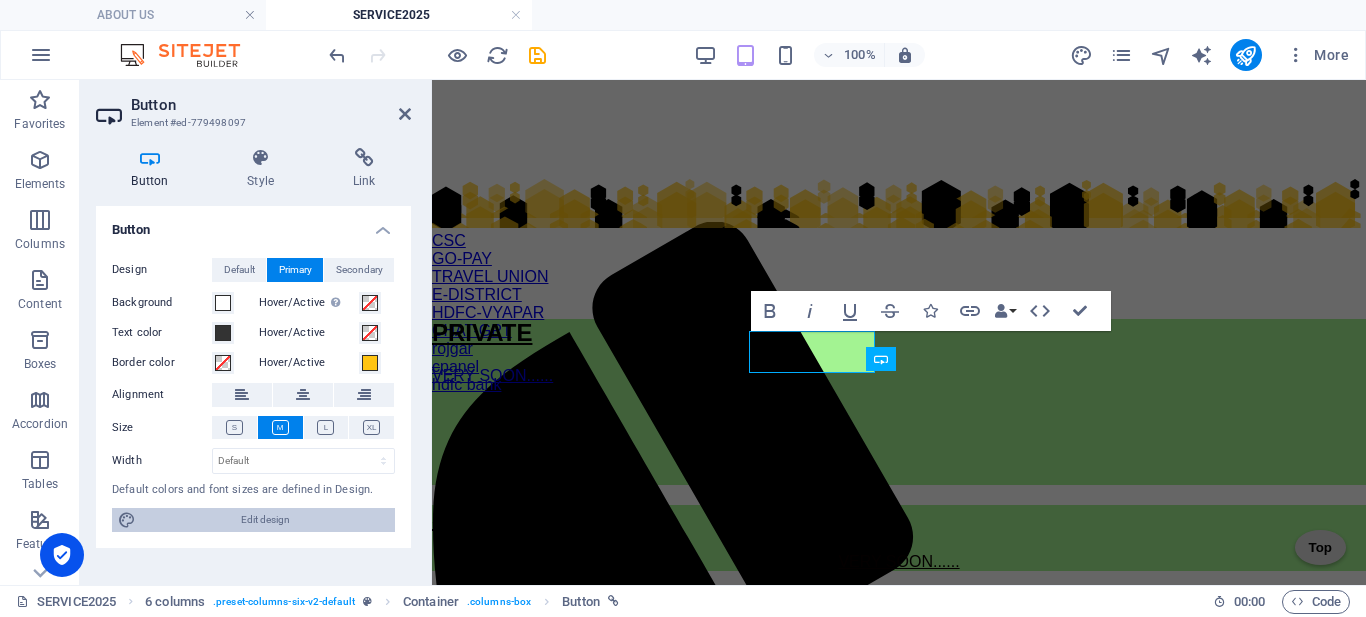 select on "ease-in-out" 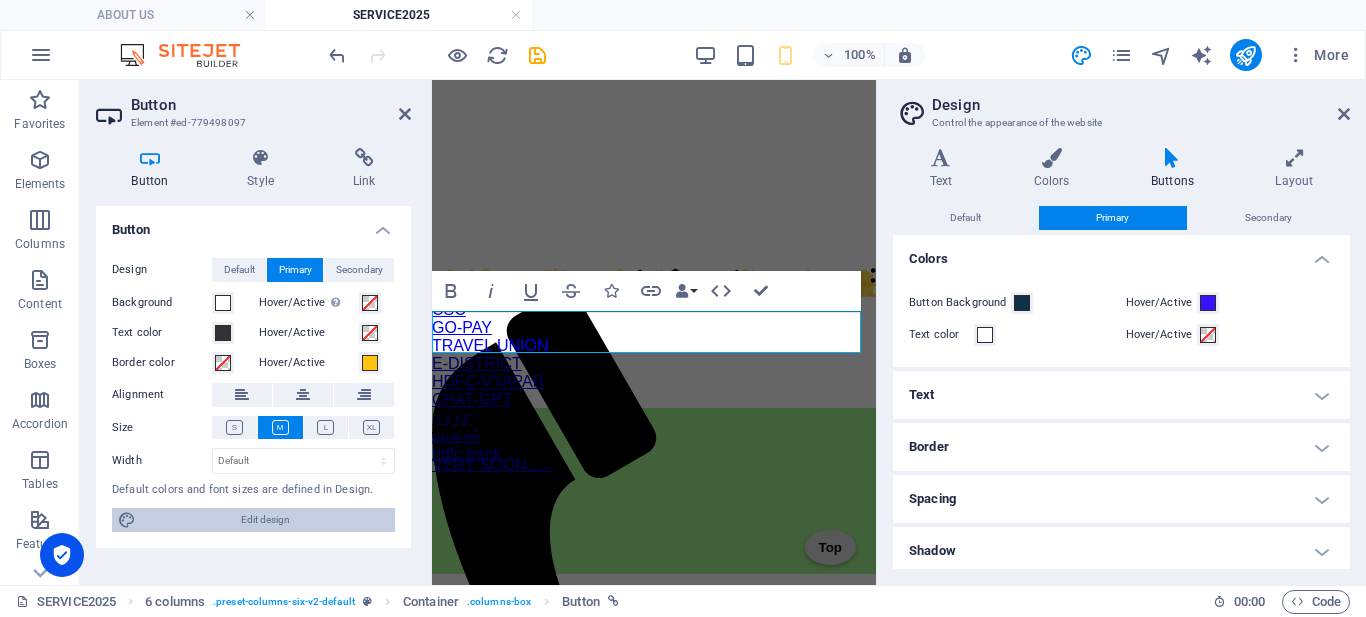 scroll, scrollTop: 713, scrollLeft: 0, axis: vertical 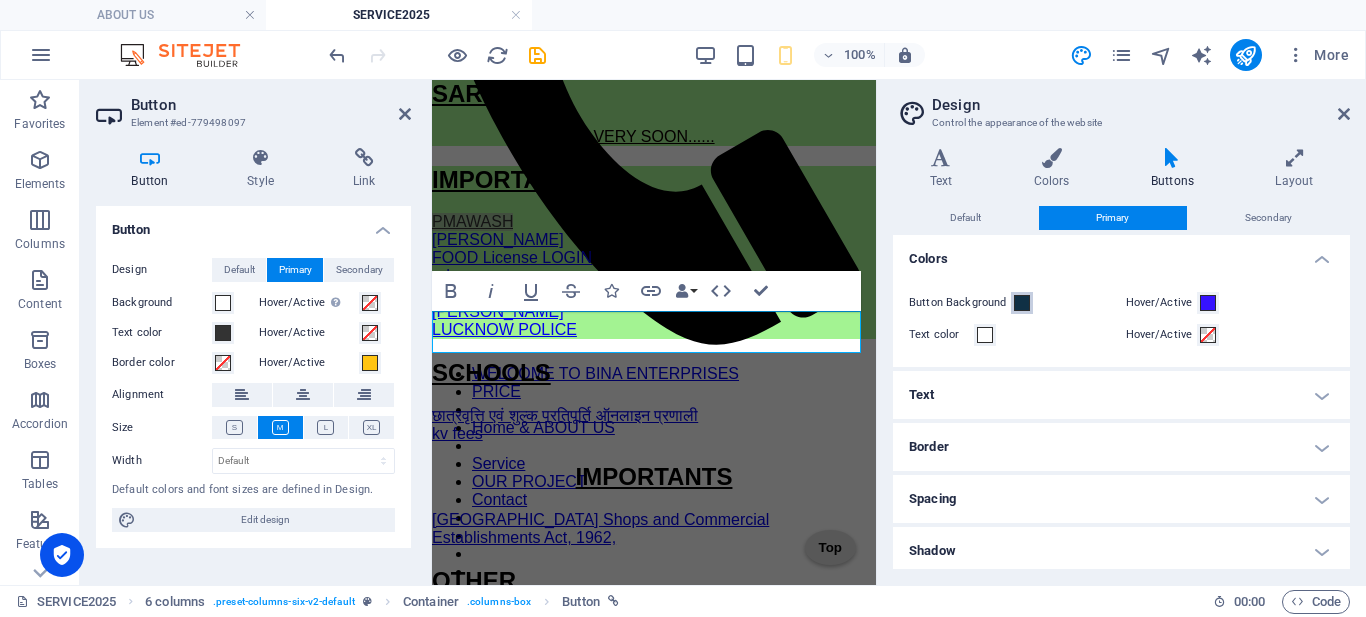 click at bounding box center [1022, 303] 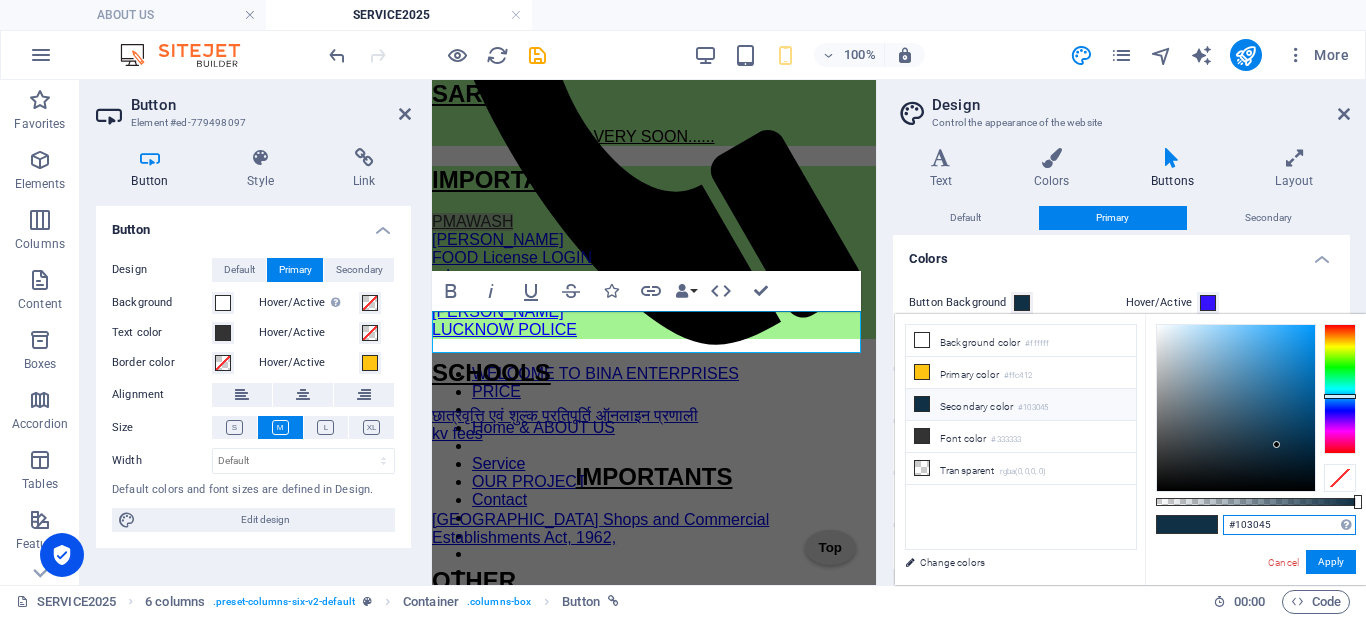 drag, startPoint x: 1280, startPoint y: 526, endPoint x: 1199, endPoint y: 533, distance: 81.3019 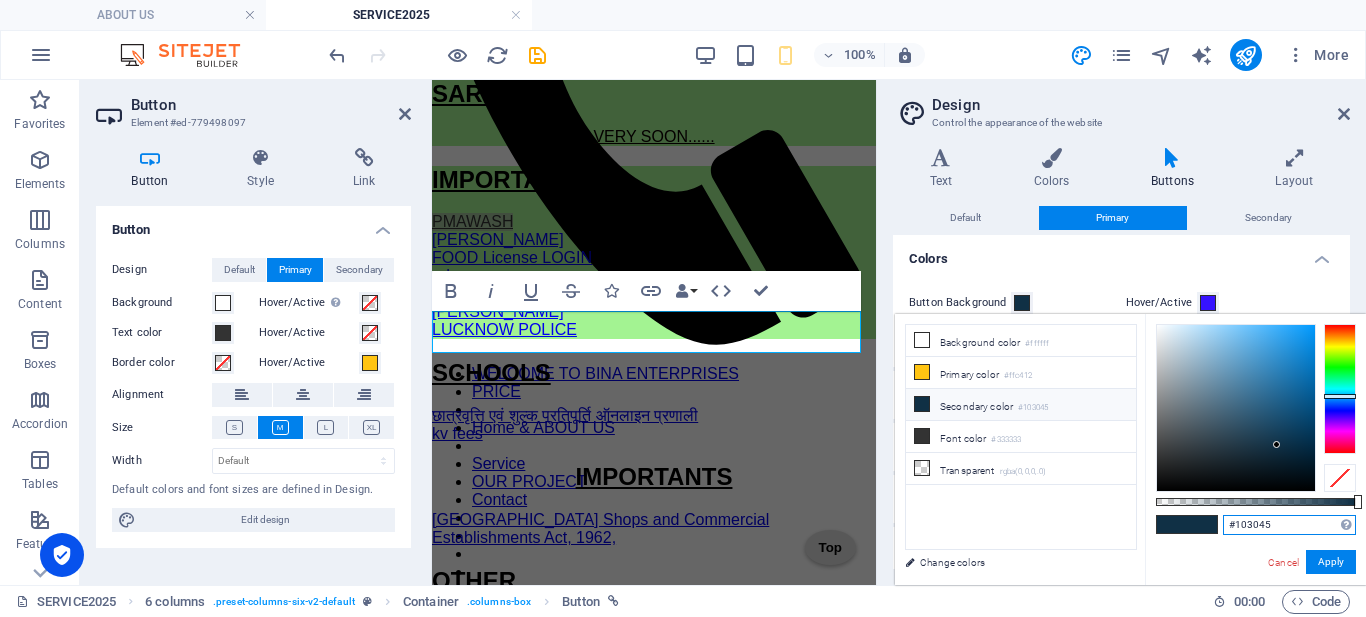 paste on "rgba(93, 234, 62, 0.565)" 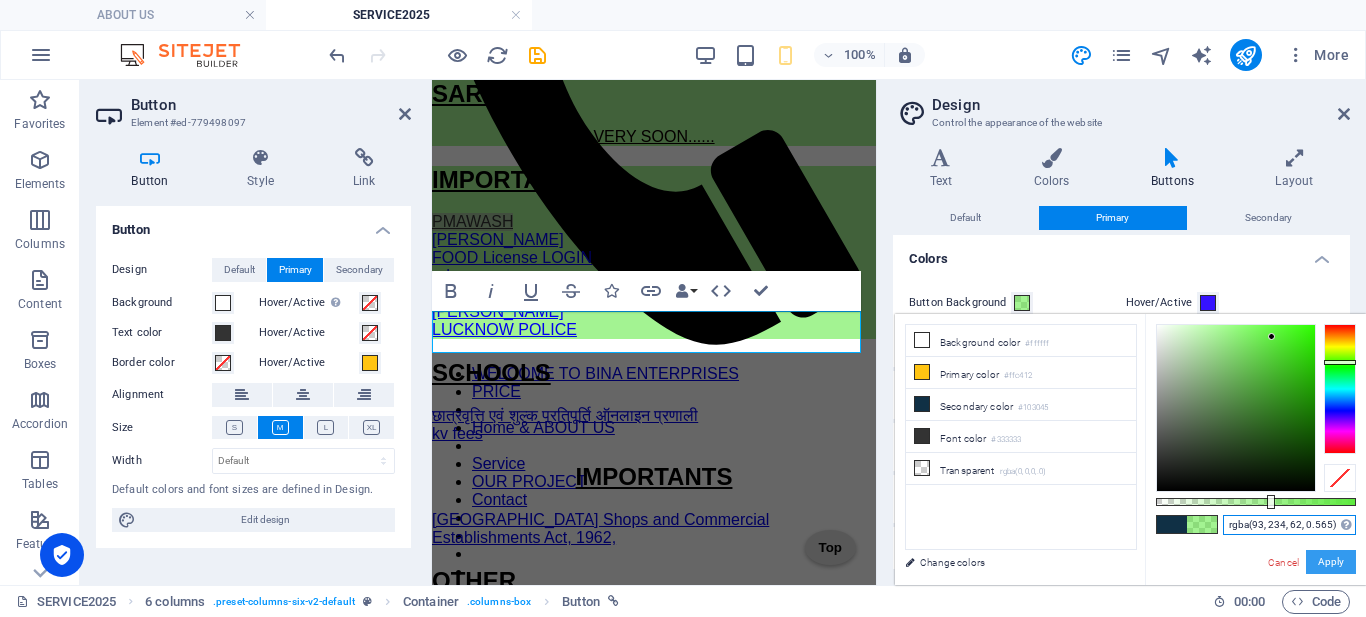 type on "rgba(93, 234, 62, 0.565)" 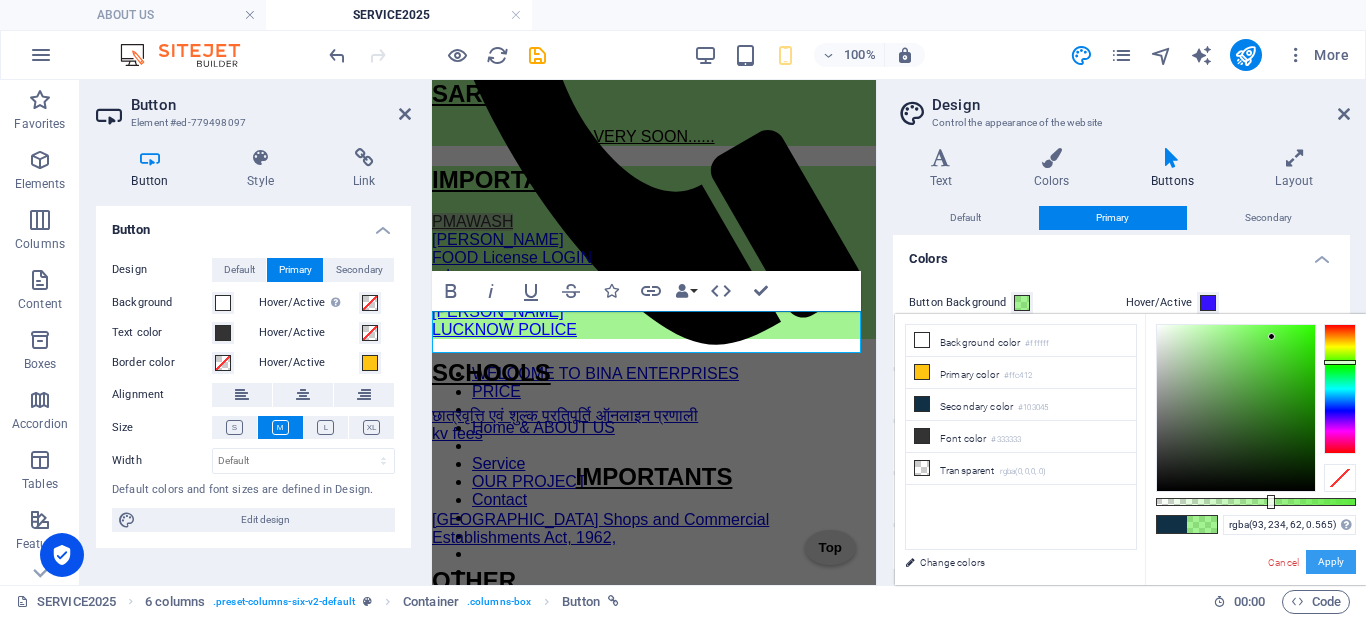 click on "Apply" at bounding box center [1331, 562] 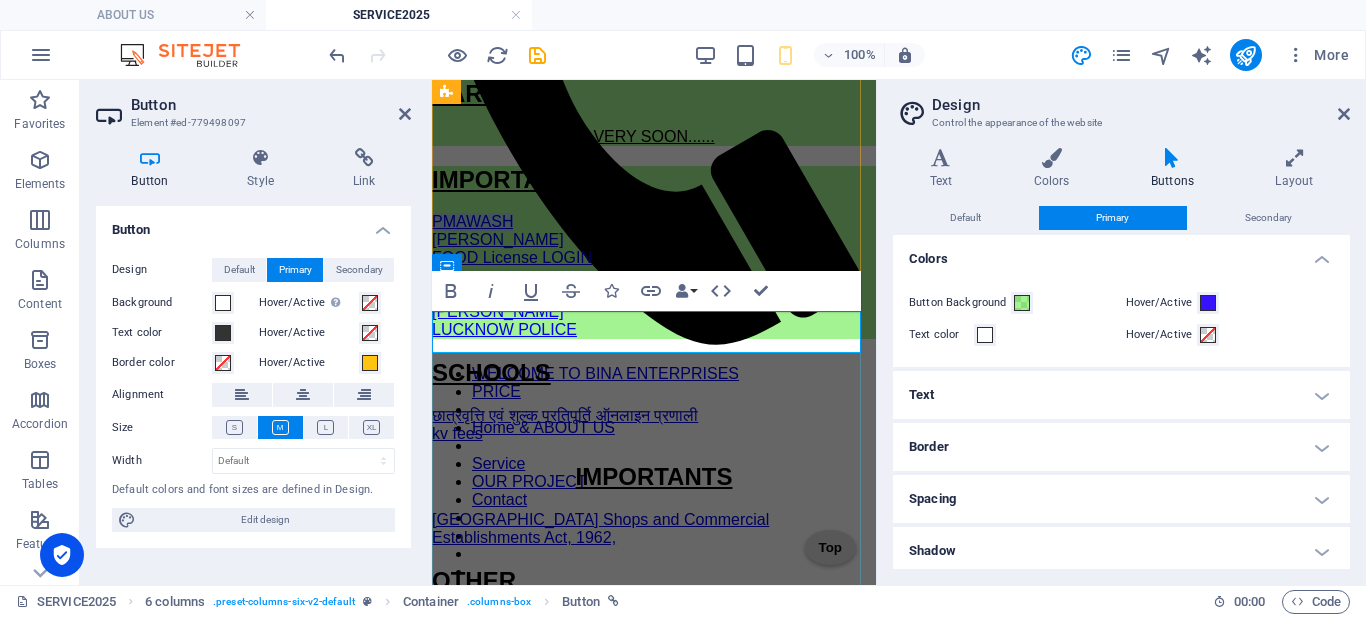 click on "PMAWASH" at bounding box center [472, 221] 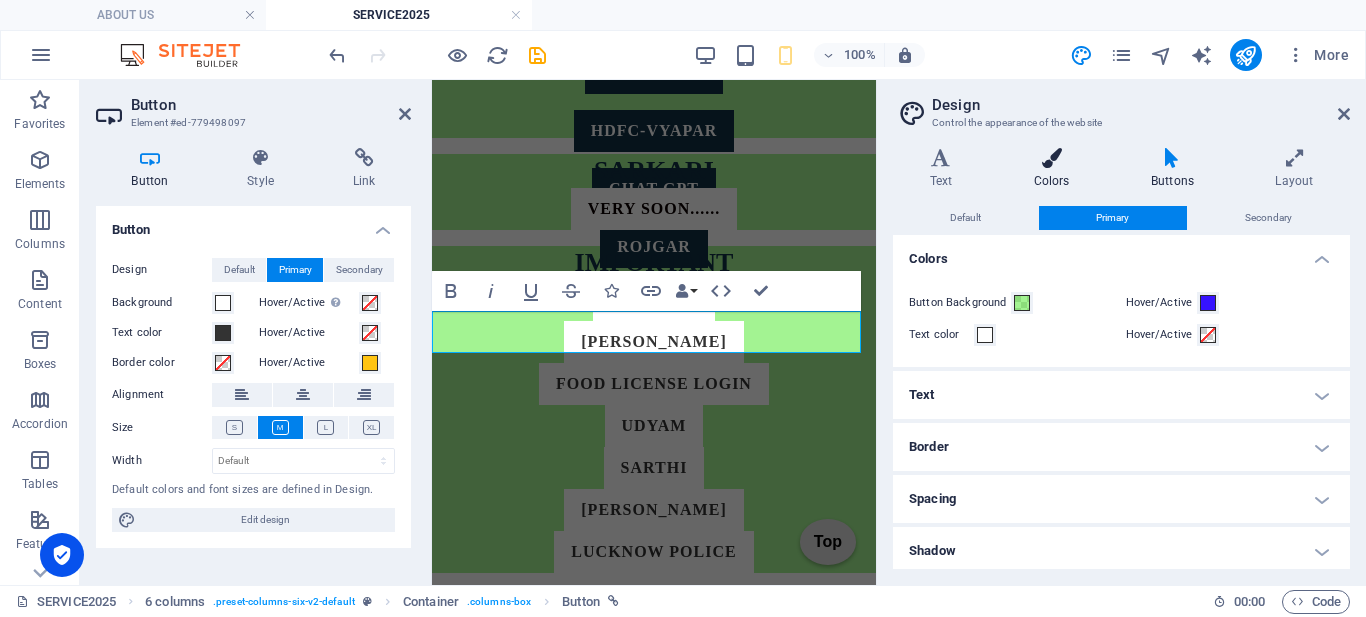 click on "Colors" at bounding box center [1055, 169] 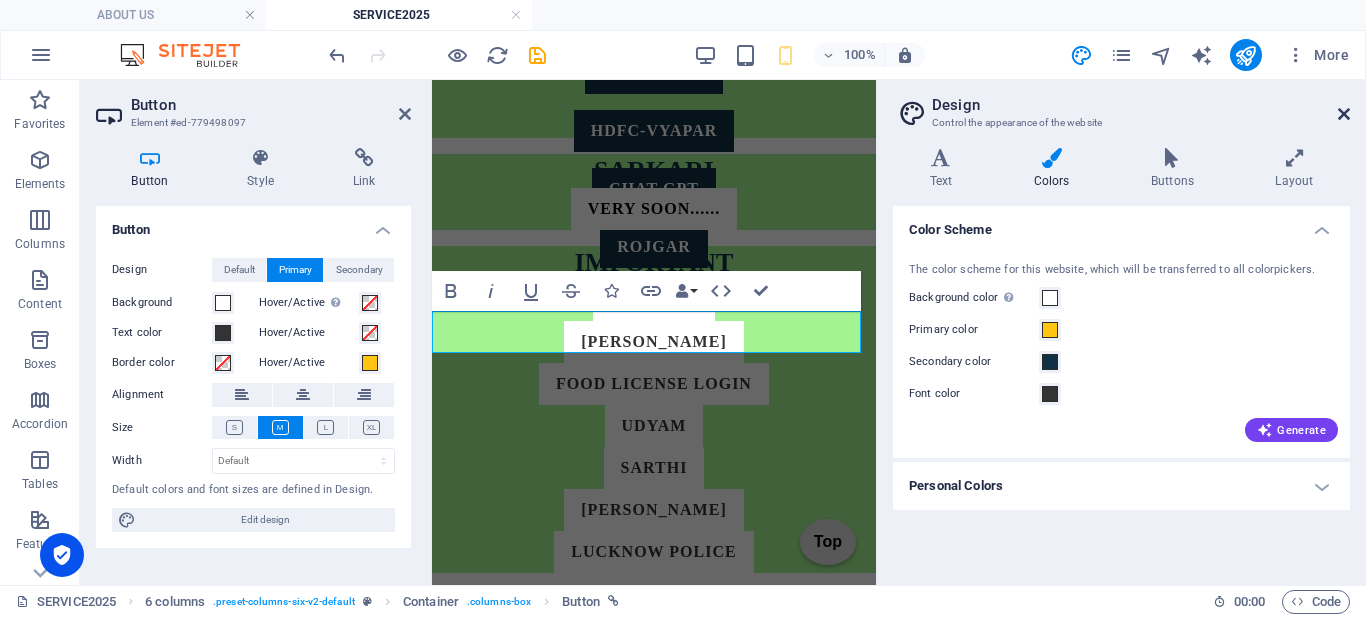 click at bounding box center [1344, 114] 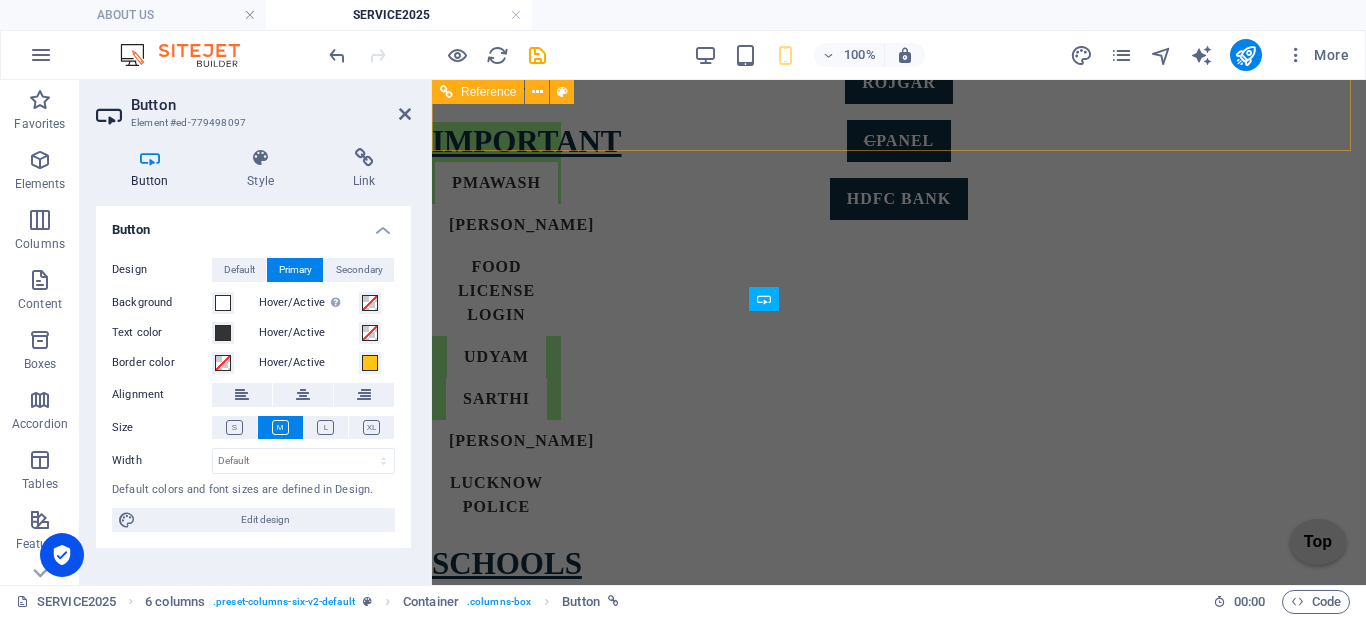 scroll, scrollTop: 219, scrollLeft: 0, axis: vertical 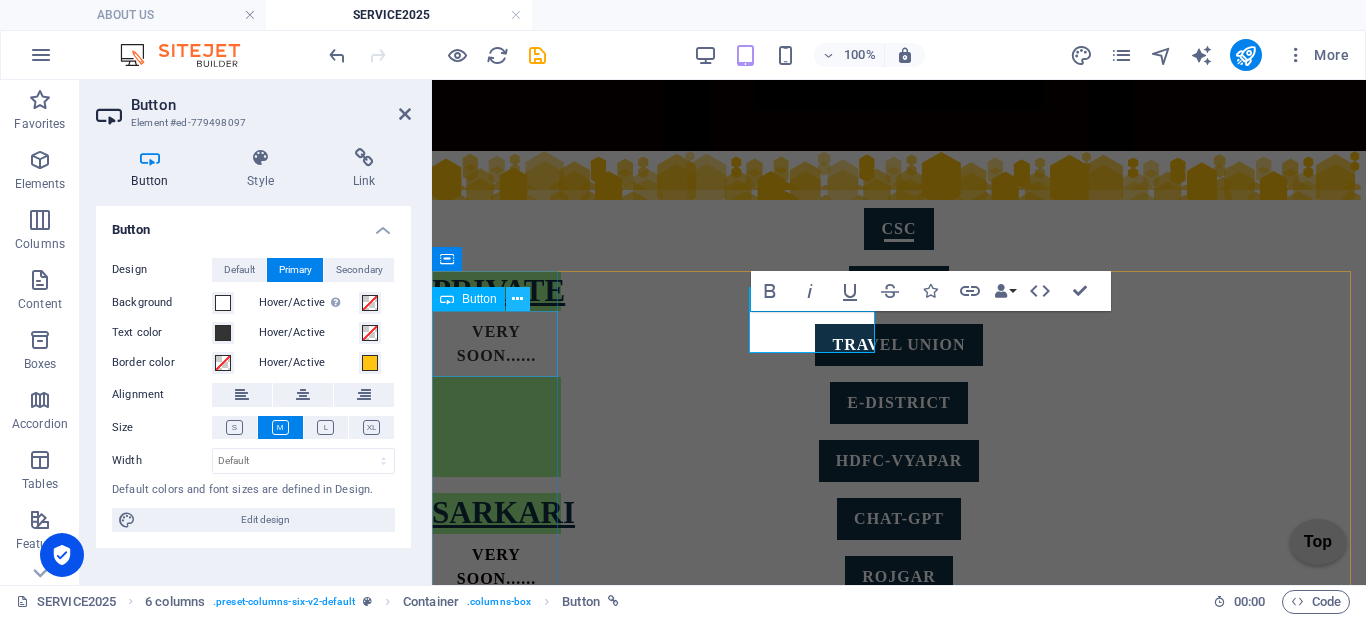 click at bounding box center [517, 299] 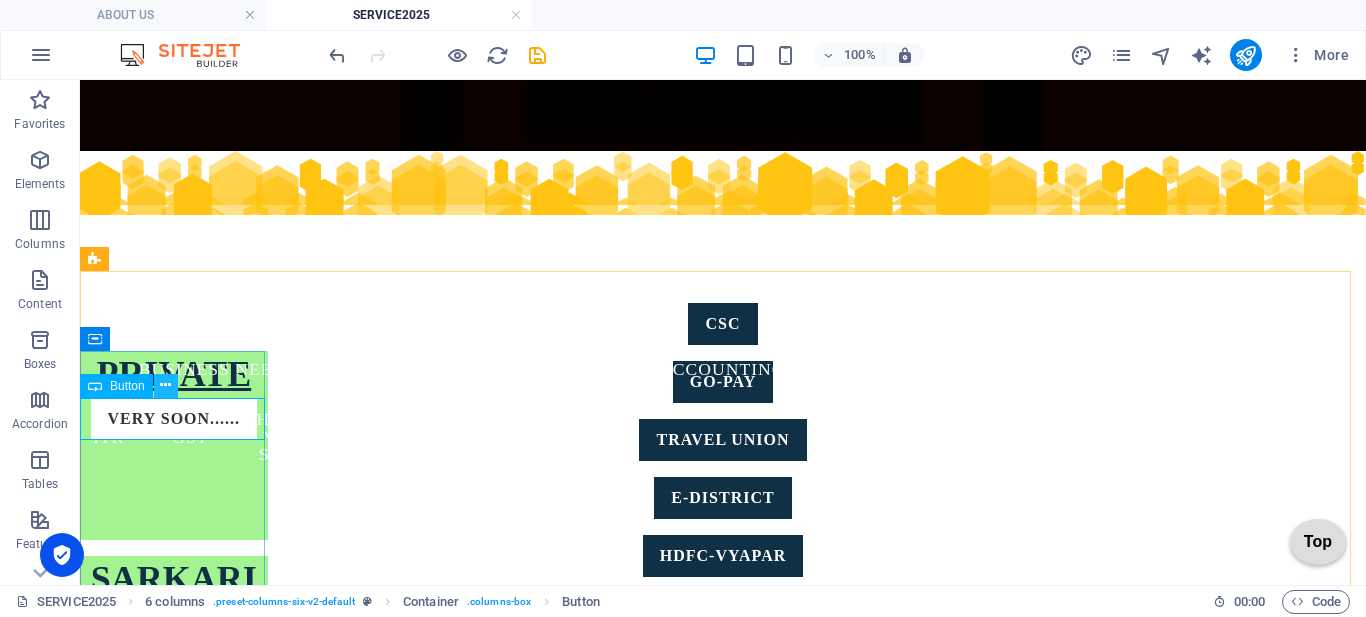 click at bounding box center [165, 385] 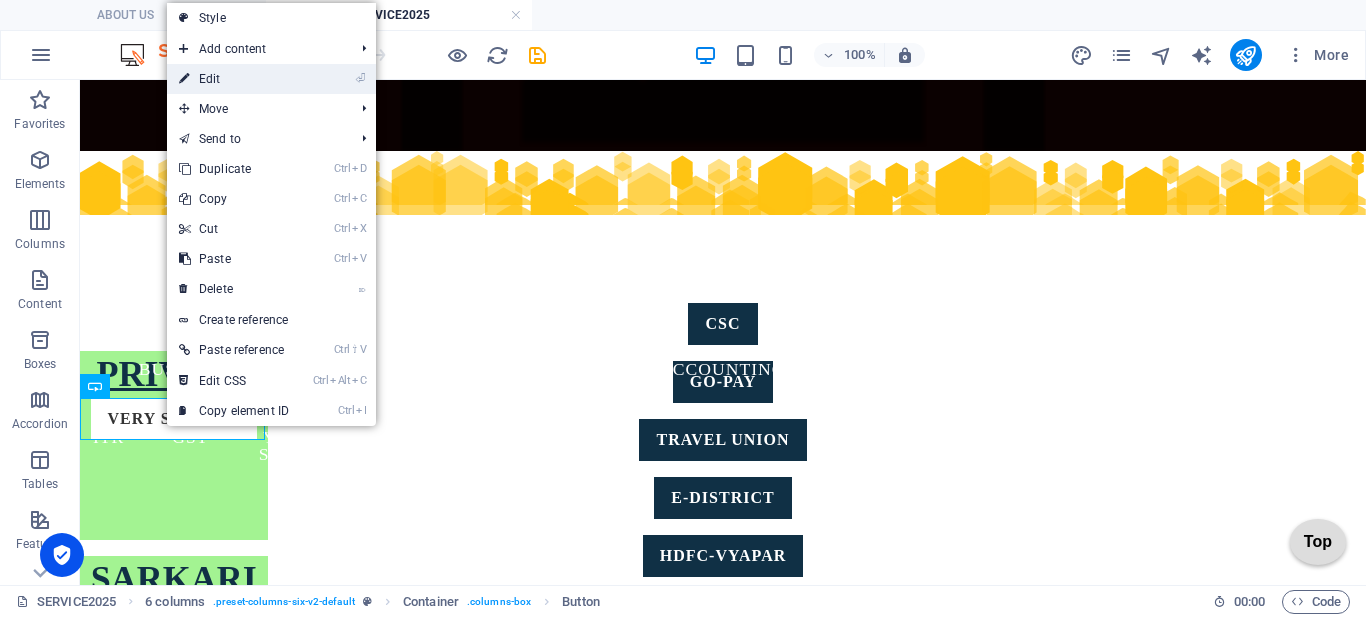click on "⏎  Edit" at bounding box center [234, 79] 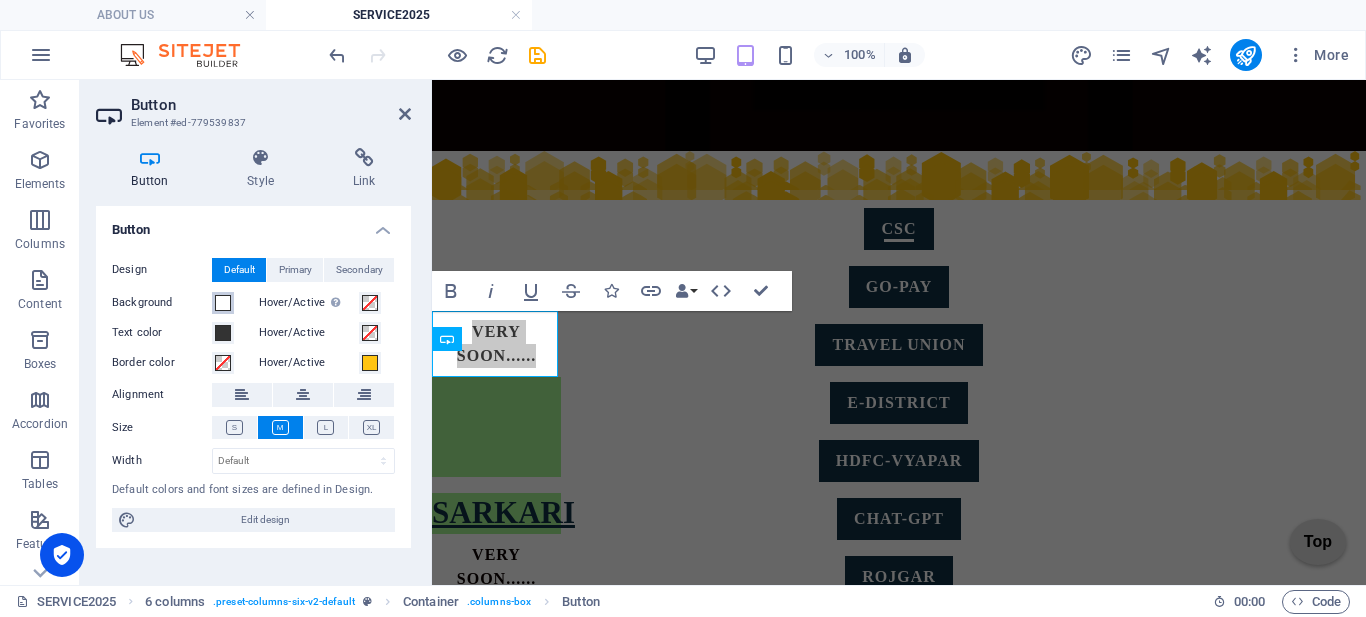 click at bounding box center (223, 303) 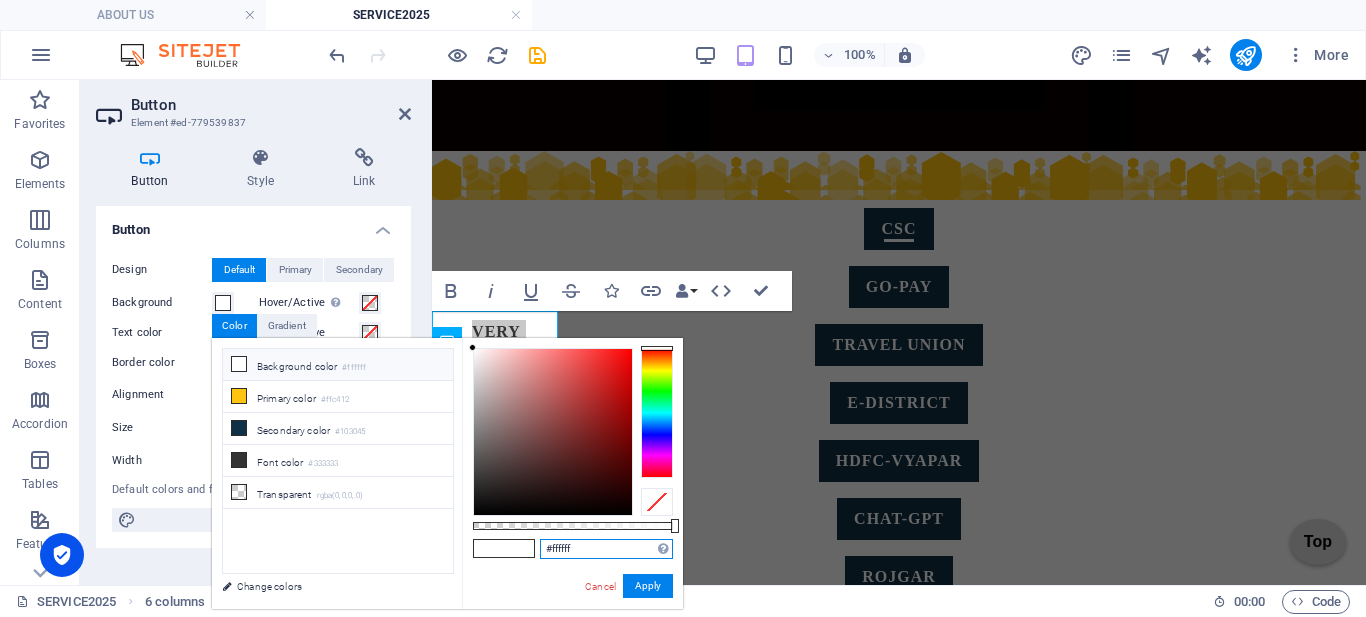 drag, startPoint x: 583, startPoint y: 552, endPoint x: 509, endPoint y: 552, distance: 74 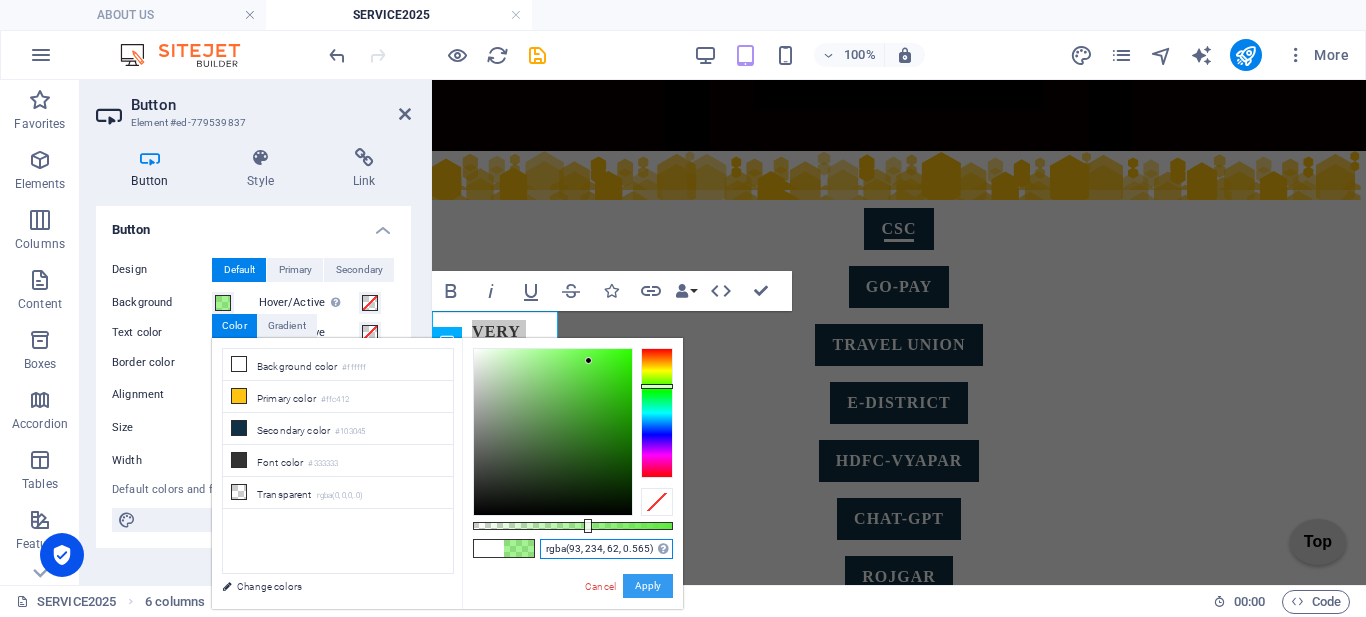 type on "rgba(93, 234, 62, 0.565)" 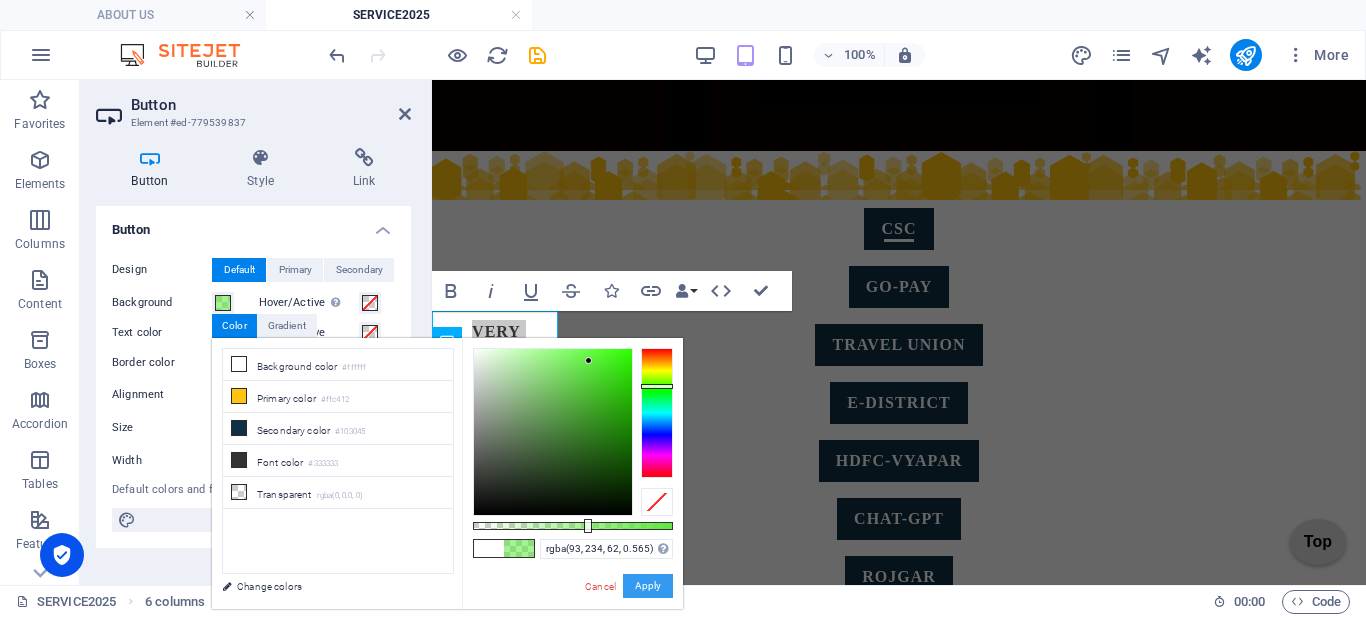 click on "Apply" at bounding box center (648, 586) 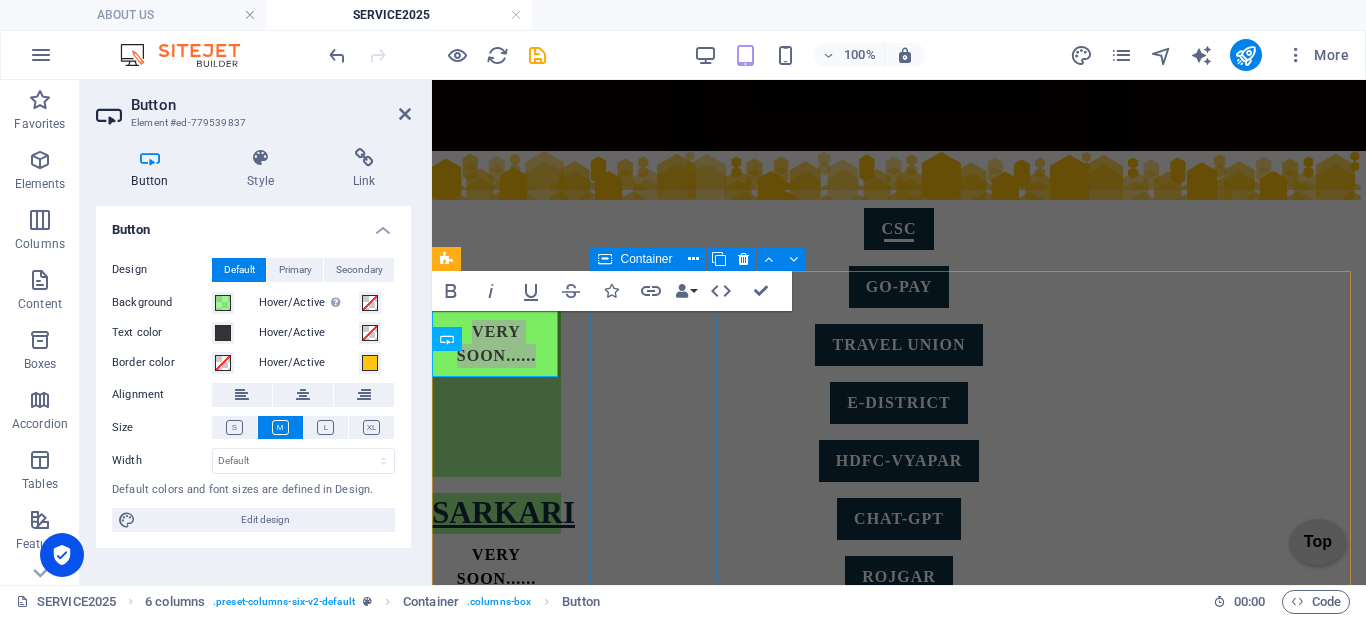 click on "SARKARI VERY SOON......" at bounding box center [496, 546] 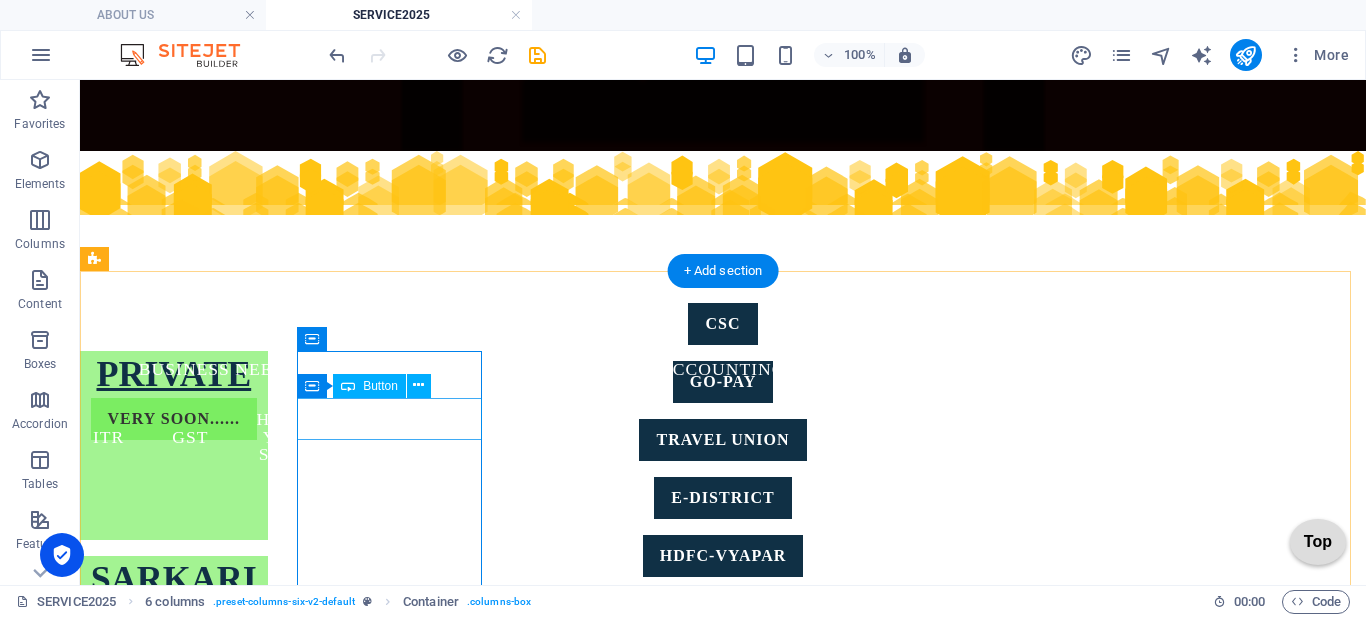 click on "VERY SOON......" at bounding box center (174, 624) 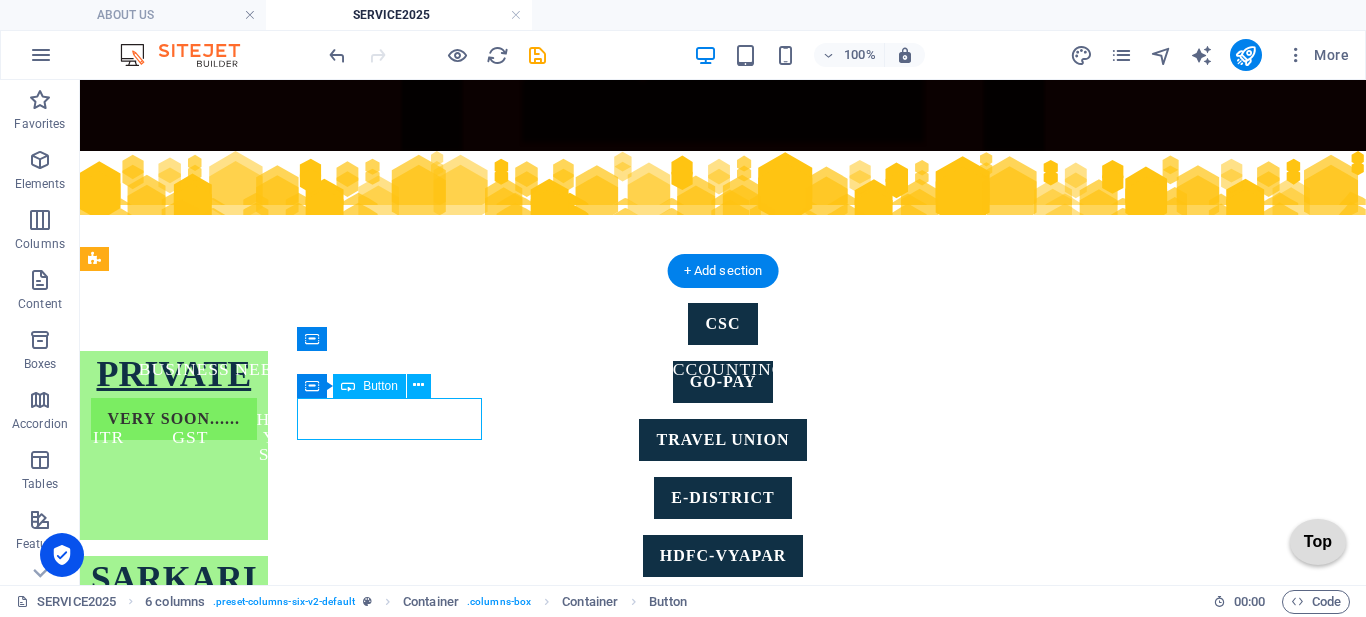 click on "VERY SOON......" at bounding box center (174, 624) 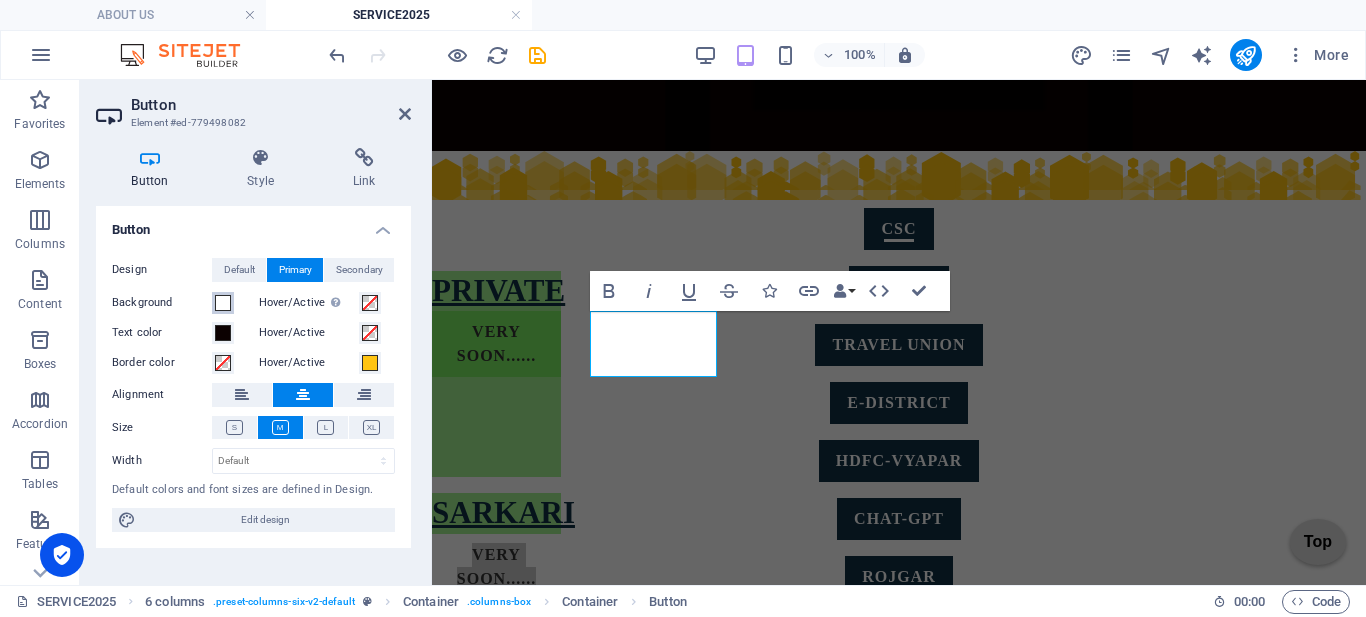 click at bounding box center [223, 303] 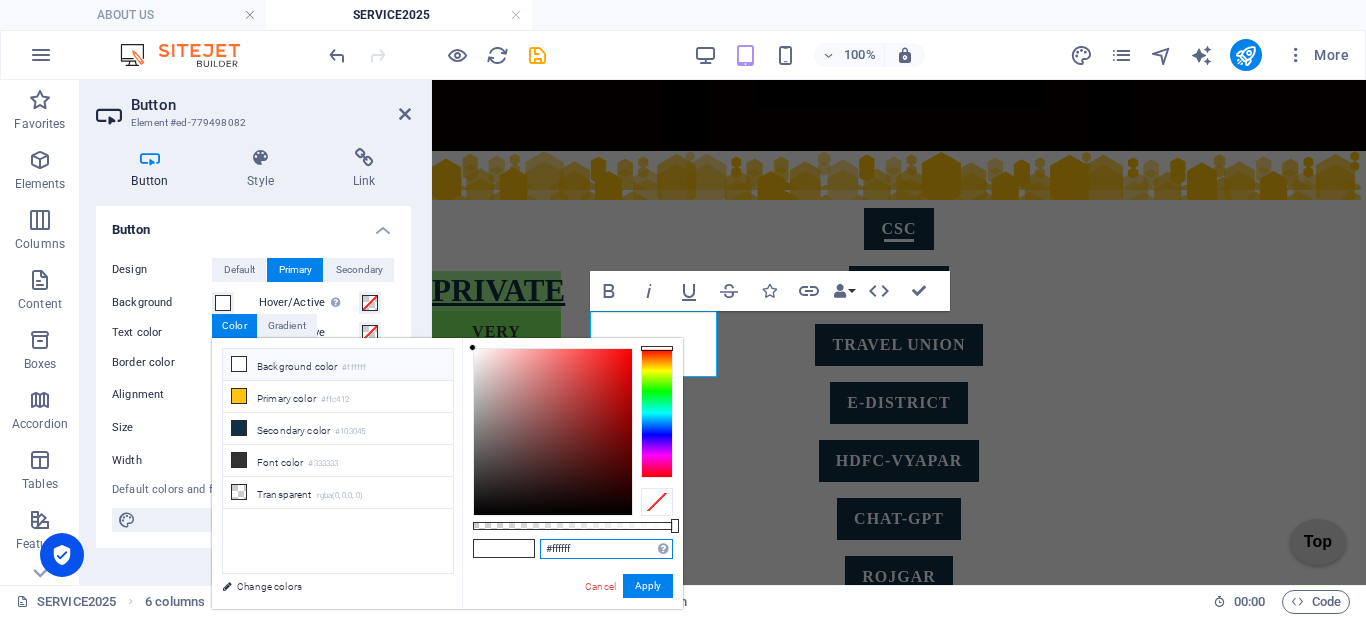 drag, startPoint x: 587, startPoint y: 553, endPoint x: 517, endPoint y: 548, distance: 70.178345 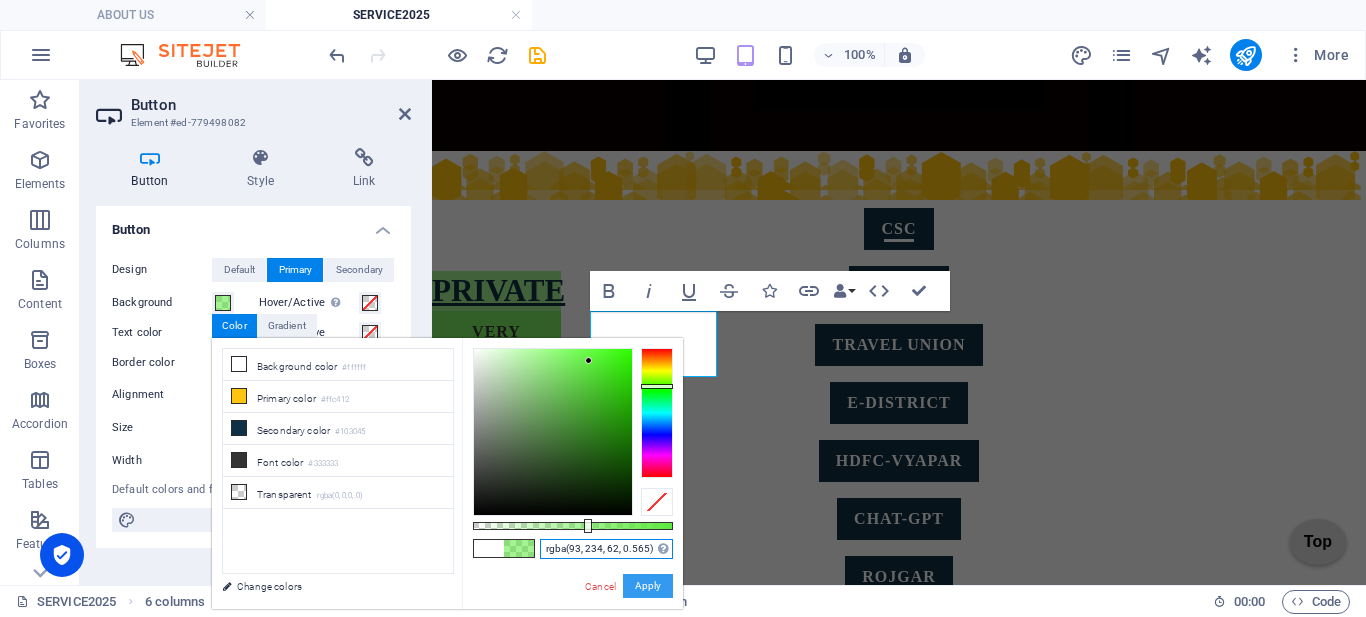 type on "rgba(93, 234, 62, 0.565)" 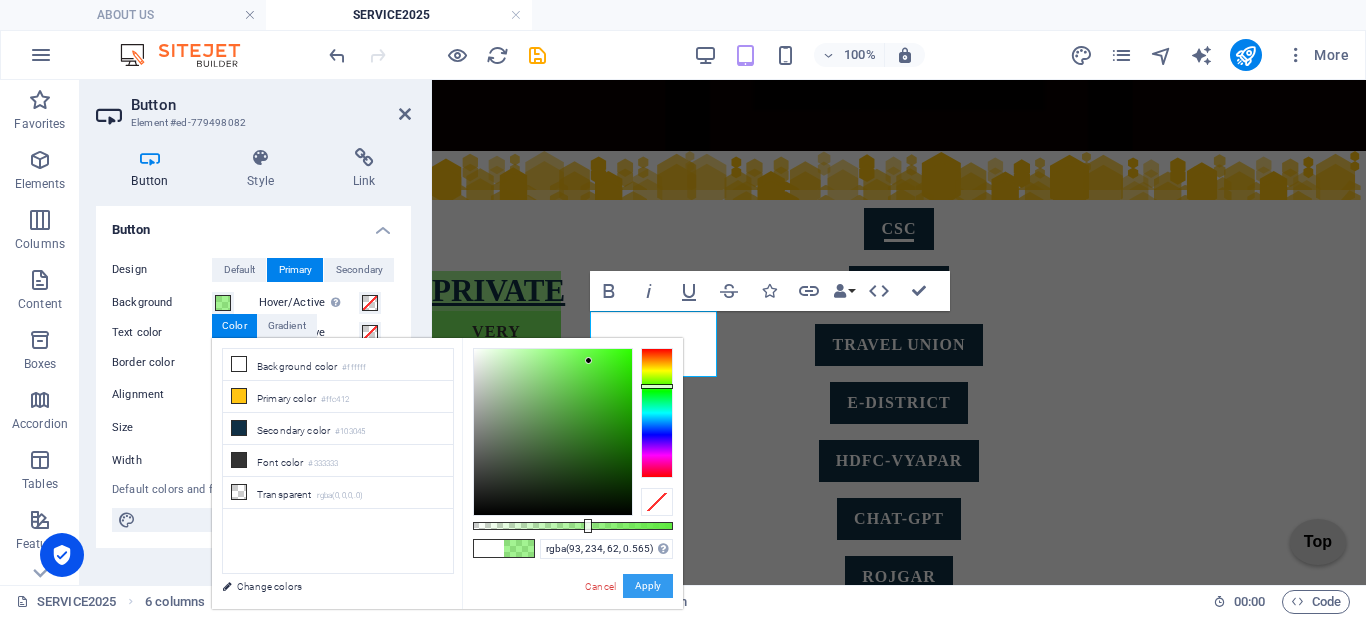 click on "Apply" at bounding box center [648, 586] 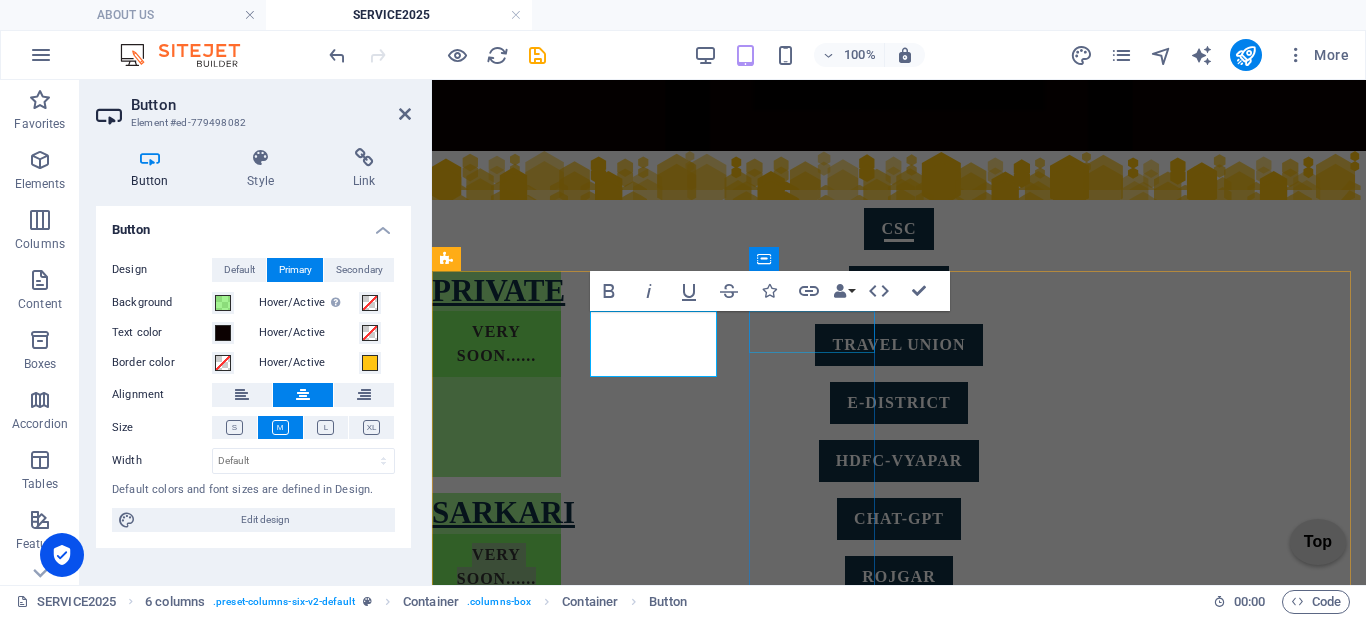 click on "PMAWASH" at bounding box center [496, 677] 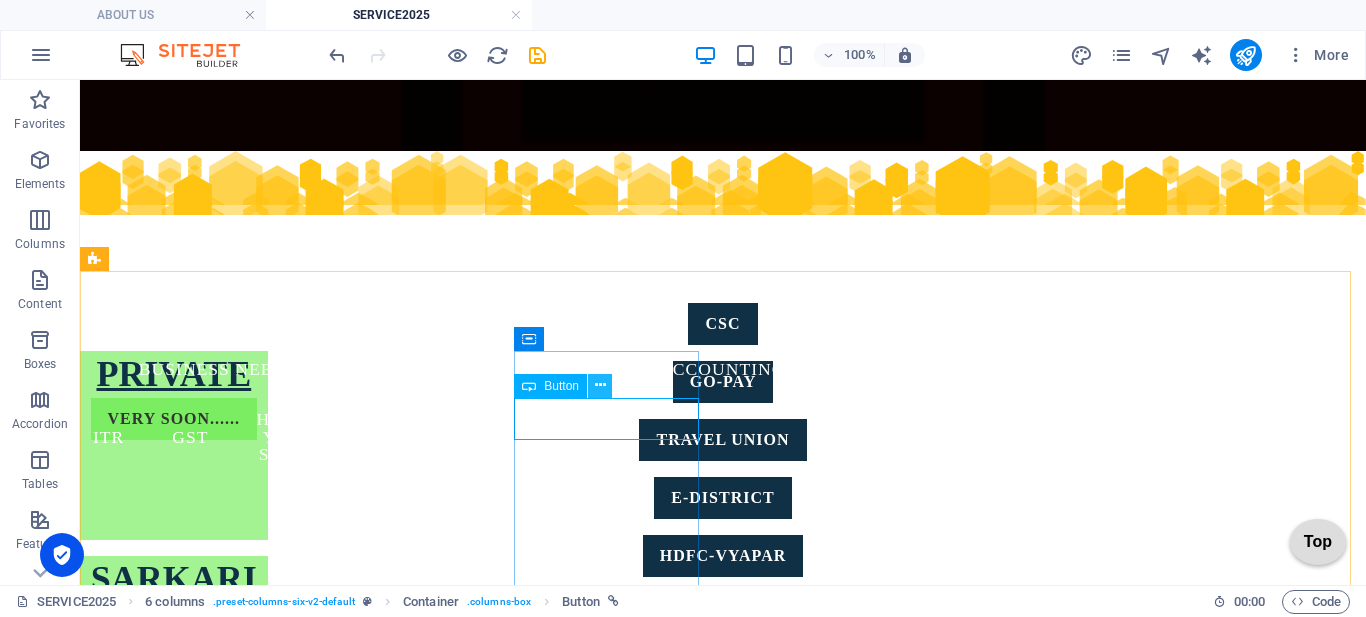 click at bounding box center [600, 385] 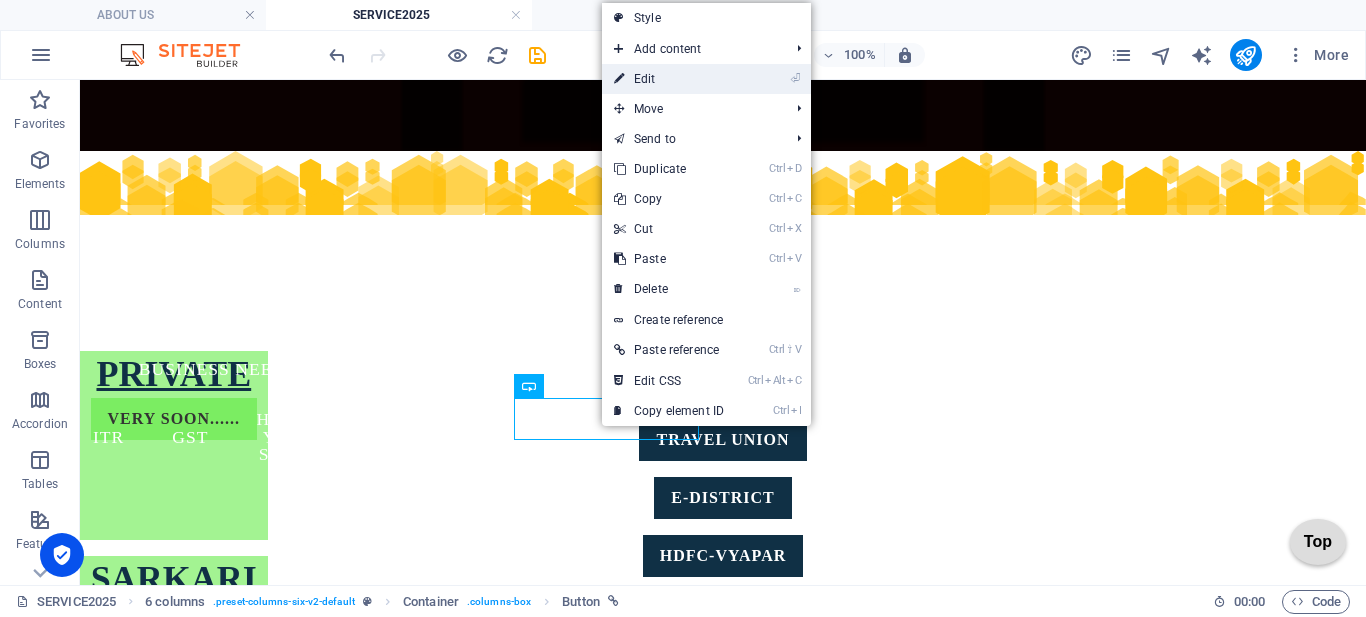 drag, startPoint x: 660, startPoint y: 81, endPoint x: 75, endPoint y: 180, distance: 593.3178 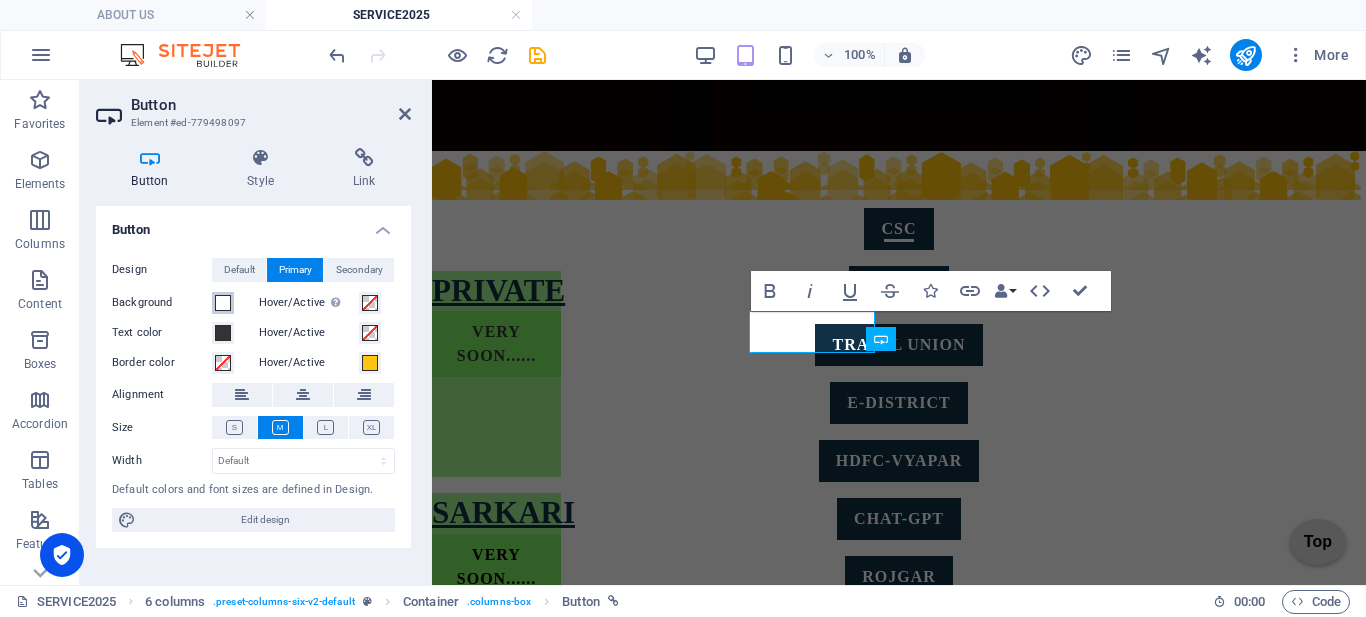 click on "Background" at bounding box center (223, 303) 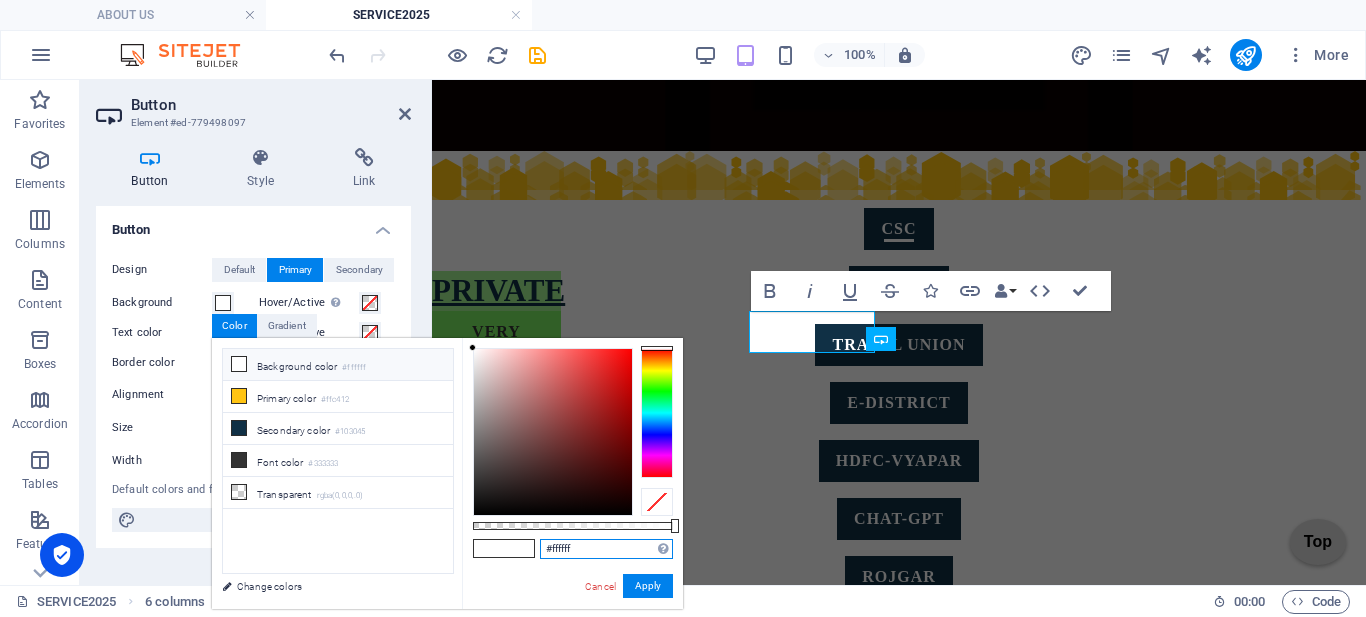 drag, startPoint x: 587, startPoint y: 550, endPoint x: 506, endPoint y: 561, distance: 81.7435 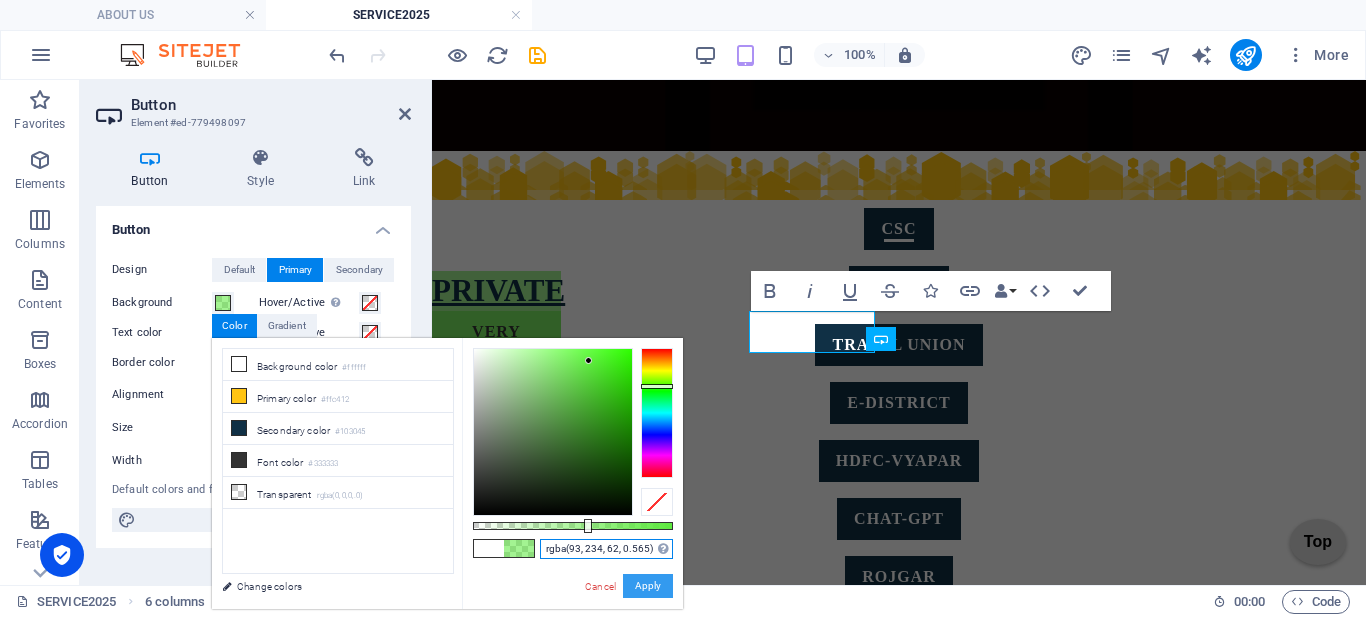type on "rgba(93, 234, 62, 0.565)" 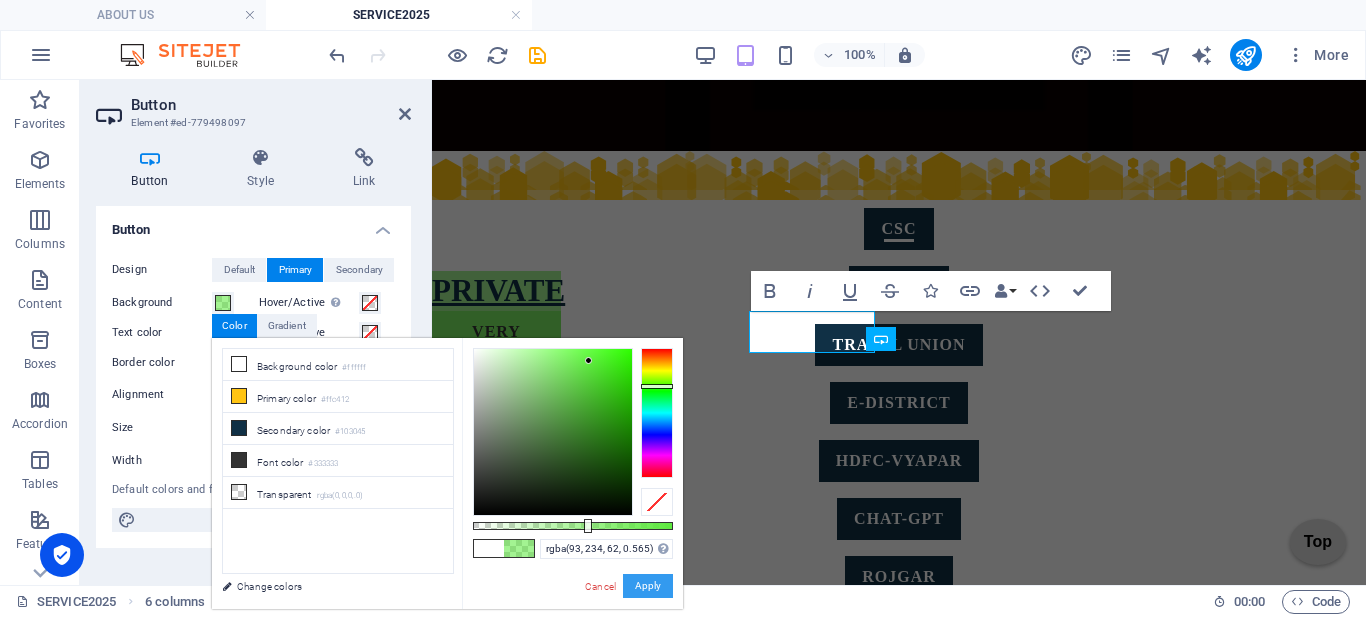 click on "Apply" at bounding box center [648, 586] 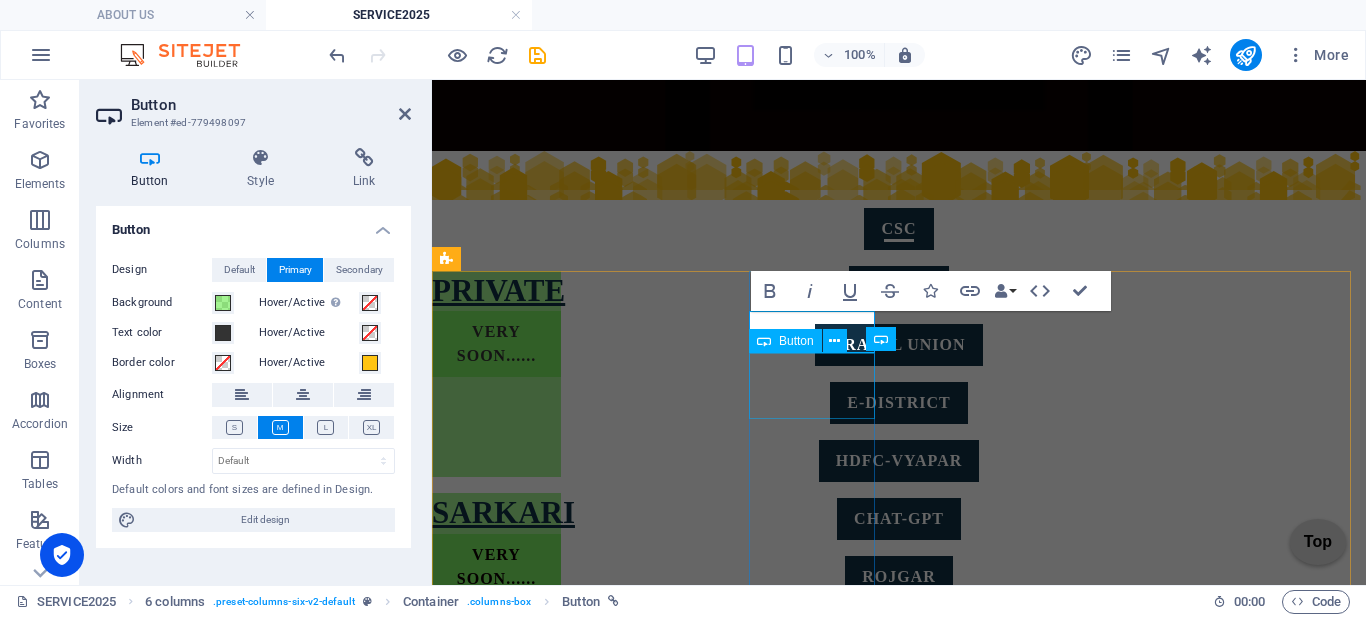click on "[PERSON_NAME]" at bounding box center (496, 719) 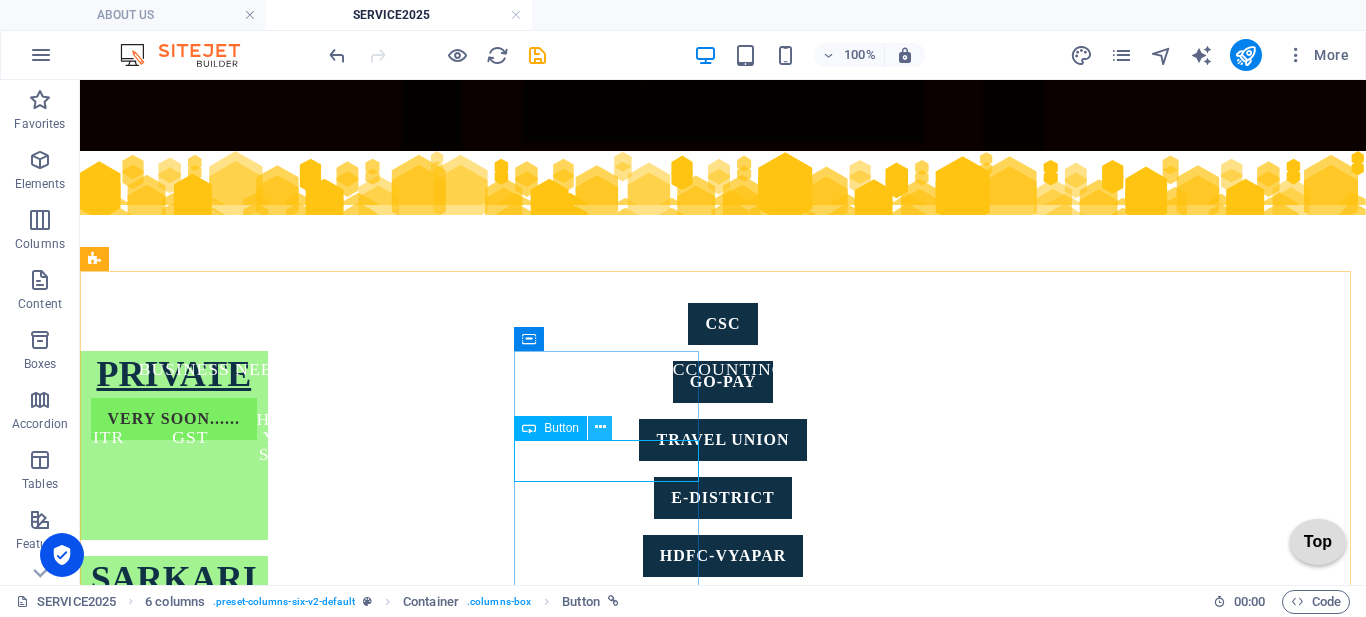 click at bounding box center (600, 427) 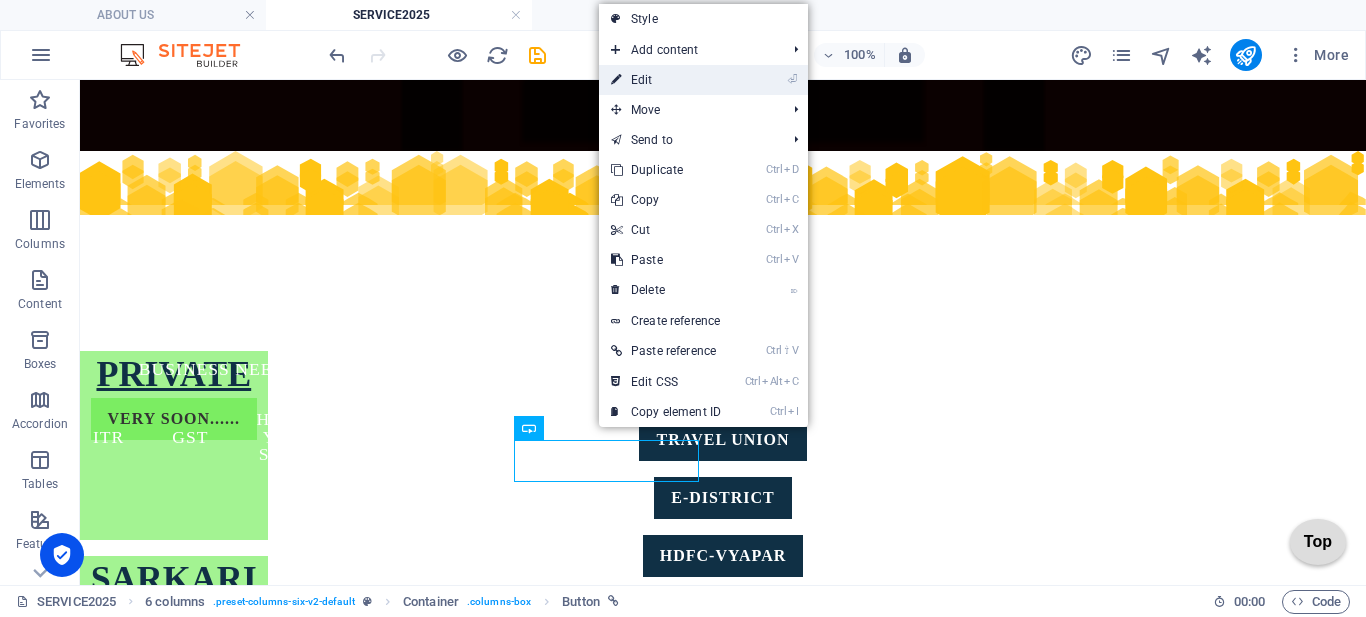 click on "⏎  Edit" at bounding box center (666, 80) 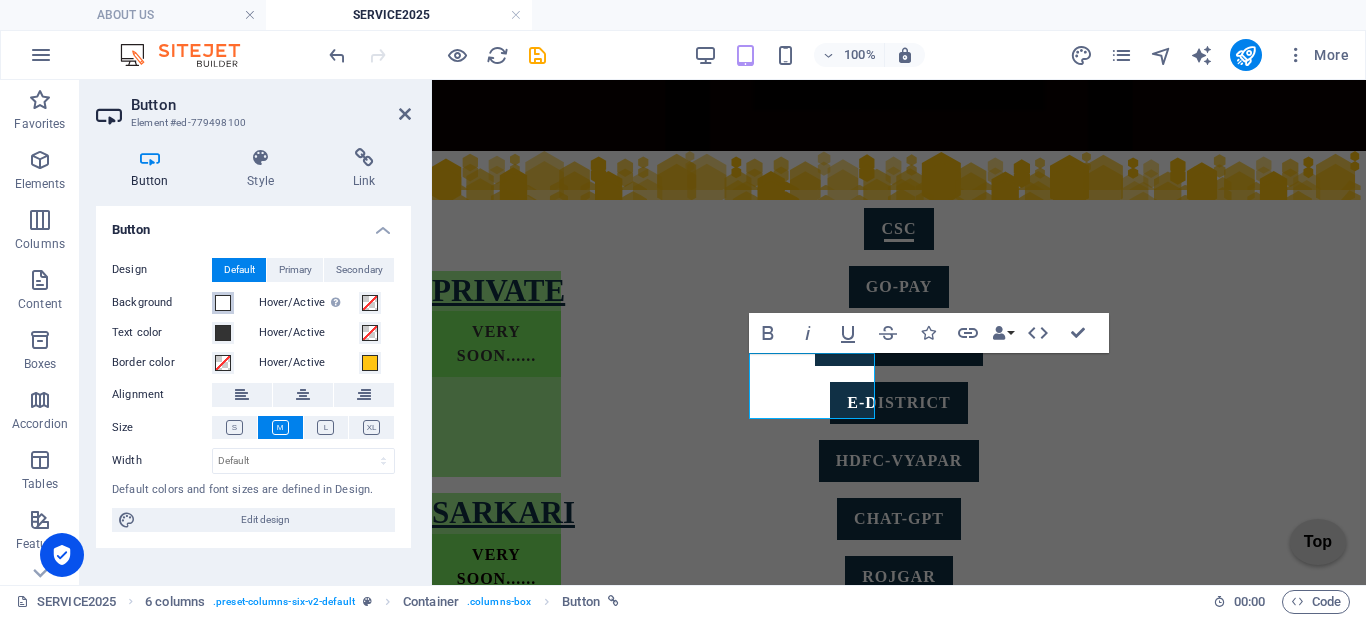 click at bounding box center (223, 303) 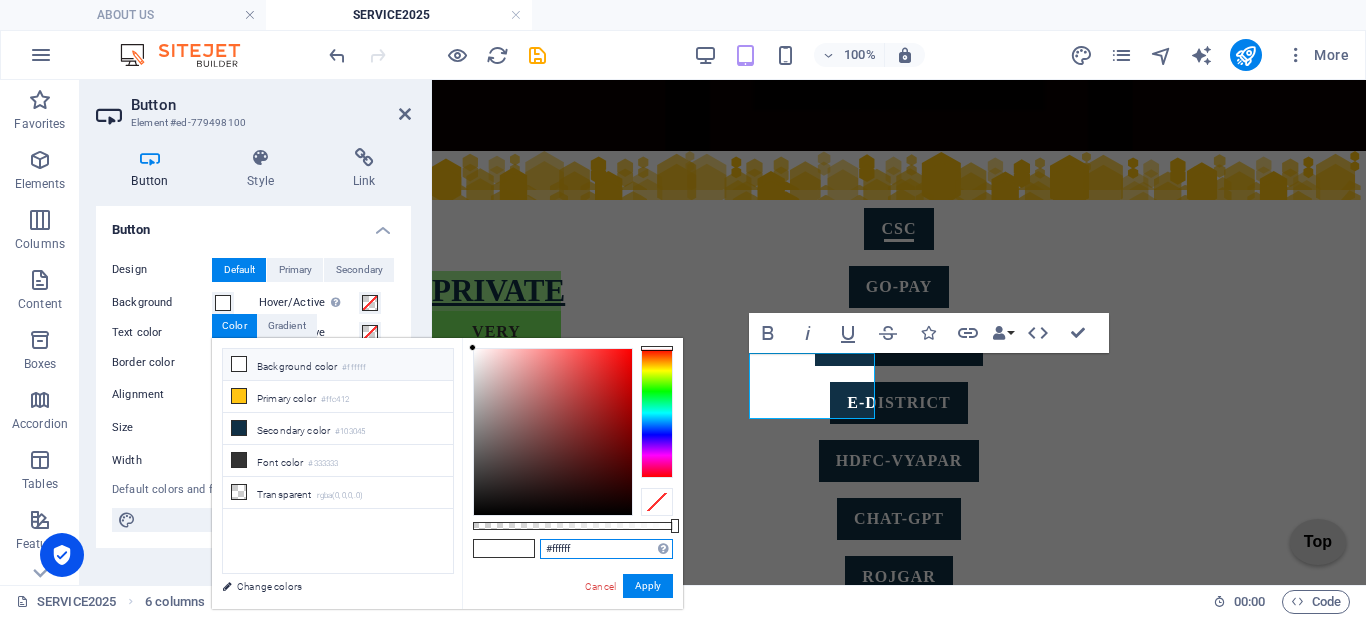 drag, startPoint x: 596, startPoint y: 547, endPoint x: 485, endPoint y: 568, distance: 112.969025 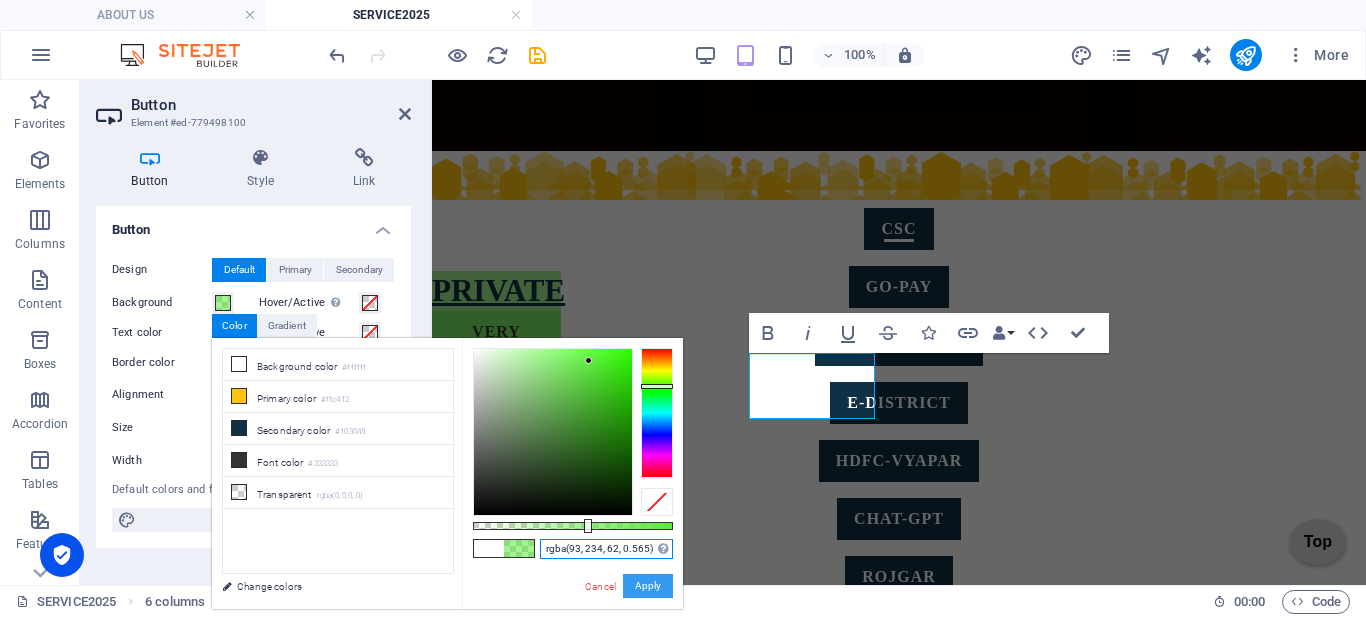 type on "rgba(93, 234, 62, 0.565)" 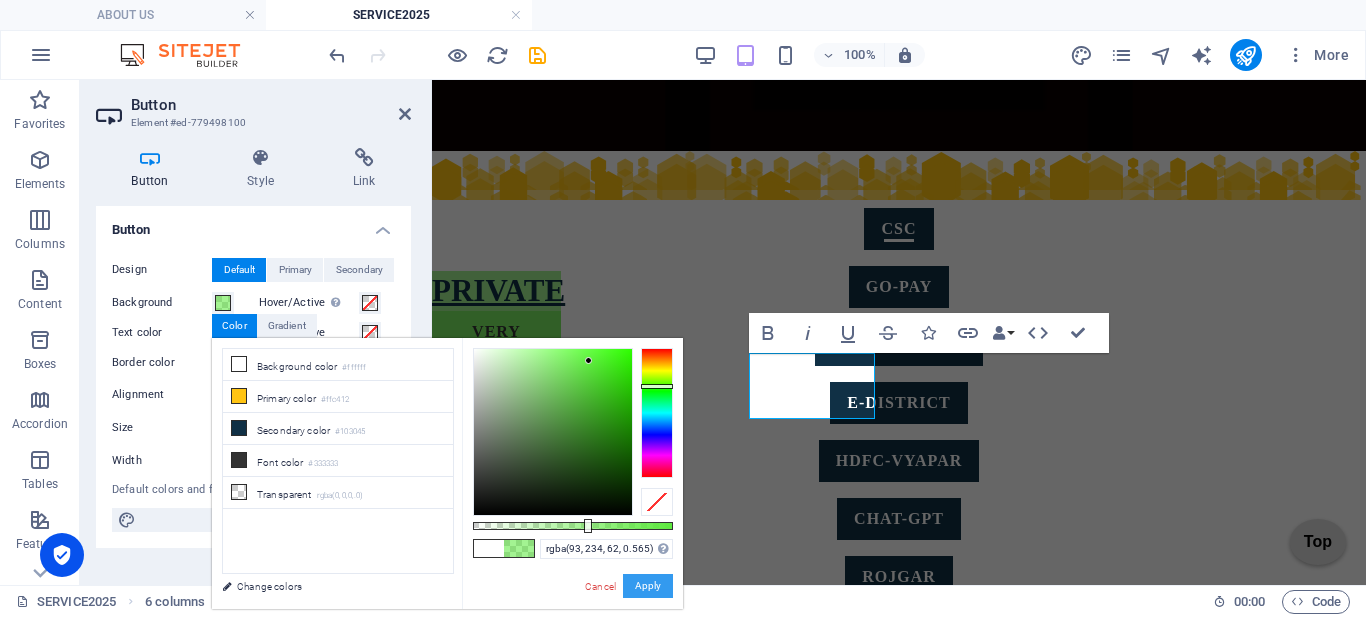click on "Apply" at bounding box center (648, 586) 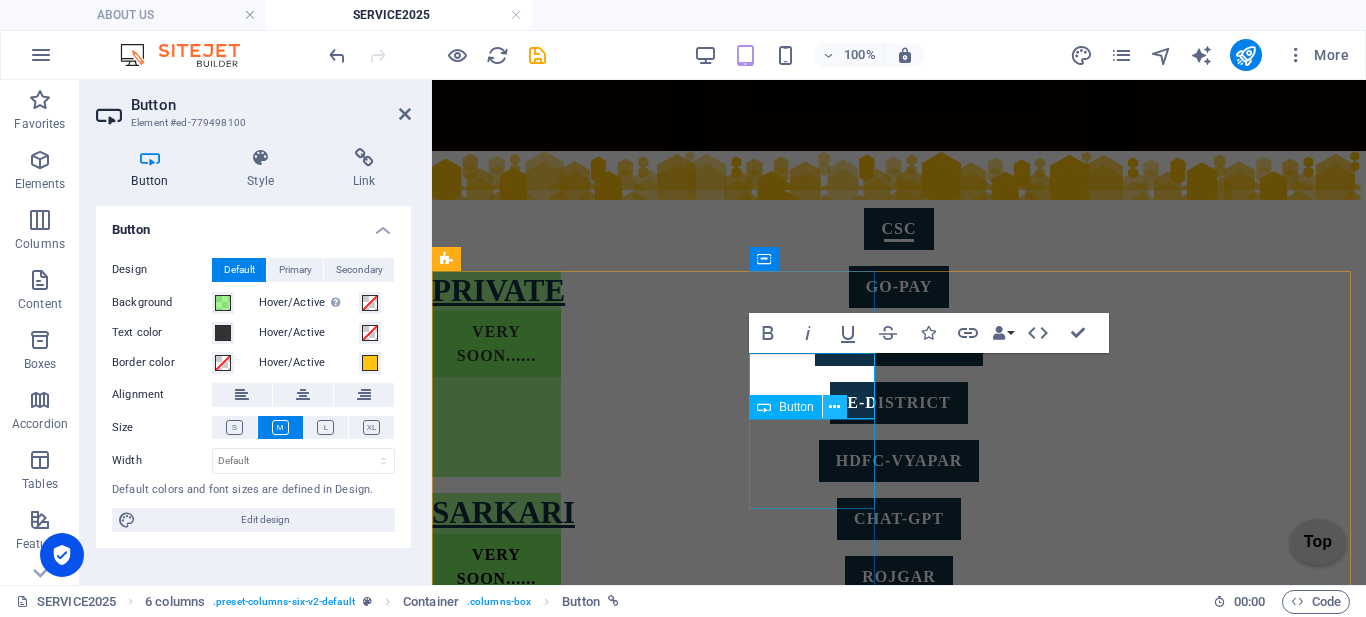 click at bounding box center (834, 407) 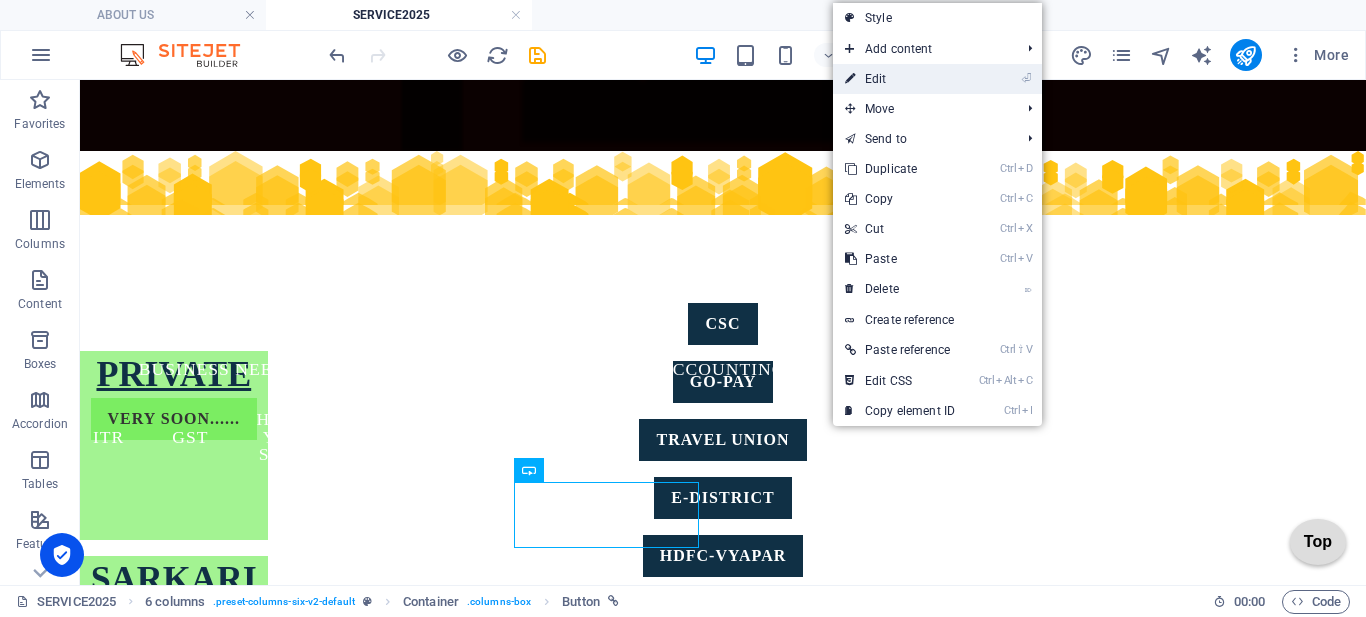 drag, startPoint x: 891, startPoint y: 86, endPoint x: 288, endPoint y: 106, distance: 603.3316 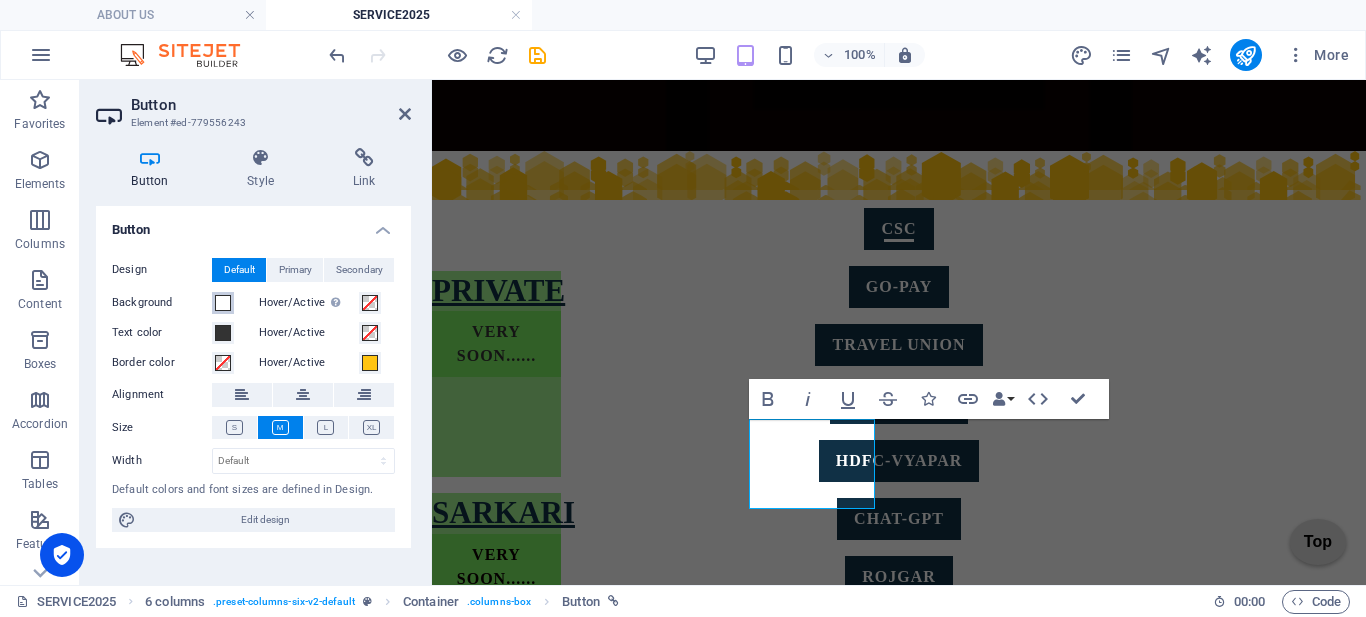 click at bounding box center (223, 303) 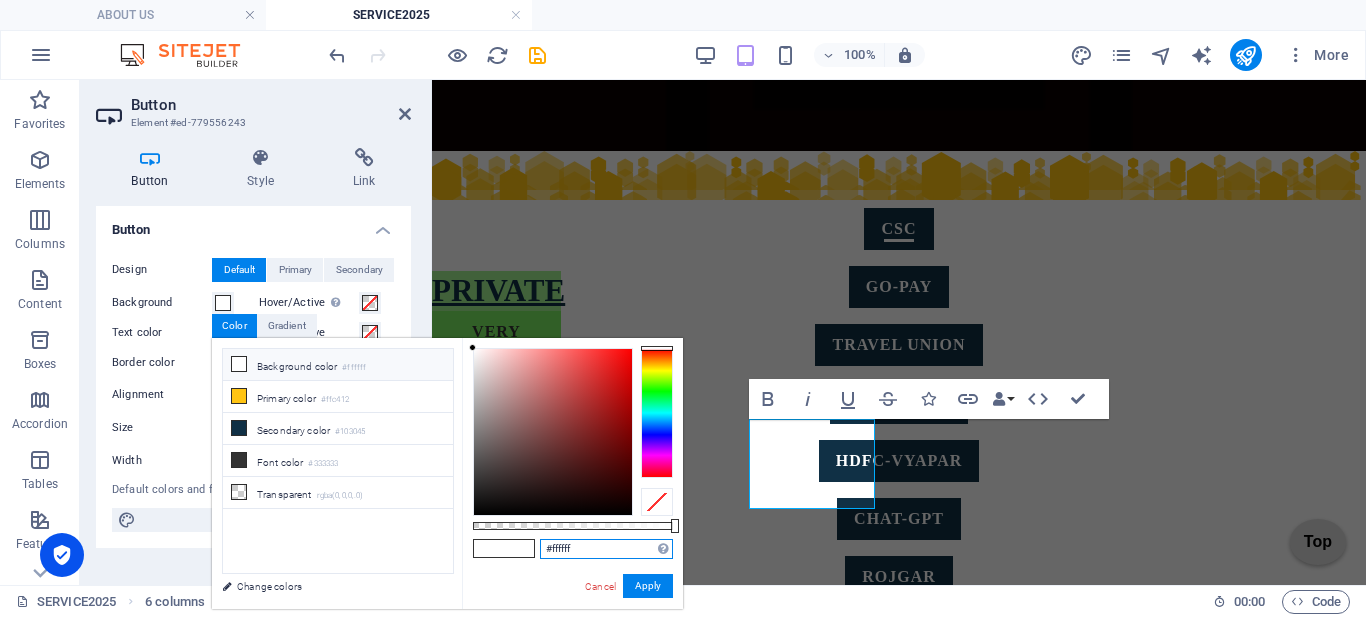 drag, startPoint x: 589, startPoint y: 549, endPoint x: 519, endPoint y: 549, distance: 70 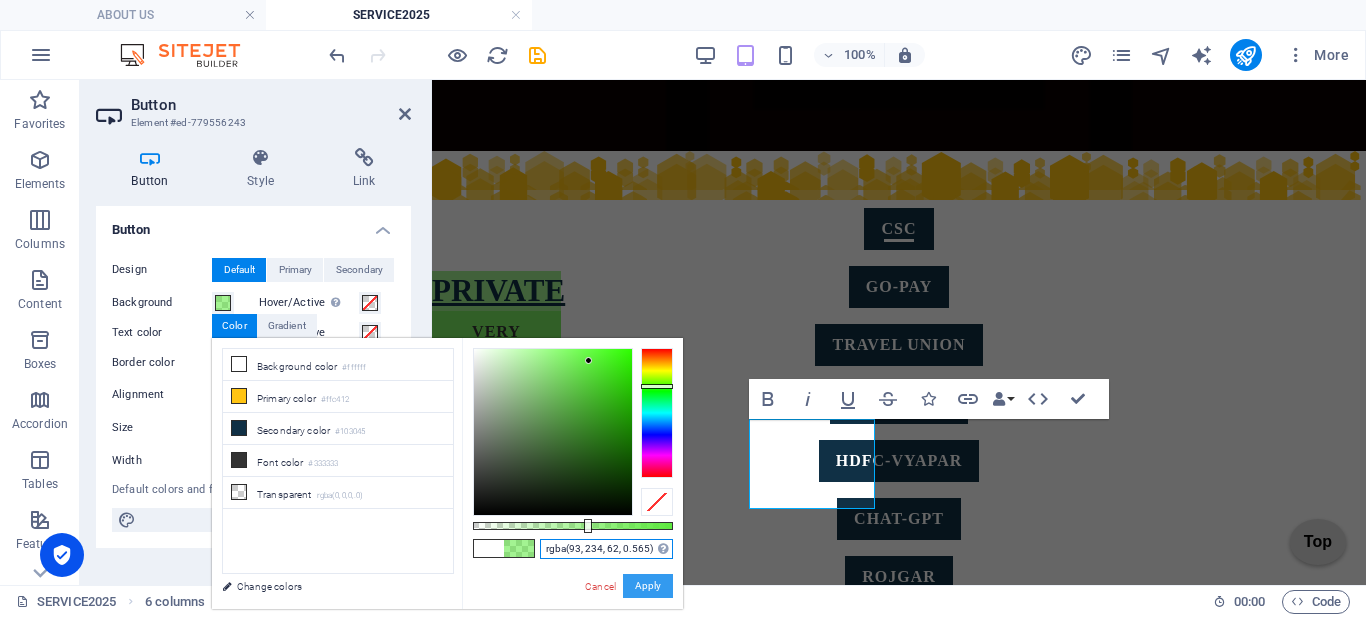 type on "rgba(93, 234, 62, 0.565)" 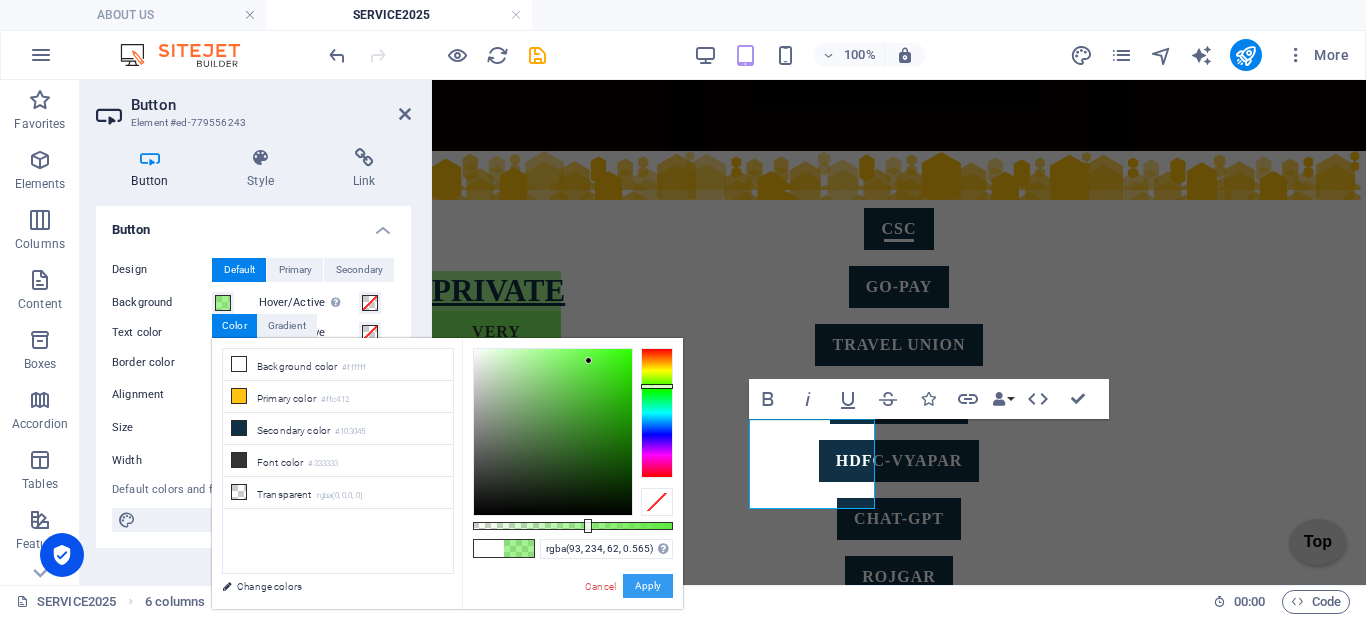 click on "Apply" at bounding box center (648, 586) 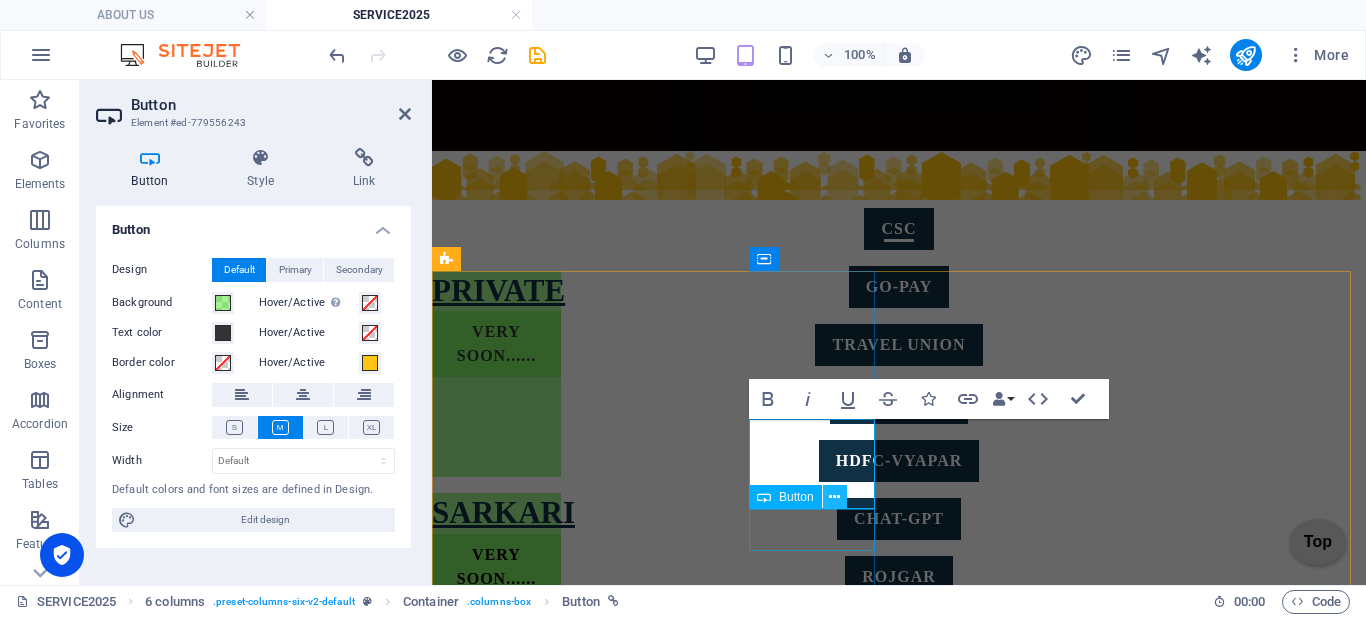 click at bounding box center (834, 497) 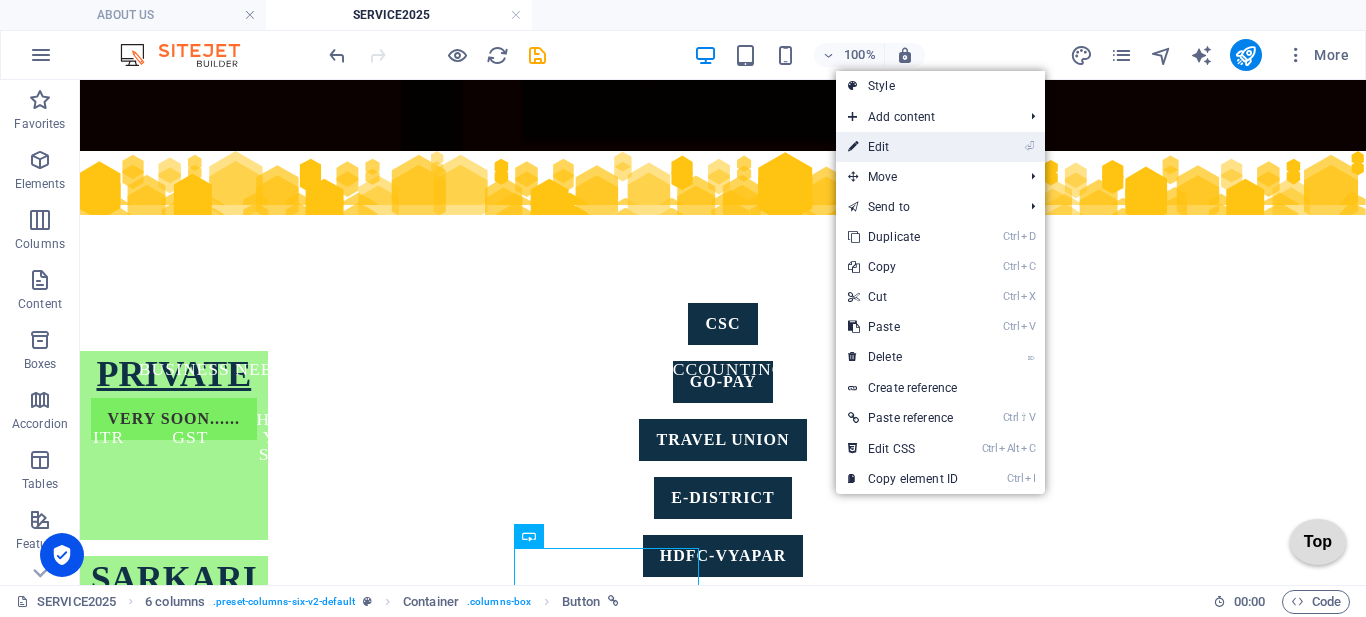 click on "⏎  Edit" at bounding box center (903, 147) 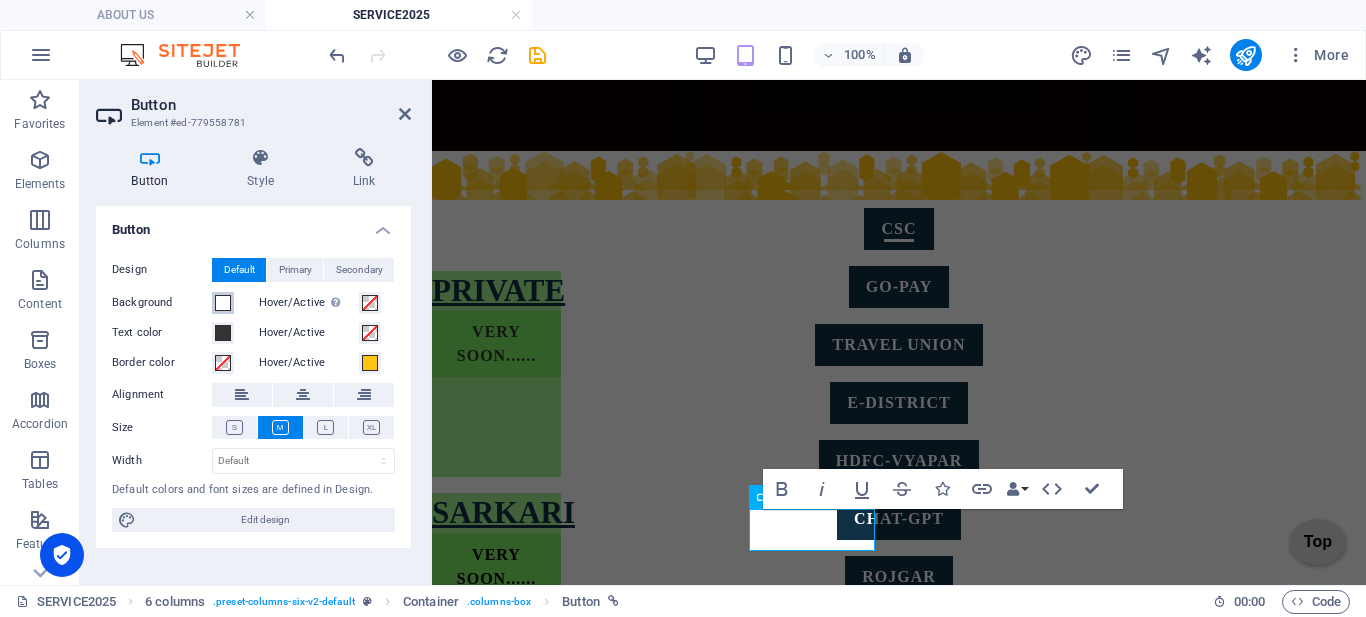 click at bounding box center [223, 303] 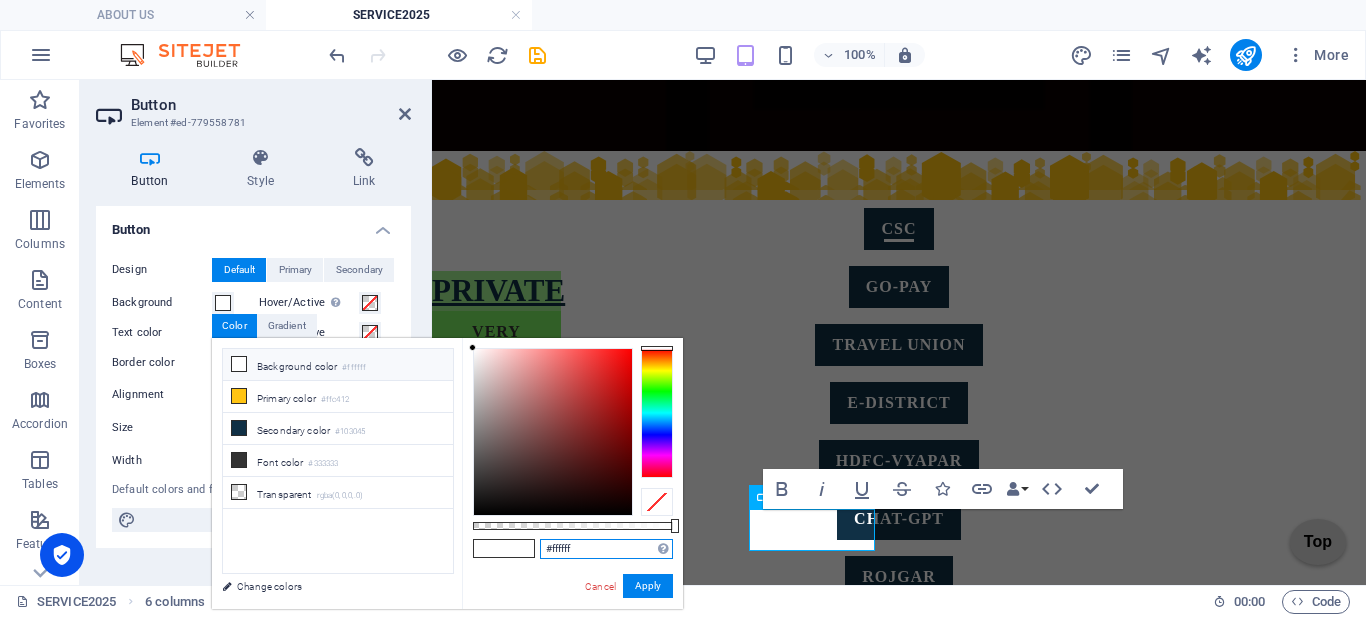 drag, startPoint x: 595, startPoint y: 550, endPoint x: 497, endPoint y: 563, distance: 98.85848 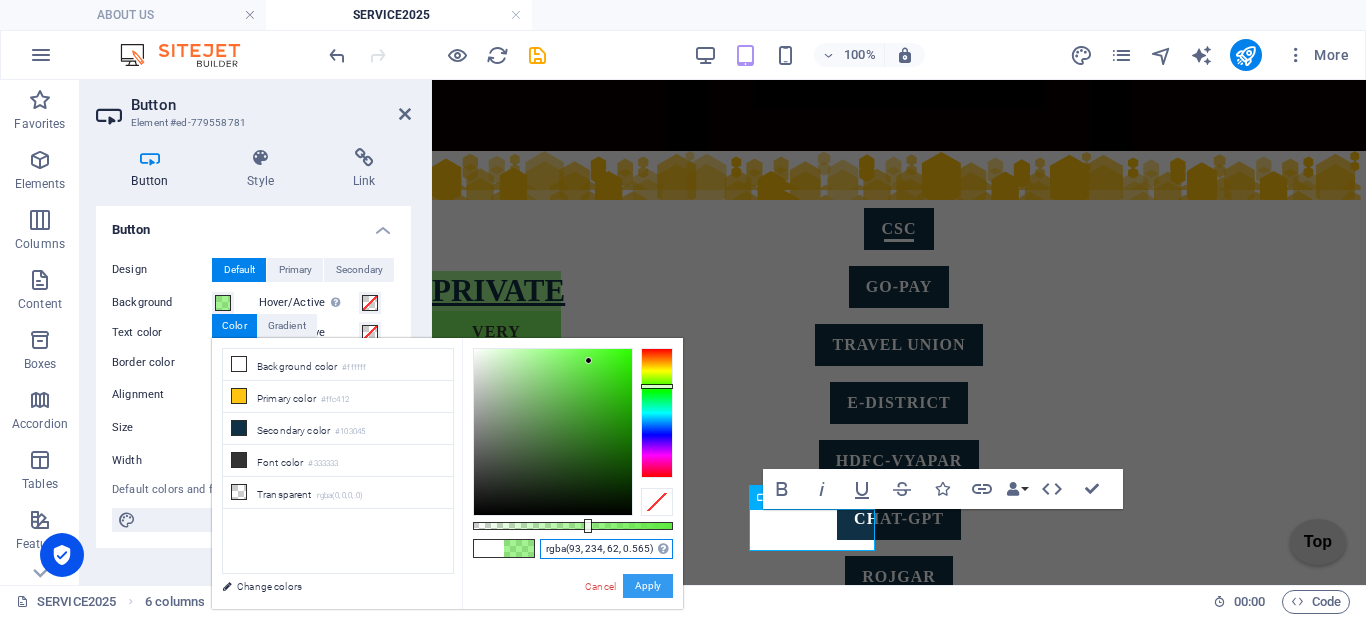 type on "rgba(93, 234, 62, 0.565)" 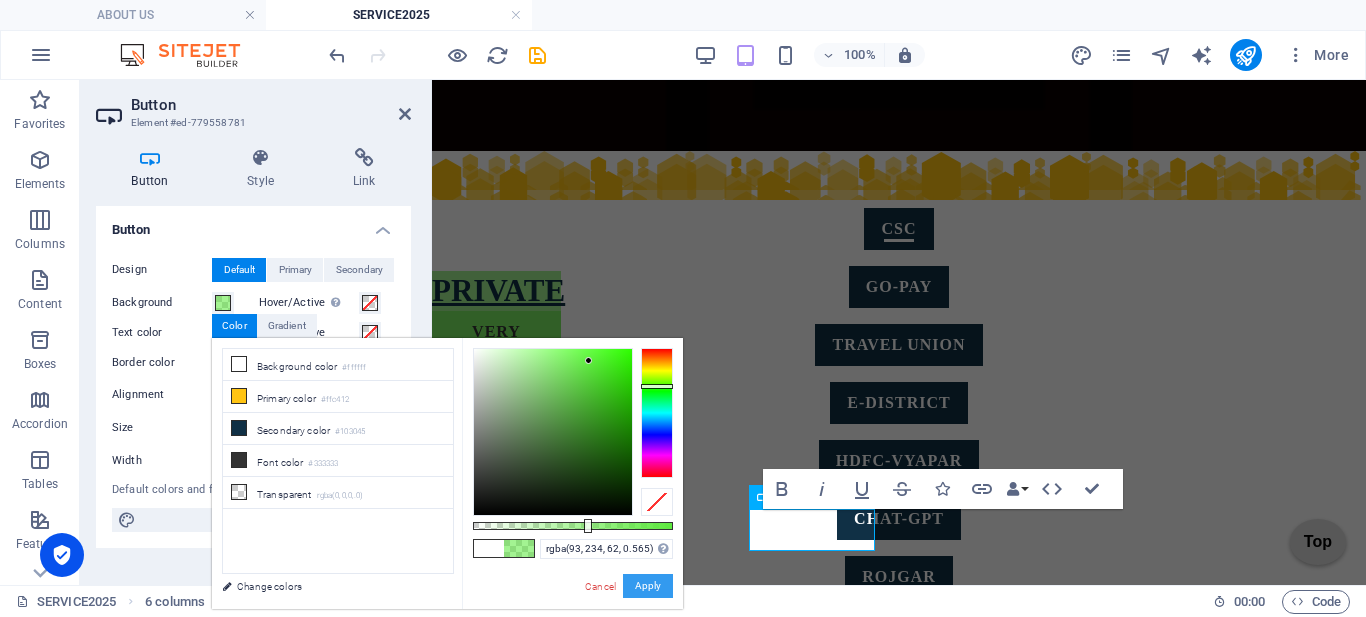 click on "Apply" at bounding box center [648, 586] 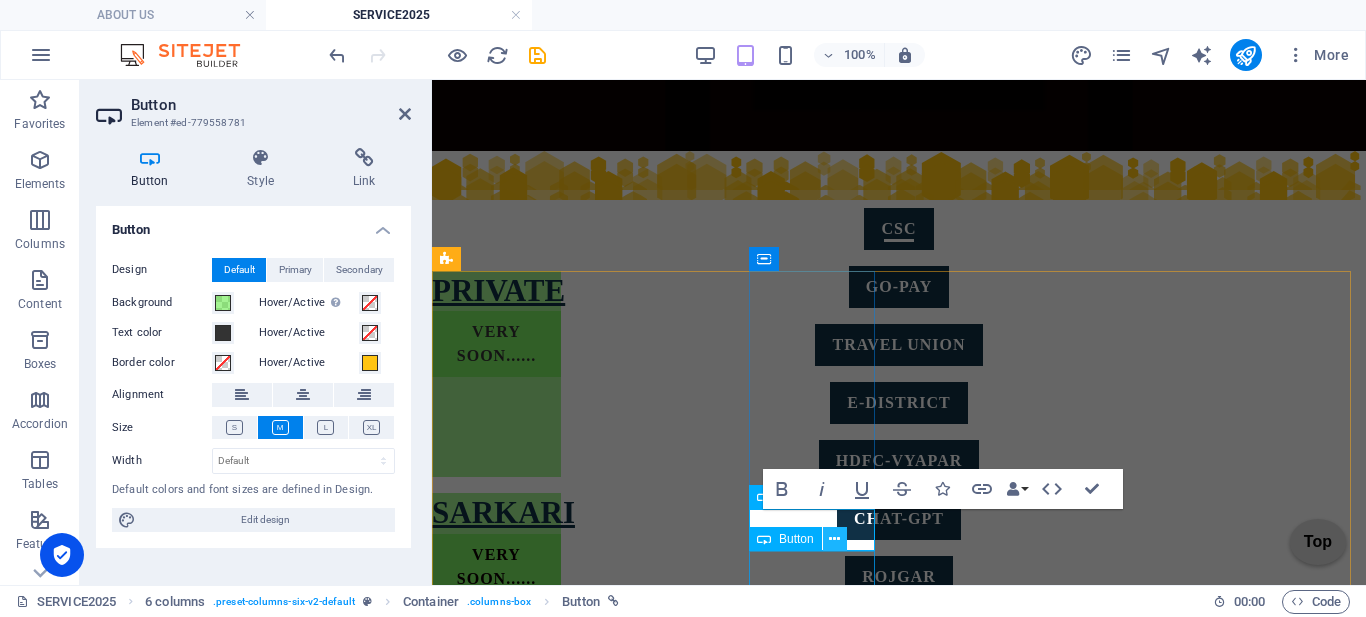 click at bounding box center (834, 539) 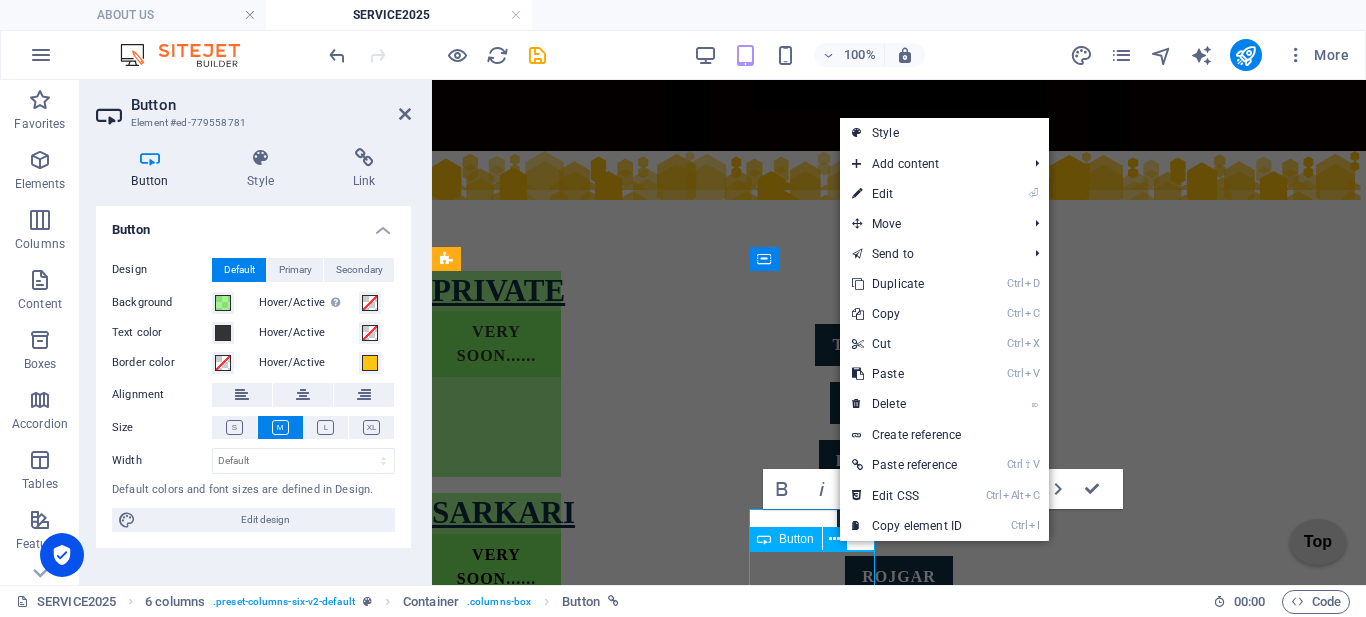 scroll, scrollTop: 505, scrollLeft: 0, axis: vertical 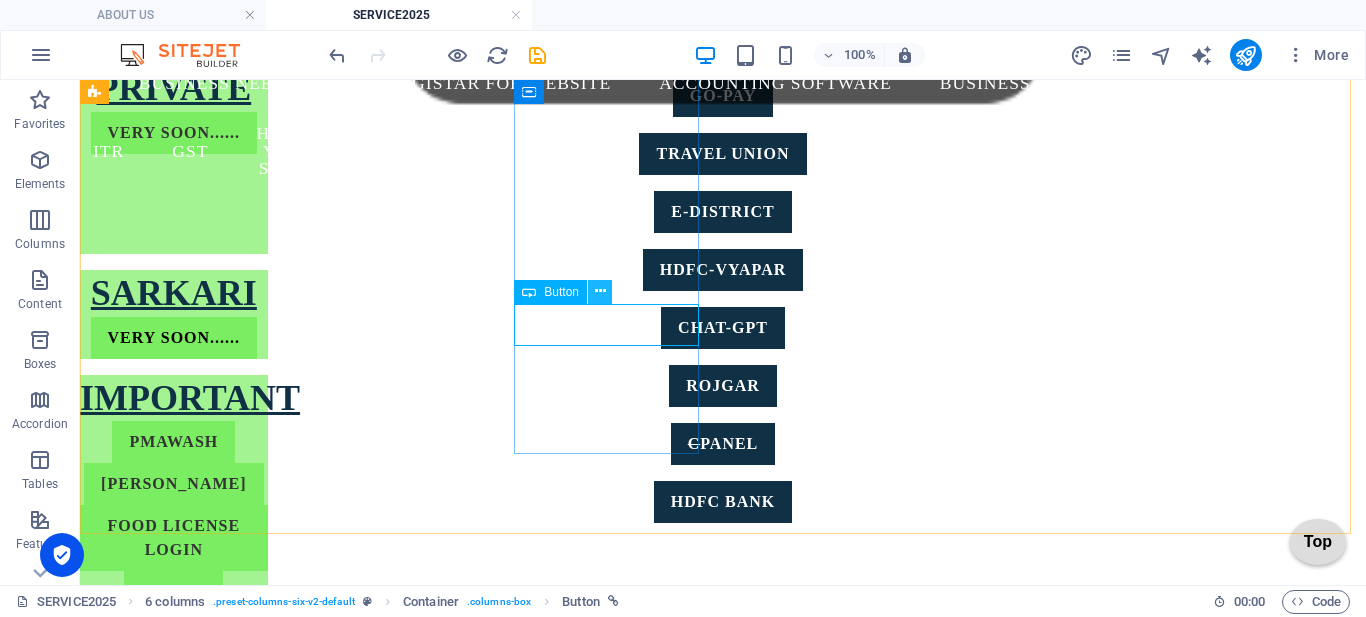 click at bounding box center (600, 292) 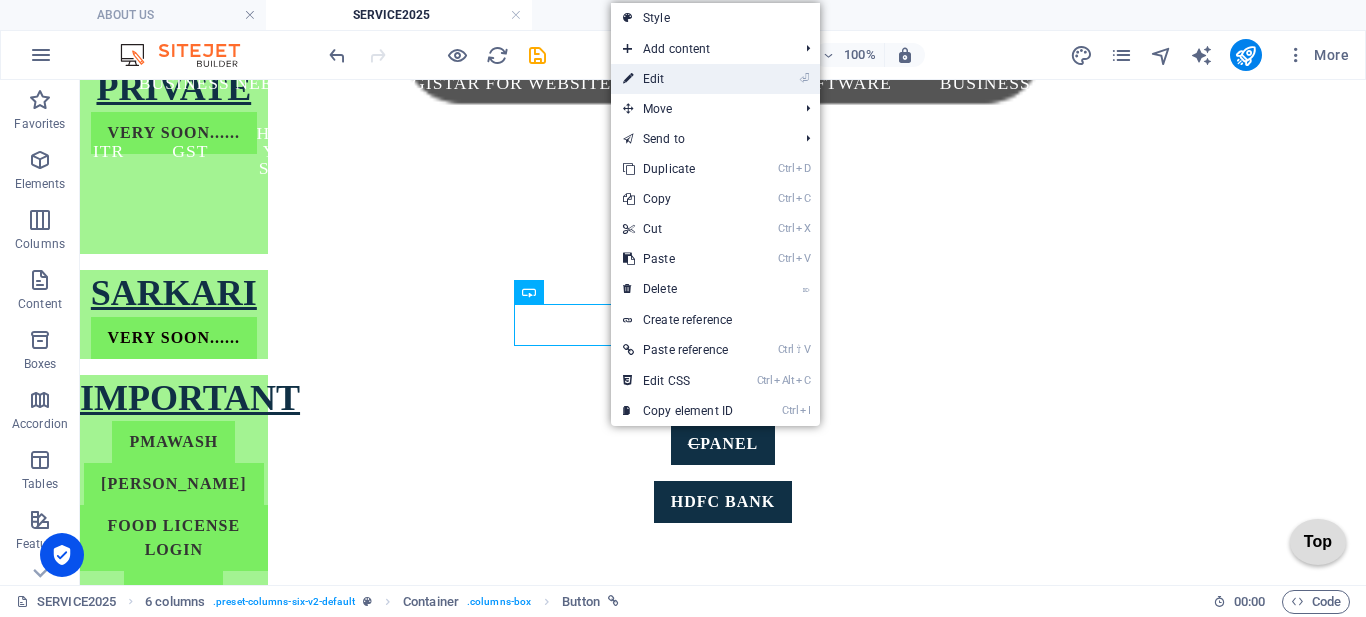 click on "⏎  Edit" at bounding box center [678, 79] 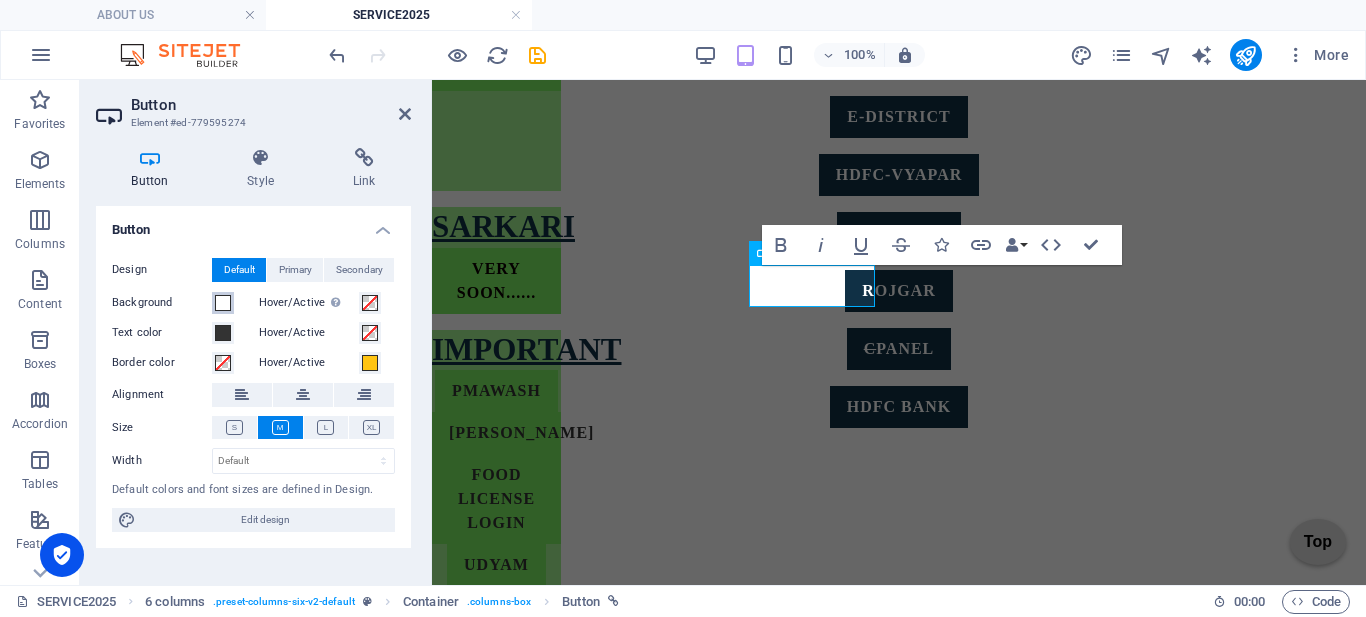 click at bounding box center [223, 303] 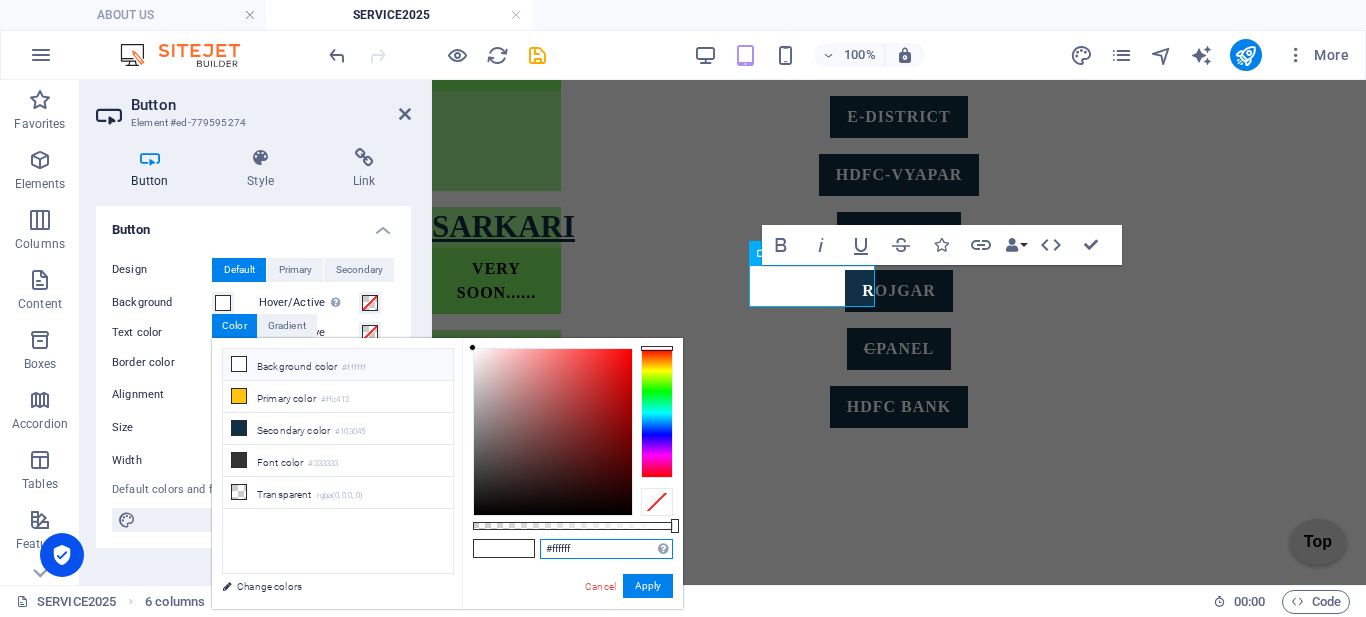 drag, startPoint x: 580, startPoint y: 551, endPoint x: 456, endPoint y: 559, distance: 124.2578 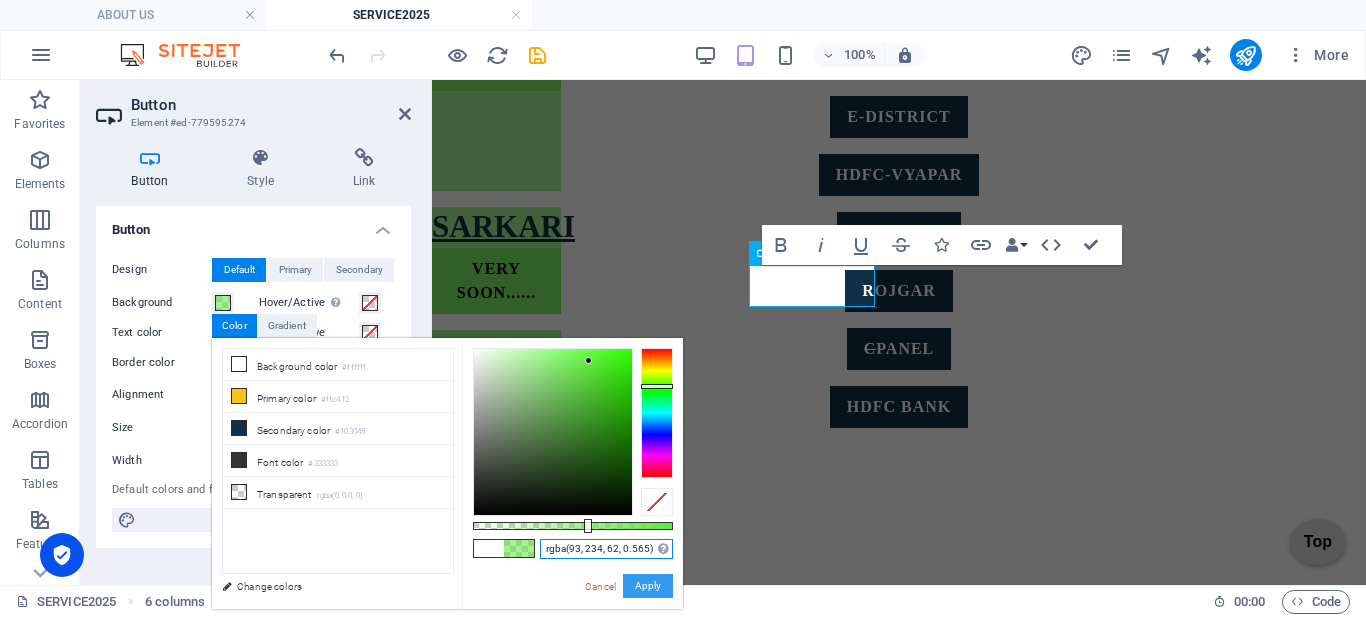 type on "rgba(93, 234, 62, 0.565)" 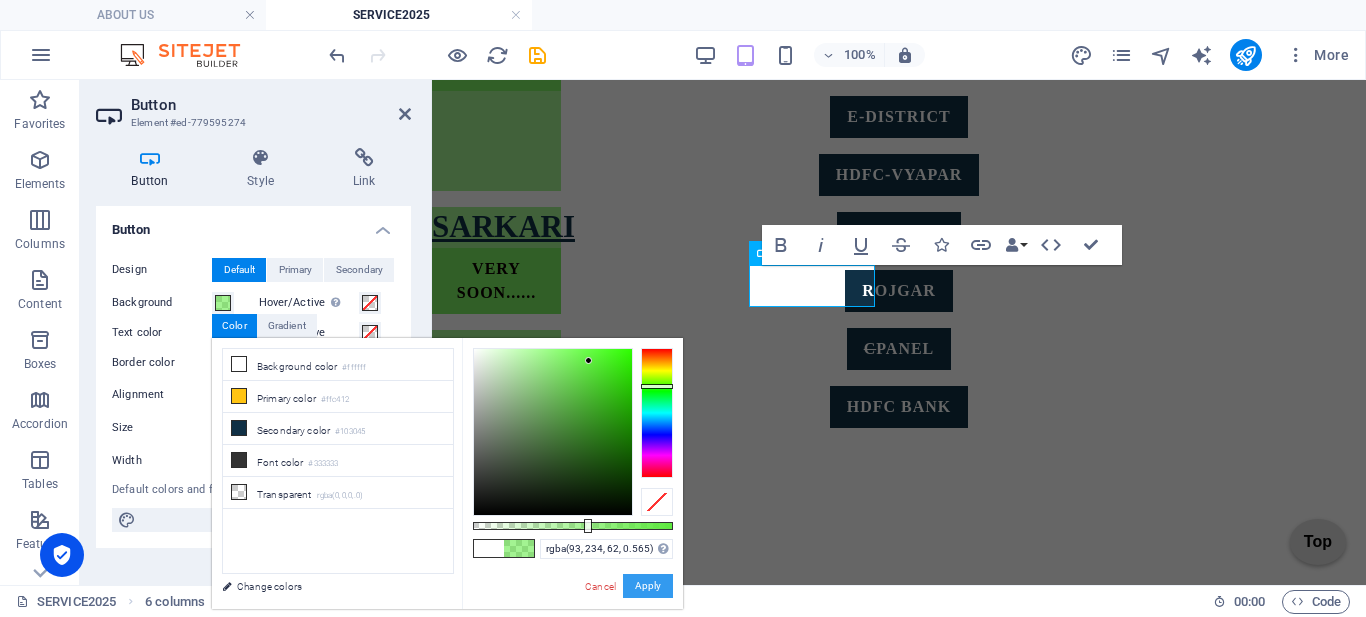 click on "Apply" at bounding box center [648, 586] 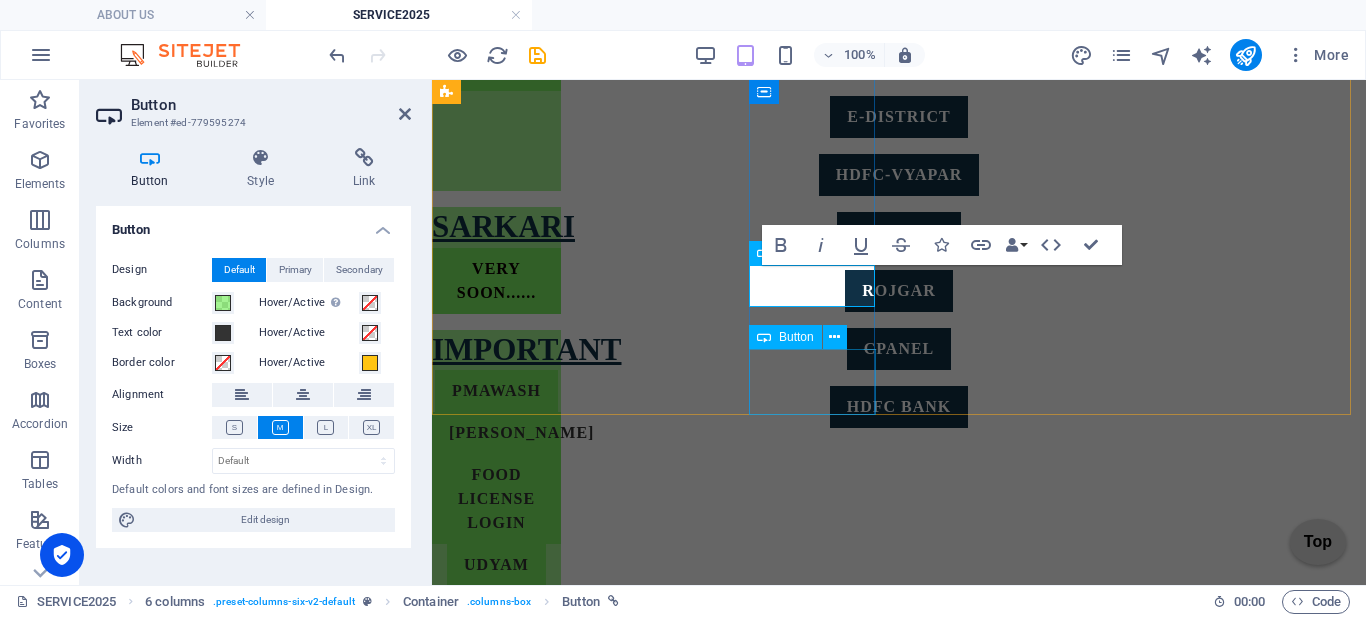 click on "Button" at bounding box center (804, 337) 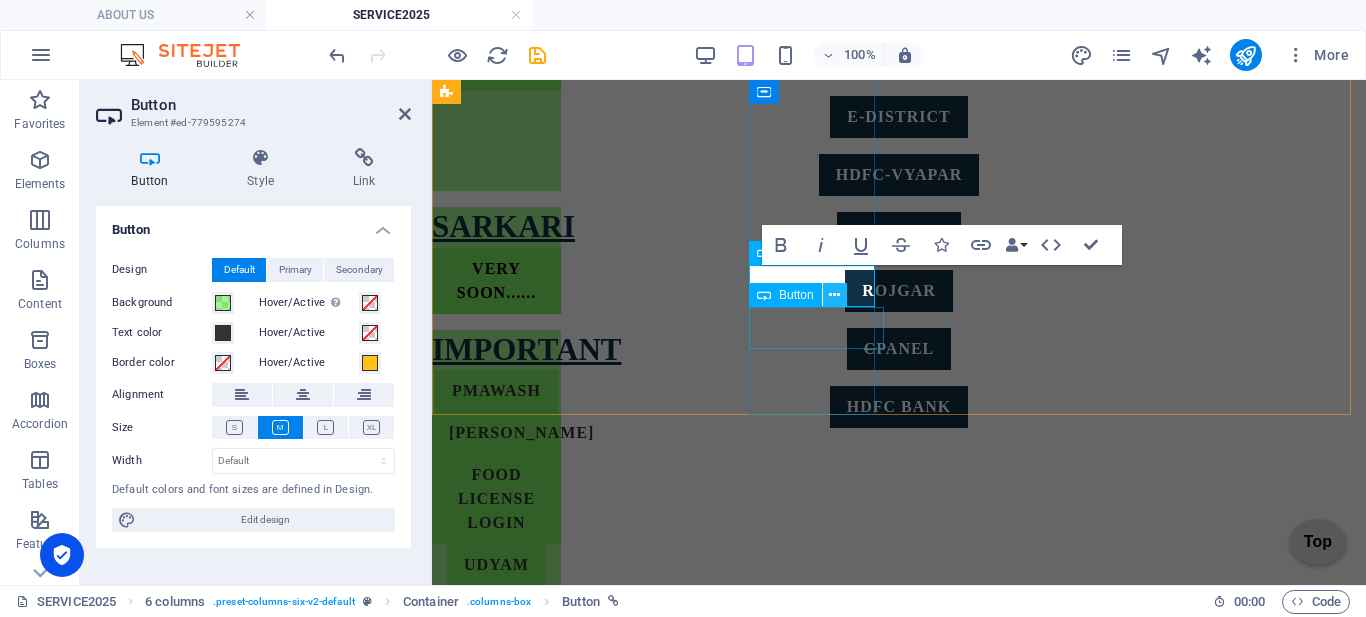 click at bounding box center (834, 295) 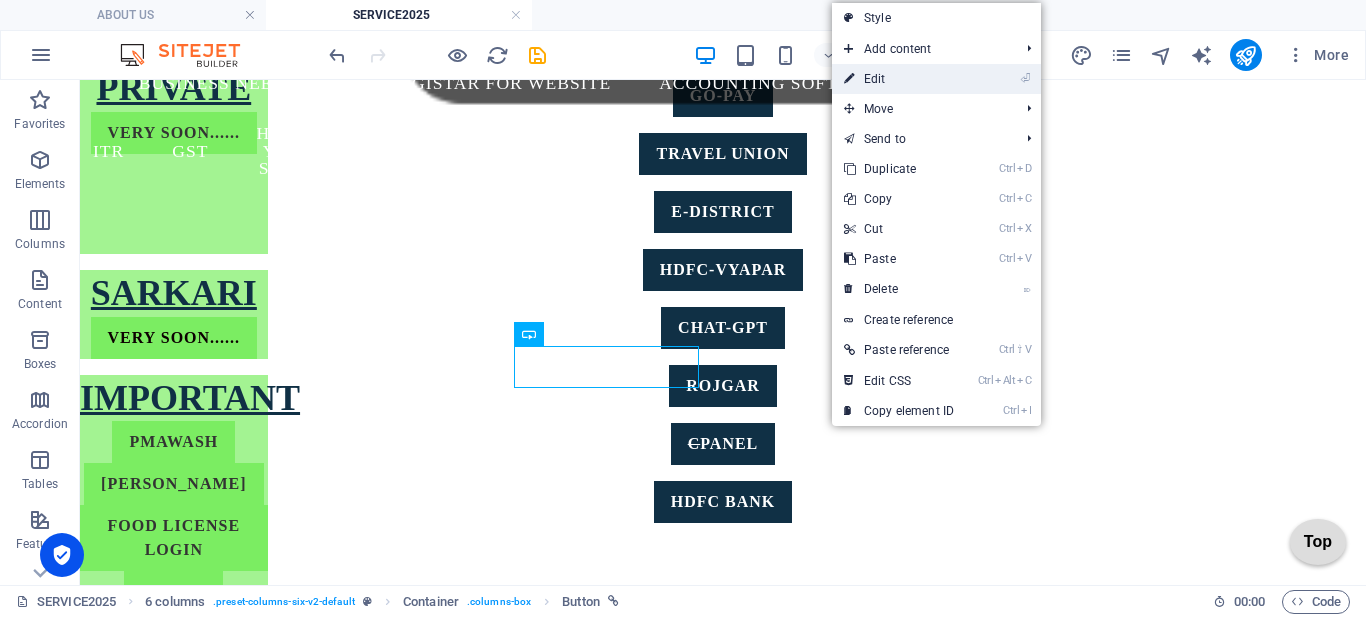 click on "⏎  Edit" at bounding box center (899, 79) 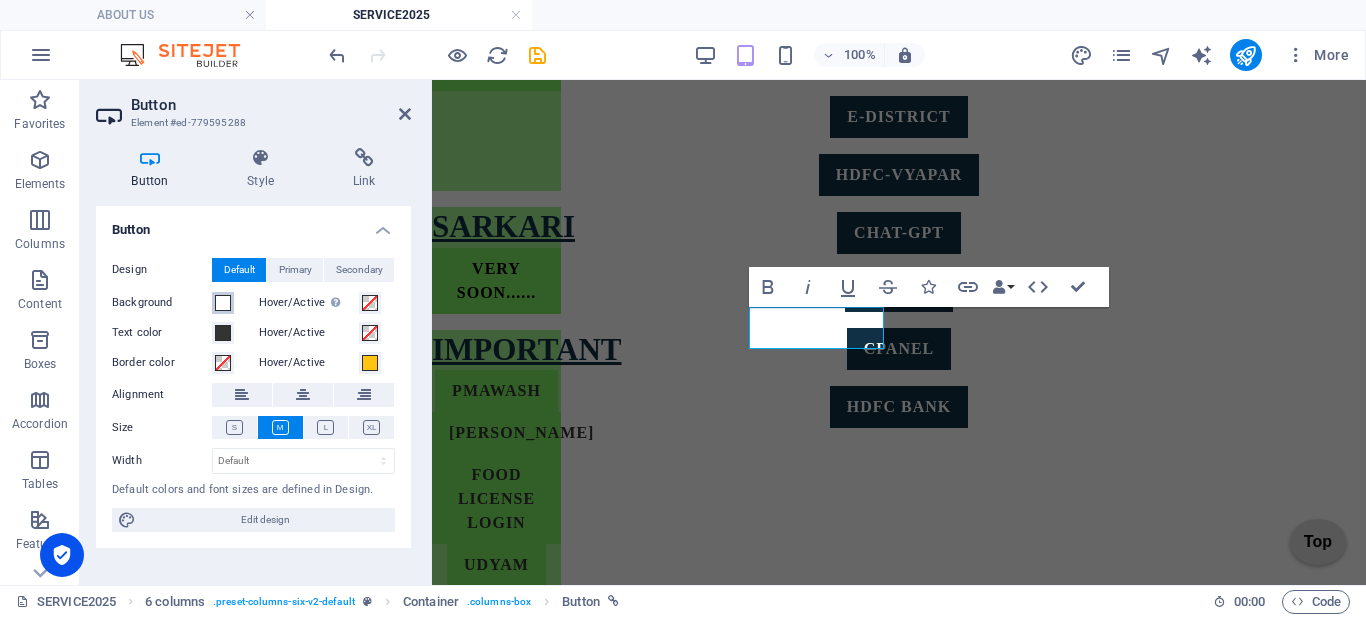 click at bounding box center (223, 303) 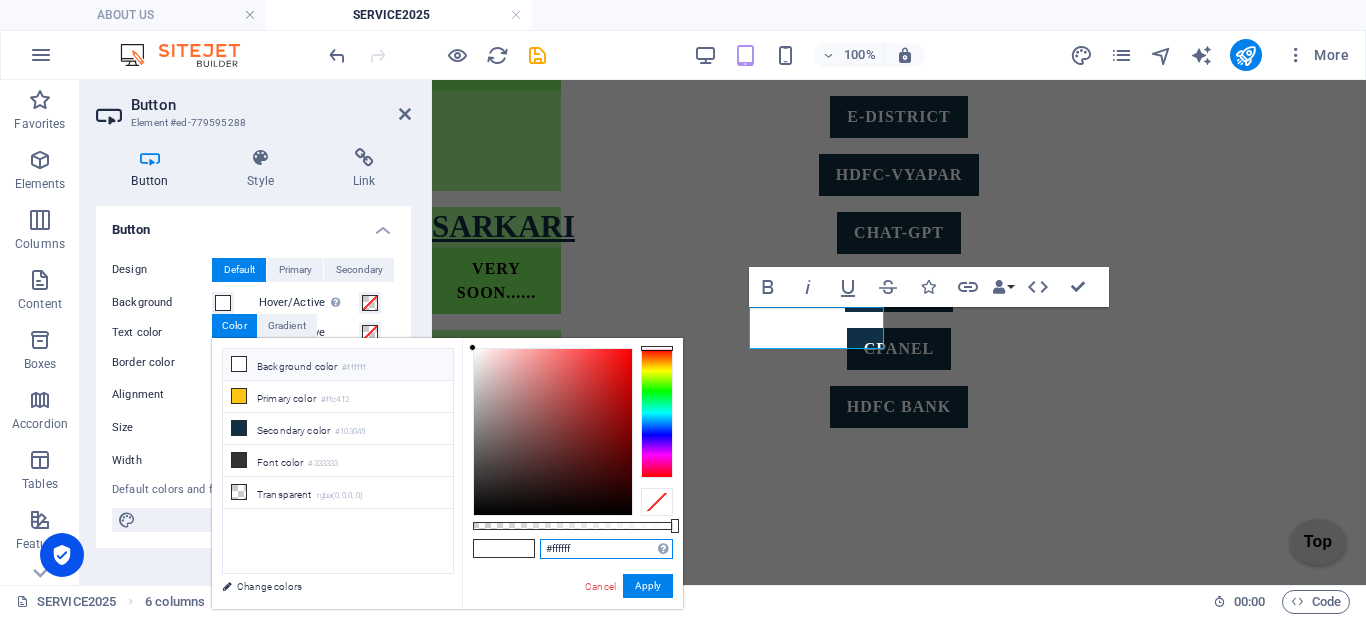 drag, startPoint x: 590, startPoint y: 546, endPoint x: 515, endPoint y: 560, distance: 76.29548 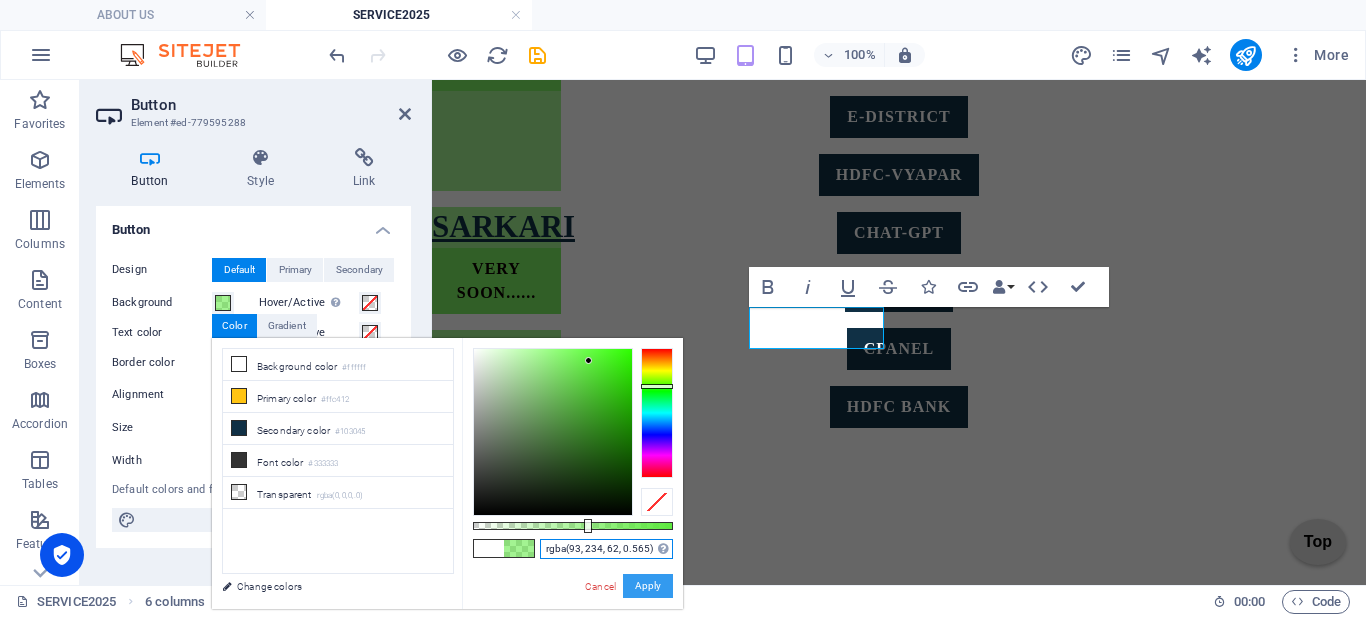 type on "rgba(93, 234, 62, 0.565)" 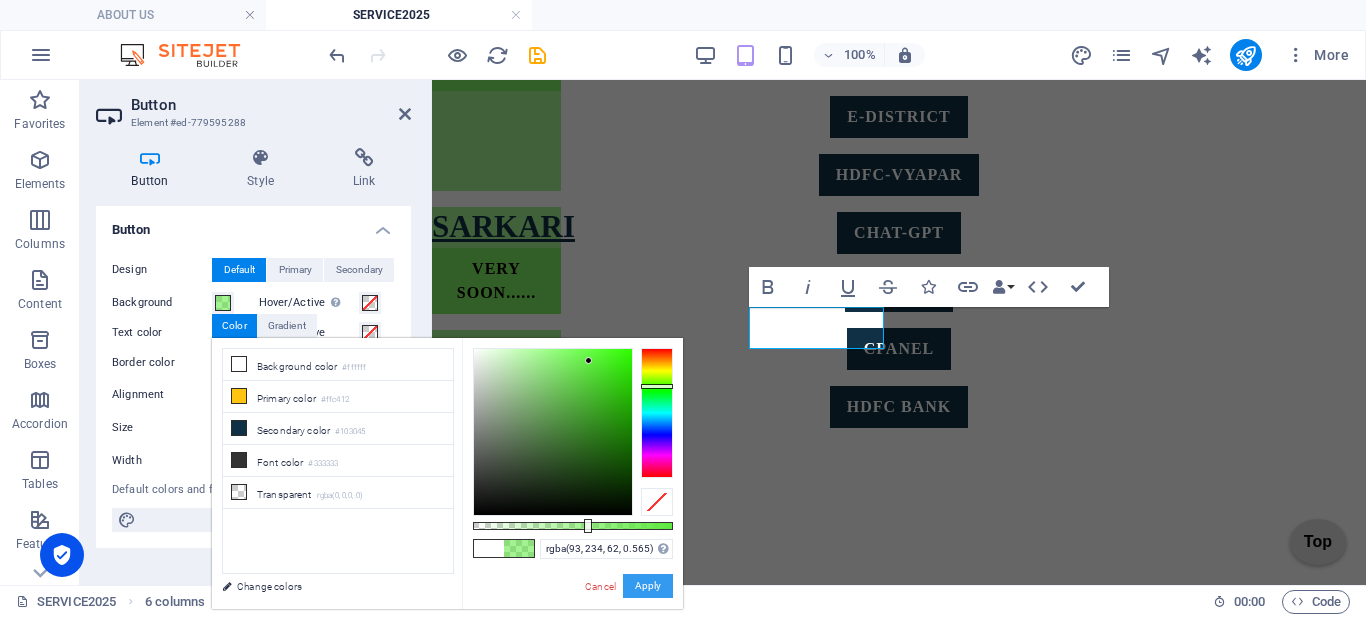 click on "Apply" at bounding box center [648, 586] 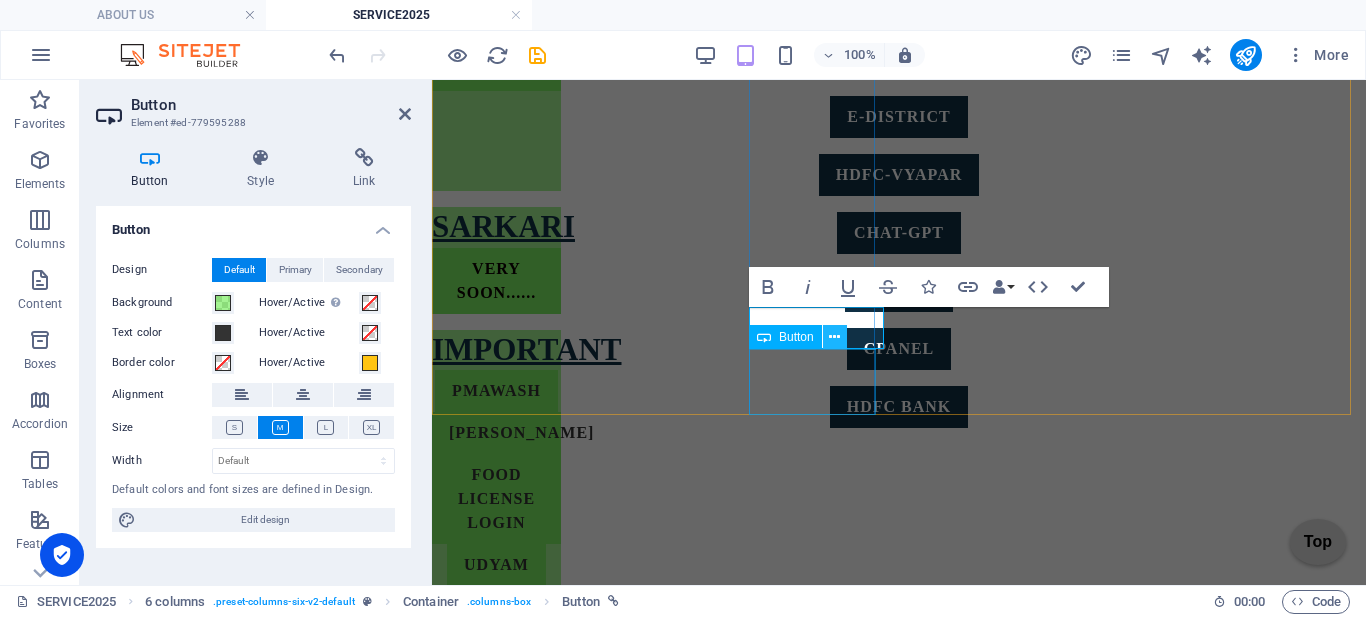 click at bounding box center [834, 337] 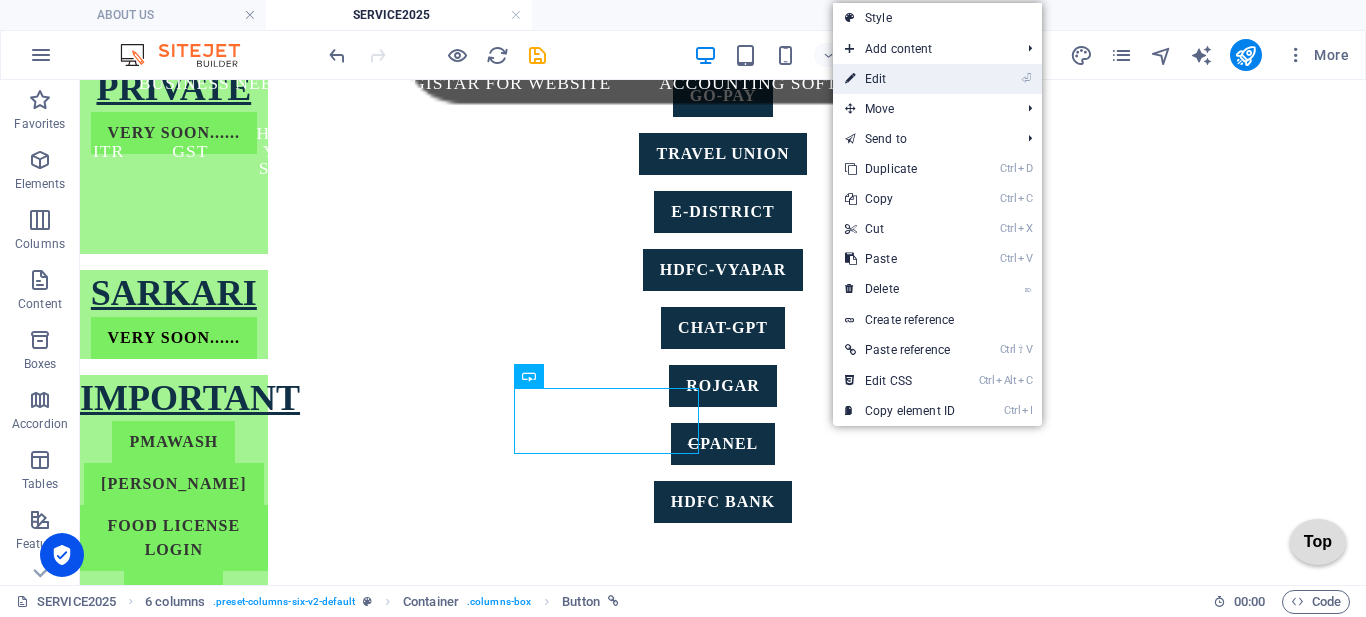 drag, startPoint x: 886, startPoint y: 81, endPoint x: 414, endPoint y: 39, distance: 473.86496 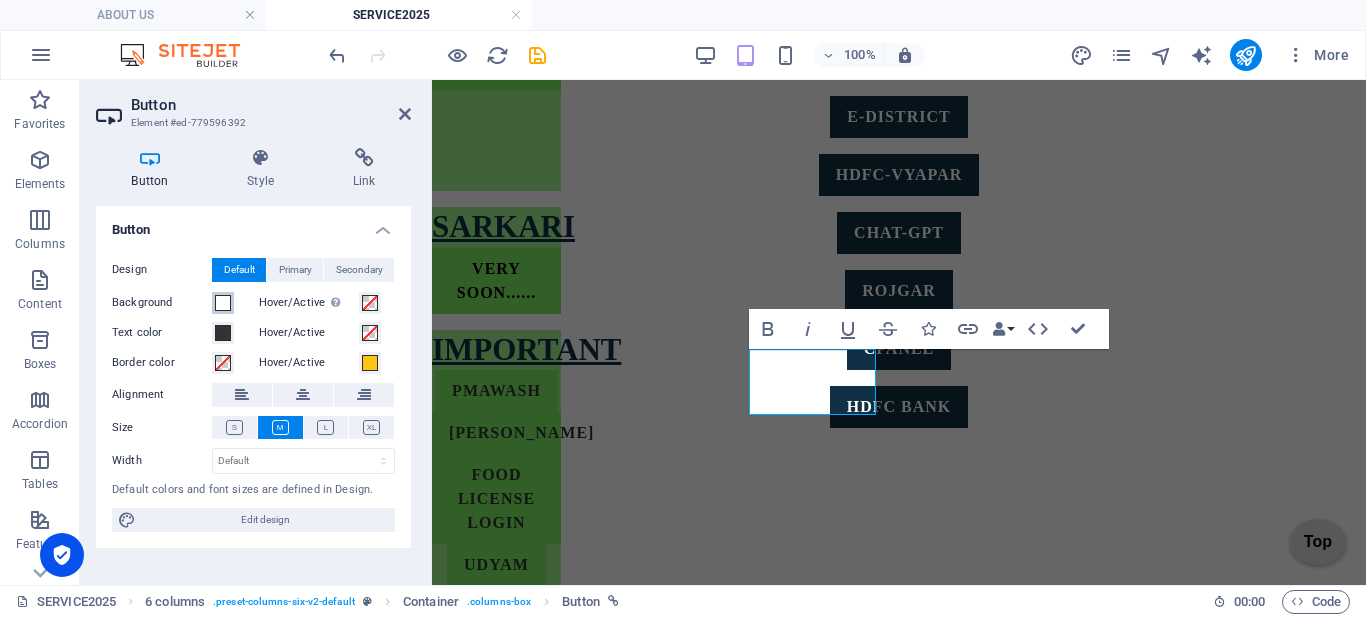 click at bounding box center (223, 303) 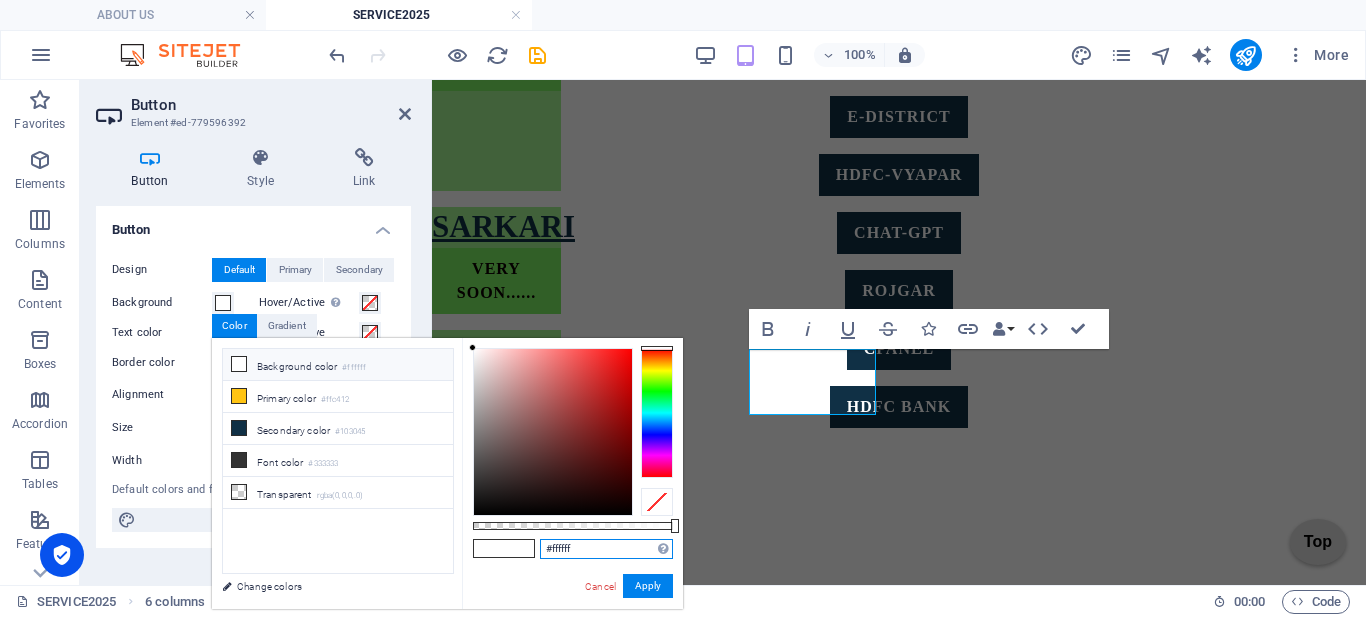 drag, startPoint x: 588, startPoint y: 545, endPoint x: 503, endPoint y: 556, distance: 85.70881 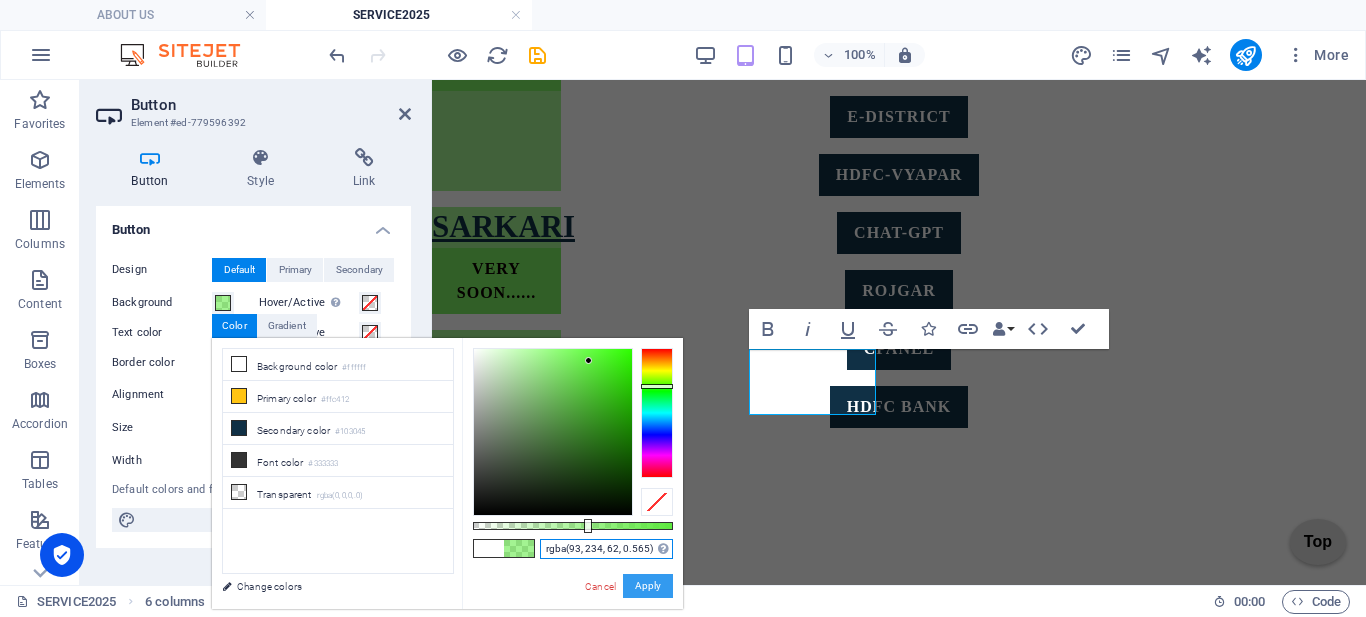 type on "rgba(93, 234, 62, 0.565)" 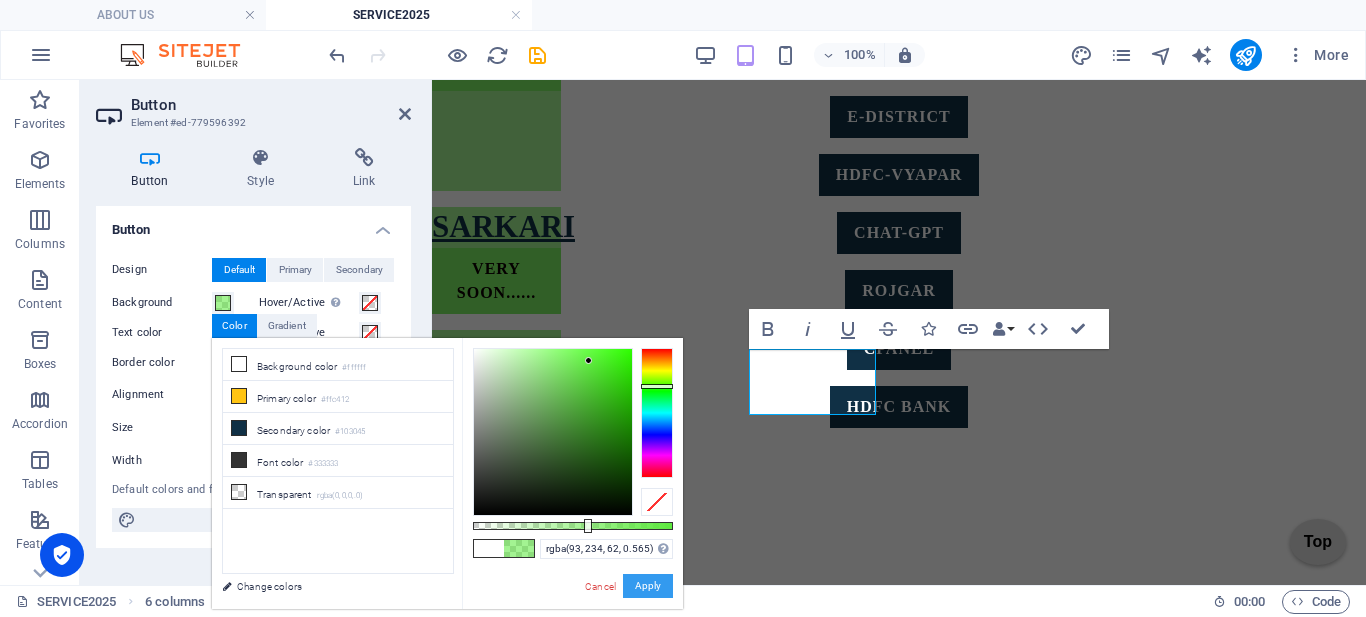 click on "Apply" at bounding box center [648, 586] 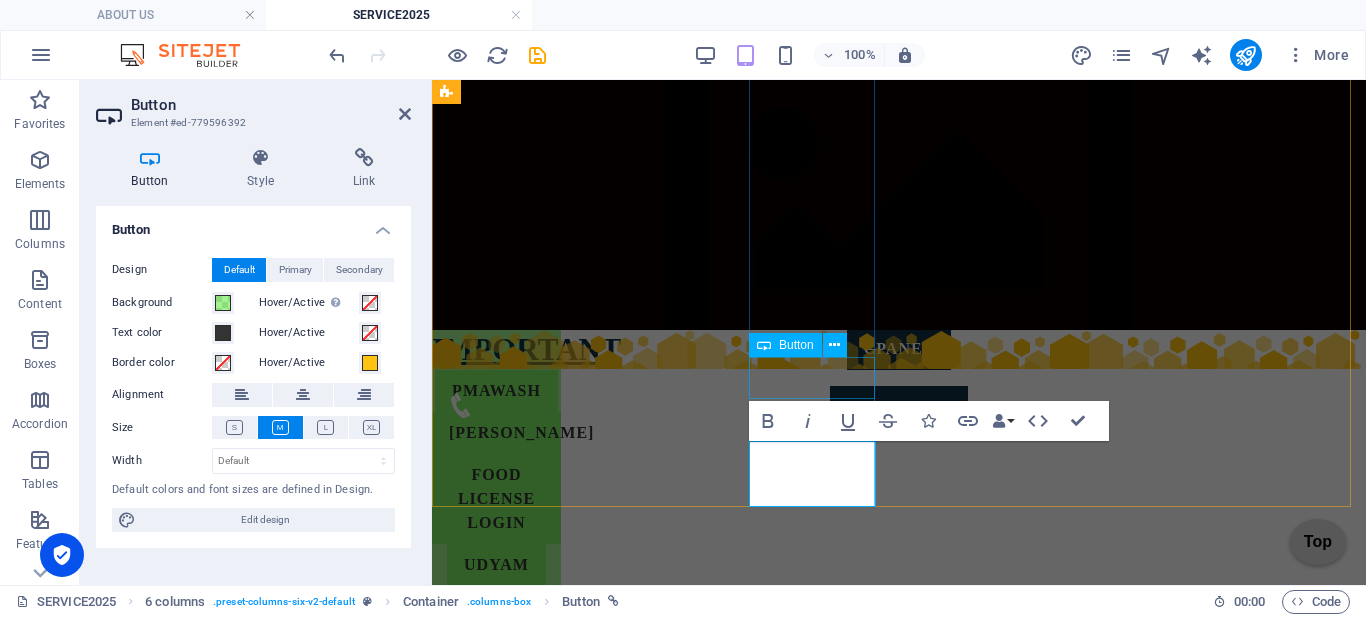 scroll, scrollTop: 405, scrollLeft: 0, axis: vertical 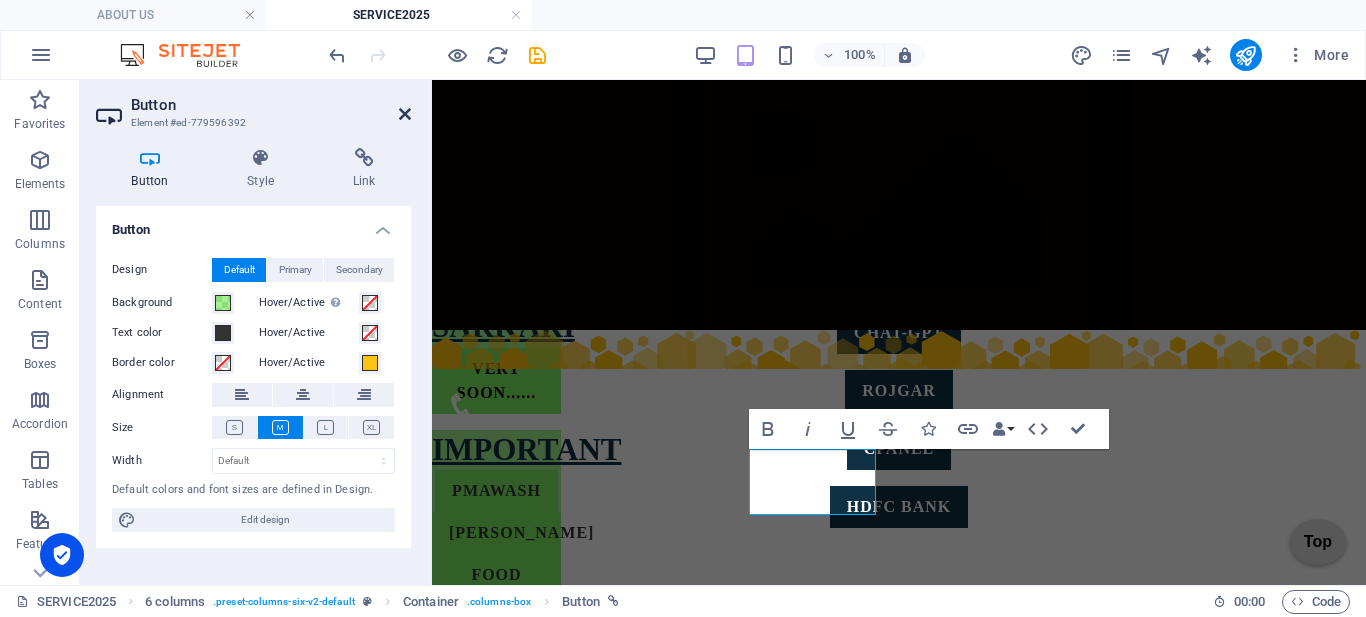click at bounding box center [405, 114] 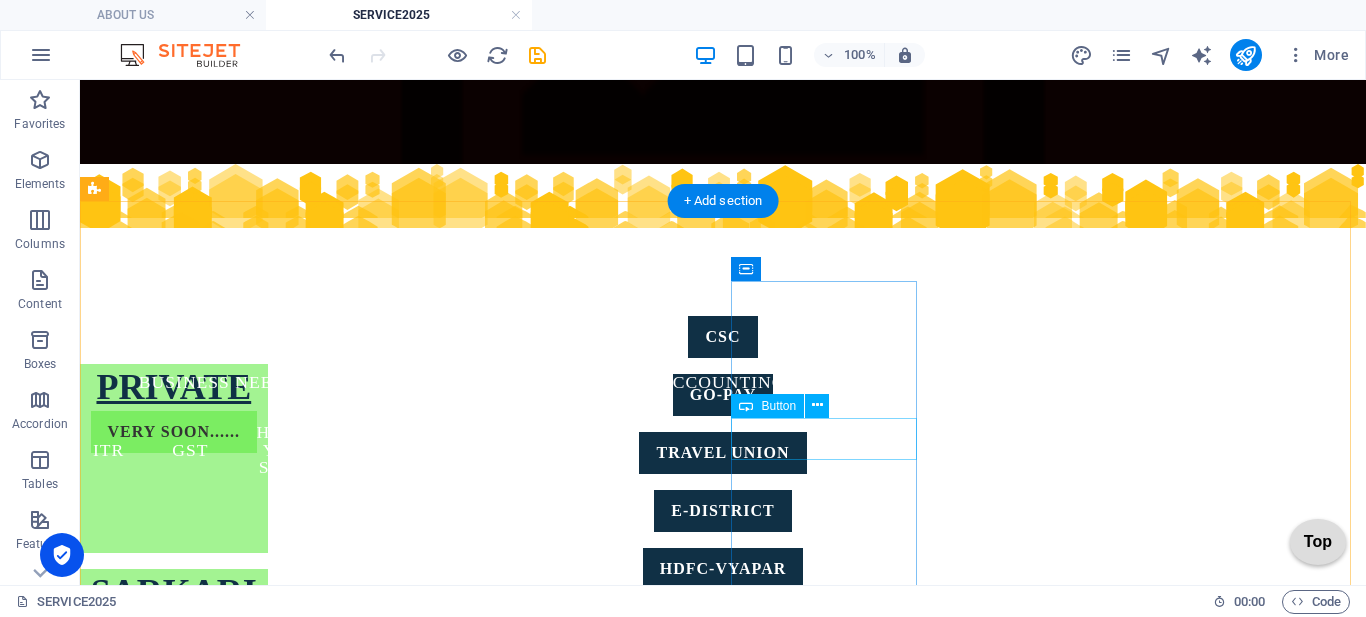 scroll, scrollTop: 191, scrollLeft: 0, axis: vertical 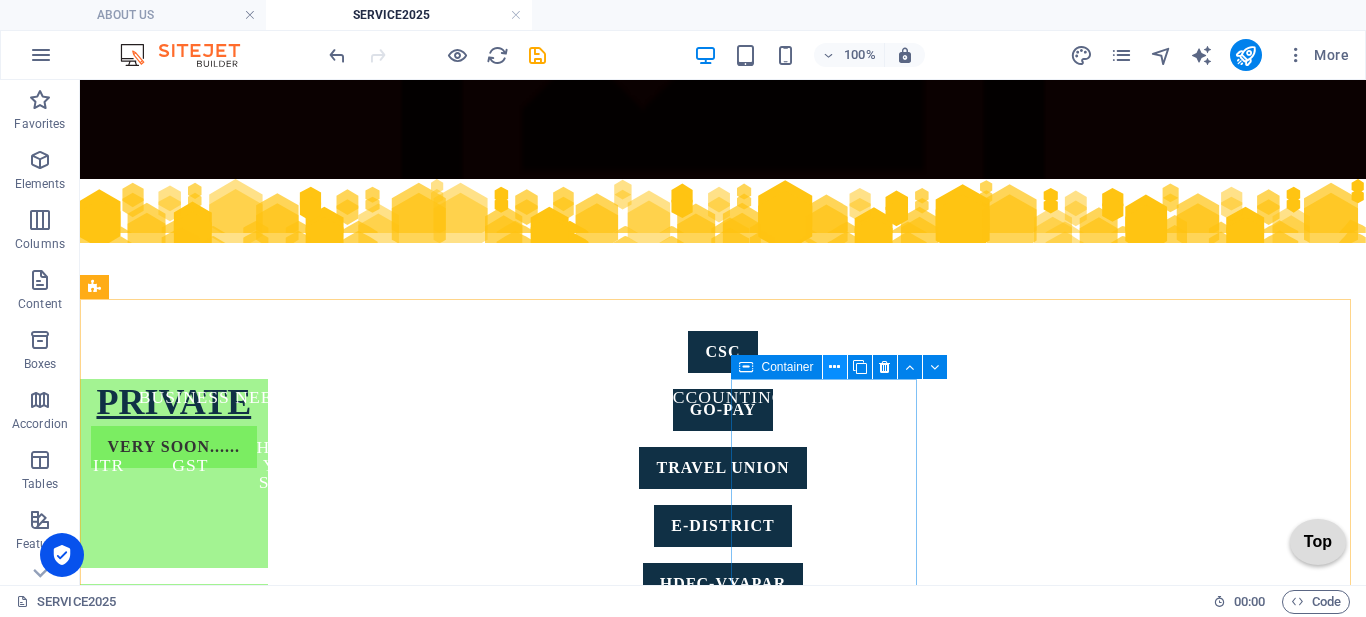 click at bounding box center [834, 367] 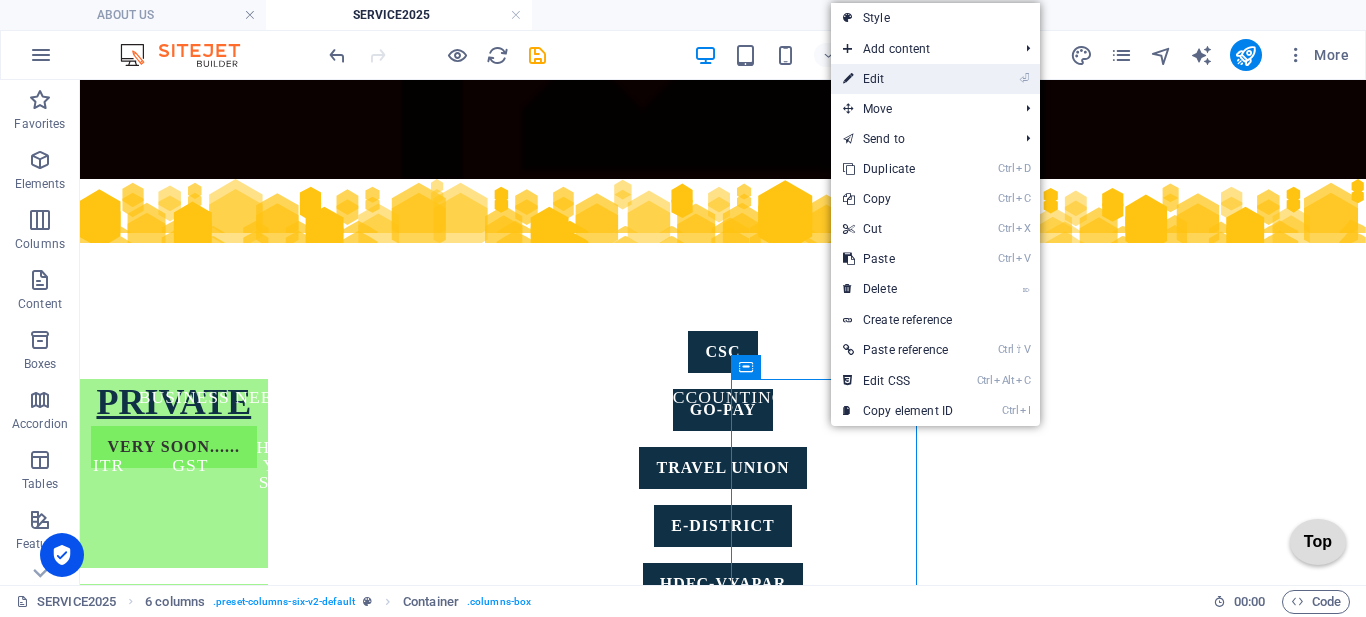 click on "⏎  Edit" at bounding box center (898, 79) 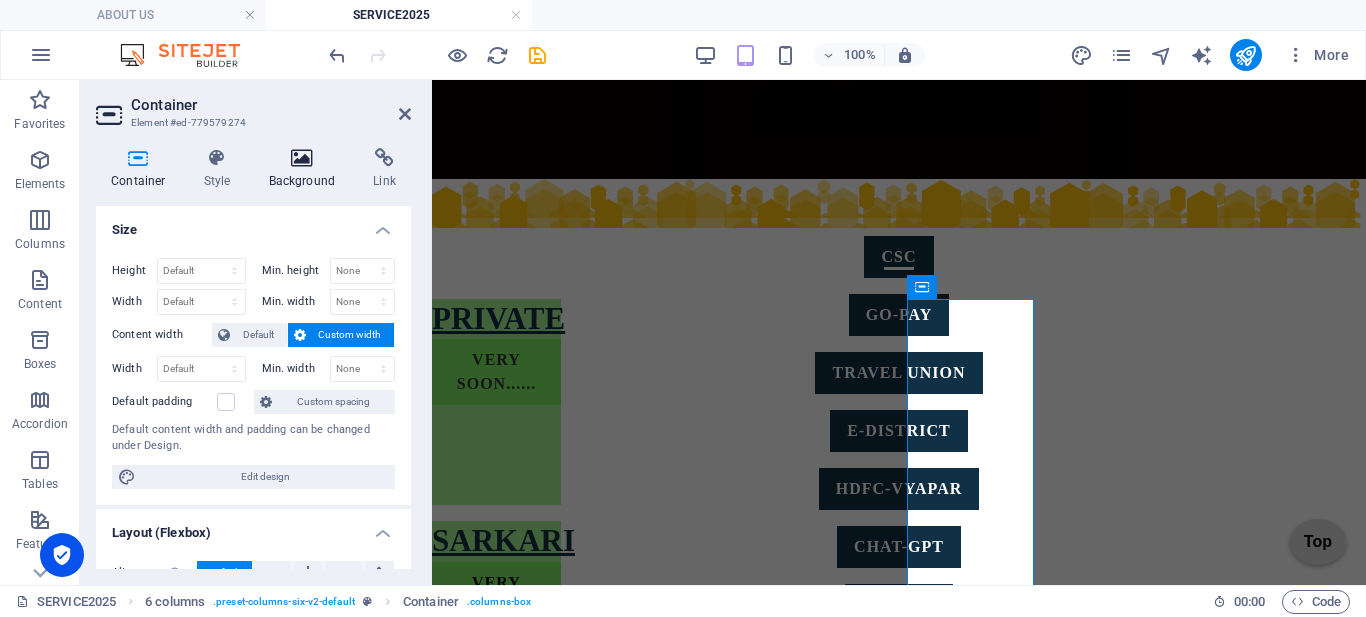 click on "Background" at bounding box center (306, 169) 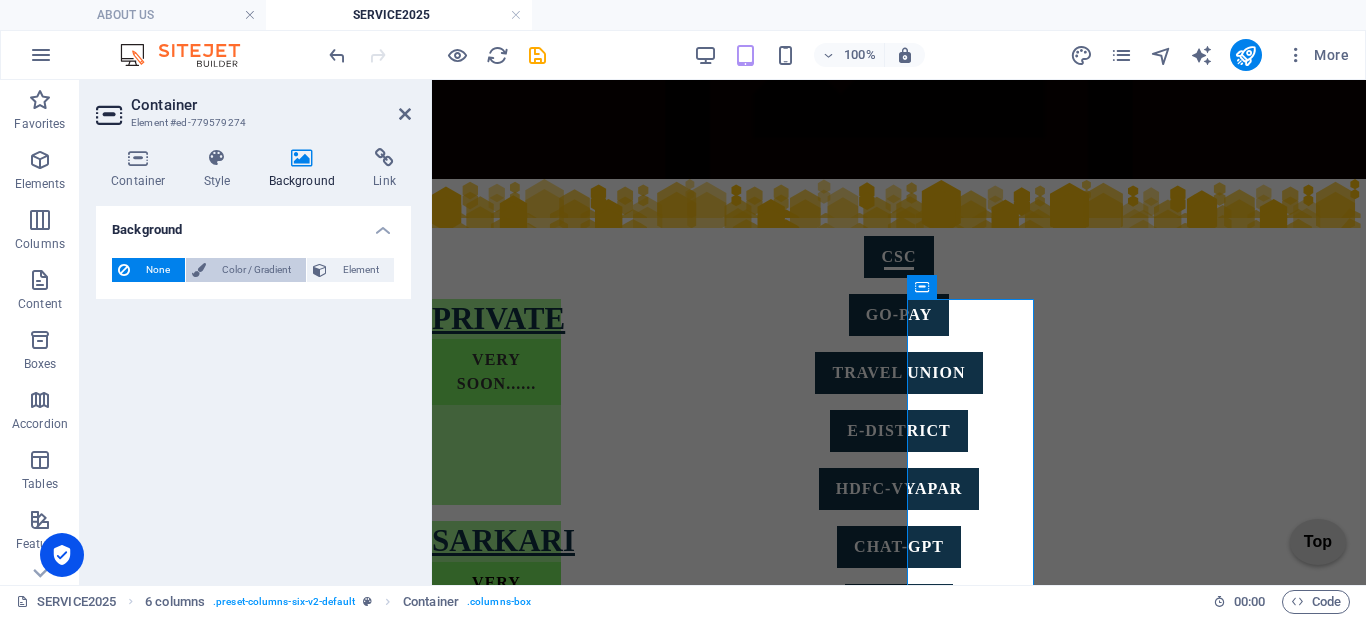 click on "Color / Gradient" at bounding box center [256, 270] 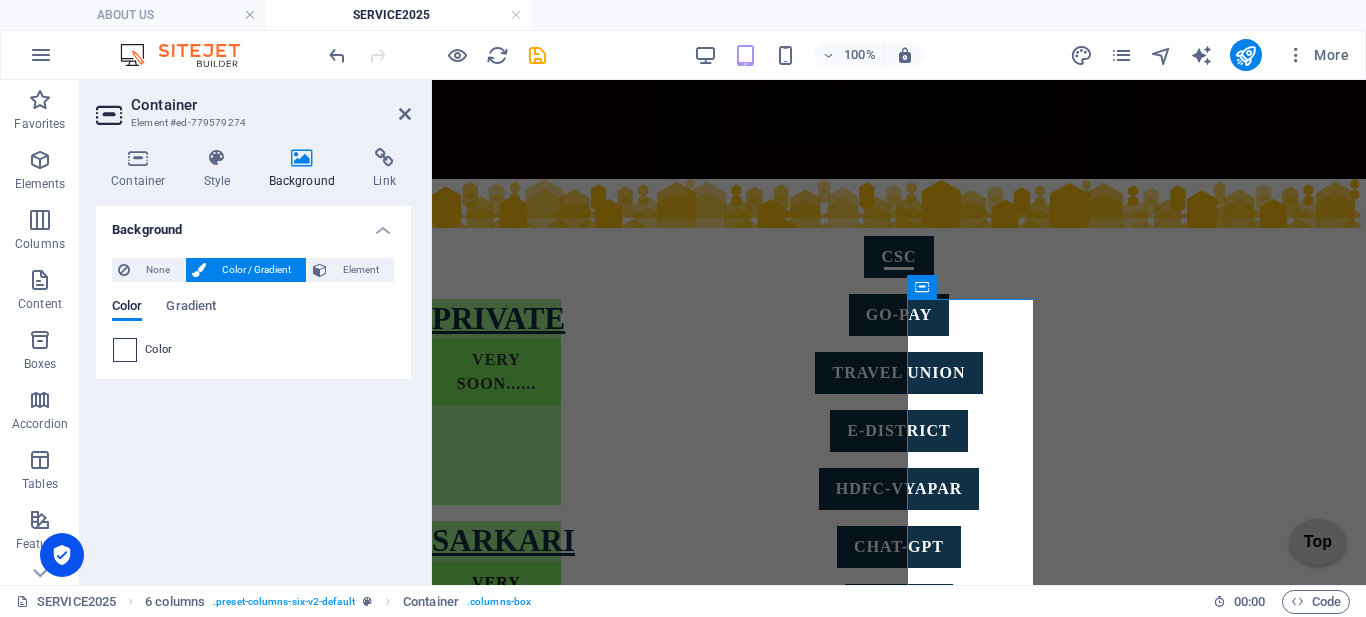click at bounding box center [125, 350] 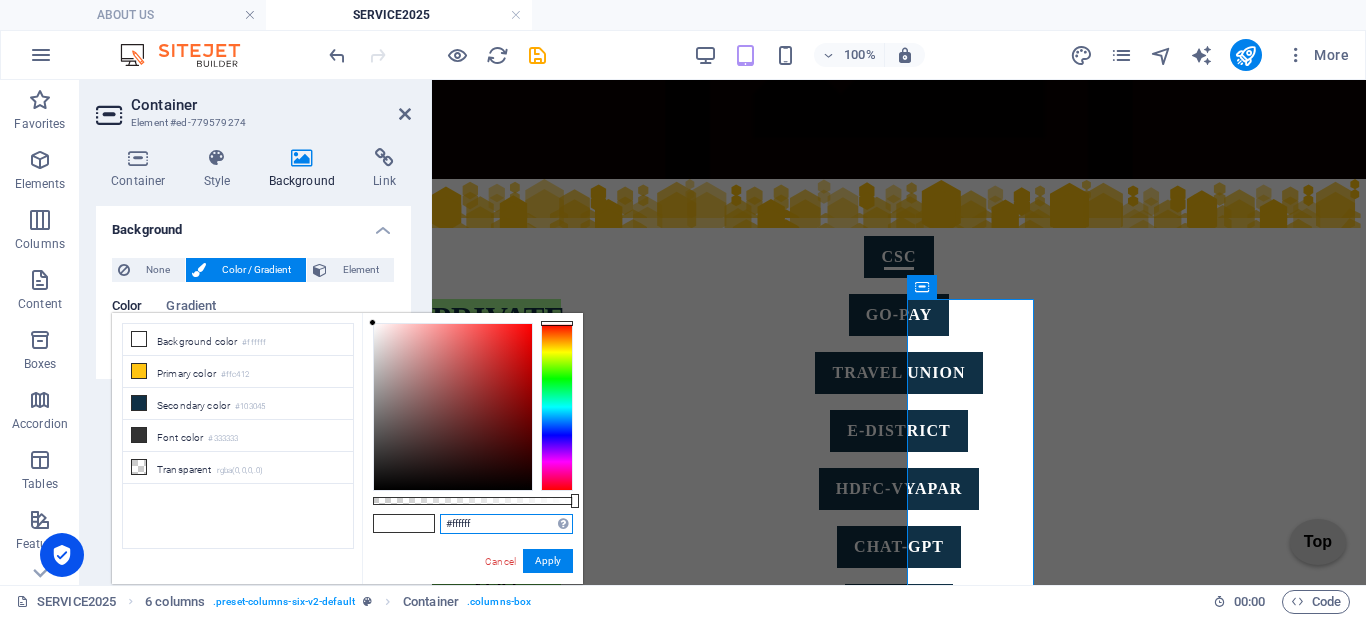 drag, startPoint x: 495, startPoint y: 528, endPoint x: 383, endPoint y: 536, distance: 112.28535 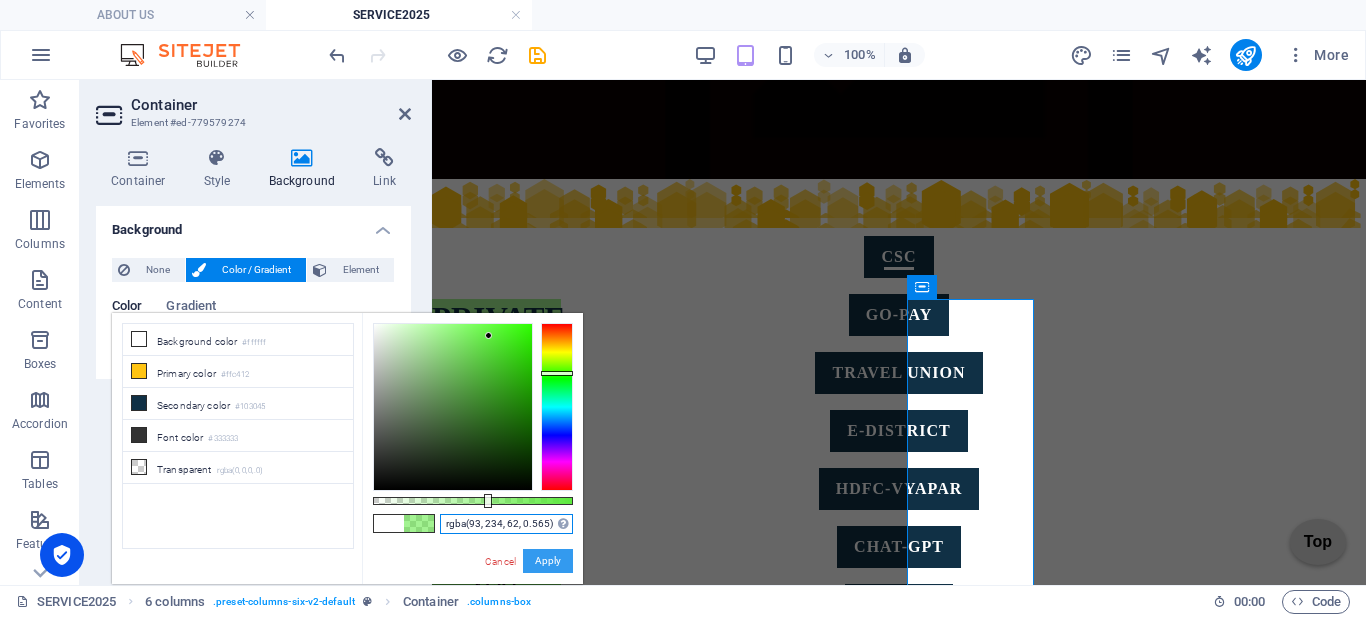type on "rgba(93, 234, 62, 0.565)" 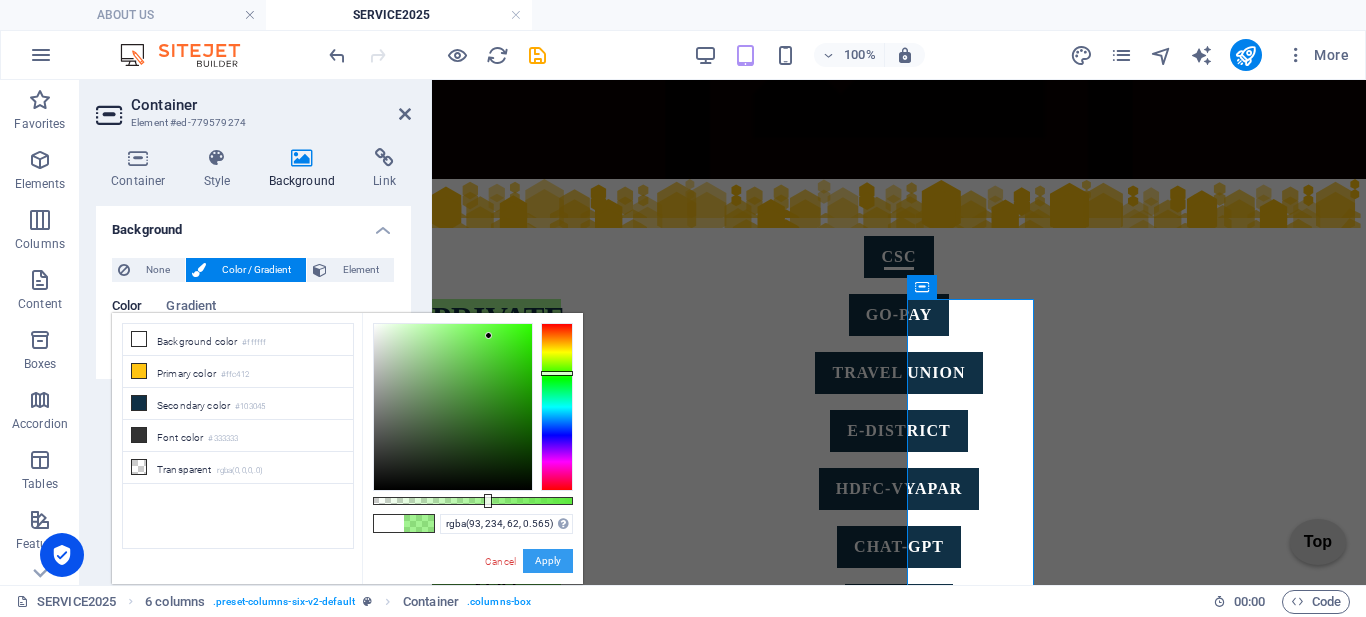 click on "Apply" at bounding box center [548, 561] 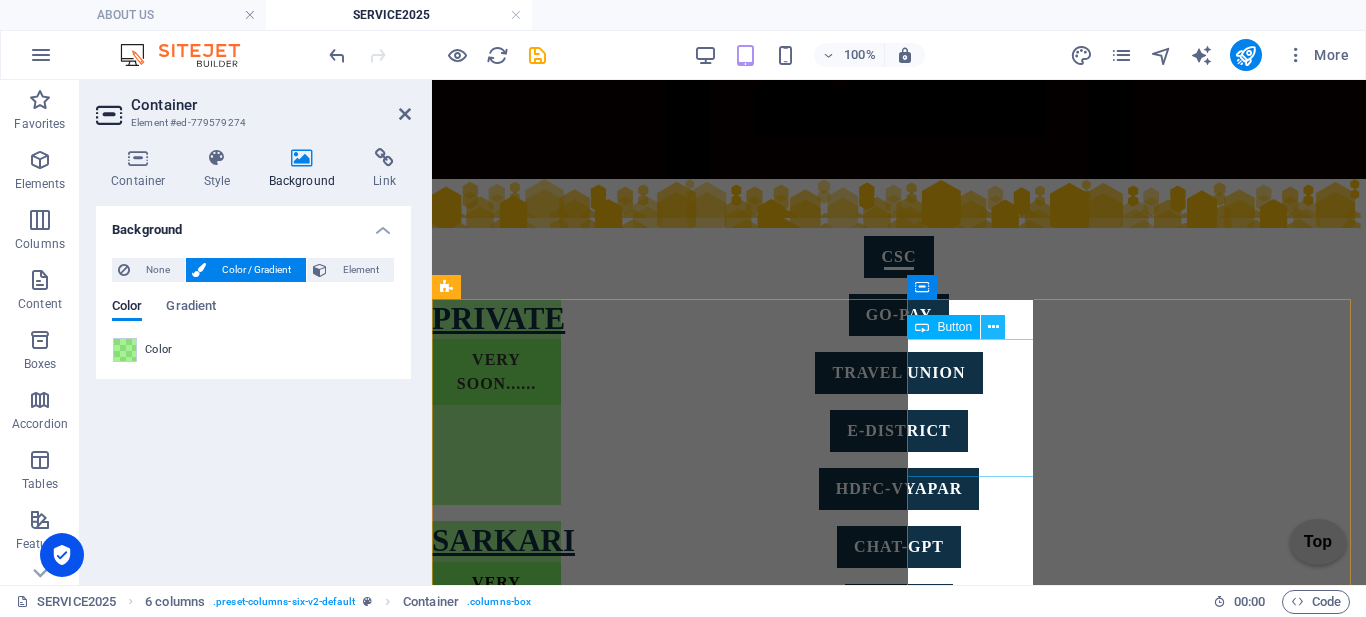 click at bounding box center [993, 327] 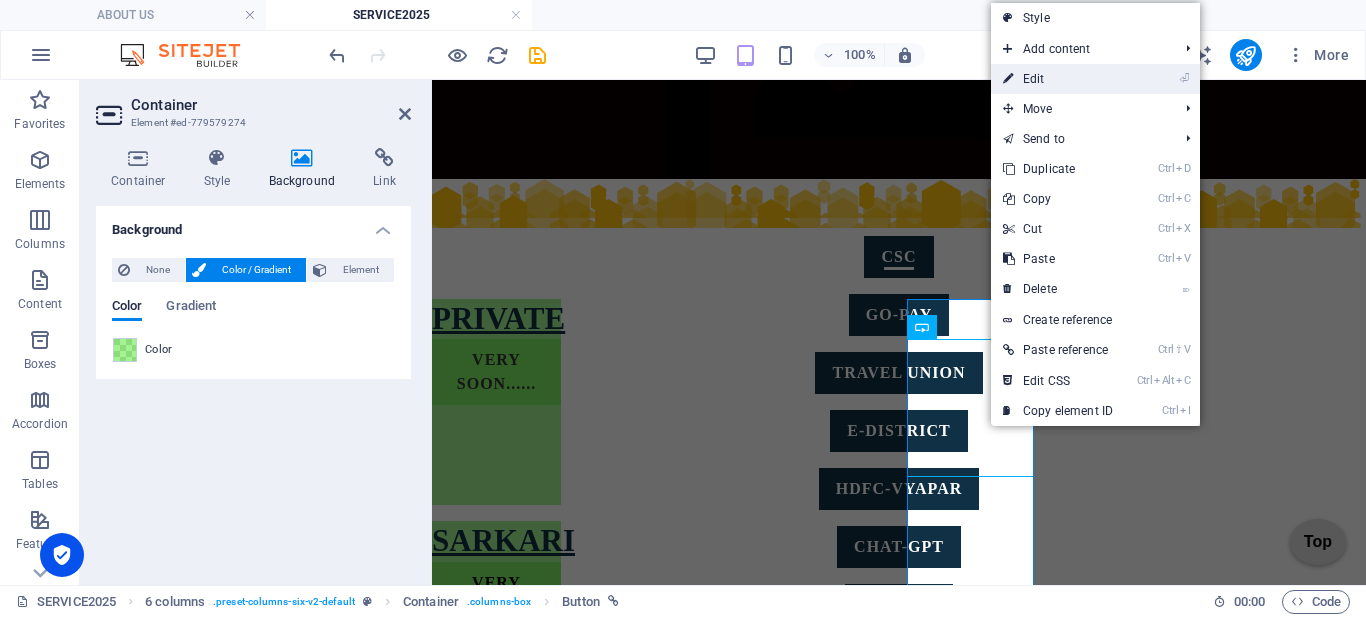 click on "⏎  Edit" at bounding box center [1058, 79] 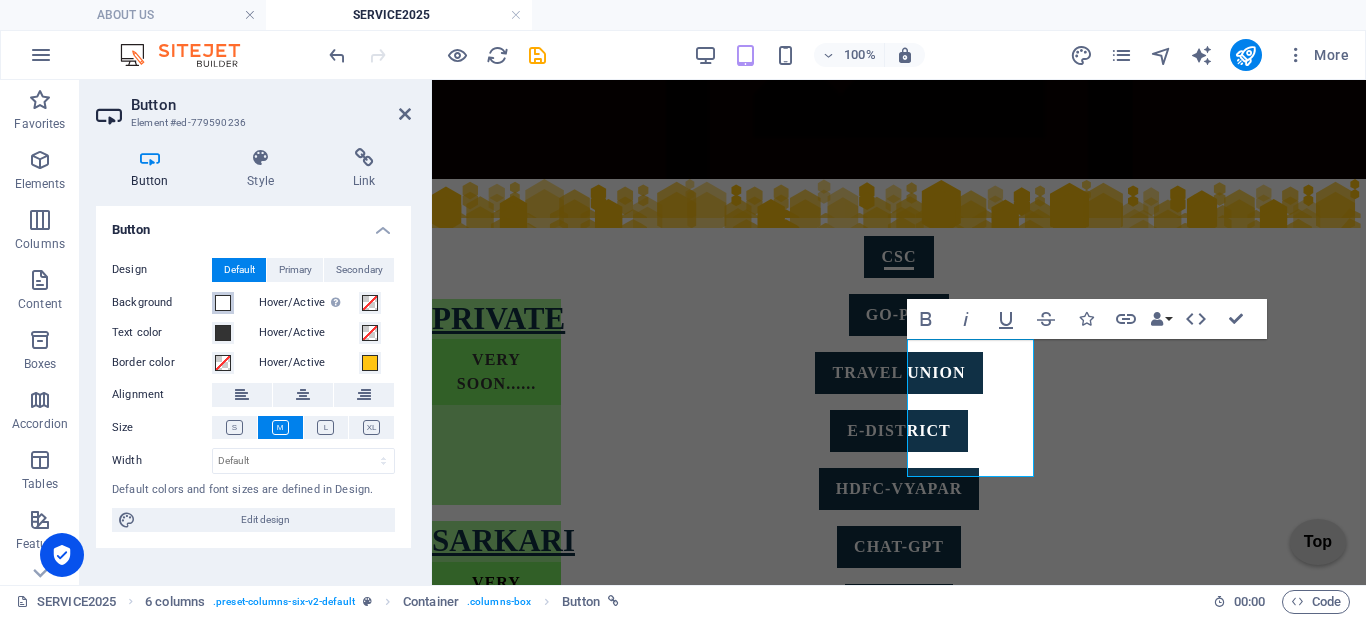 click at bounding box center [223, 303] 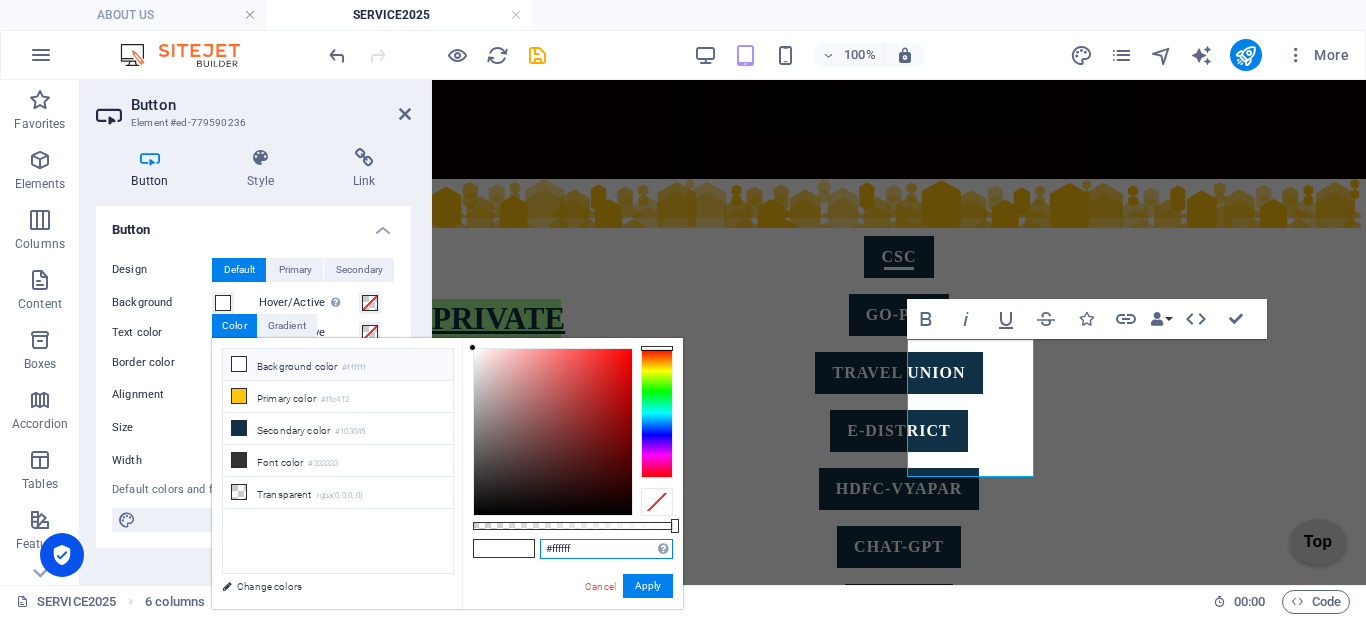 drag, startPoint x: 535, startPoint y: 552, endPoint x: 503, endPoint y: 550, distance: 32.06244 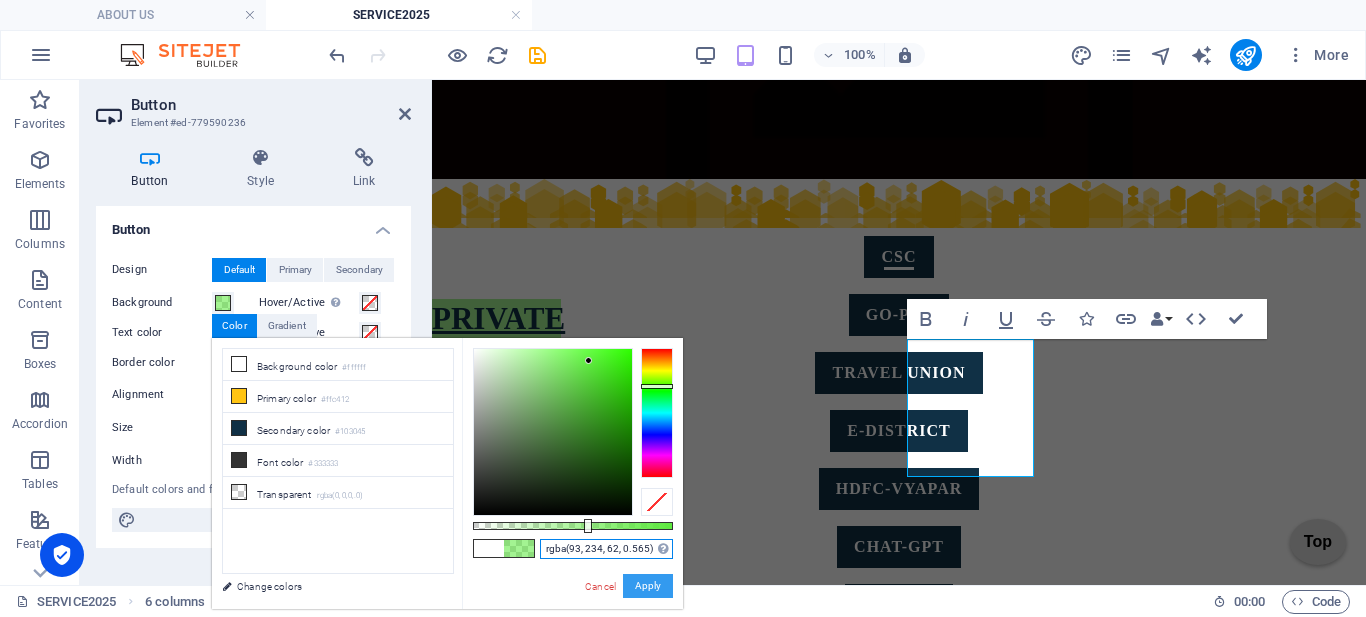 type on "rgba(93, 234, 62, 0.565)" 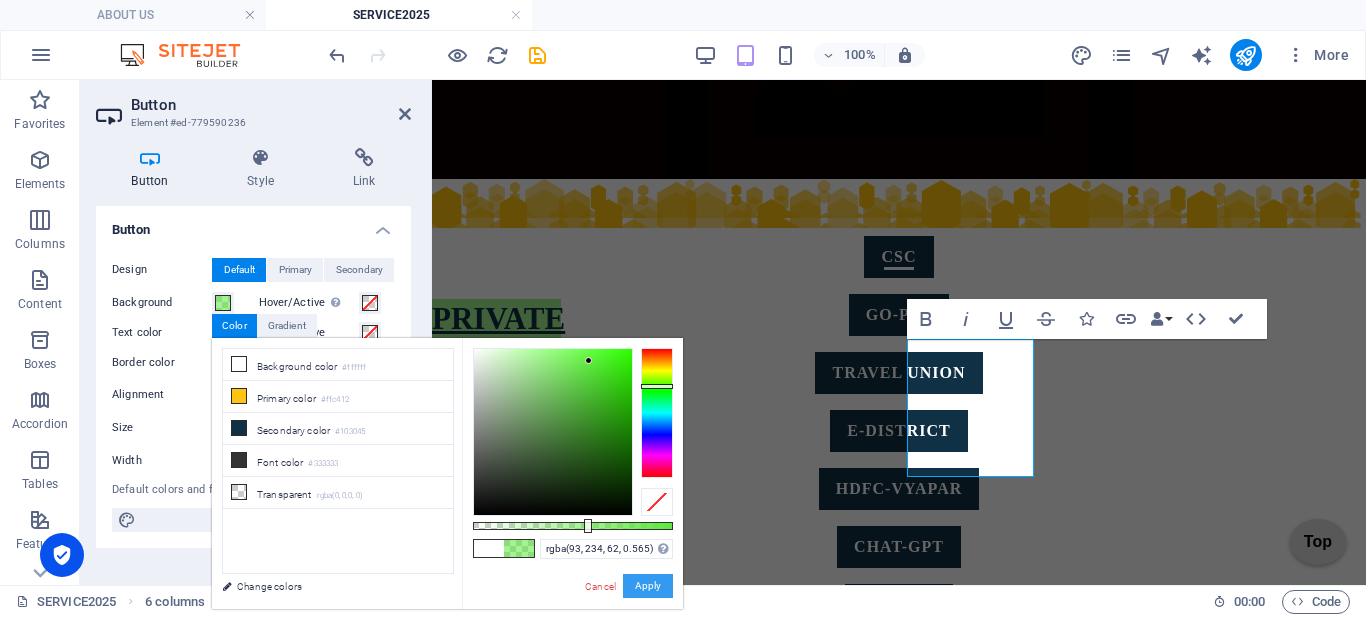 click on "Apply" at bounding box center [648, 586] 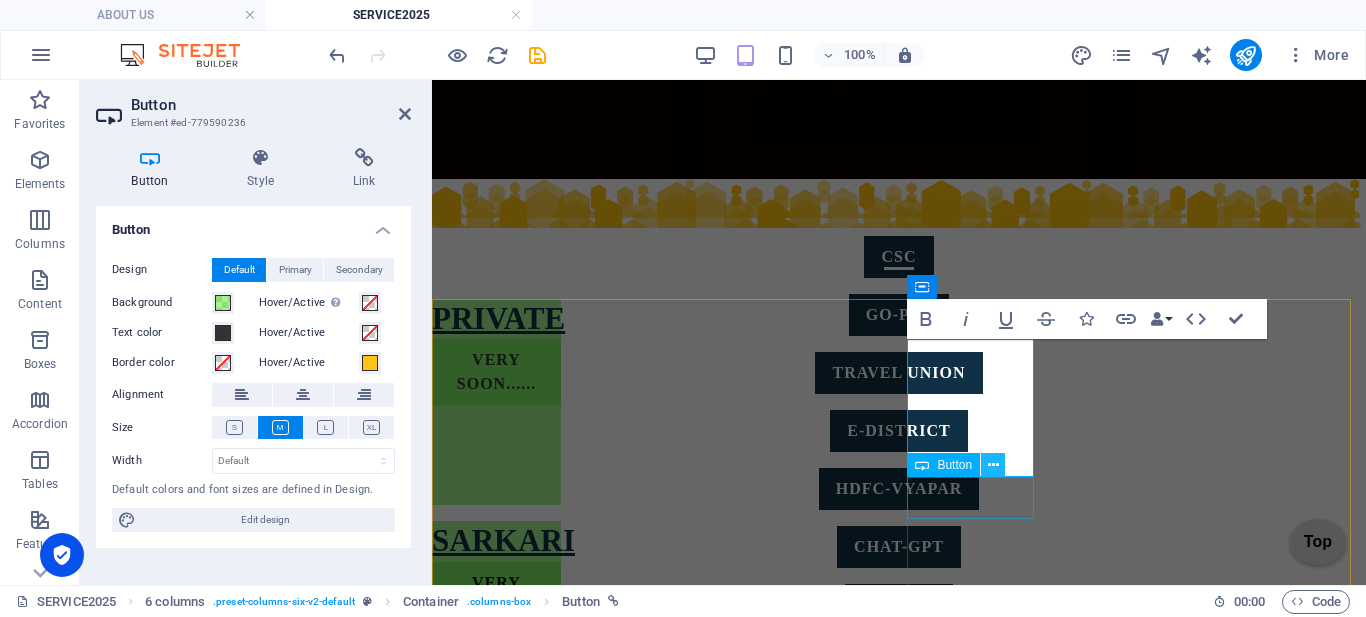 click at bounding box center (993, 465) 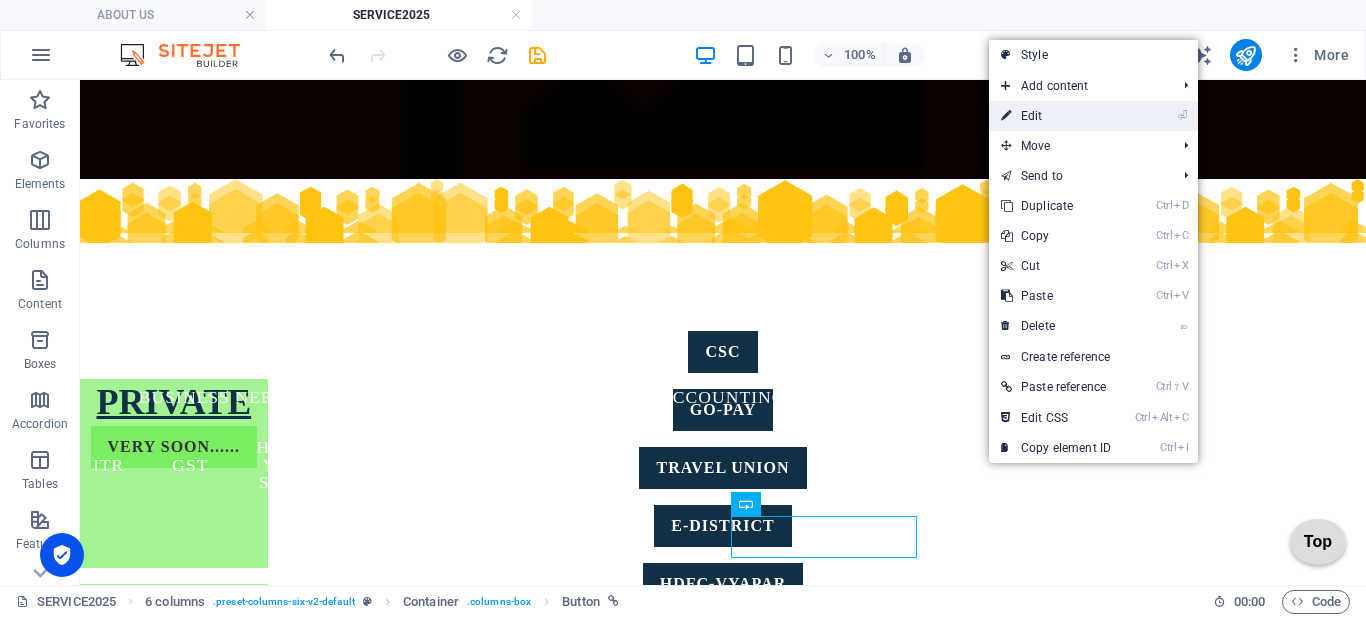 drag, startPoint x: 1065, startPoint y: 122, endPoint x: 250, endPoint y: 159, distance: 815.8394 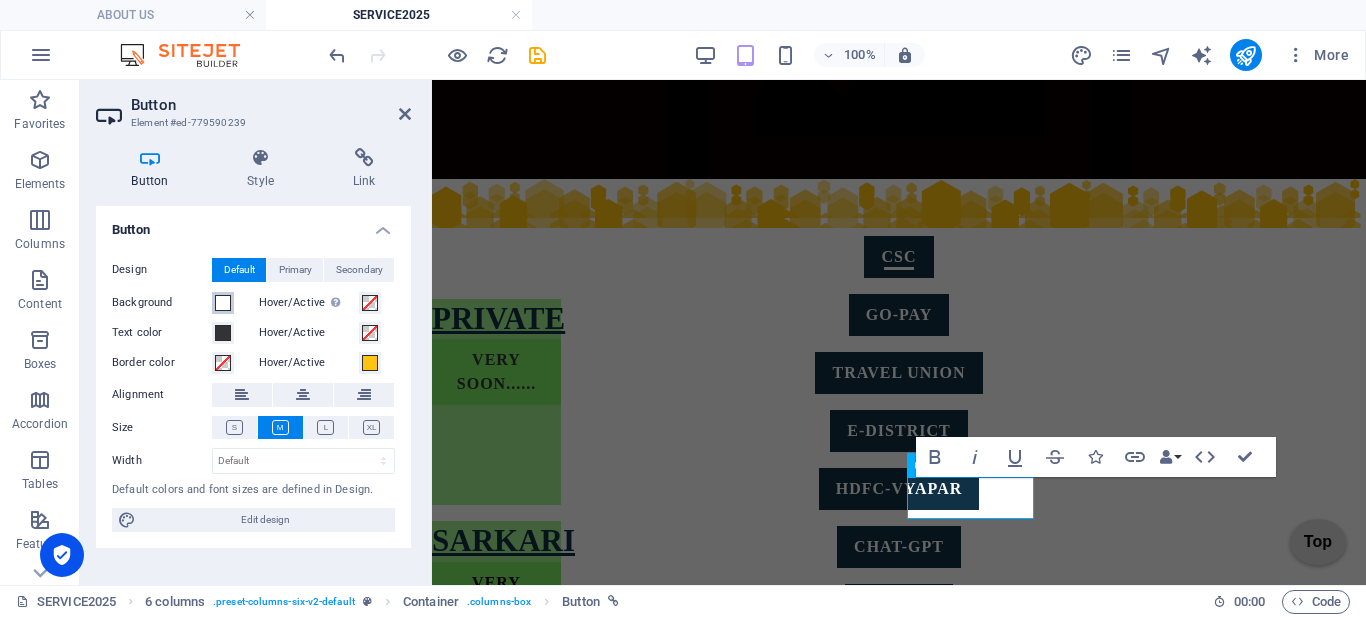 click at bounding box center [223, 303] 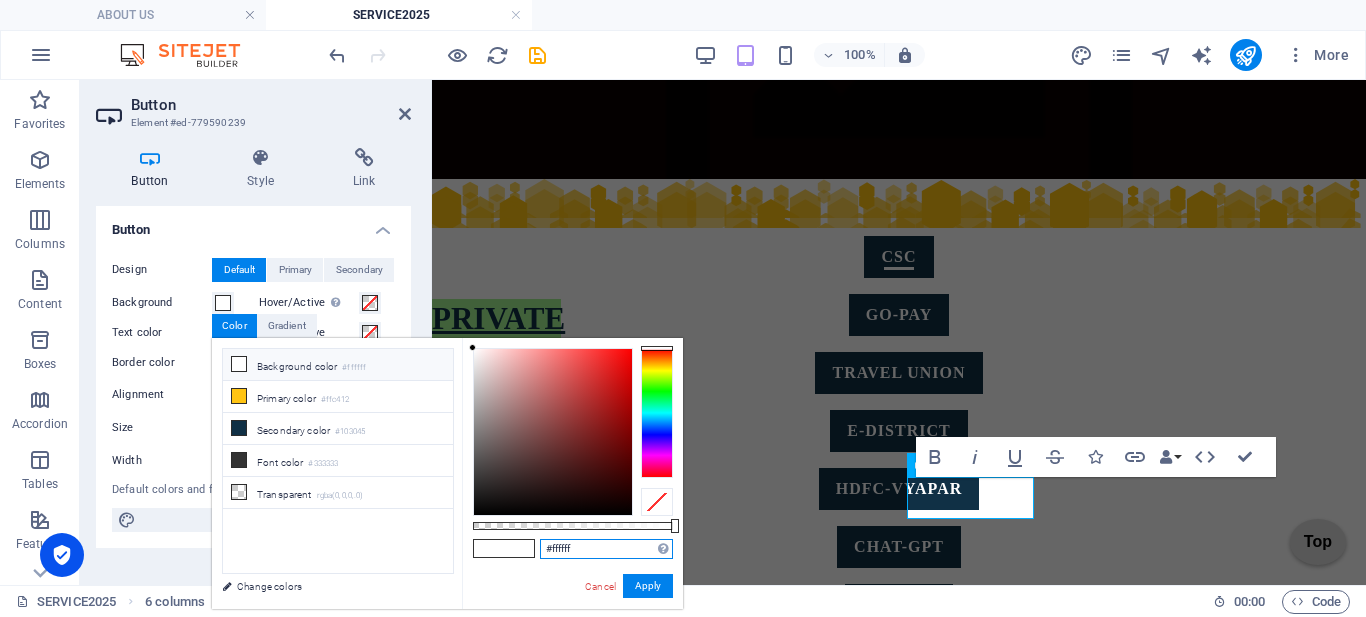 drag, startPoint x: 597, startPoint y: 547, endPoint x: 443, endPoint y: 570, distance: 155.70805 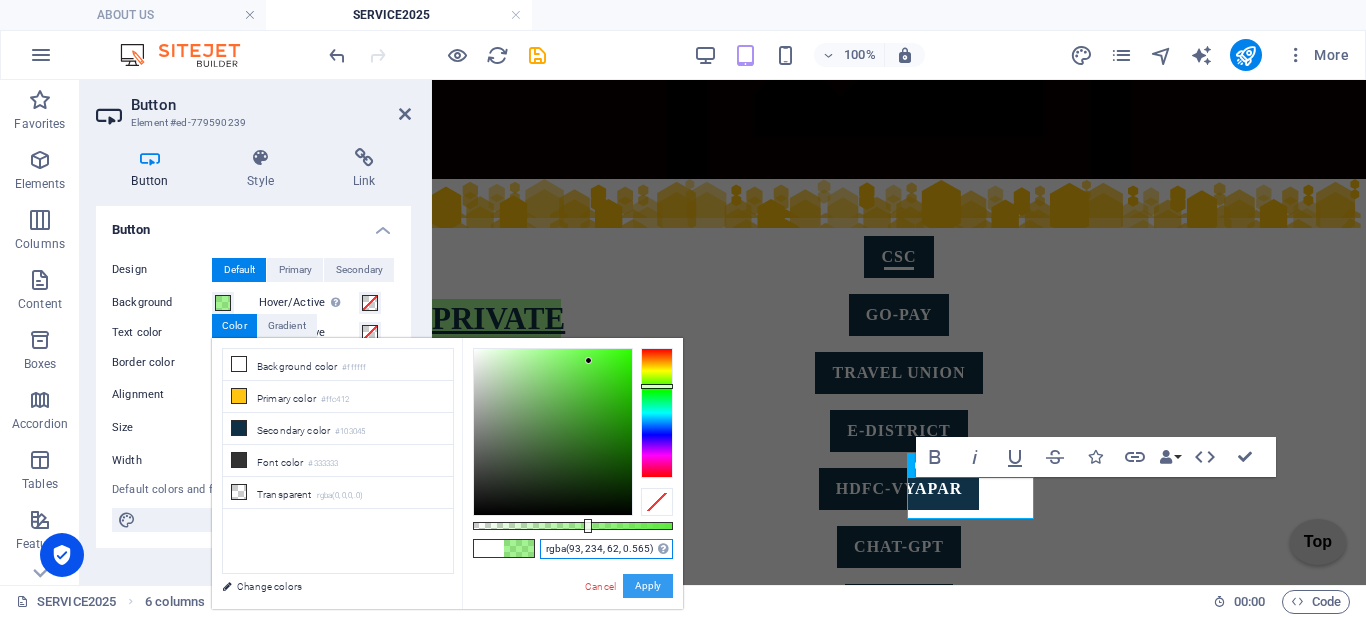 type on "rgba(93, 234, 62, 0.565)" 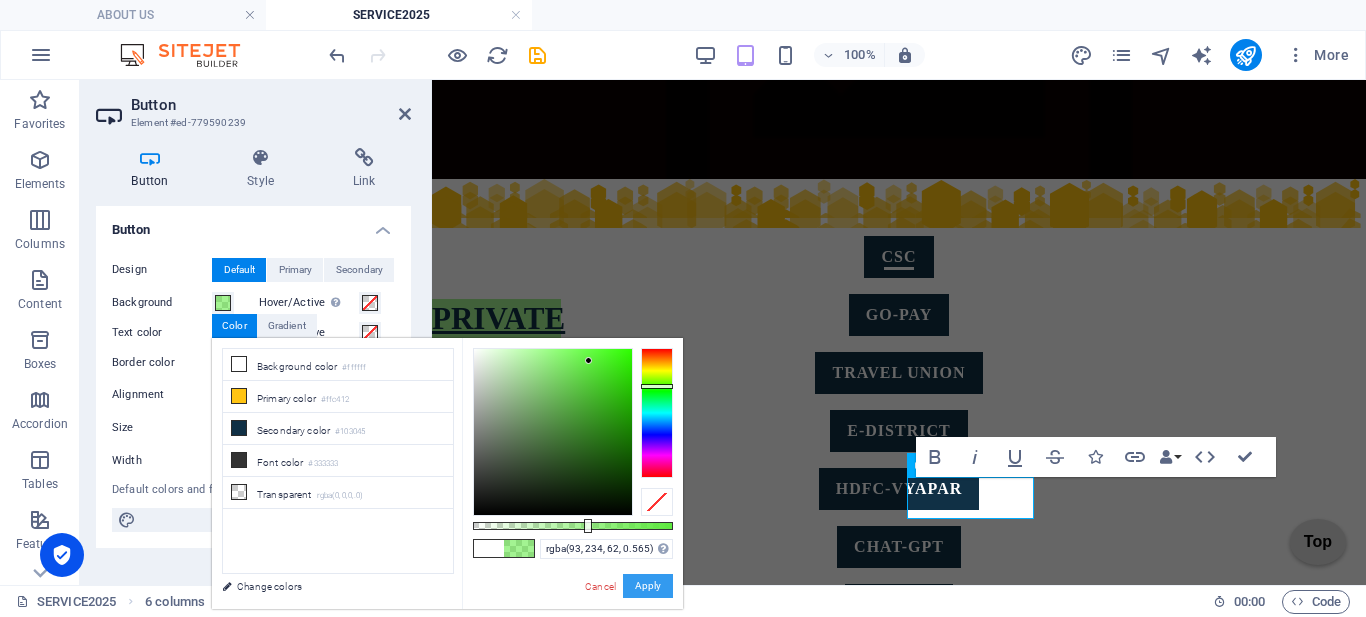 click on "Apply" at bounding box center (648, 586) 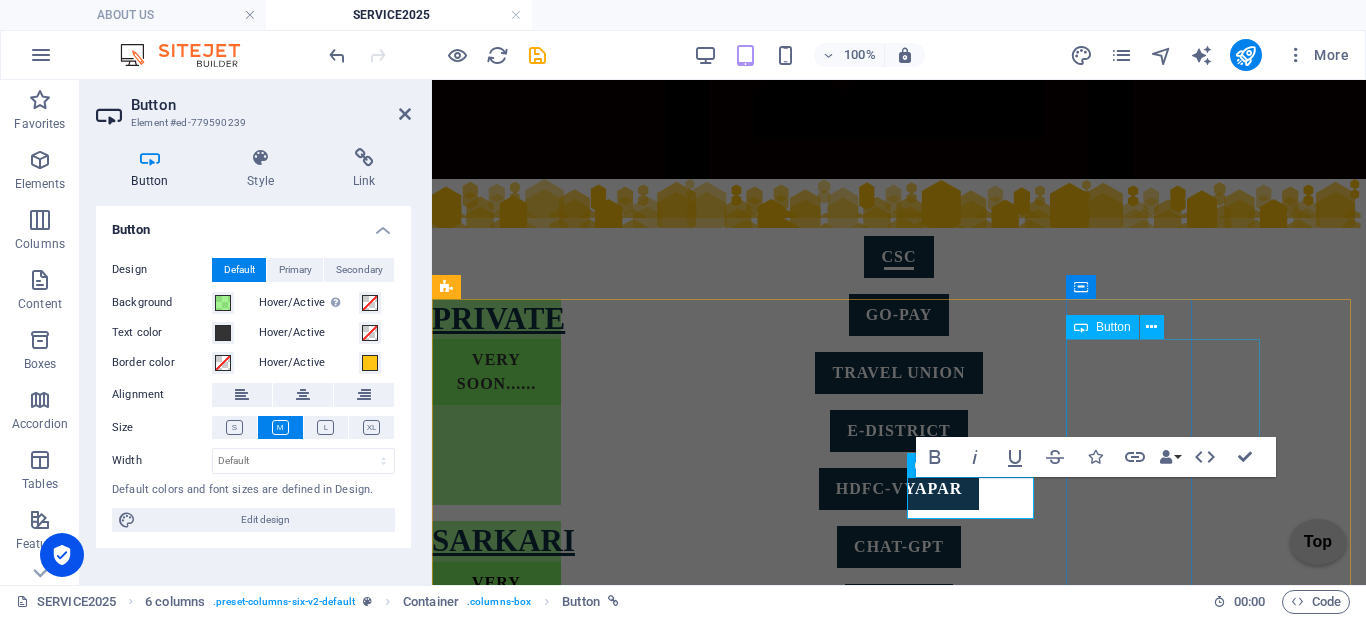 click on "[GEOGRAPHIC_DATA] Shops and Commercial Establishments Act, 1962," at bounding box center (496, 1399) 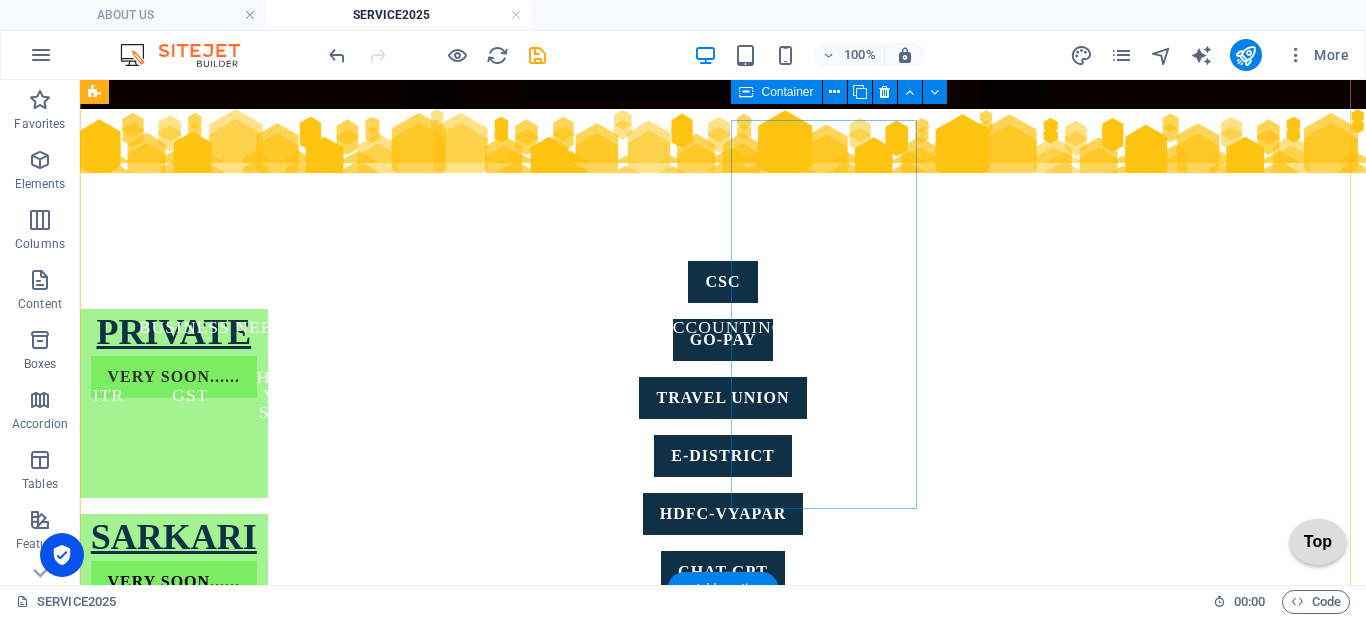 scroll, scrollTop: 191, scrollLeft: 0, axis: vertical 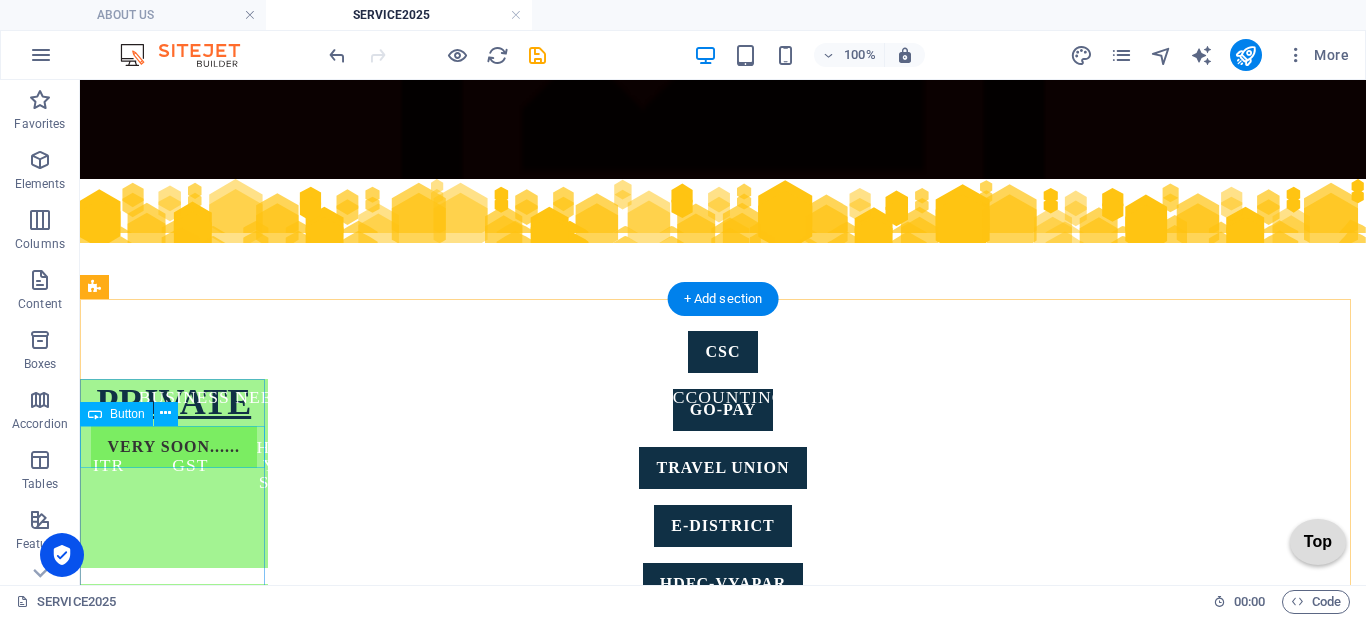 click on "VERY SOON......" at bounding box center [174, 447] 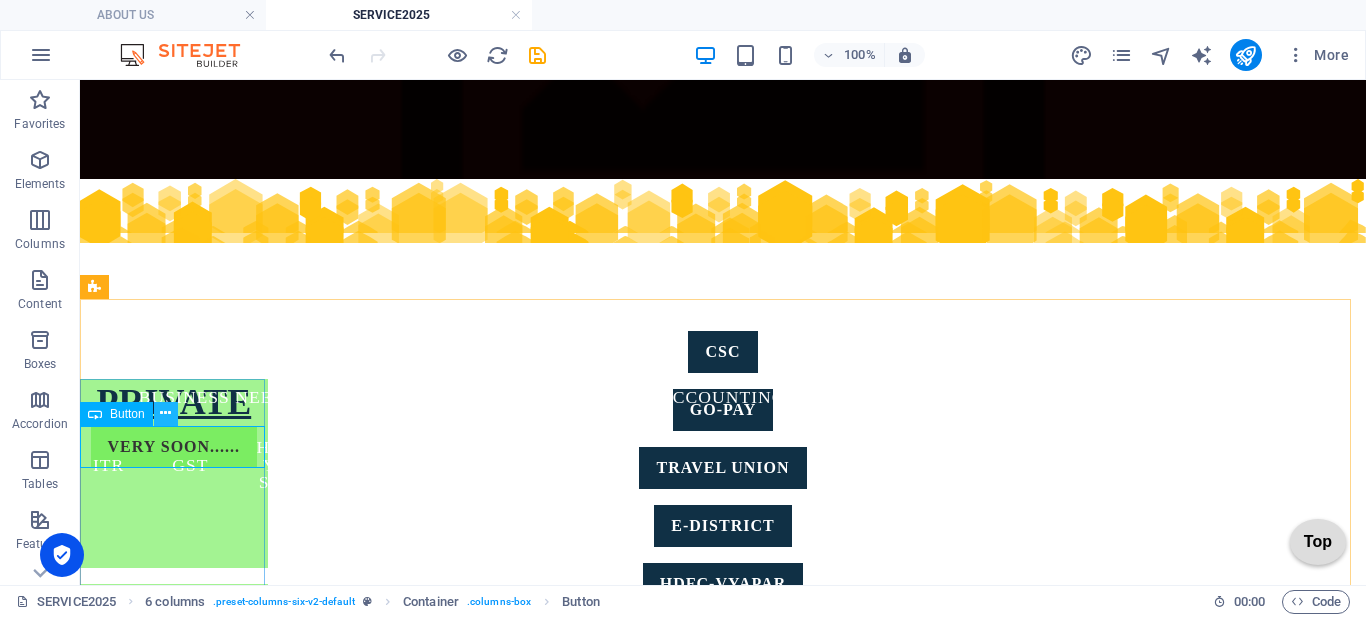 click at bounding box center (165, 413) 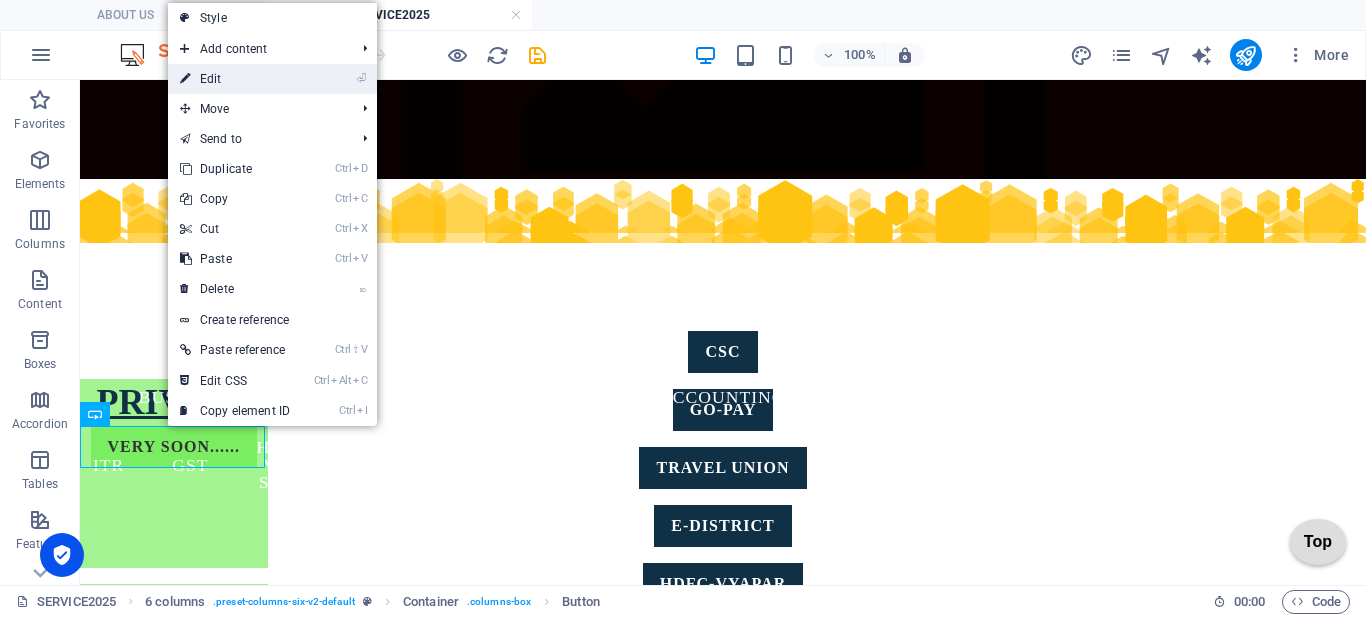 click on "⏎  Edit" at bounding box center (235, 79) 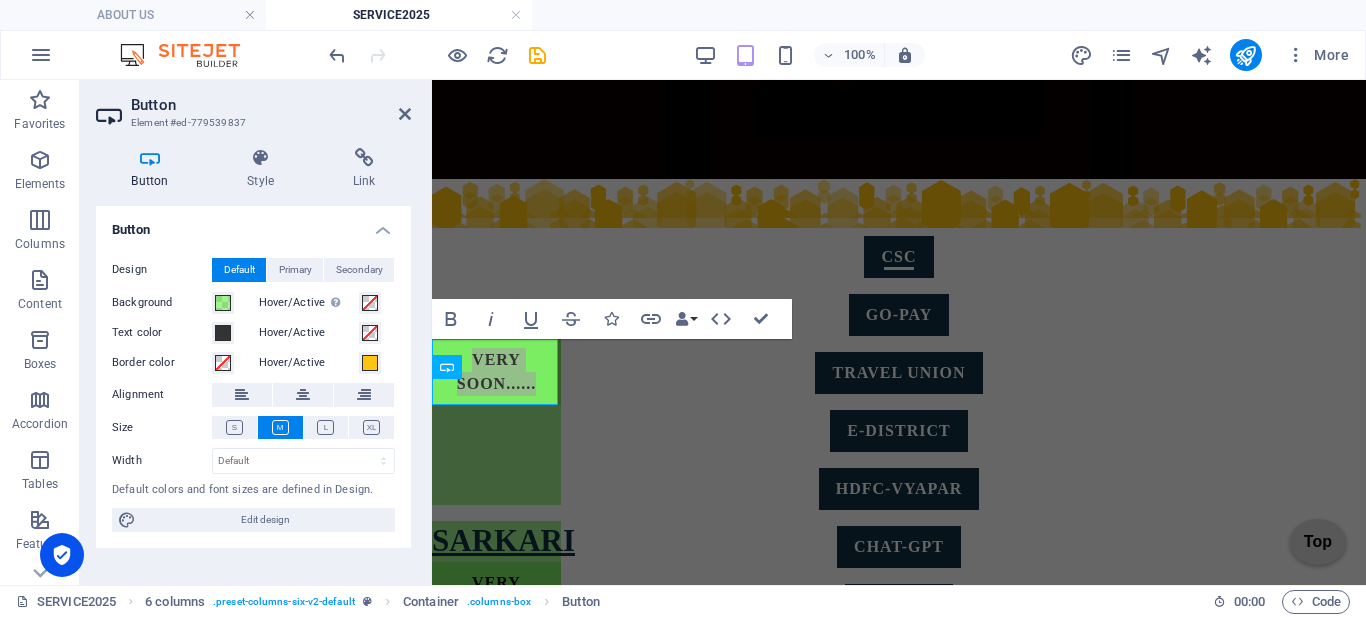 click at bounding box center (150, 158) 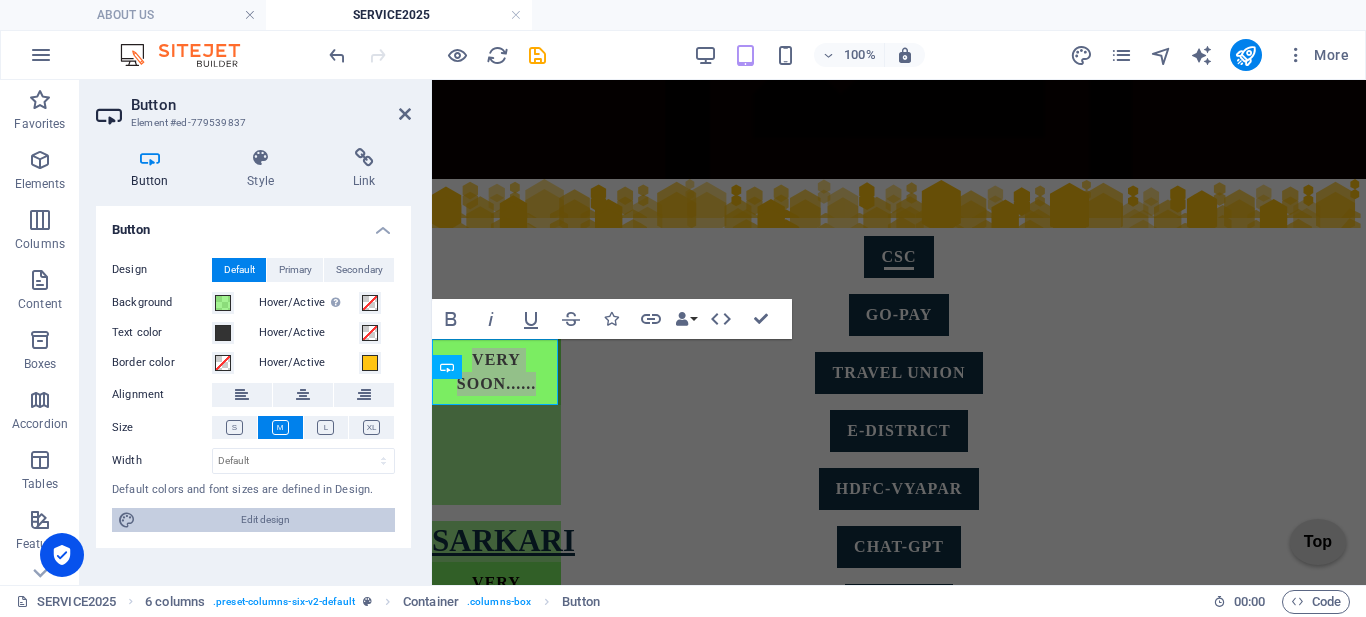 click on "Edit design" at bounding box center (265, 520) 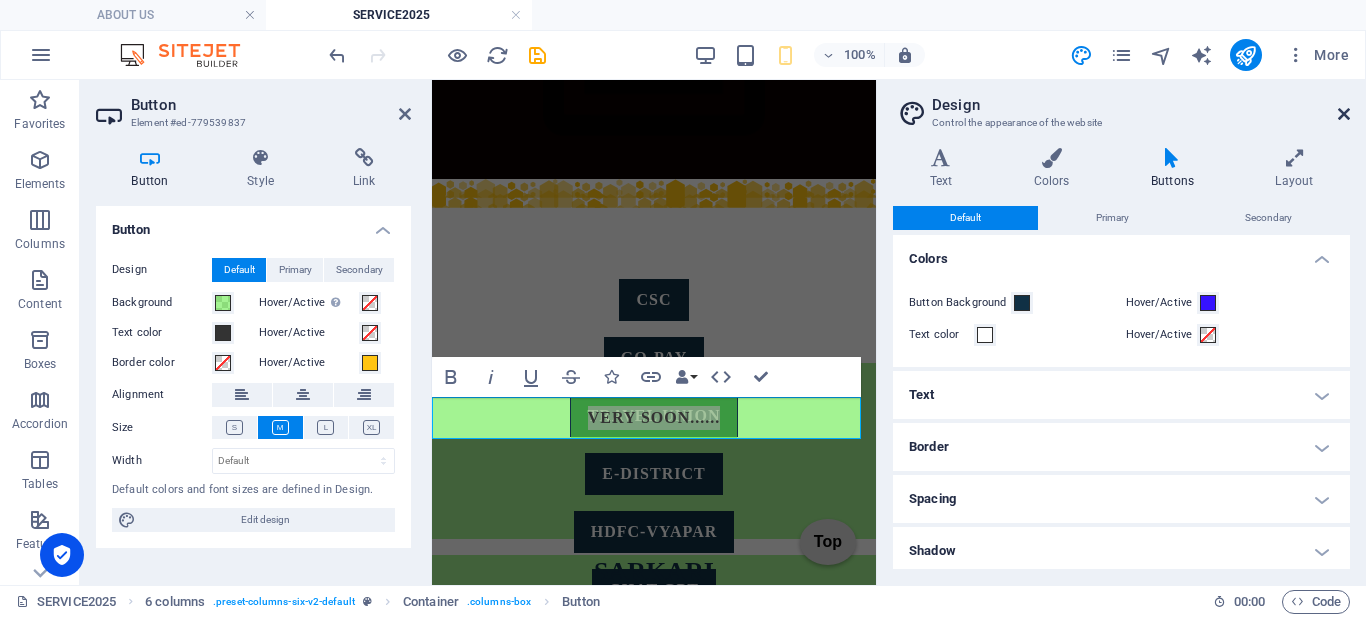 click at bounding box center (1344, 114) 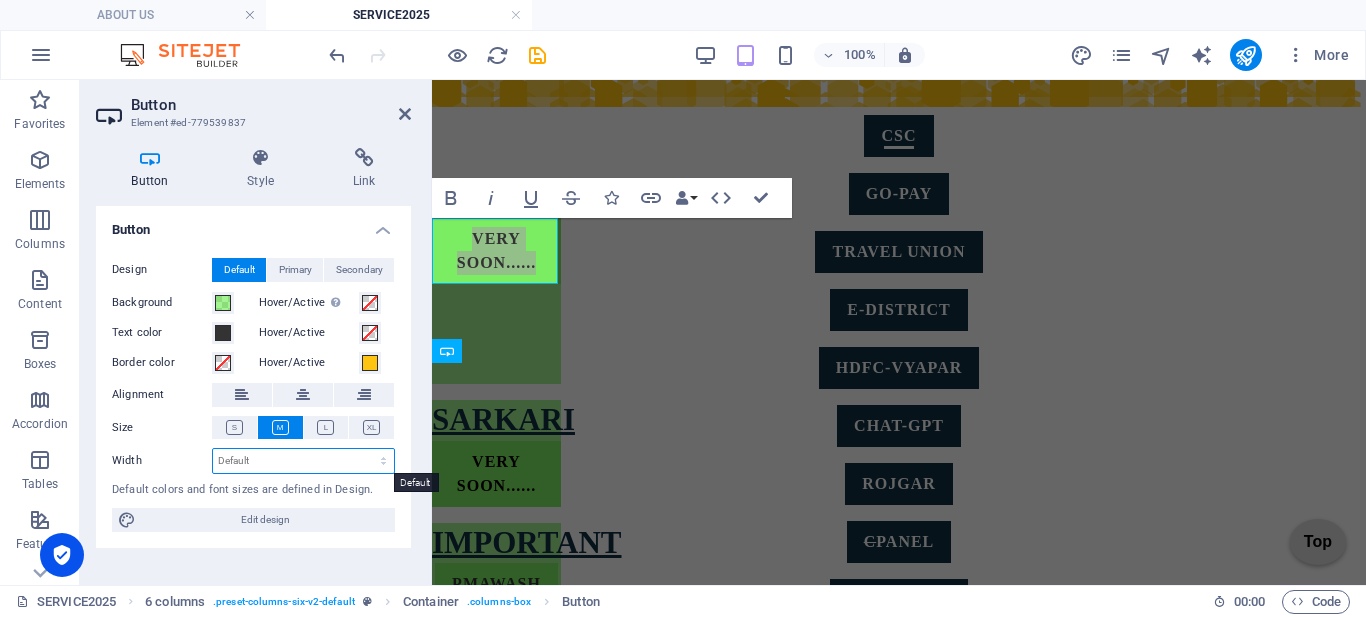 click on "Default px rem % em vh vw" at bounding box center (303, 461) 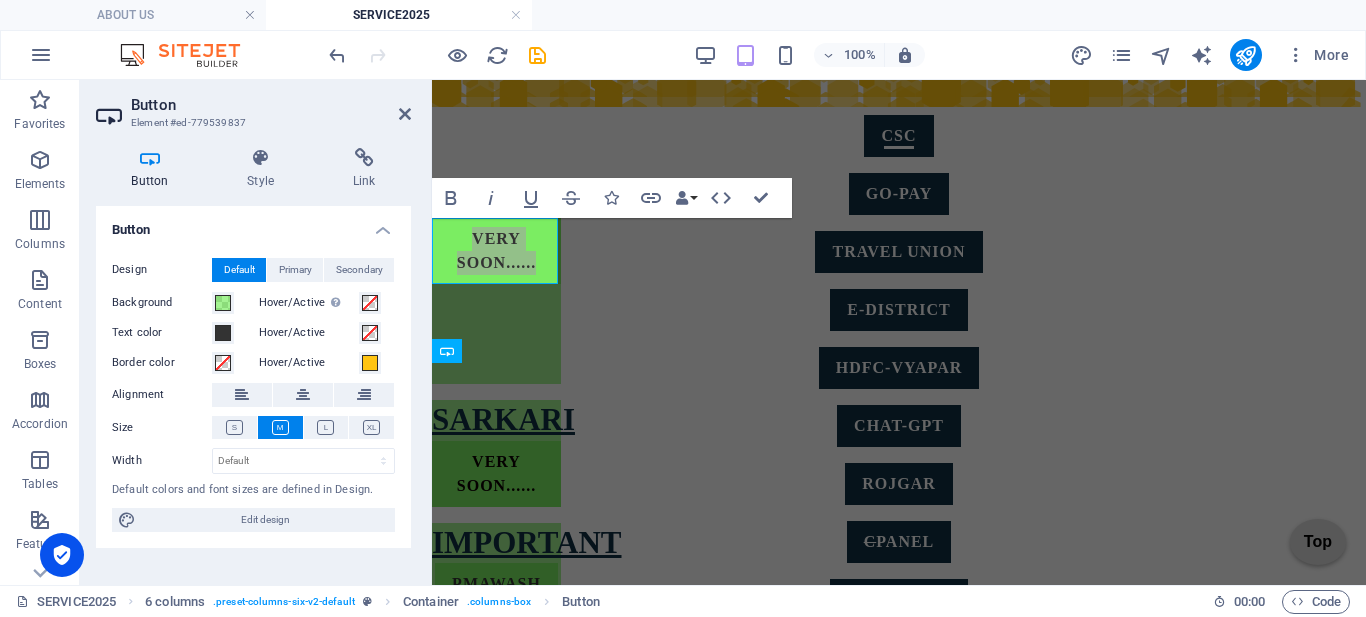 click on "Width Default px rem % em vh vw" at bounding box center [253, 461] 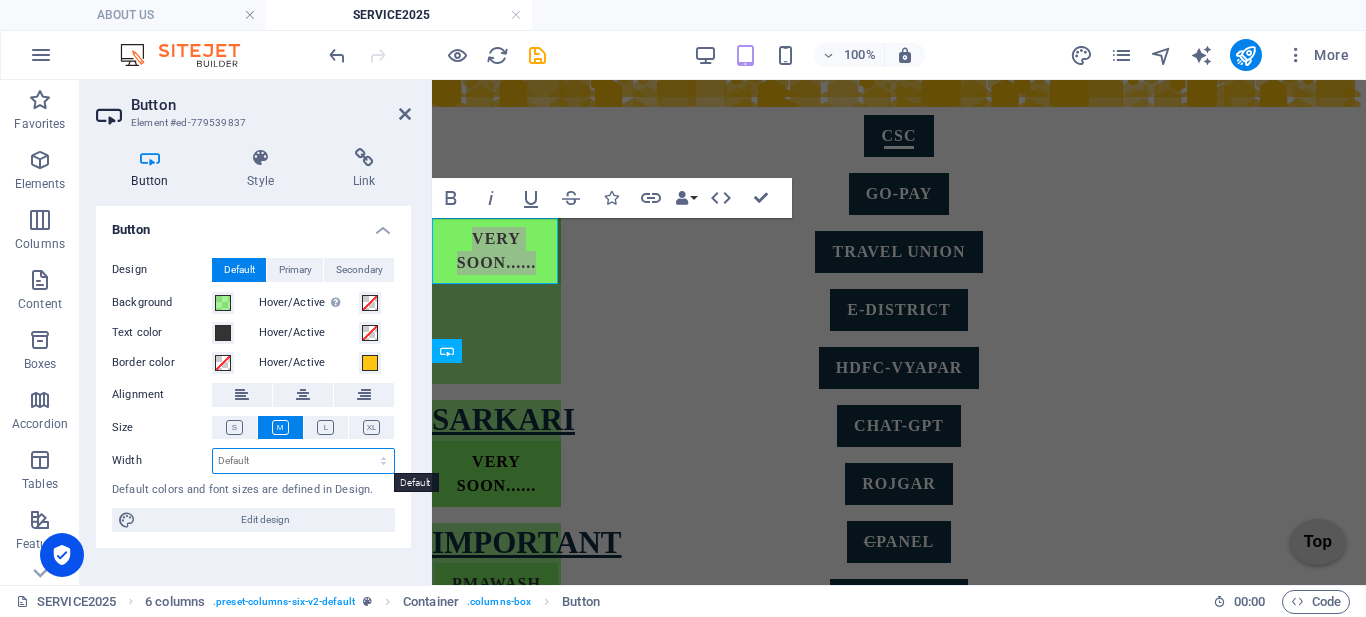 click on "Default px rem % em vh vw" at bounding box center [303, 461] 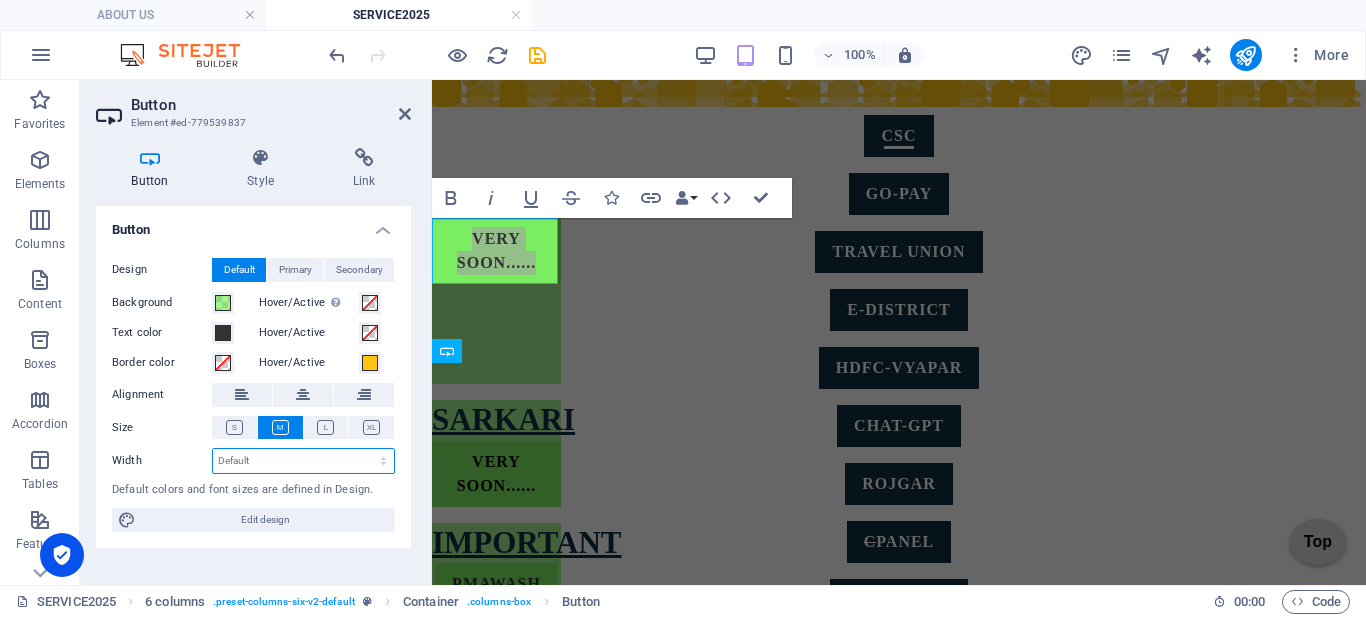 select on "px" 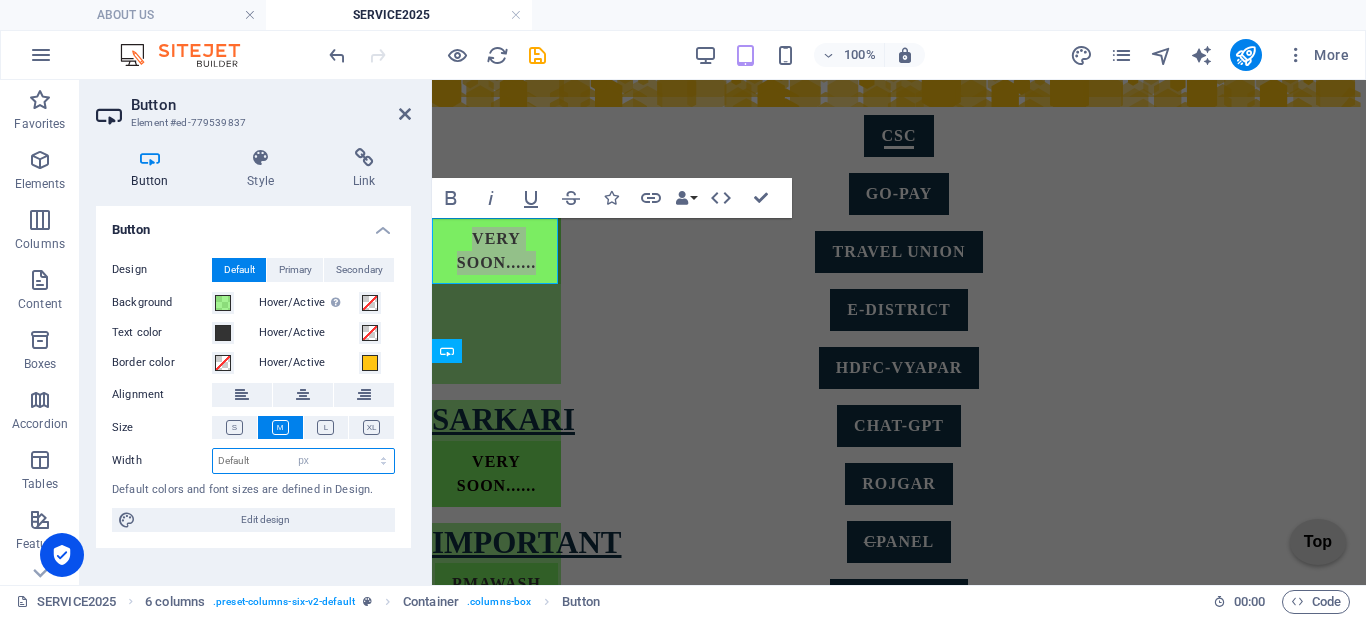click on "Default px rem % em vh vw" at bounding box center [303, 461] 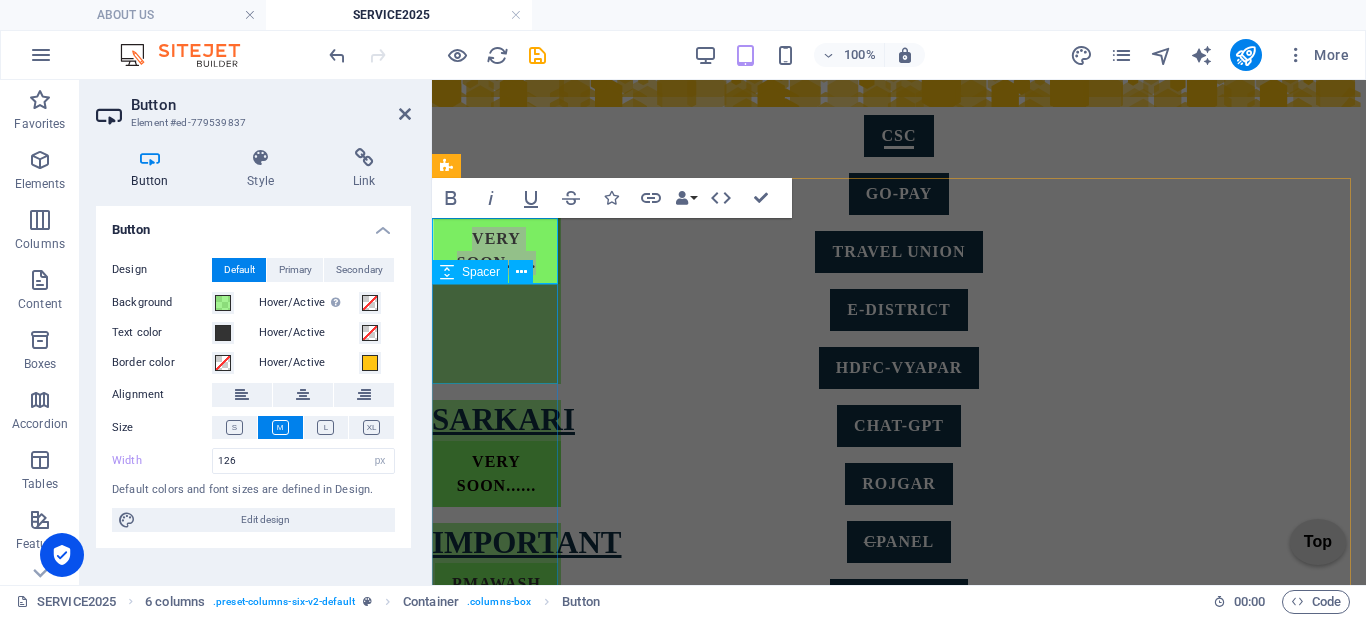 click at bounding box center [496, 334] 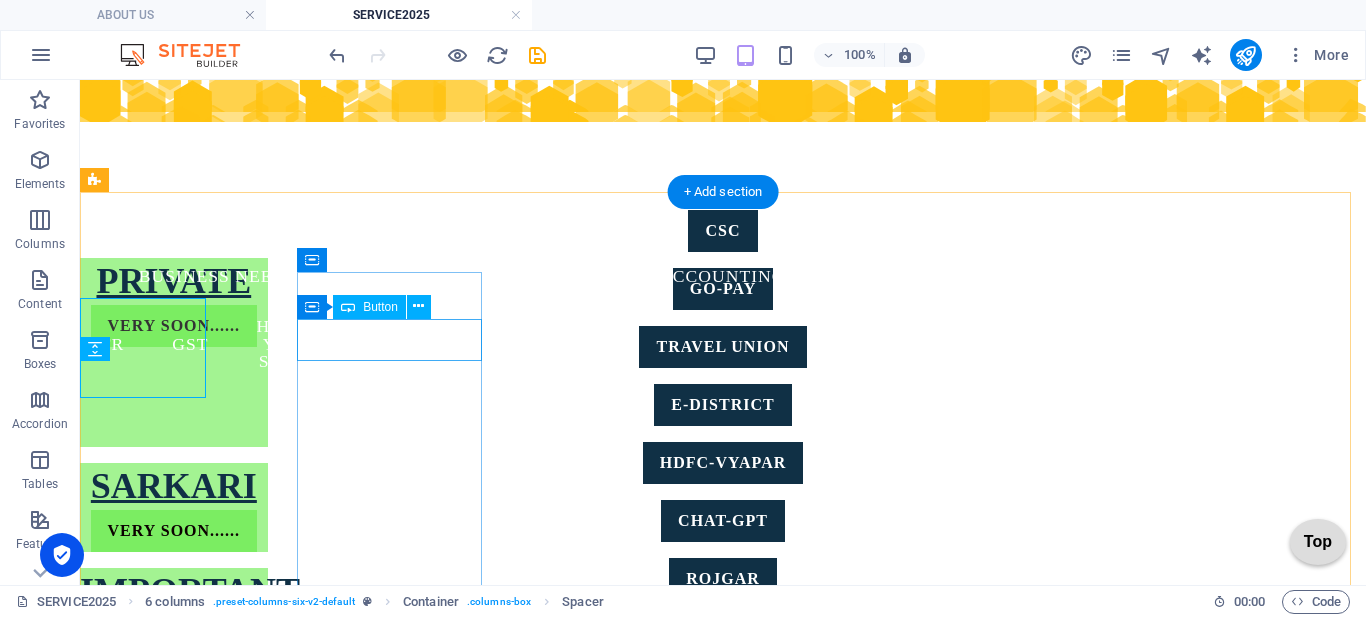 scroll, scrollTop: 298, scrollLeft: 0, axis: vertical 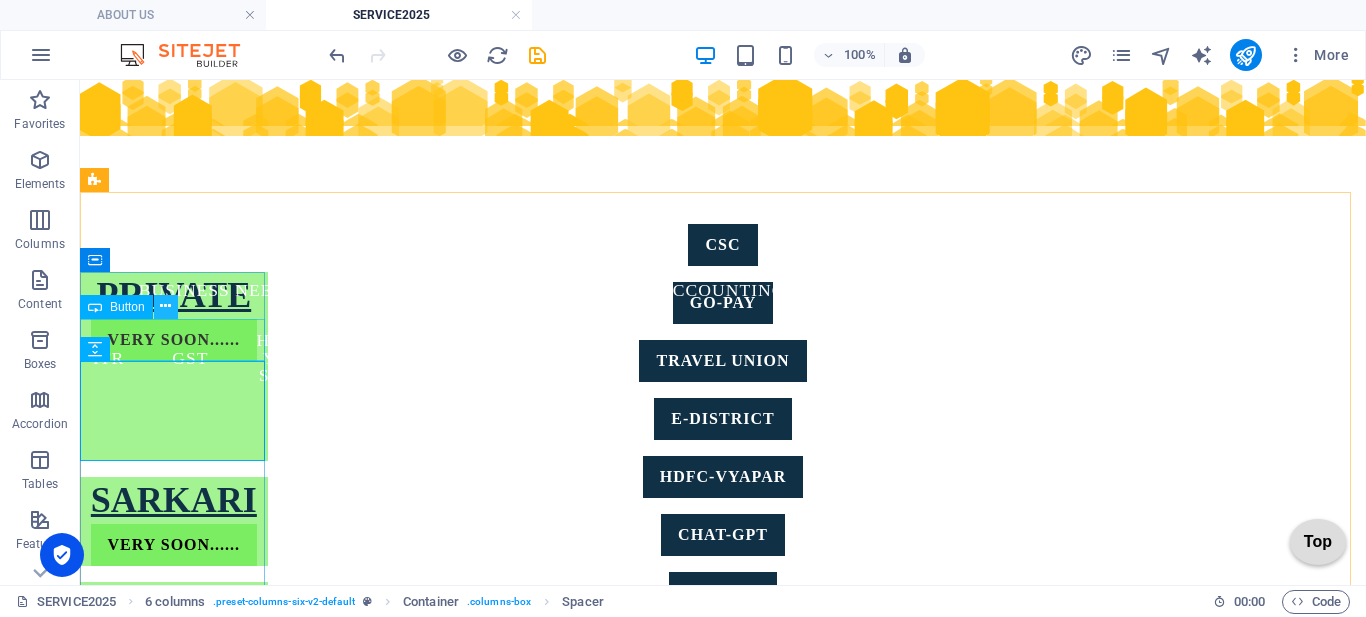 click at bounding box center [166, 307] 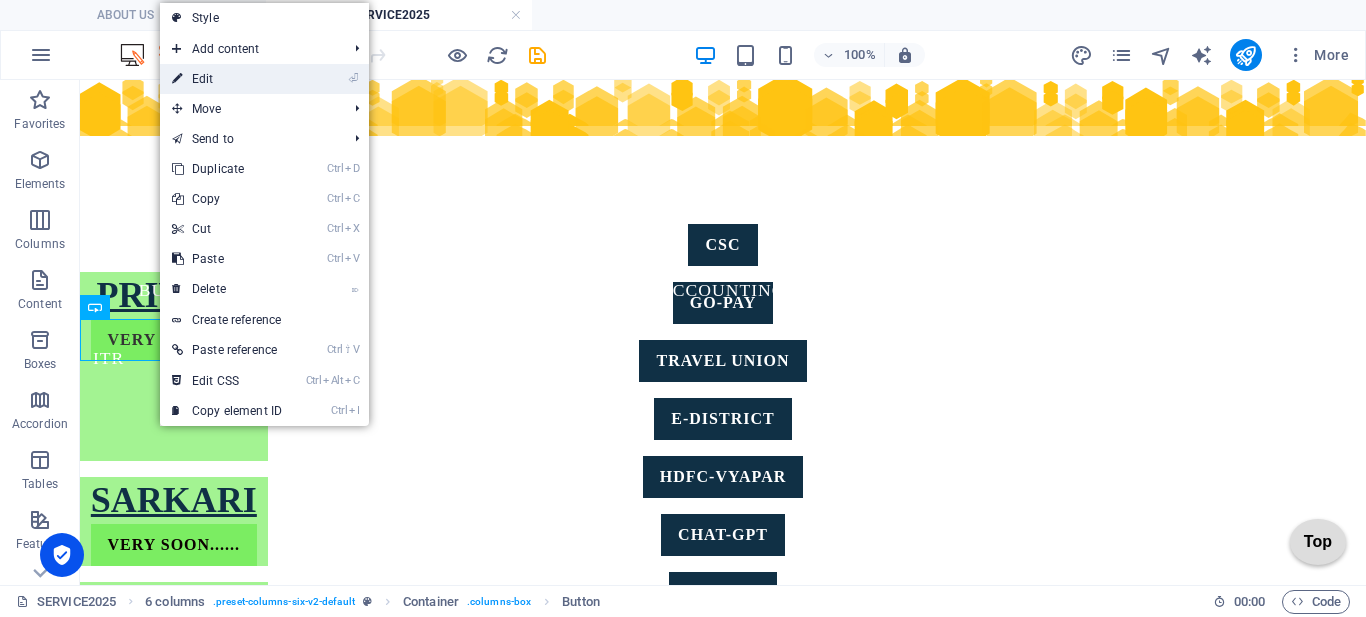 click on "⏎  Edit" at bounding box center [227, 79] 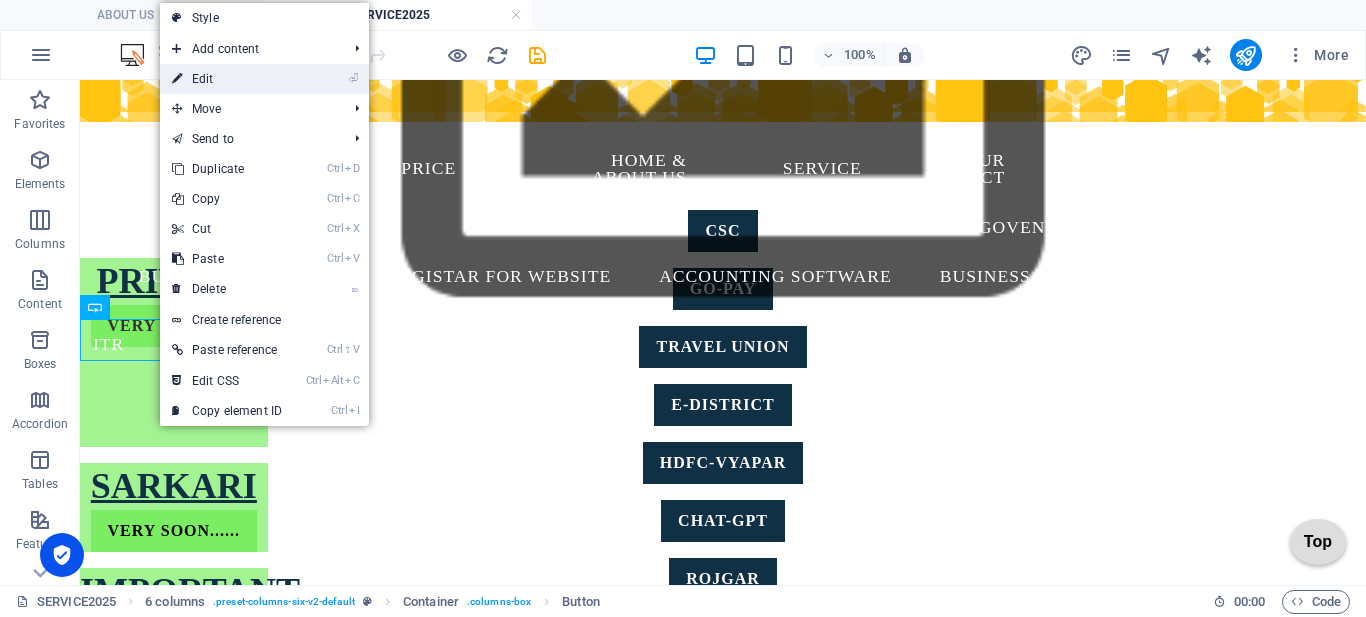 select on "px" 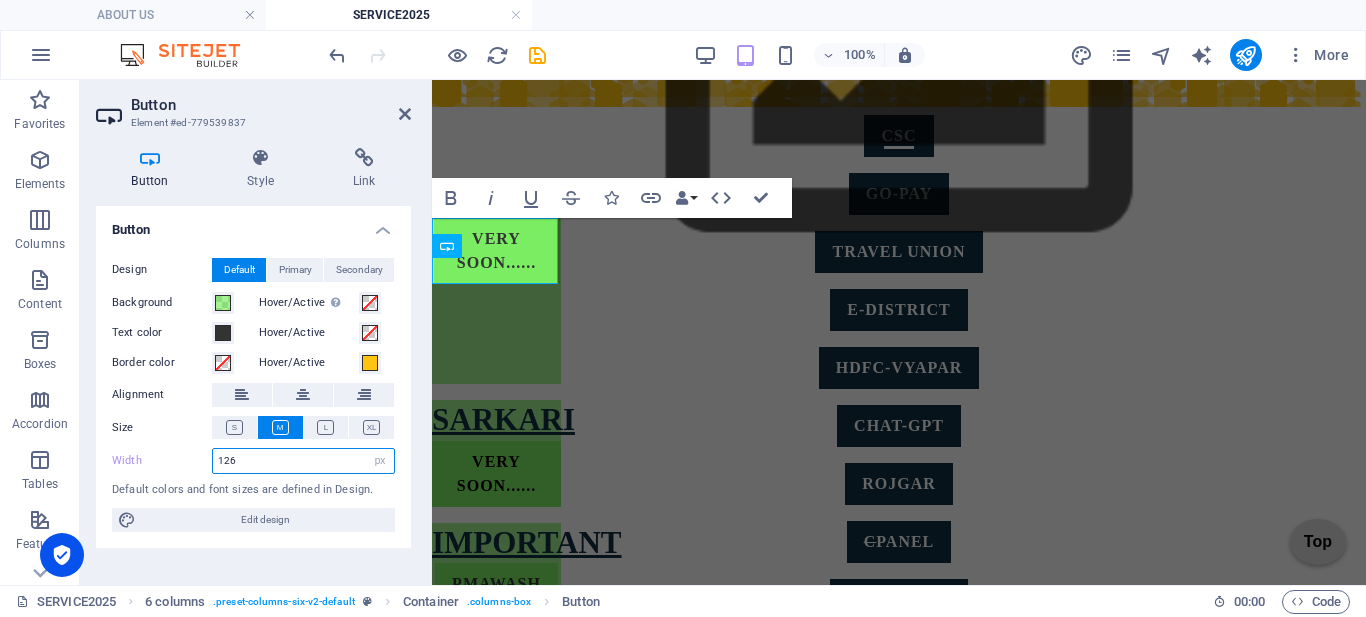 drag, startPoint x: 267, startPoint y: 459, endPoint x: 183, endPoint y: 462, distance: 84.05355 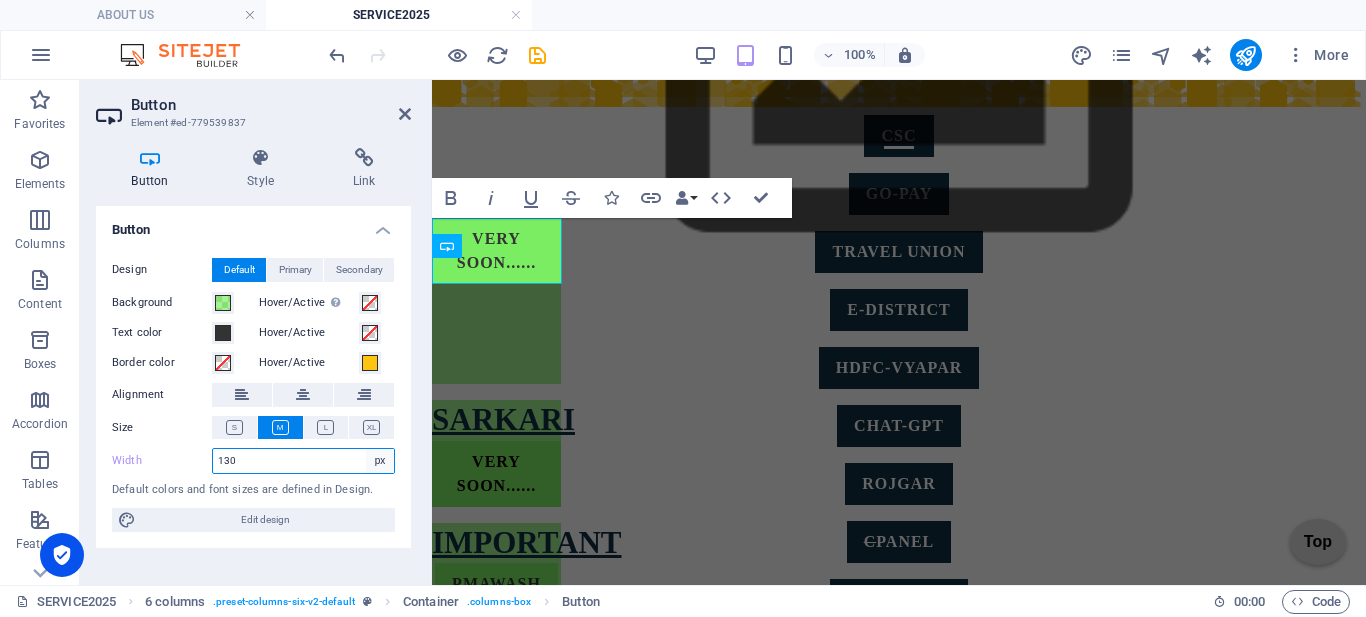 type on "130" 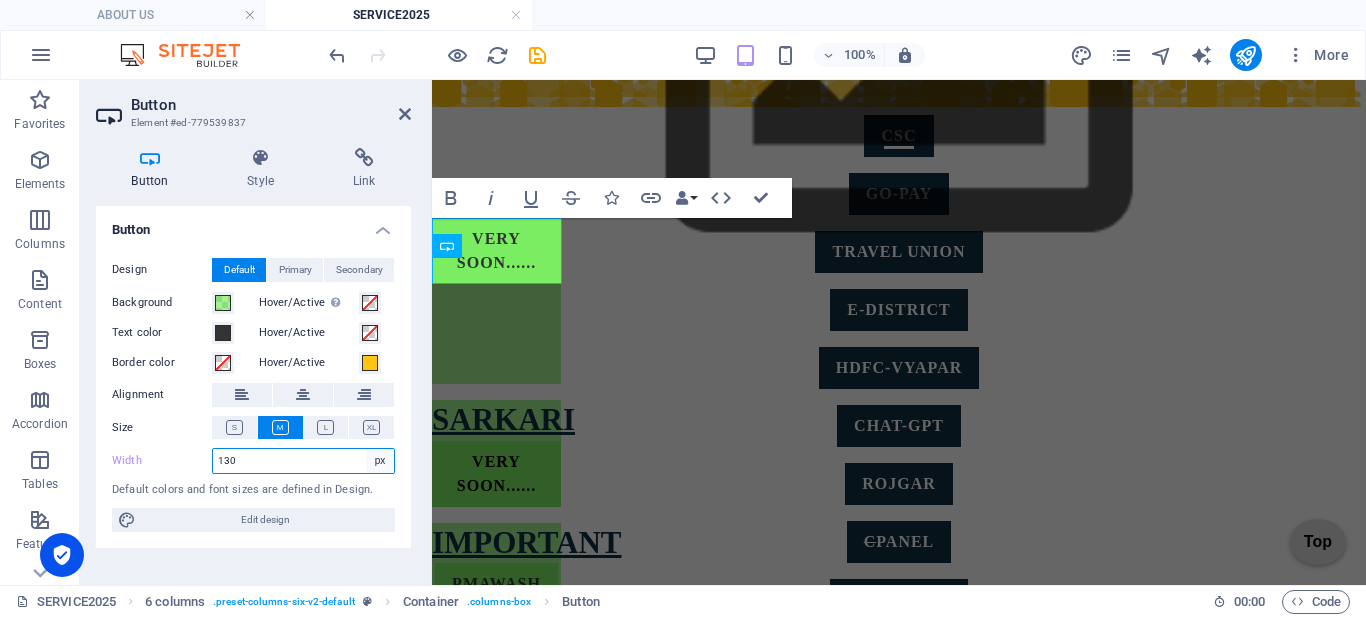 click on "Default px rem % em vh vw" at bounding box center (380, 461) 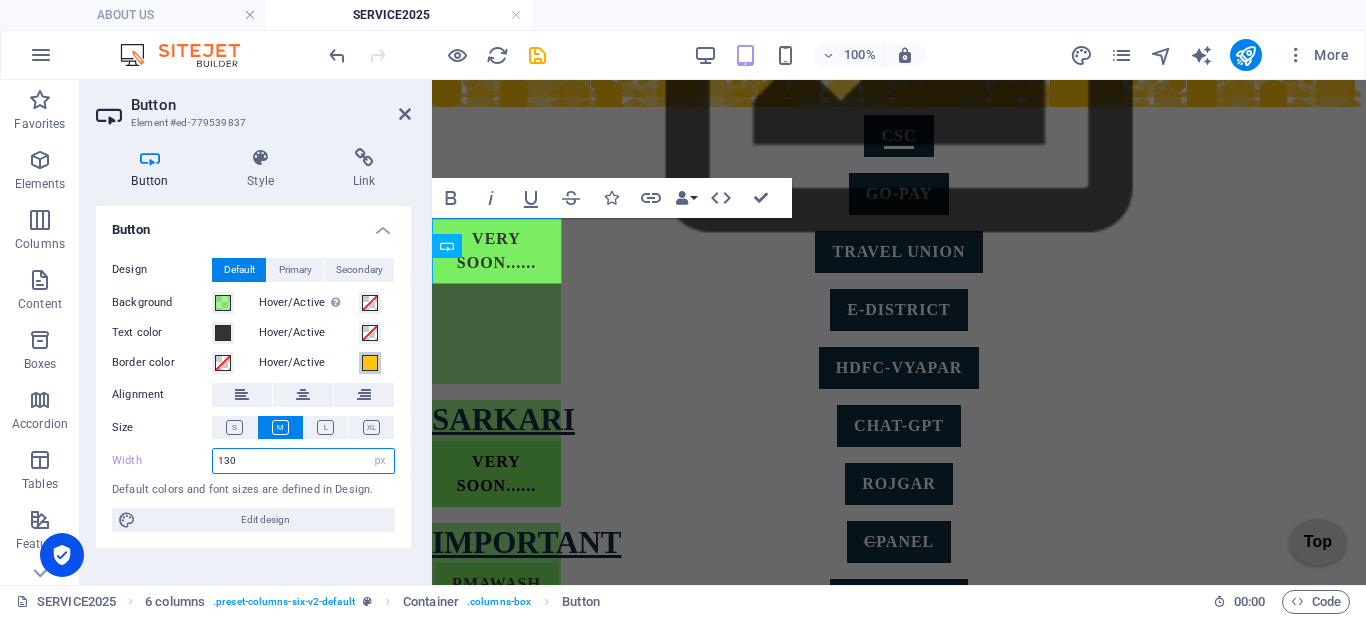 select on "default" 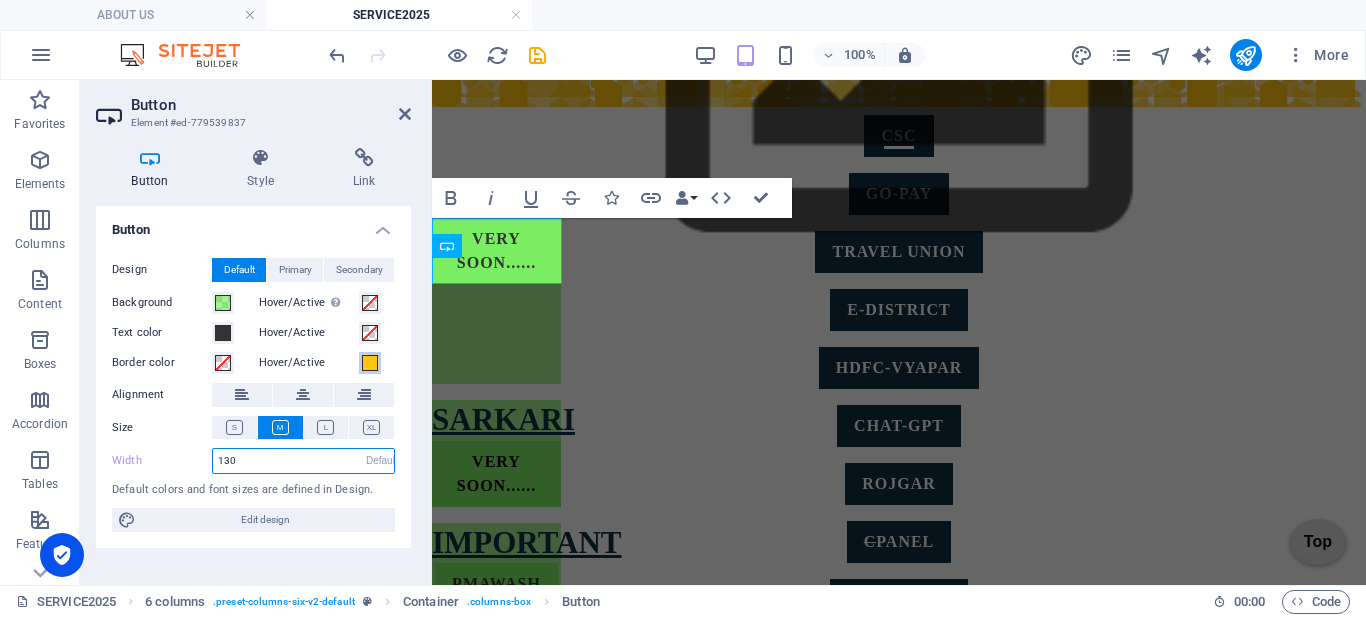 click on "Default px rem % em vh vw" at bounding box center [380, 461] 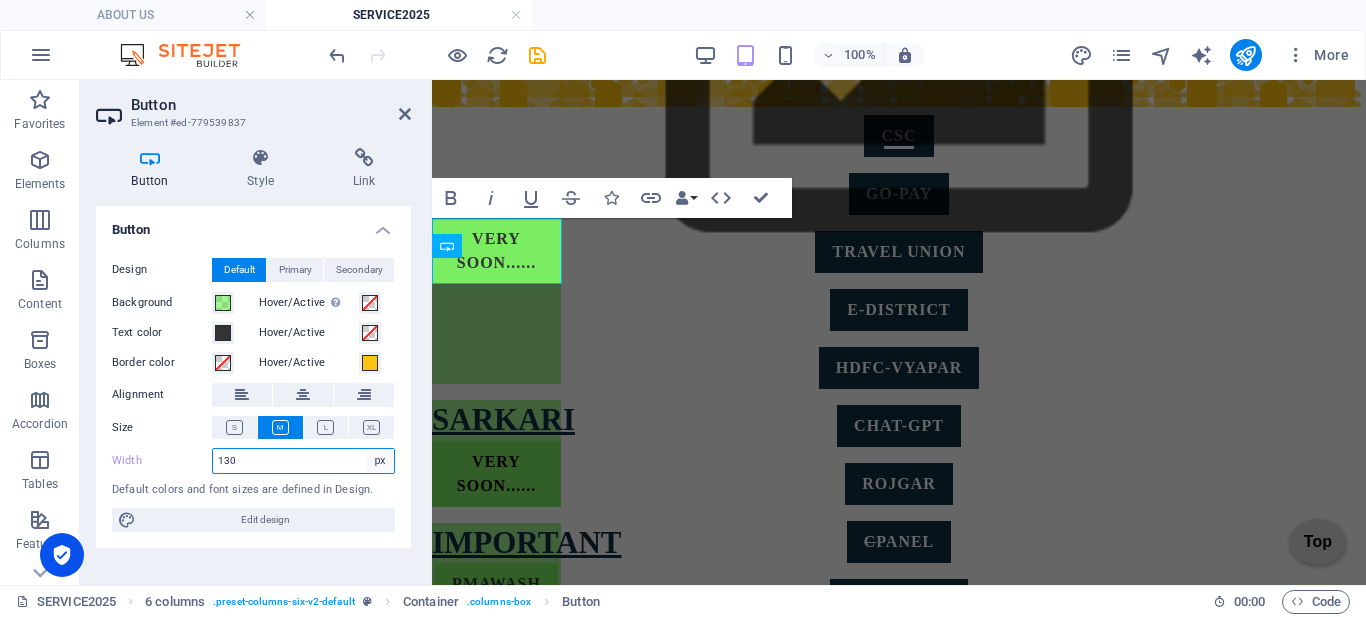 click on "Default px rem % em vh vw" at bounding box center (380, 461) 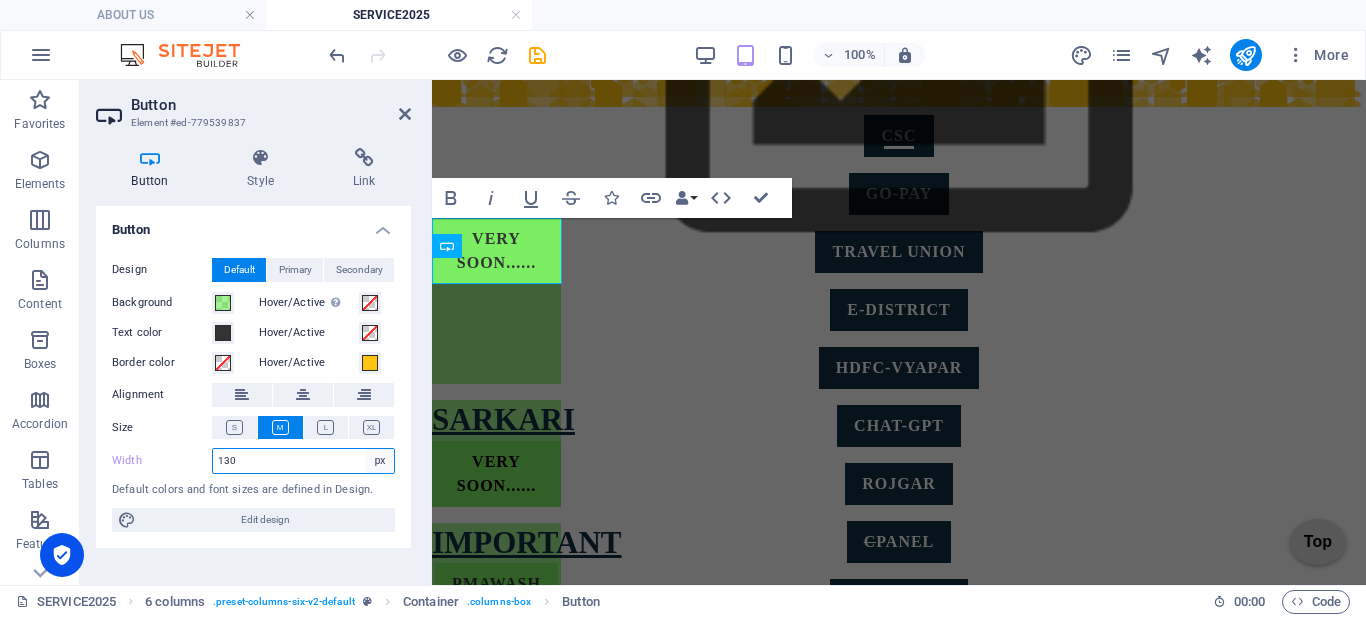 select on "default" 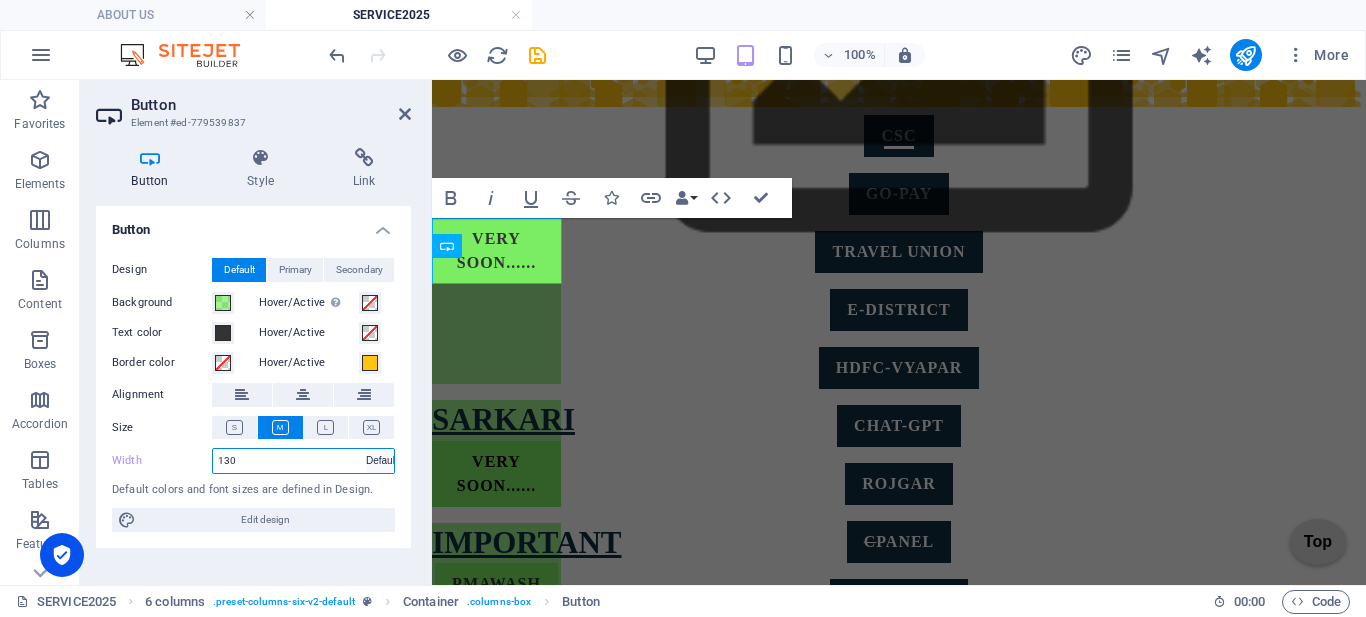 click on "Default px rem % em vh vw" at bounding box center (380, 461) 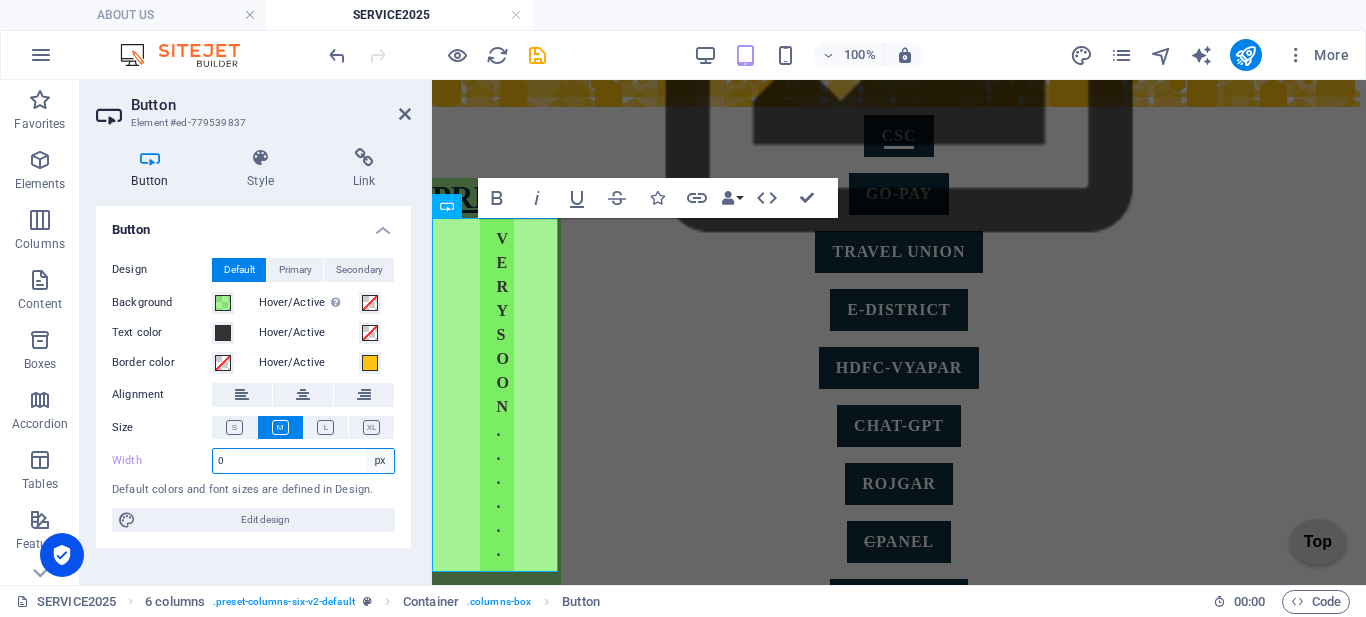 type on "0" 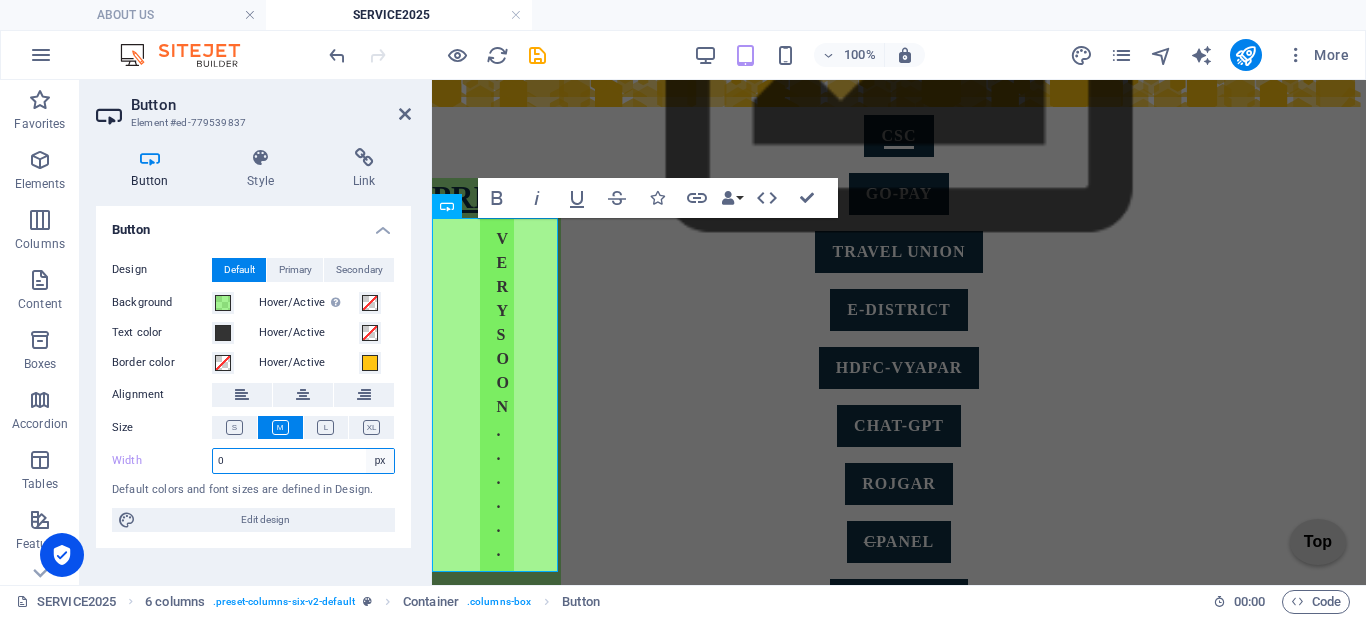 click on "Default px rem % em vh vw" at bounding box center (380, 461) 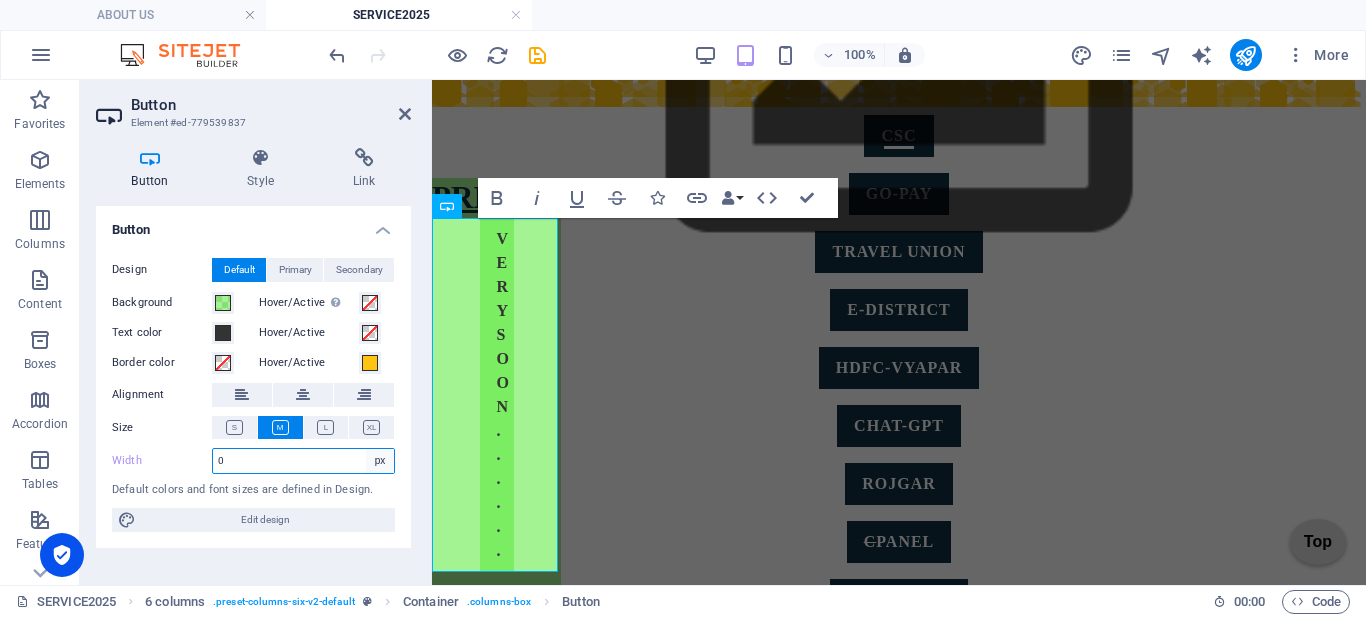 select on "default" 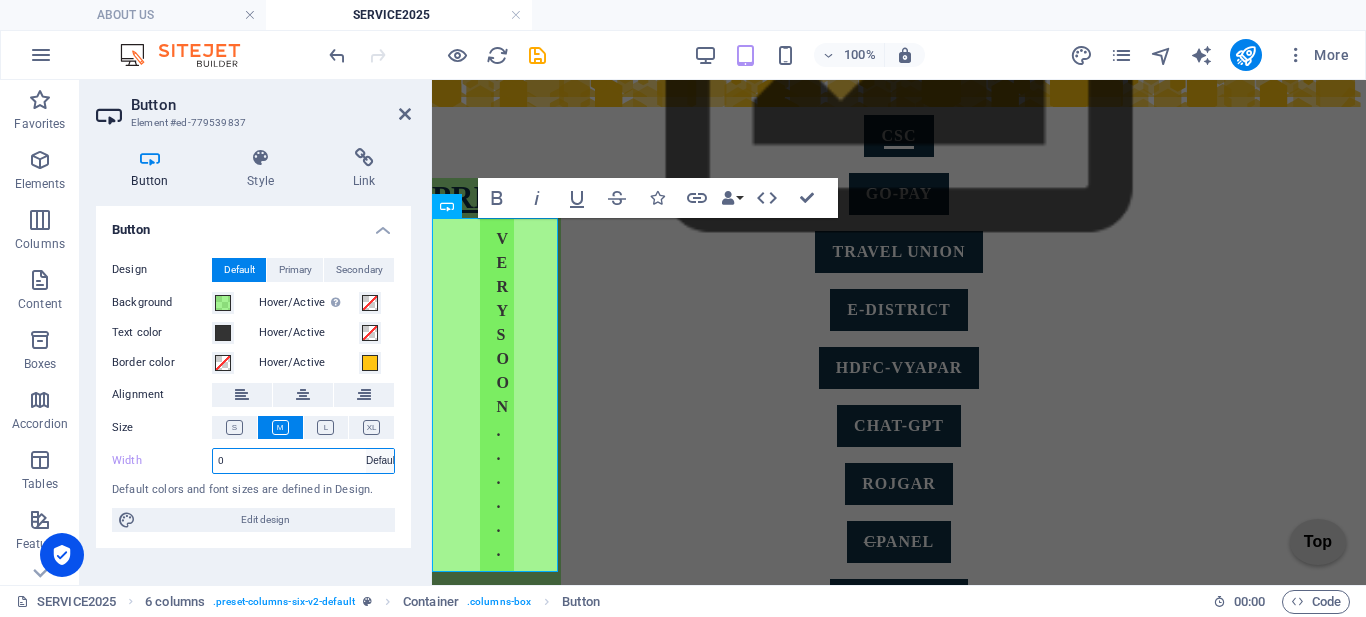 click on "Default px rem % em vh vw" at bounding box center (380, 461) 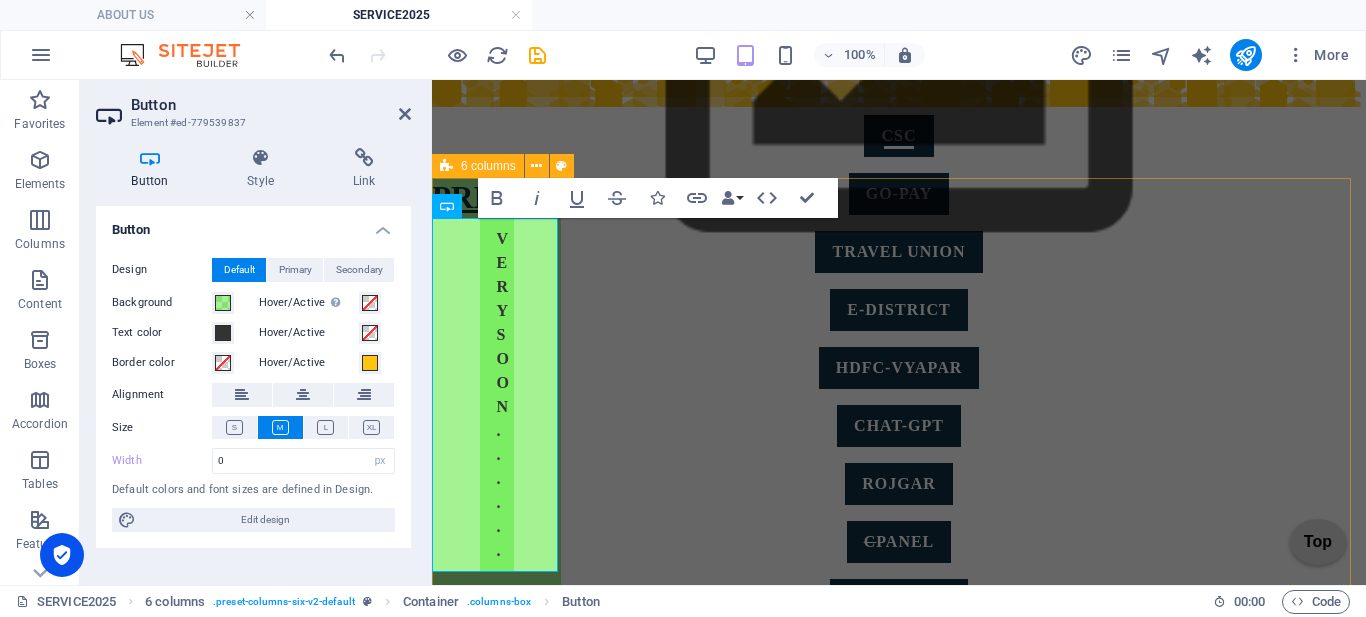 click on "PRIVATE VERY SOON...... SARKARI VERY SOON...... IMPORTANT  PMAWASH YUVA UDYAMI FOOD License LOGIN udyam sarthi SUMANGLA LUCKNOW POLICE  SCHOOLS छात्रवृत्ति एवं शुल्क प्रतिपूर्ति ऑनलाइन प्रणाली kv fees IMPORTANTS  Uttar Pradesh Shops and Commercial Establishments Act, 1962, OTHER  awash vikask EPIC labour department uan" at bounding box center [899, 1037] 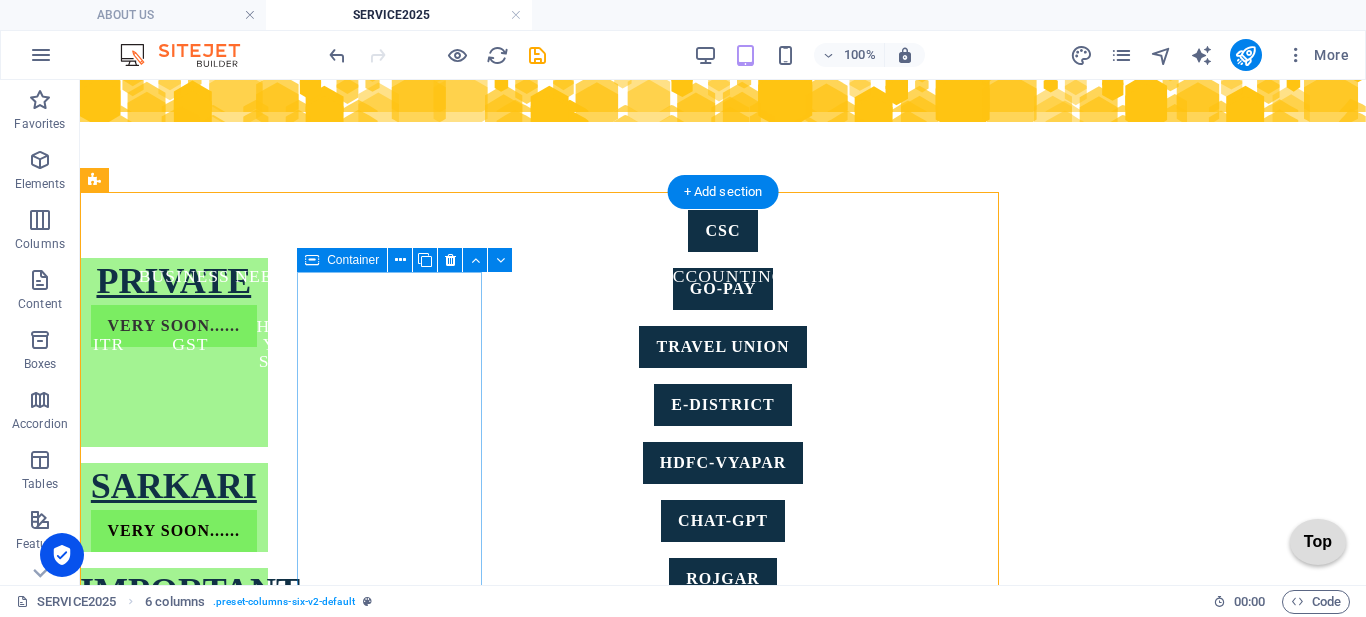 scroll, scrollTop: 298, scrollLeft: 0, axis: vertical 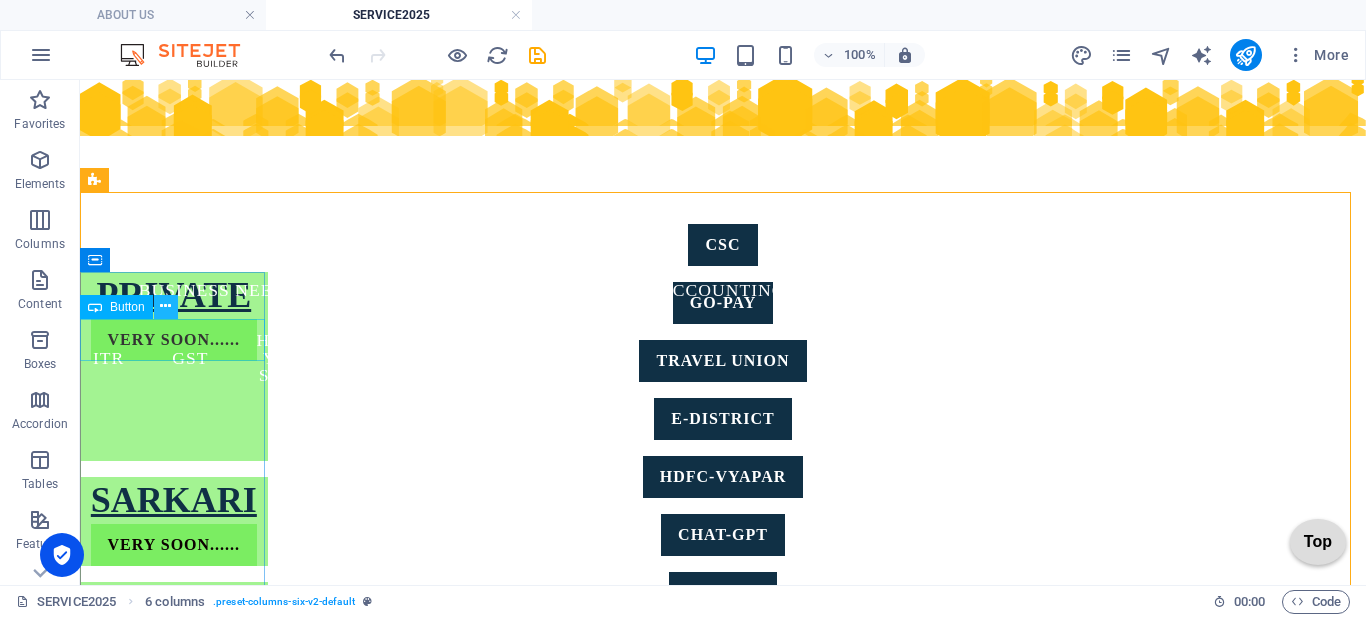 click at bounding box center (165, 306) 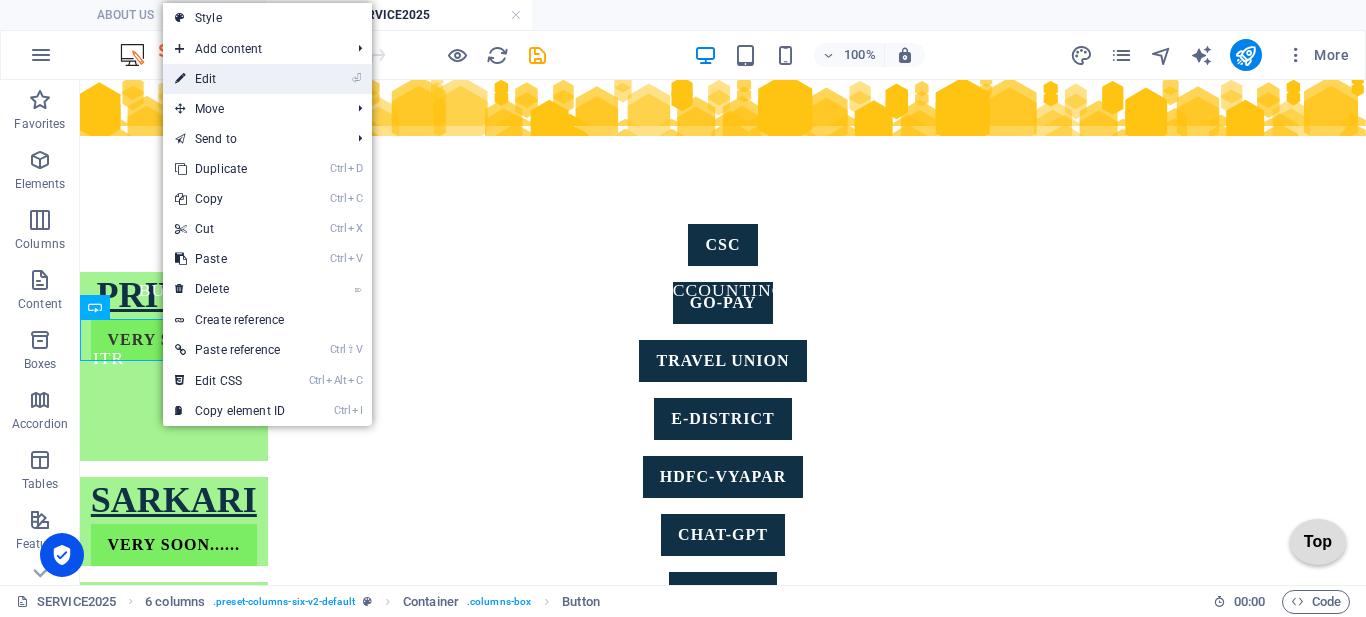 click on "⏎  Edit" at bounding box center (230, 79) 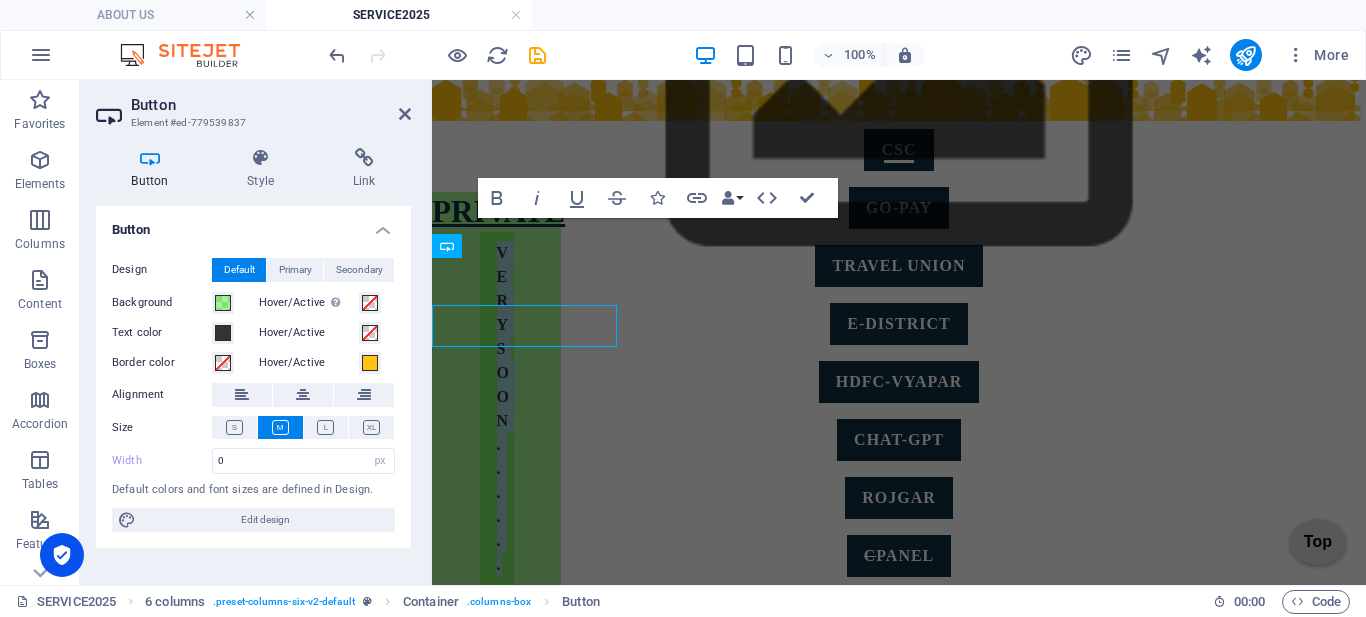 scroll, scrollTop: 312, scrollLeft: 0, axis: vertical 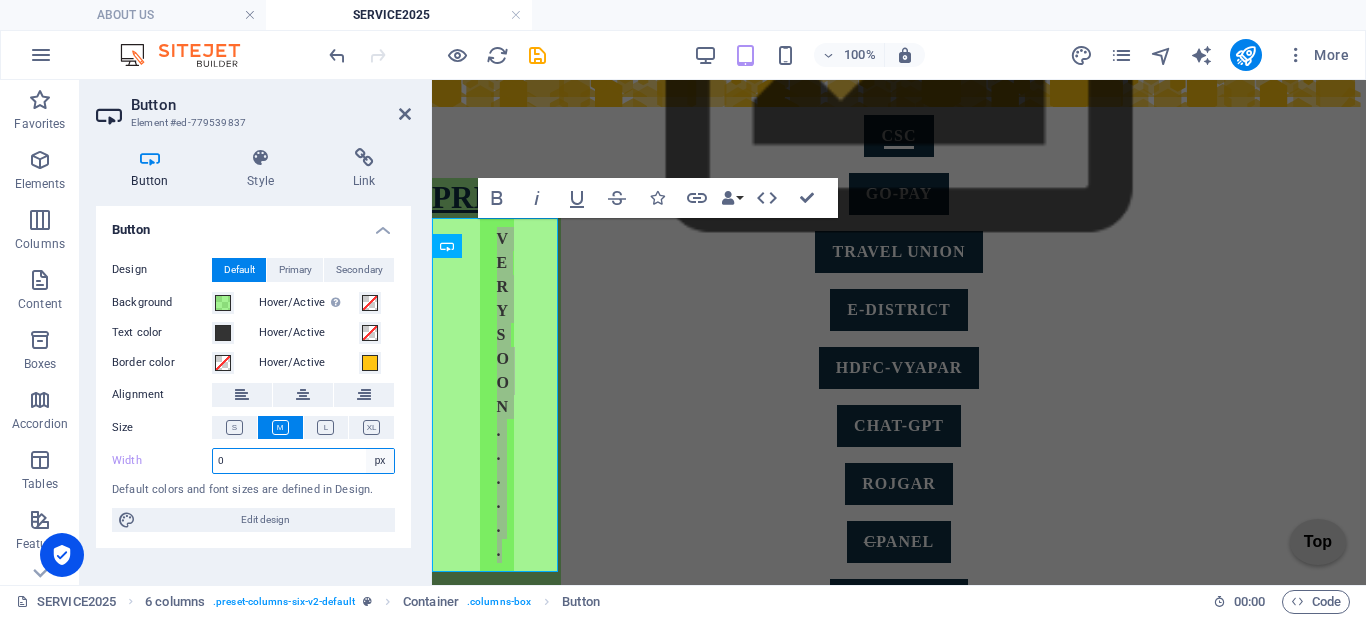 click on "Default px rem % em vh vw" at bounding box center (380, 461) 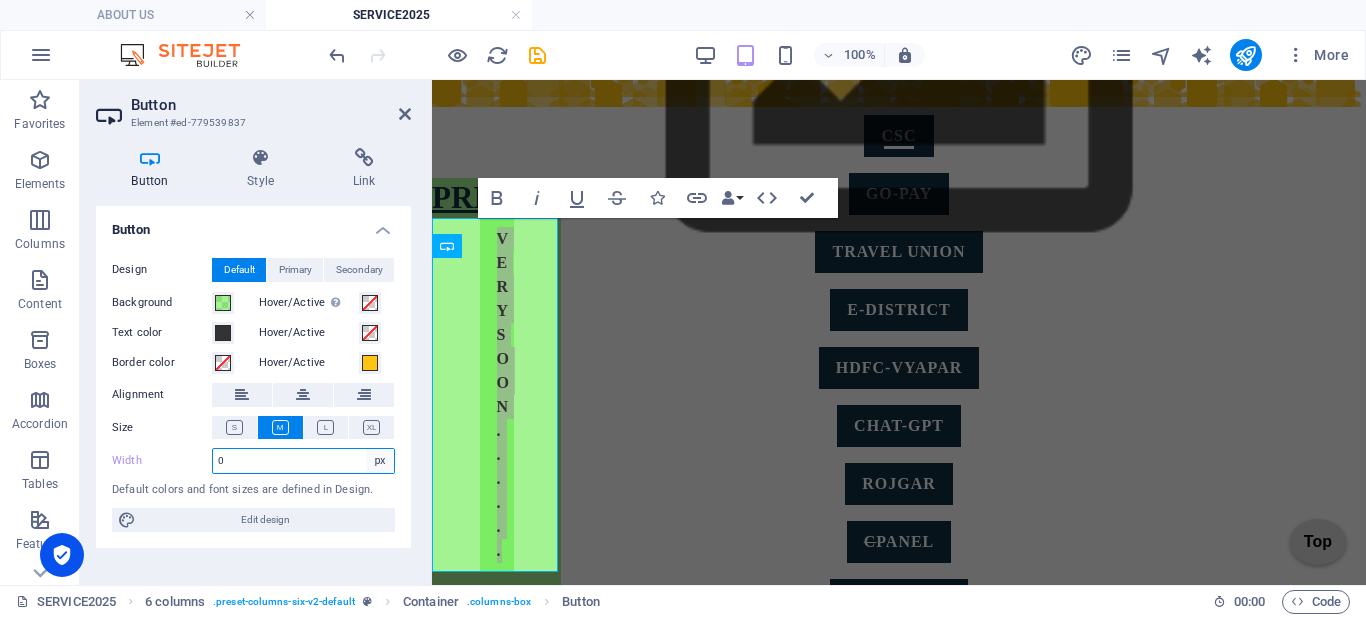 select on "default" 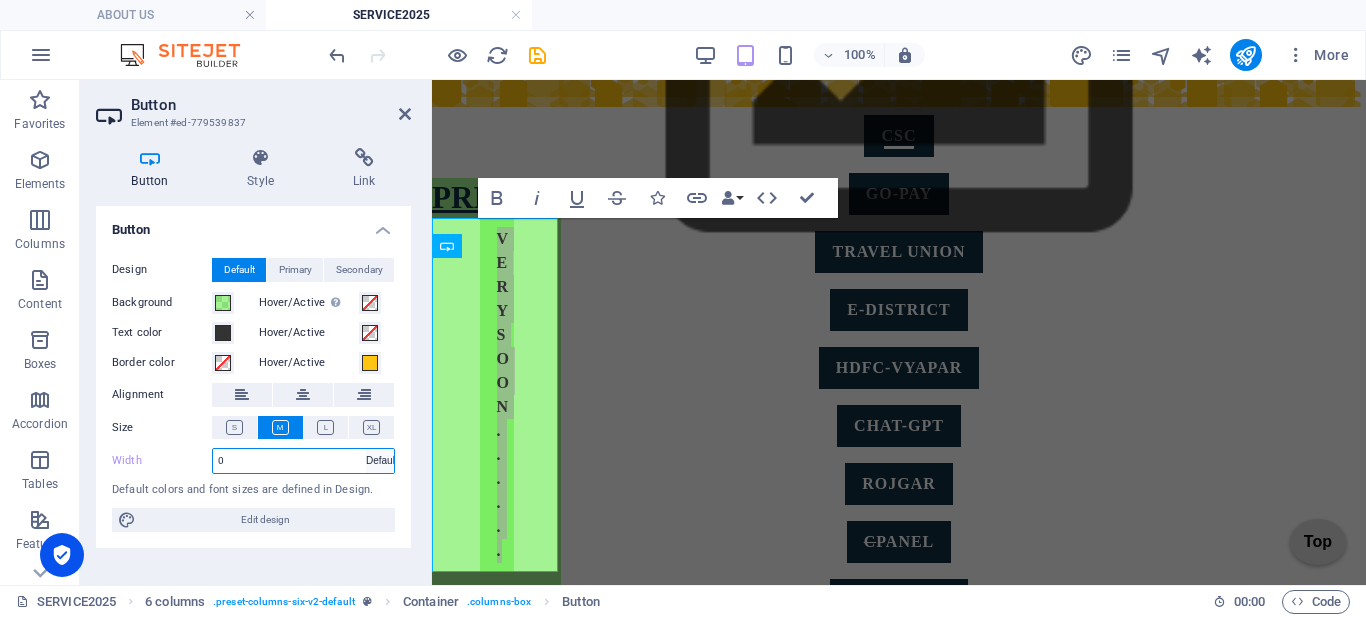 click on "Default px rem % em vh vw" at bounding box center (380, 461) 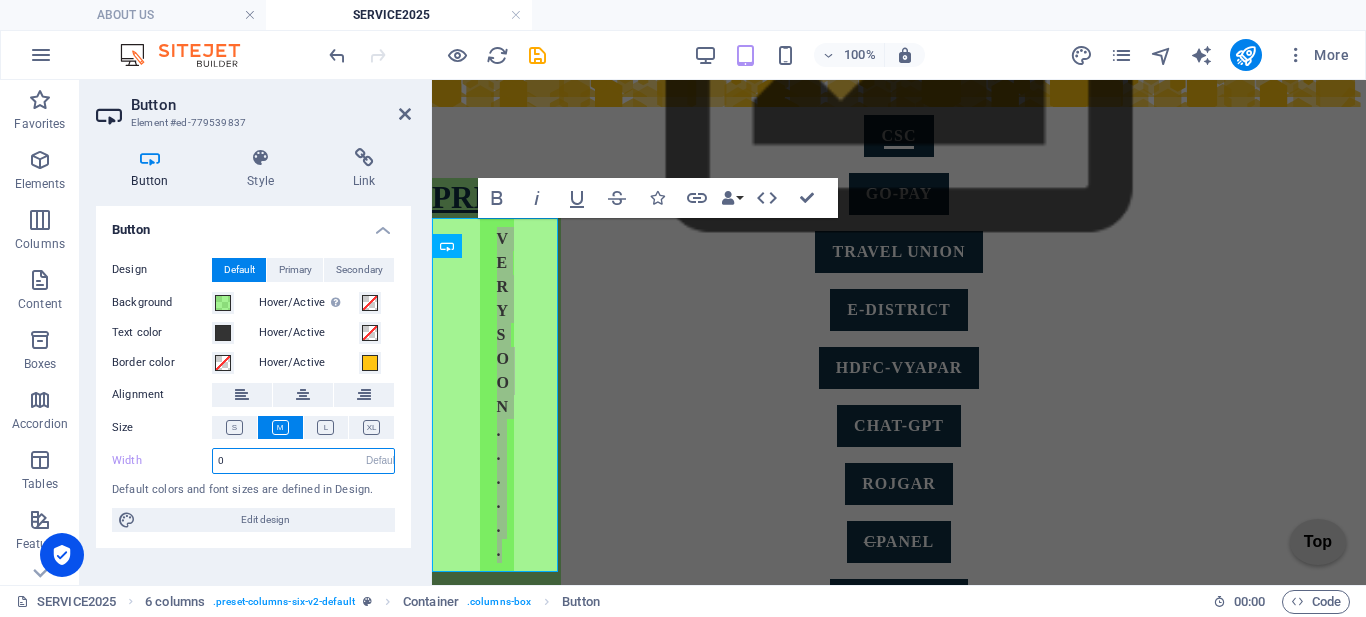 type on "0" 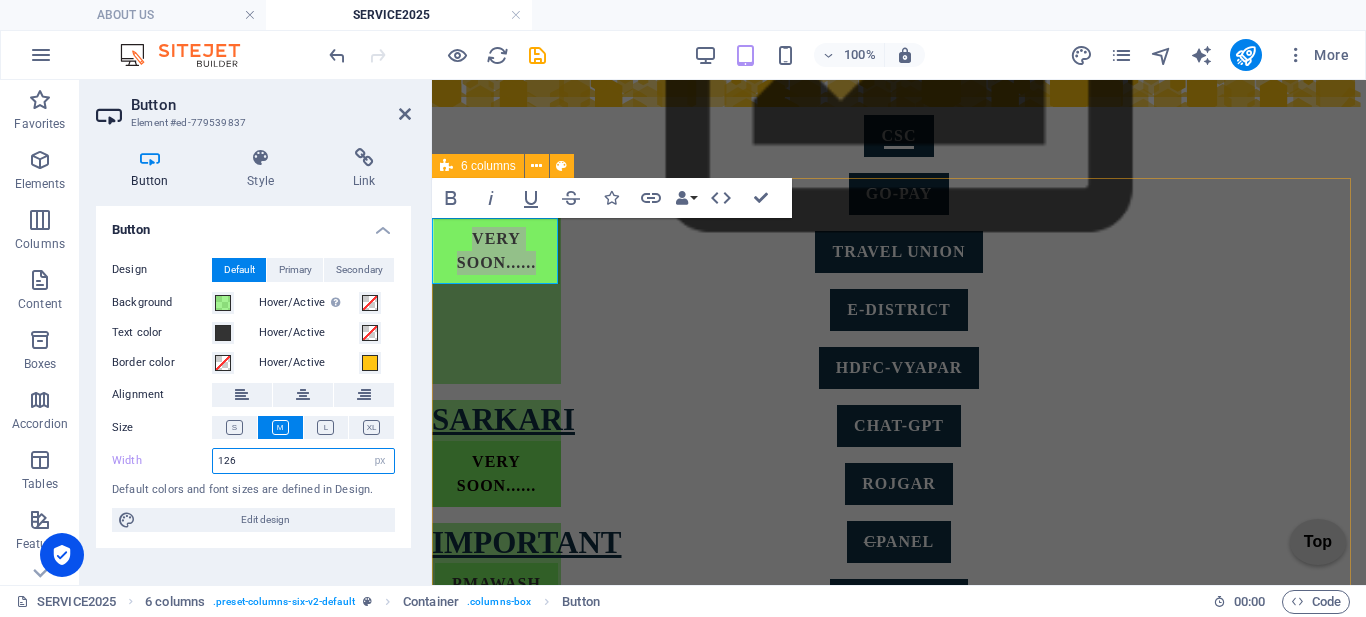 type on "126" 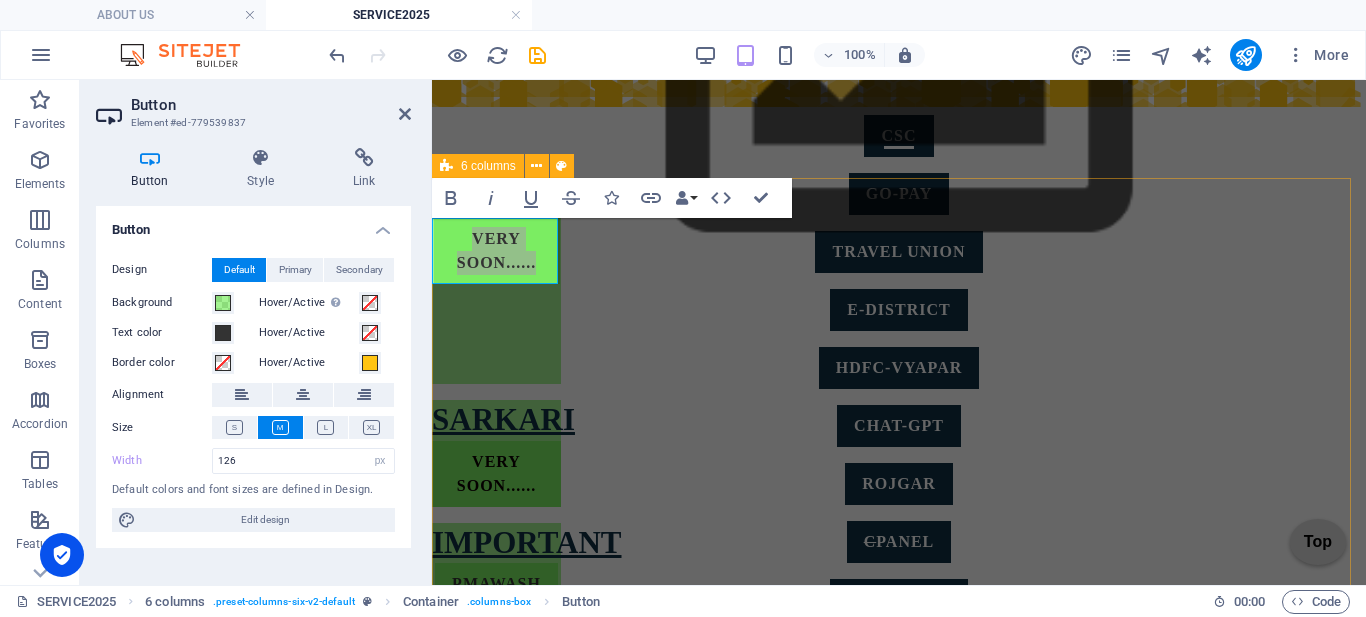click on "PRIVATE VERY SOON...... SARKARI VERY SOON...... IMPORTANT  PMAWASH YUVA UDYAMI FOOD License LOGIN udyam sarthi SUMANGLA LUCKNOW POLICE  SCHOOLS छात्रवृत्ति एवं शुल्क प्रतिपूर्ति ऑनलाइन प्रणाली kv fees IMPORTANTS  Uttar Pradesh Shops and Commercial Establishments Act, 1962, OTHER  awash vikask EPIC labour department uan" at bounding box center [899, 893] 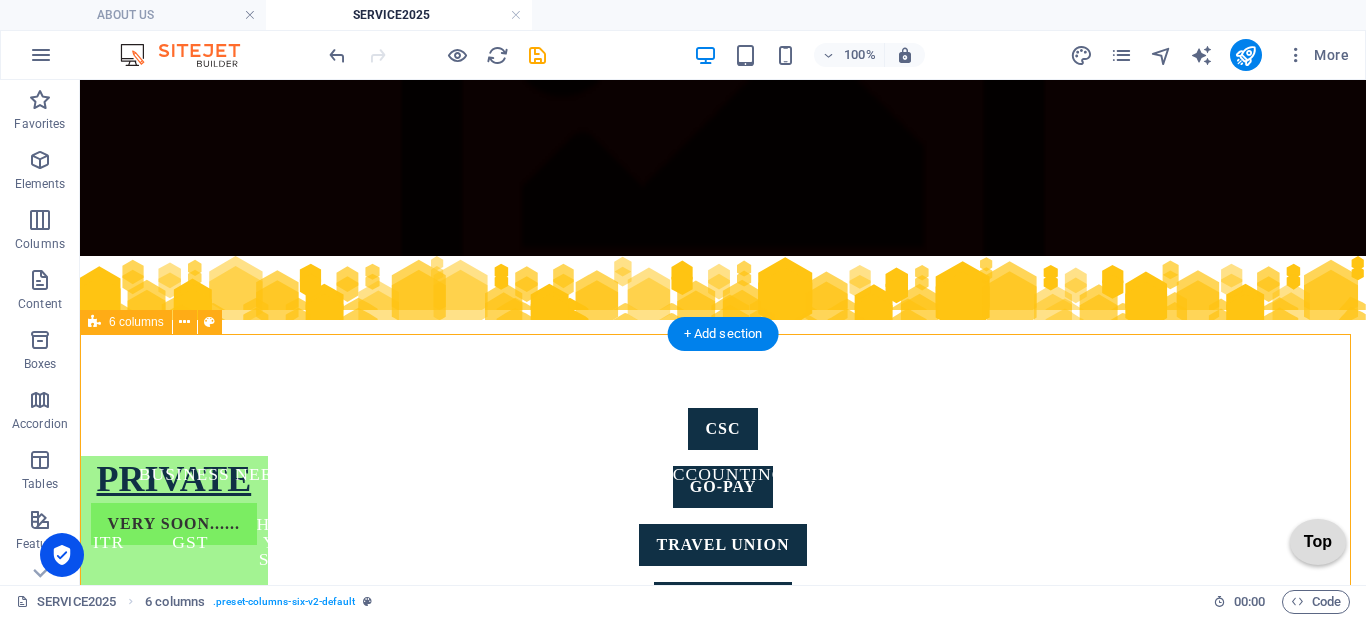 scroll, scrollTop: 200, scrollLeft: 0, axis: vertical 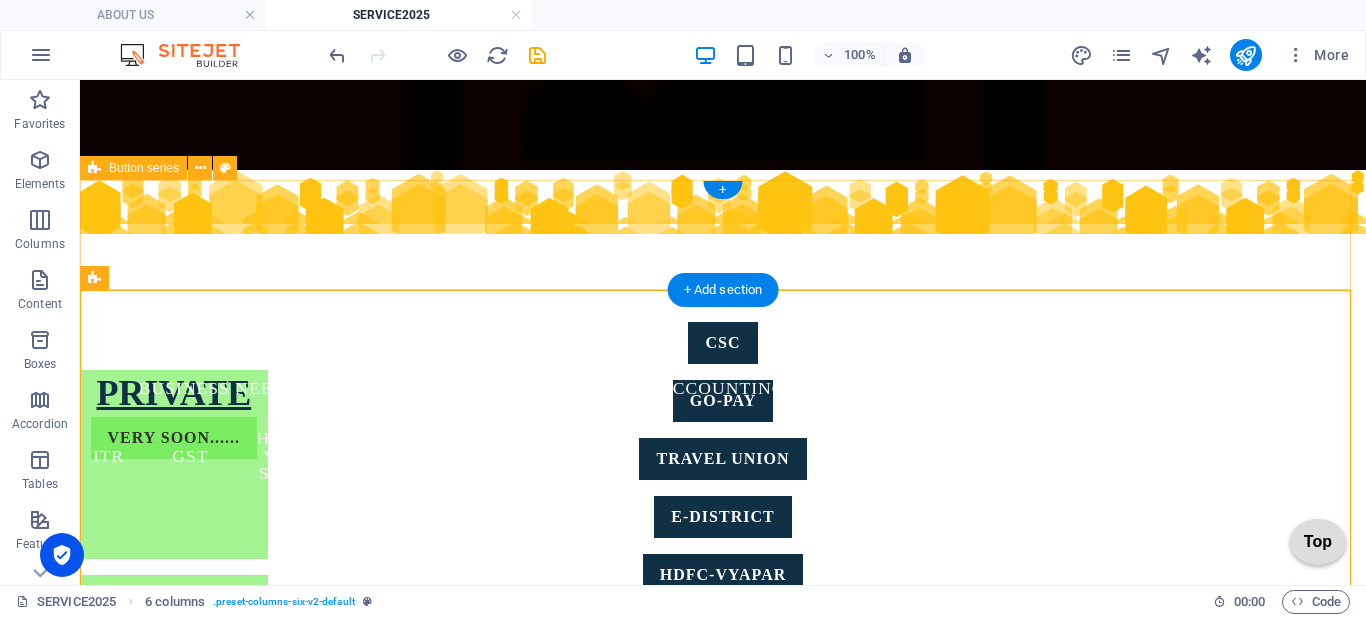 click on "CSC GO-PAY TRAVEL UNION E-DISTRICT HDFC-VYAPAR CHAT-GPT rojgar c panel hdfc bank" at bounding box center [723, 235] 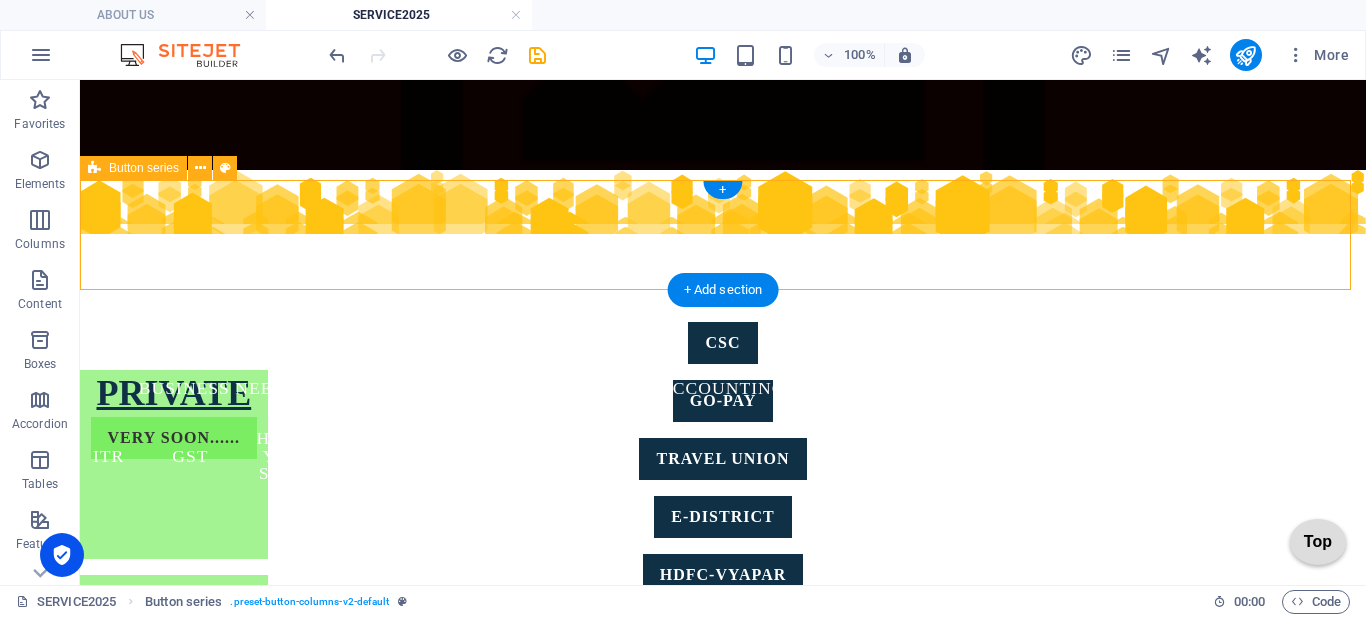 click on "CSC GO-PAY TRAVEL UNION E-DISTRICT HDFC-VYAPAR CHAT-GPT rojgar c panel hdfc bank" at bounding box center (723, 235) 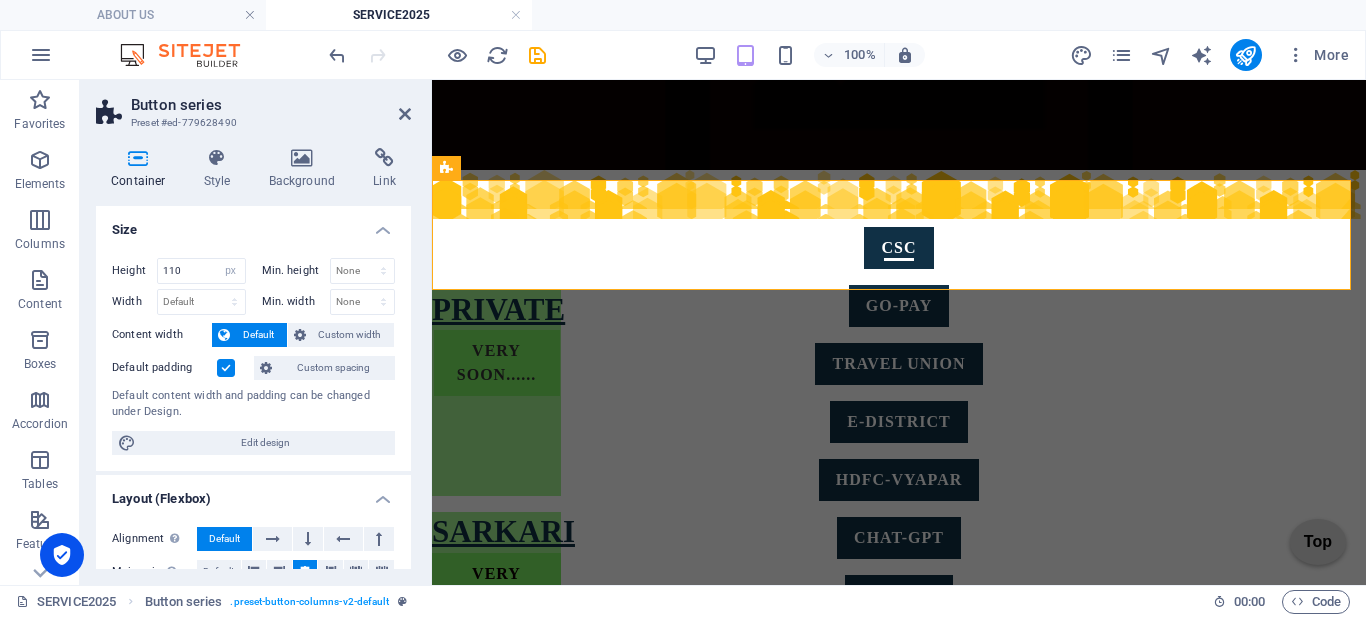 click on "Container" at bounding box center (142, 169) 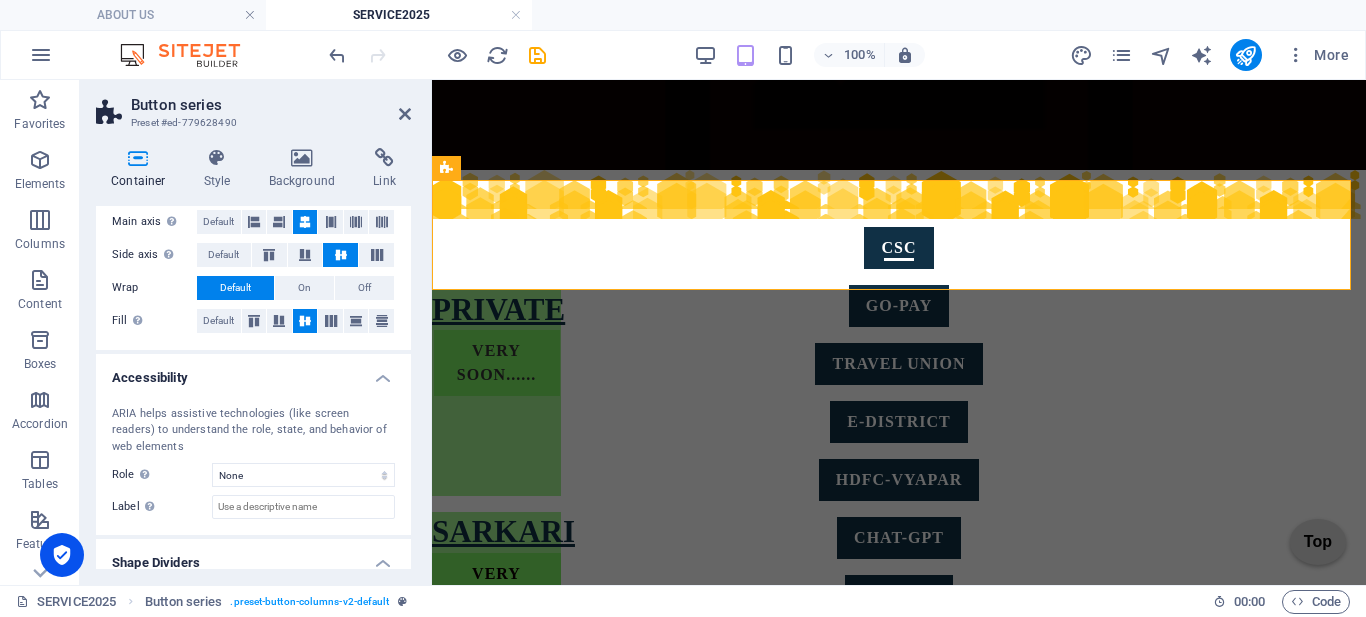 scroll, scrollTop: 349, scrollLeft: 0, axis: vertical 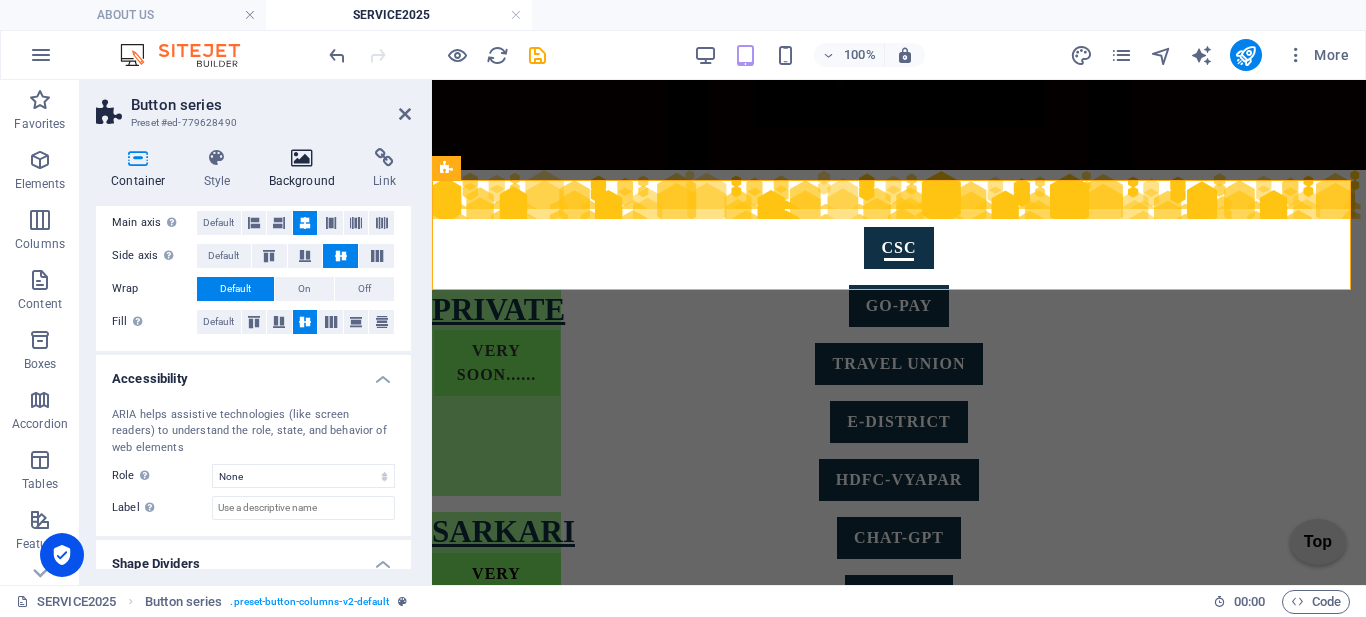 click at bounding box center [302, 158] 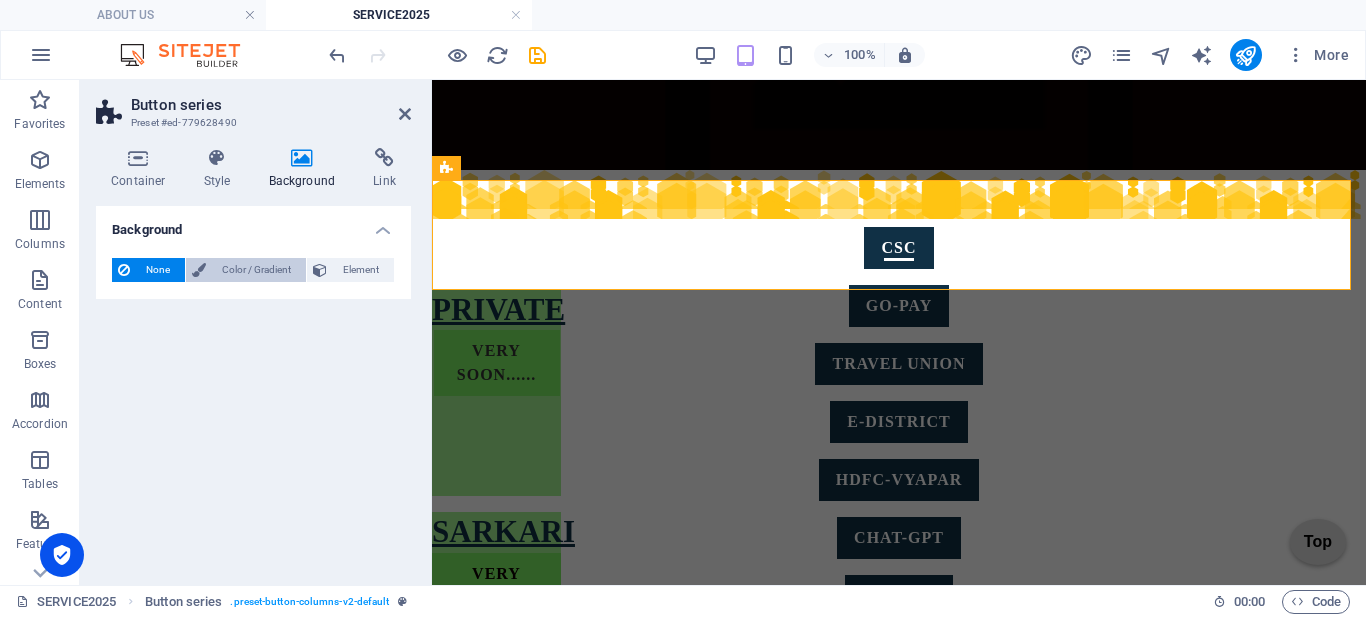 click on "Color / Gradient" at bounding box center [256, 270] 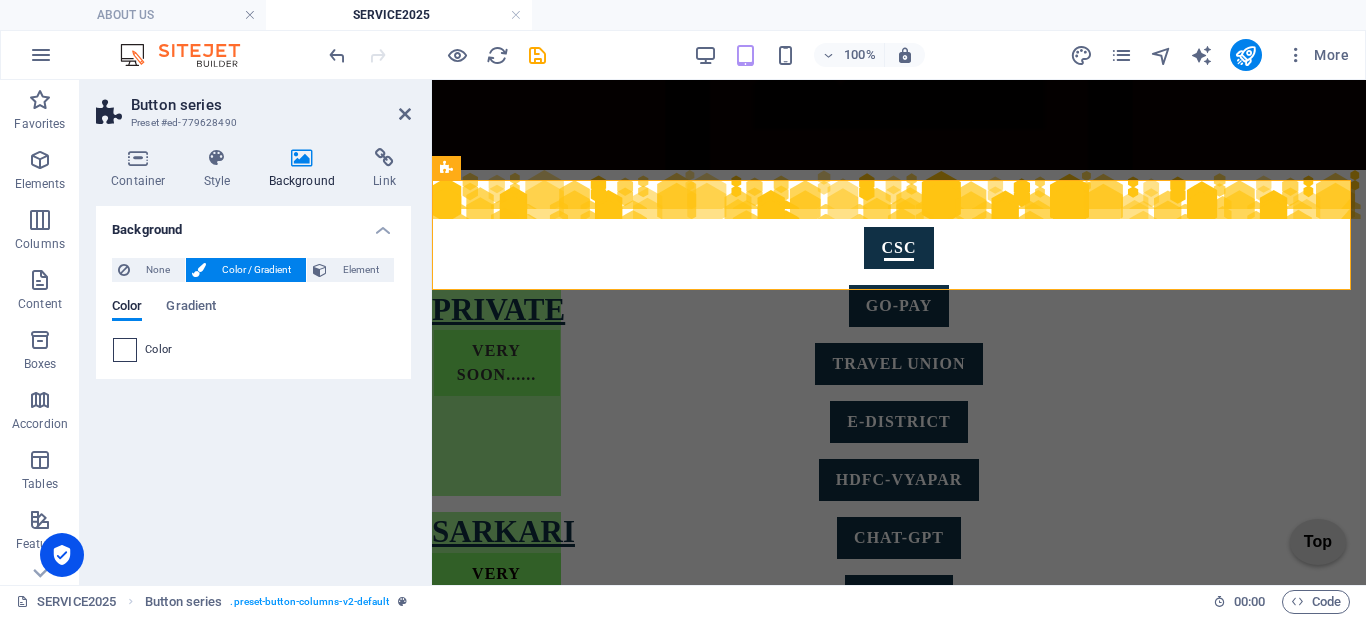 click at bounding box center (125, 350) 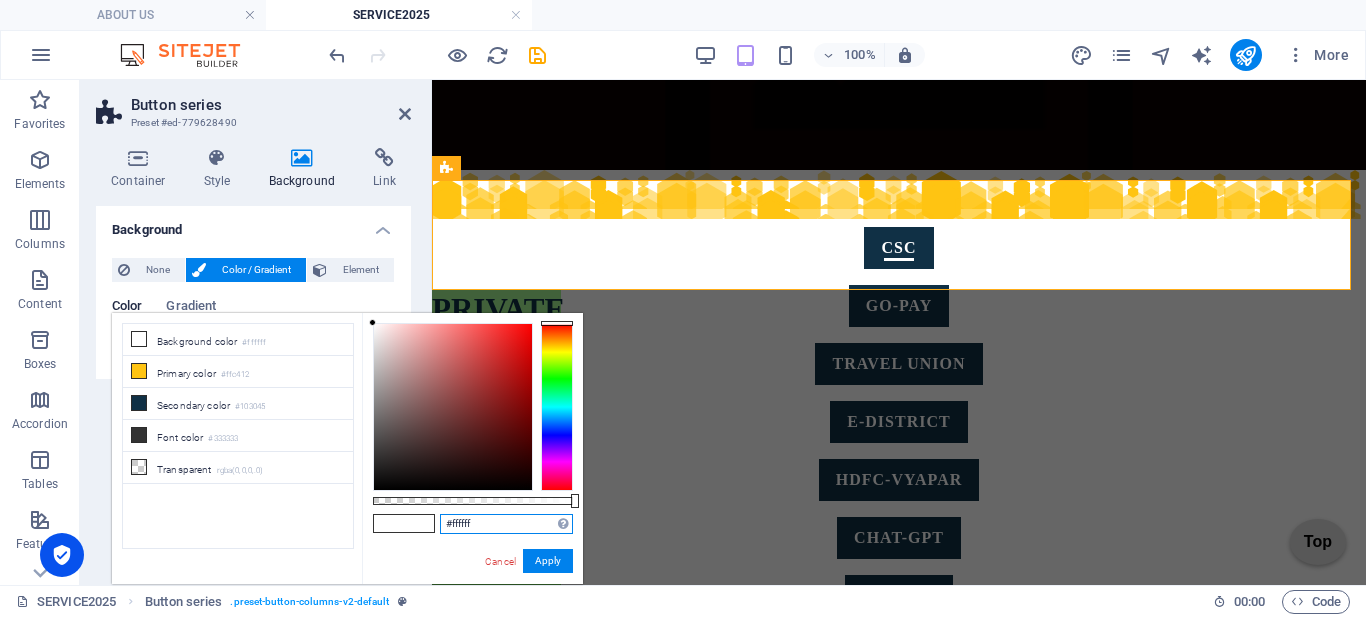 drag, startPoint x: 485, startPoint y: 523, endPoint x: 406, endPoint y: 520, distance: 79.05694 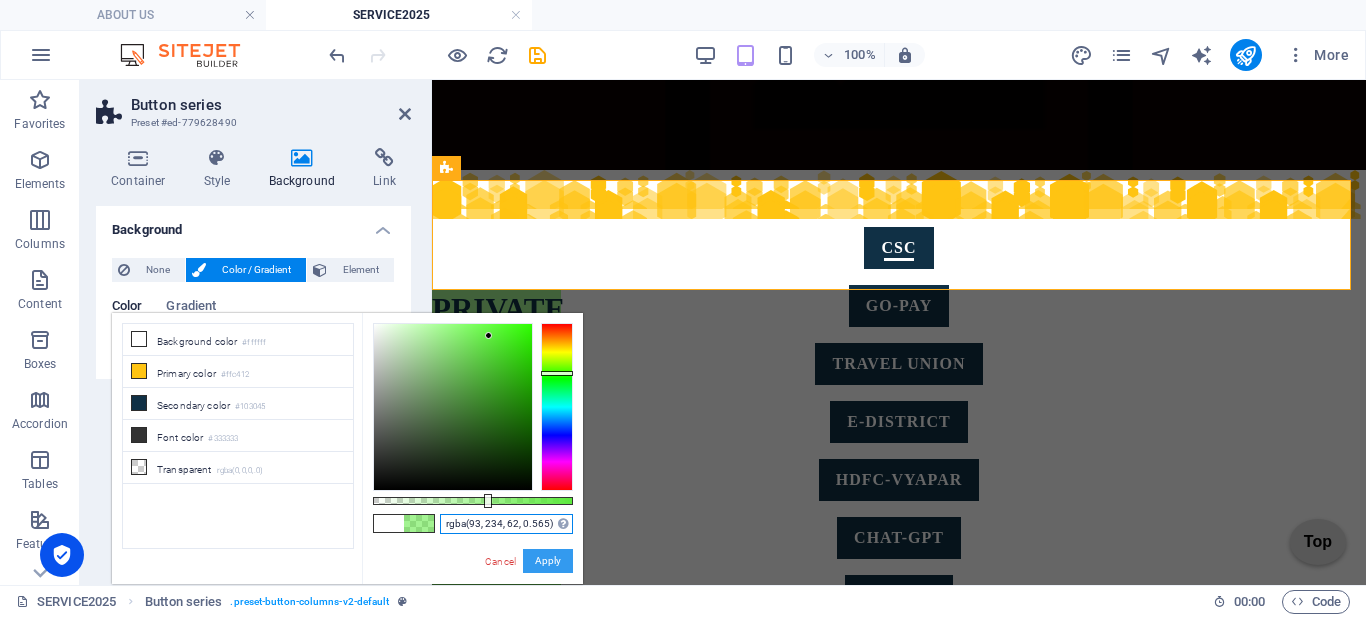 type on "rgba(93, 234, 62, 0.565)" 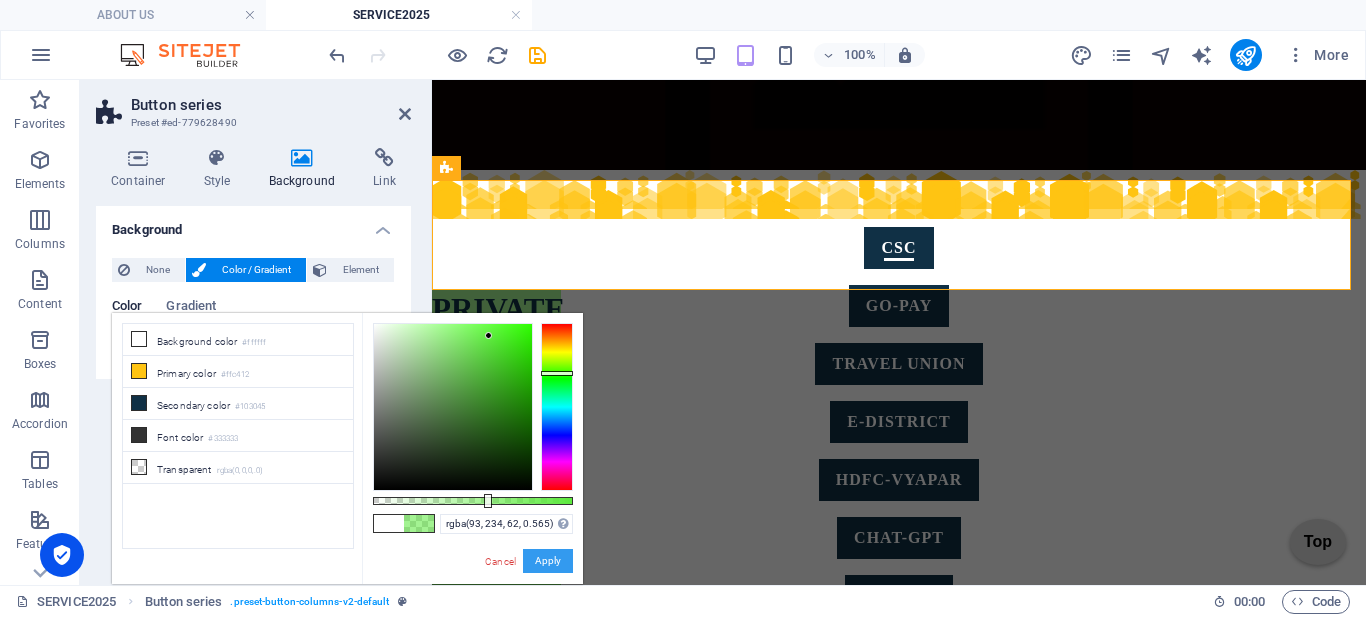 click on "Apply" at bounding box center (548, 561) 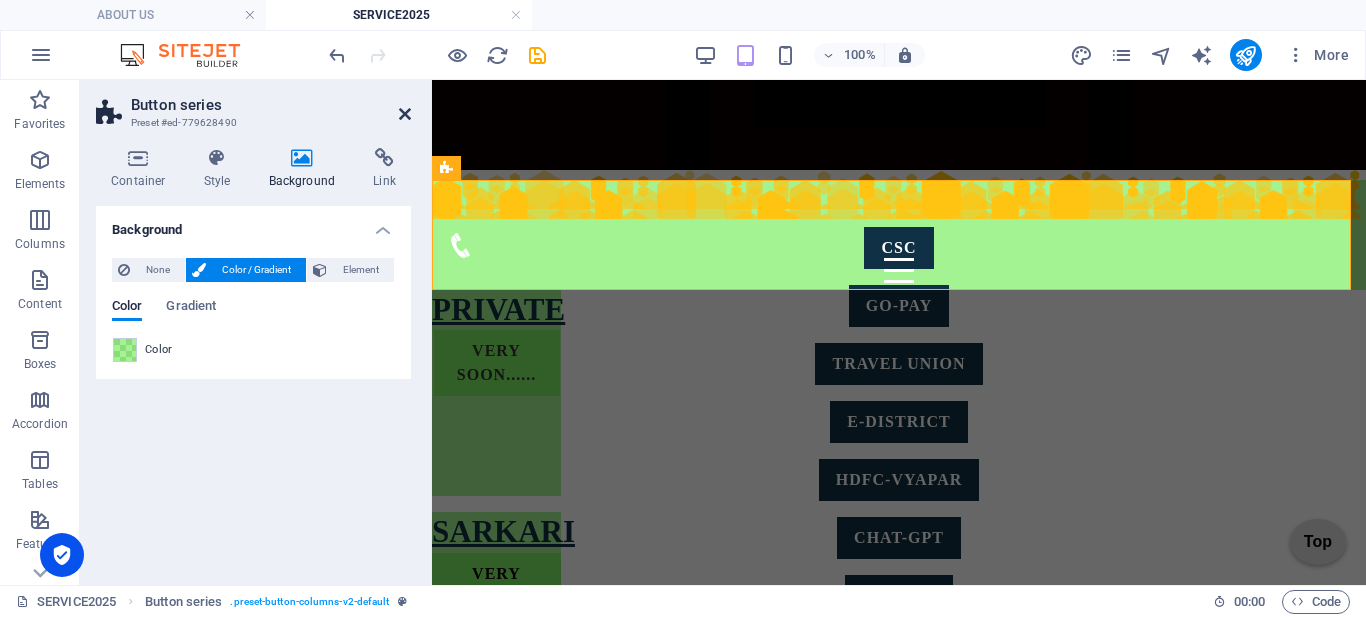 drag, startPoint x: 403, startPoint y: 117, endPoint x: 317, endPoint y: 93, distance: 89.28606 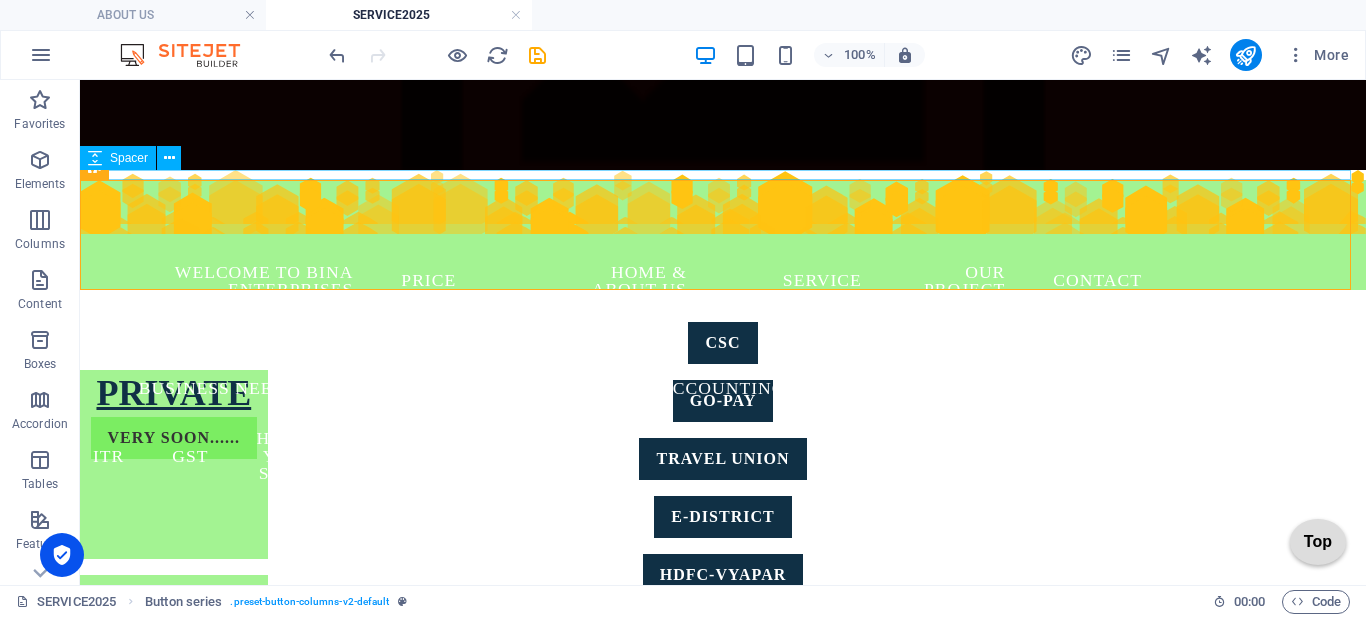 click at bounding box center (723, 175) 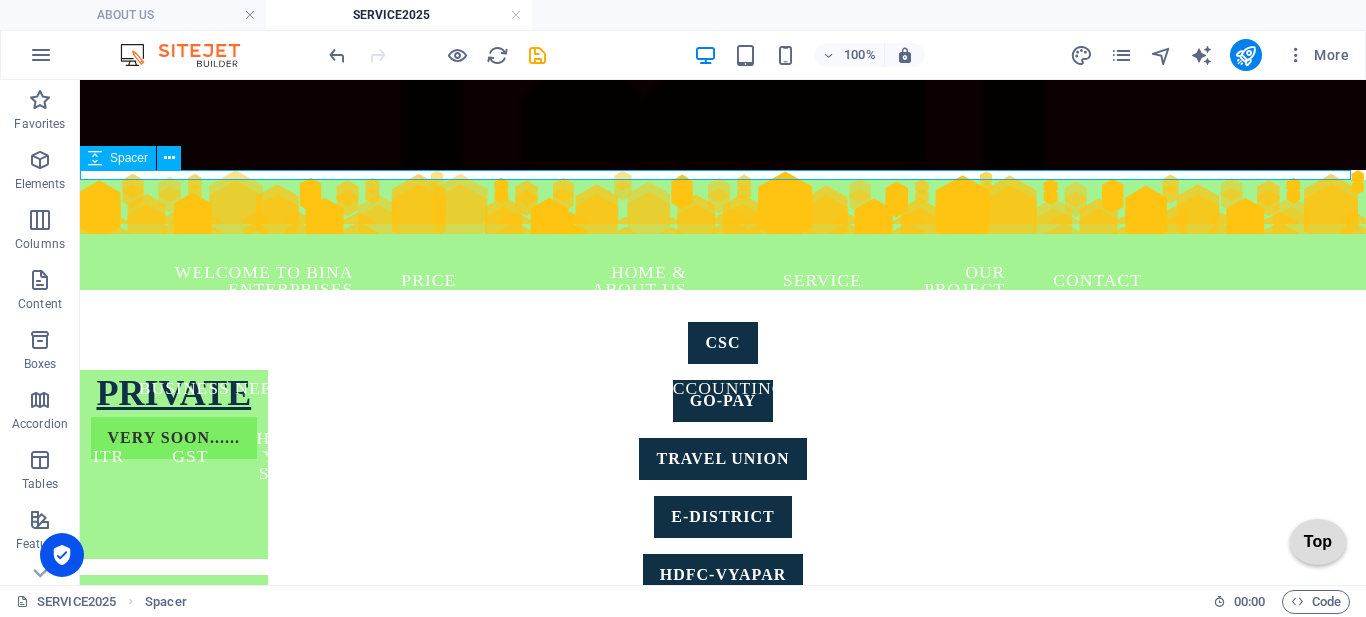 click at bounding box center (723, 175) 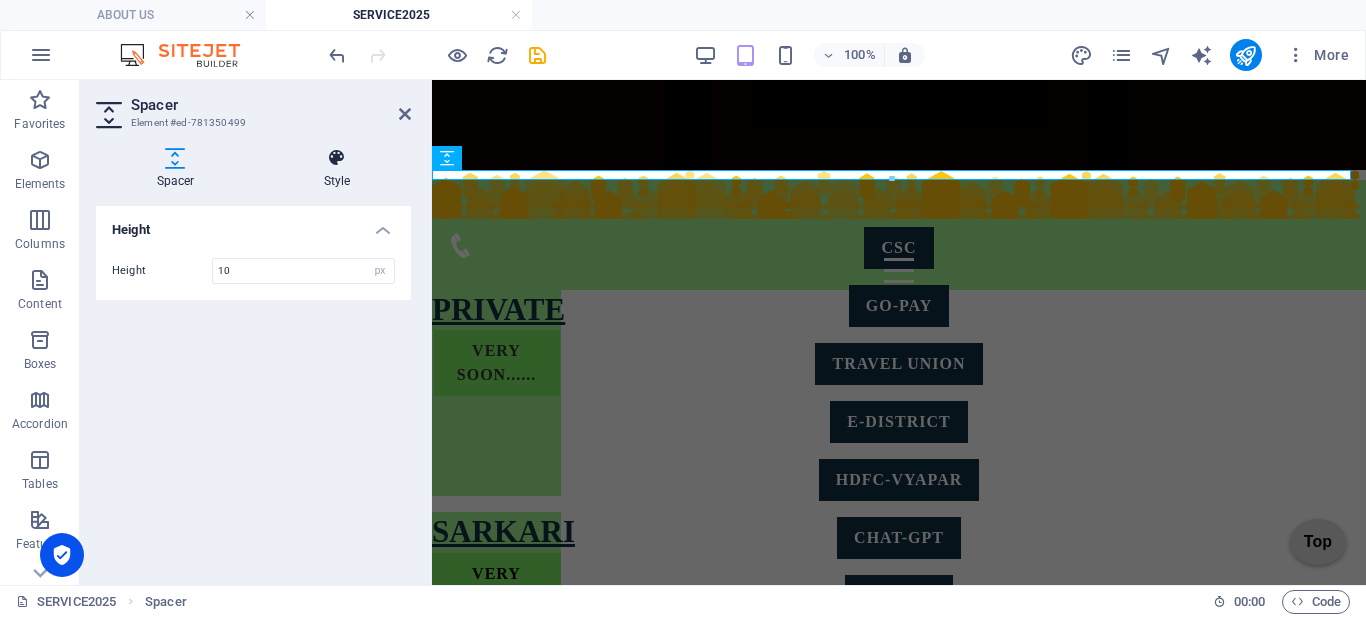 click at bounding box center [337, 158] 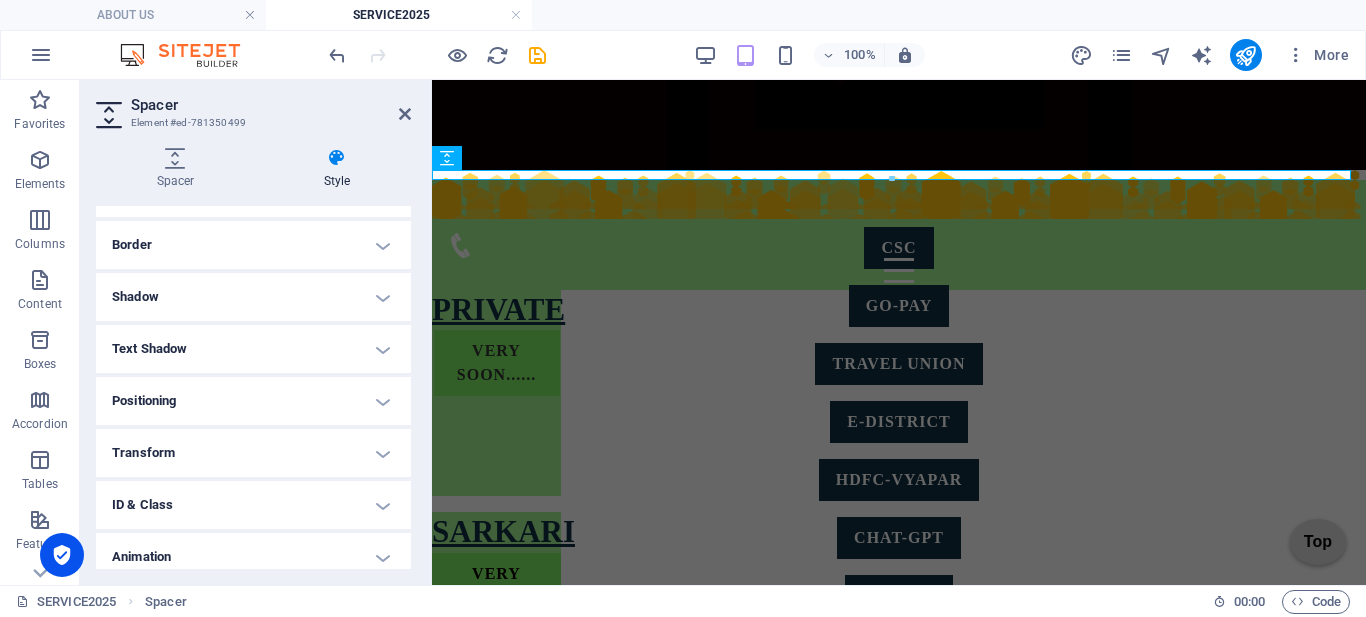 scroll, scrollTop: 272, scrollLeft: 0, axis: vertical 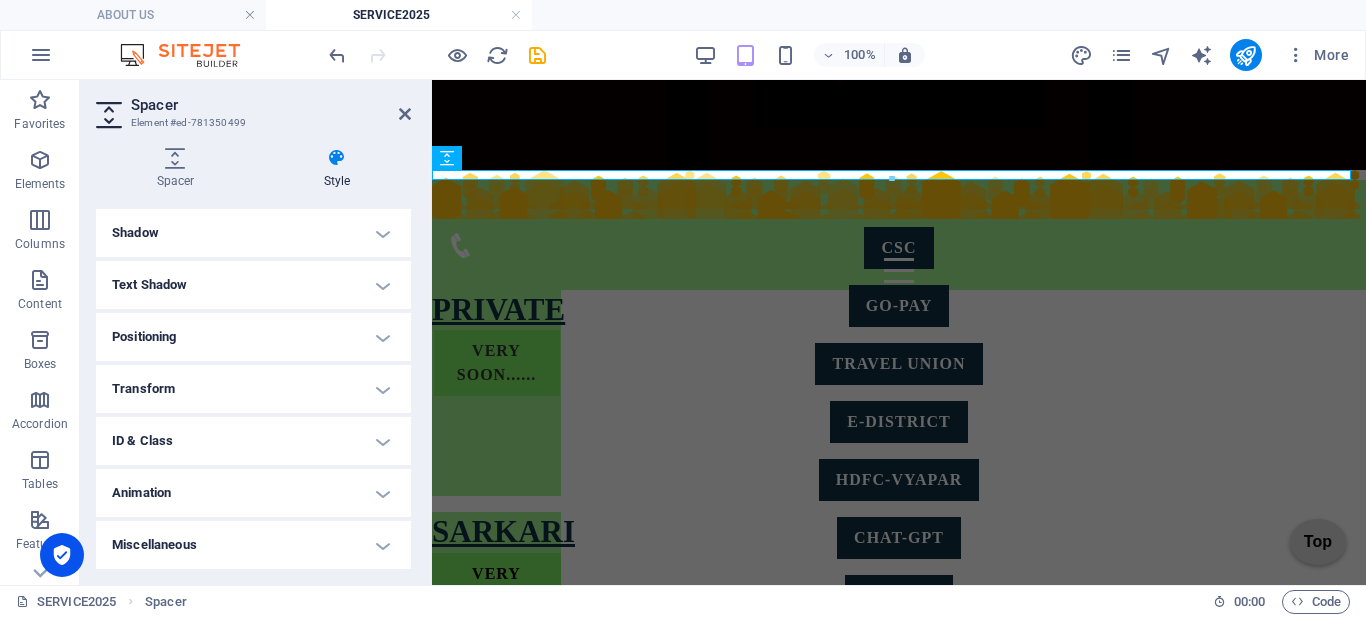 click at bounding box center (337, 158) 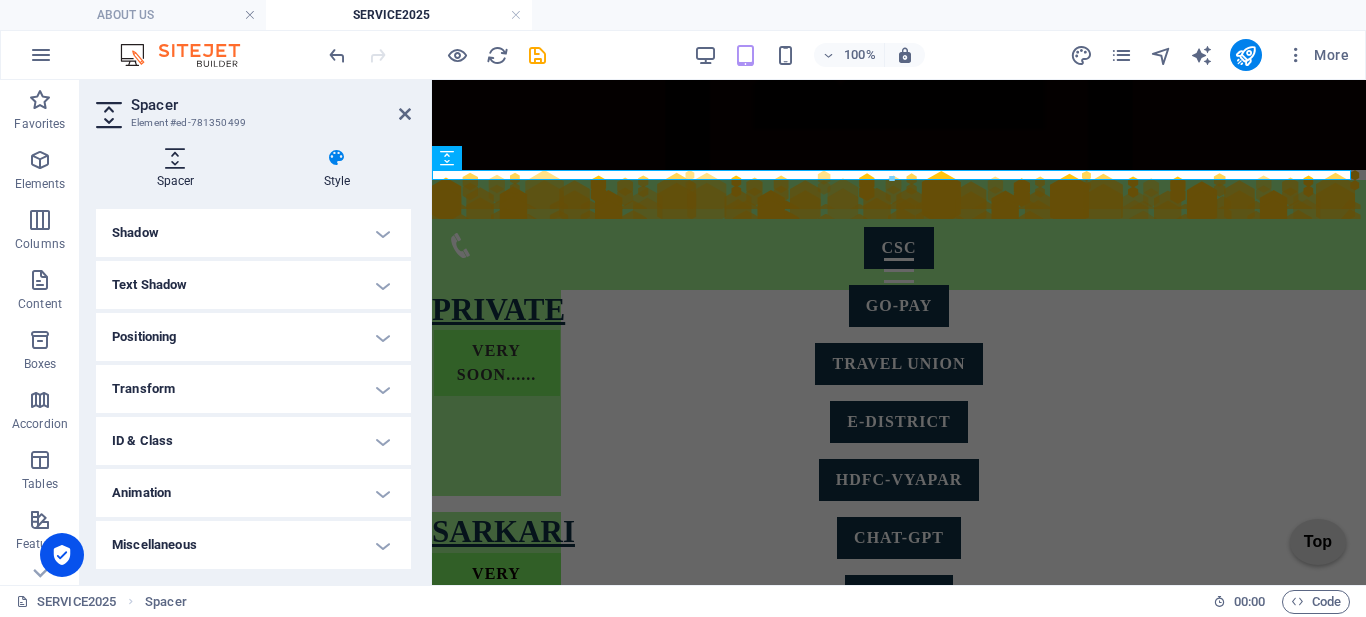 click at bounding box center (175, 158) 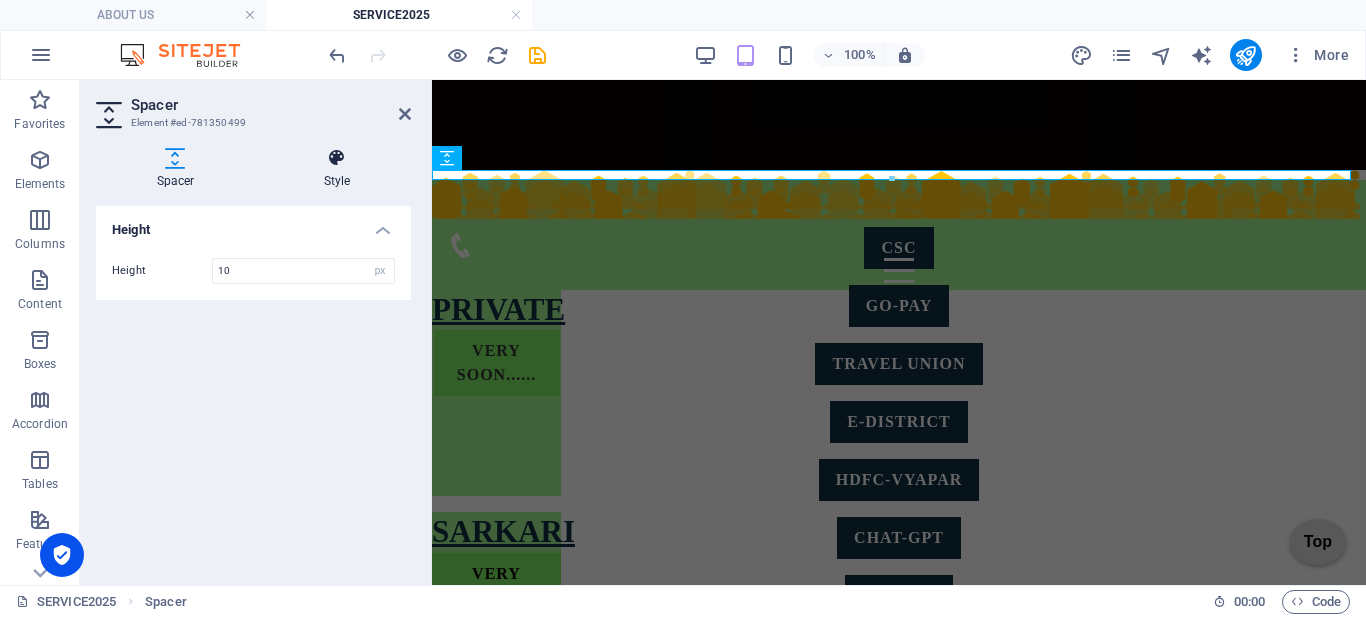 click at bounding box center (337, 158) 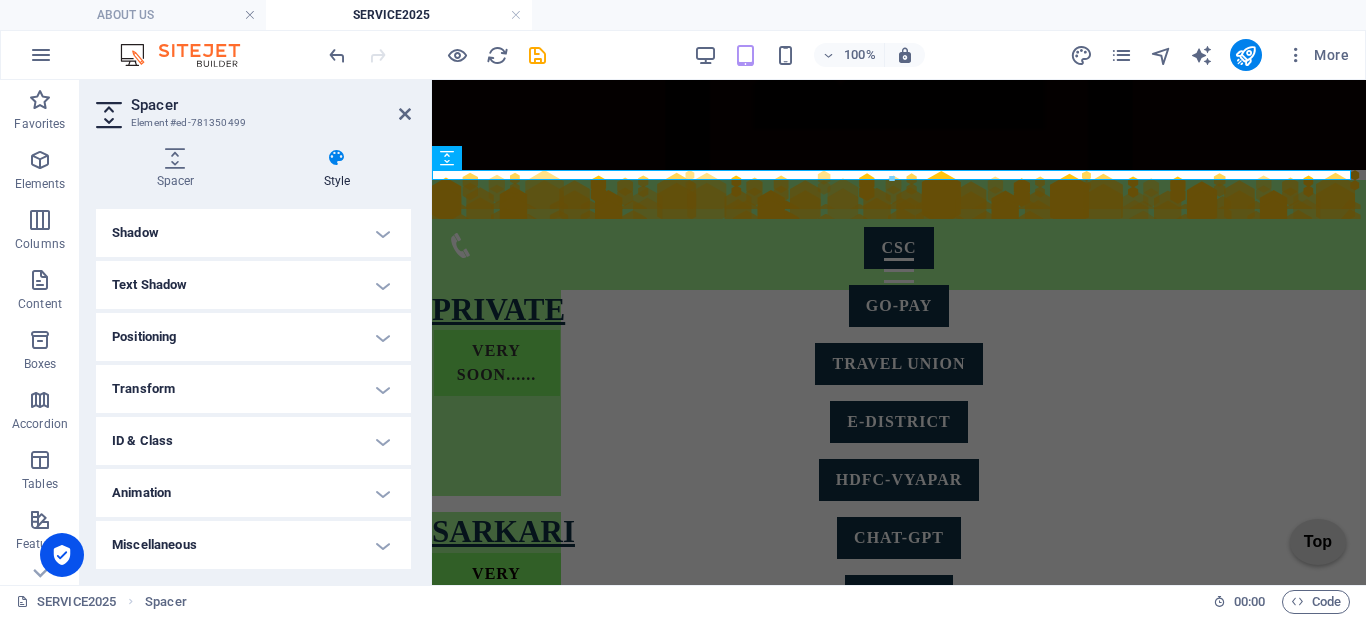 click on "Miscellaneous" at bounding box center (253, 545) 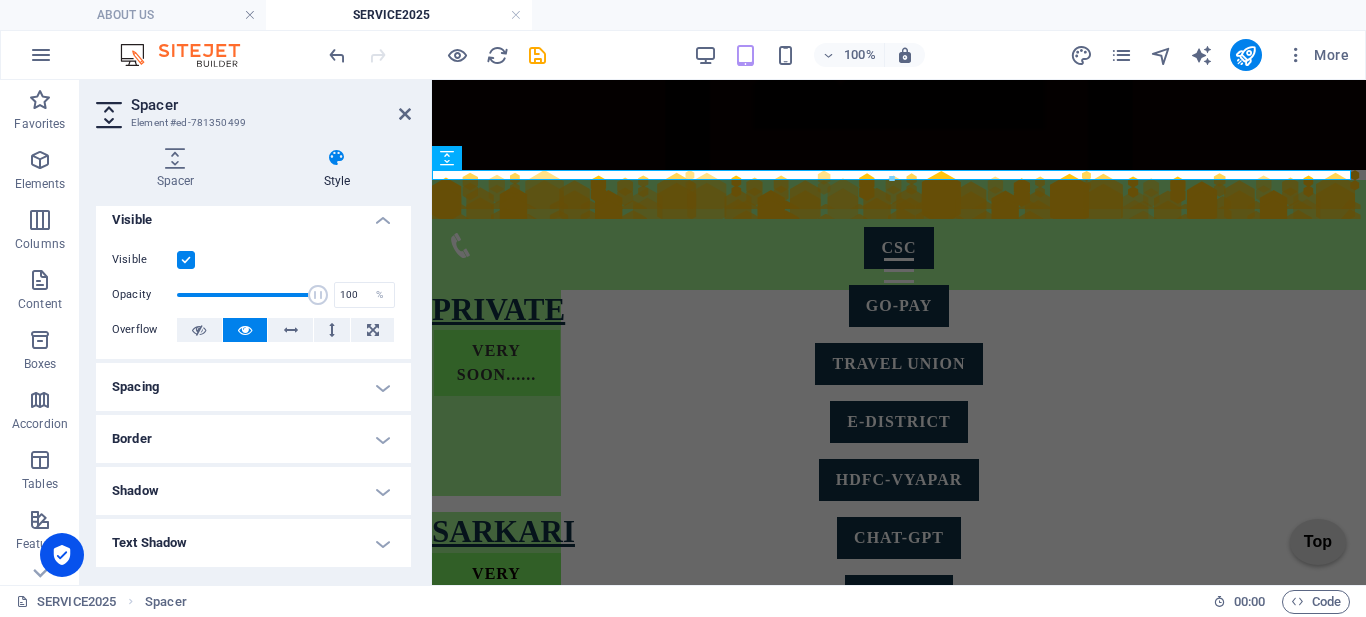 scroll, scrollTop: 0, scrollLeft: 0, axis: both 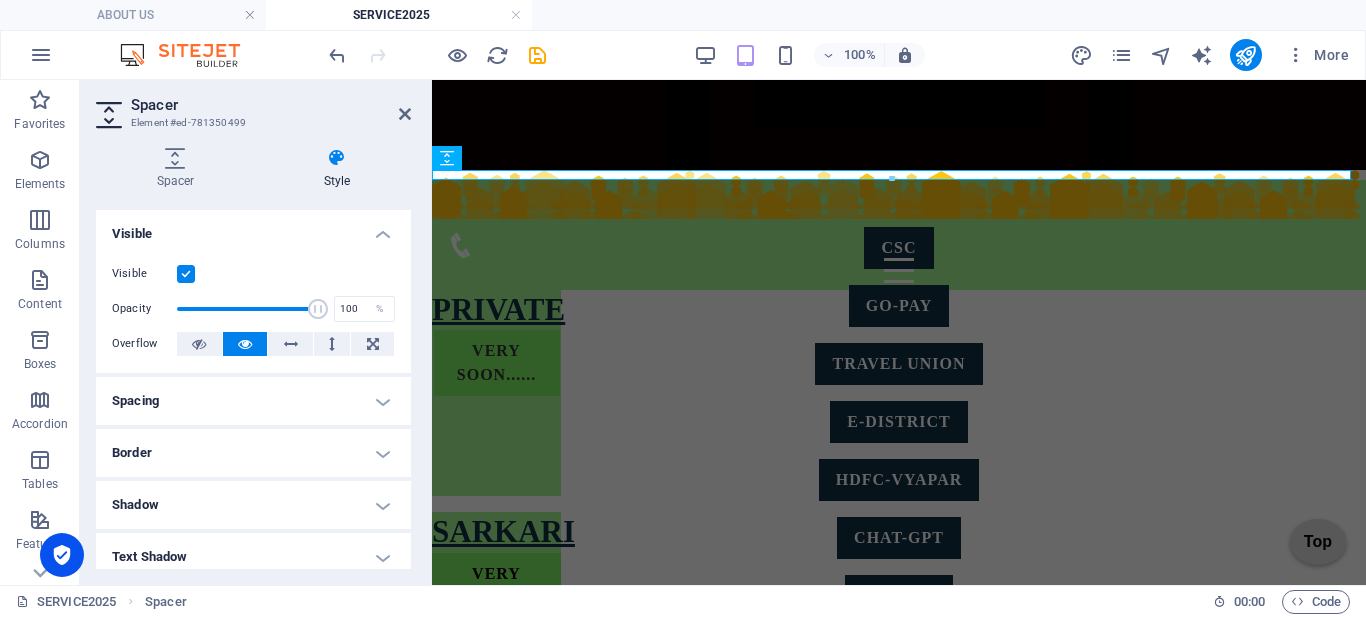 click on "Visible" at bounding box center (253, 228) 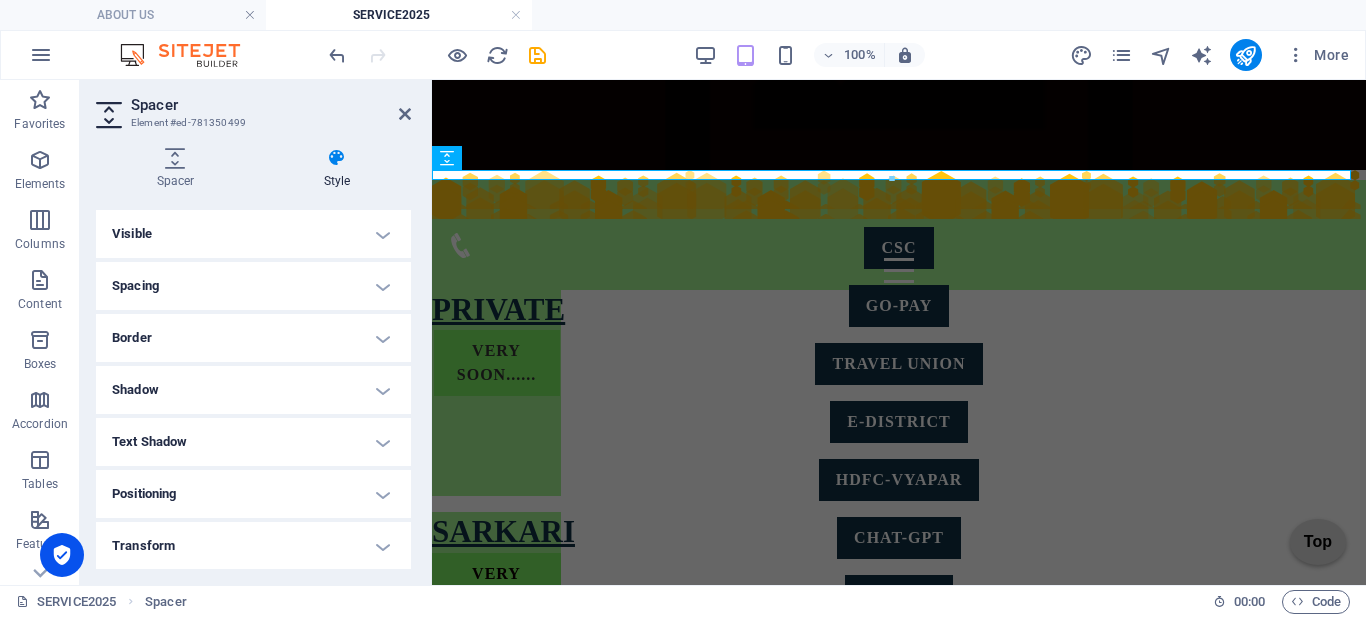 click on "Spacing" at bounding box center (253, 286) 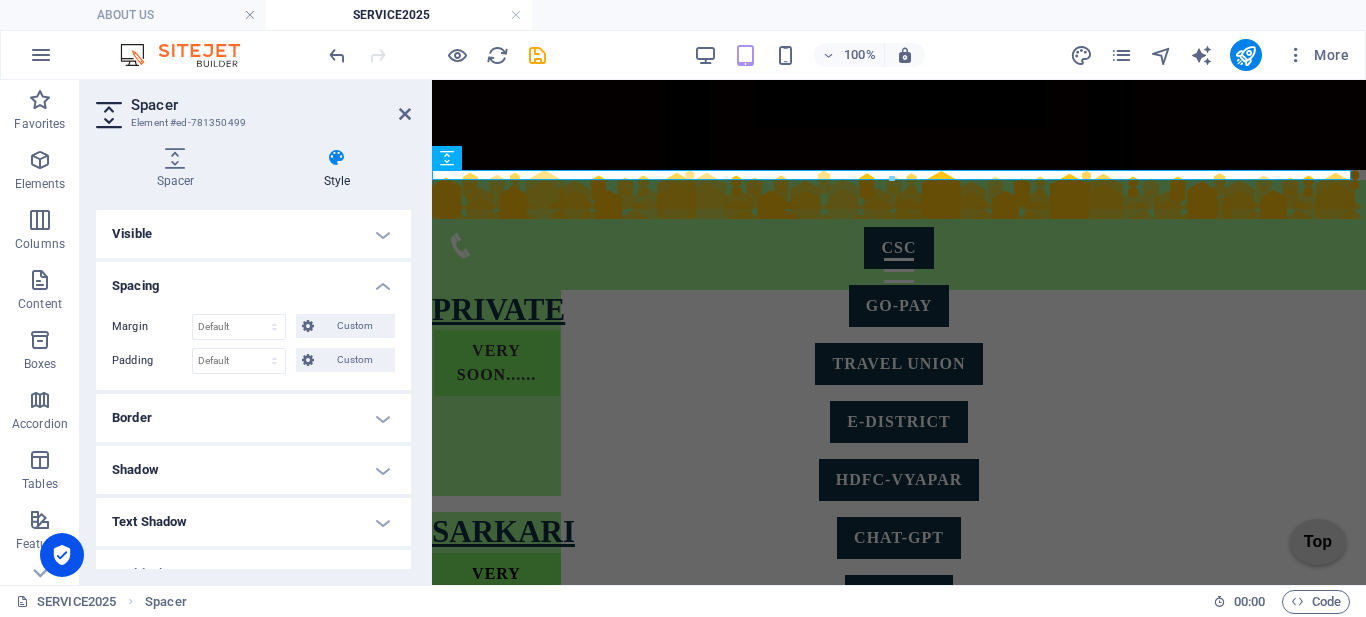 click on "Border" at bounding box center (253, 418) 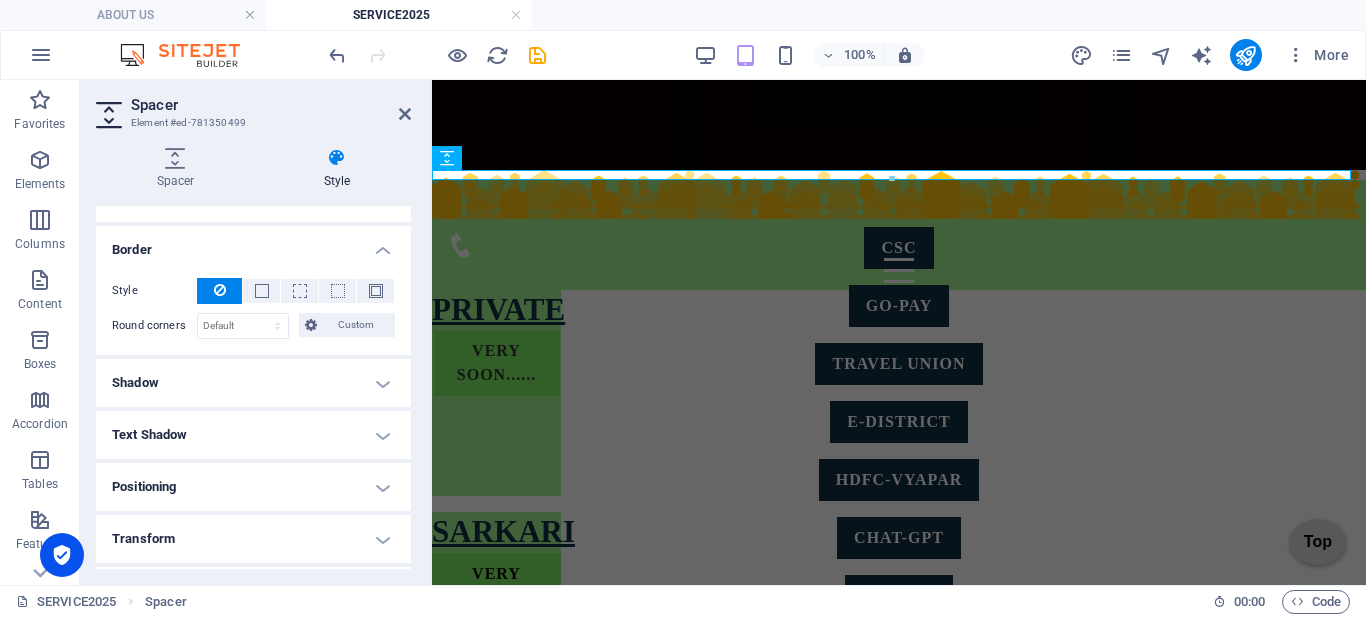 scroll, scrollTop: 200, scrollLeft: 0, axis: vertical 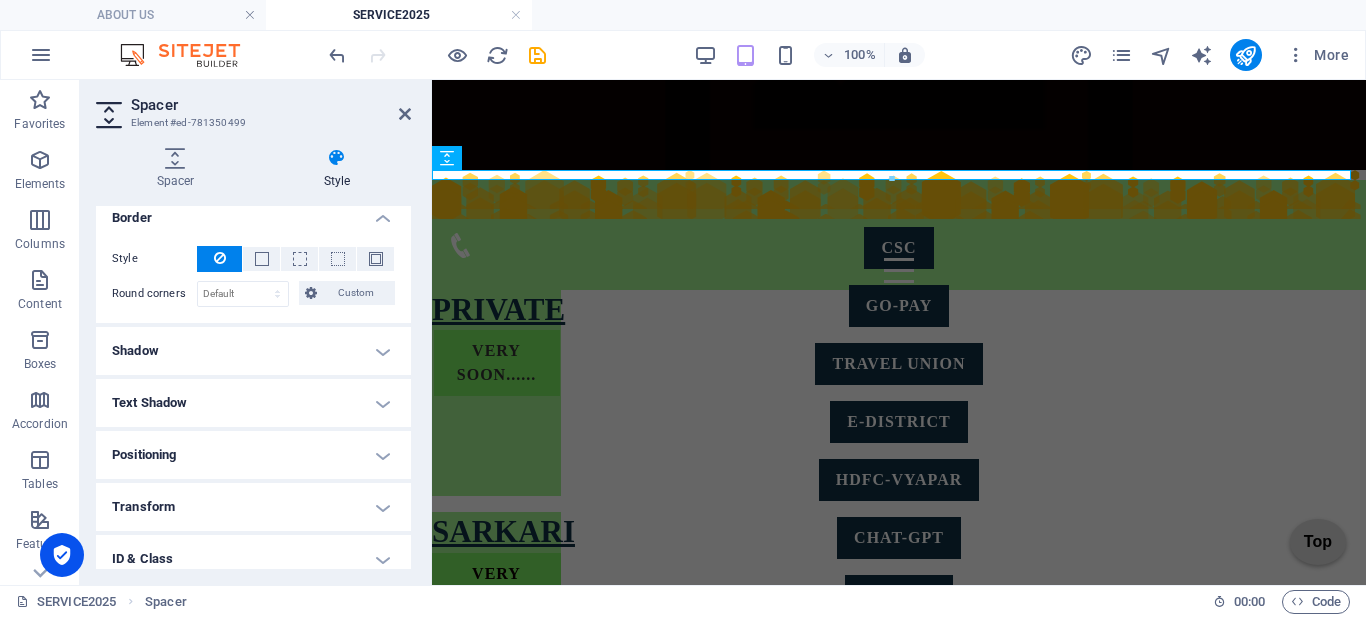 click on "Shadow" at bounding box center (253, 351) 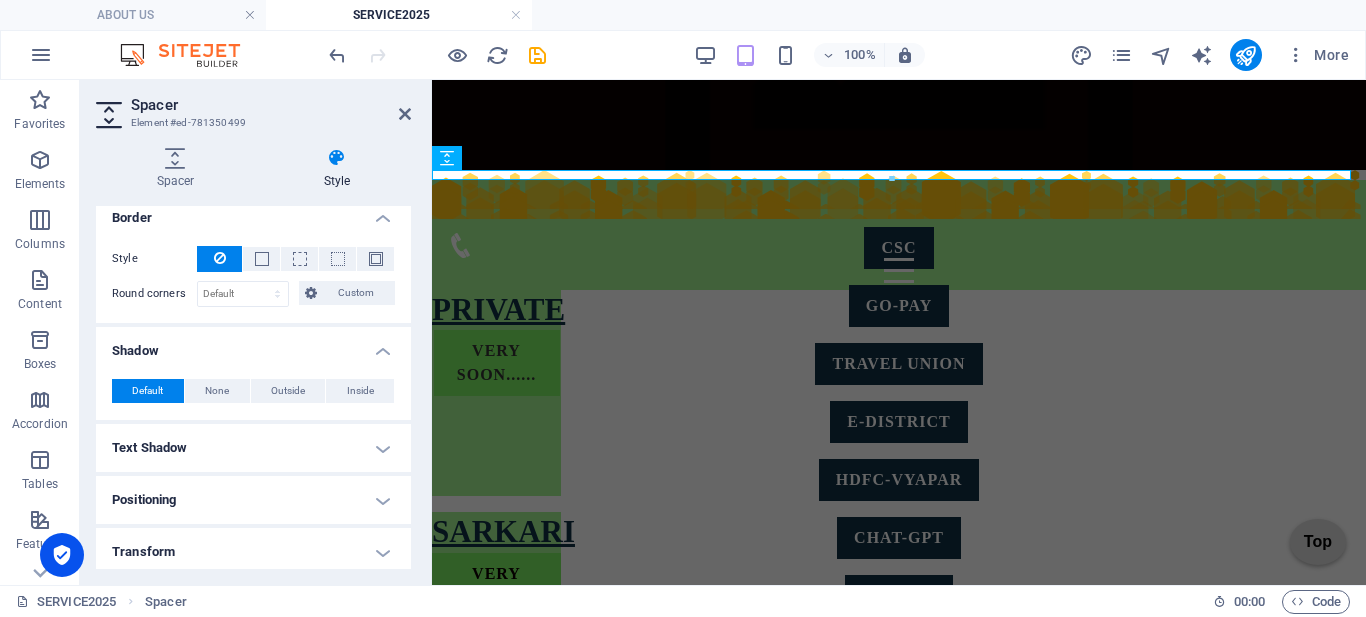 click on "Text Shadow" at bounding box center (253, 448) 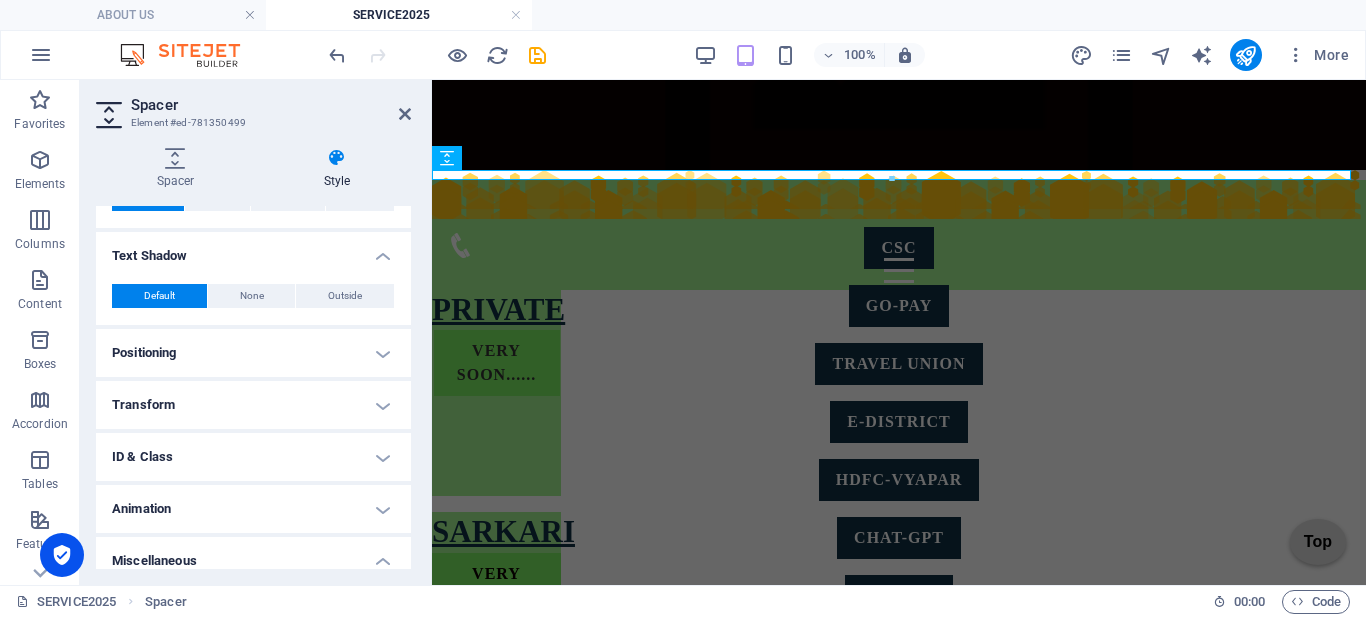 scroll, scrollTop: 400, scrollLeft: 0, axis: vertical 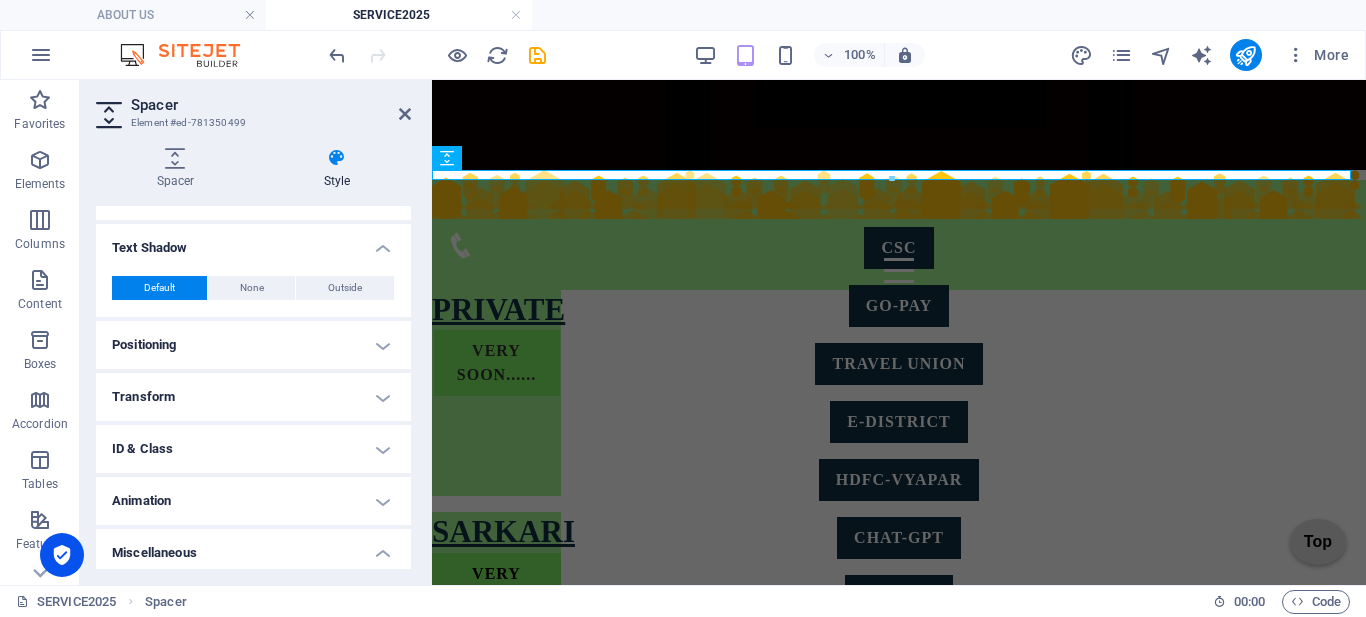 click on "Transform" at bounding box center (253, 397) 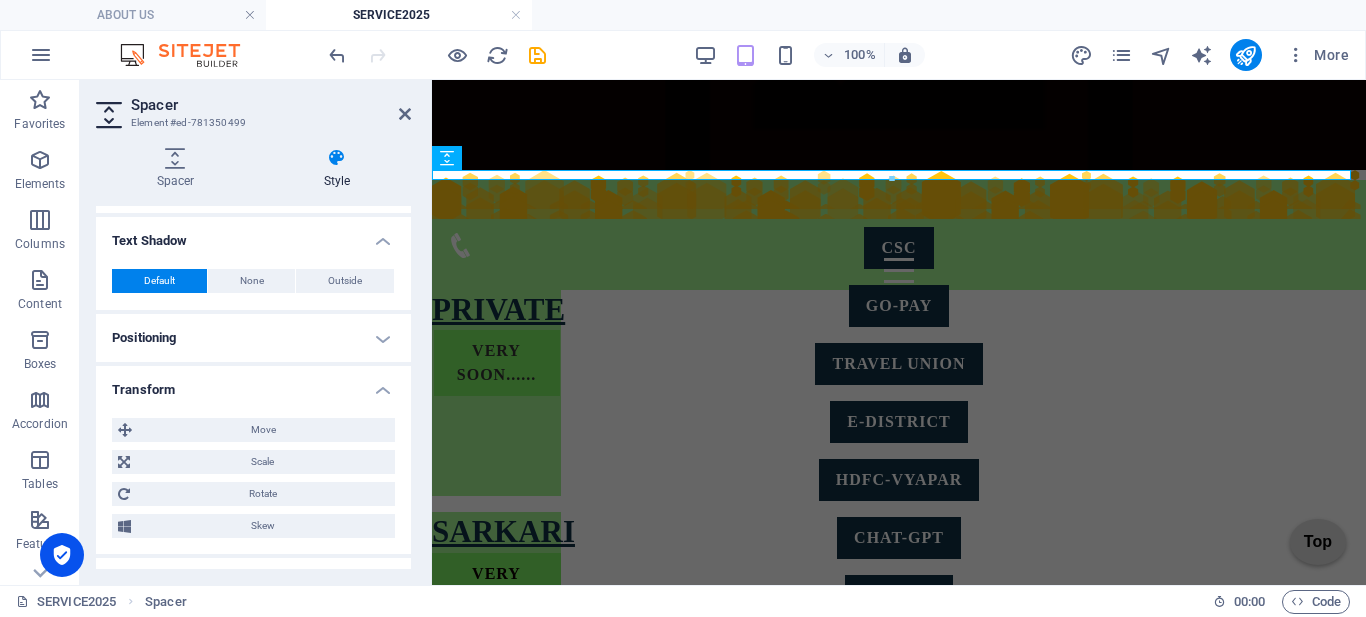 scroll, scrollTop: 400, scrollLeft: 0, axis: vertical 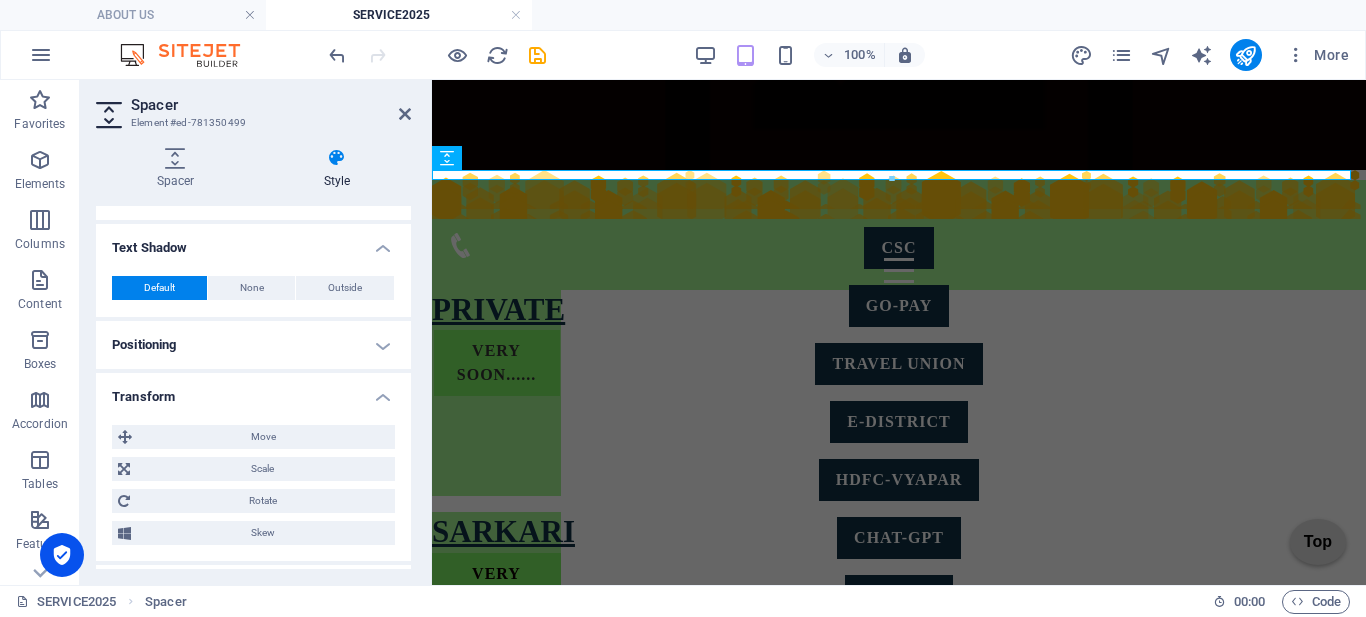 click on "Transform" at bounding box center (253, 391) 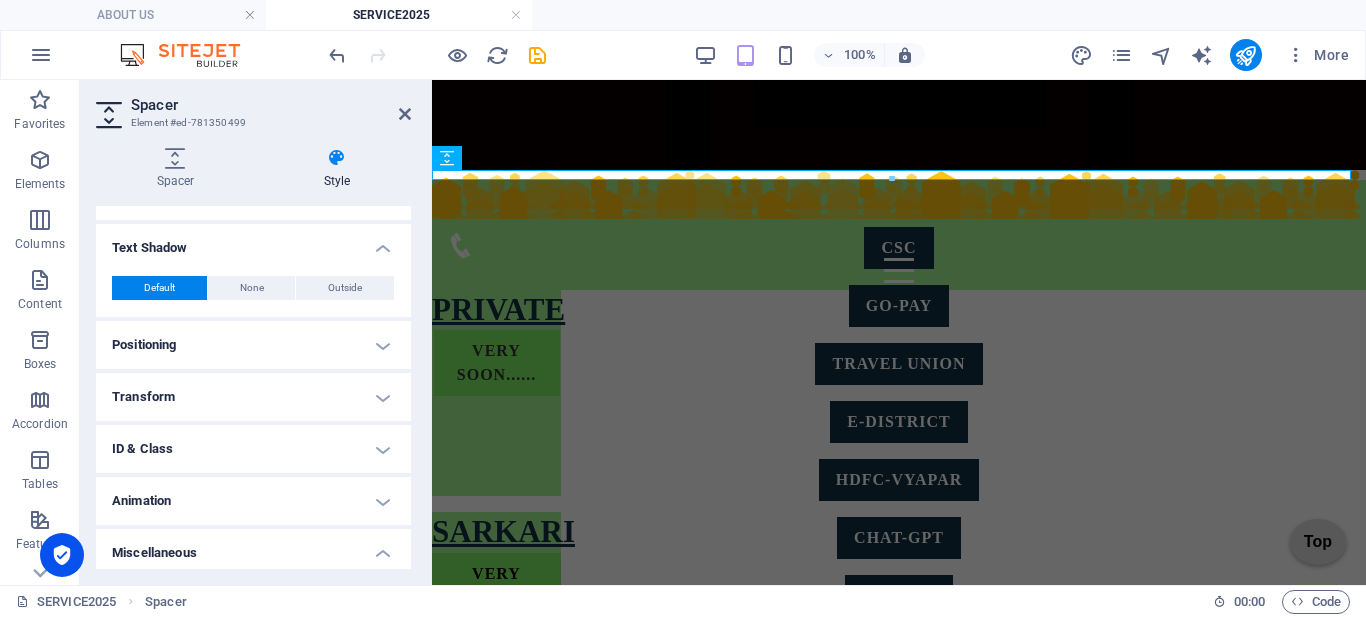 click on "Positioning" at bounding box center [253, 345] 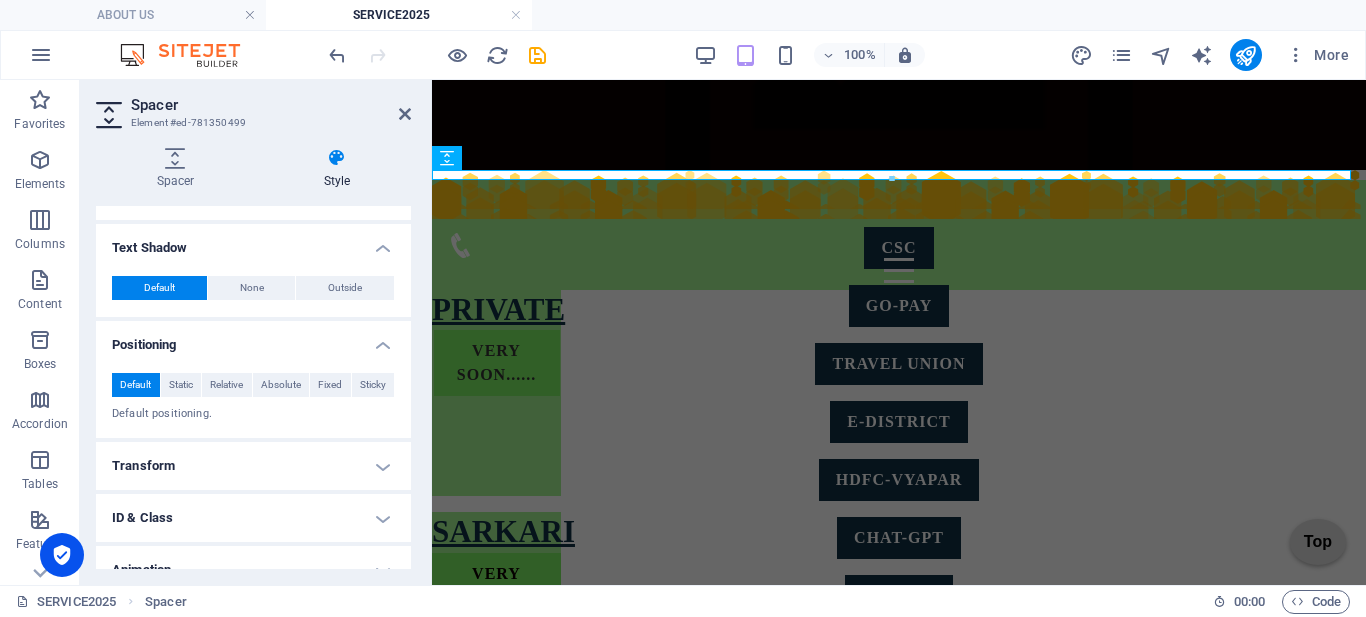 click on "Text Shadow" at bounding box center (253, 242) 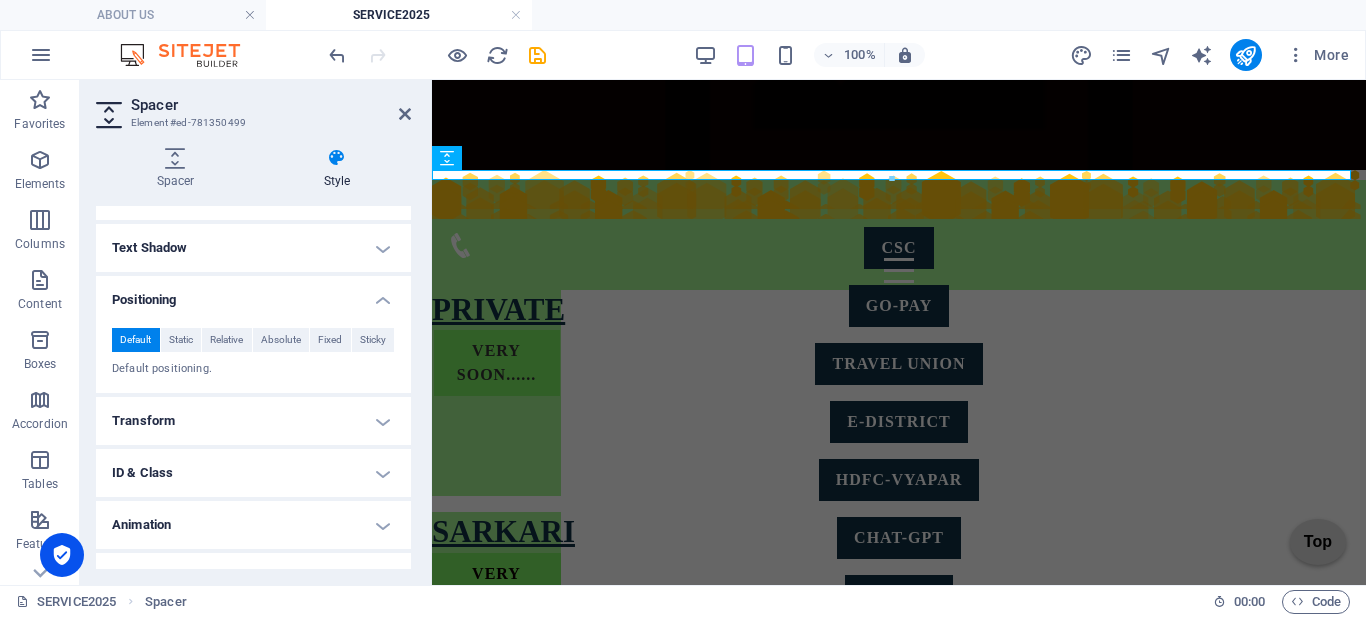 click on "Positioning" at bounding box center (253, 294) 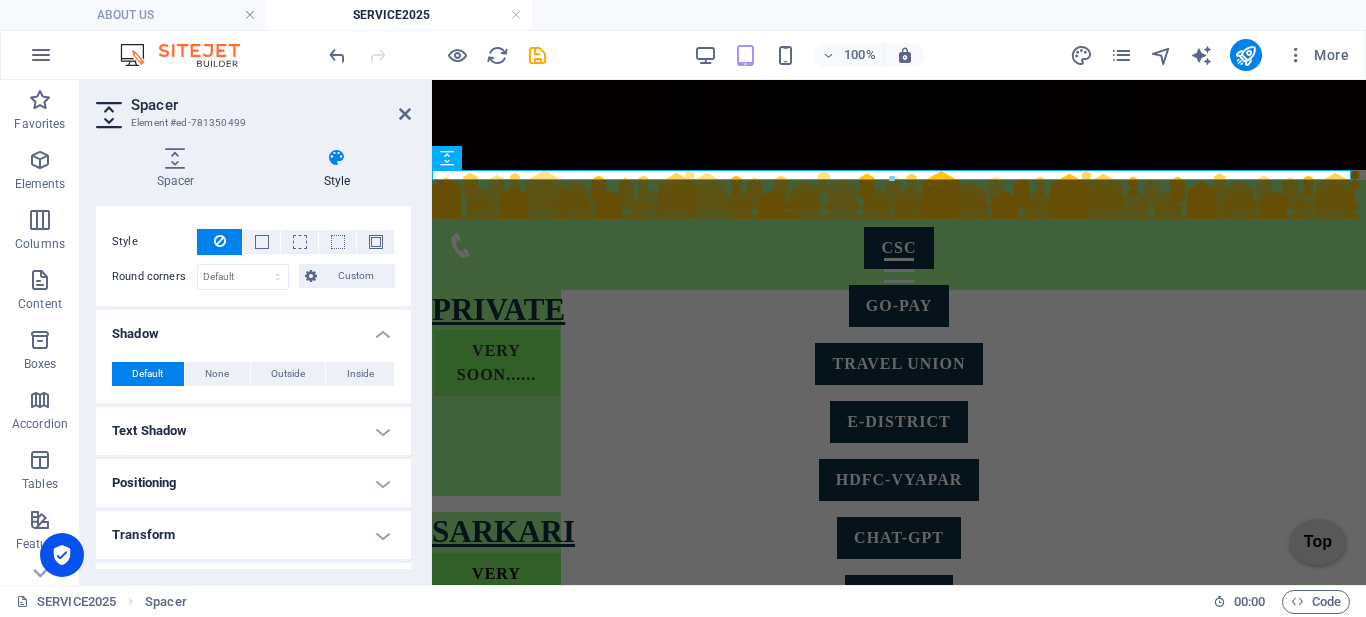 scroll, scrollTop: 200, scrollLeft: 0, axis: vertical 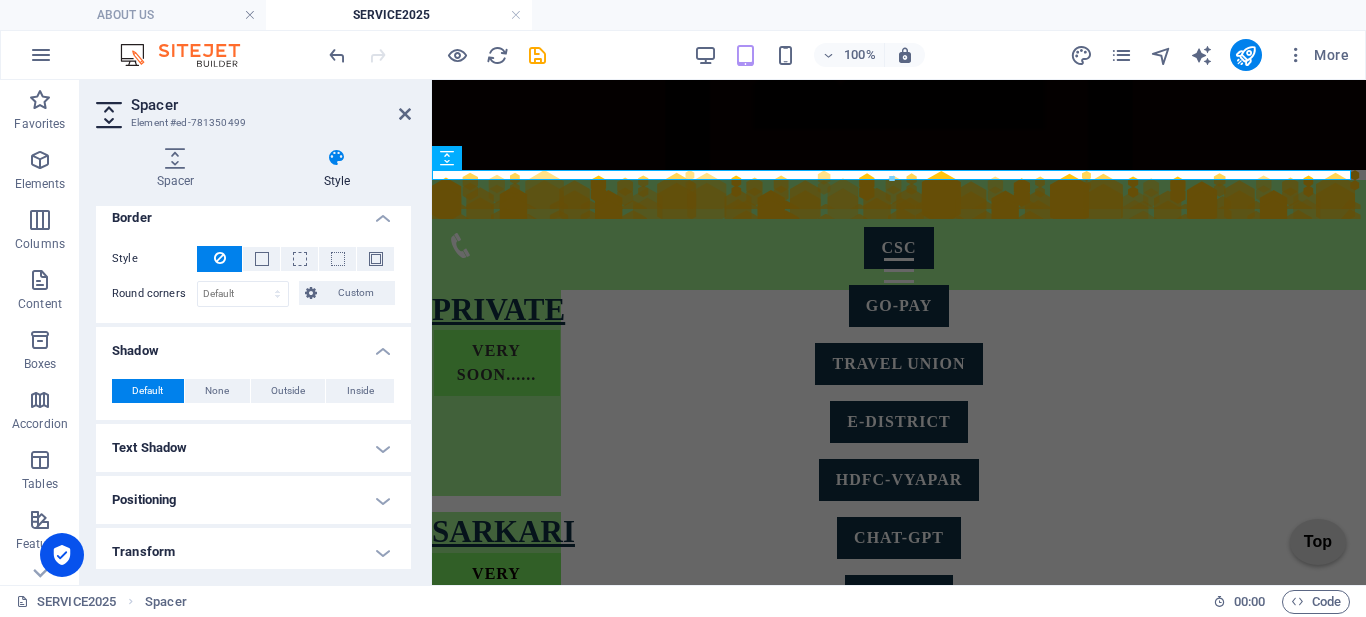 click on "Shadow" at bounding box center [253, 345] 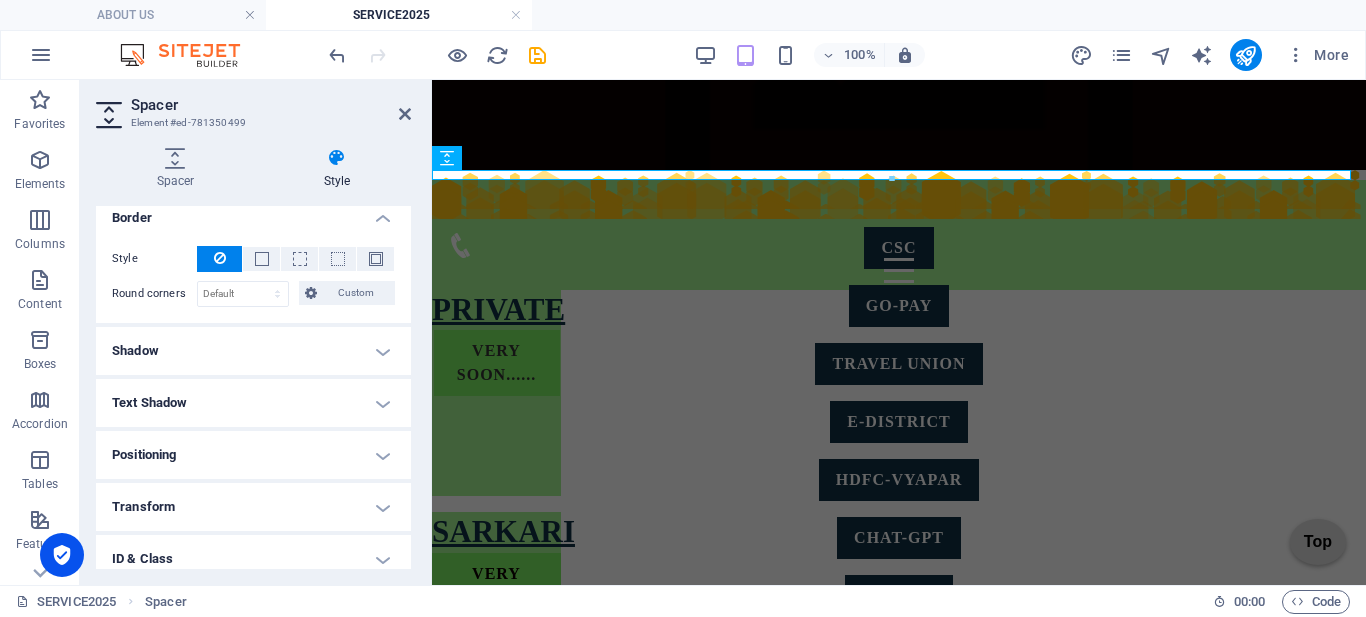 click on "Border" at bounding box center (253, 212) 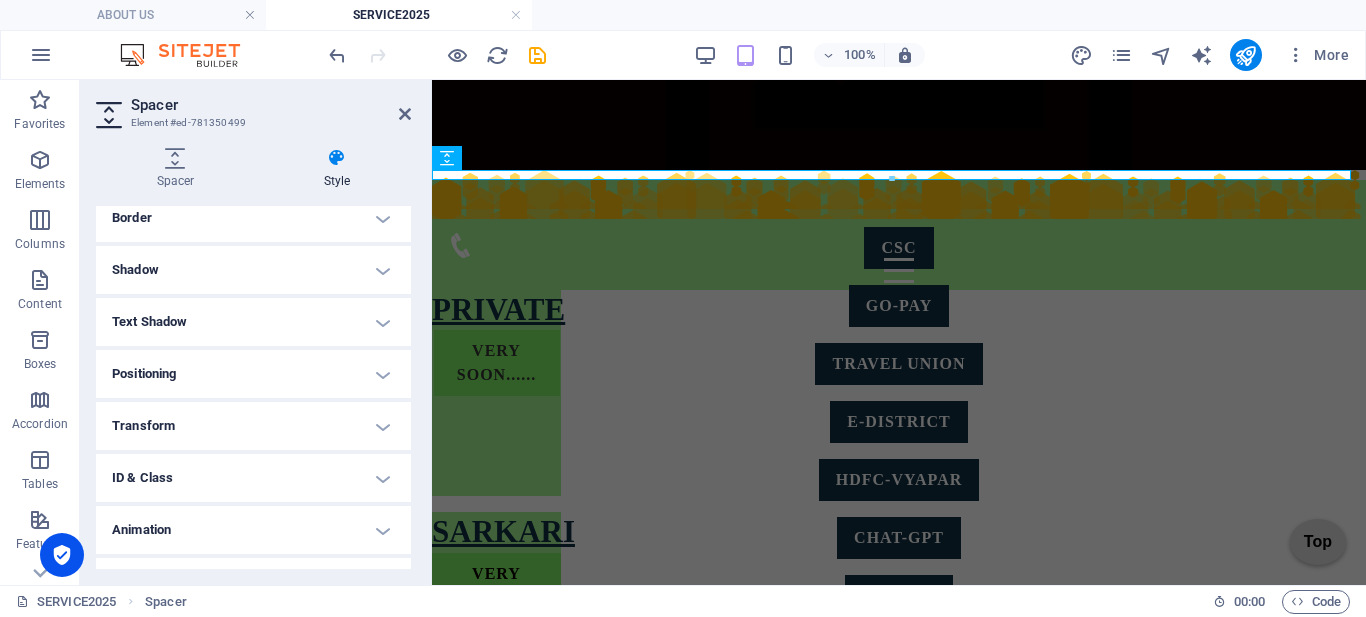 click on "Element #ed-781350499" at bounding box center [251, 123] 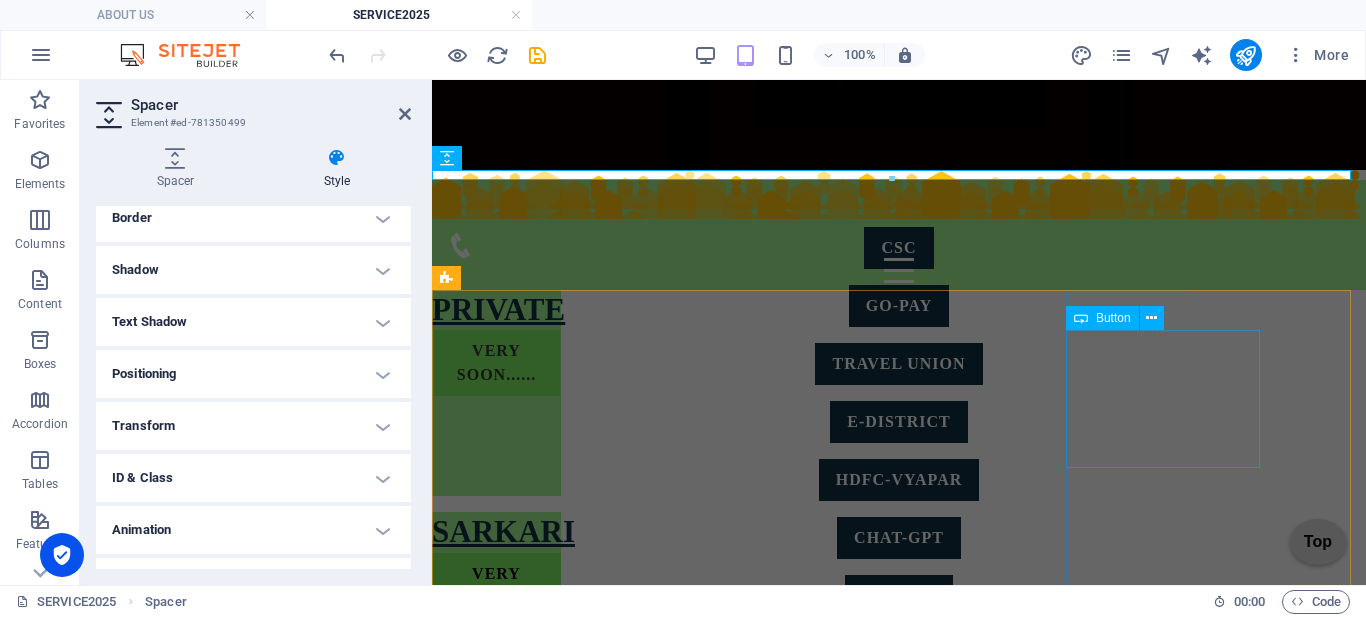 click on "[GEOGRAPHIC_DATA] Shops and Commercial Establishments Act, 1962," at bounding box center (496, 1390) 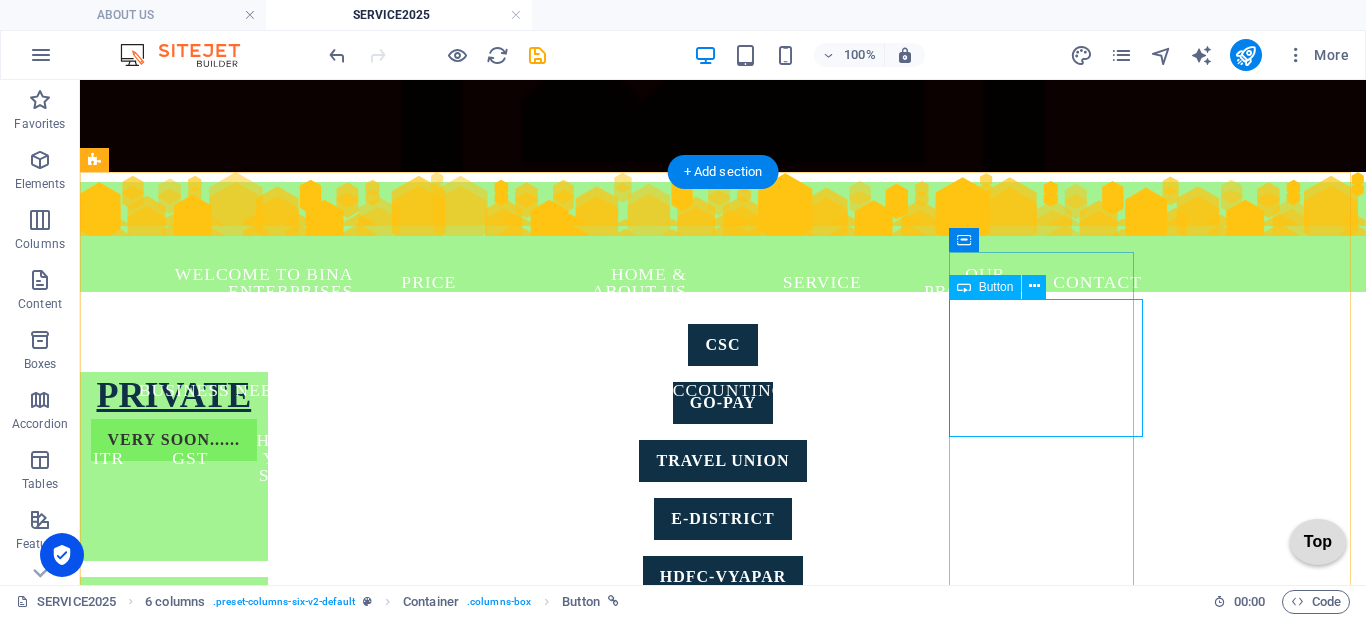 scroll, scrollTop: 161, scrollLeft: 0, axis: vertical 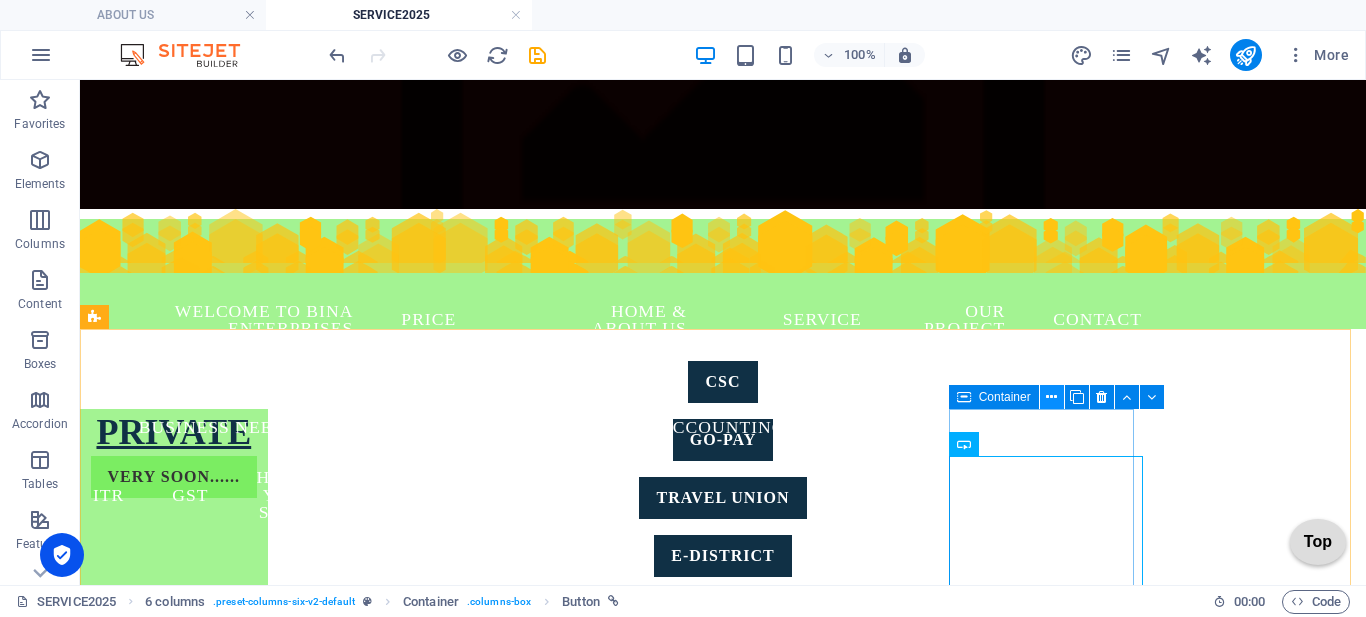 click at bounding box center (1051, 397) 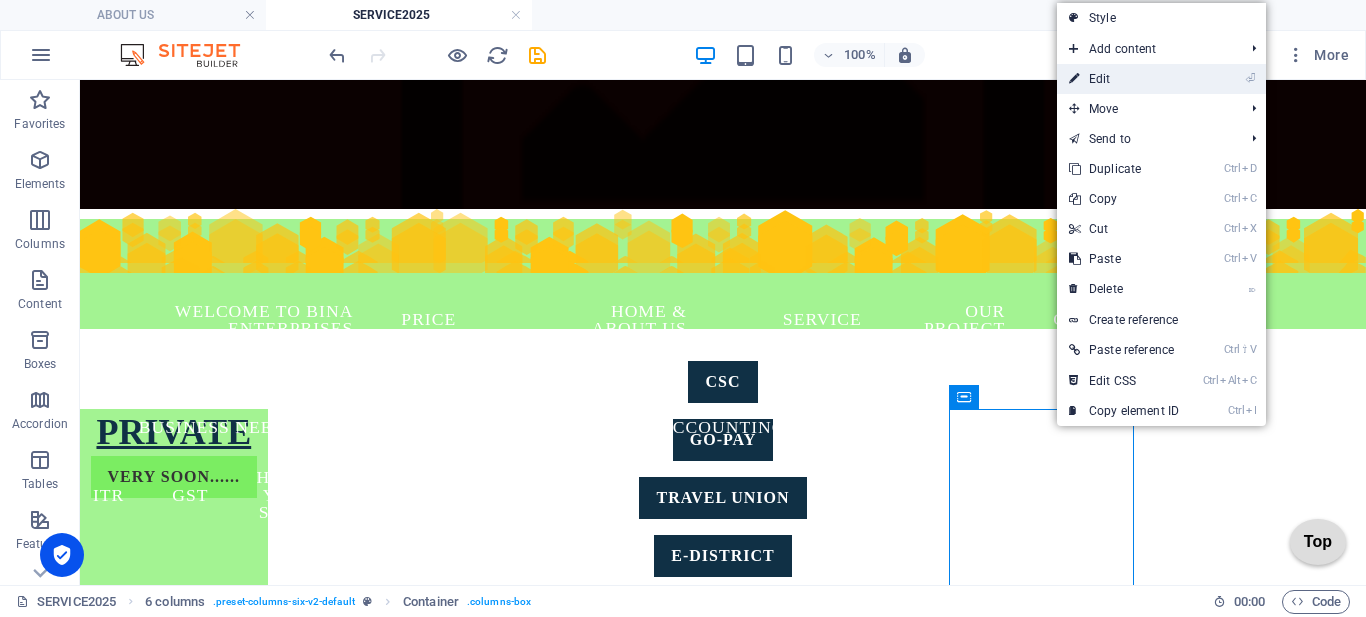 click on "⏎  Edit" at bounding box center (1124, 79) 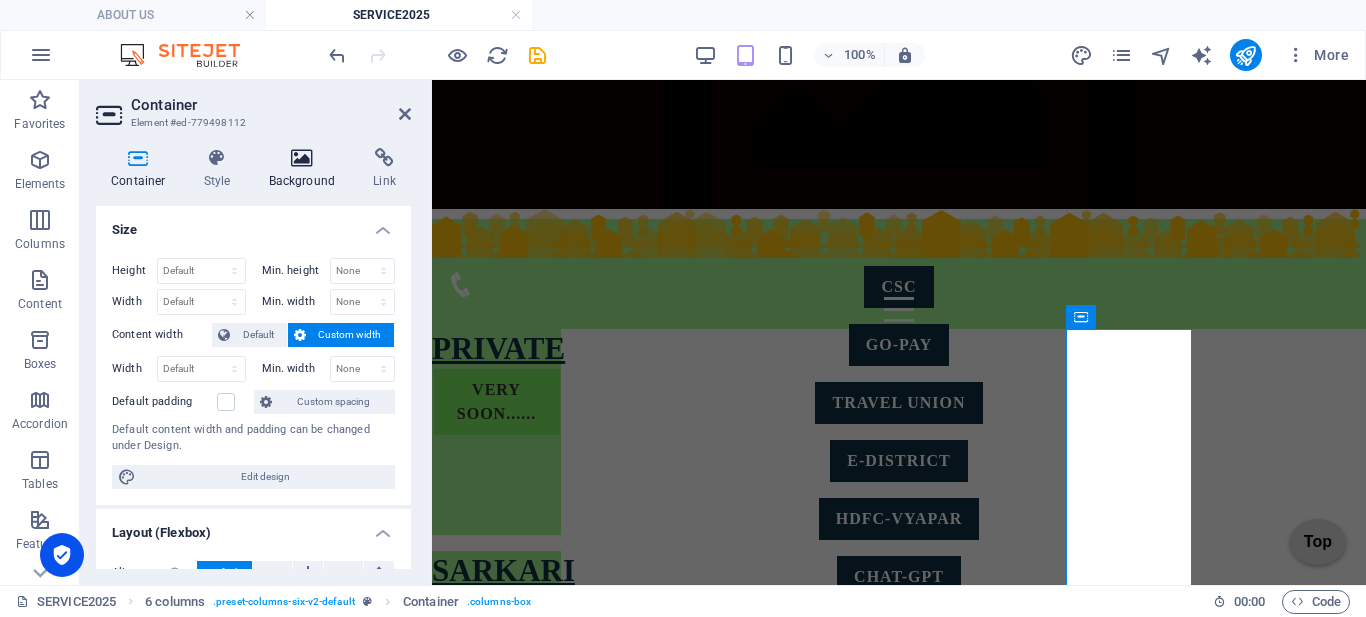 click on "Background" at bounding box center (306, 169) 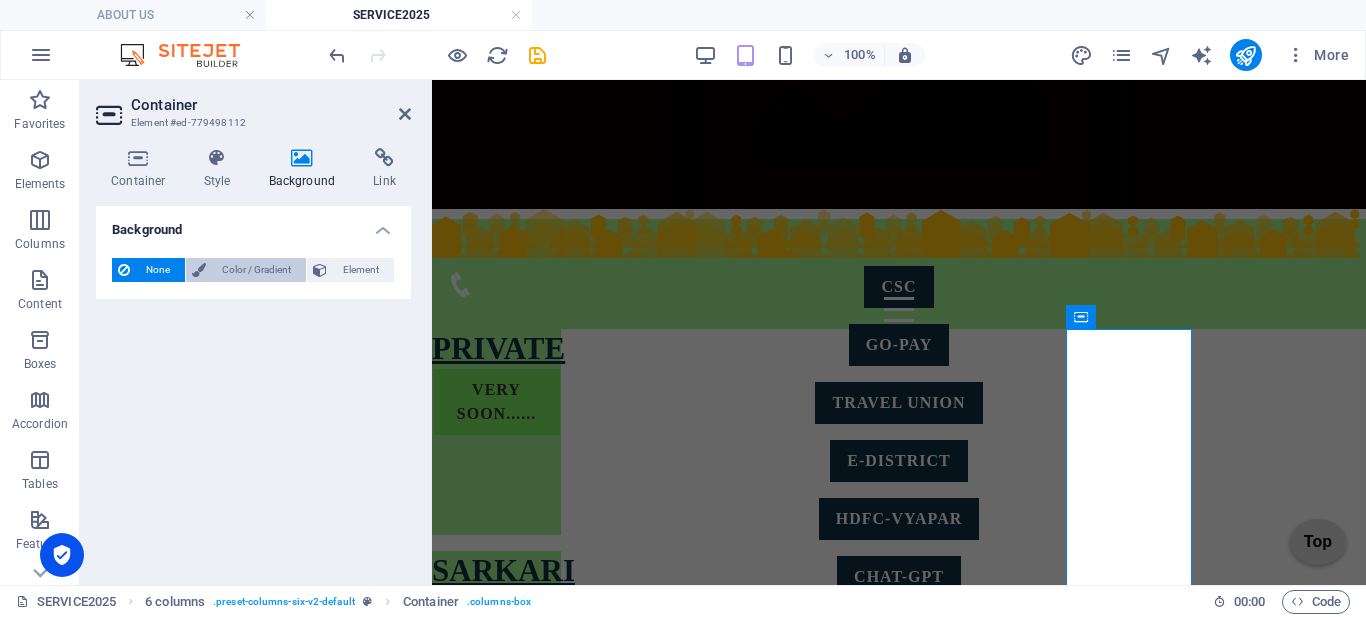click on "Color / Gradient" at bounding box center (256, 270) 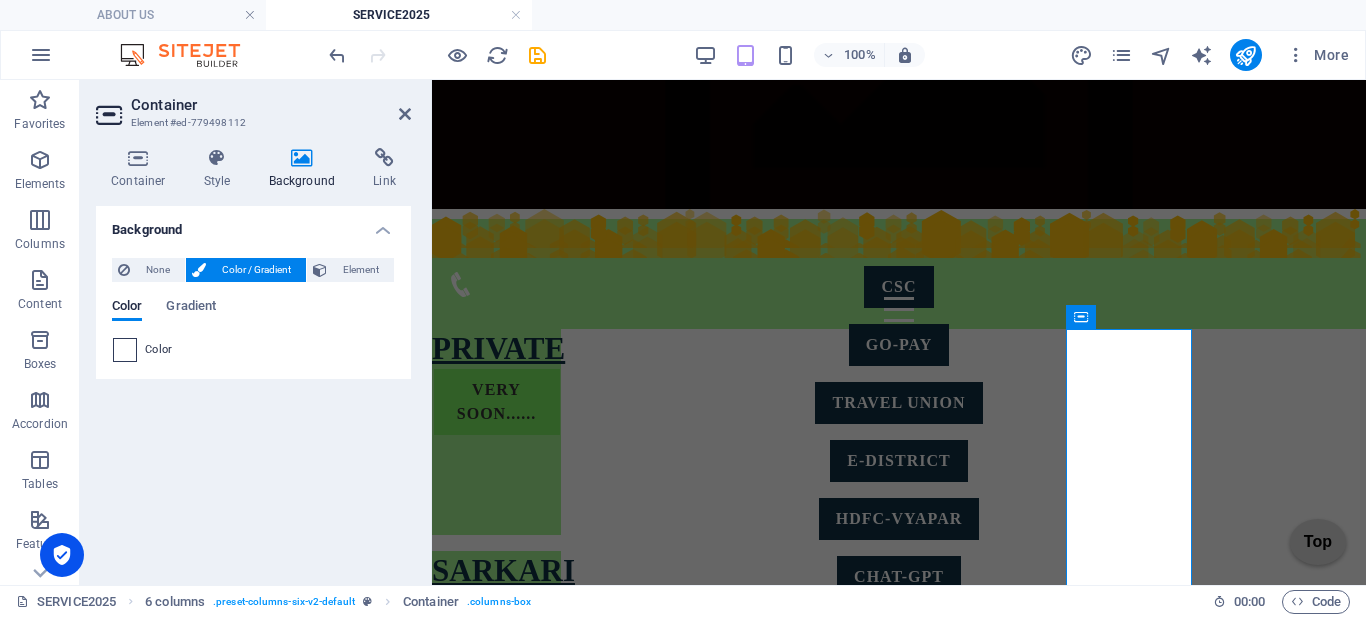 click at bounding box center [125, 350] 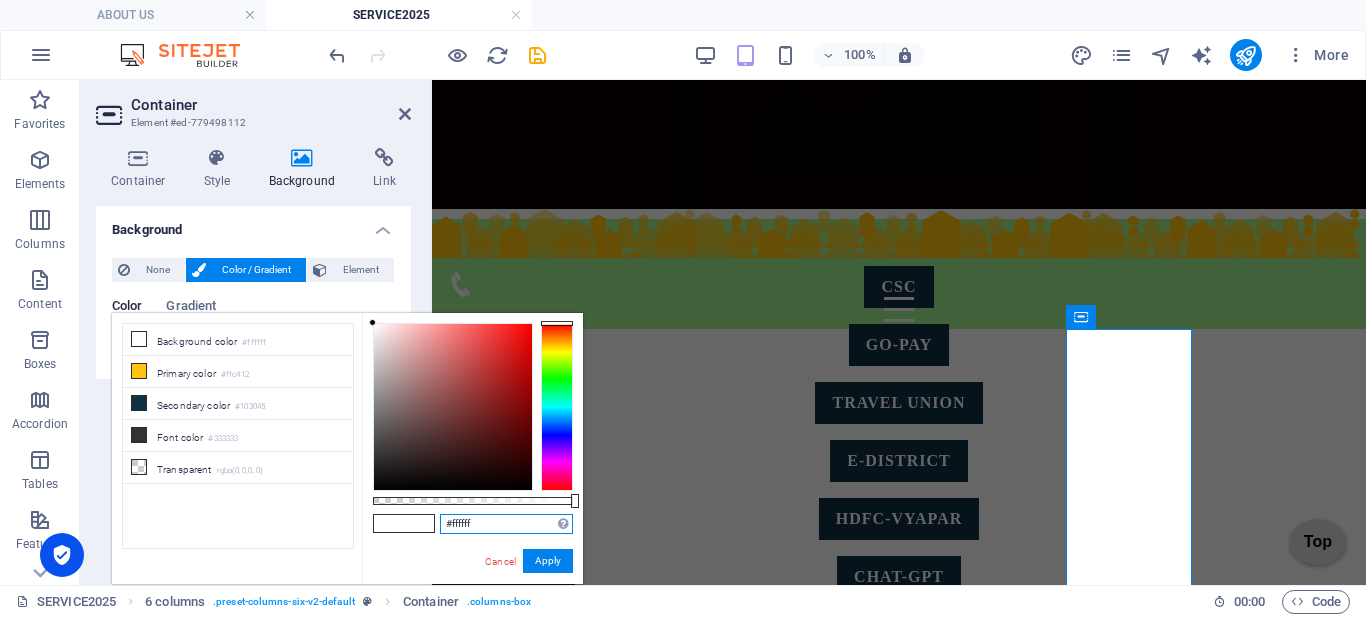 drag, startPoint x: 475, startPoint y: 523, endPoint x: 439, endPoint y: 520, distance: 36.124783 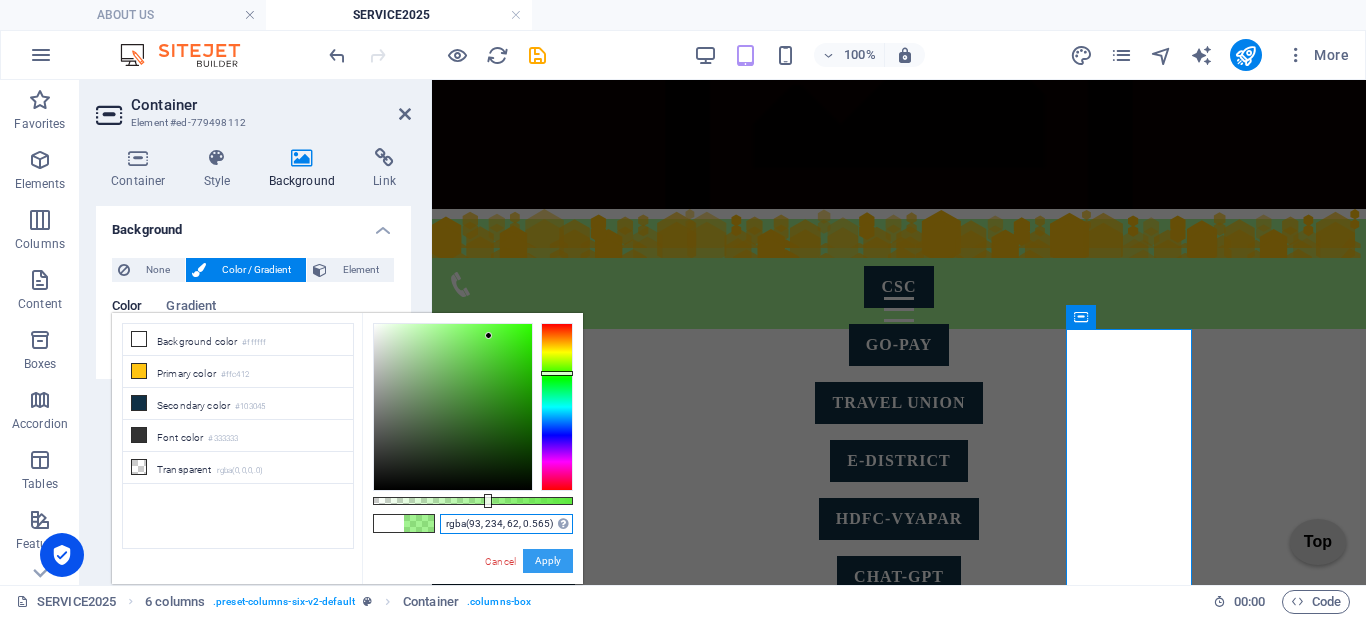 type on "rgba(93, 234, 62, 0.565)" 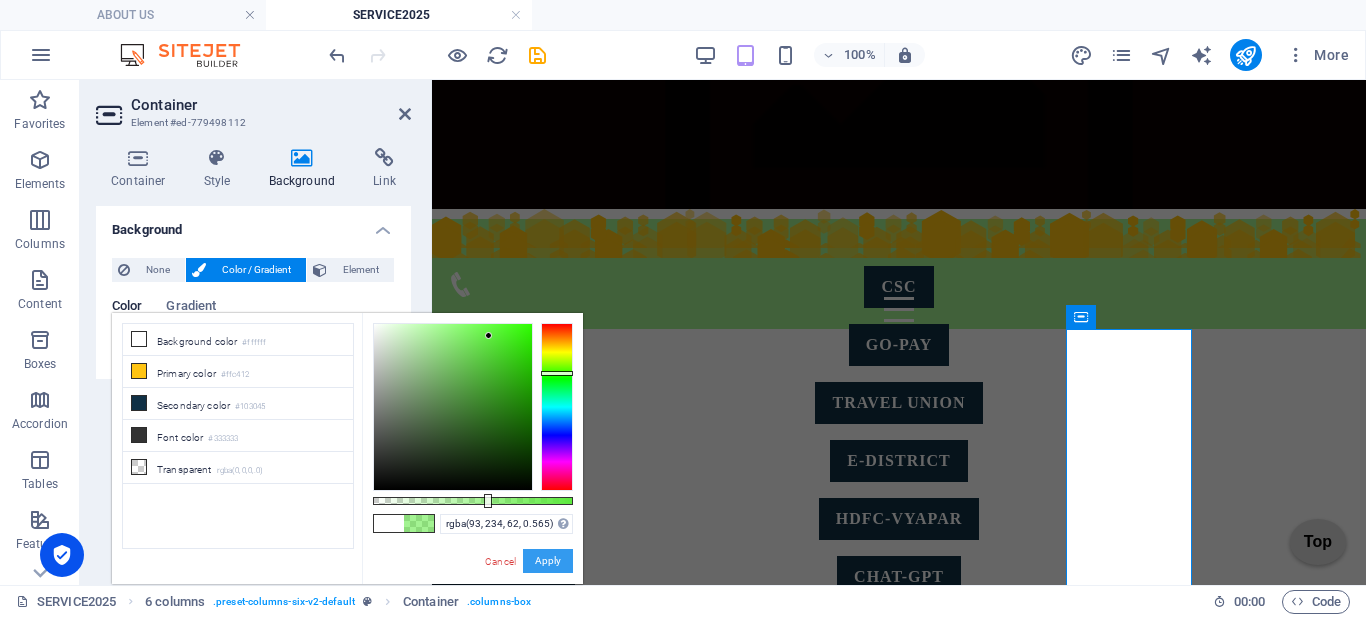 click on "Apply" at bounding box center [548, 561] 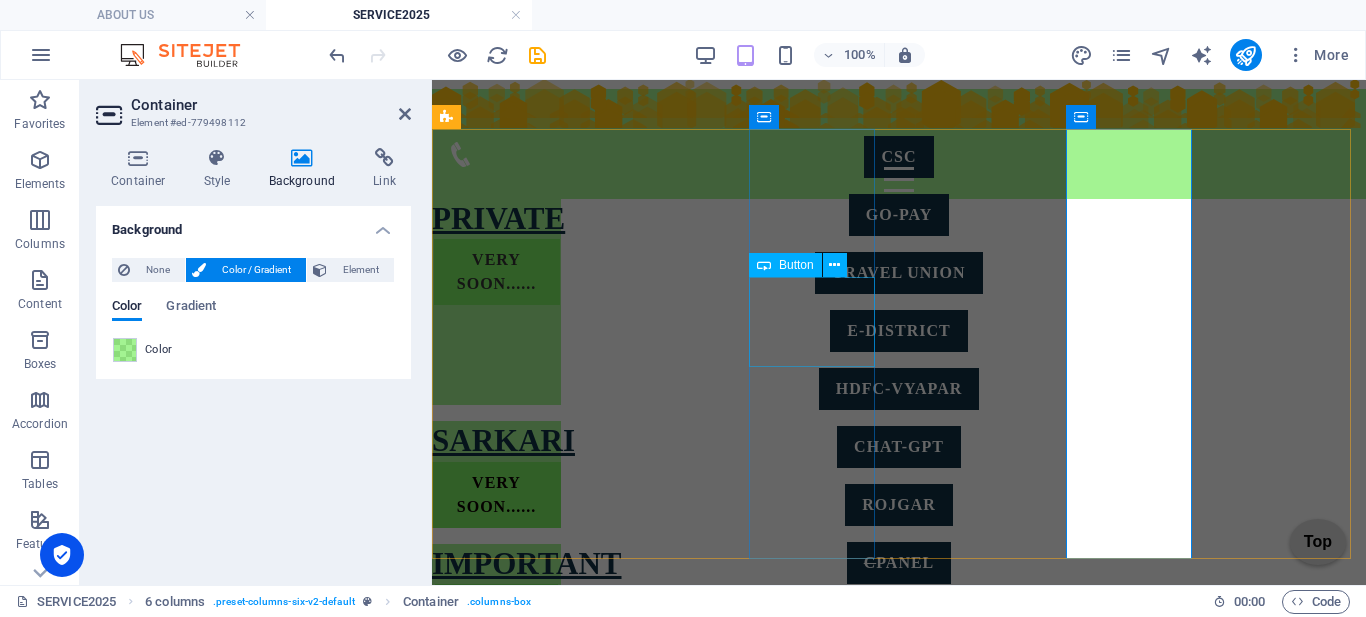 scroll, scrollTop: 261, scrollLeft: 0, axis: vertical 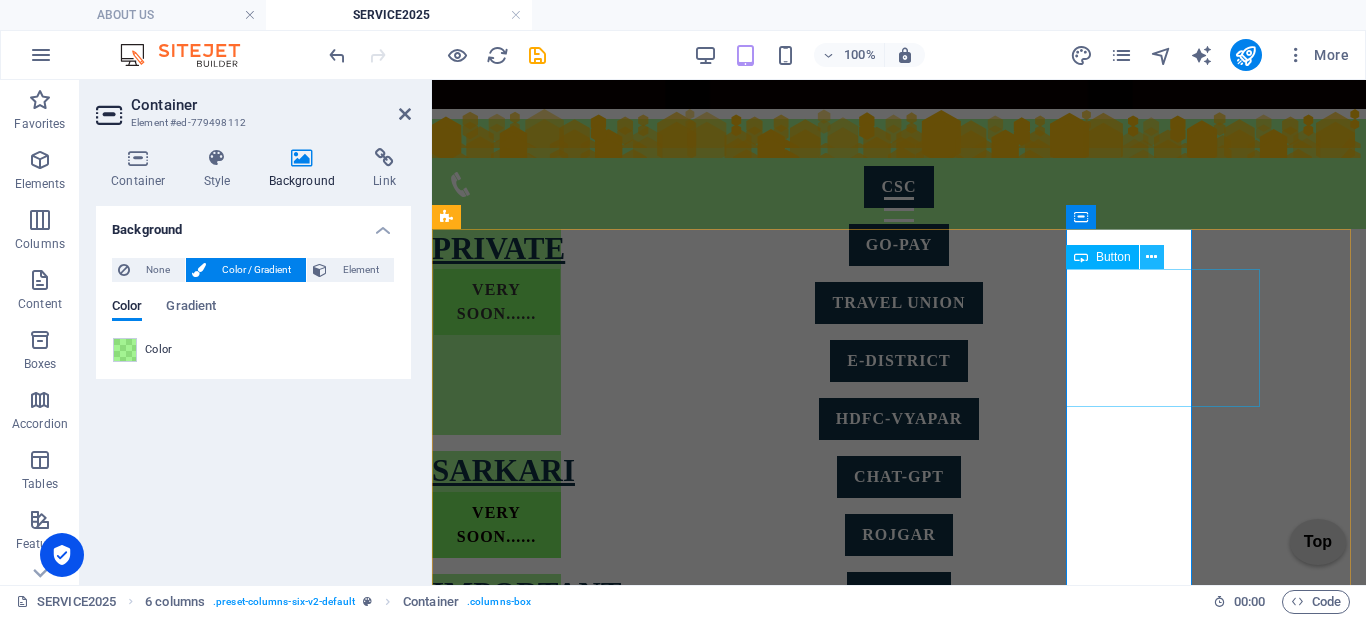 click at bounding box center [1151, 257] 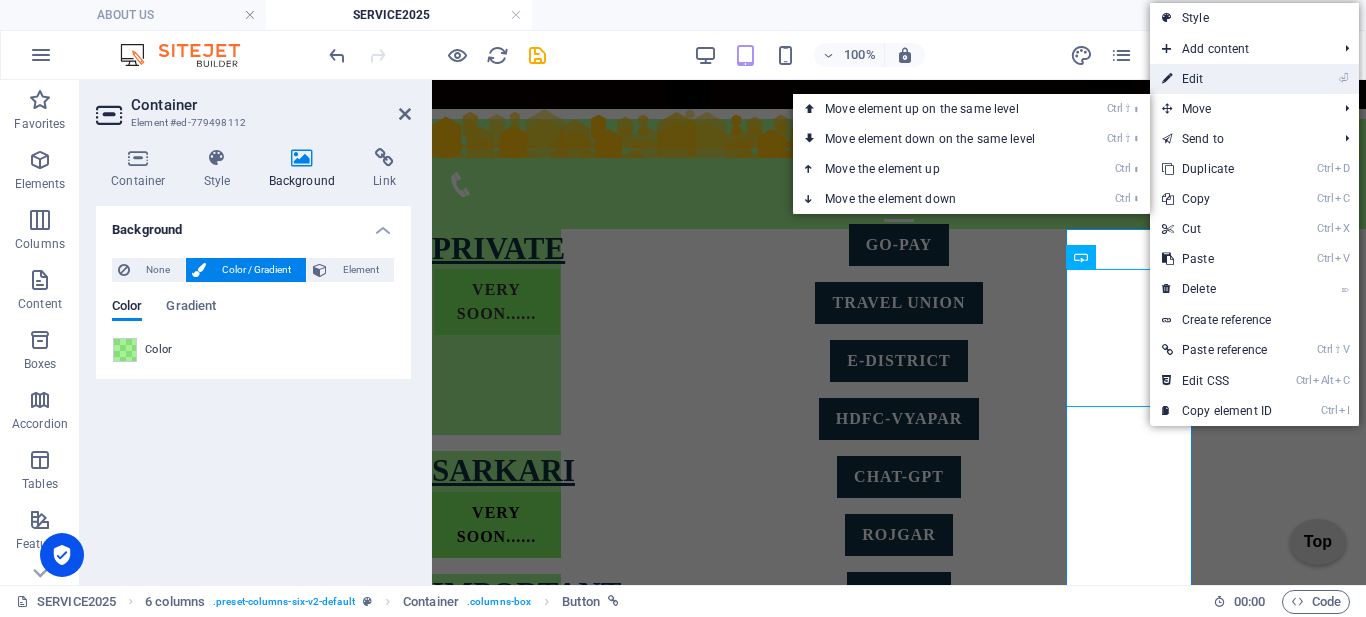 drag, startPoint x: 1188, startPoint y: 78, endPoint x: 289, endPoint y: 116, distance: 899.80273 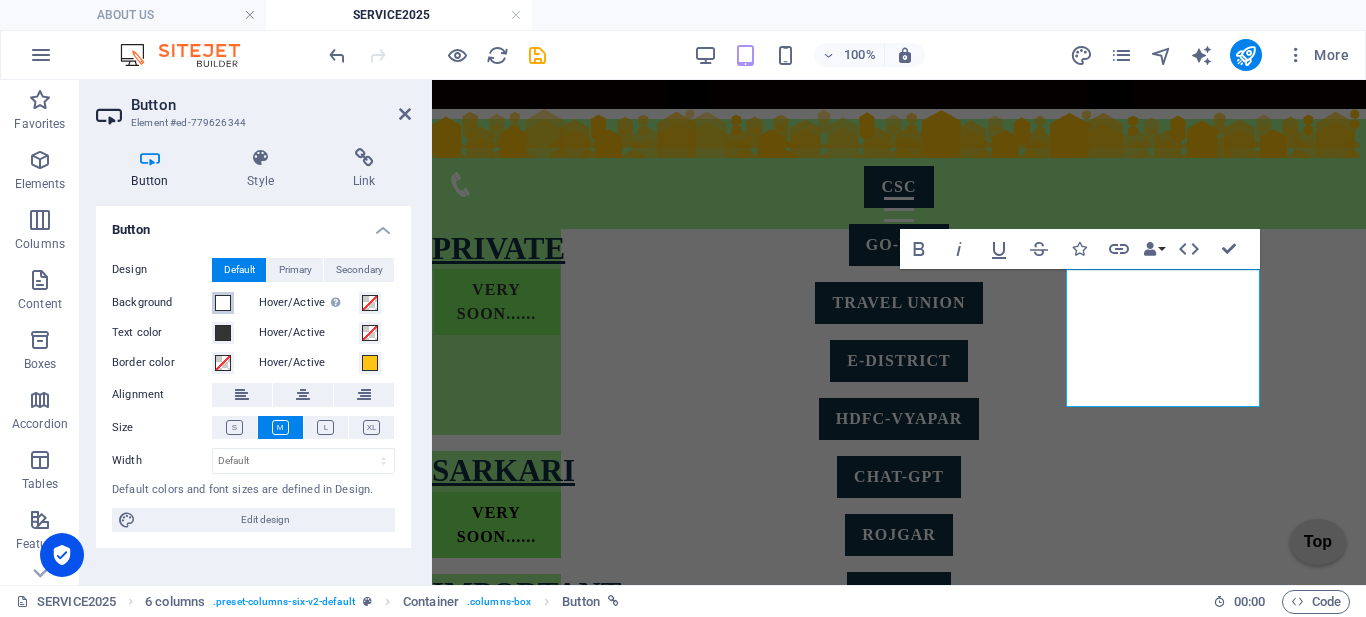 click at bounding box center [223, 303] 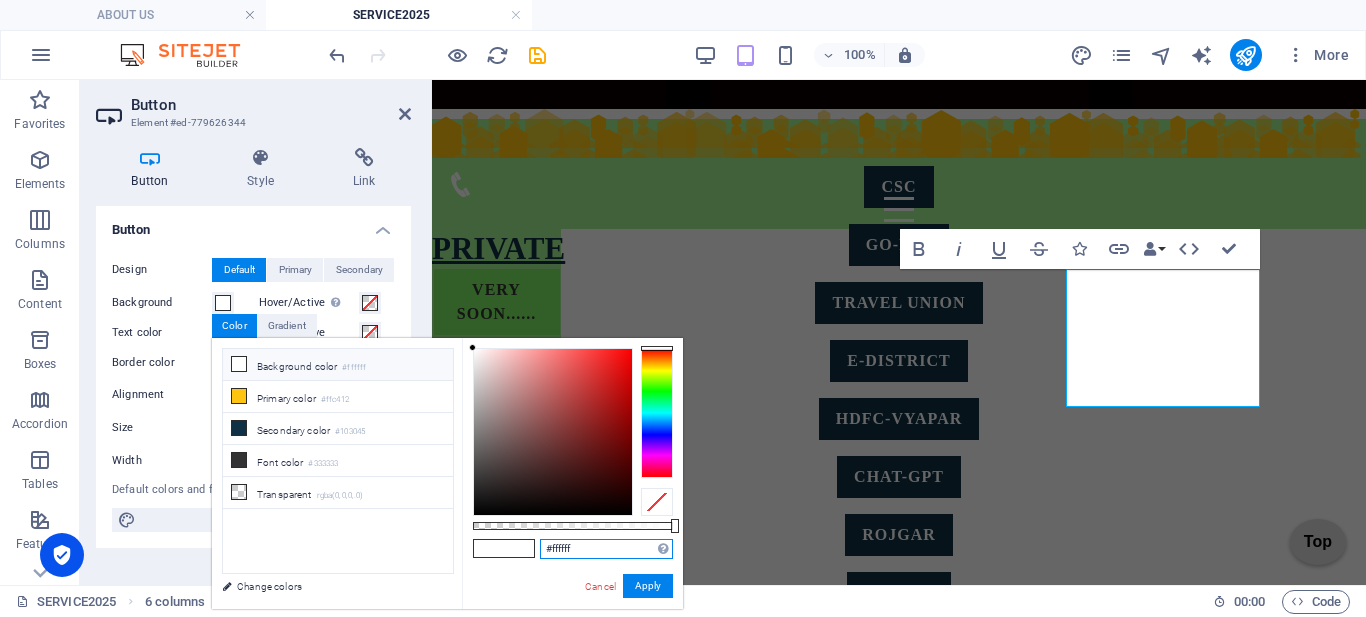 drag, startPoint x: 600, startPoint y: 552, endPoint x: 460, endPoint y: 562, distance: 140.35669 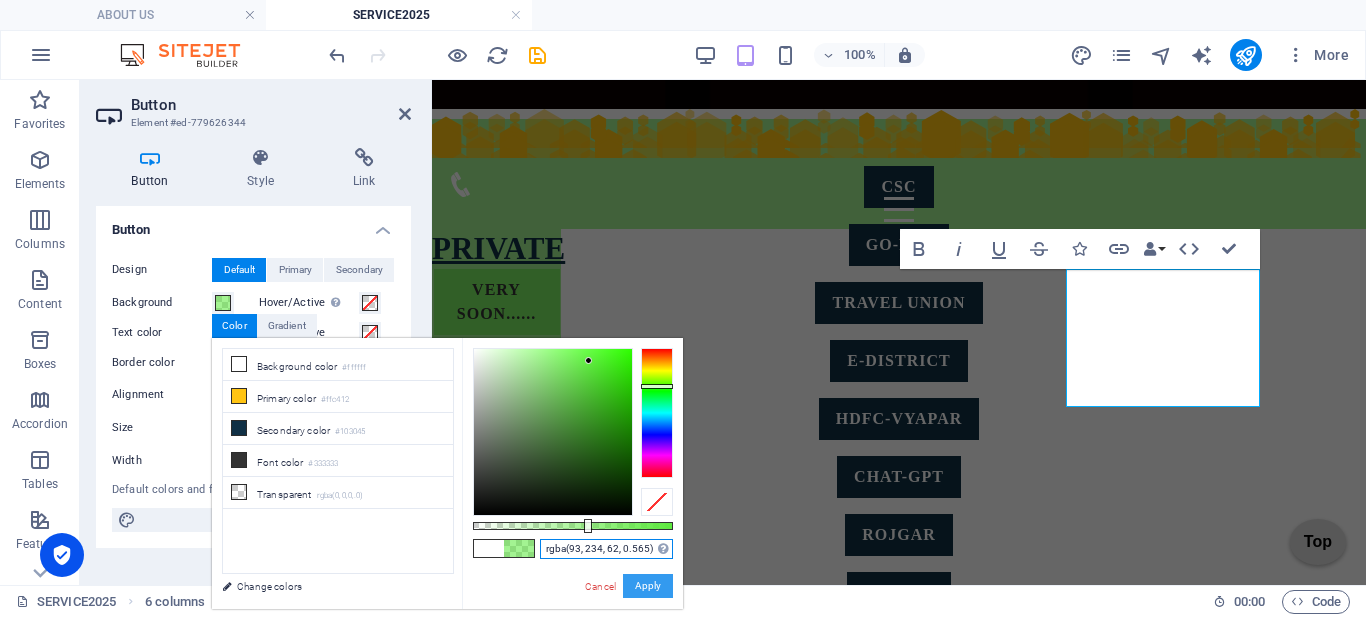 type on "rgba(93, 234, 62, 0.565)" 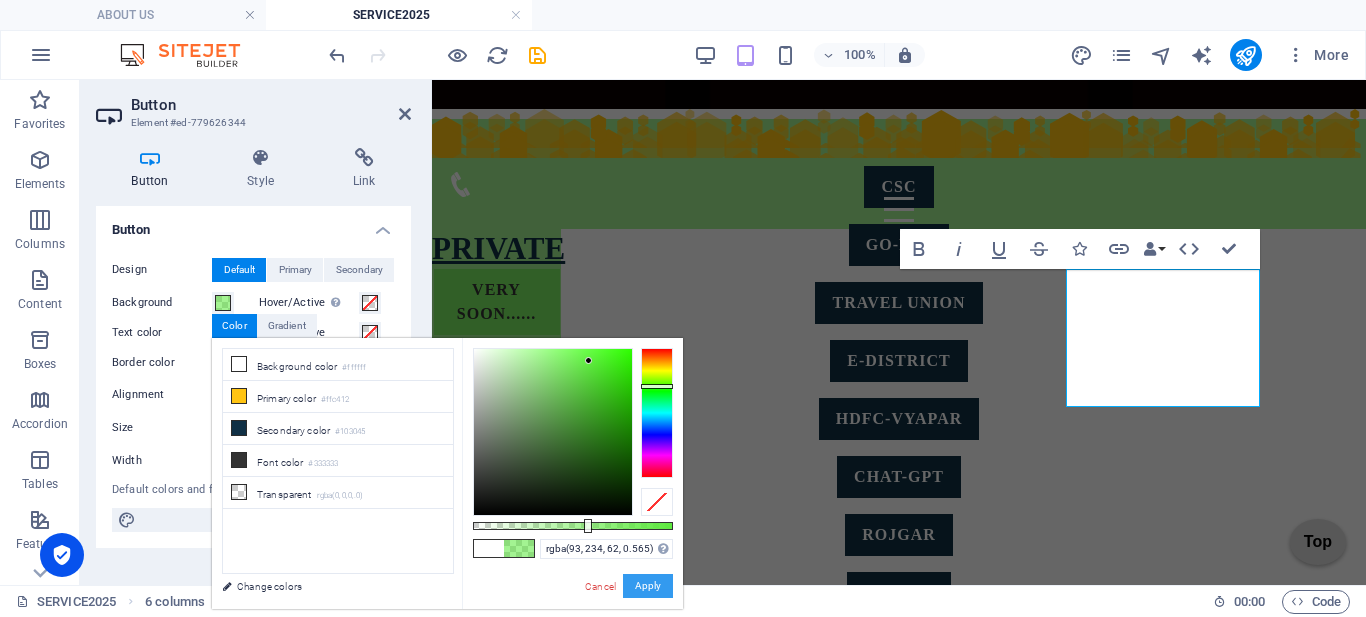 click on "Apply" at bounding box center [648, 586] 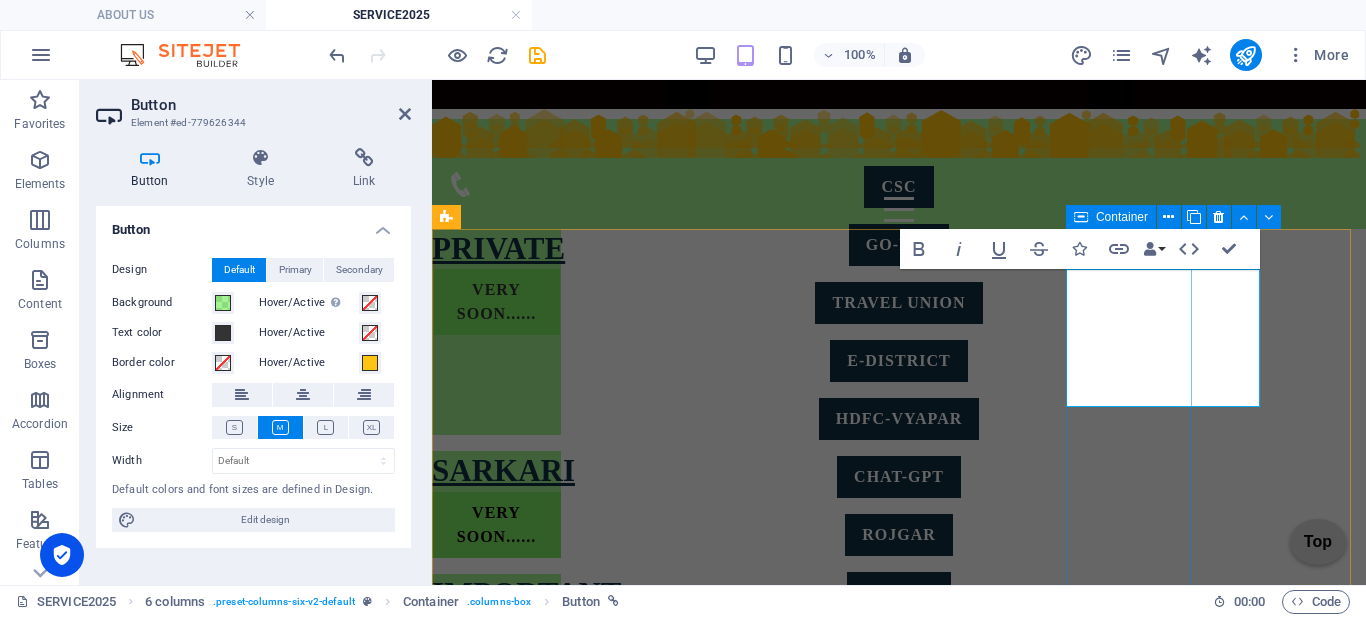 click on "IMPORTANTS  Uttar Pradesh Shops and Commercial Establishments Act, 1962," at bounding box center (496, 1345) 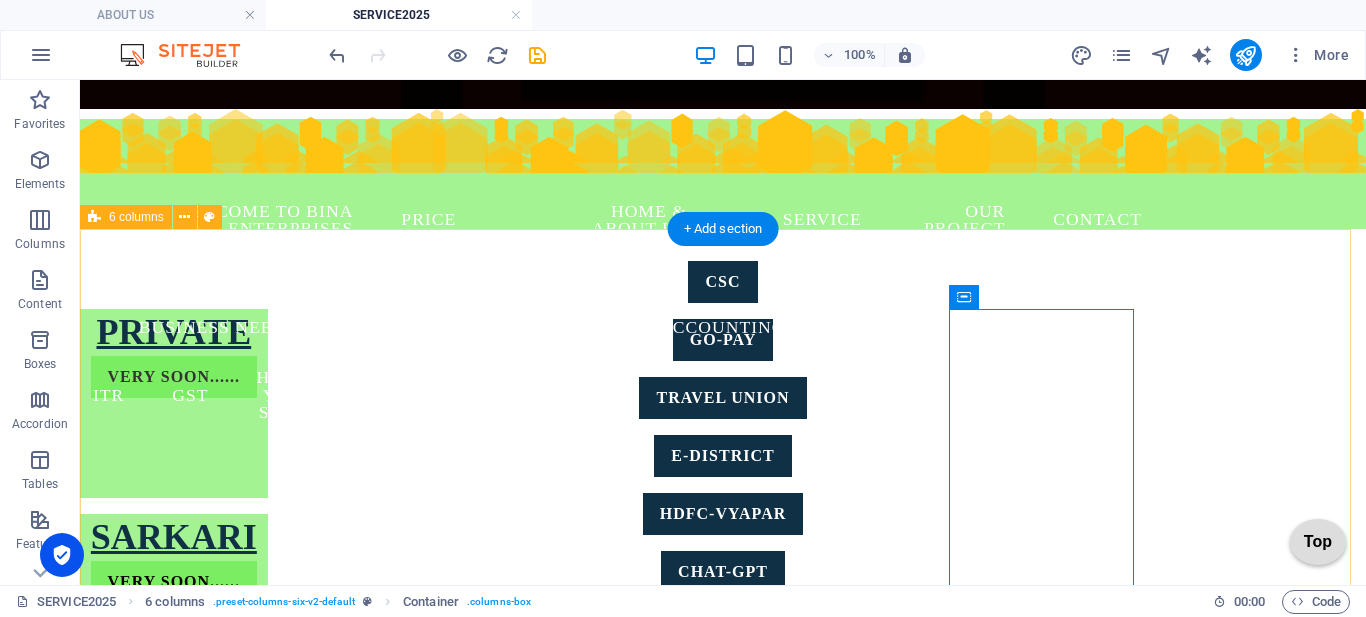 click on "PRIVATE VERY SOON...... SARKARI VERY SOON...... IMPORTANT  PMAWASH YUVA UDYAMI FOOD License LOGIN udyam sarthi SUMANGLA LUCKNOW POLICE  SCHOOLS छात्रवृत्ति एवं शुल्क प्रतिपूर्ति ऑनलाइन प्रणाली kv fees IMPORTANTS  Uttar Pradesh Shops and Commercial Establishments Act, 1962, OTHER  awash vikask EPIC labour department uan" at bounding box center (723, 983) 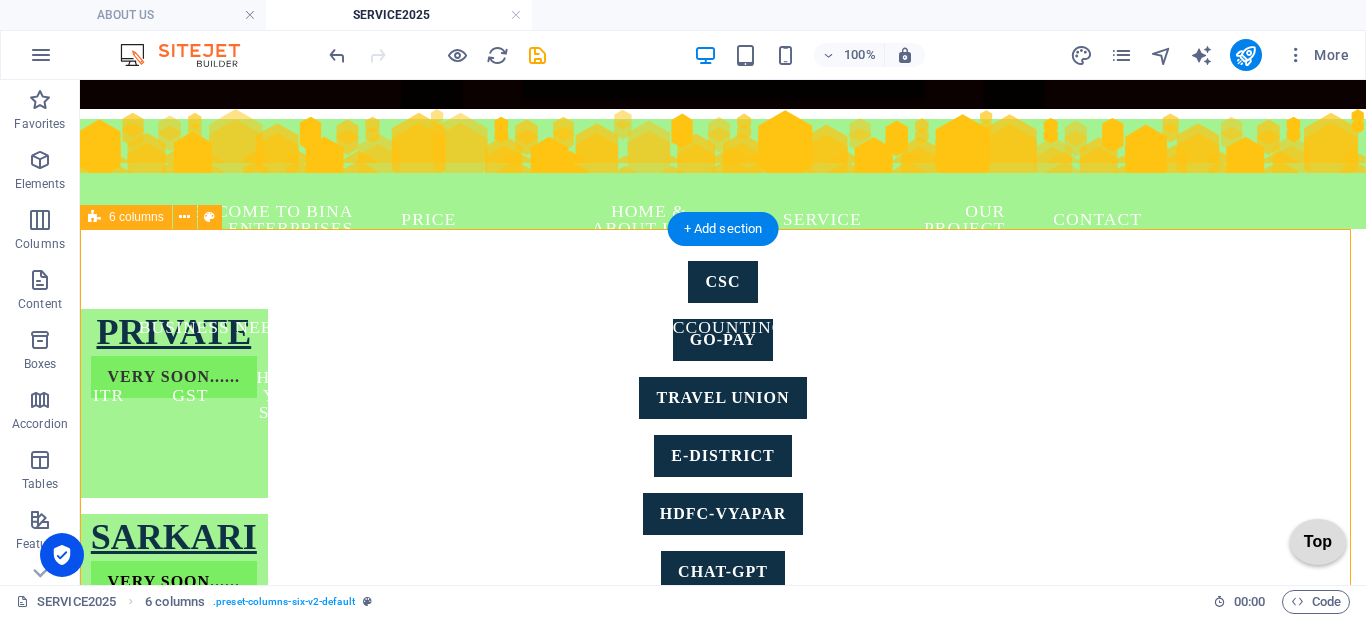 scroll, scrollTop: 361, scrollLeft: 0, axis: vertical 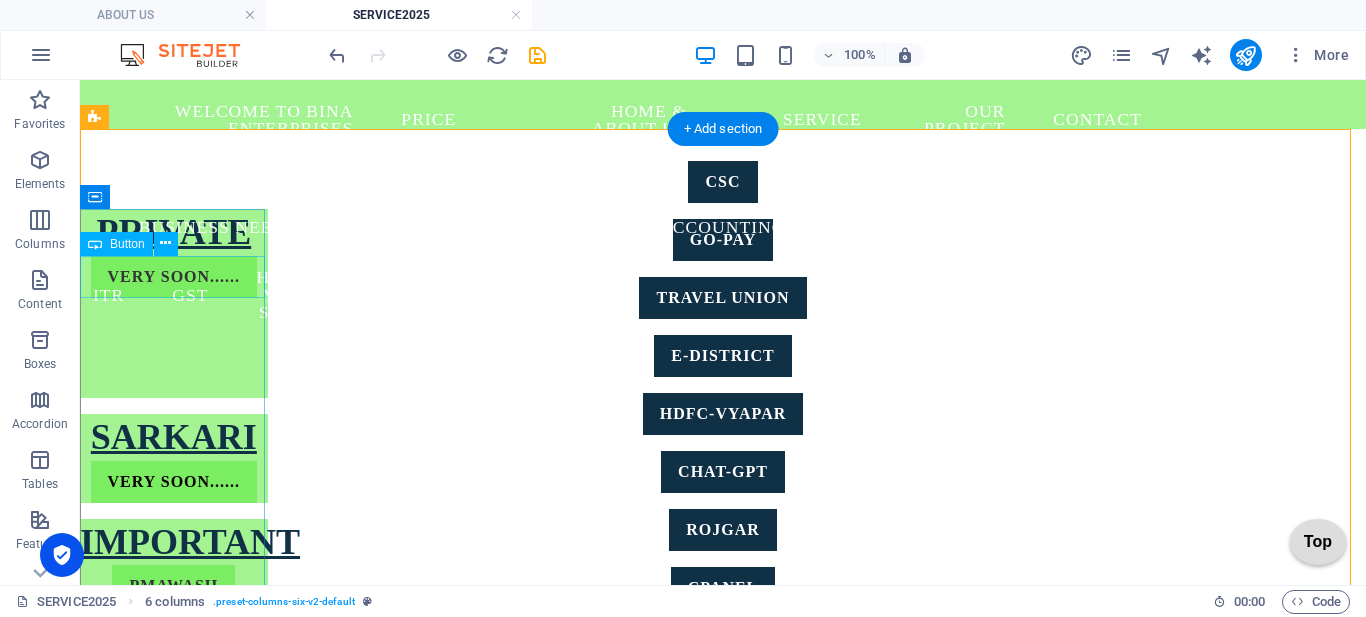 click on "VERY SOON......" at bounding box center (174, 277) 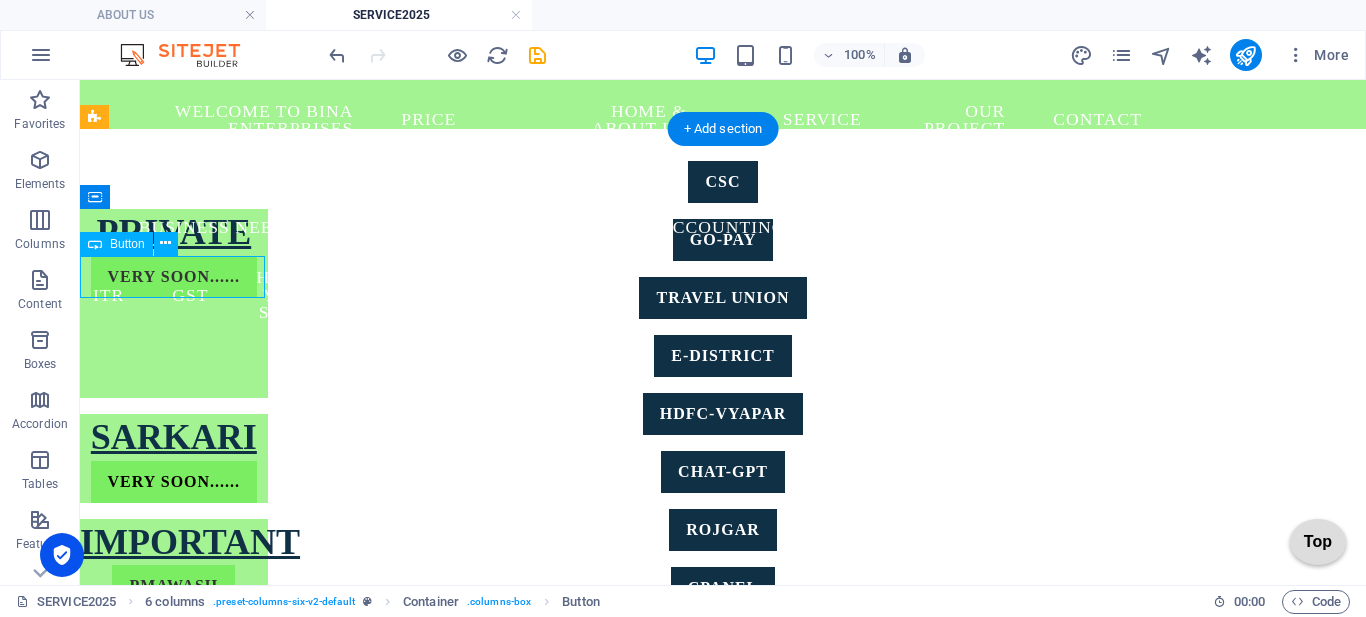 click on "VERY SOON......" at bounding box center (174, 277) 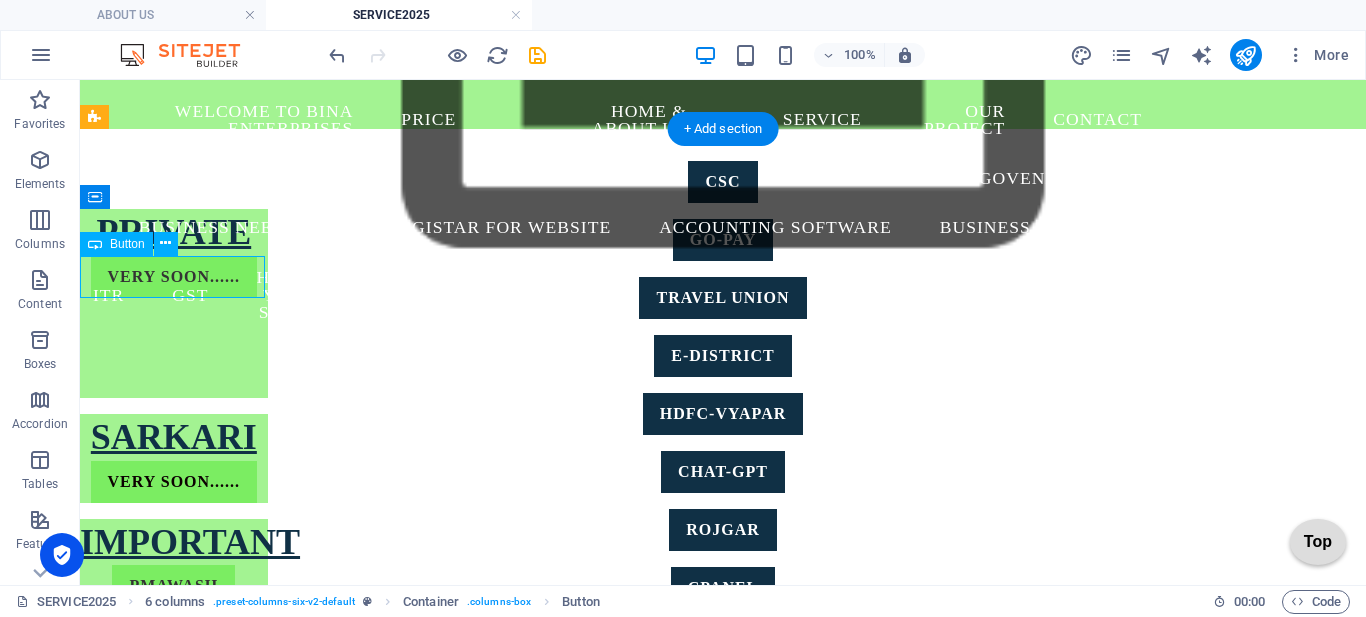 select on "px" 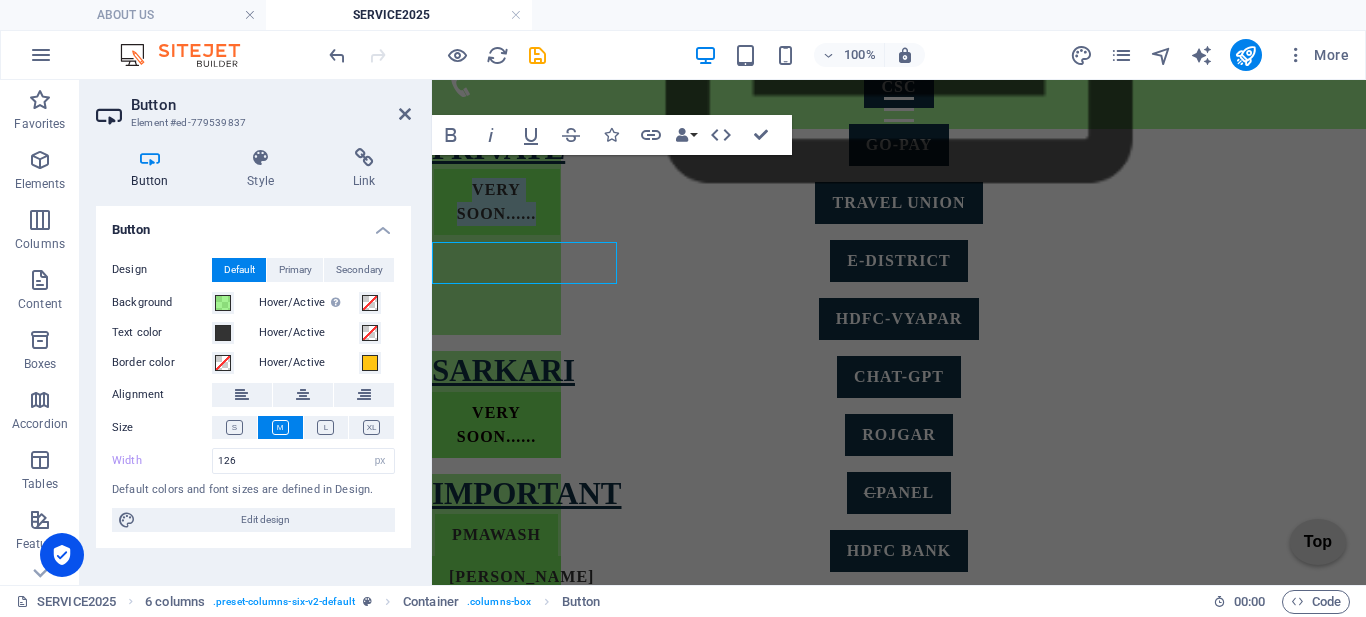 scroll, scrollTop: 375, scrollLeft: 0, axis: vertical 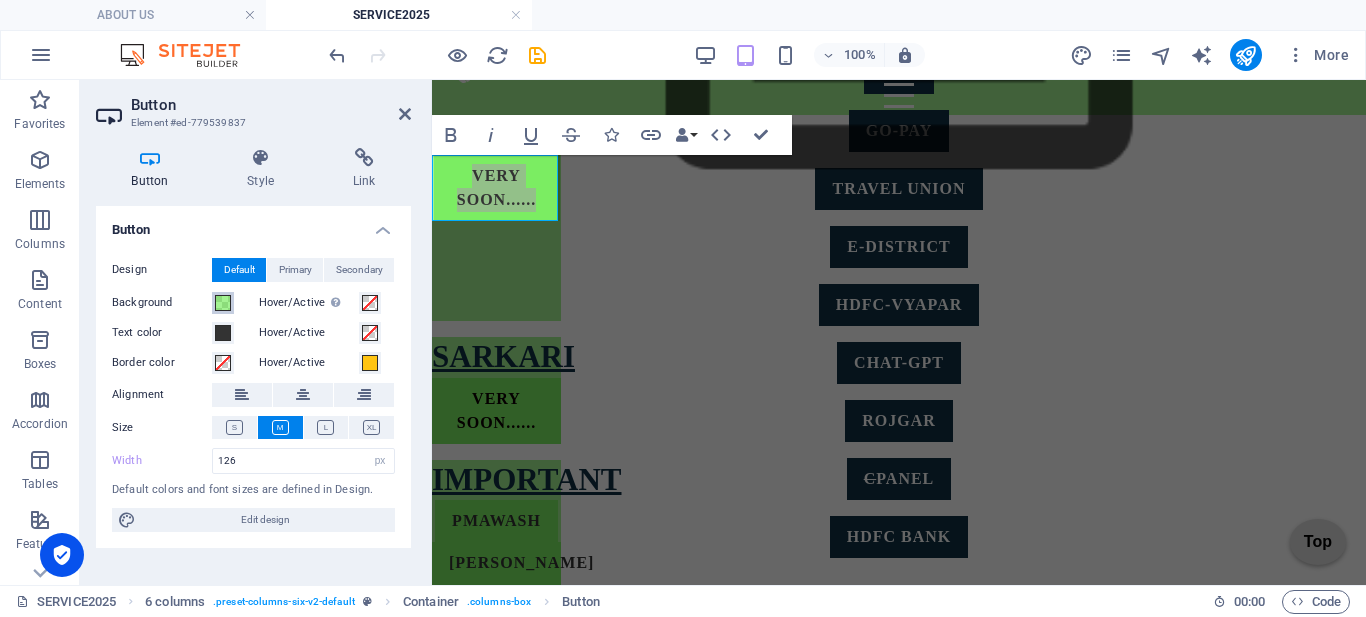 click at bounding box center [223, 303] 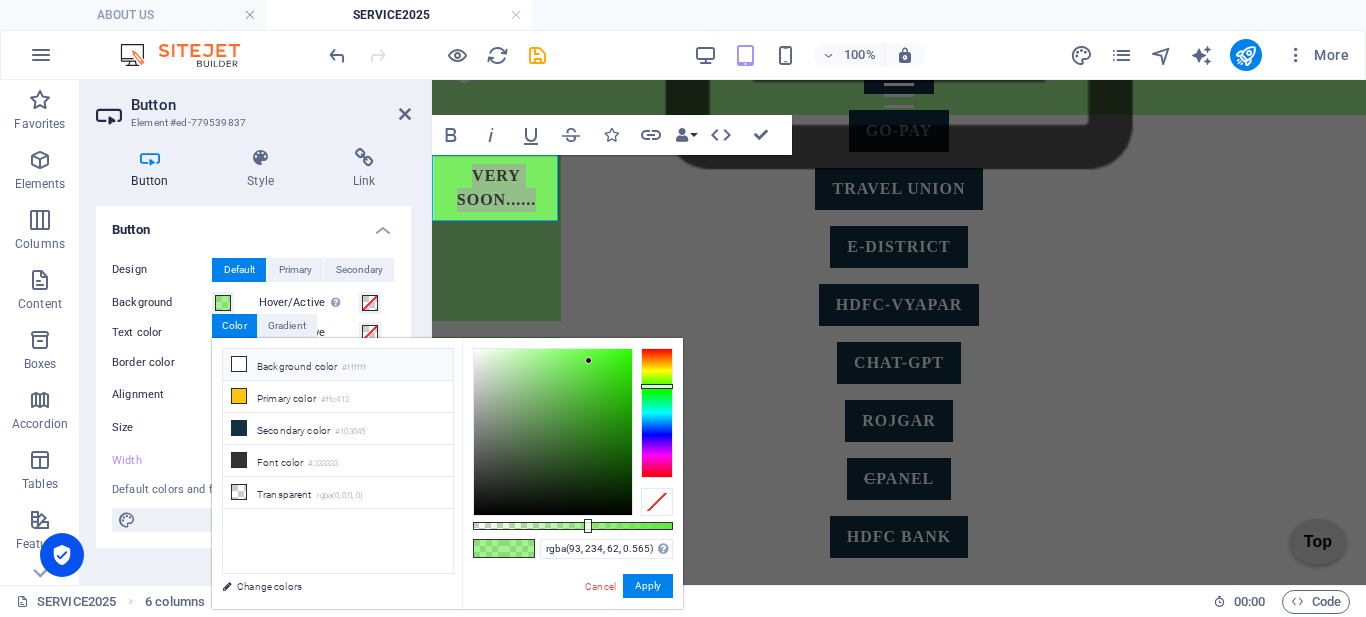 click at bounding box center [239, 364] 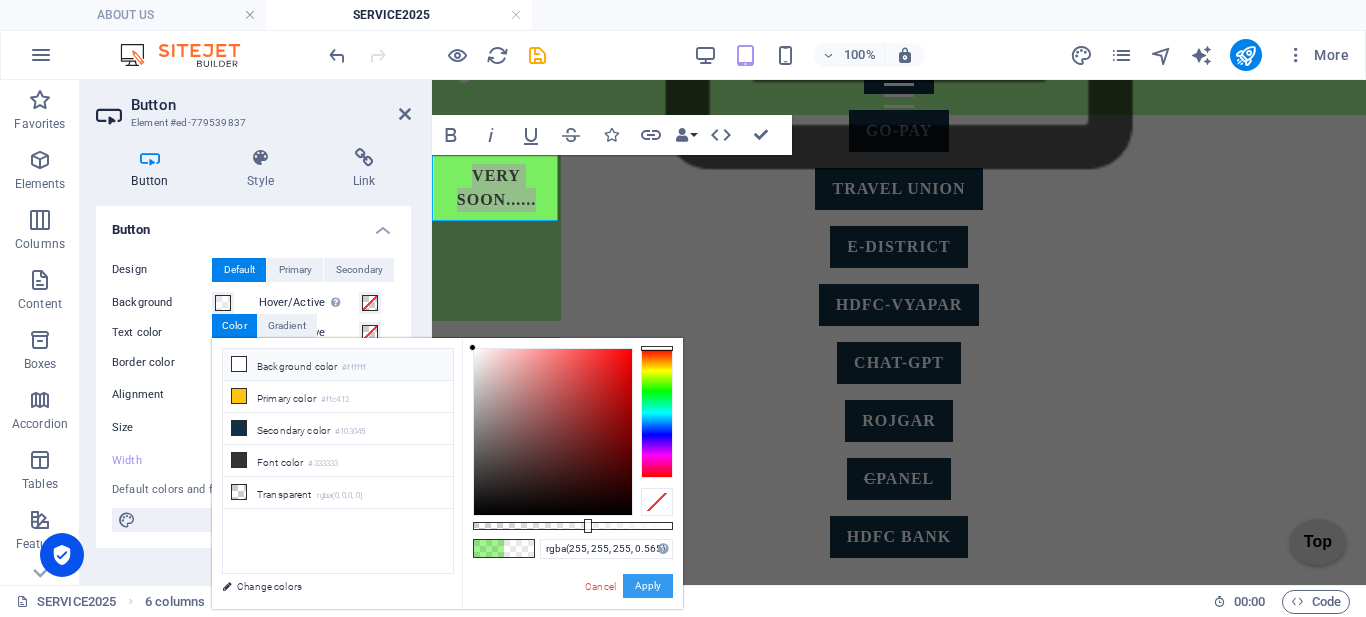 click on "Apply" at bounding box center [648, 586] 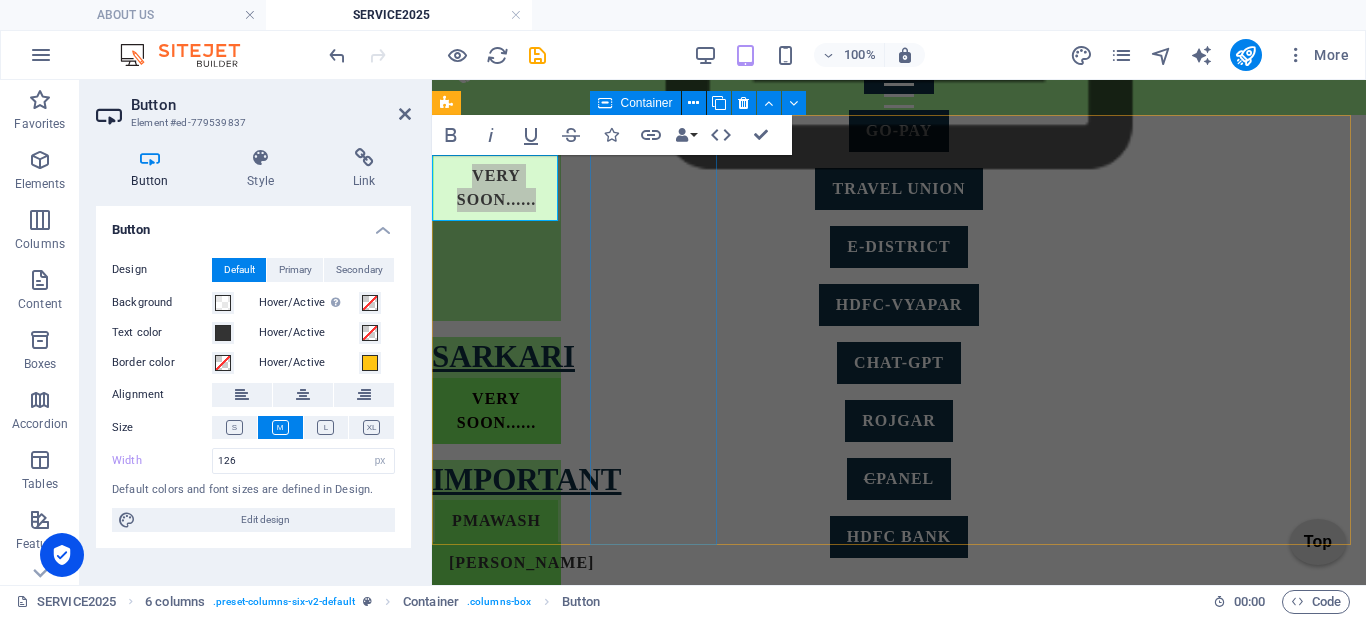 click on "SARKARI VERY SOON......" at bounding box center (496, 390) 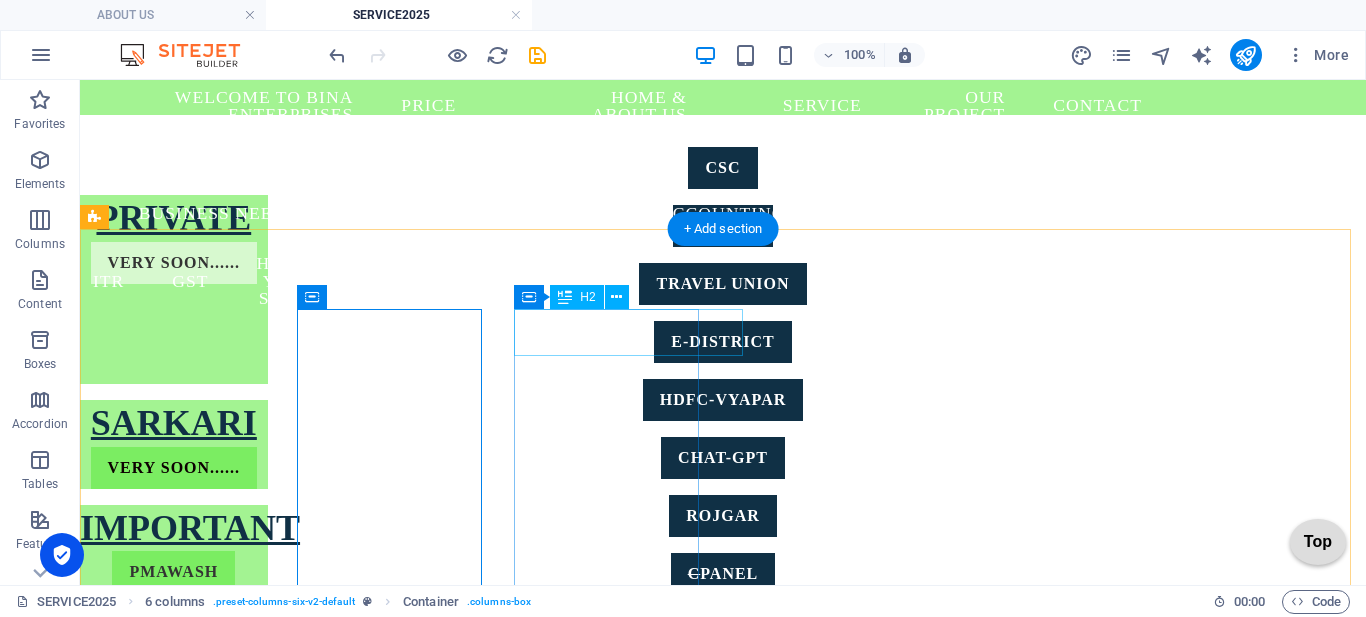 scroll, scrollTop: 261, scrollLeft: 0, axis: vertical 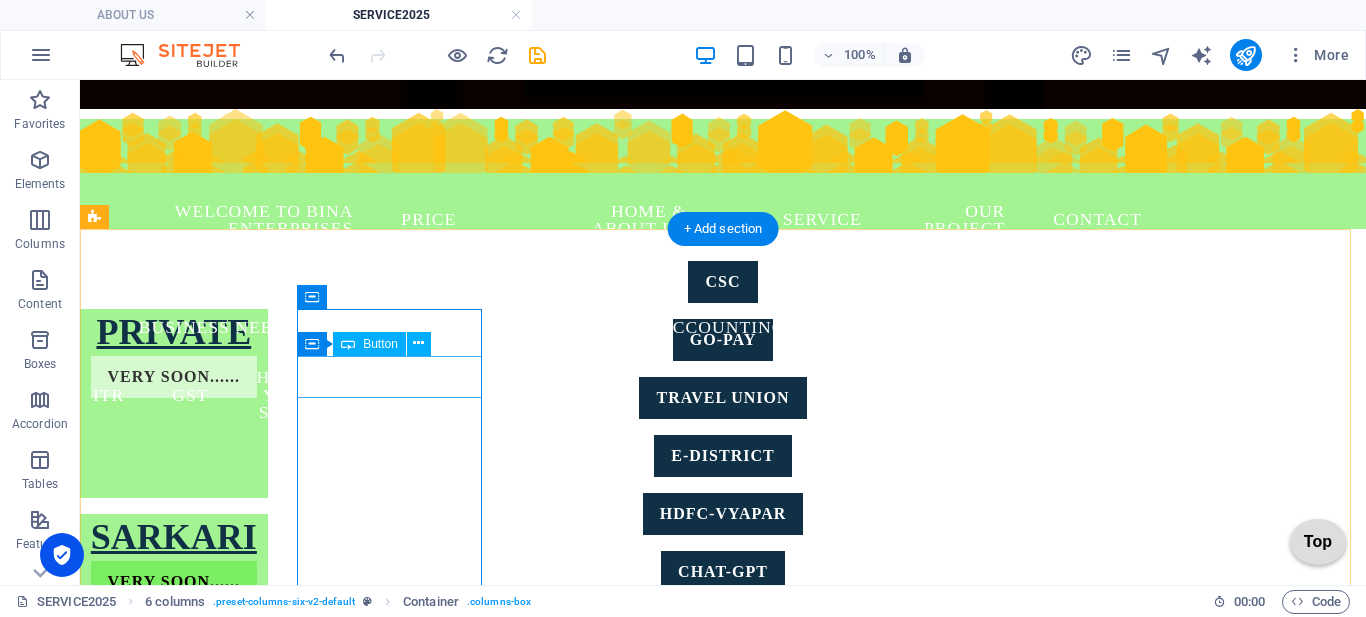 click on "VERY SOON......" at bounding box center (174, 582) 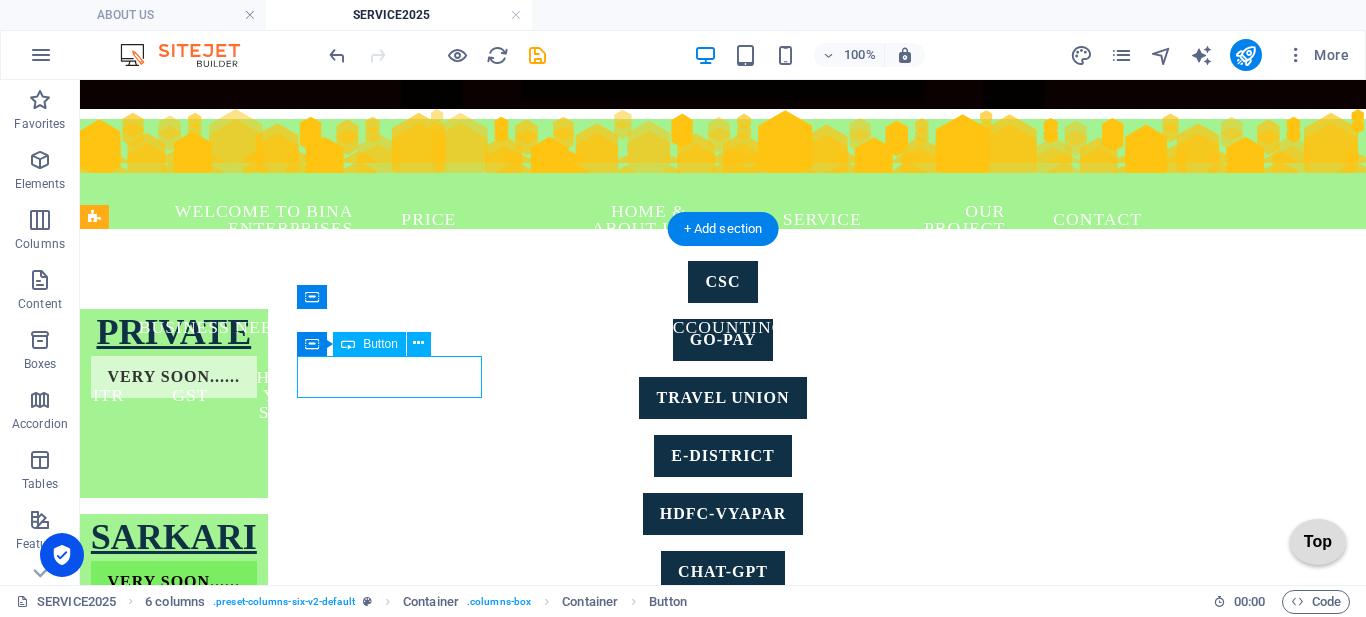 click on "VERY SOON......" at bounding box center [174, 582] 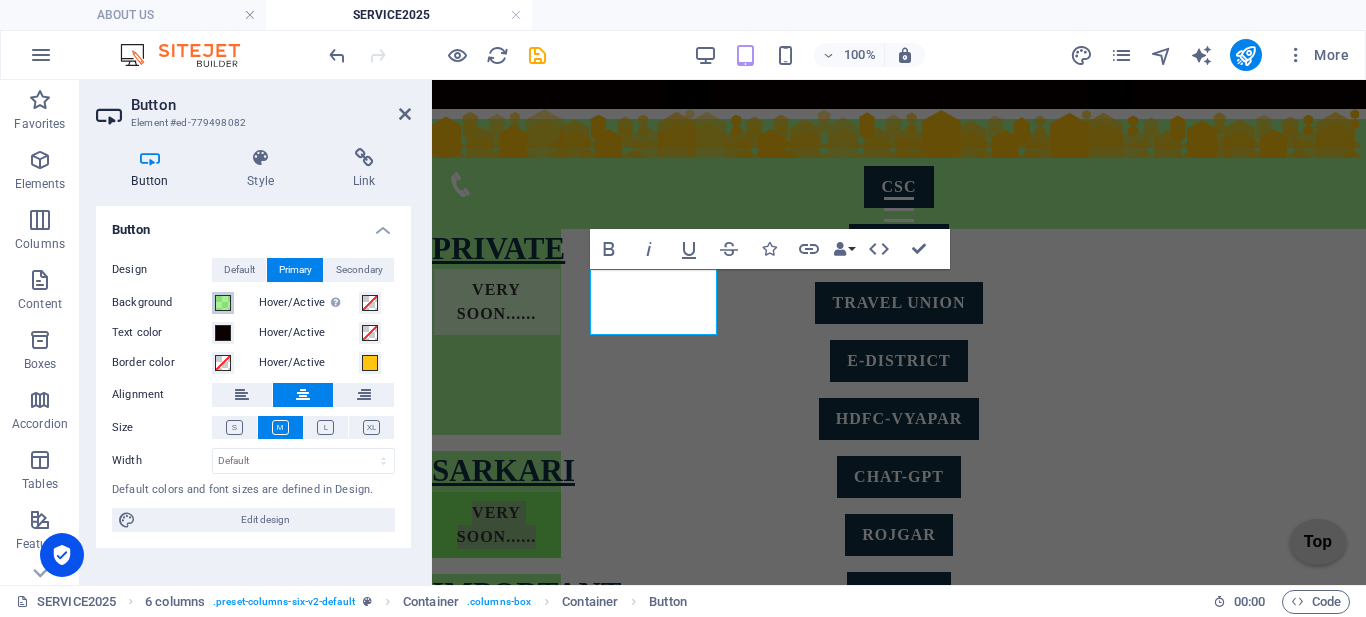click at bounding box center [223, 303] 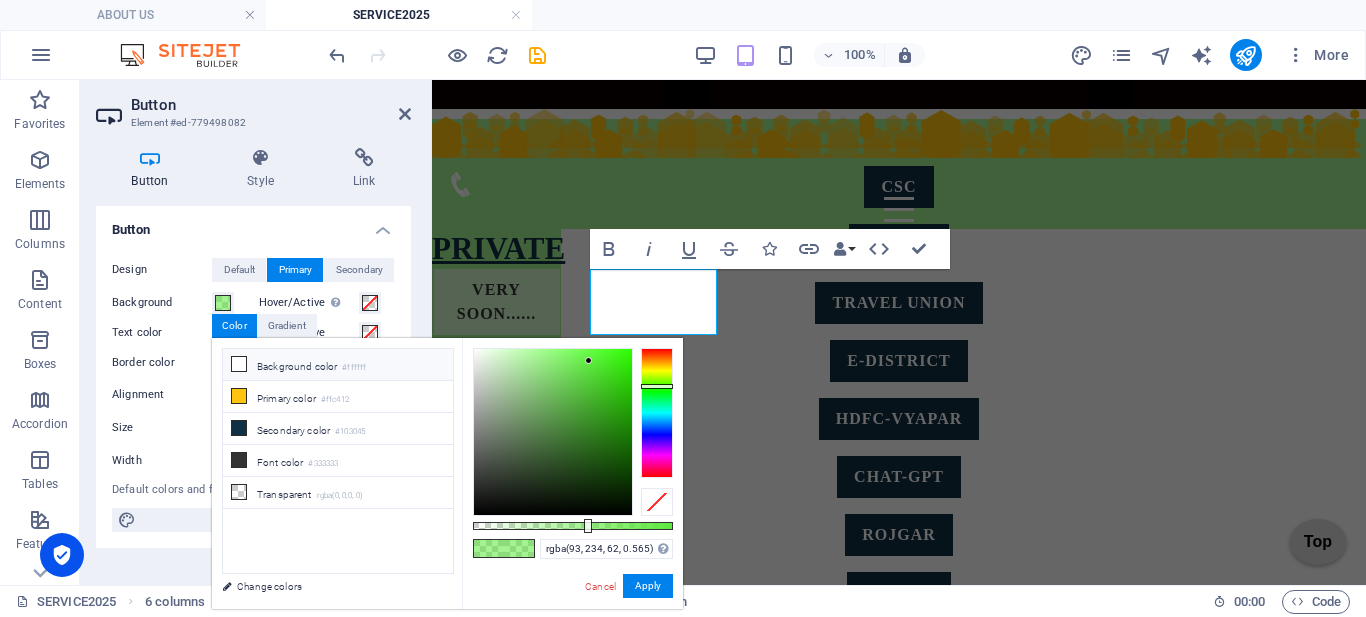 click at bounding box center [239, 364] 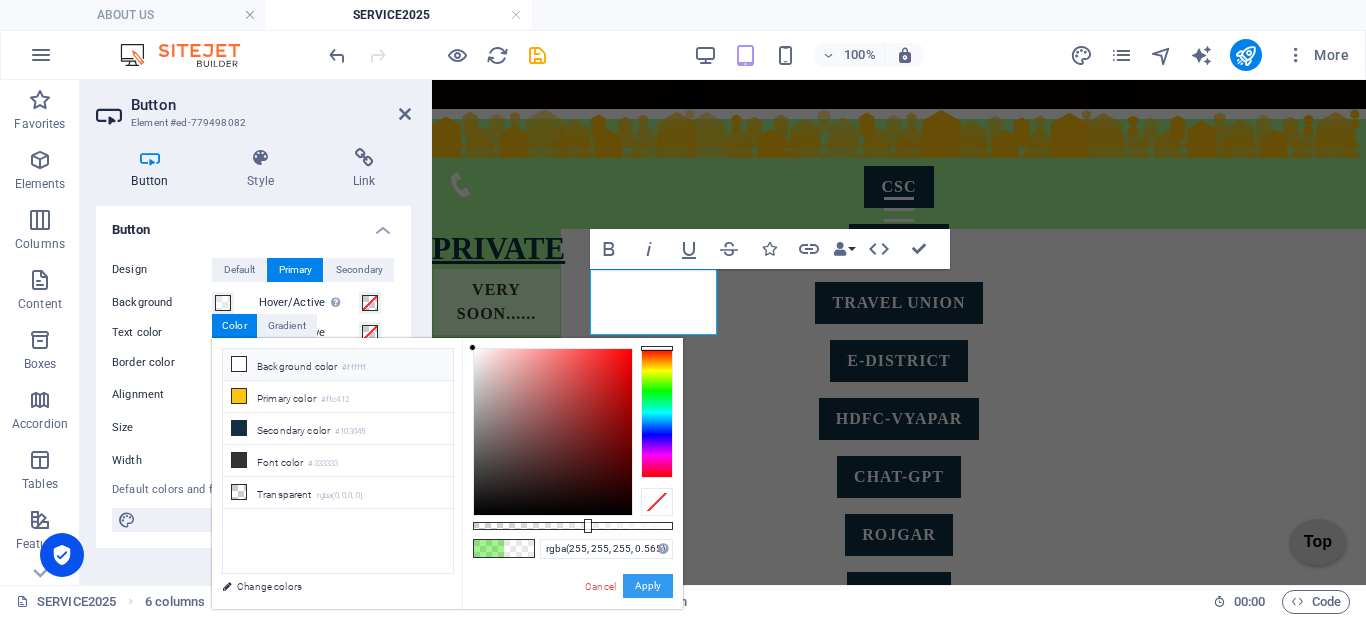 click on "Apply" at bounding box center [648, 586] 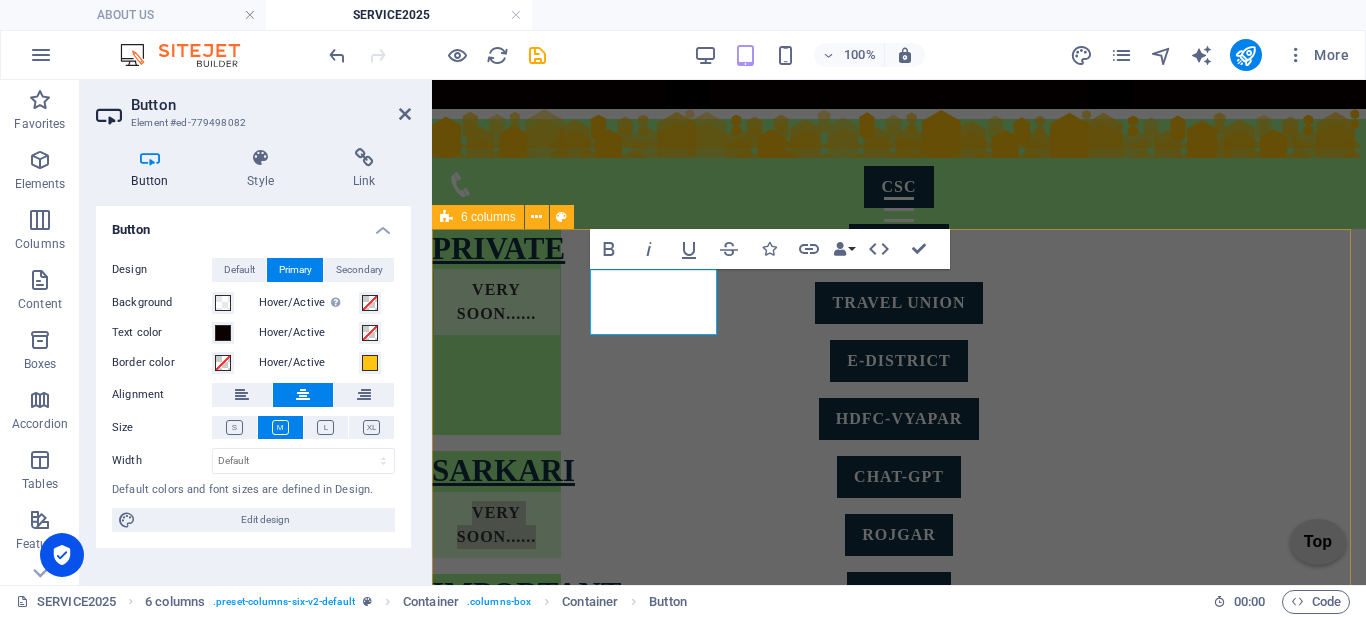 click on "PRIVATE VERY SOON...... SARKARI VERY SOON...... IMPORTANT  PMAWASH YUVA UDYAMI FOOD License LOGIN udyam sarthi SUMANGLA LUCKNOW POLICE  SCHOOLS छात्रवृत्ति एवं शुल्क प्रतिपूर्ति ऑनलाइन प्रणाली kv fees IMPORTANTS  Uttar Pradesh Shops and Commercial Establishments Act, 1962, OTHER  awash vikask EPIC labour department uan" at bounding box center [899, 944] 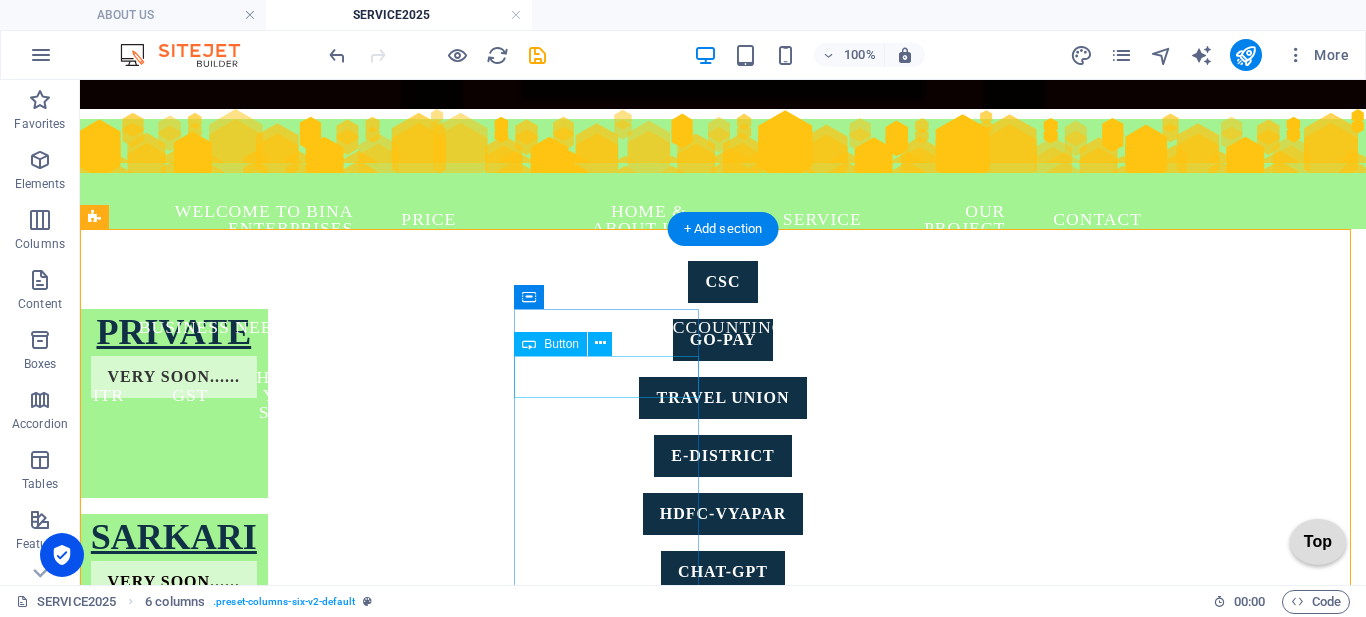click on "PMAWASH" at bounding box center (174, 686) 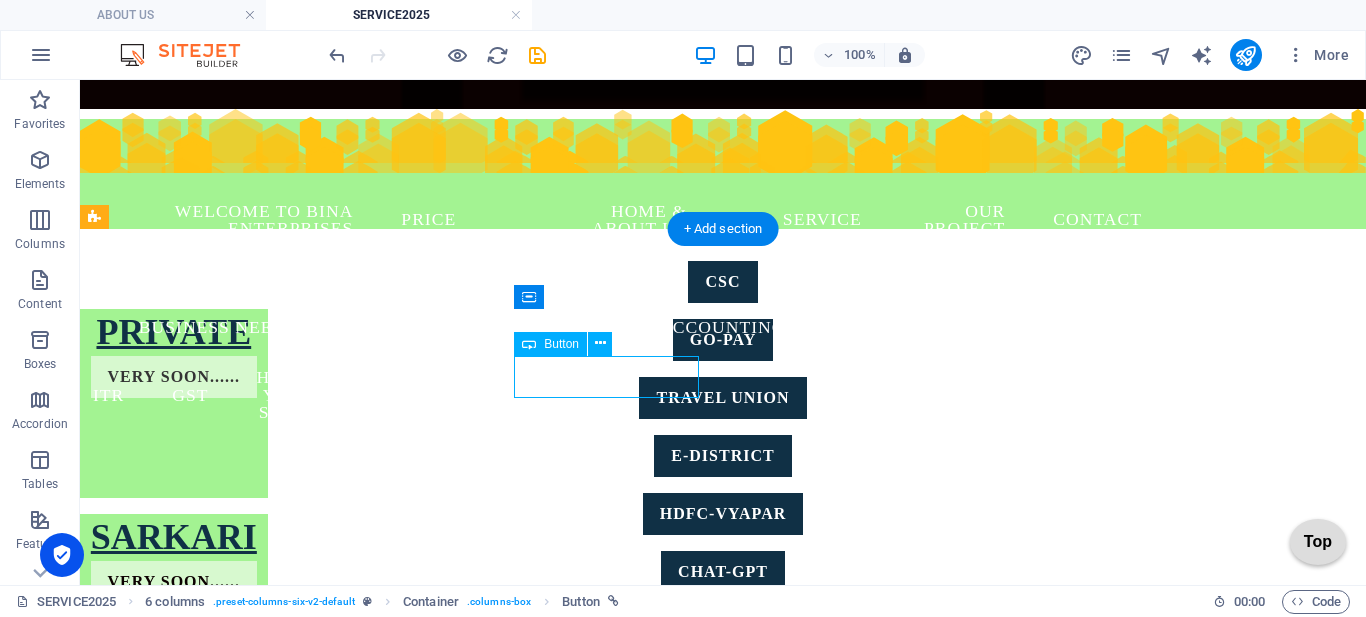 click on "PMAWASH" at bounding box center [174, 686] 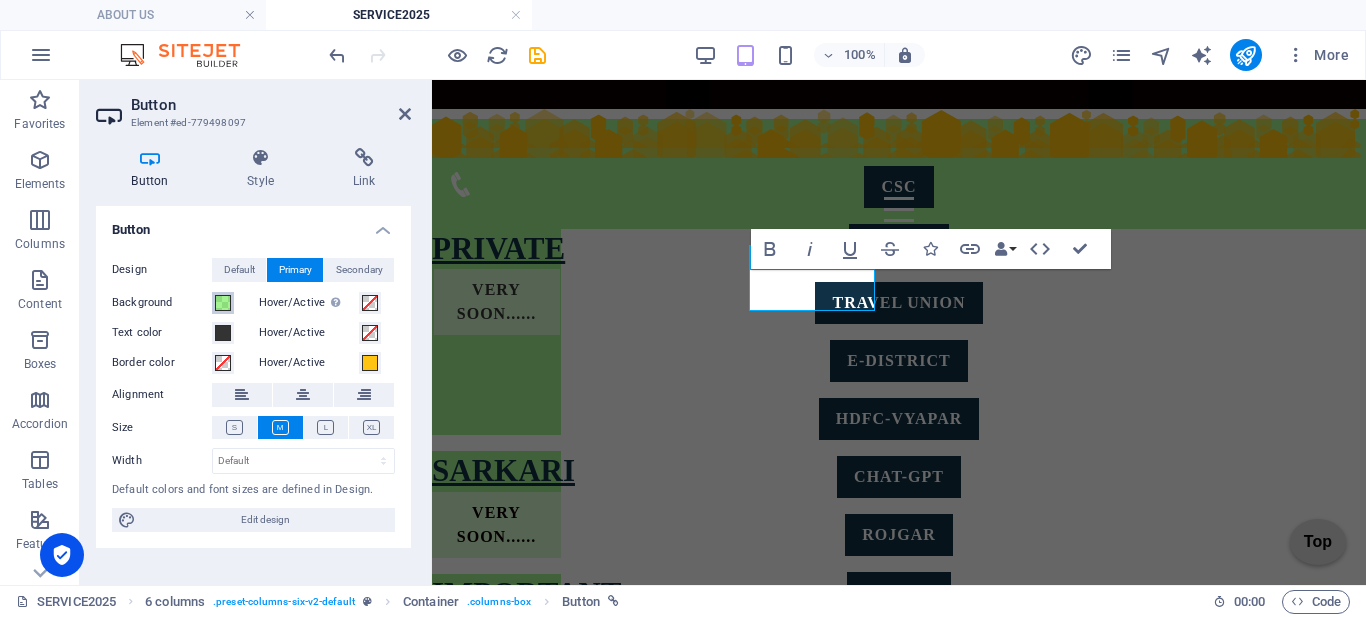 click at bounding box center (223, 303) 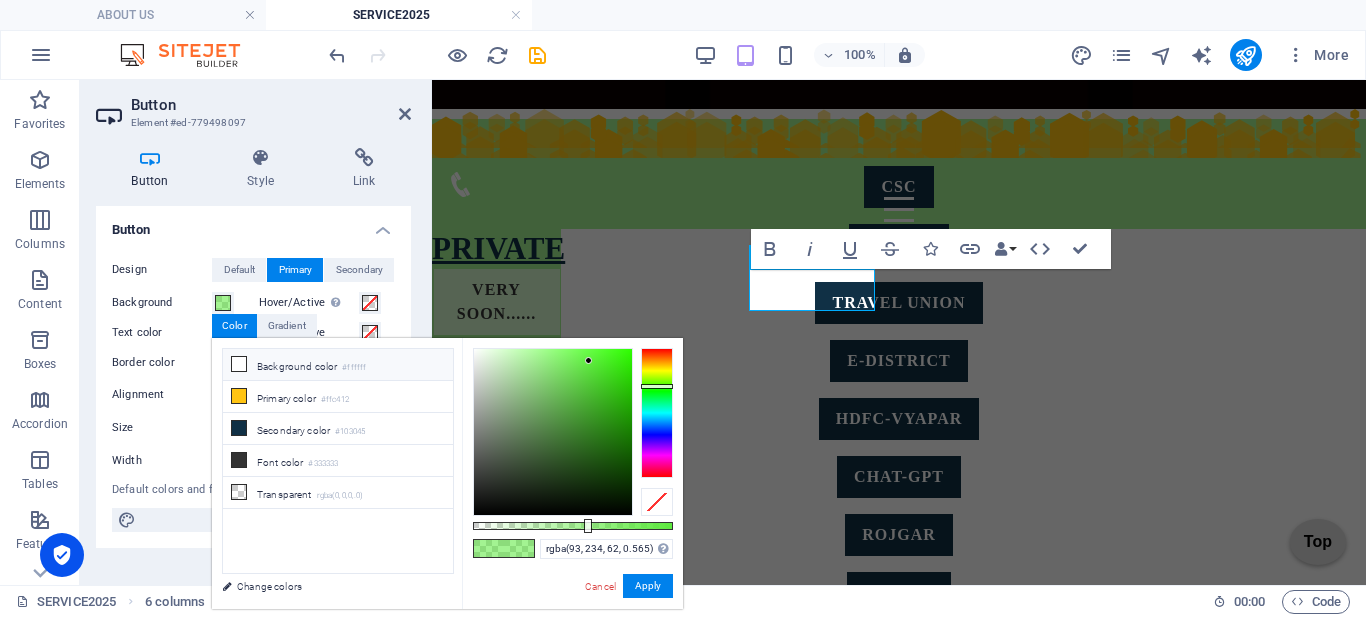 click on "Background color
#ffffff" at bounding box center (338, 365) 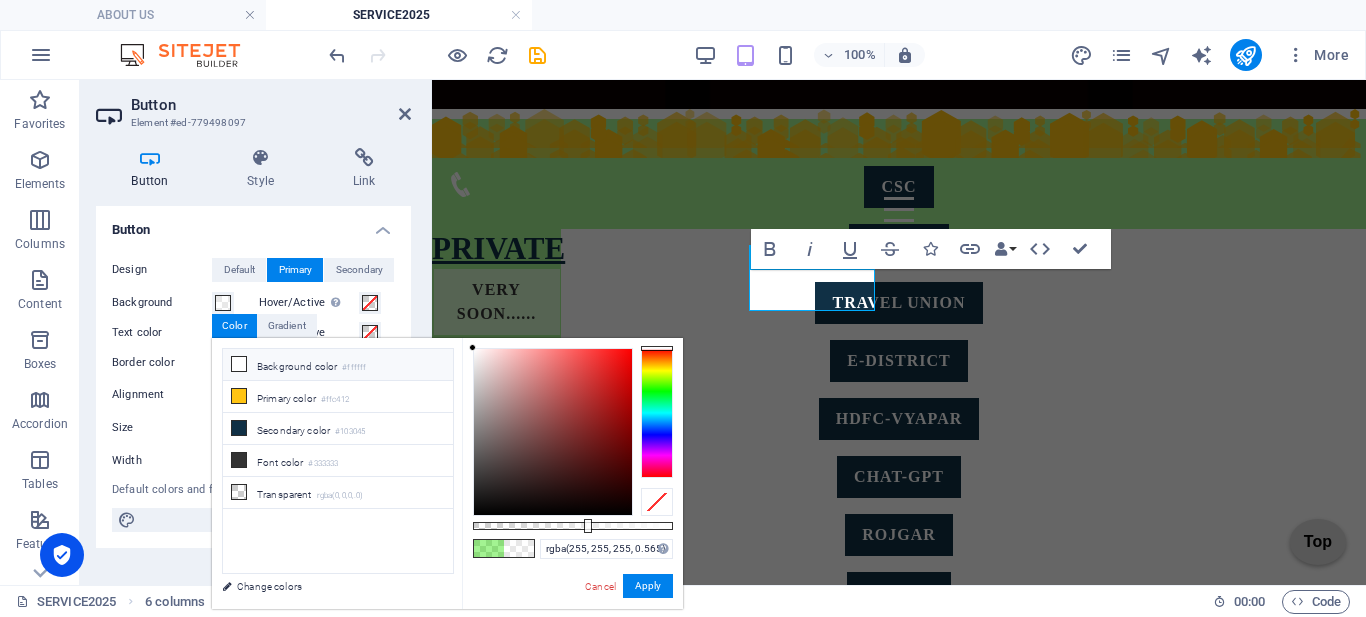 click at bounding box center (239, 364) 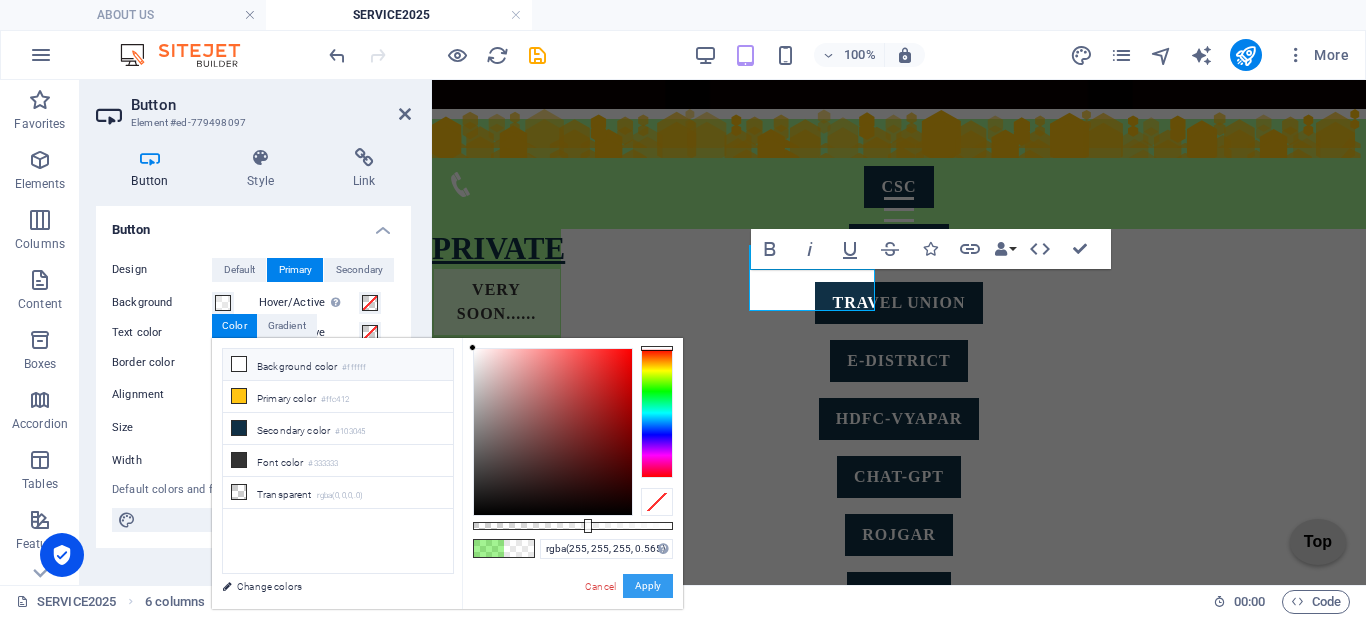 click on "Apply" at bounding box center (648, 586) 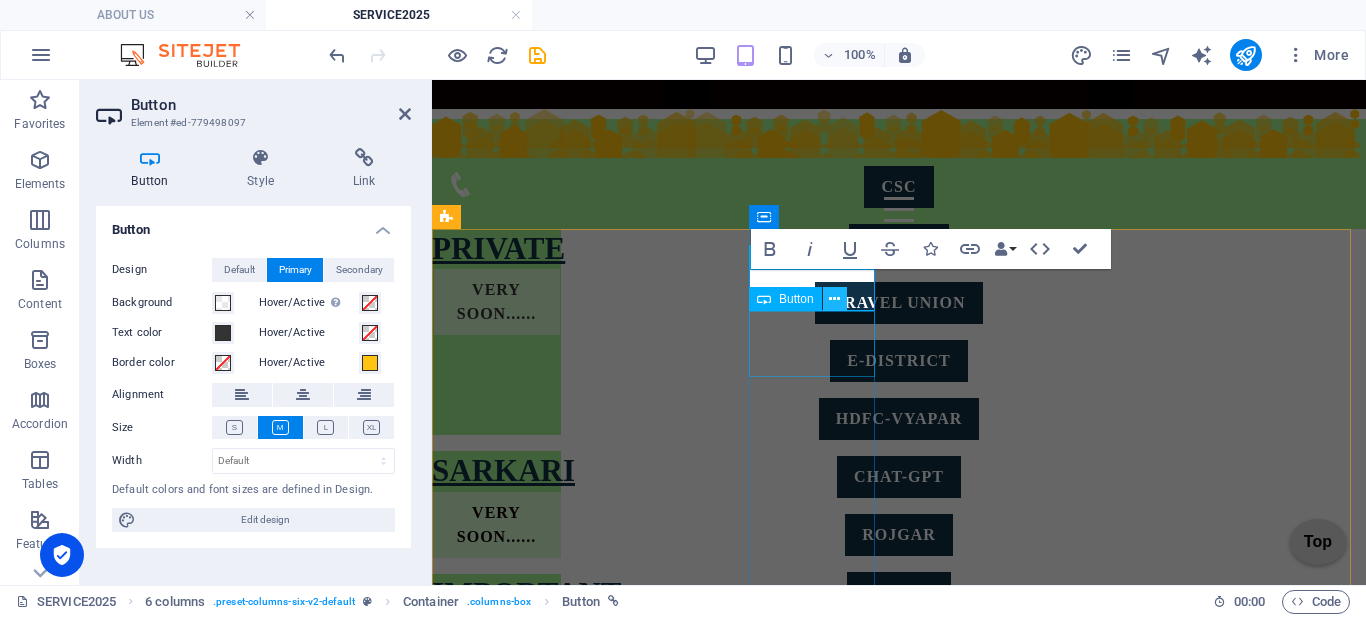 click at bounding box center [834, 299] 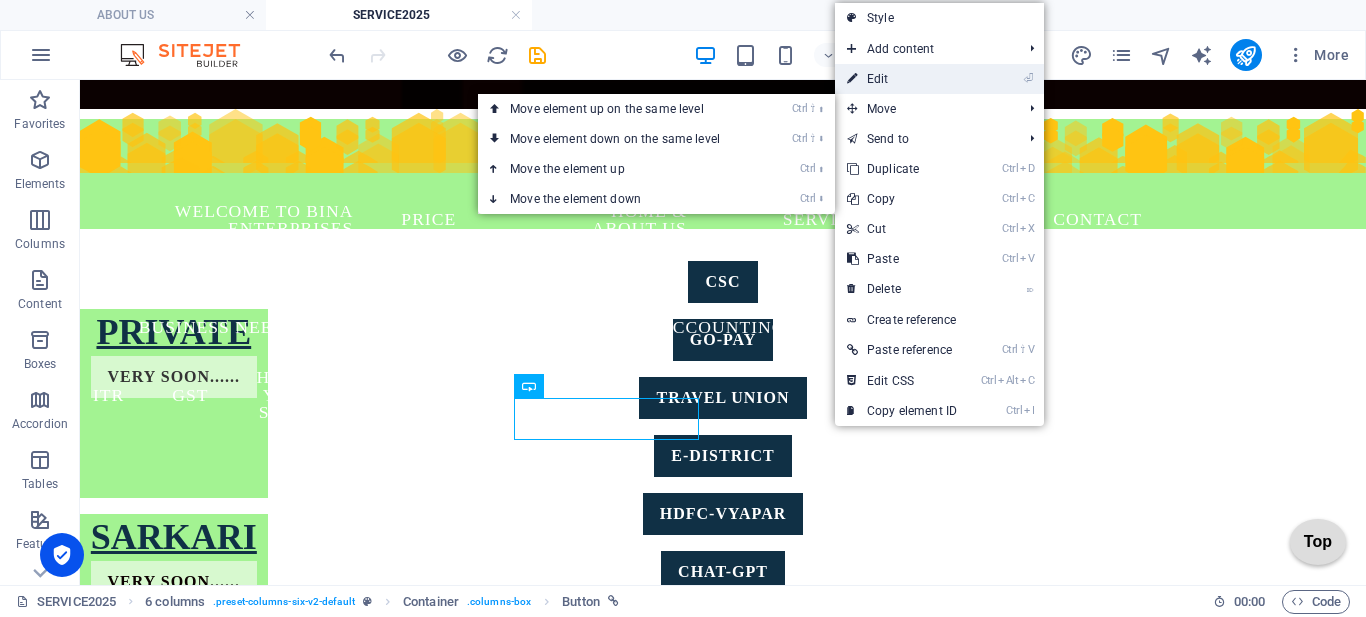 click on "⏎  Edit" at bounding box center [902, 79] 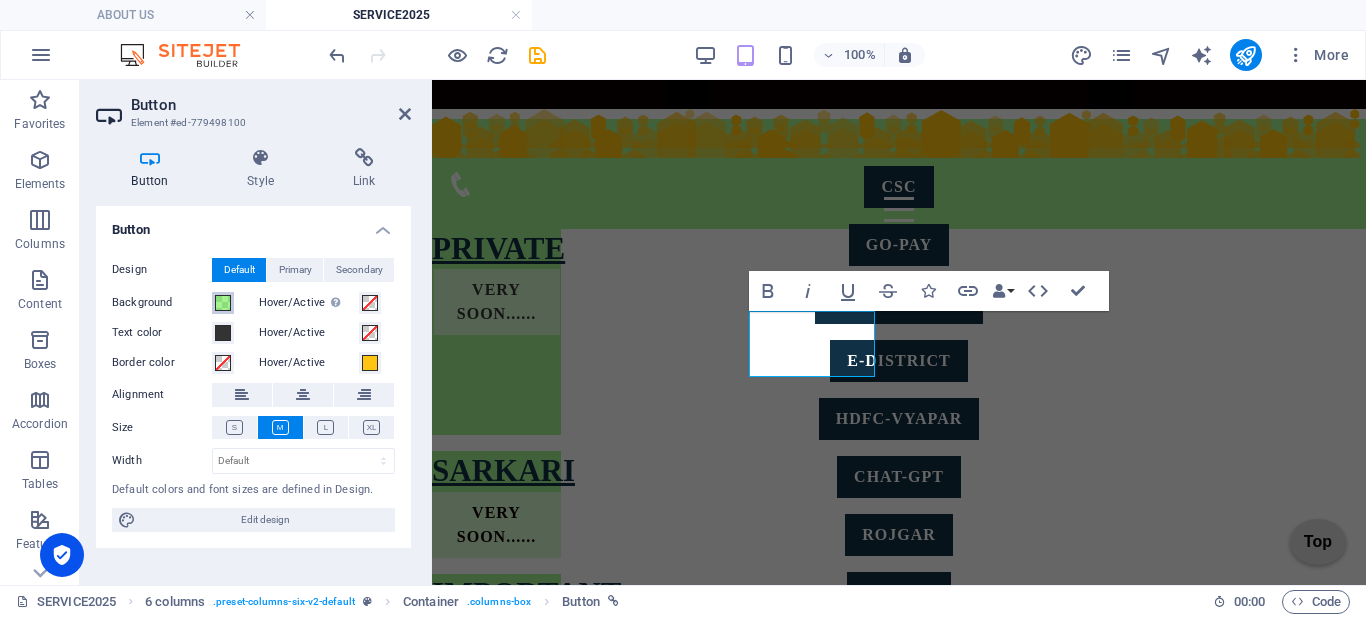 click at bounding box center [223, 303] 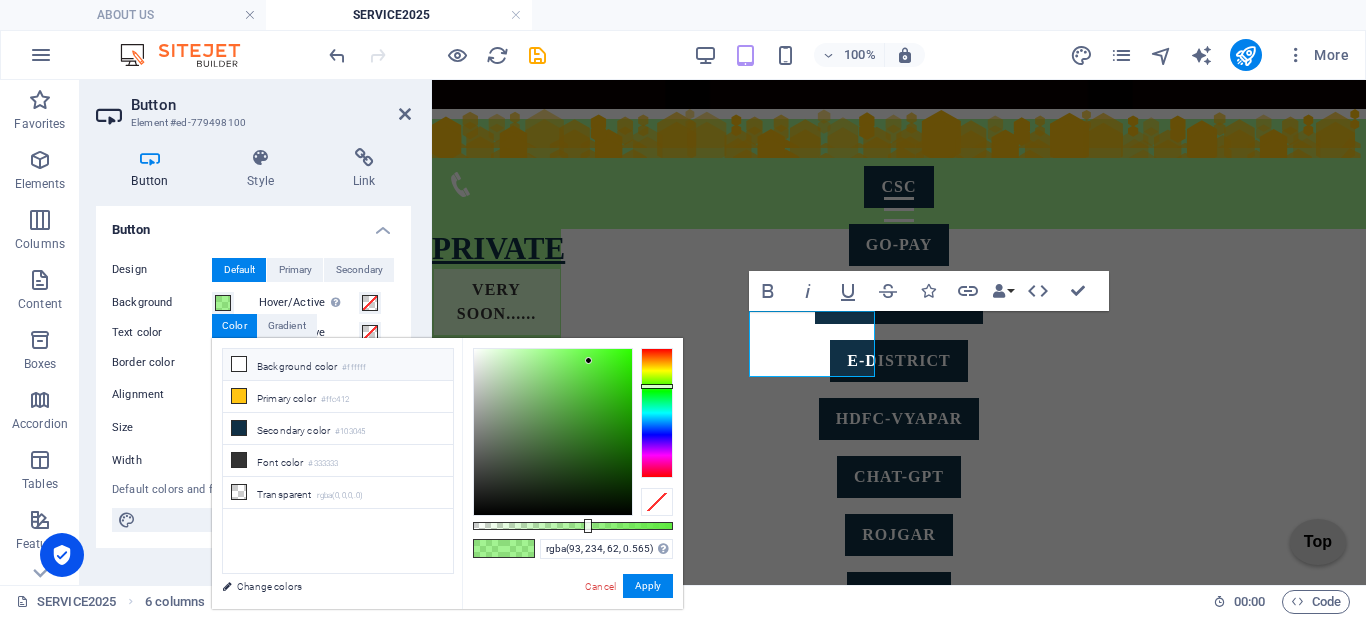 click at bounding box center (239, 364) 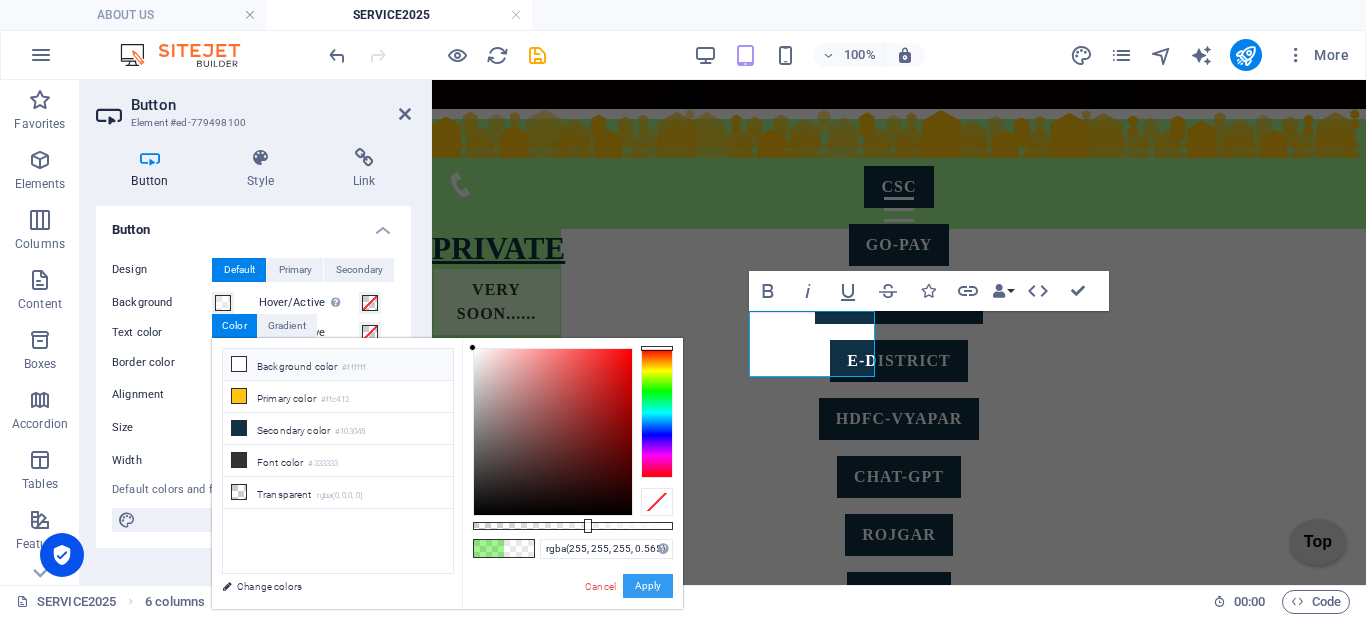 click on "Apply" at bounding box center [648, 586] 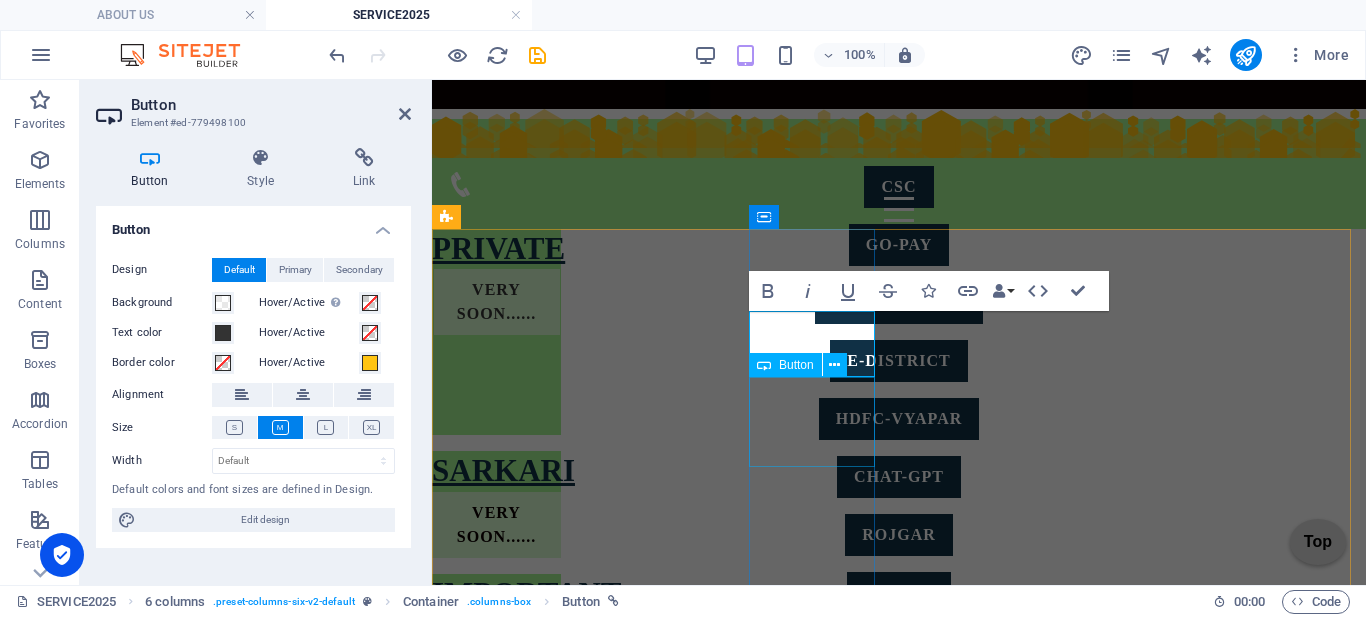 click on "FOOD License LOGIN" at bounding box center (496, 767) 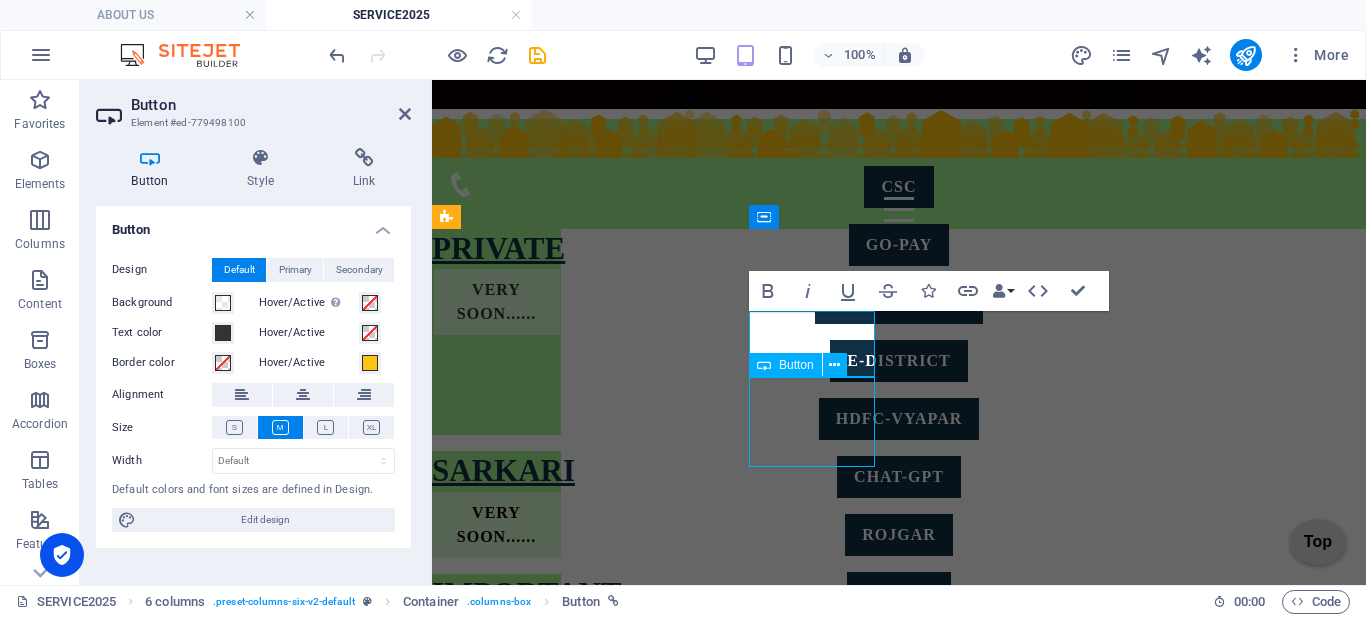 click on "FOOD License LOGIN" at bounding box center [496, 767] 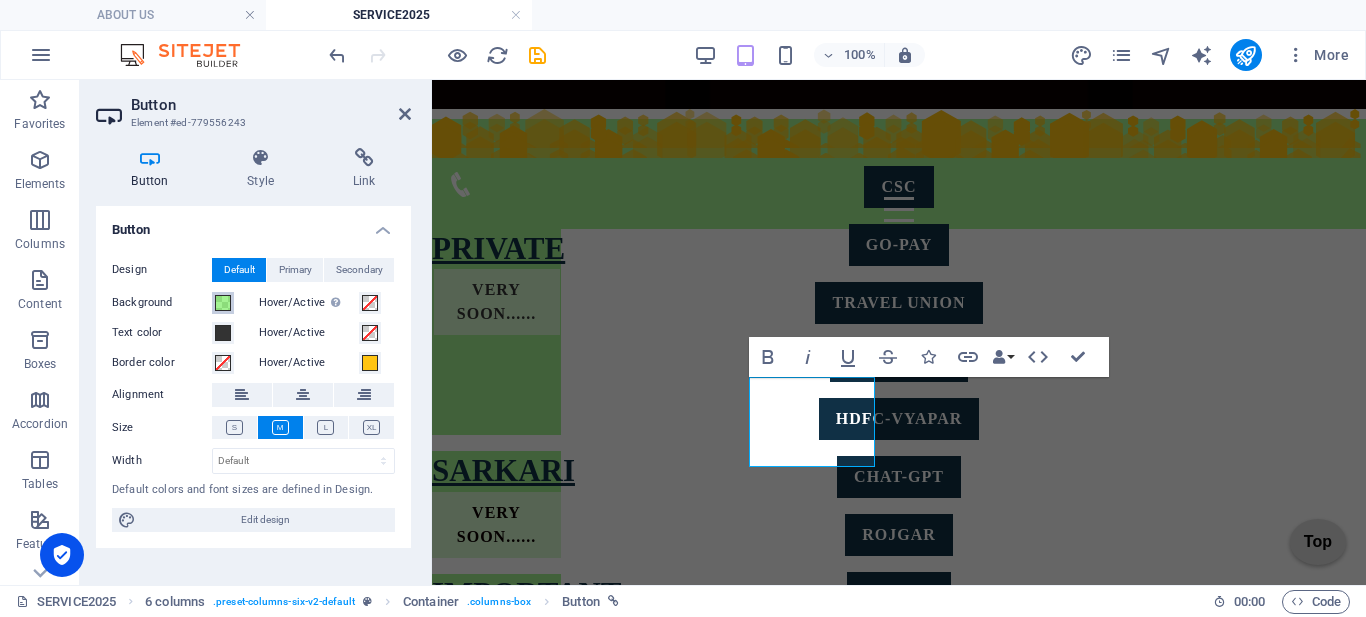 click at bounding box center (223, 303) 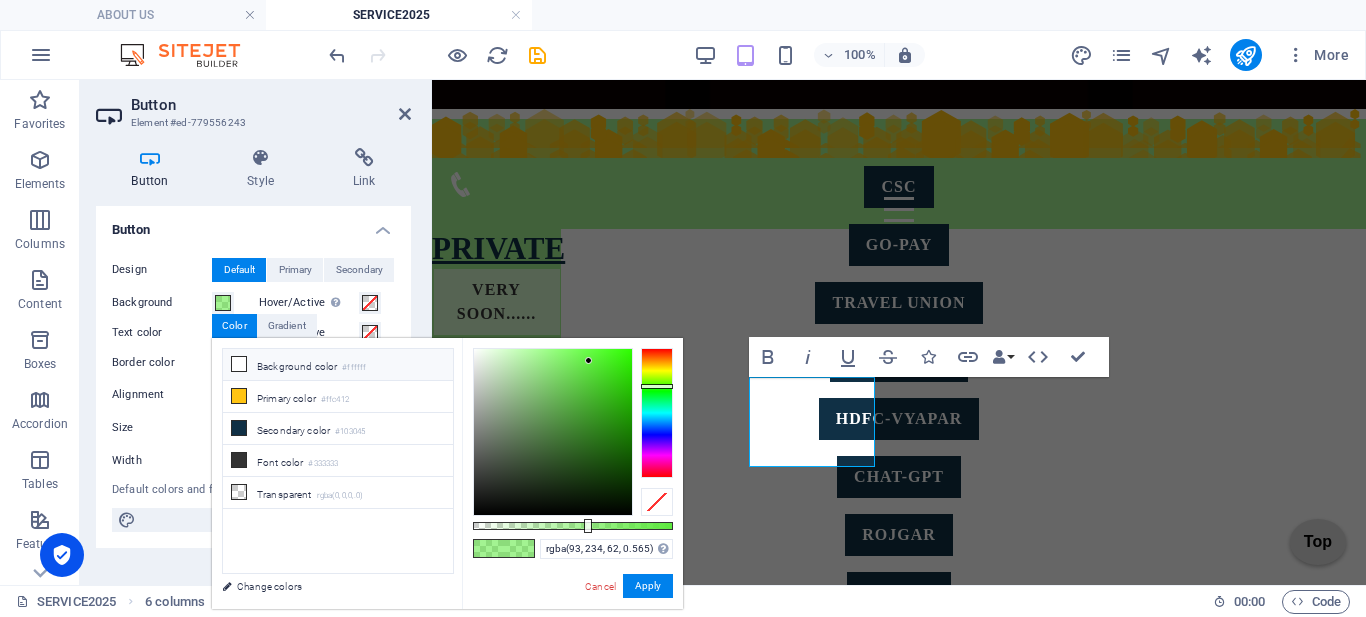 click at bounding box center [239, 364] 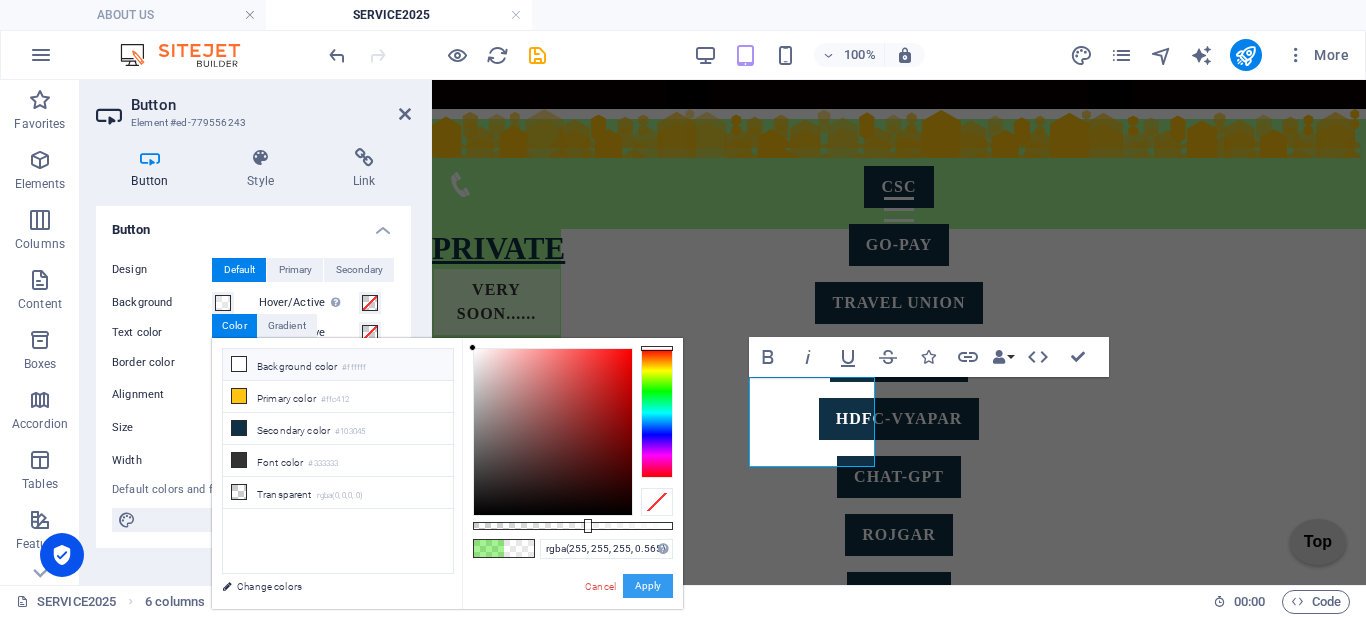 drag, startPoint x: 654, startPoint y: 577, endPoint x: 221, endPoint y: 496, distance: 440.51108 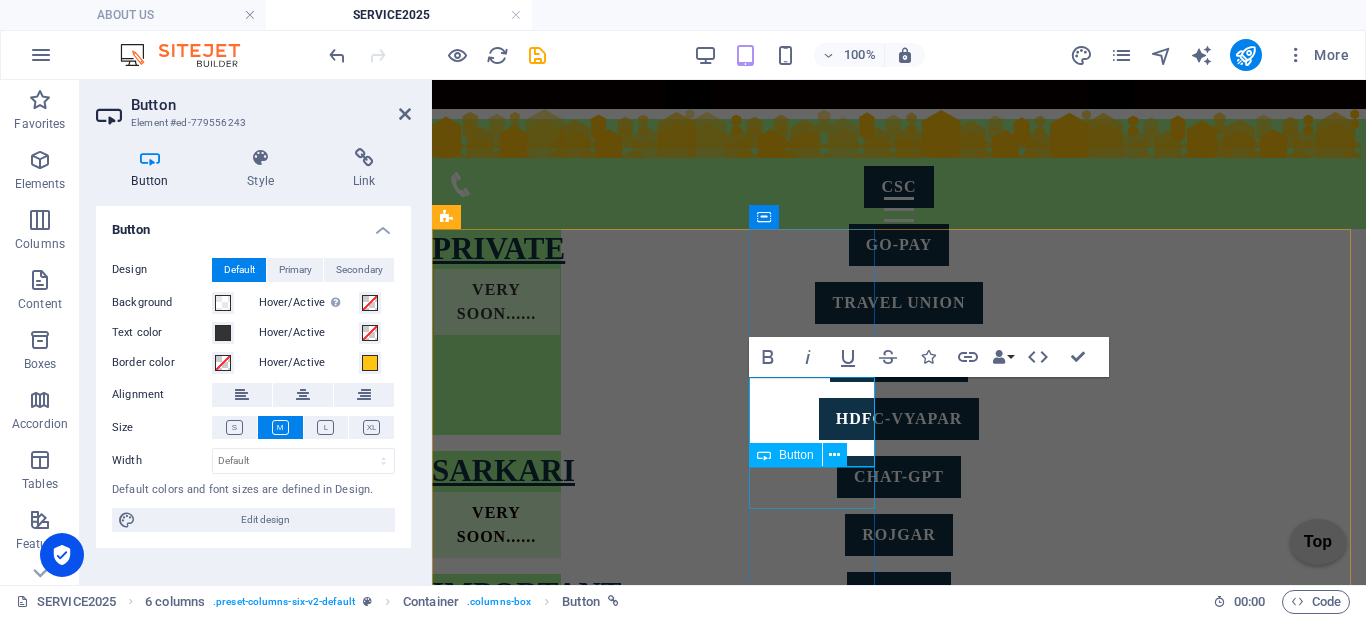 click on "udyam" at bounding box center [496, 809] 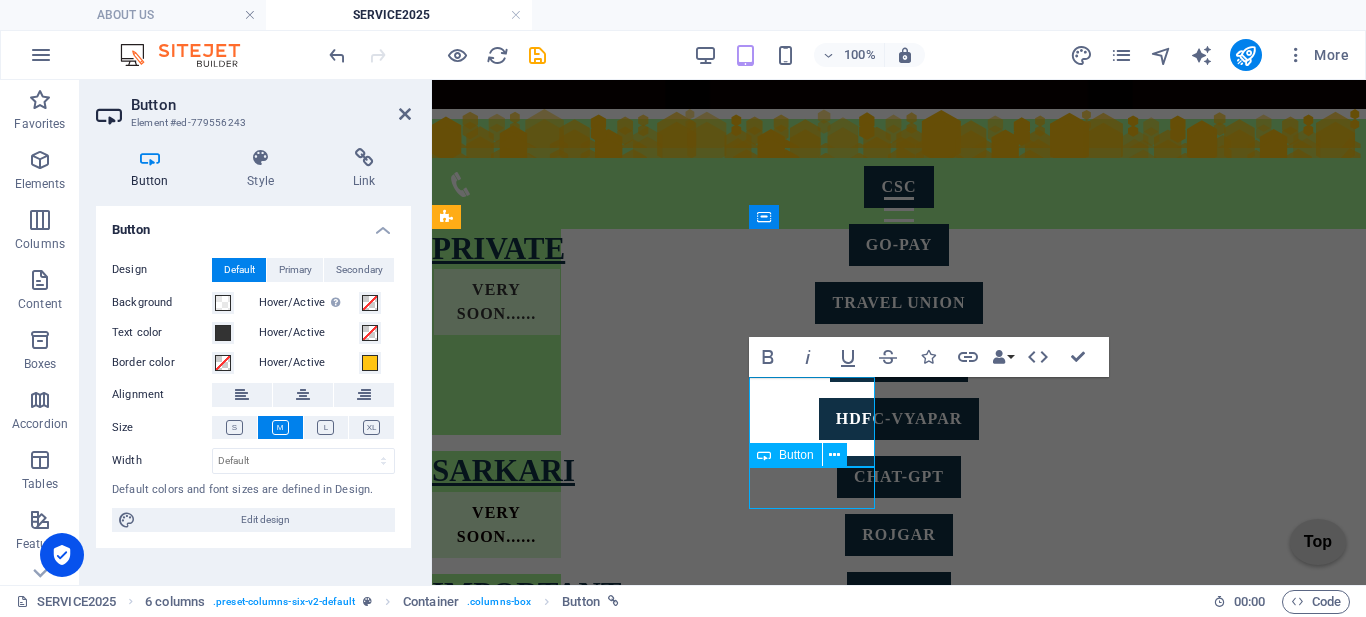 click on "udyam" at bounding box center (496, 809) 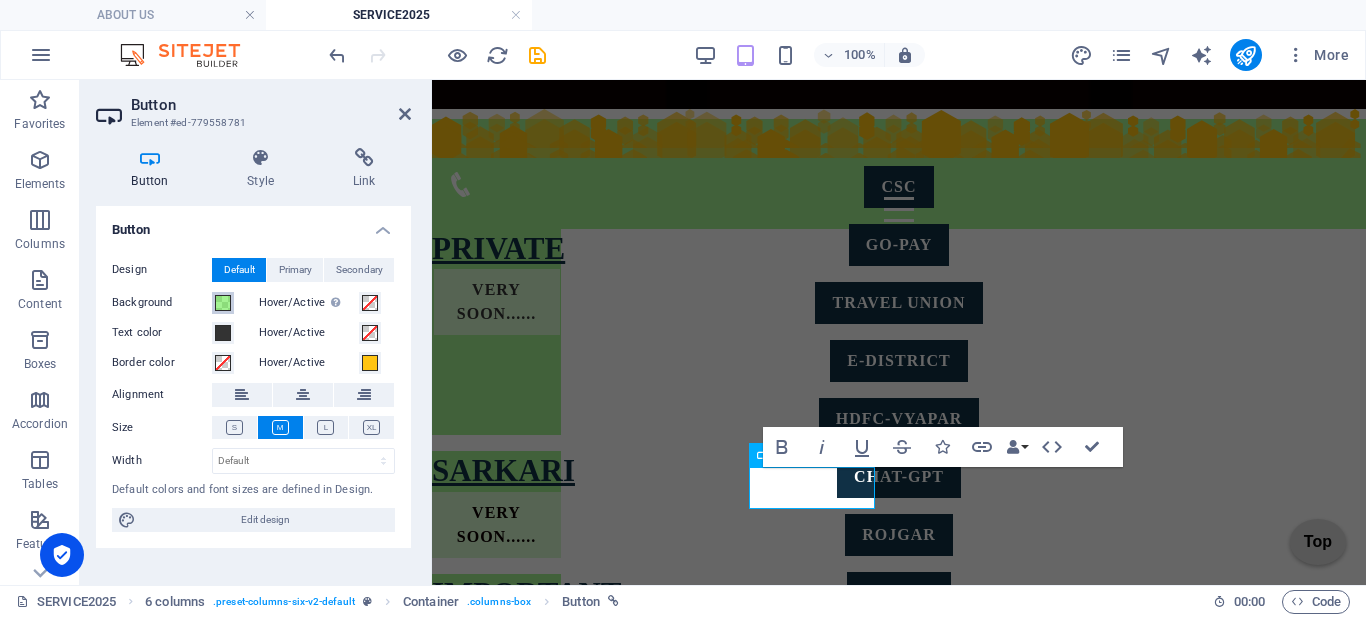 click at bounding box center (223, 303) 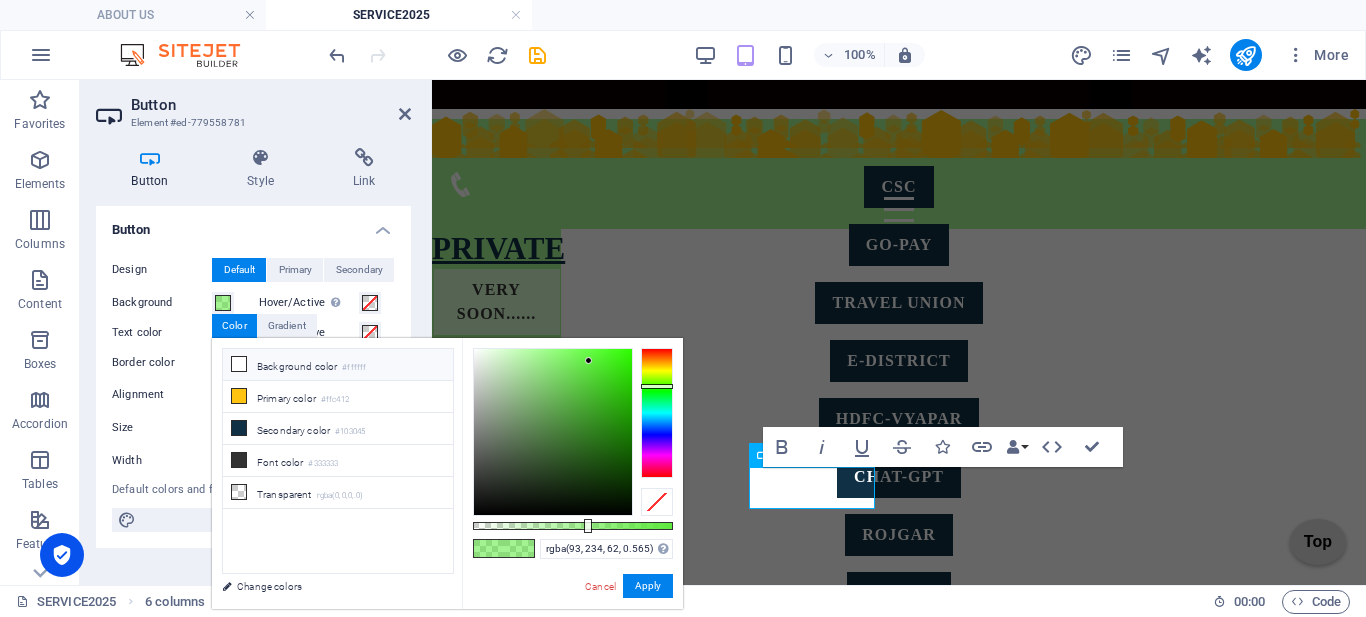 click at bounding box center (239, 364) 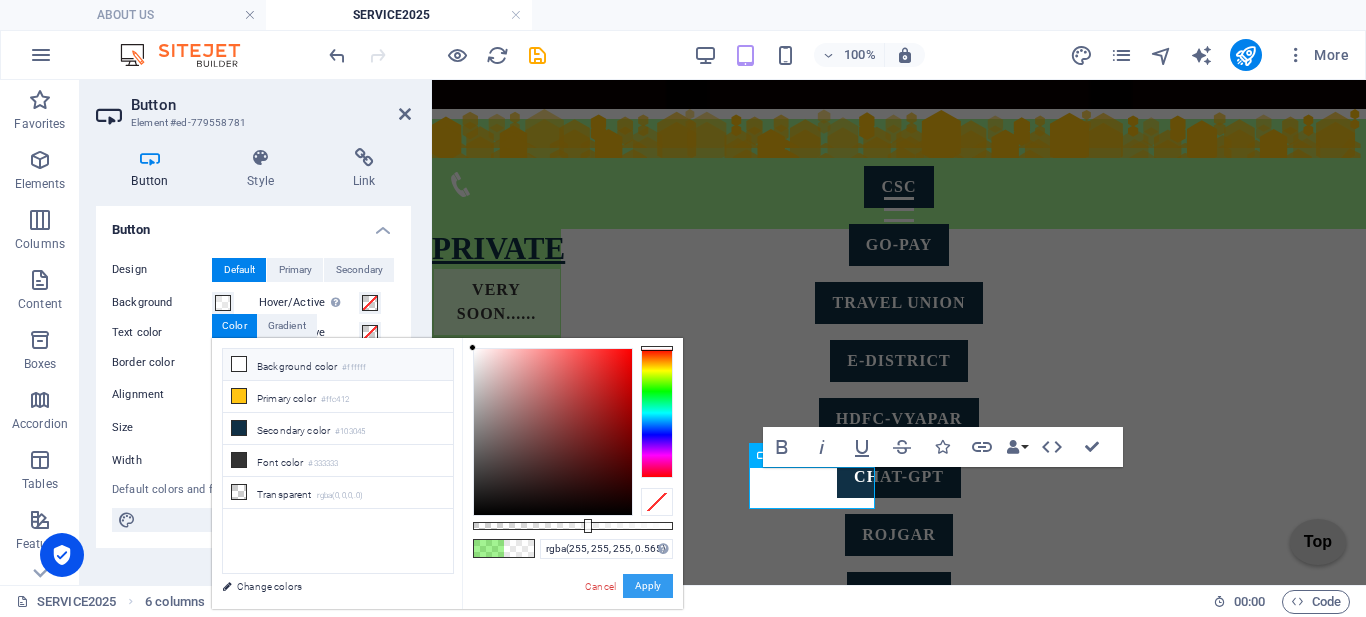click on "Apply" at bounding box center (648, 586) 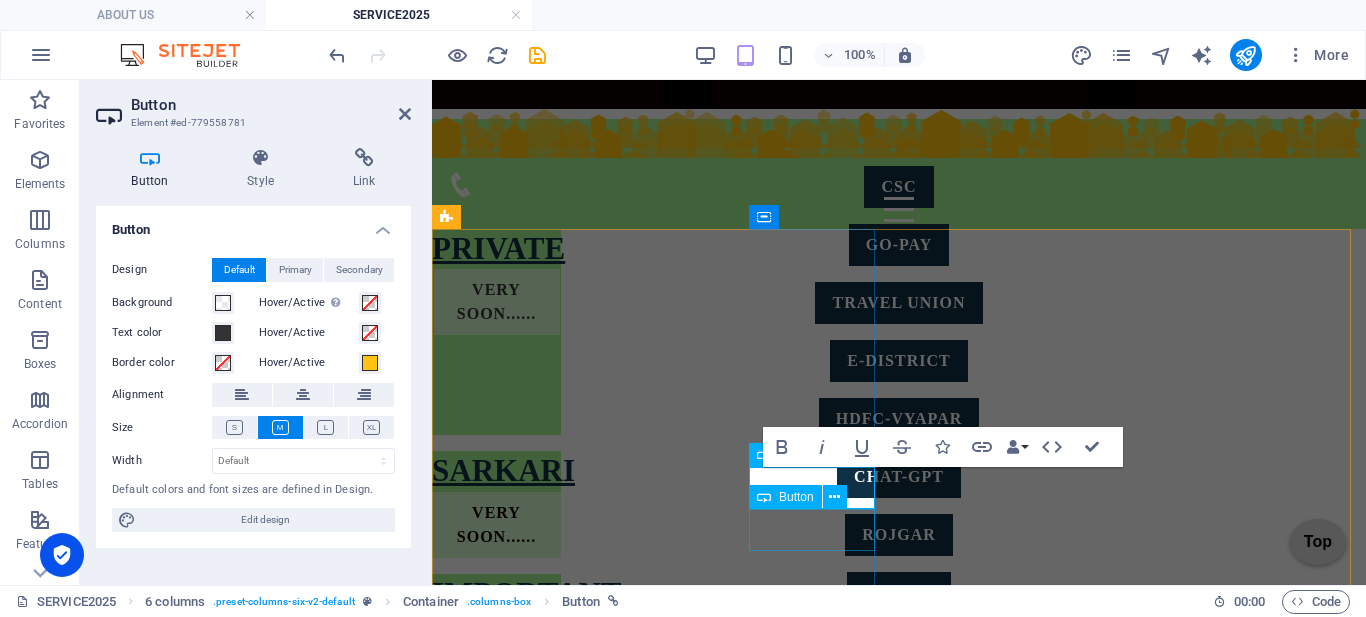 click on "sarthi" at bounding box center [496, 851] 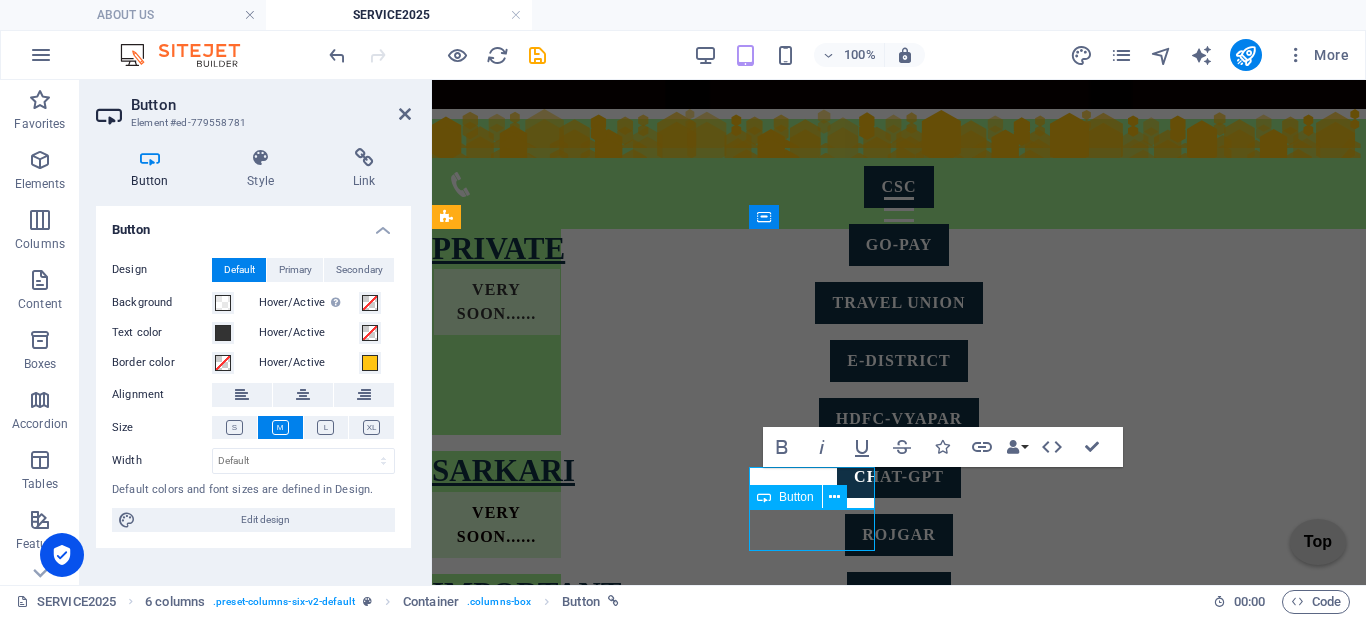 click on "sarthi" at bounding box center (496, 851) 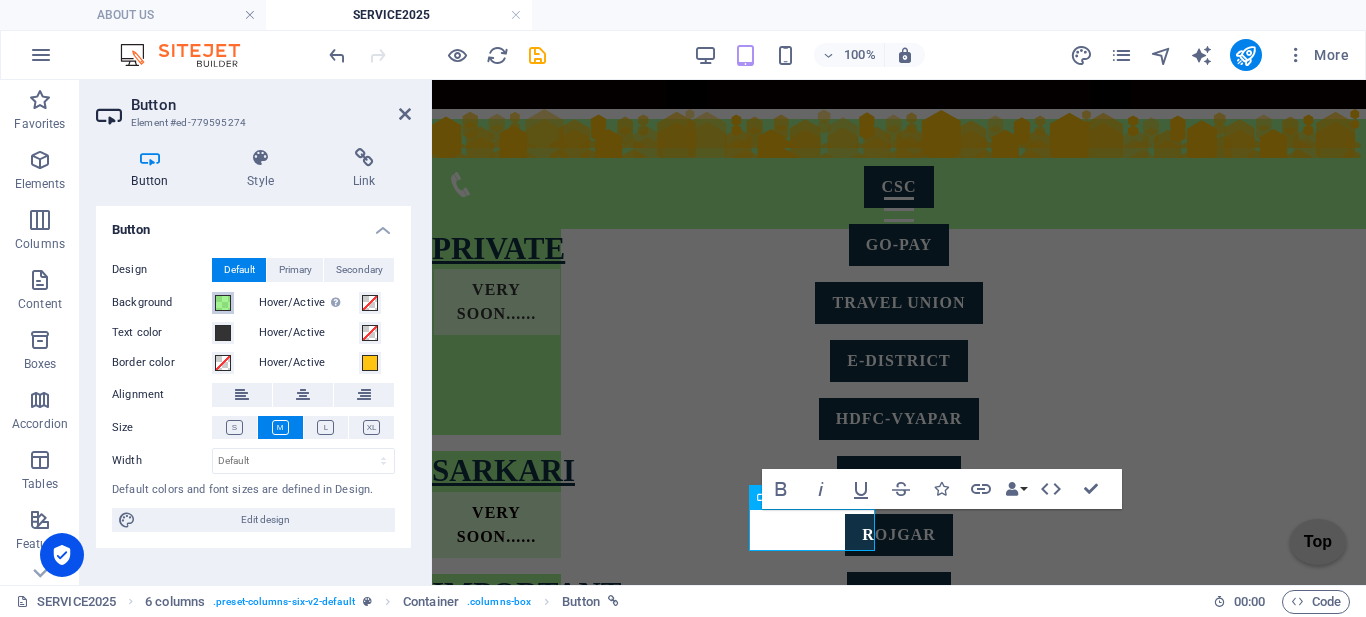 click on "Background" at bounding box center (223, 303) 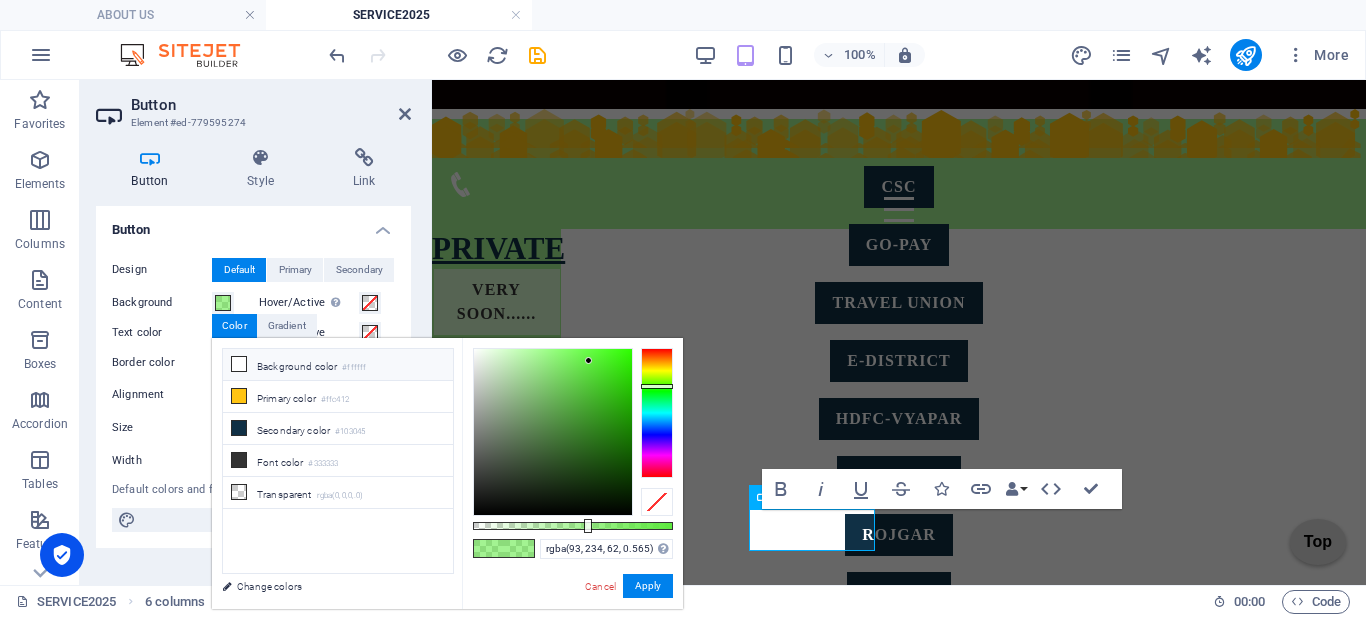 click at bounding box center [239, 364] 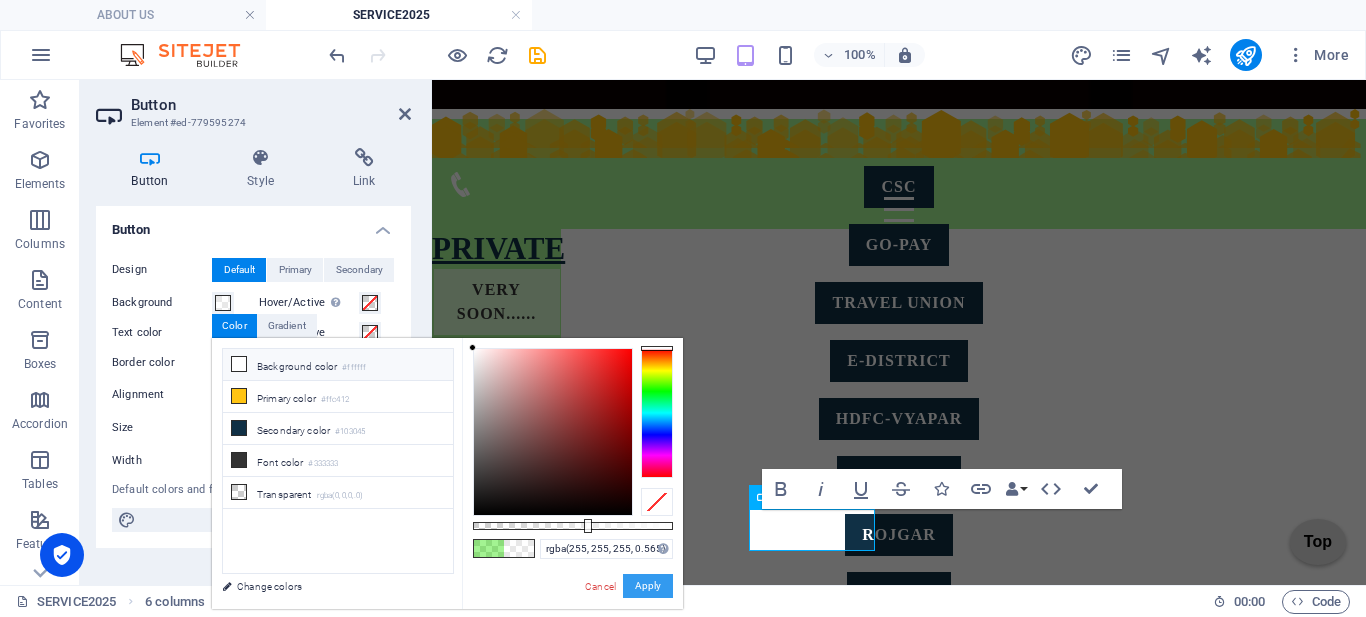 click on "Apply" at bounding box center [648, 586] 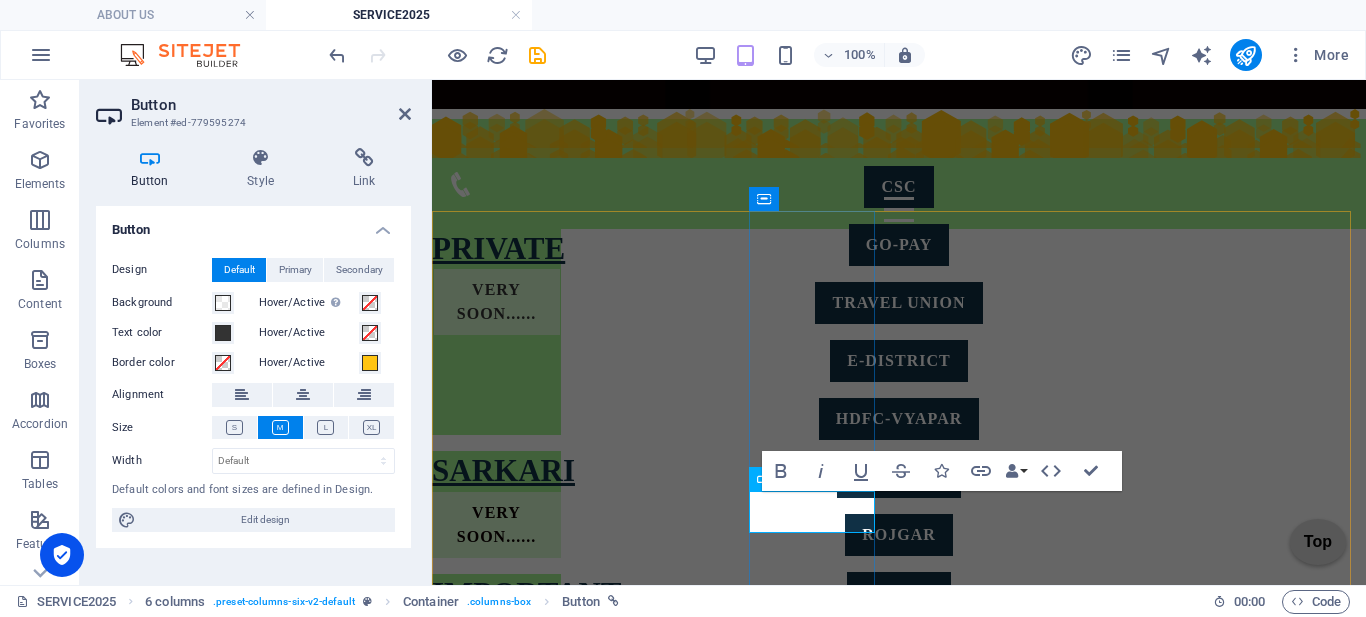 scroll, scrollTop: 361, scrollLeft: 0, axis: vertical 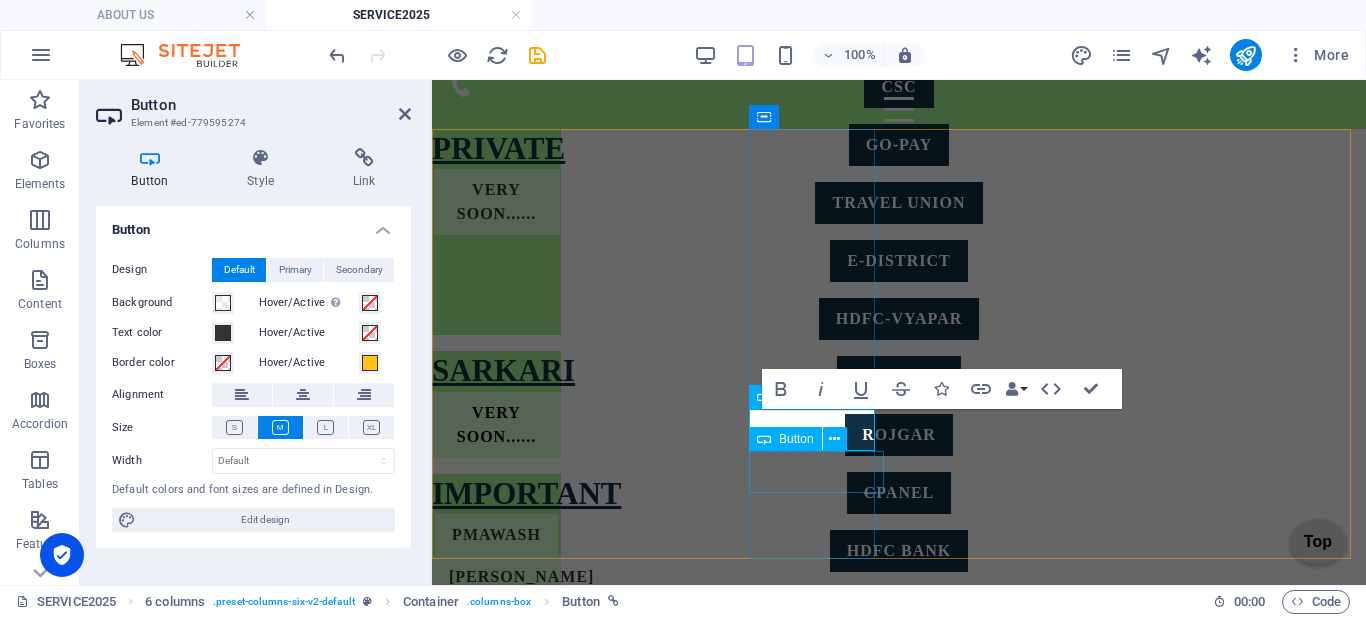 click on "[PERSON_NAME]" at bounding box center [496, 793] 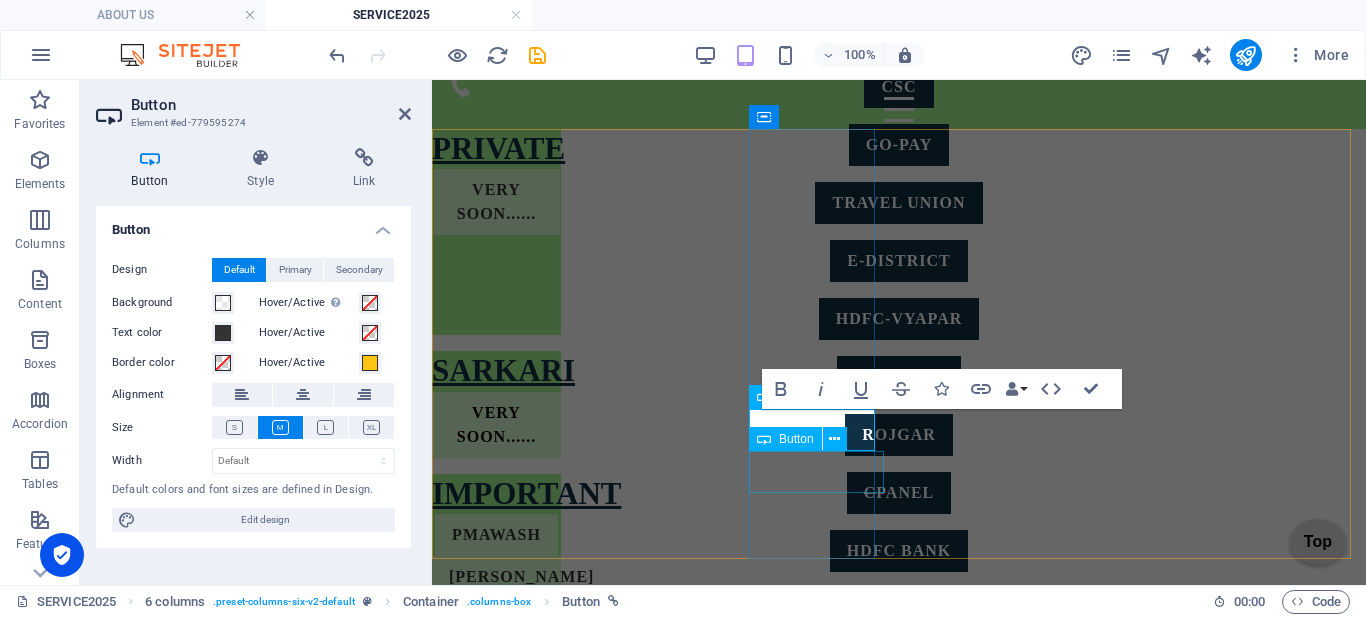 click on "[PERSON_NAME]" at bounding box center [496, 793] 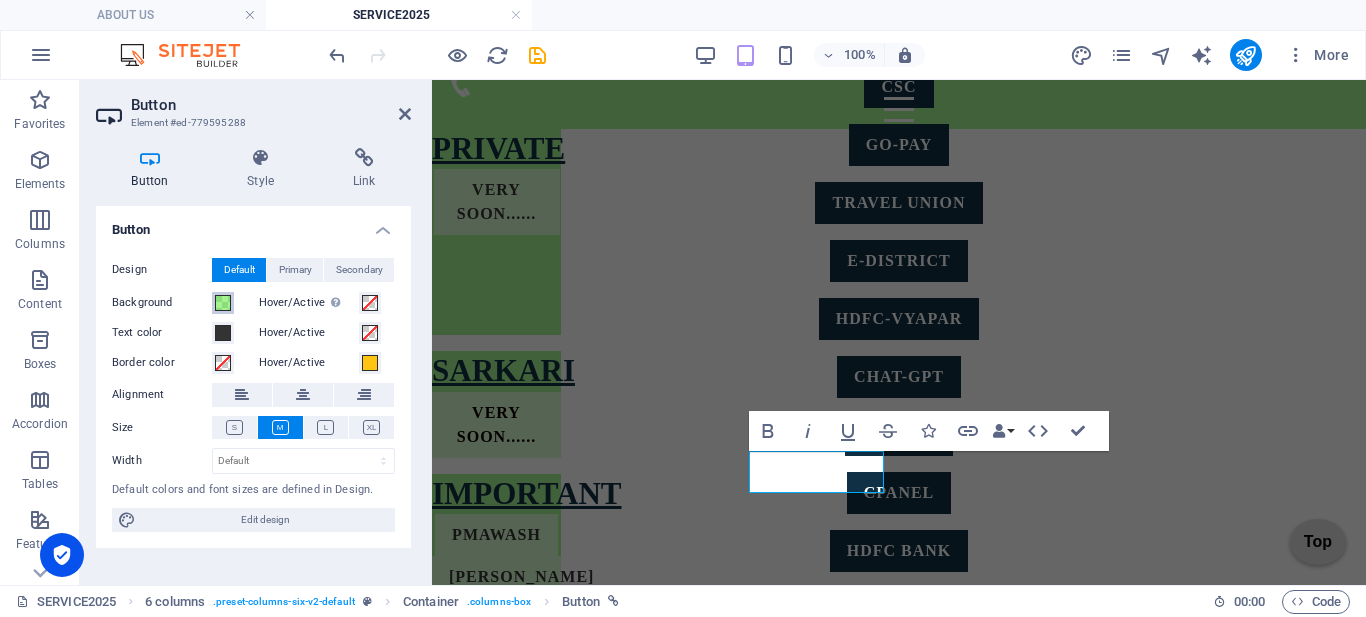 click at bounding box center [223, 303] 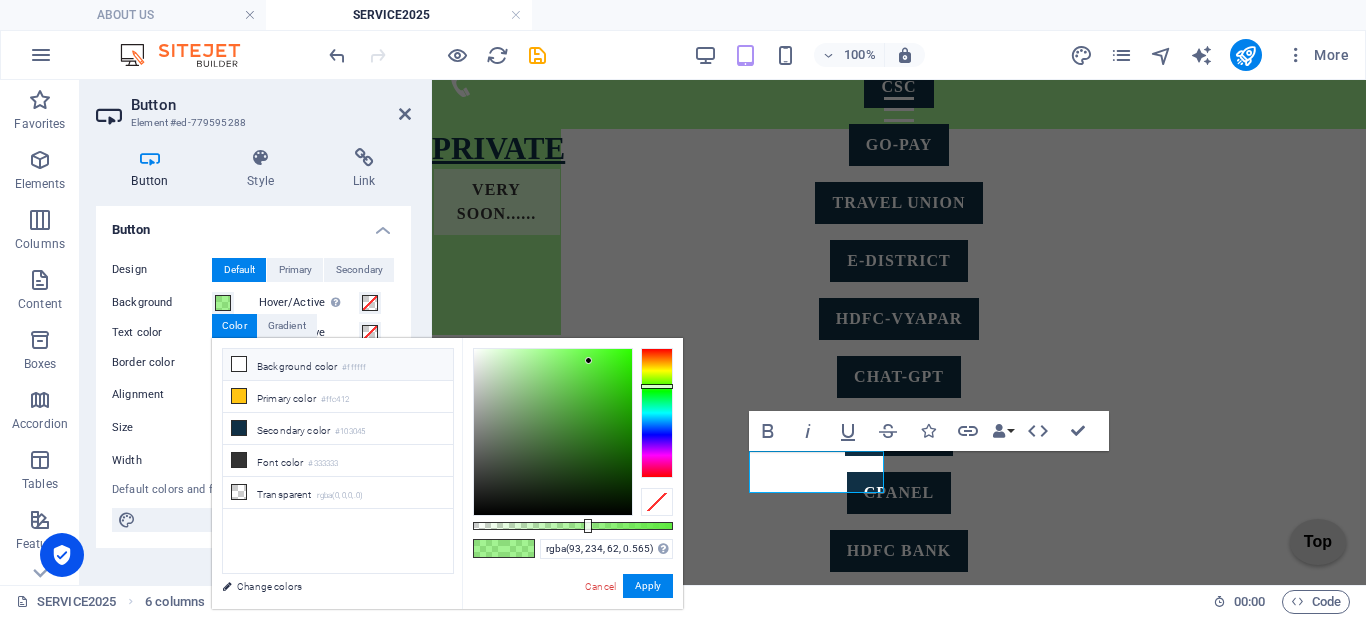 click at bounding box center [239, 364] 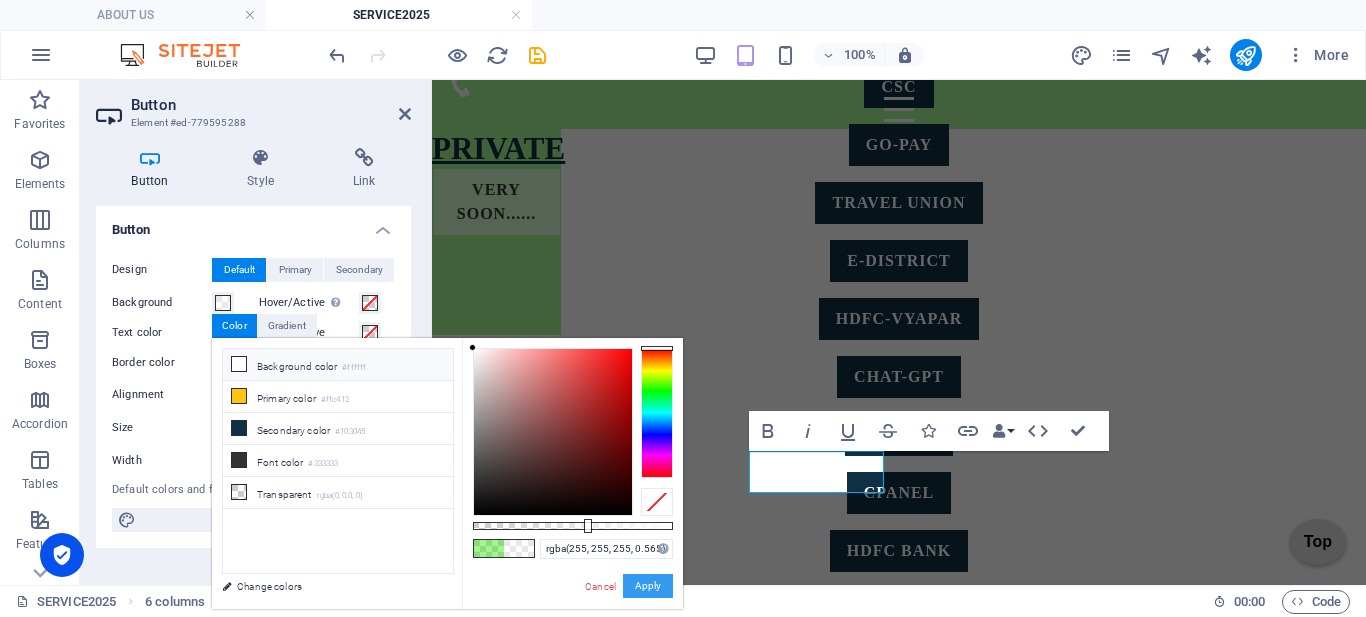 click on "Apply" at bounding box center (648, 586) 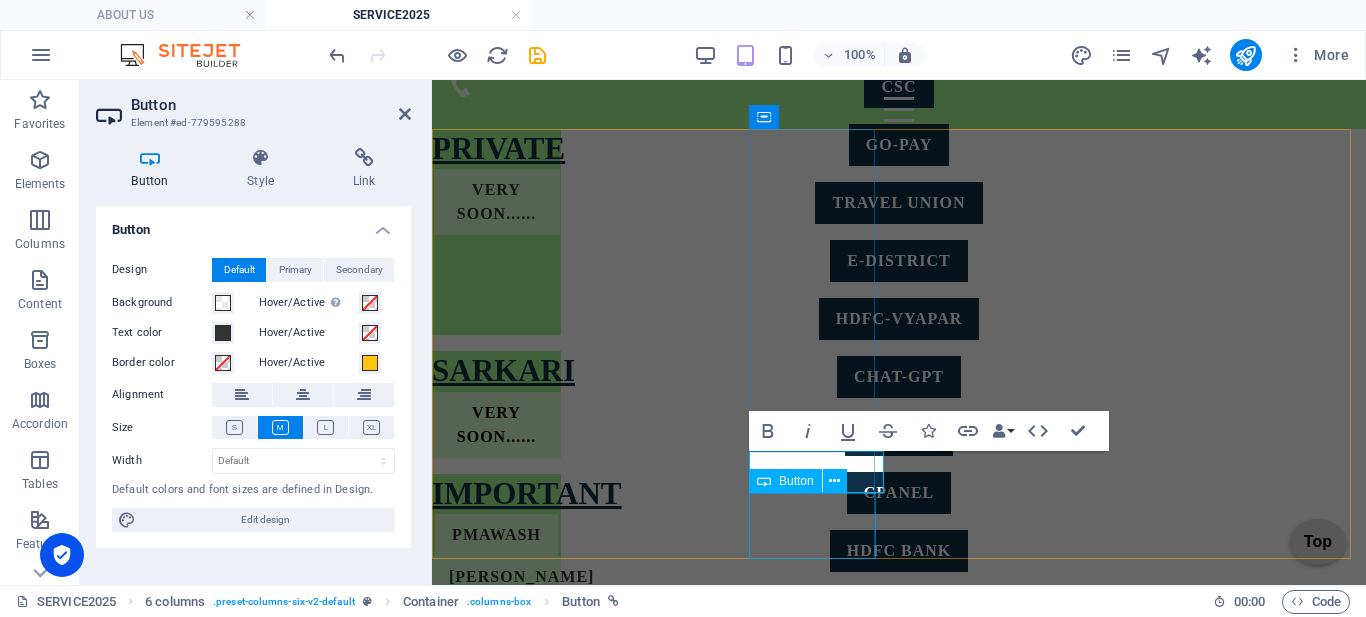 click on "LUCKNOW POLICE" at bounding box center [496, 871] 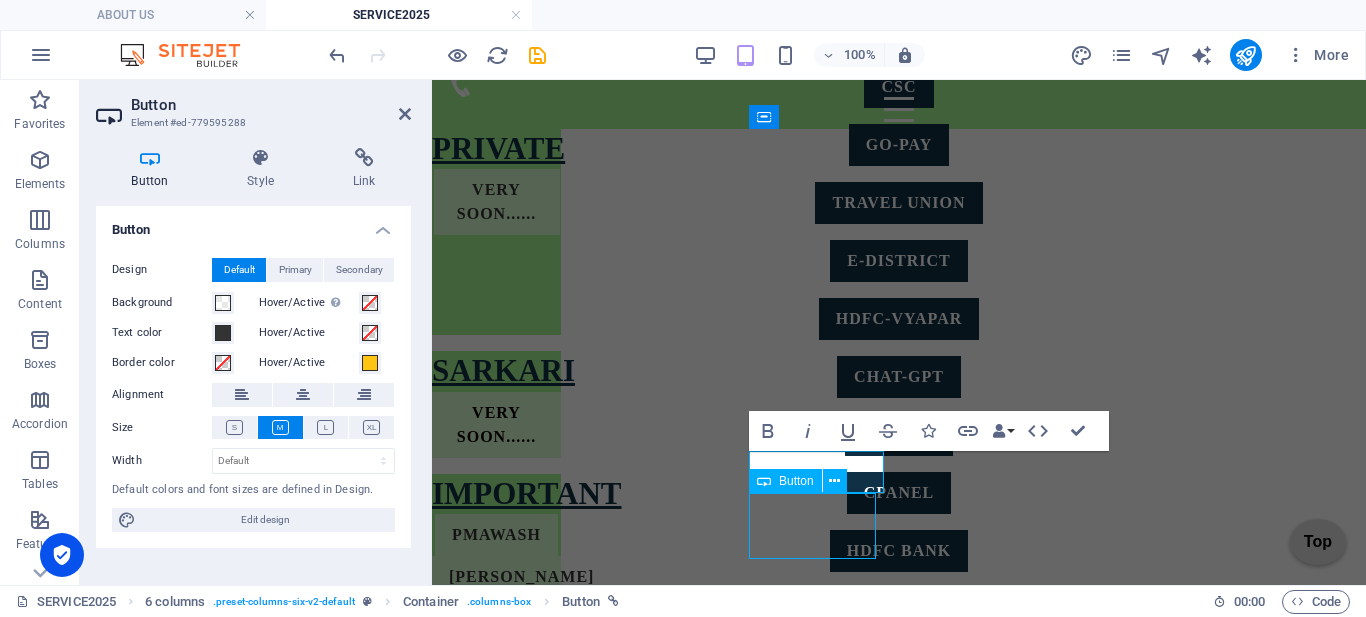 click on "LUCKNOW POLICE" at bounding box center [496, 871] 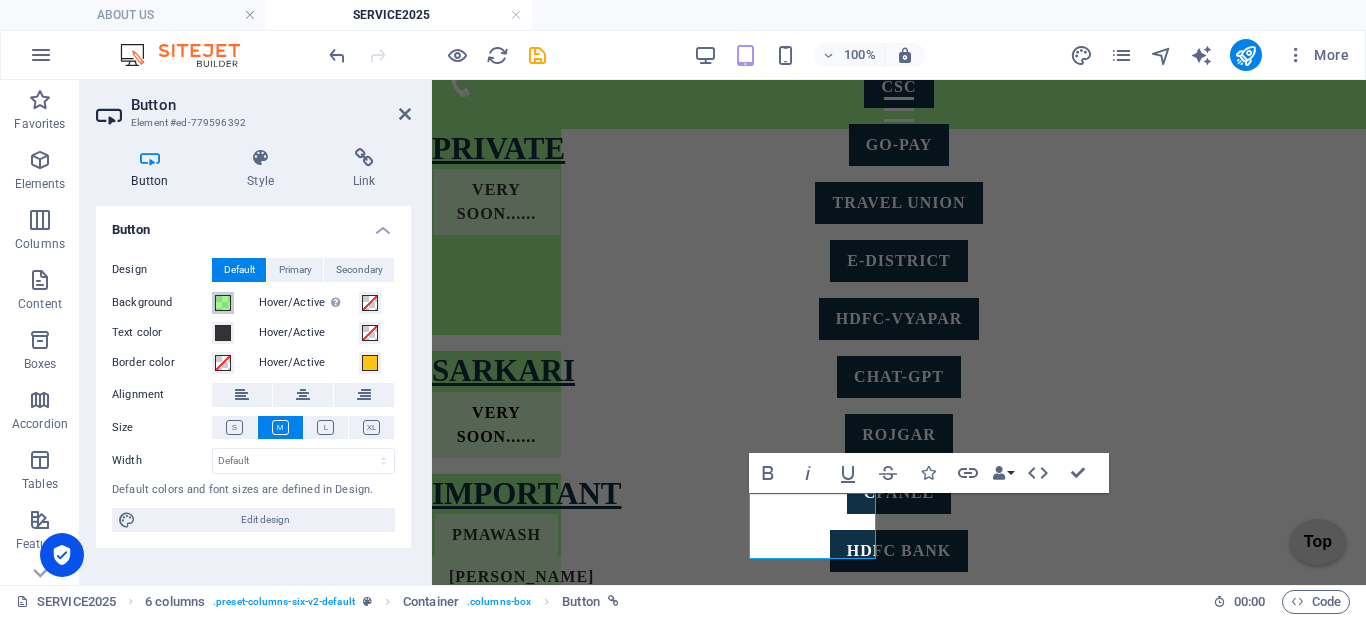 click at bounding box center (223, 303) 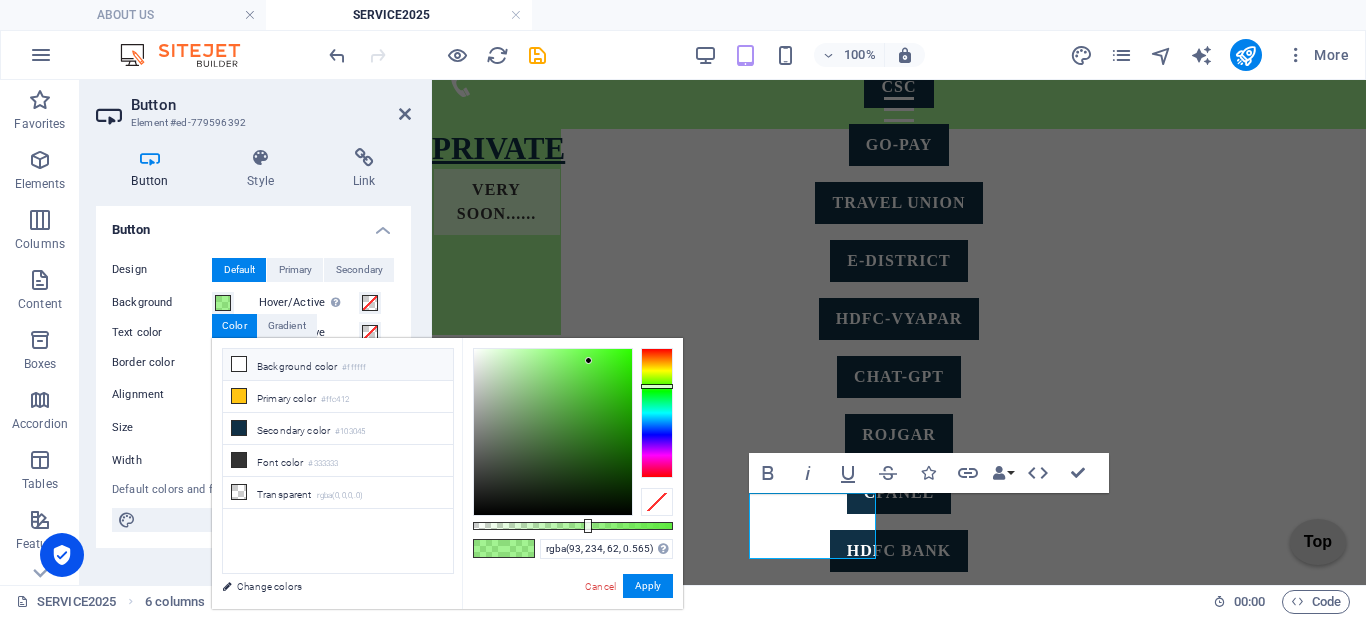 click at bounding box center (239, 364) 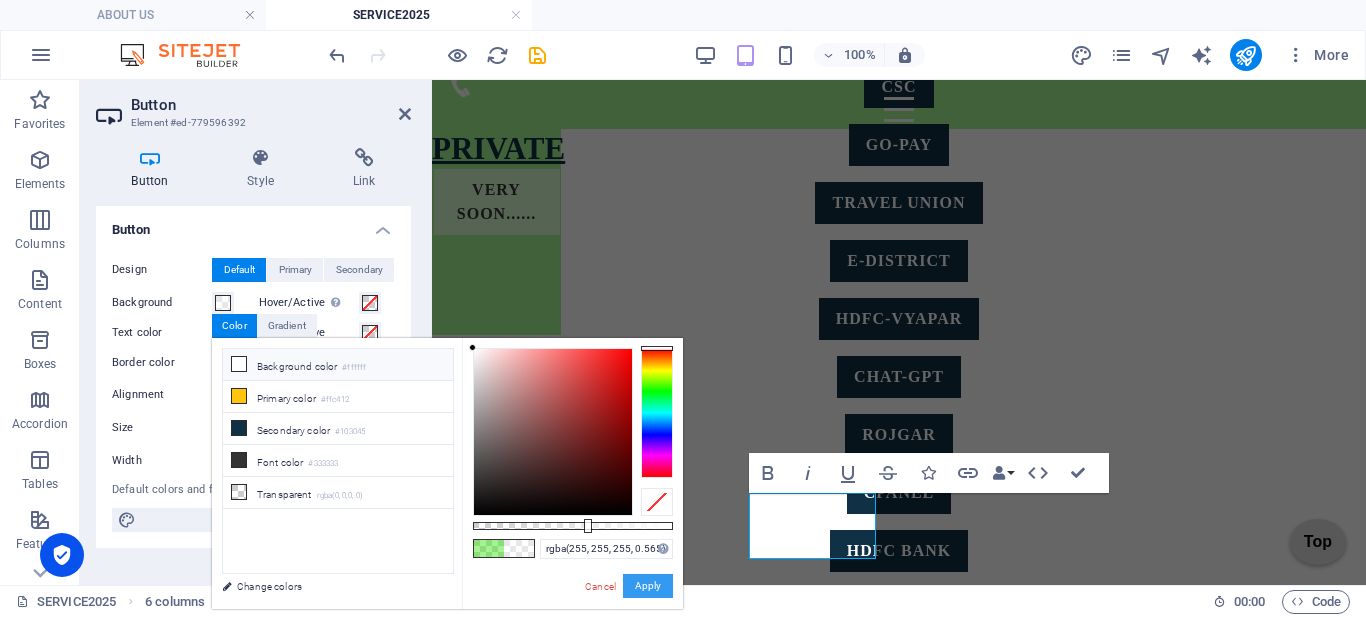 click on "Apply" at bounding box center (648, 586) 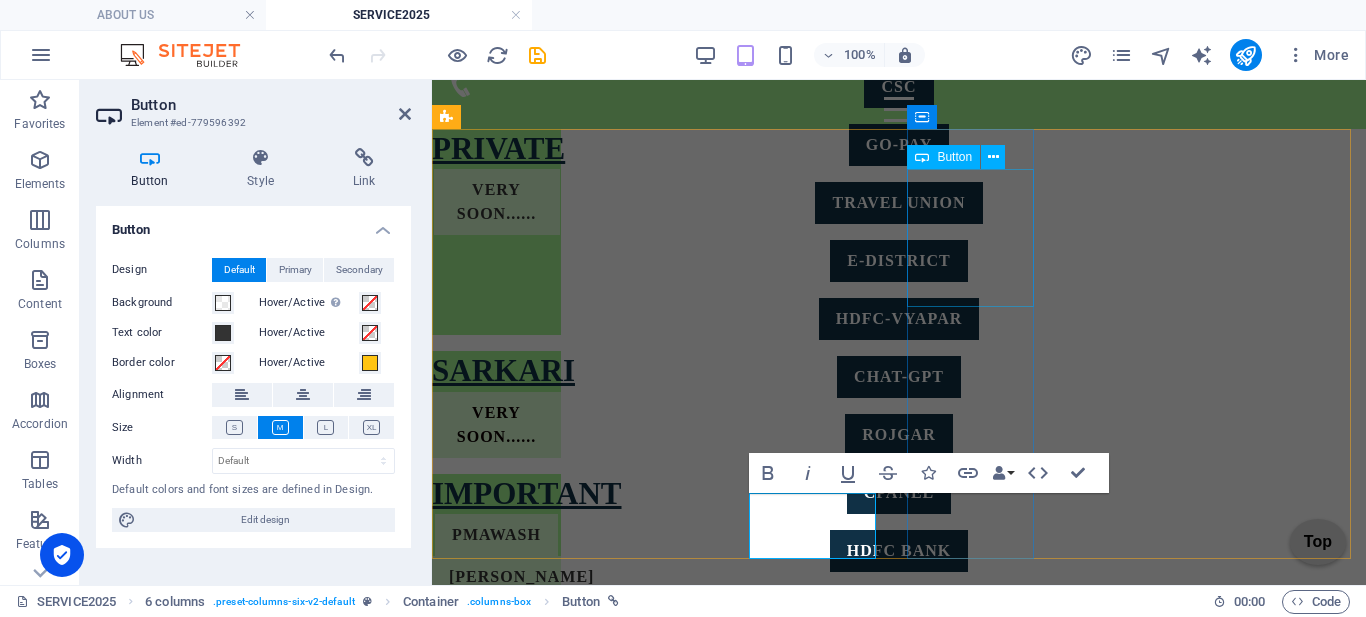 click on "छात्रवृत्ति एवं शुल्क प्रतिपूर्ति ऑनलाइन प्रणाली" at bounding box center (496, 993) 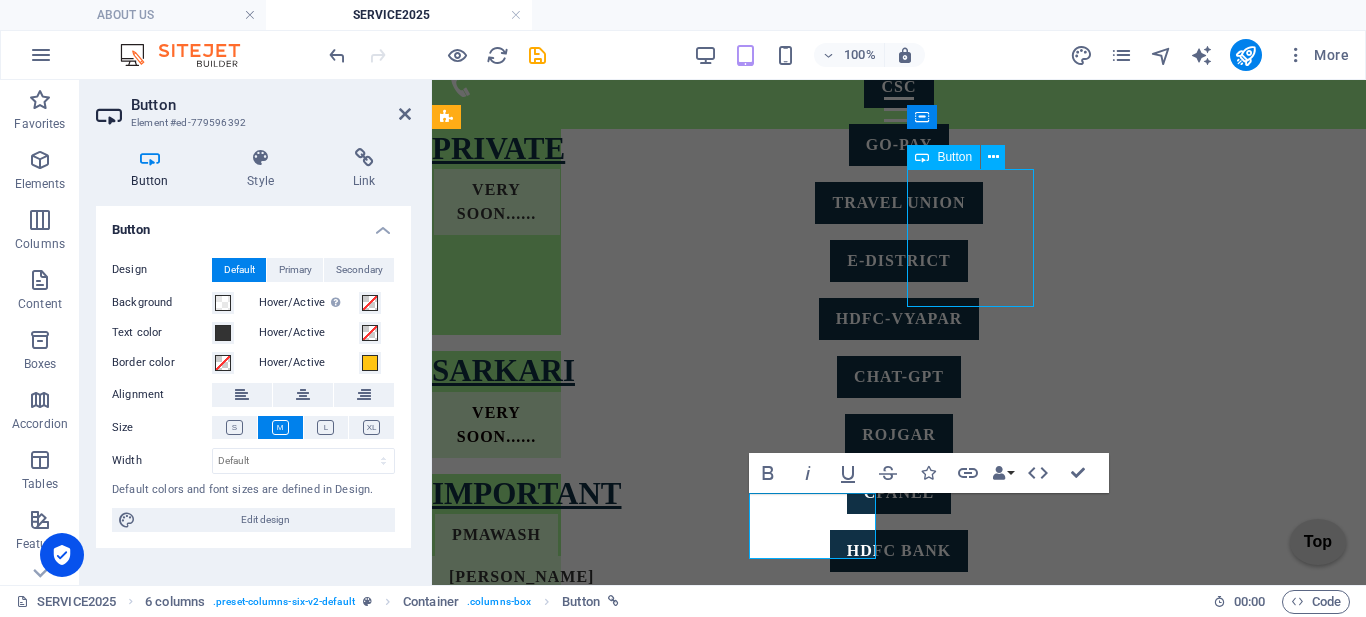 click on "छात्रवृत्ति एवं शुल्क प्रतिपूर्ति ऑनलाइन प्रणाली" at bounding box center [496, 993] 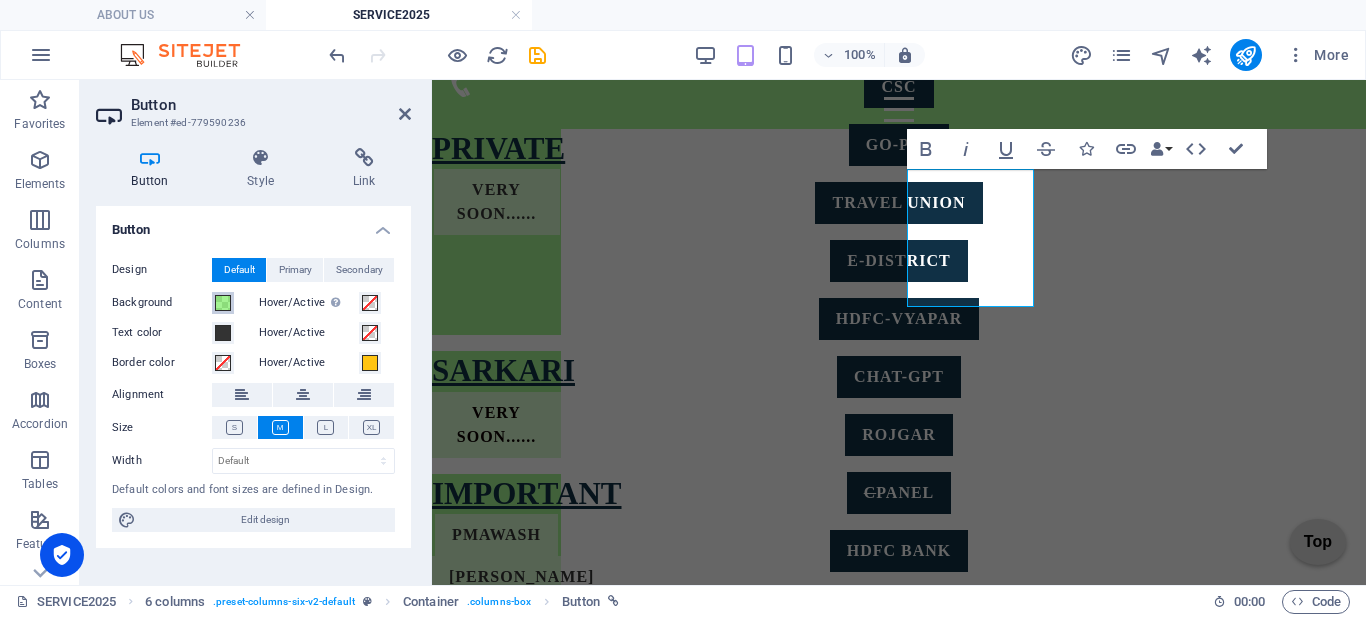 click at bounding box center [223, 303] 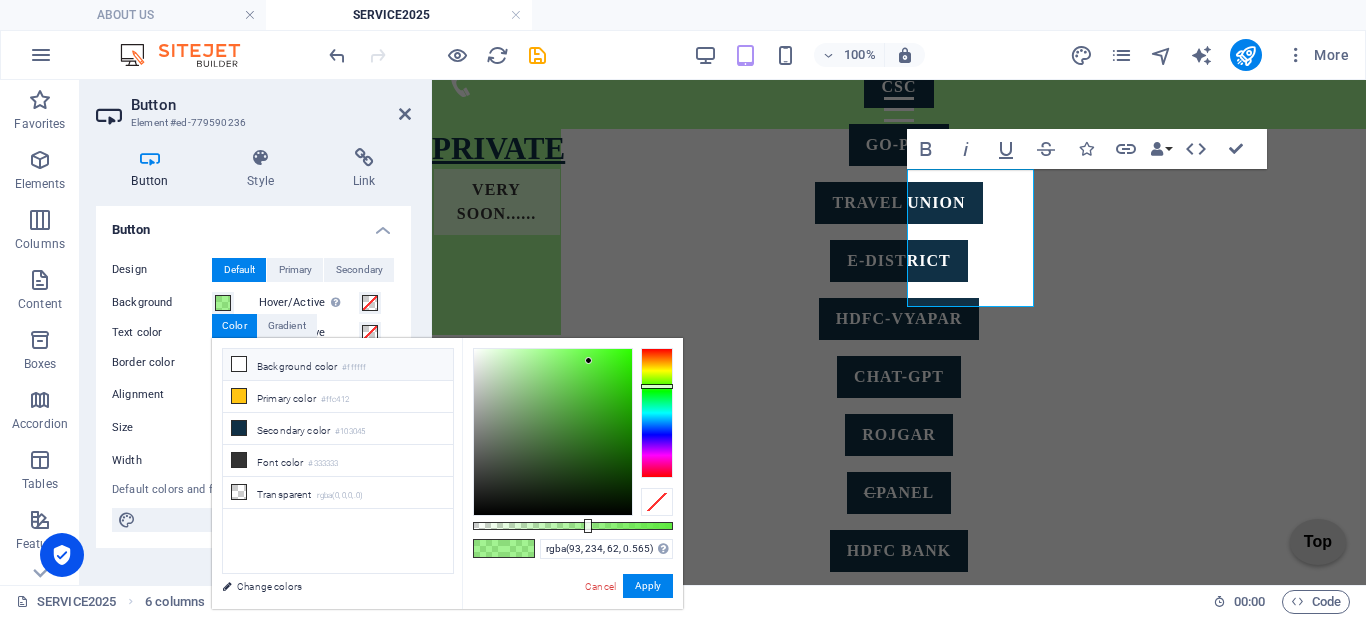 click at bounding box center (239, 364) 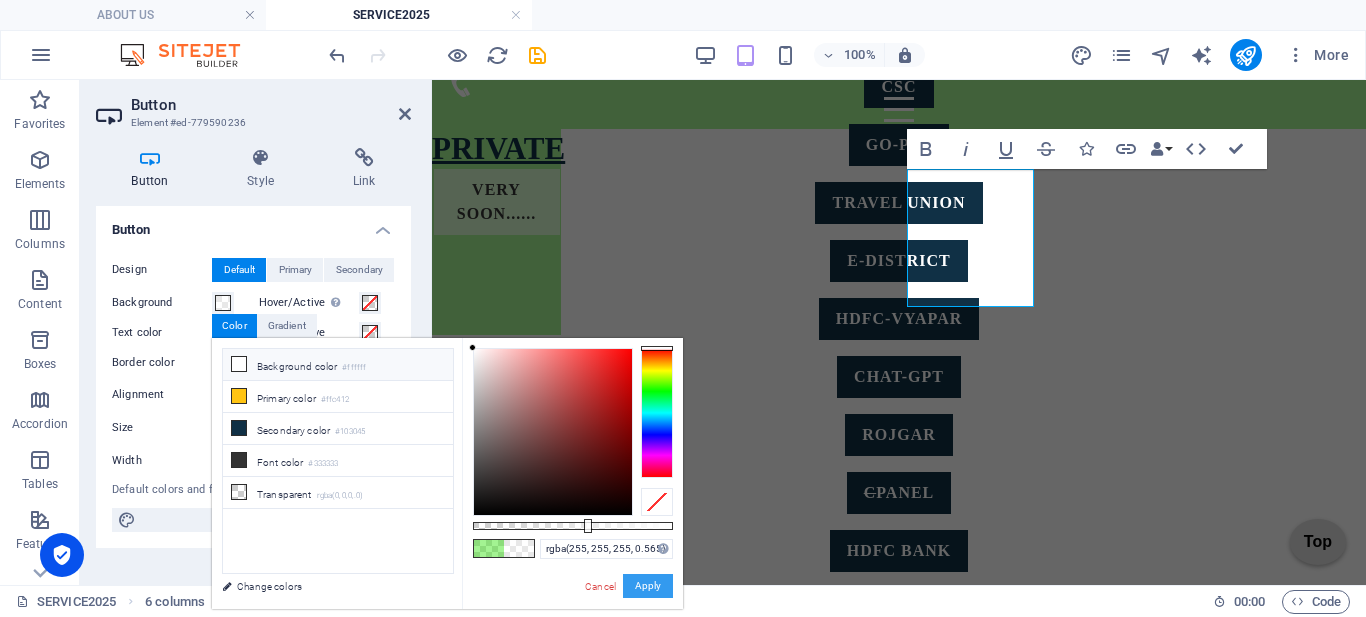 drag, startPoint x: 639, startPoint y: 582, endPoint x: 216, endPoint y: 492, distance: 432.4685 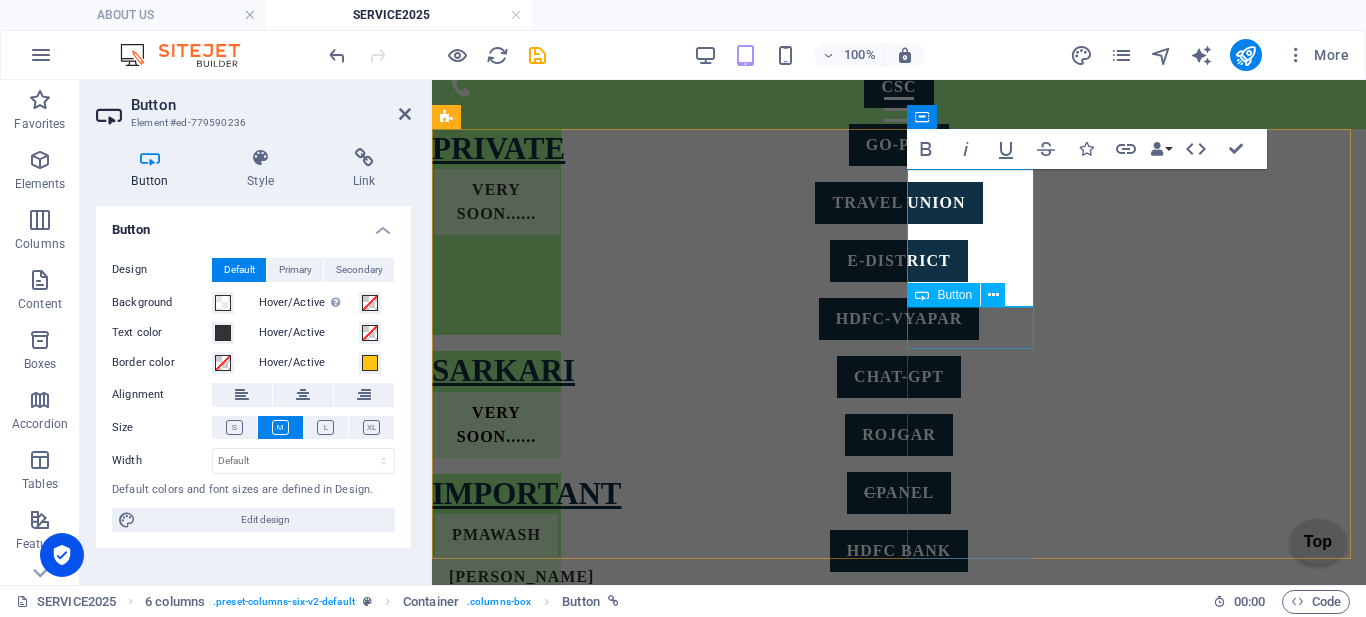 click on "kv fees" at bounding box center (496, 1071) 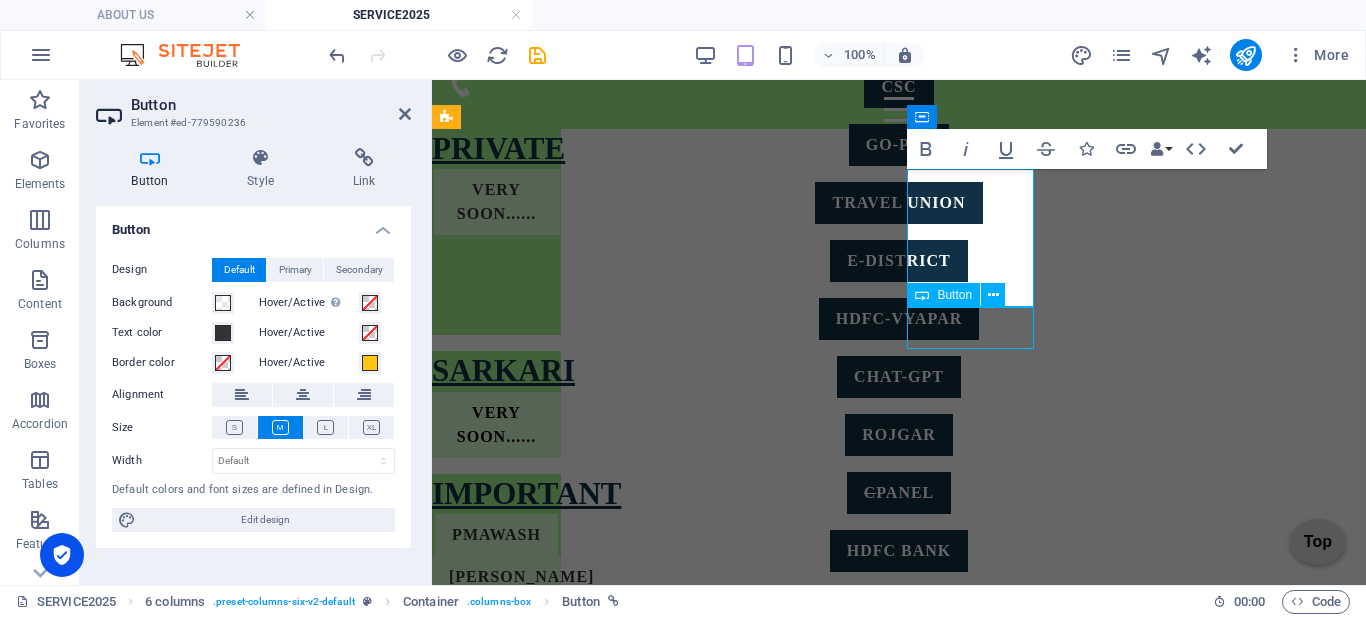 click on "kv fees" at bounding box center [496, 1071] 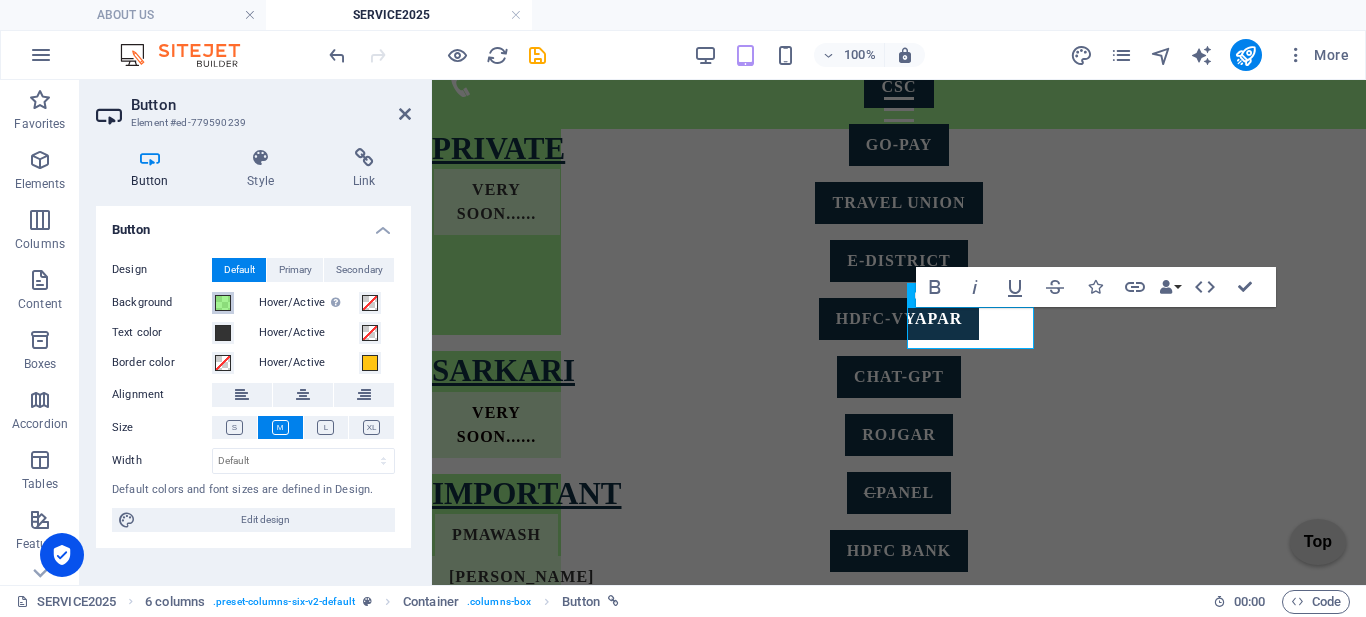 click at bounding box center [223, 303] 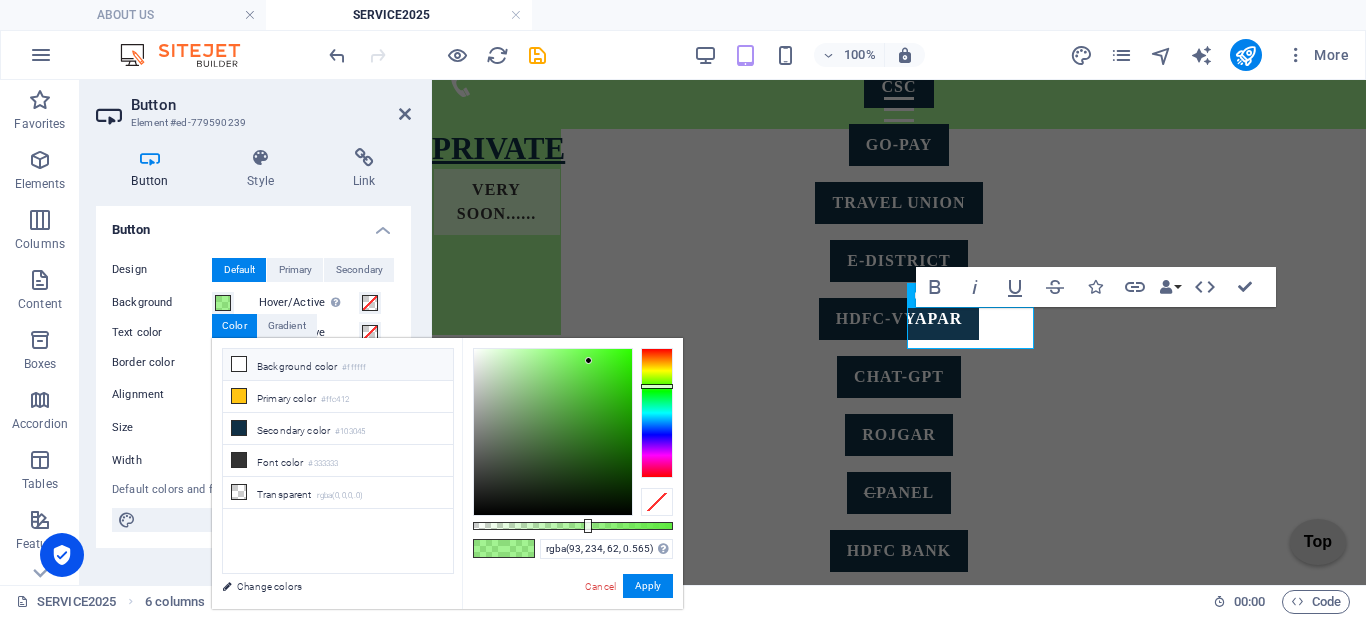click at bounding box center (239, 364) 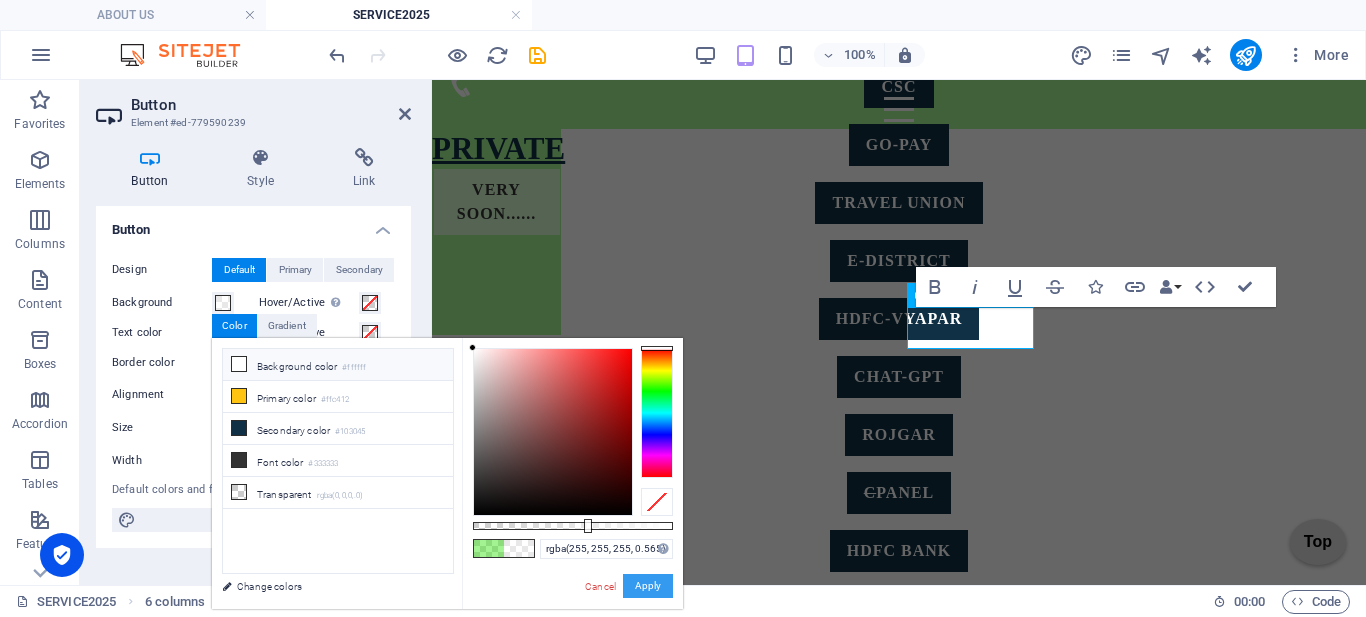 click on "Apply" at bounding box center [648, 586] 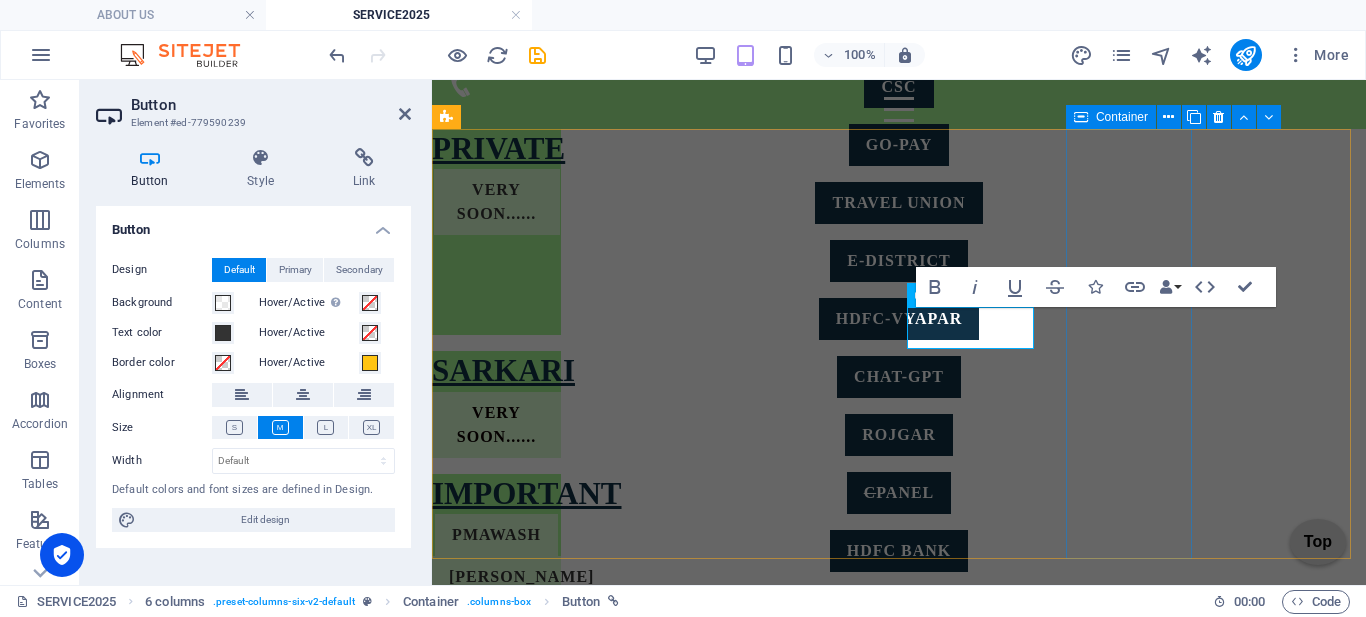 click on "IMPORTANTS  Uttar Pradesh Shops and Commercial Establishments Act, 1962," at bounding box center (496, 1209) 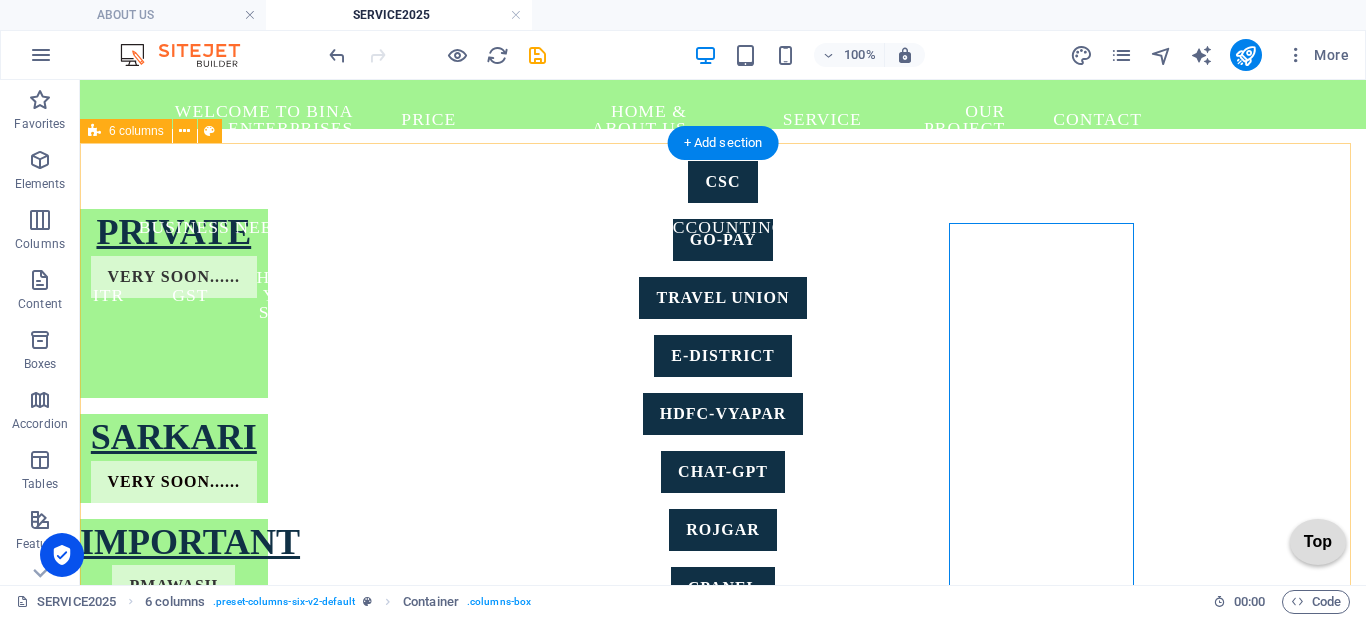 scroll, scrollTop: 347, scrollLeft: 0, axis: vertical 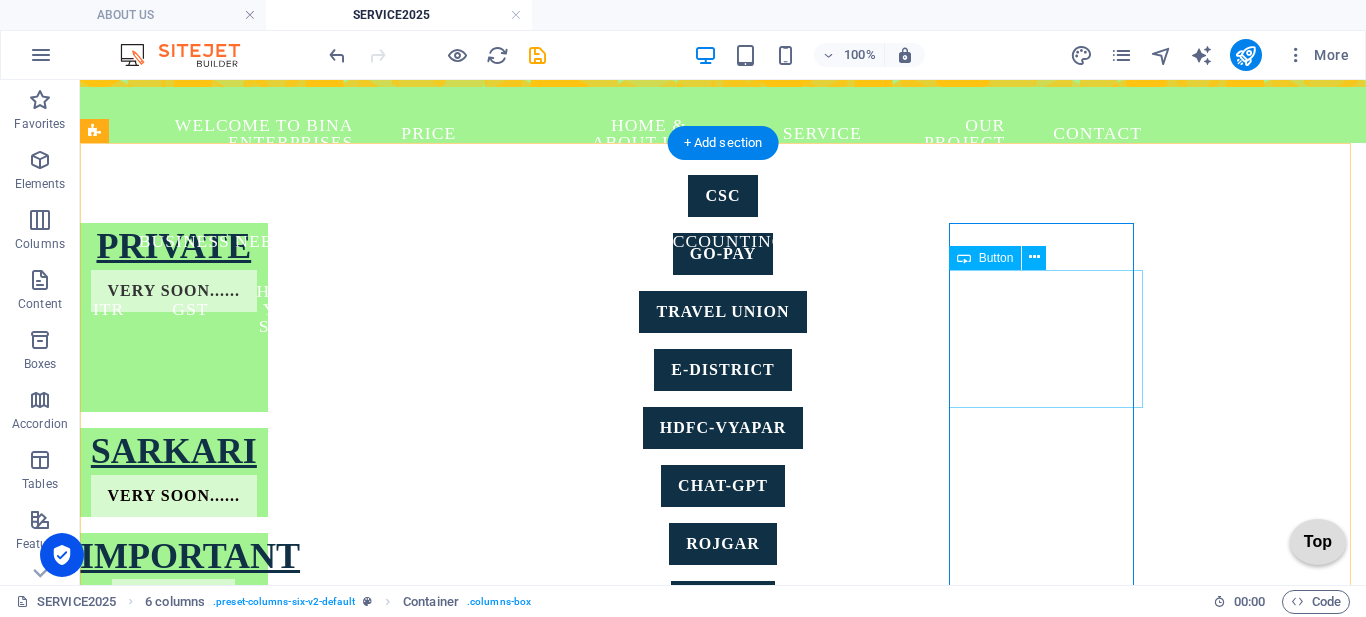 click on "[GEOGRAPHIC_DATA] Shops and Commercial Establishments Act, 1962," at bounding box center (174, 1248) 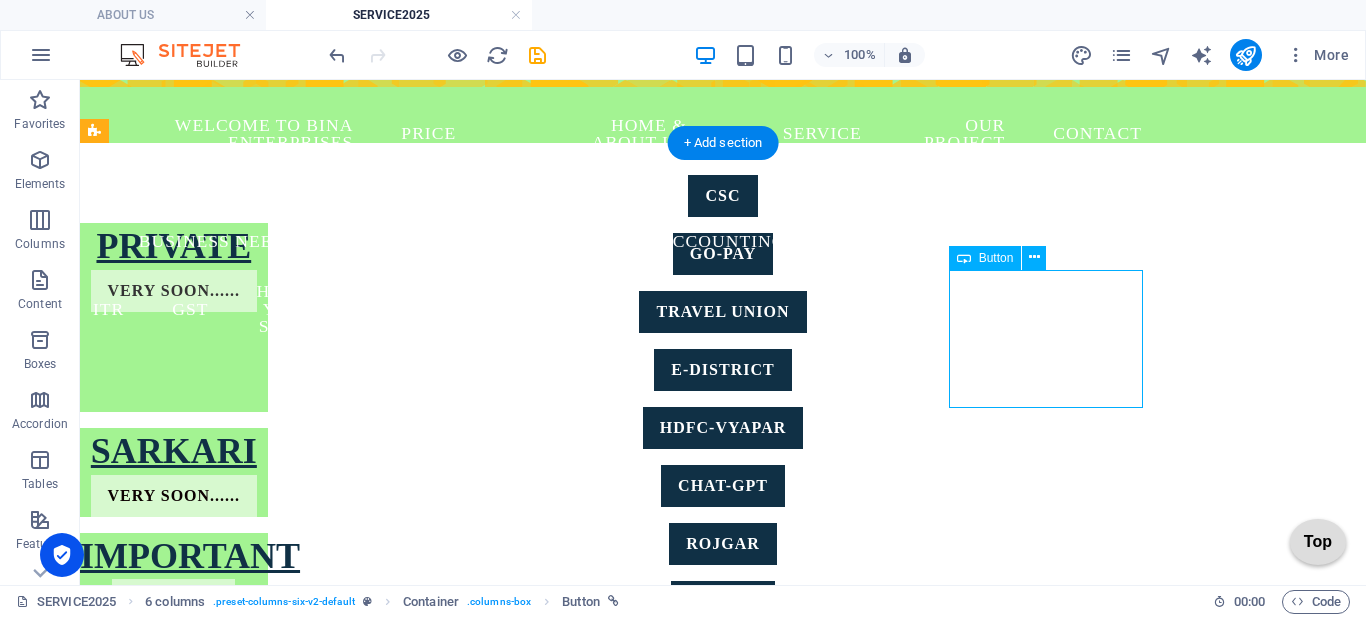 click on "[GEOGRAPHIC_DATA] Shops and Commercial Establishments Act, 1962," at bounding box center (174, 1248) 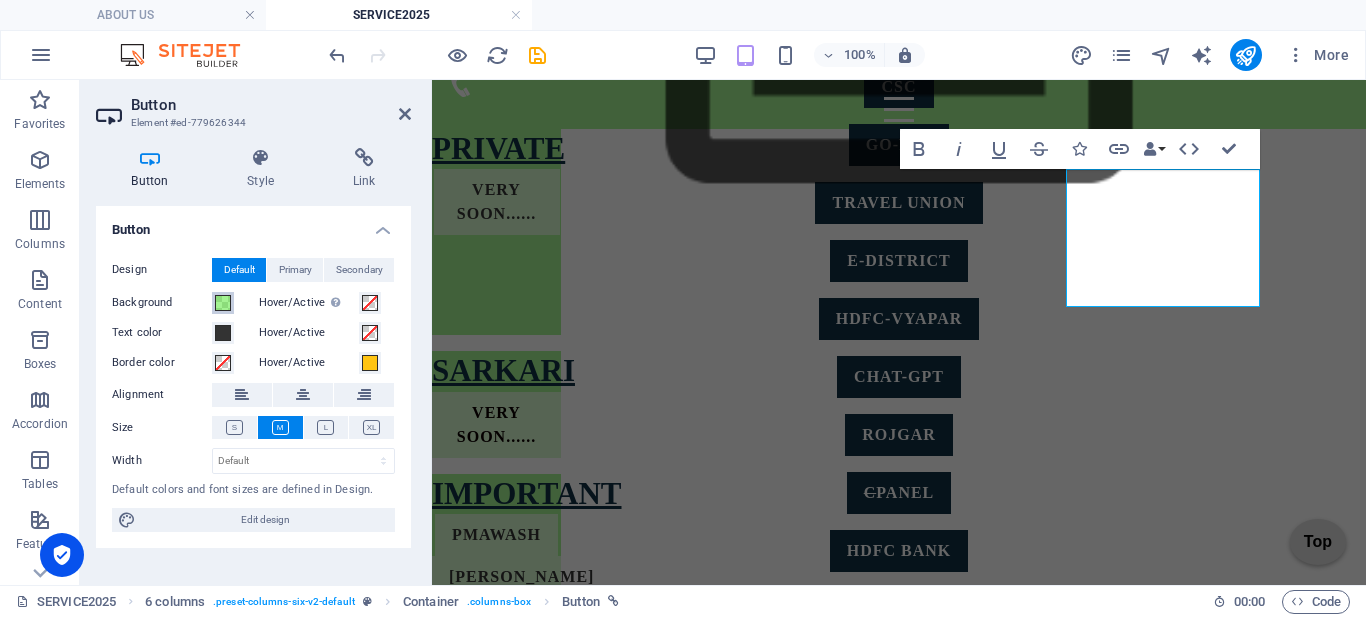 click at bounding box center (223, 303) 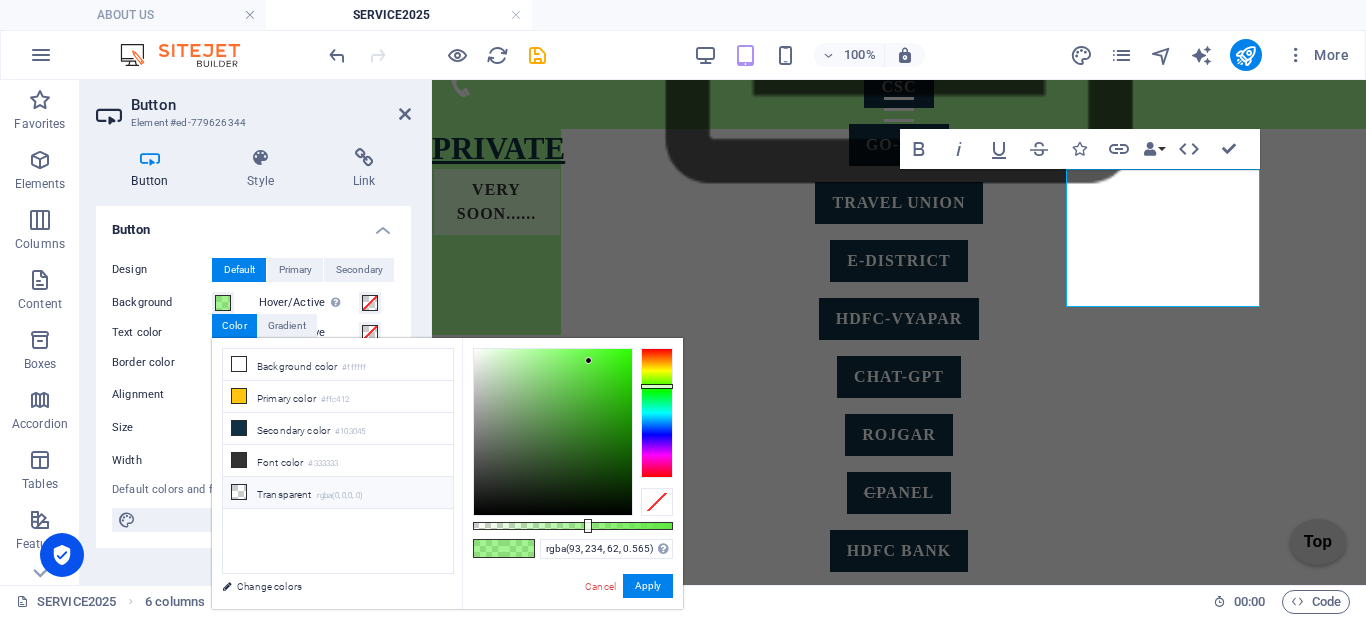click on "Transparent
rgba(0,0,0,.0)" at bounding box center (338, 493) 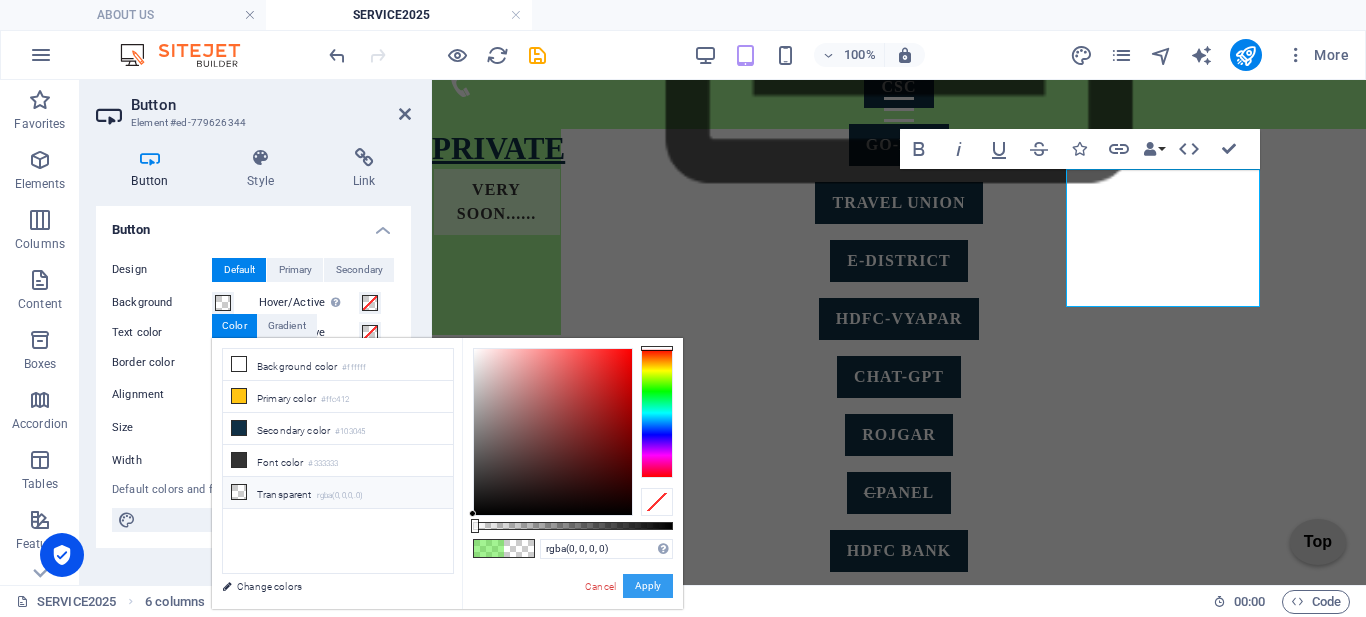 click on "Apply" at bounding box center [648, 586] 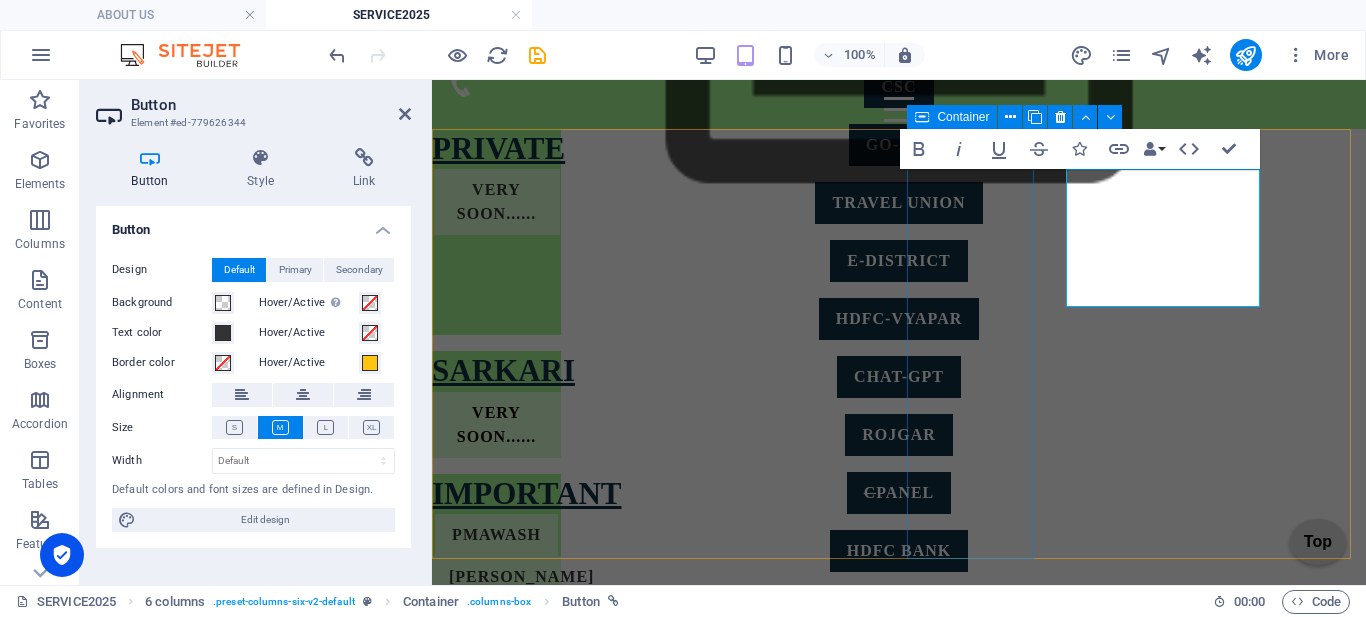 click on "SCHOOLS छात्रवृत्ति एवं शुल्क प्रतिपूर्ति ऑनलाइन प्रणाली kv fees" at bounding box center (496, 994) 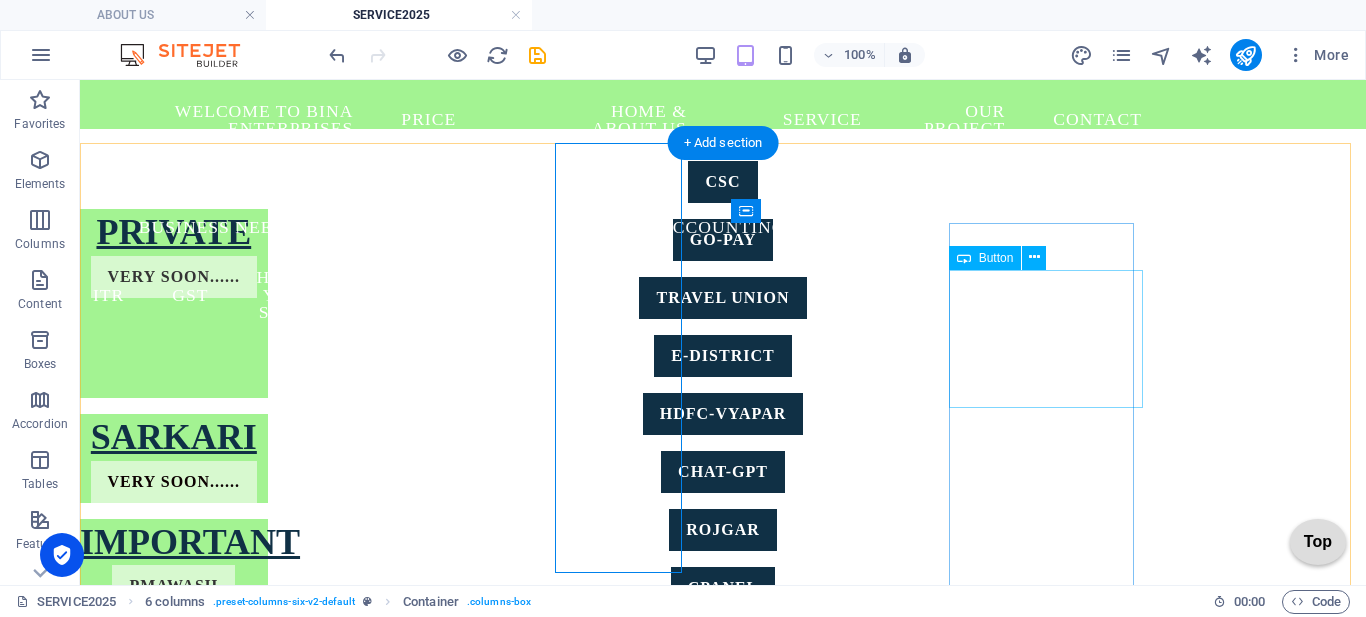 scroll, scrollTop: 347, scrollLeft: 0, axis: vertical 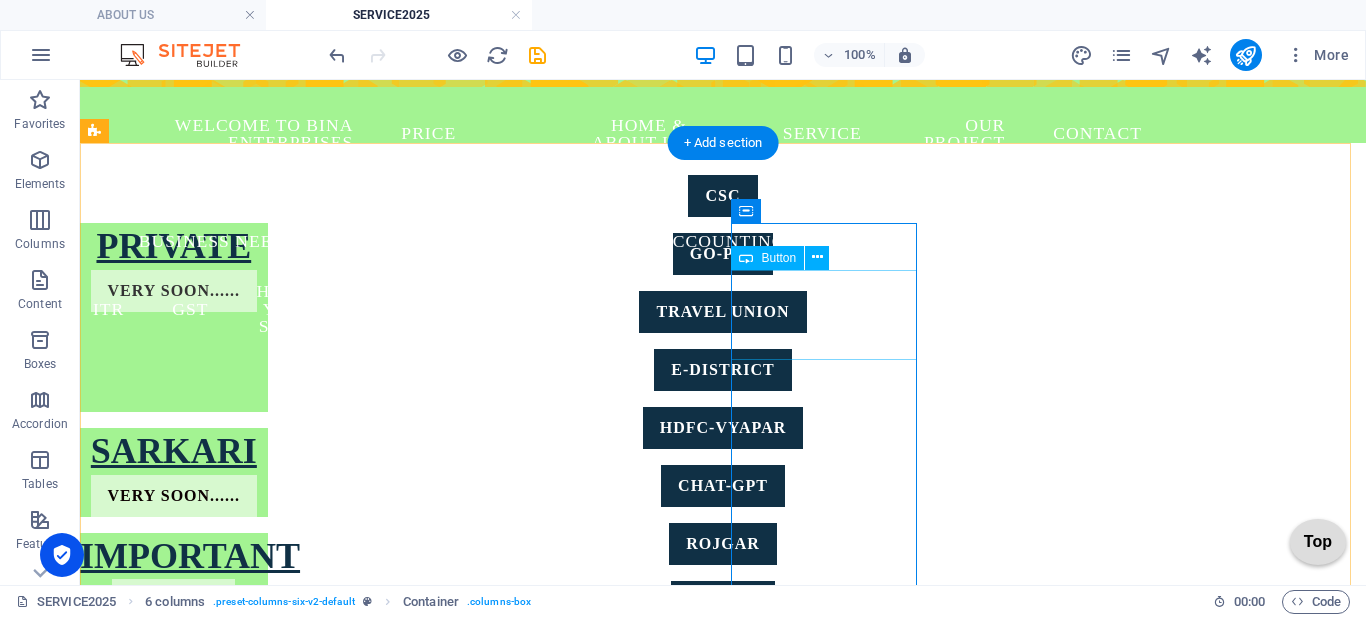 click on "छात्रवृत्ति एवं शुल्क प्रतिपूर्ति ऑनलाइन प्रणाली" at bounding box center [174, 1029] 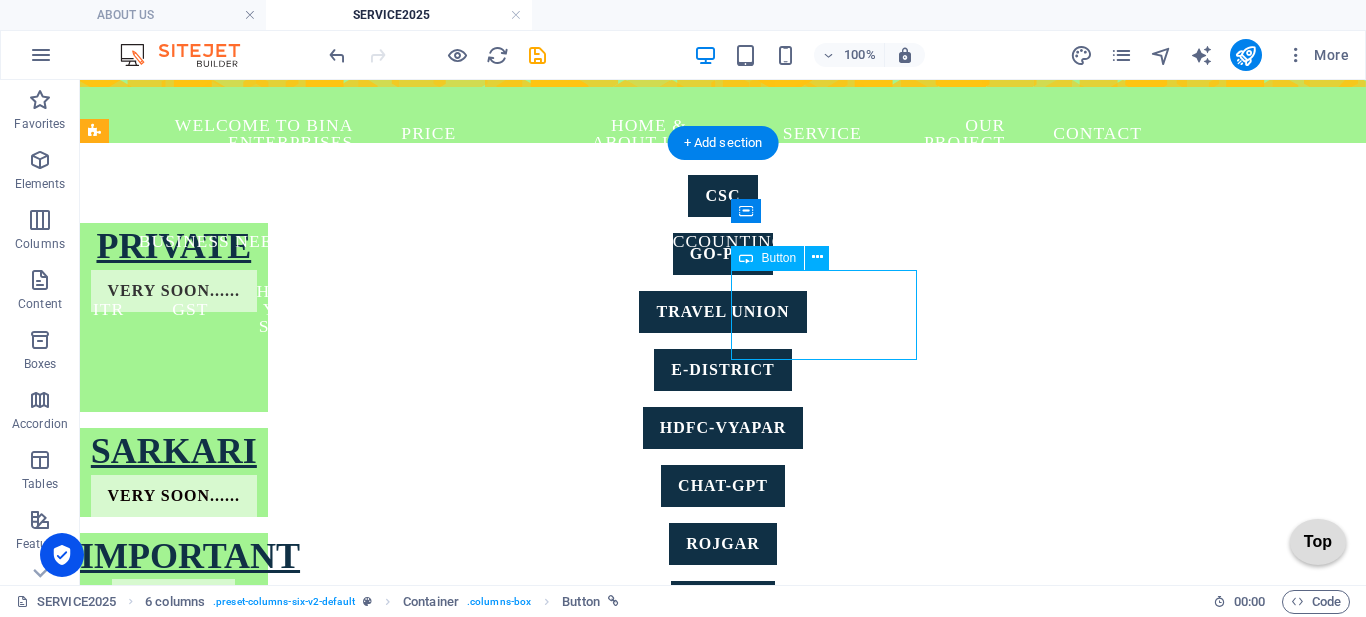 click on "छात्रवृत्ति एवं शुल्क प्रतिपूर्ति ऑनलाइन प्रणाली" at bounding box center [174, 1029] 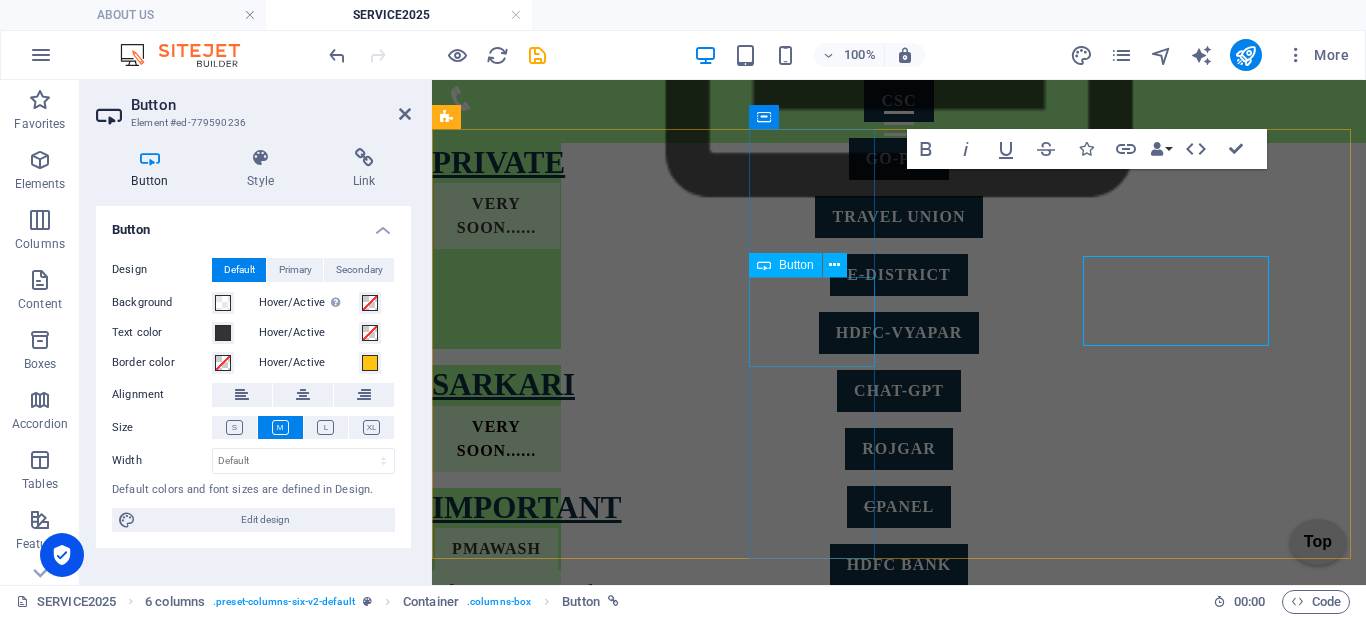 scroll, scrollTop: 361, scrollLeft: 0, axis: vertical 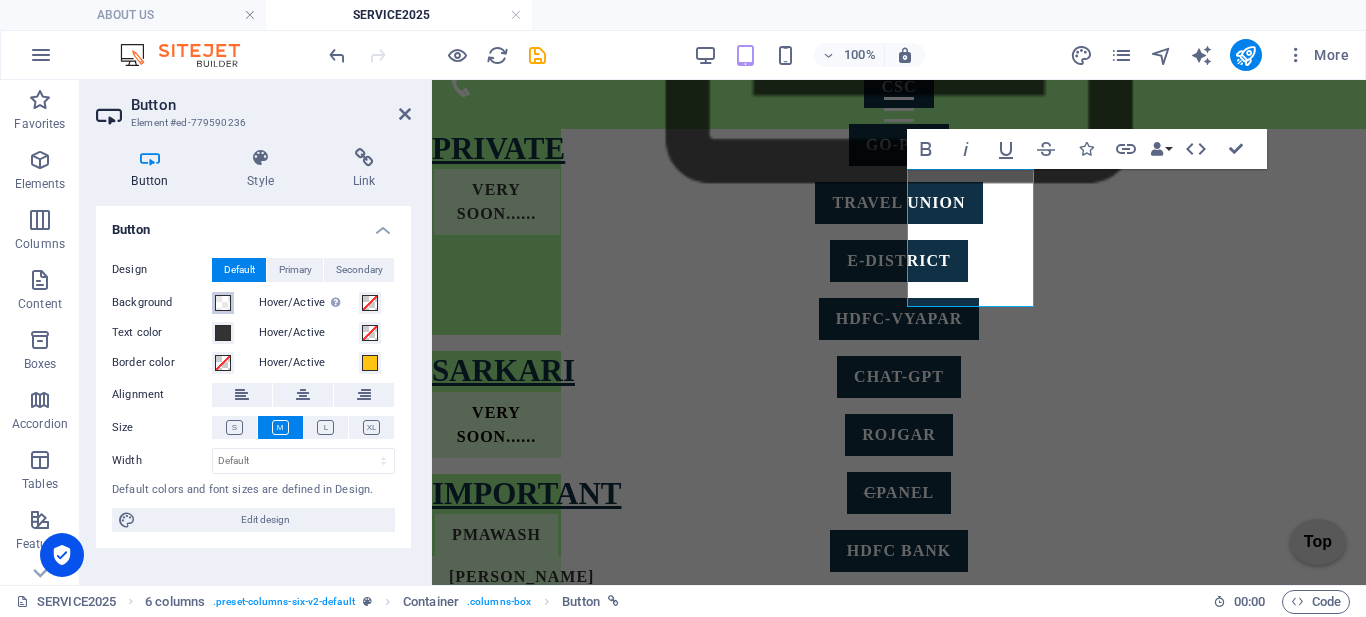 click at bounding box center (223, 303) 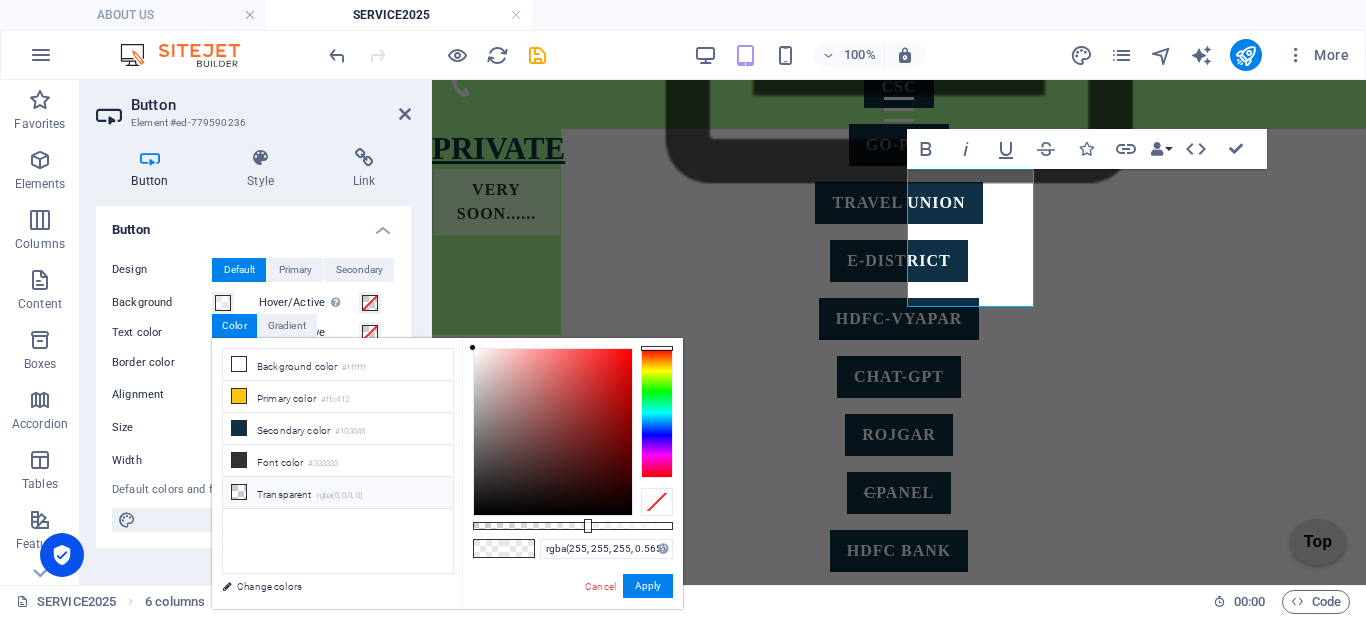 click on "Transparent
rgba(0,0,0,.0)" at bounding box center (338, 493) 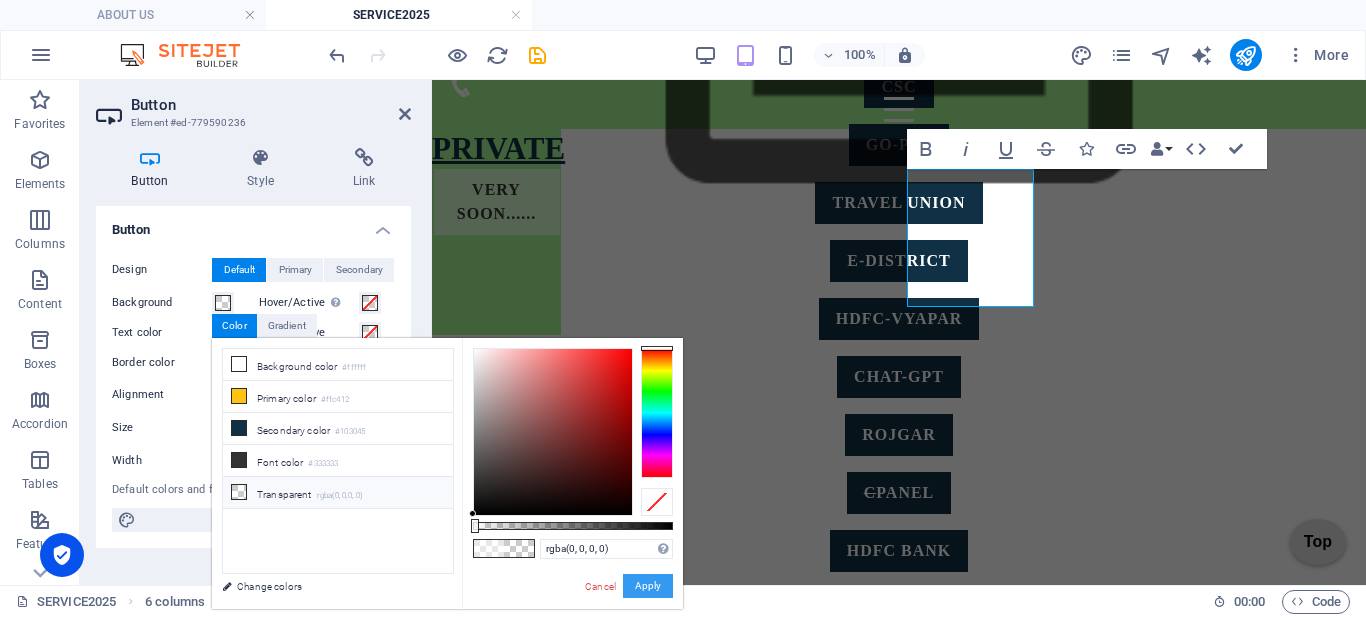 click on "Apply" at bounding box center (648, 586) 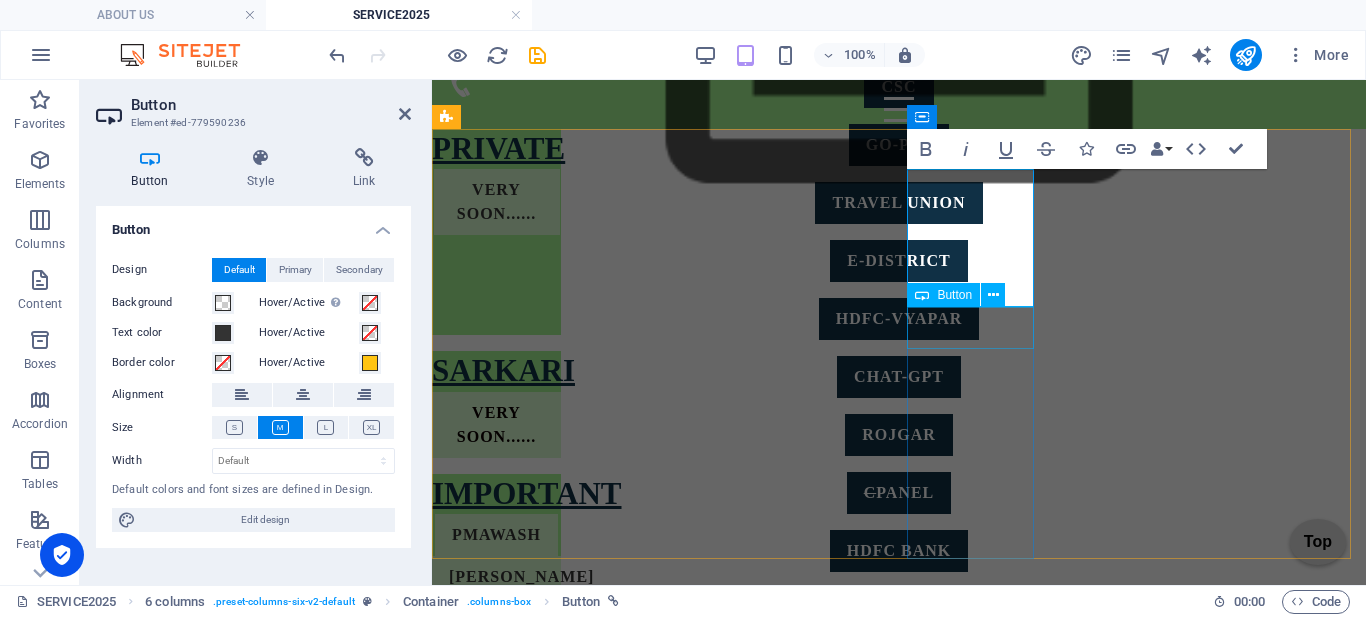 click on "kv fees" at bounding box center [496, 1071] 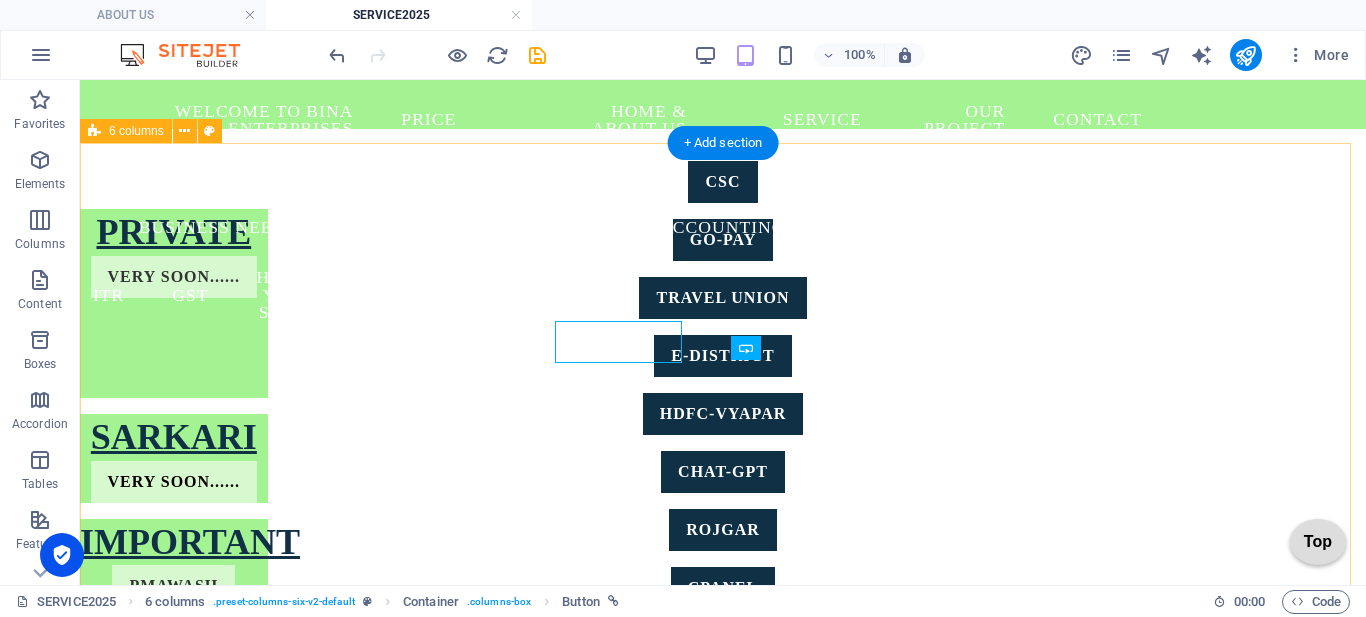 scroll, scrollTop: 347, scrollLeft: 0, axis: vertical 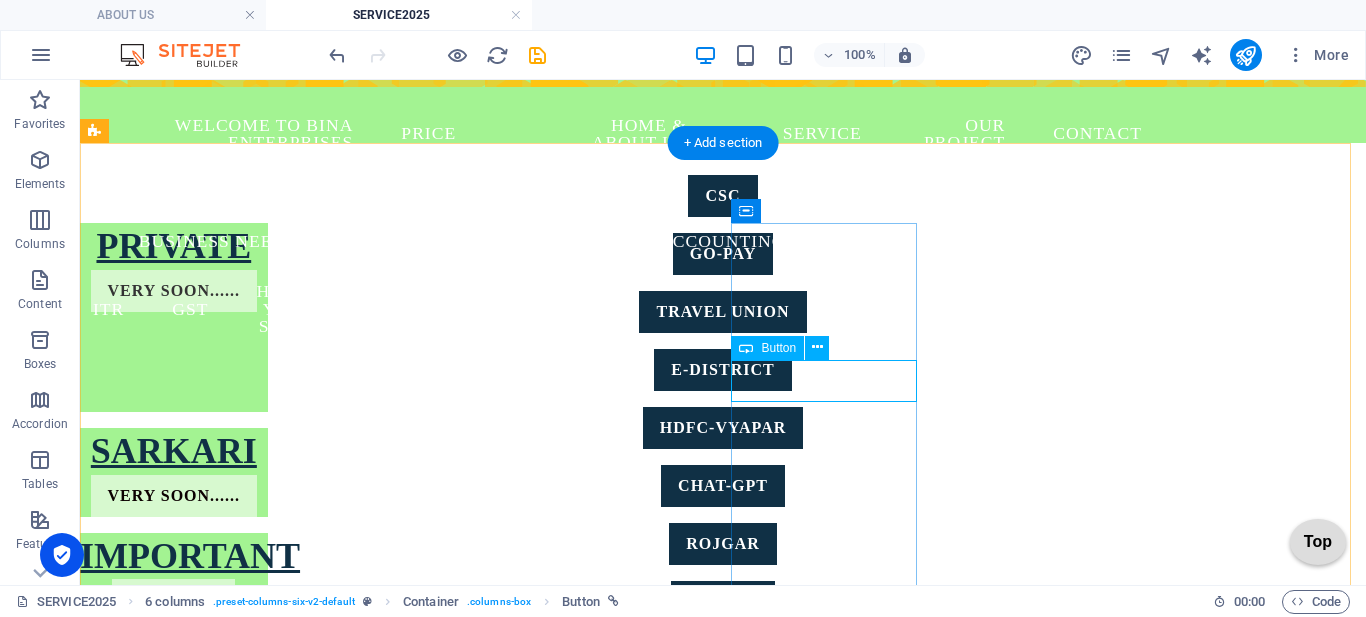 click on "kv fees" at bounding box center [174, 1095] 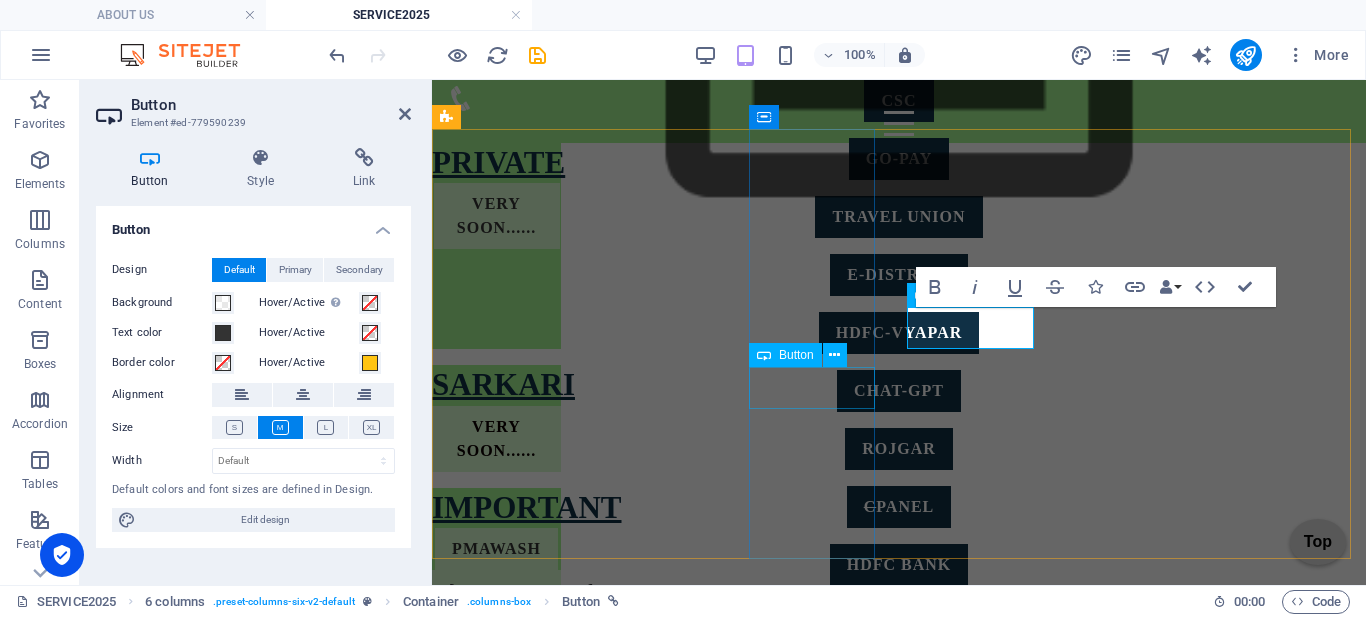scroll, scrollTop: 361, scrollLeft: 0, axis: vertical 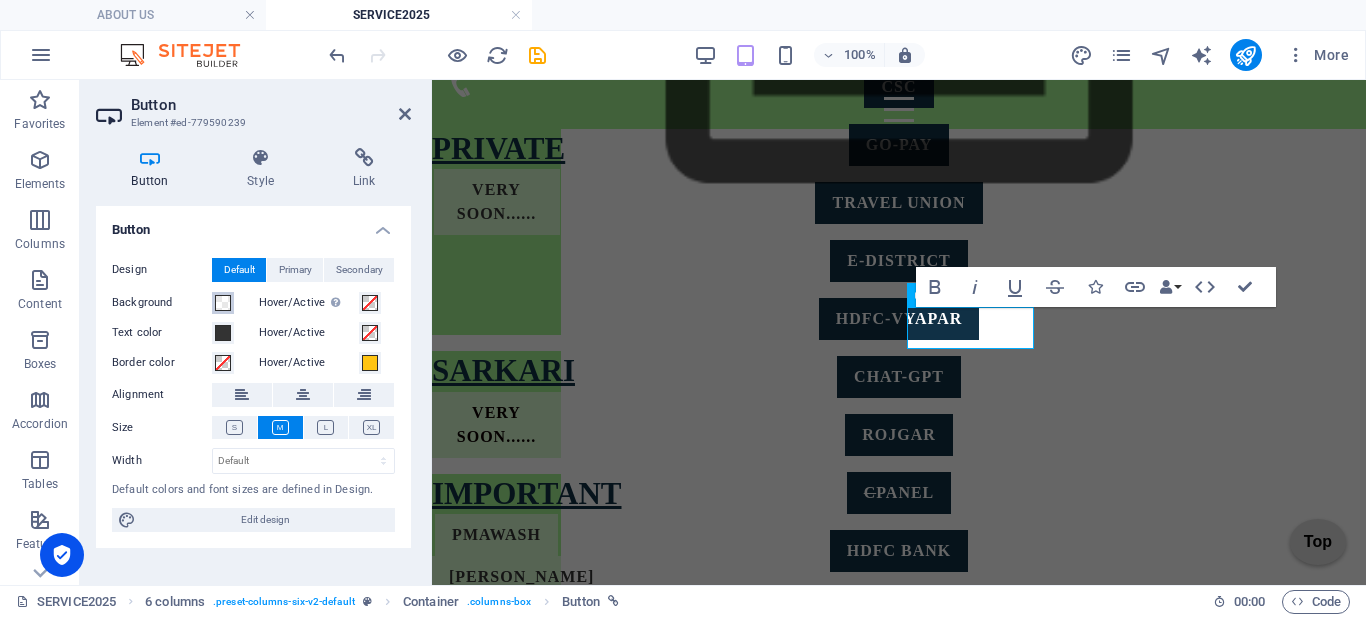 click at bounding box center (223, 303) 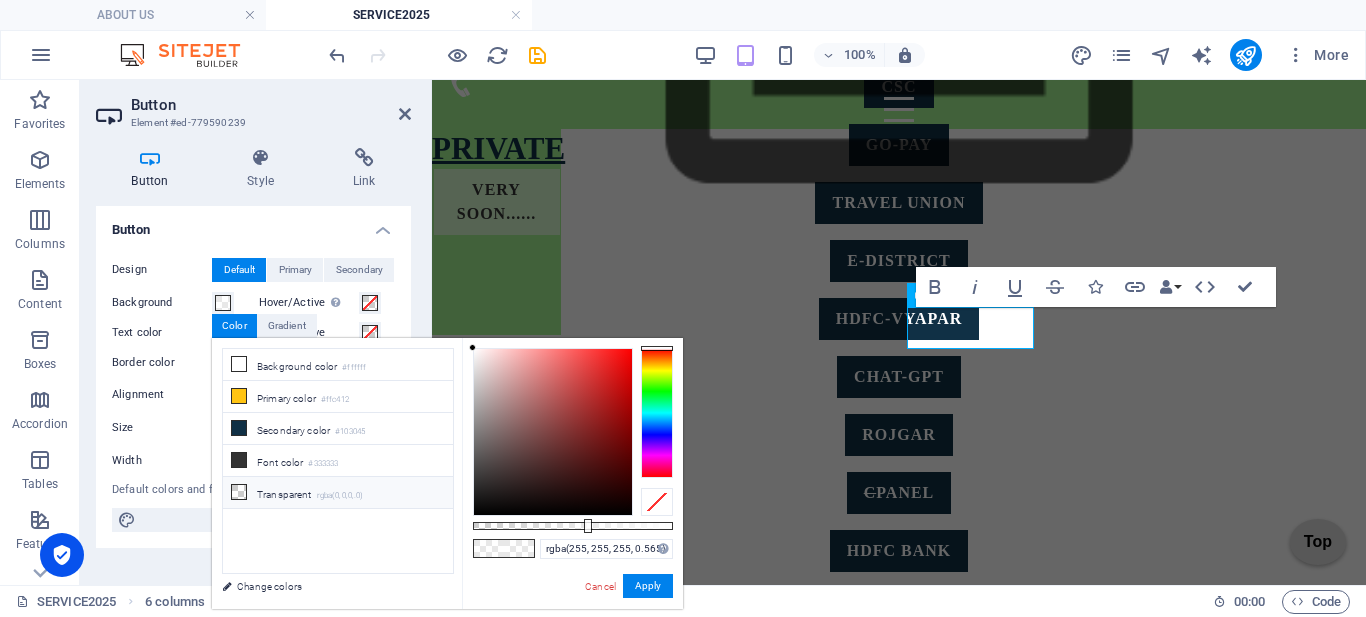 click on "Transparent
rgba(0,0,0,.0)" at bounding box center (338, 493) 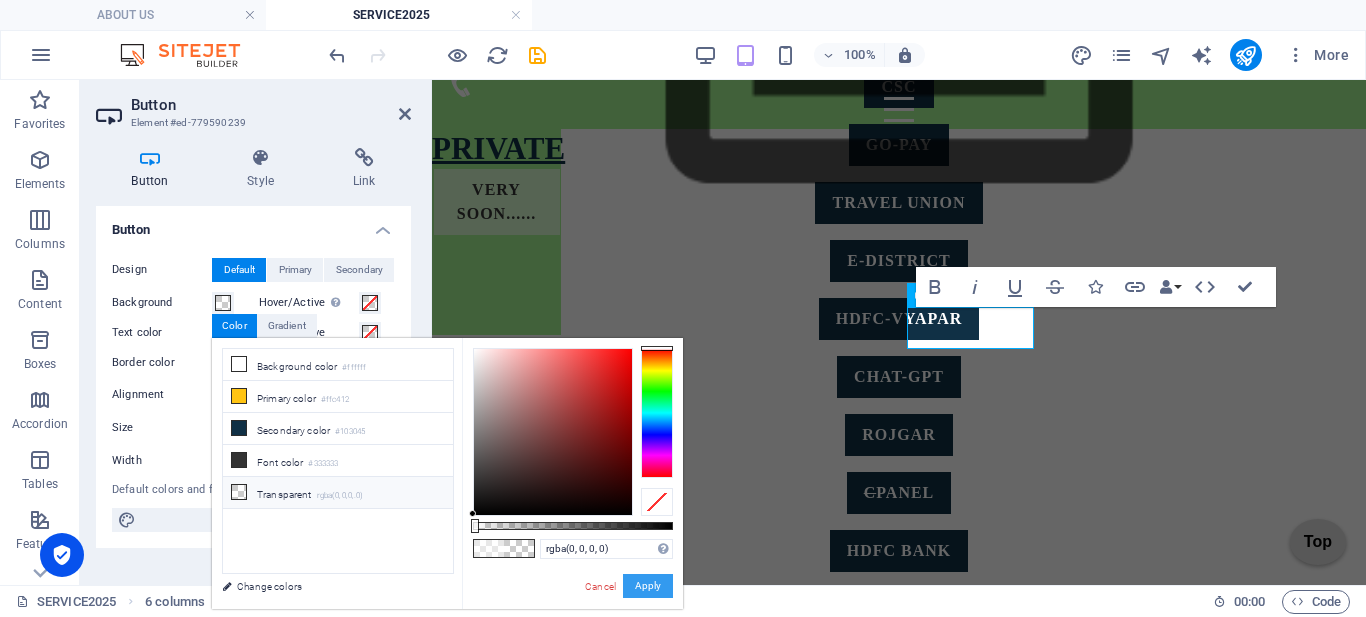 drag, startPoint x: 643, startPoint y: 583, endPoint x: 210, endPoint y: 503, distance: 440.32828 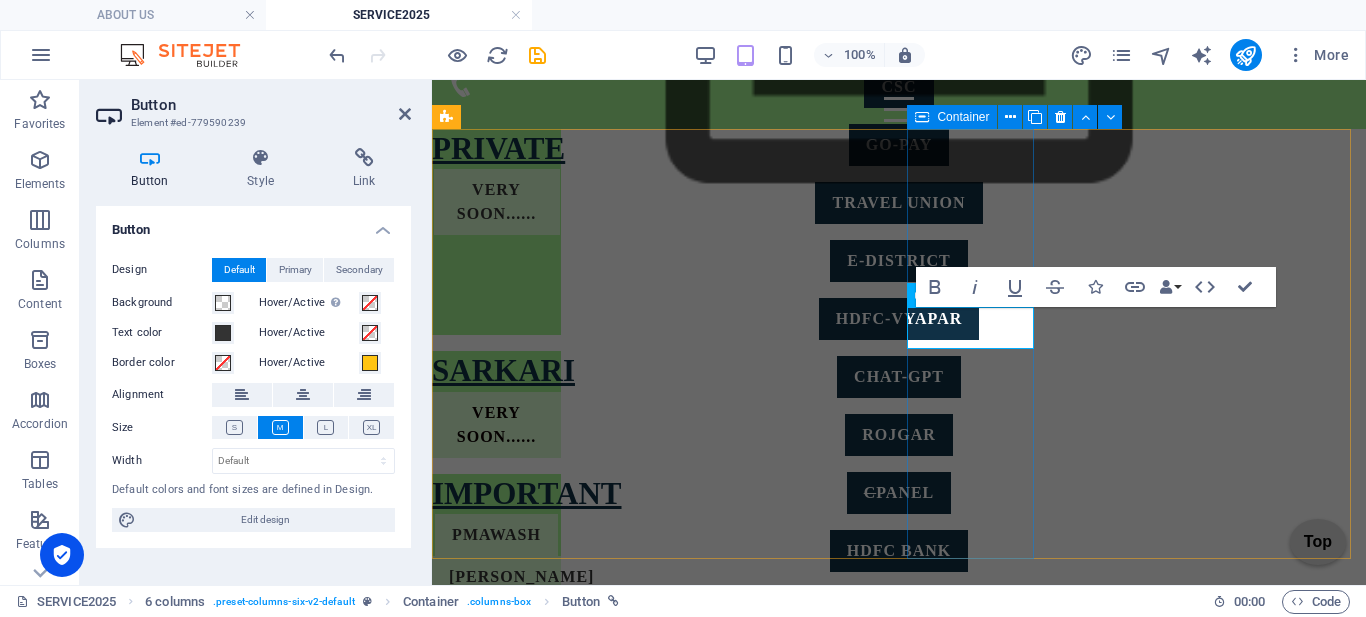 click on "SCHOOLS छात्रवृत्ति एवं शुल्क प्रतिपूर्ति ऑनलाइन प्रणाली kv fees" at bounding box center [496, 994] 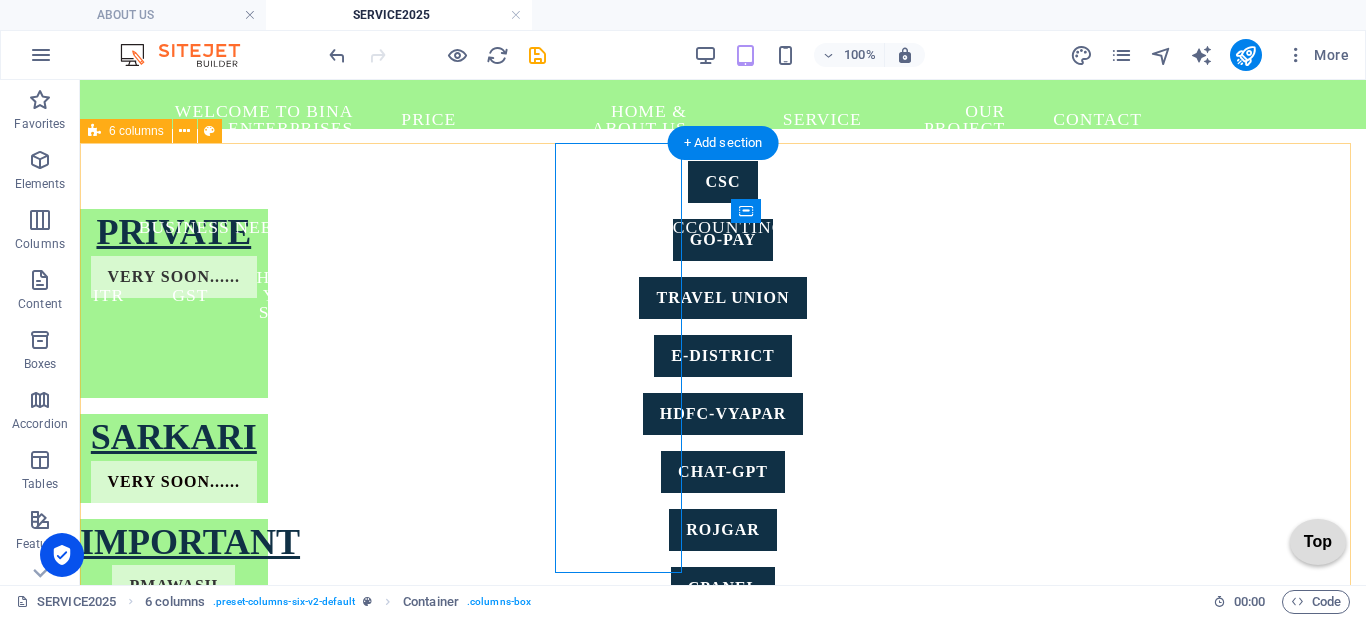 scroll, scrollTop: 347, scrollLeft: 0, axis: vertical 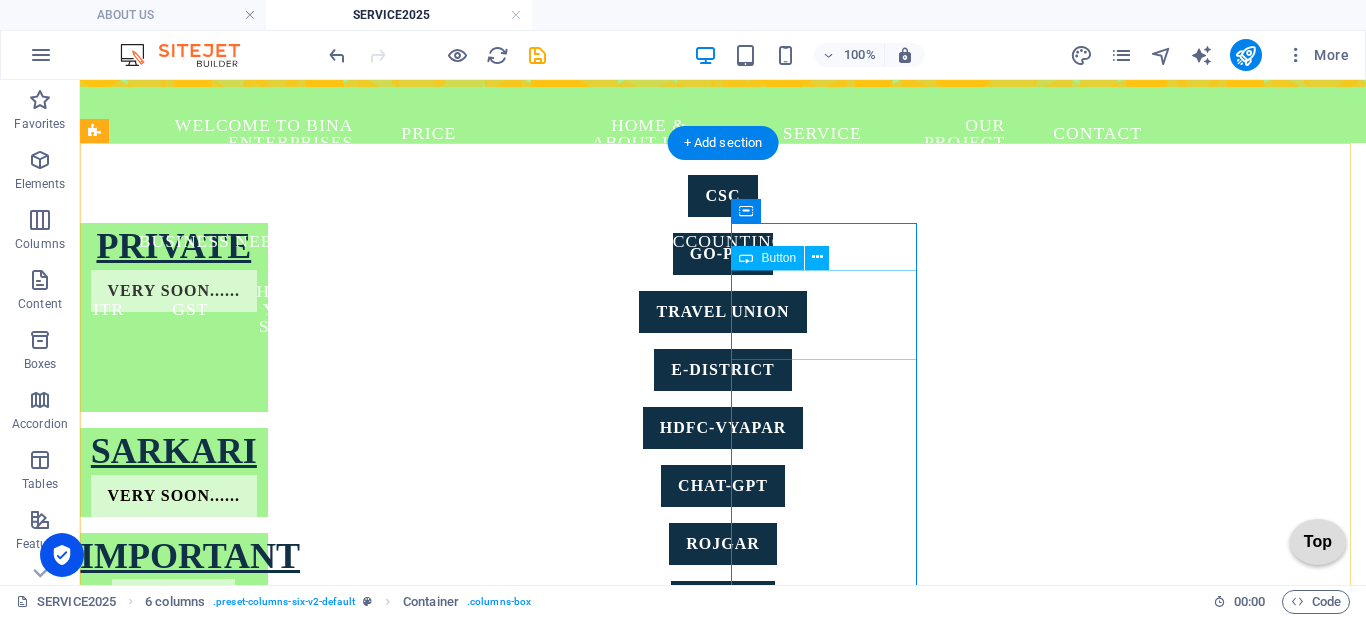 click on "छात्रवृत्ति एवं शुल्क प्रतिपूर्ति ऑनलाइन प्रणाली" at bounding box center (174, 1029) 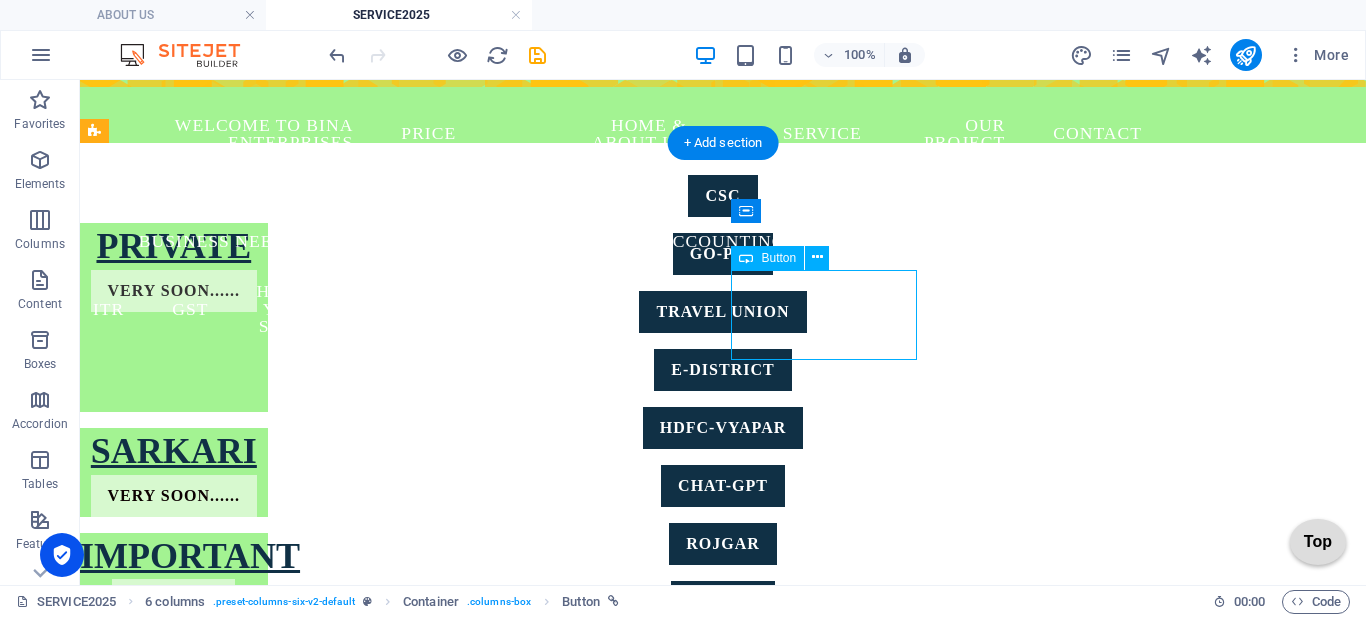 click on "छात्रवृत्ति एवं शुल्क प्रतिपूर्ति ऑनलाइन प्रणाली" at bounding box center (174, 1029) 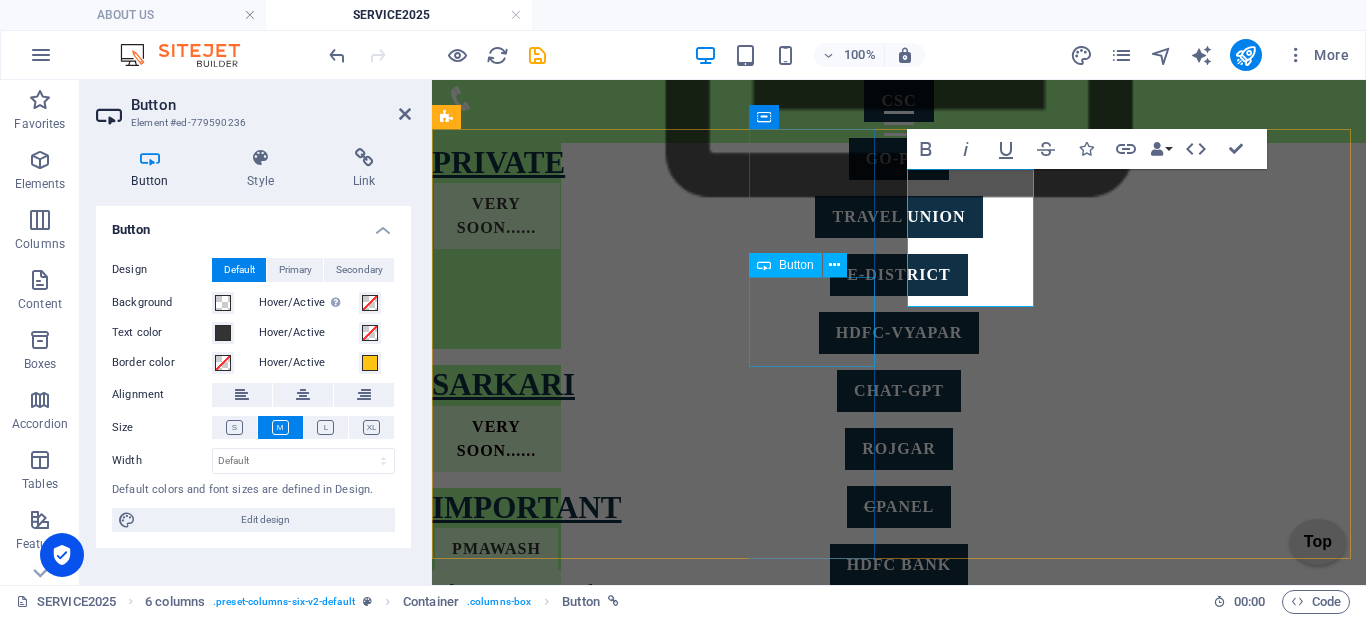 scroll, scrollTop: 361, scrollLeft: 0, axis: vertical 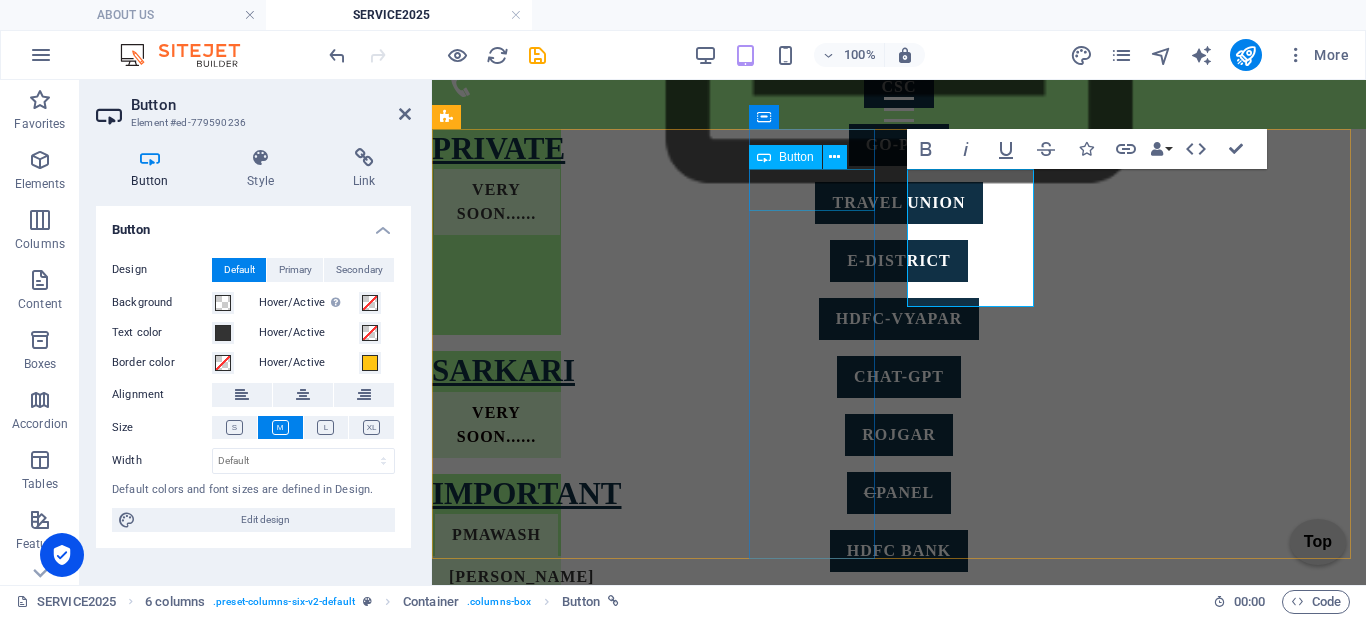 click on "PMAWASH" at bounding box center [496, 535] 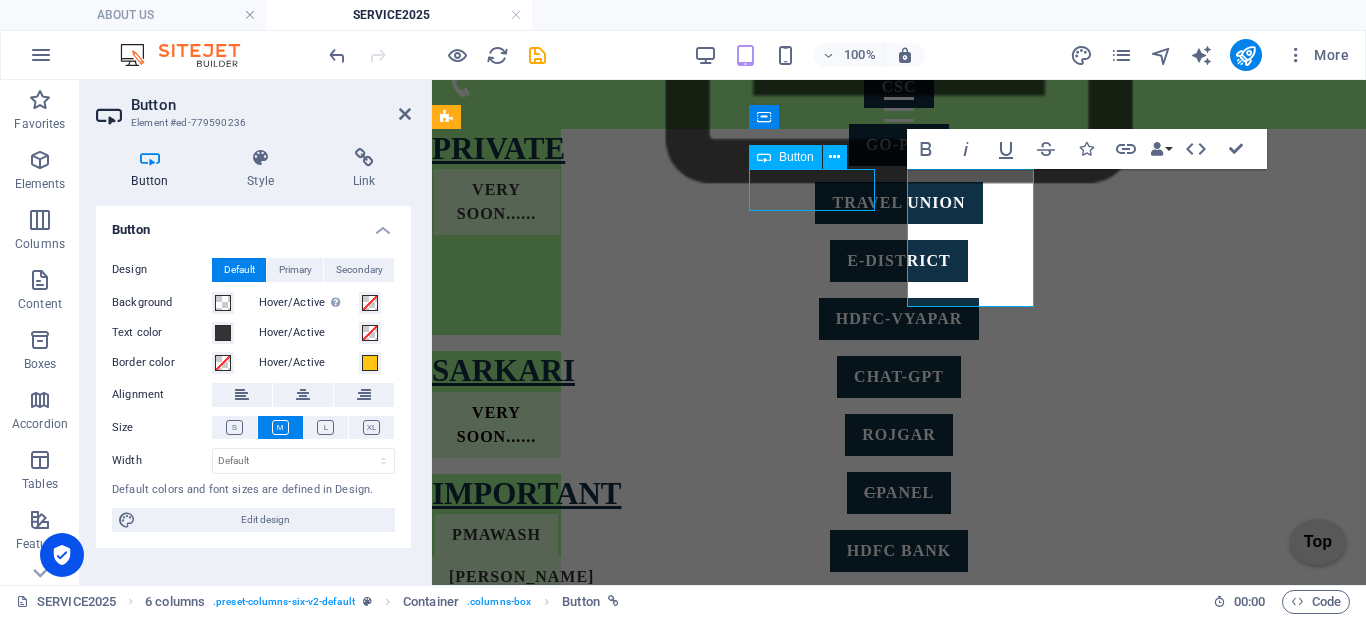 click on "PMAWASH" at bounding box center (496, 535) 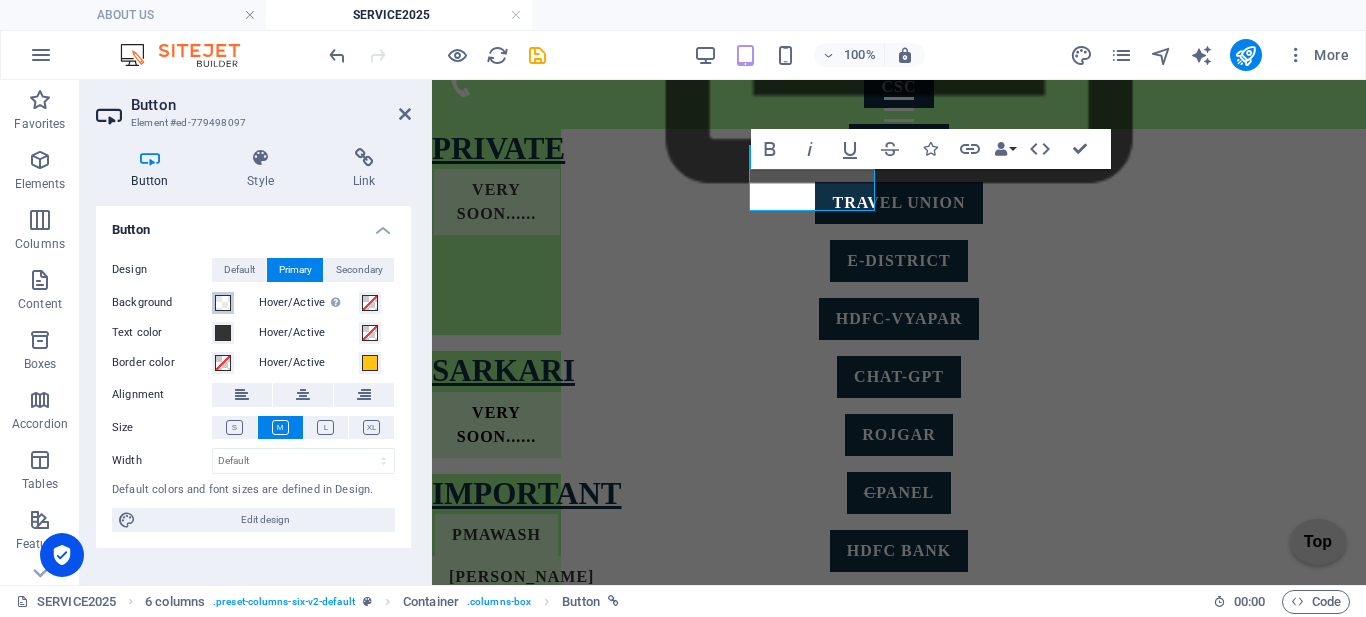 click at bounding box center (223, 303) 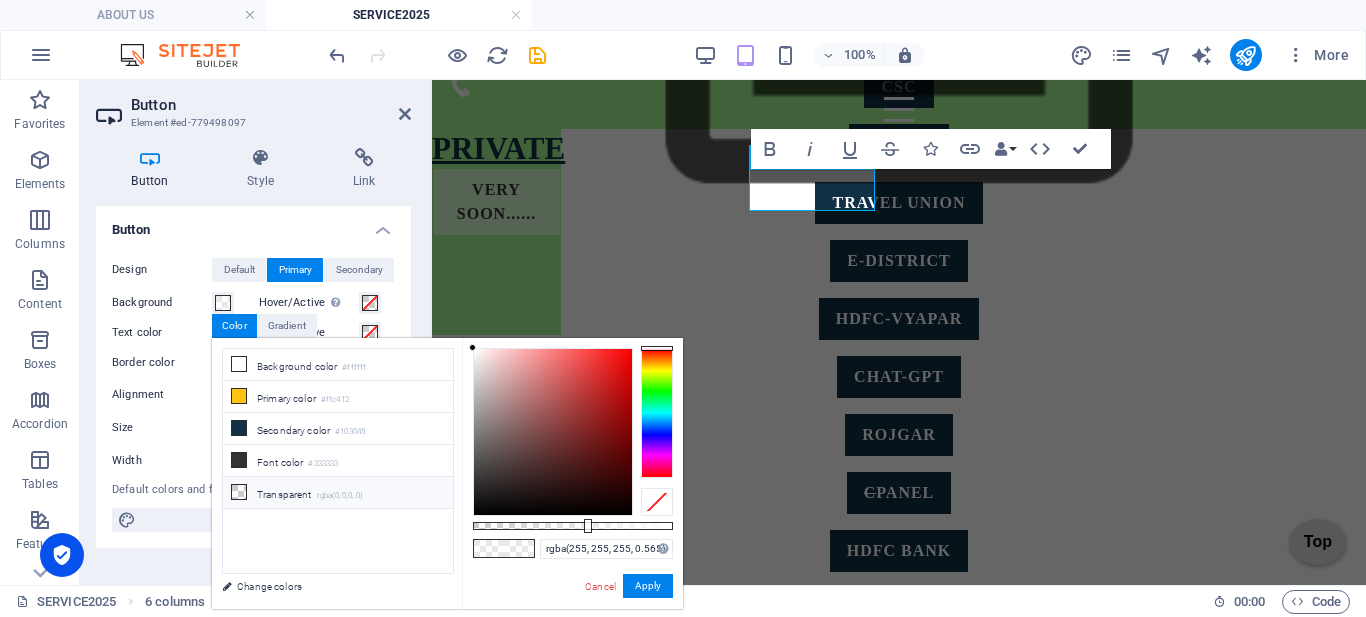 click on "Transparent
rgba(0,0,0,.0)" at bounding box center [338, 493] 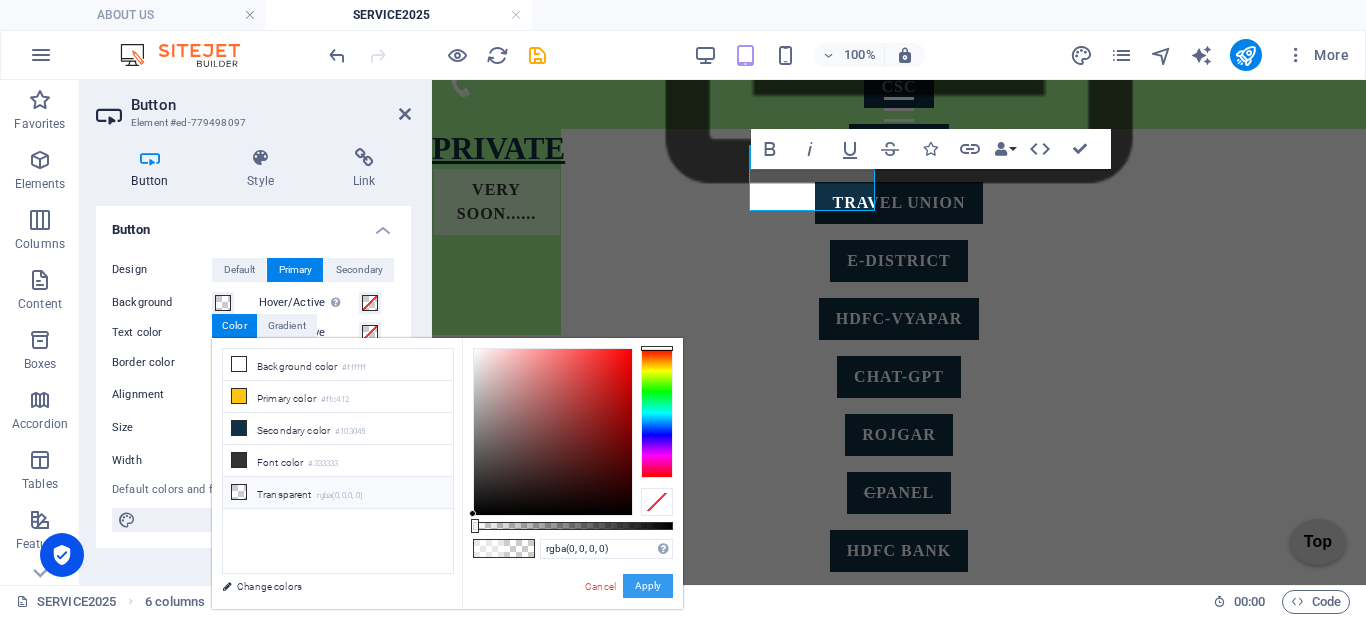 drag, startPoint x: 628, startPoint y: 578, endPoint x: 207, endPoint y: 481, distance: 432.0301 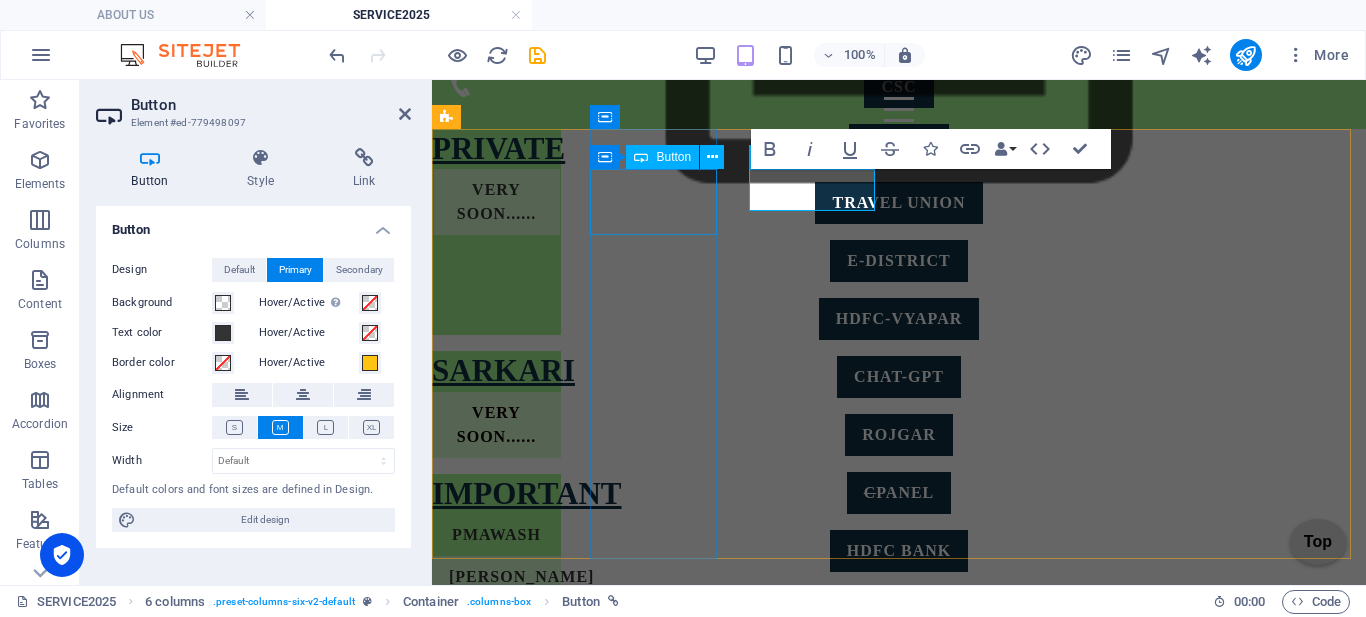 click on "VERY SOON......" at bounding box center (496, 425) 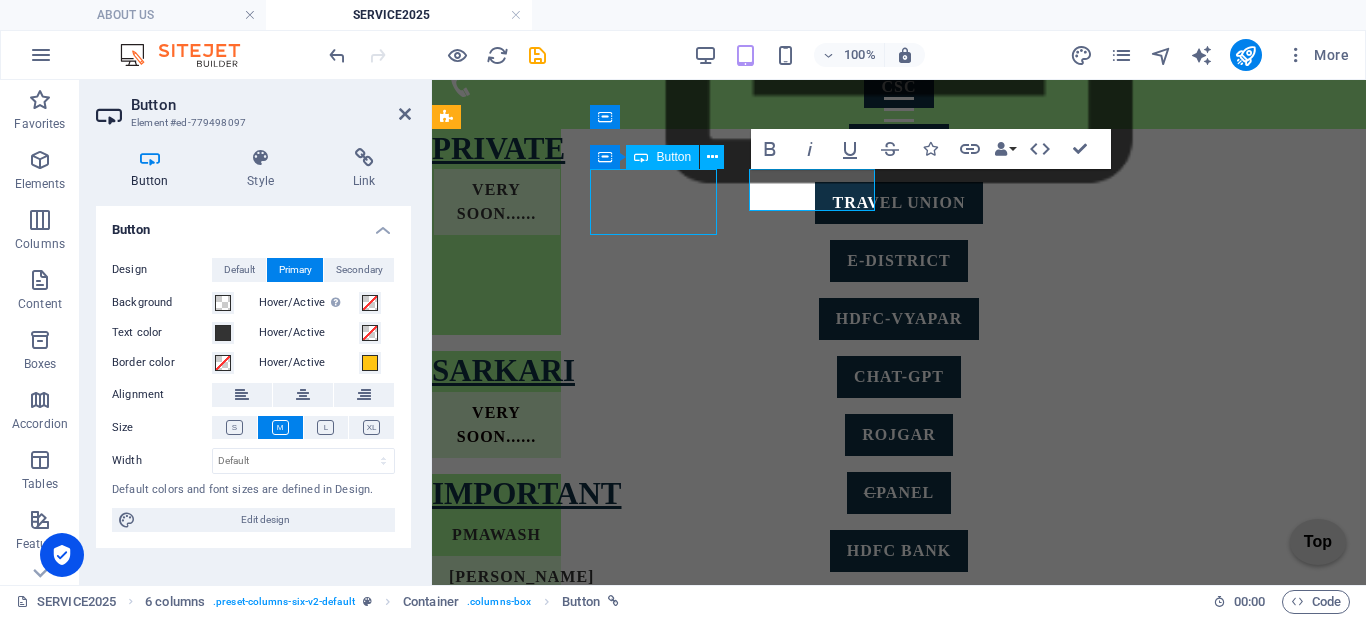 click on "VERY SOON......" at bounding box center [496, 425] 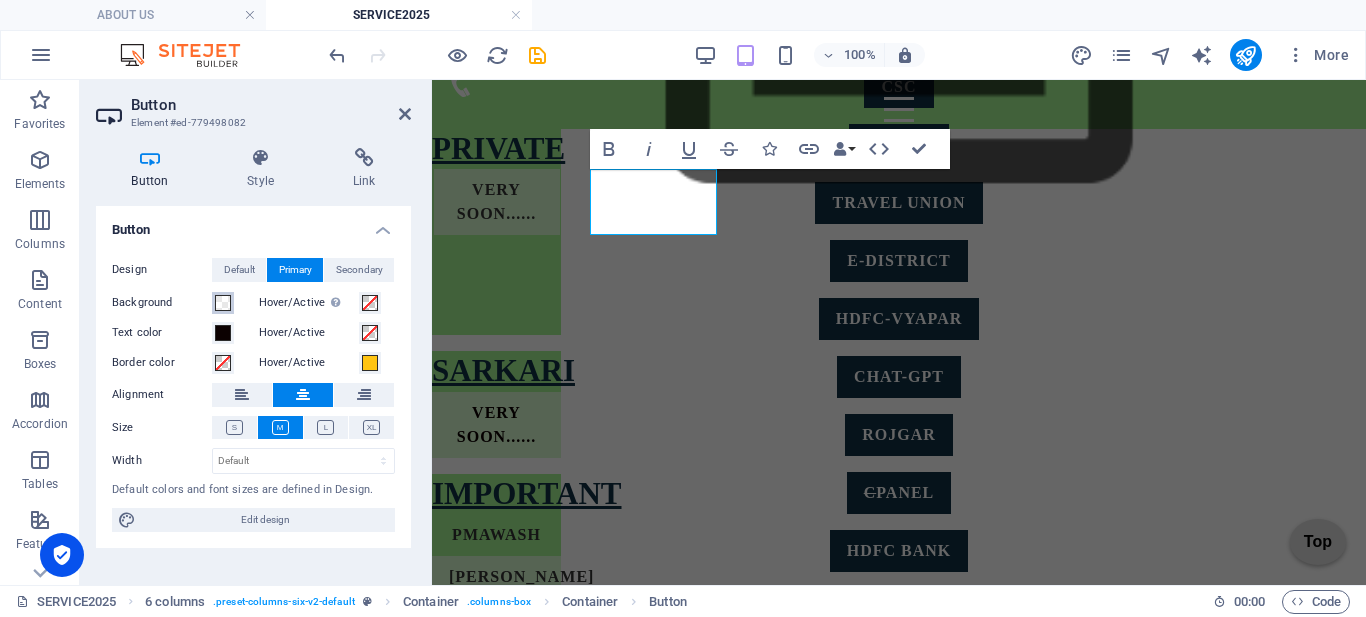 click at bounding box center (223, 303) 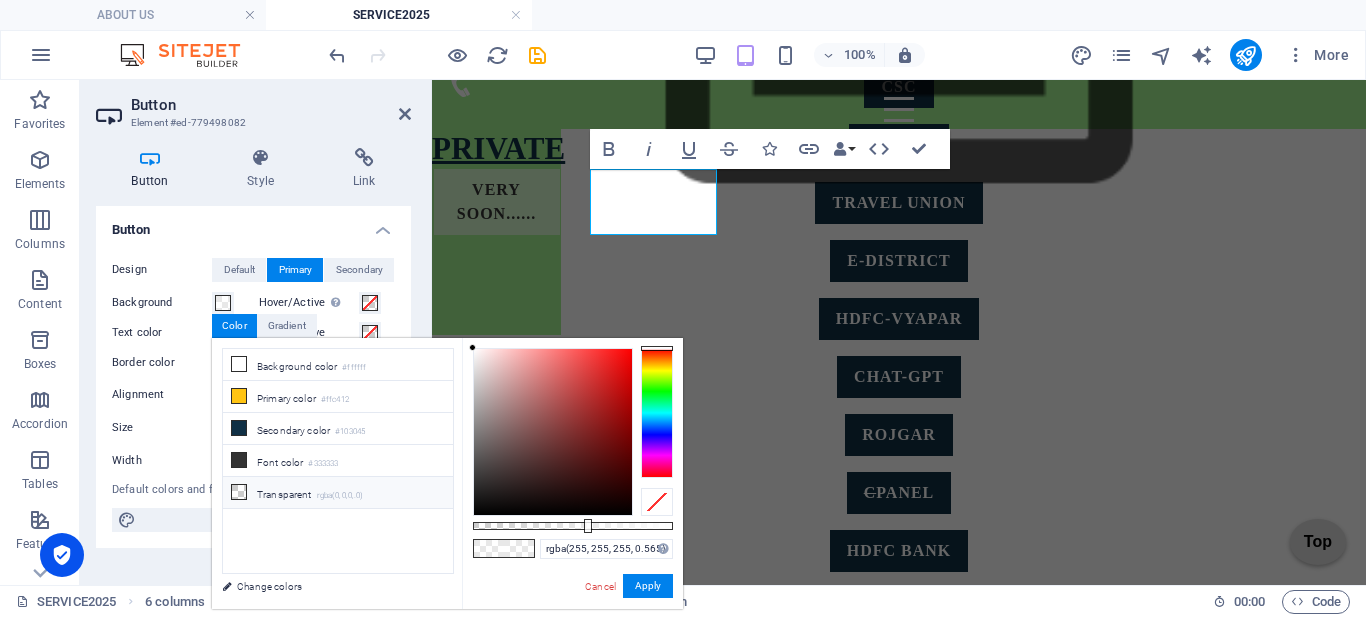 click on "Transparent
rgba(0,0,0,.0)" at bounding box center [338, 493] 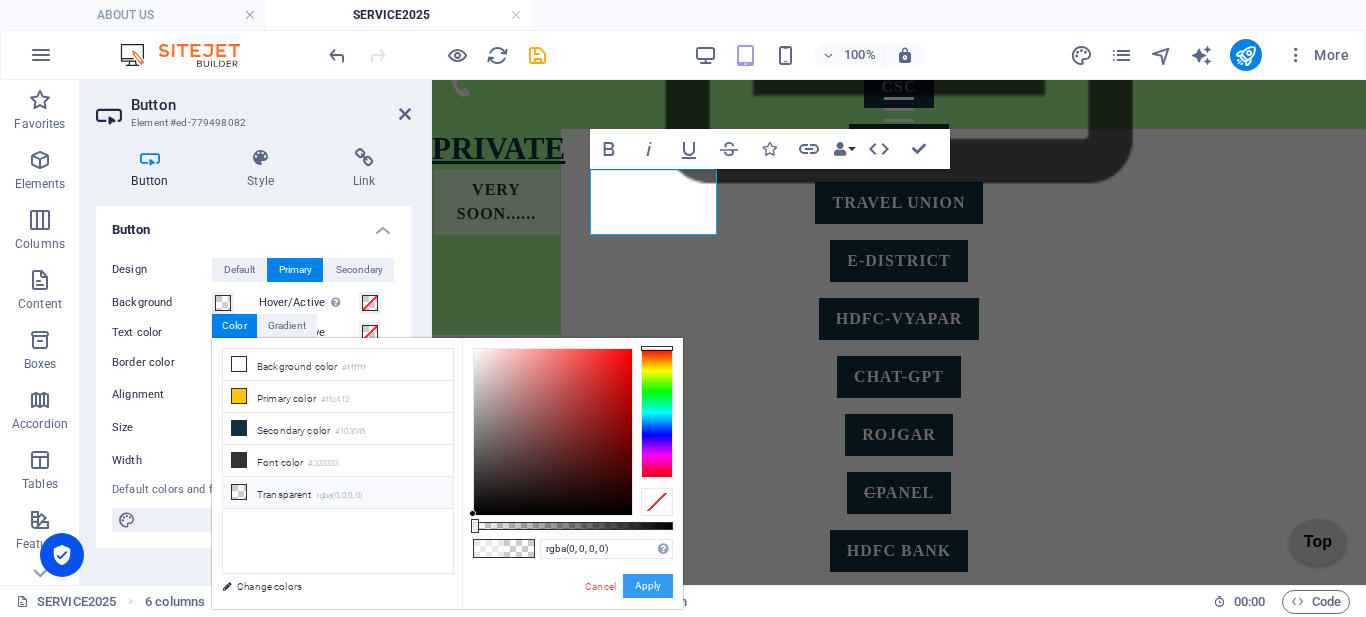 click on "Apply" at bounding box center [648, 586] 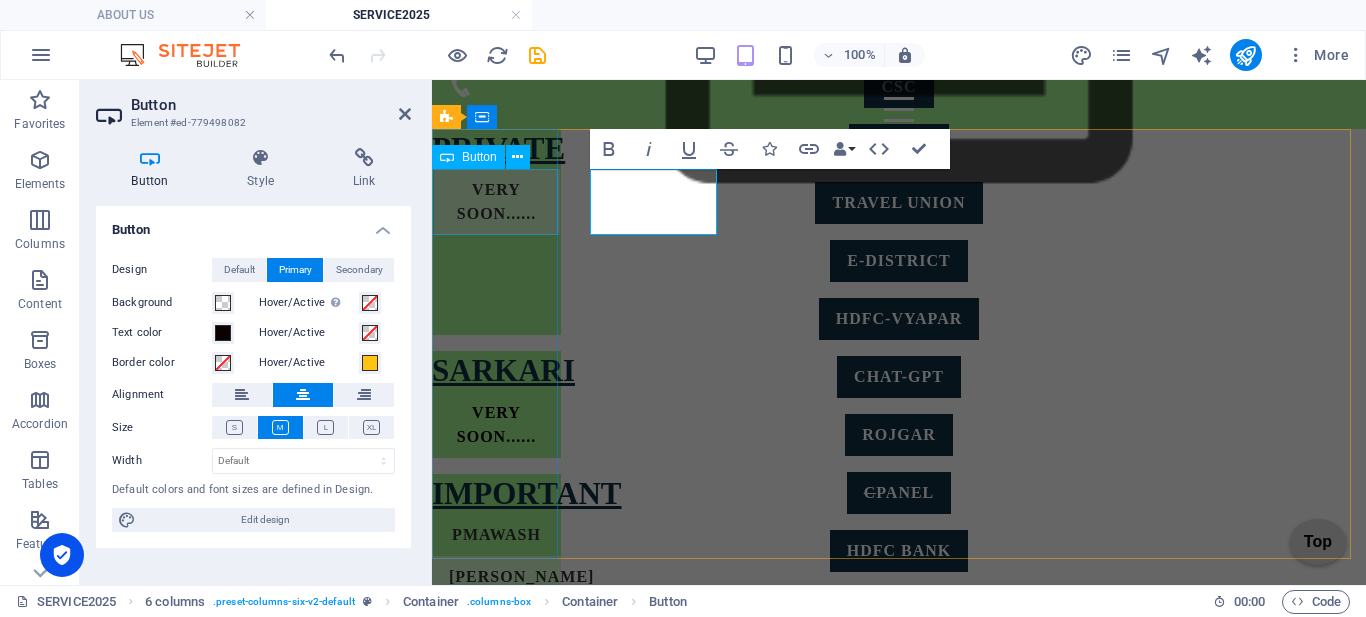 click on "VERY SOON......" at bounding box center (496, 202) 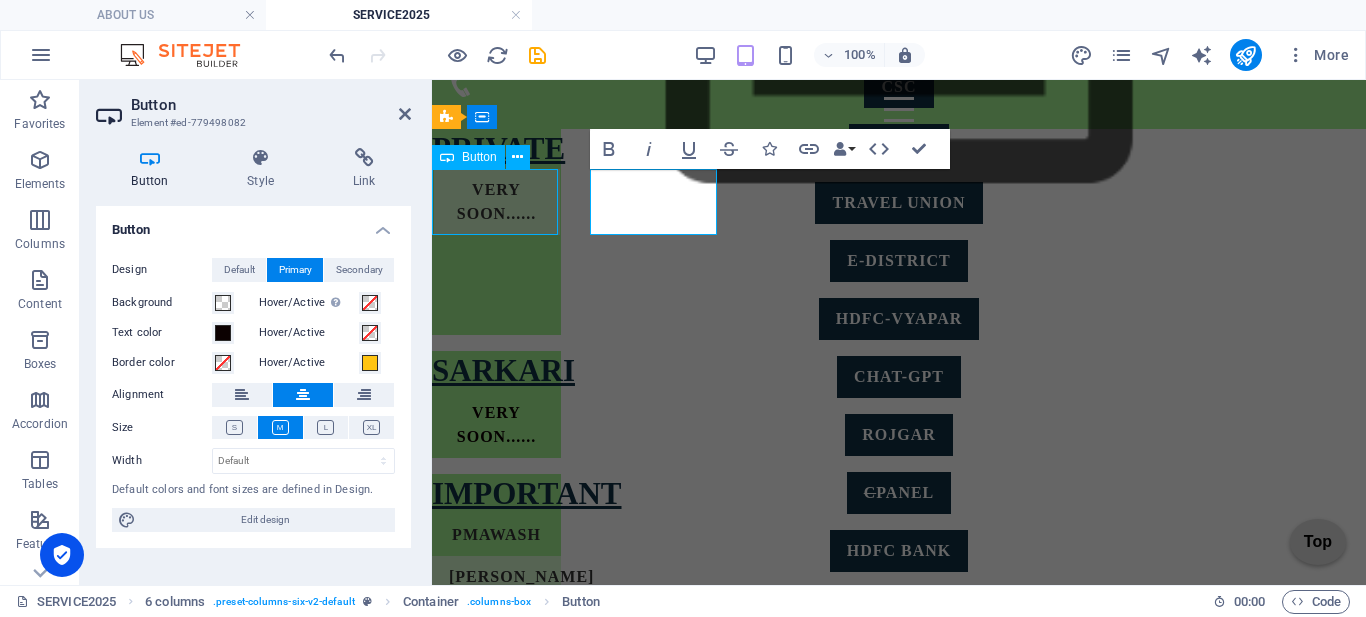 click on "VERY SOON......" at bounding box center [496, 202] 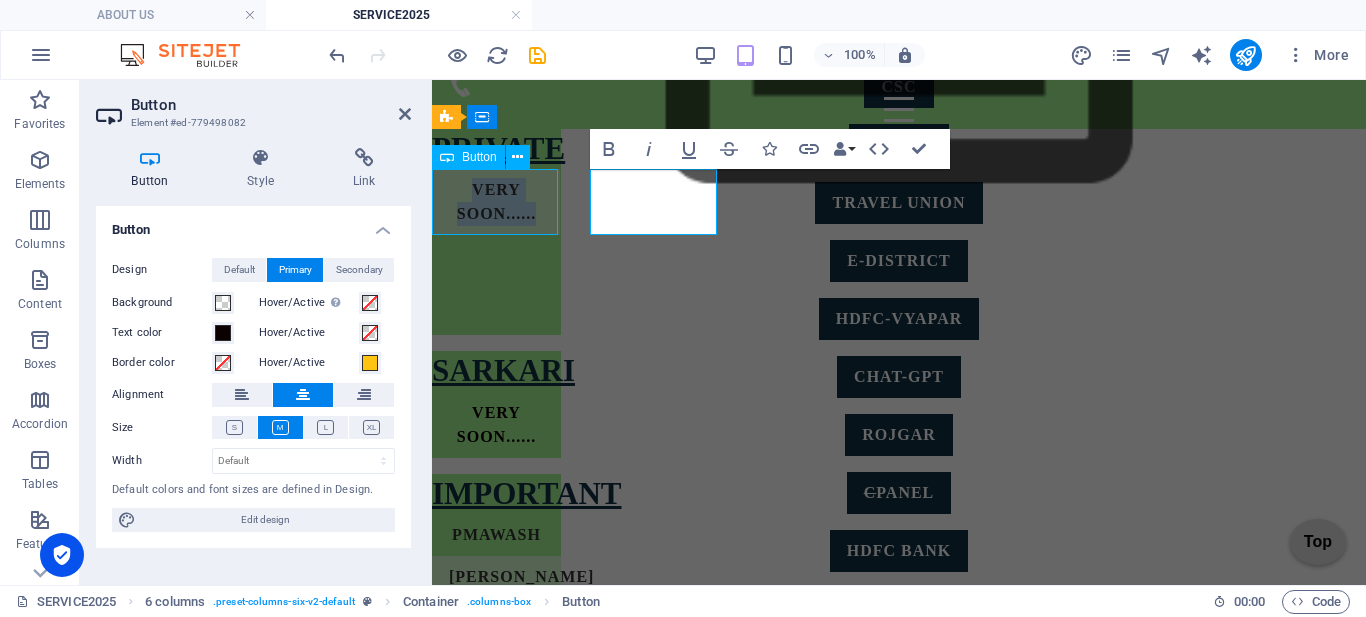 select on "px" 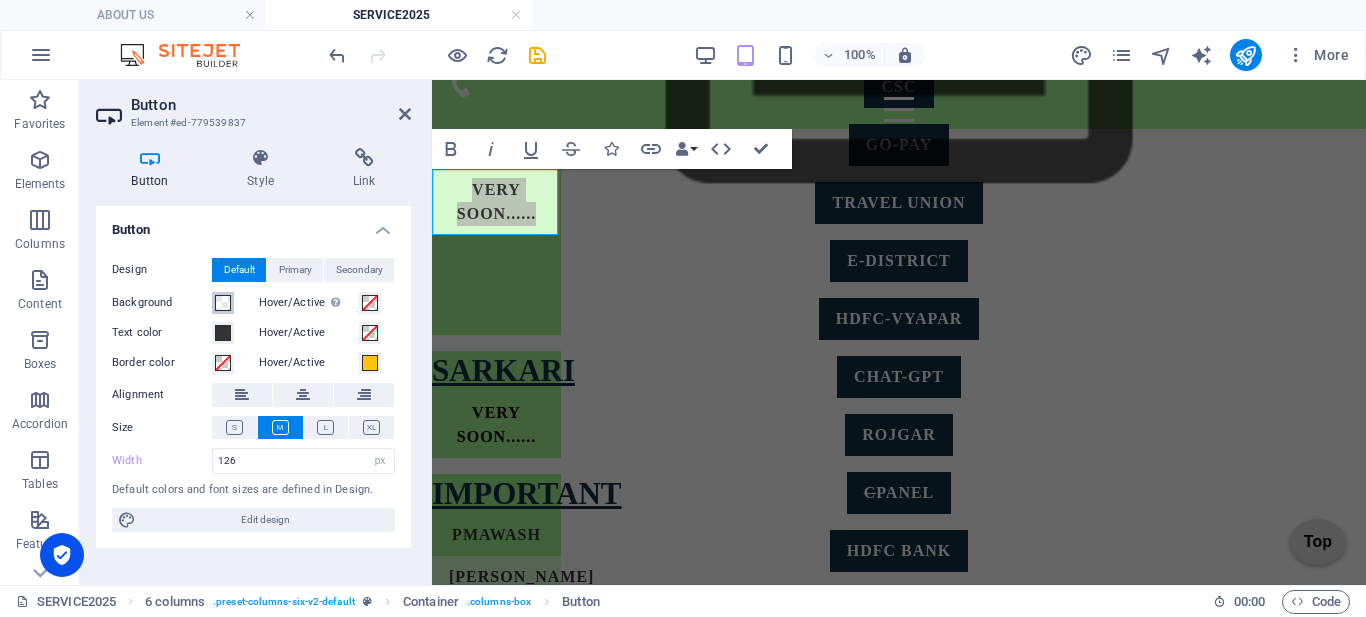 click at bounding box center (223, 303) 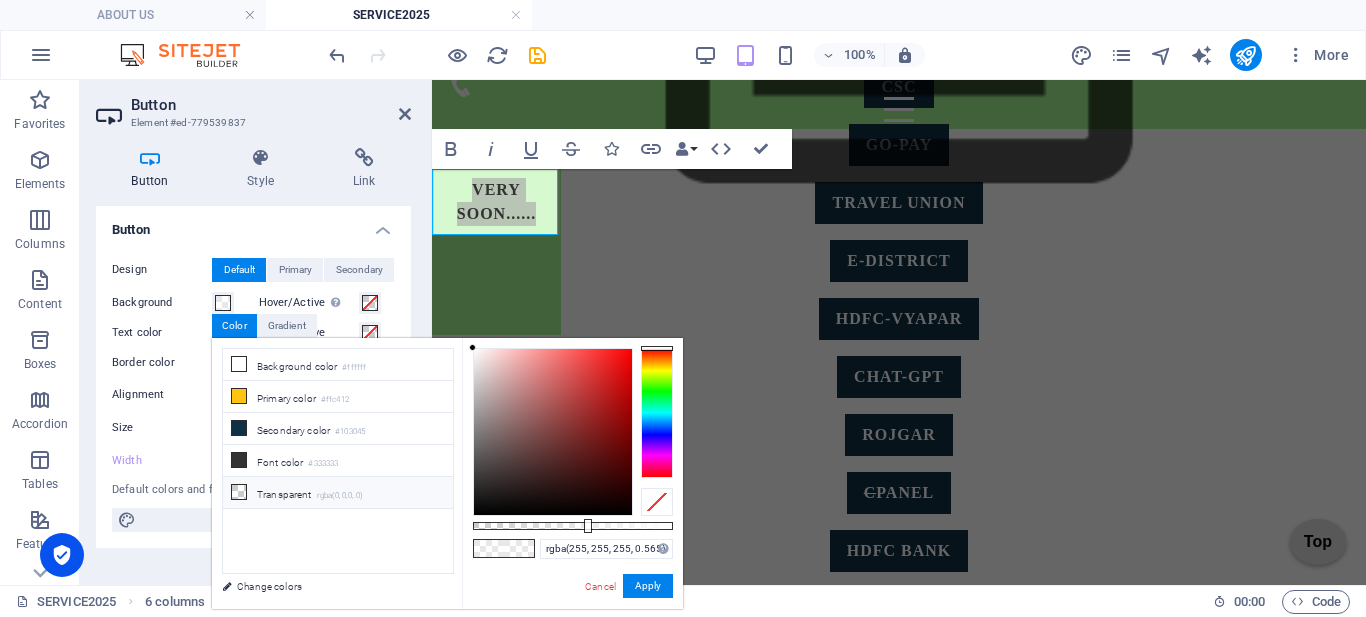 click on "Transparent
rgba(0,0,0,.0)" at bounding box center (338, 493) 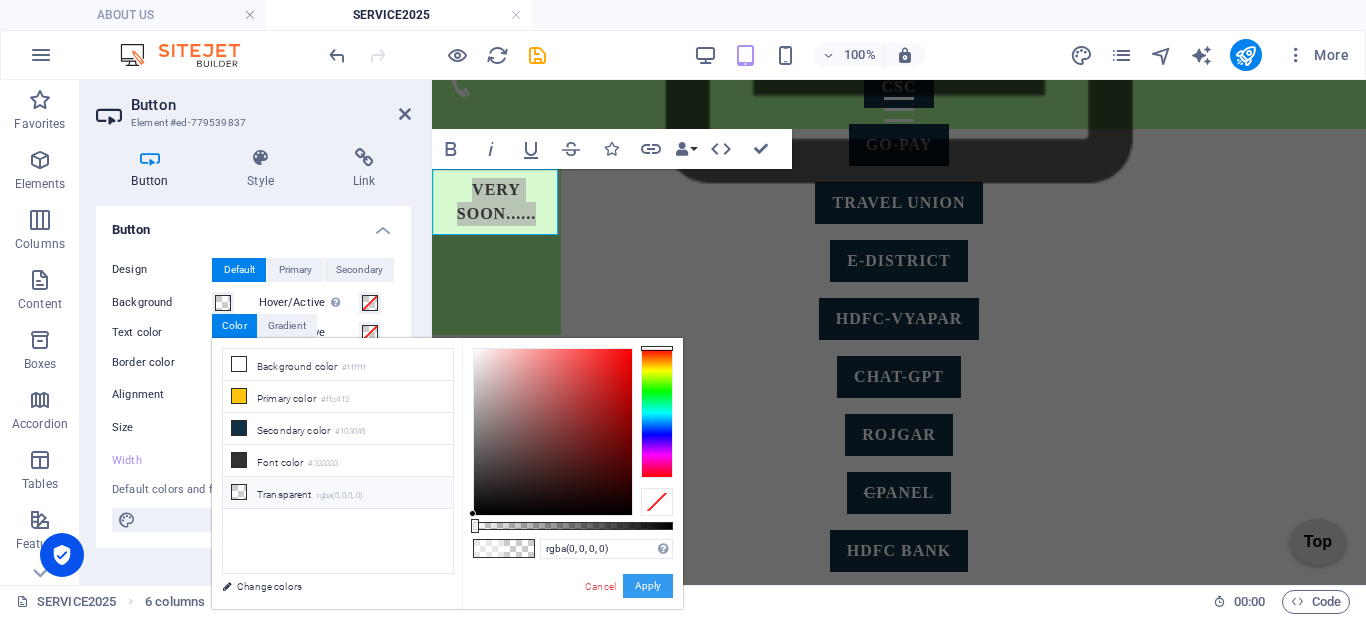 drag, startPoint x: 639, startPoint y: 582, endPoint x: 630, endPoint y: 550, distance: 33.24154 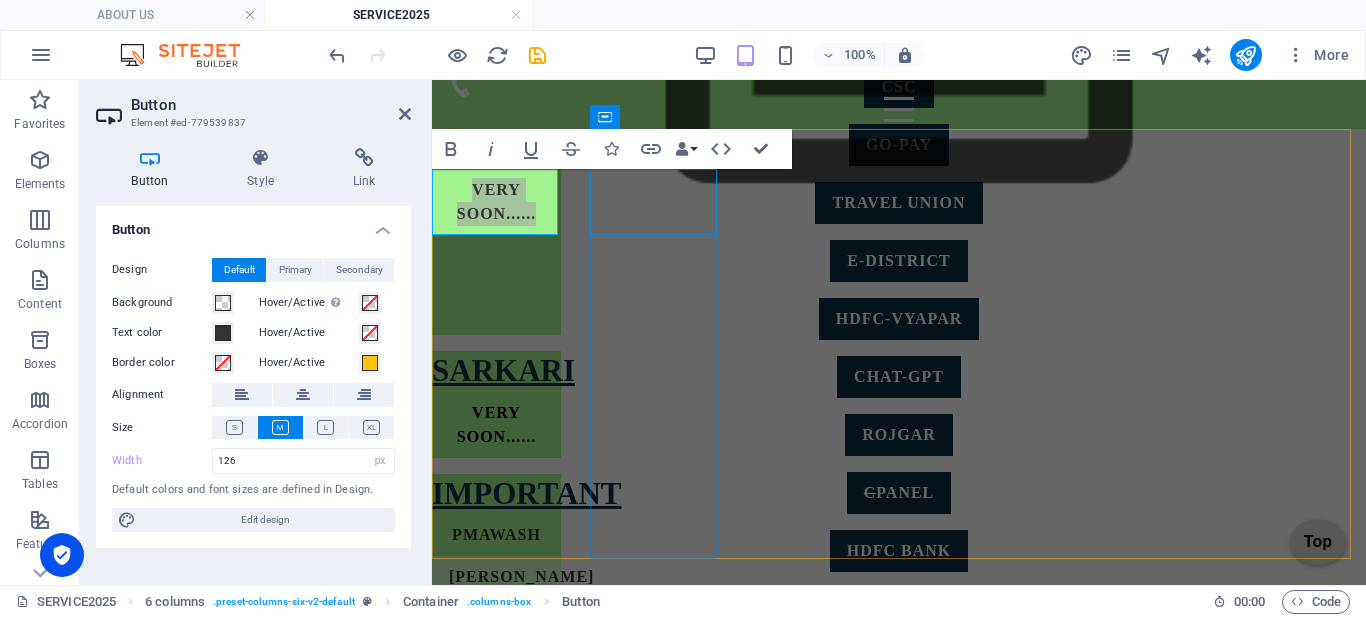 click on "VERY SOON......" at bounding box center (496, 425) 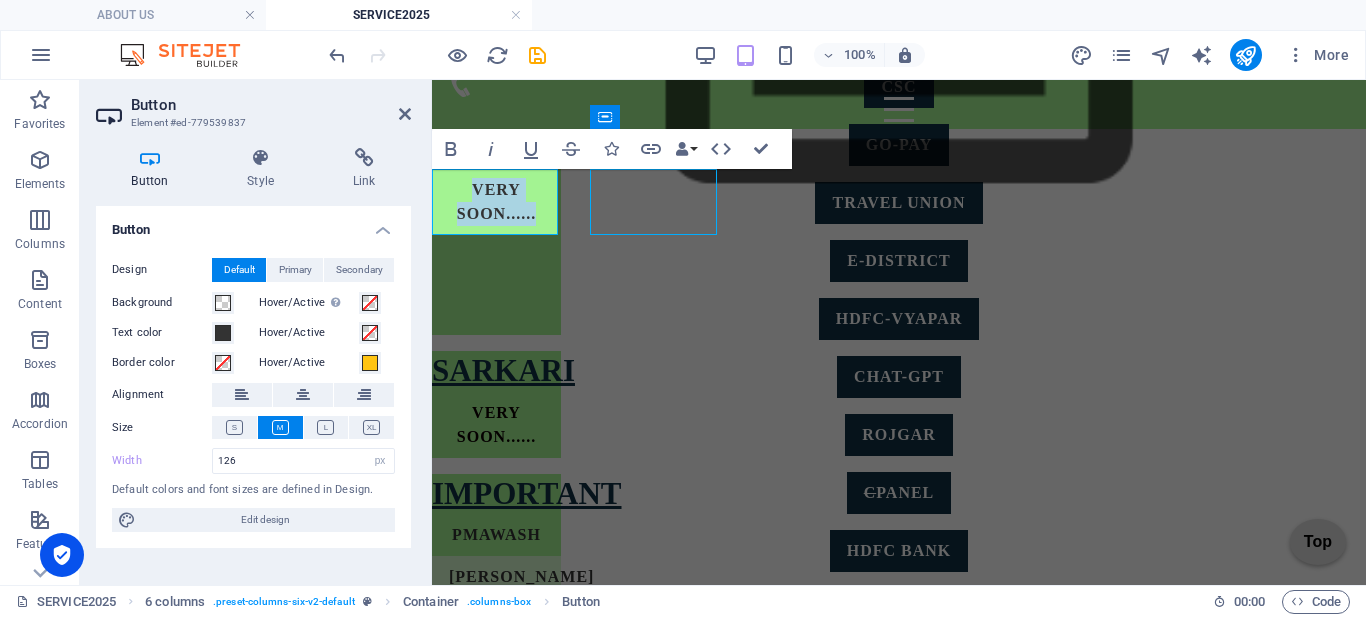 click on "VERY SOON......" at bounding box center [496, 425] 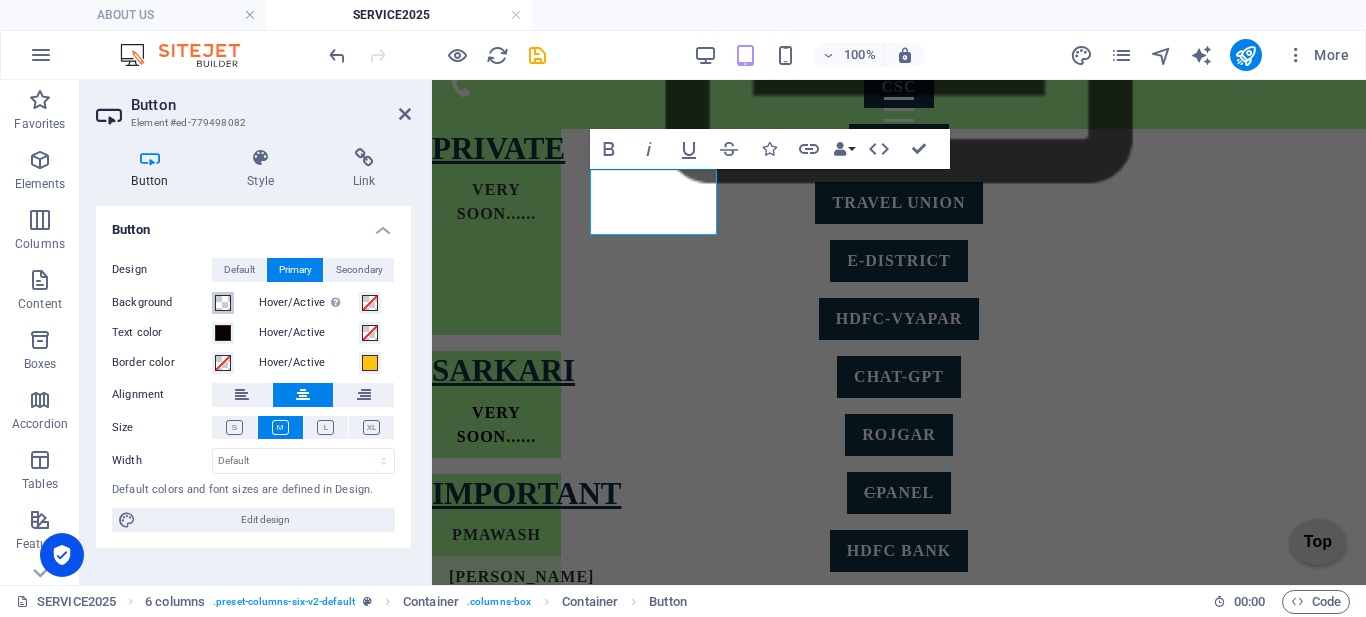 click at bounding box center (223, 303) 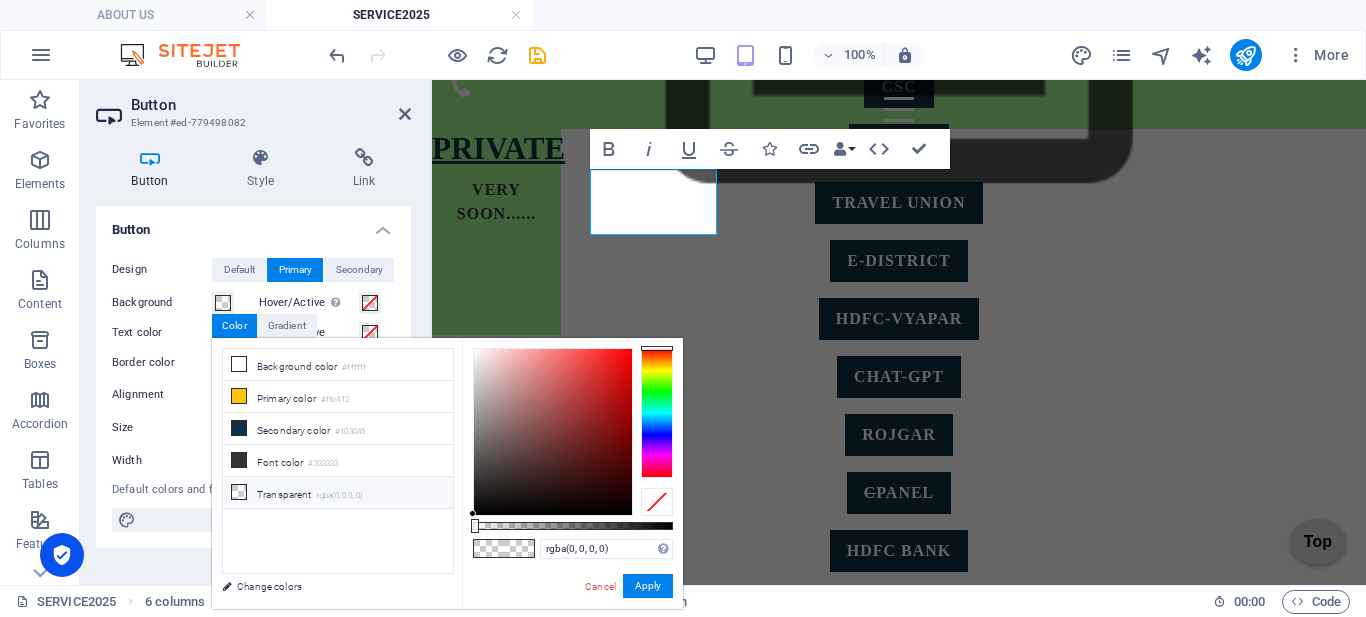 click on "rgba(0,0,0,.0)" at bounding box center (340, 496) 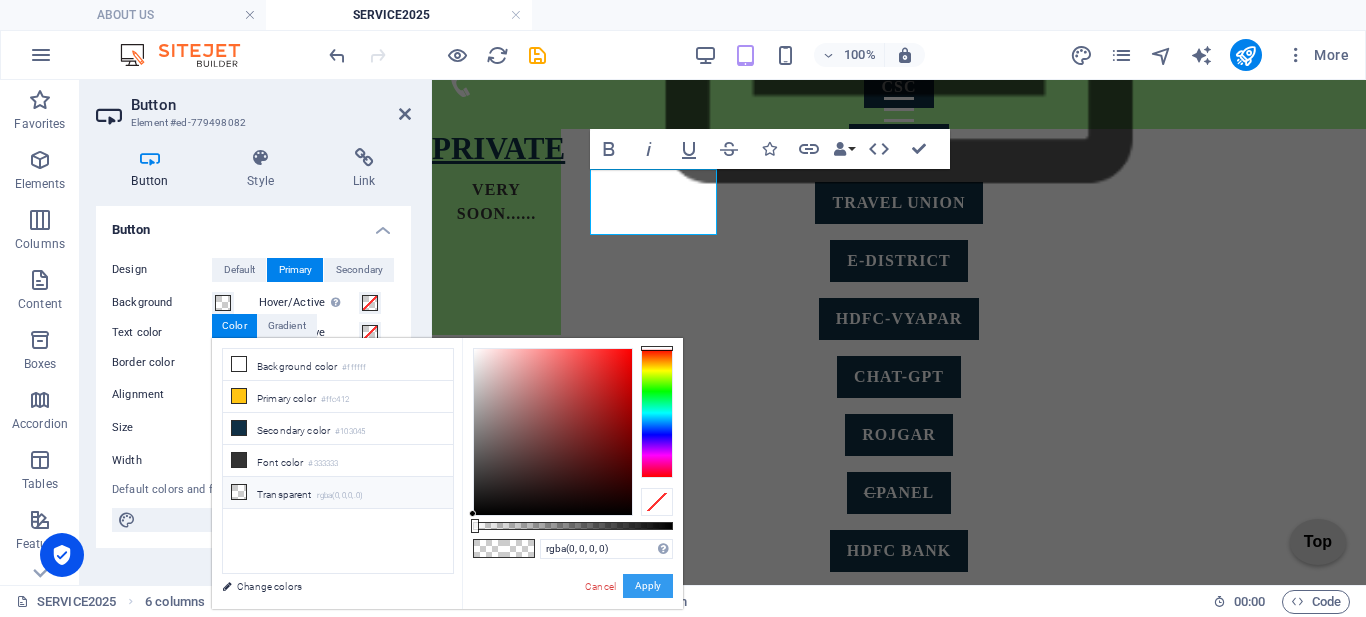 drag, startPoint x: 639, startPoint y: 589, endPoint x: 207, endPoint y: 489, distance: 443.42303 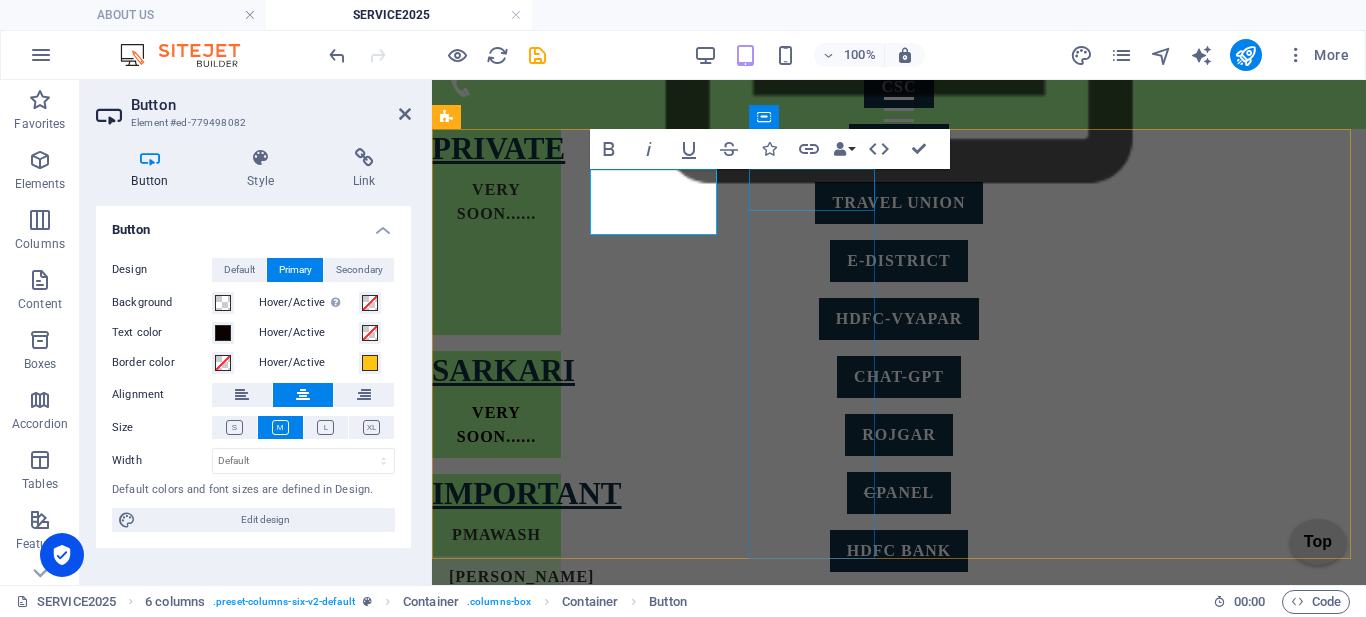 click on "PMAWASH" at bounding box center (496, 535) 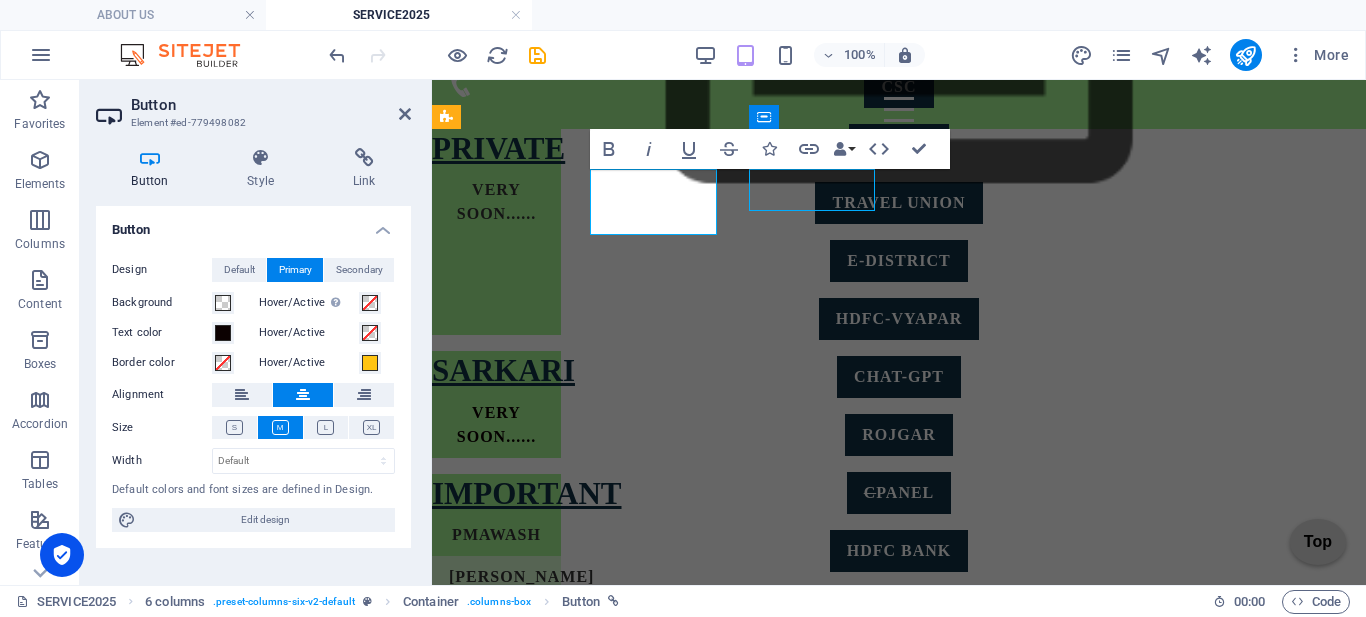 click on "PMAWASH" at bounding box center [496, 535] 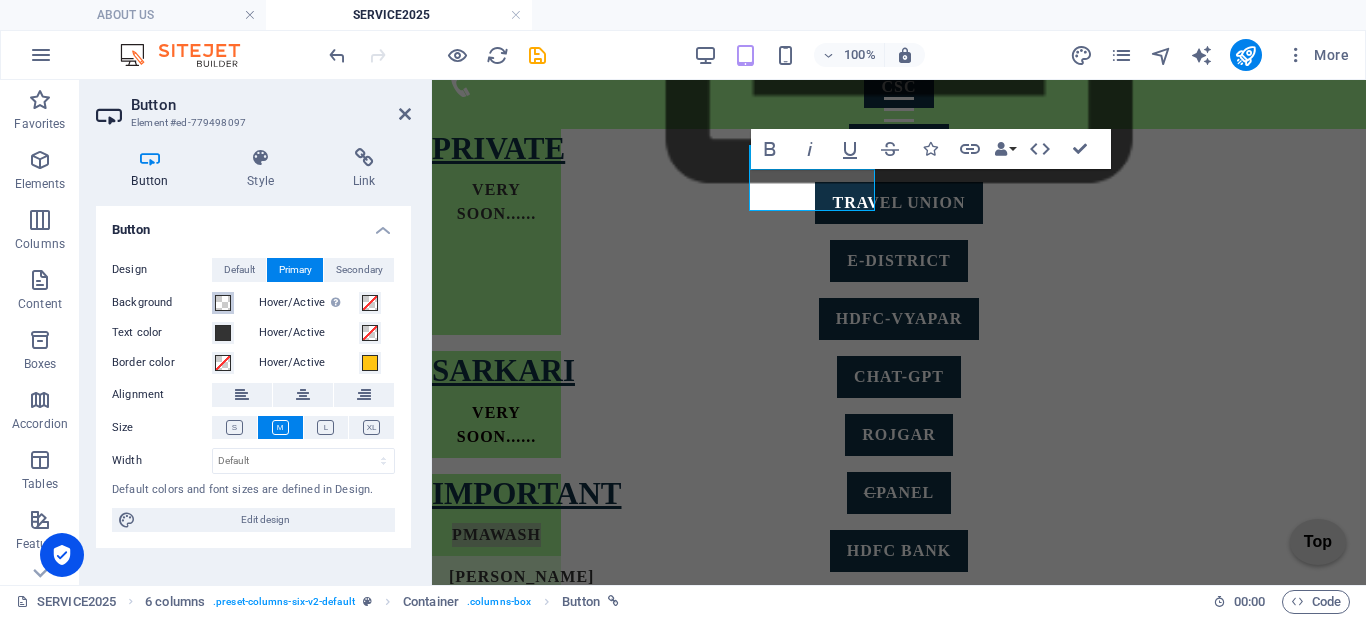 click at bounding box center [223, 303] 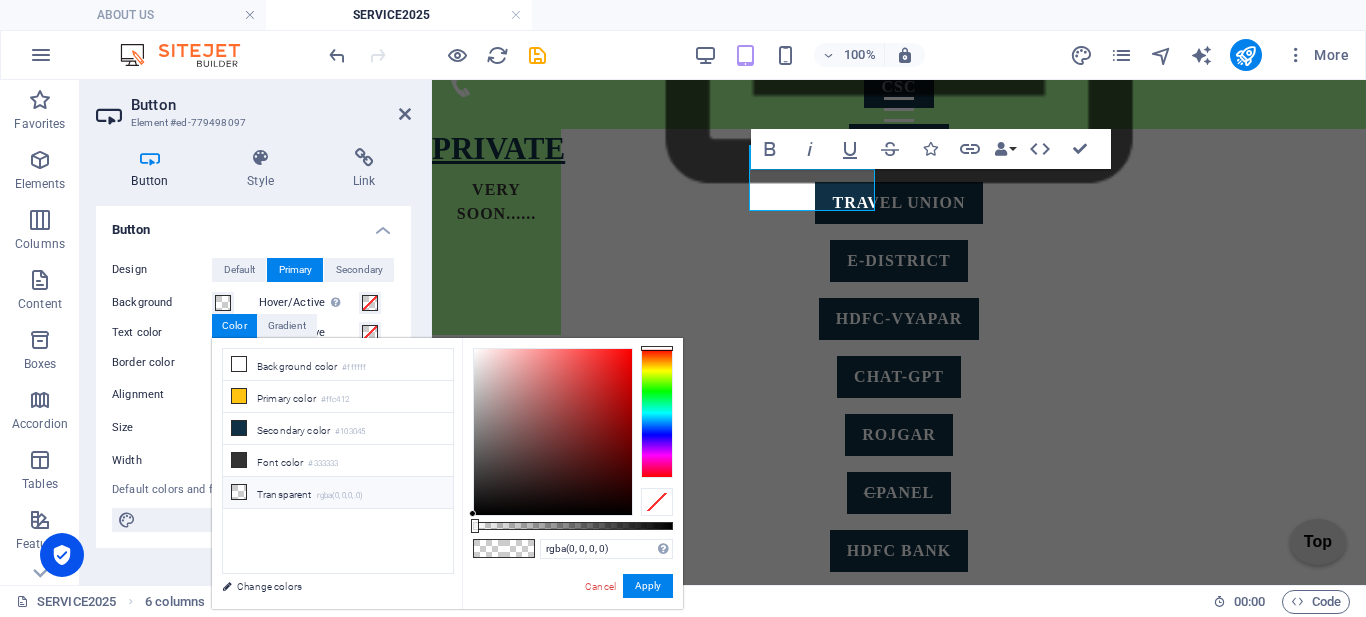 click at bounding box center [239, 492] 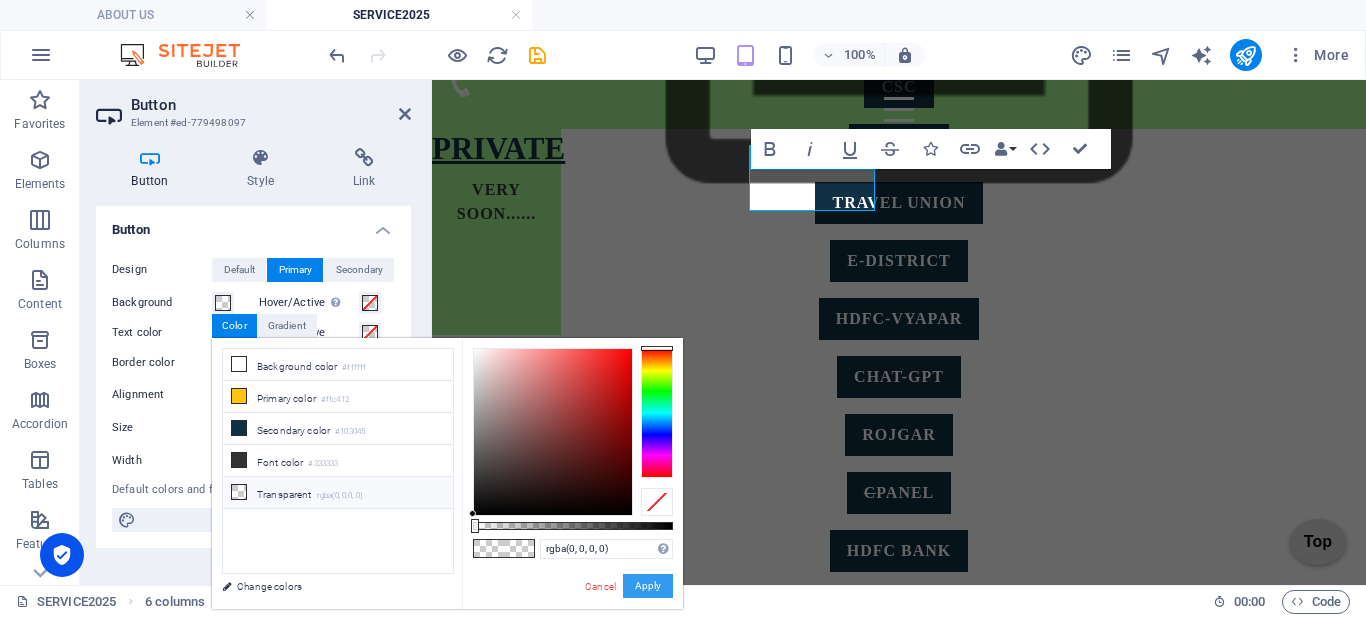 click on "Apply" at bounding box center [648, 586] 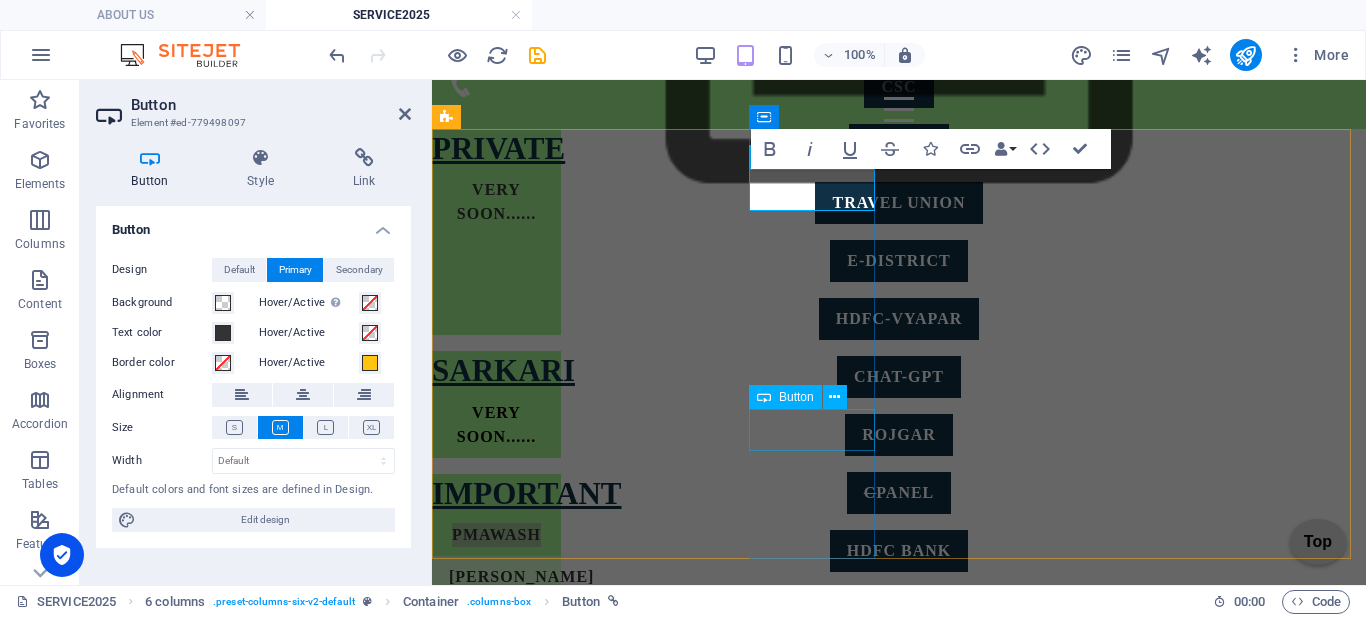 click on "sarthi" at bounding box center (496, 751) 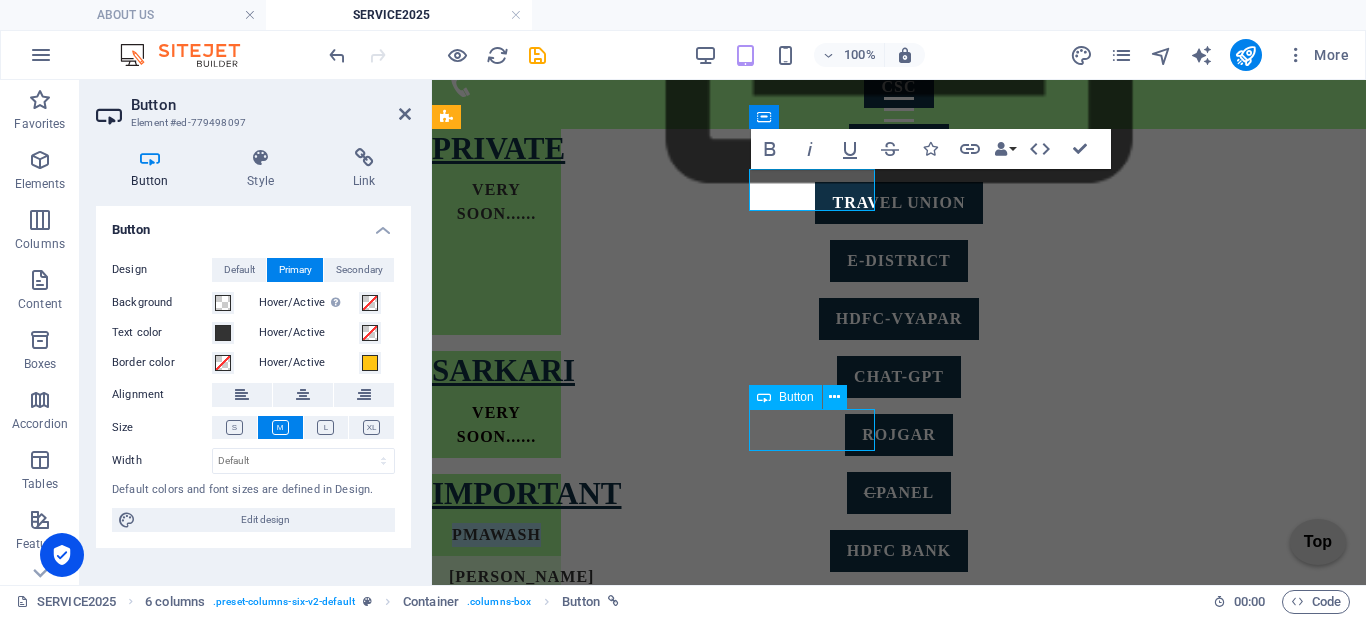 click on "sarthi" at bounding box center (496, 751) 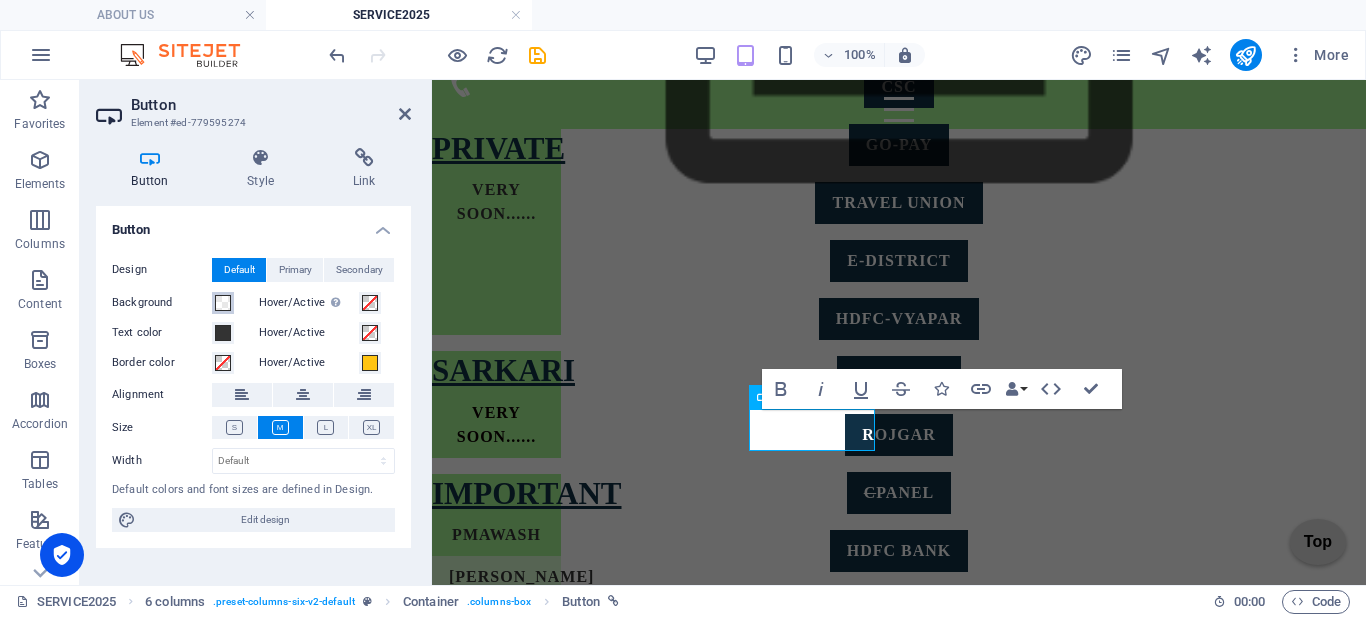 click at bounding box center (223, 303) 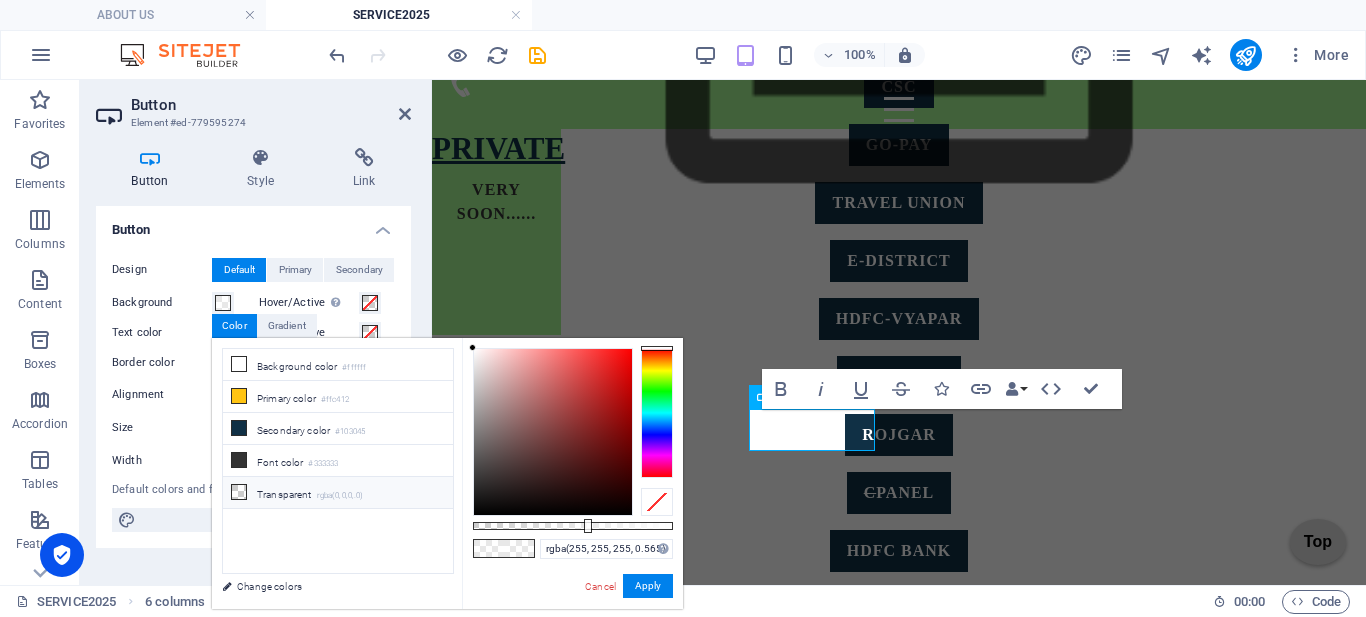 click on "Transparent
rgba(0,0,0,.0)" at bounding box center (338, 493) 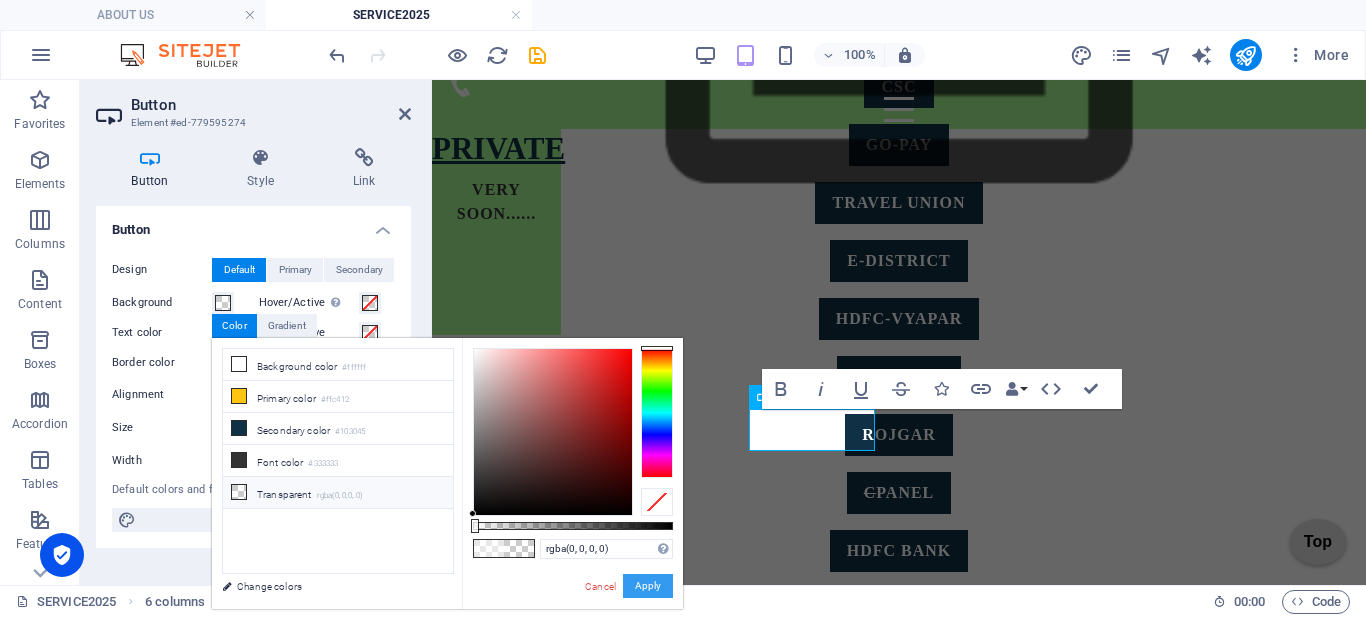 click on "Apply" at bounding box center (648, 586) 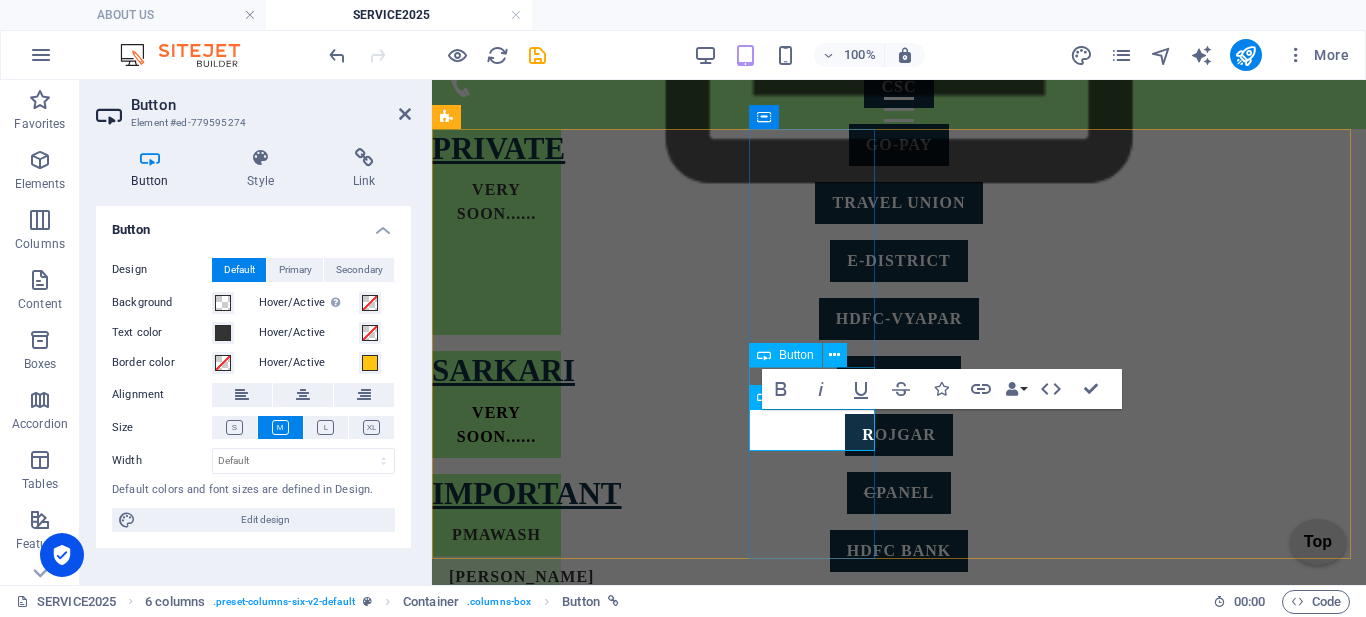 click on "udyam" at bounding box center [496, 709] 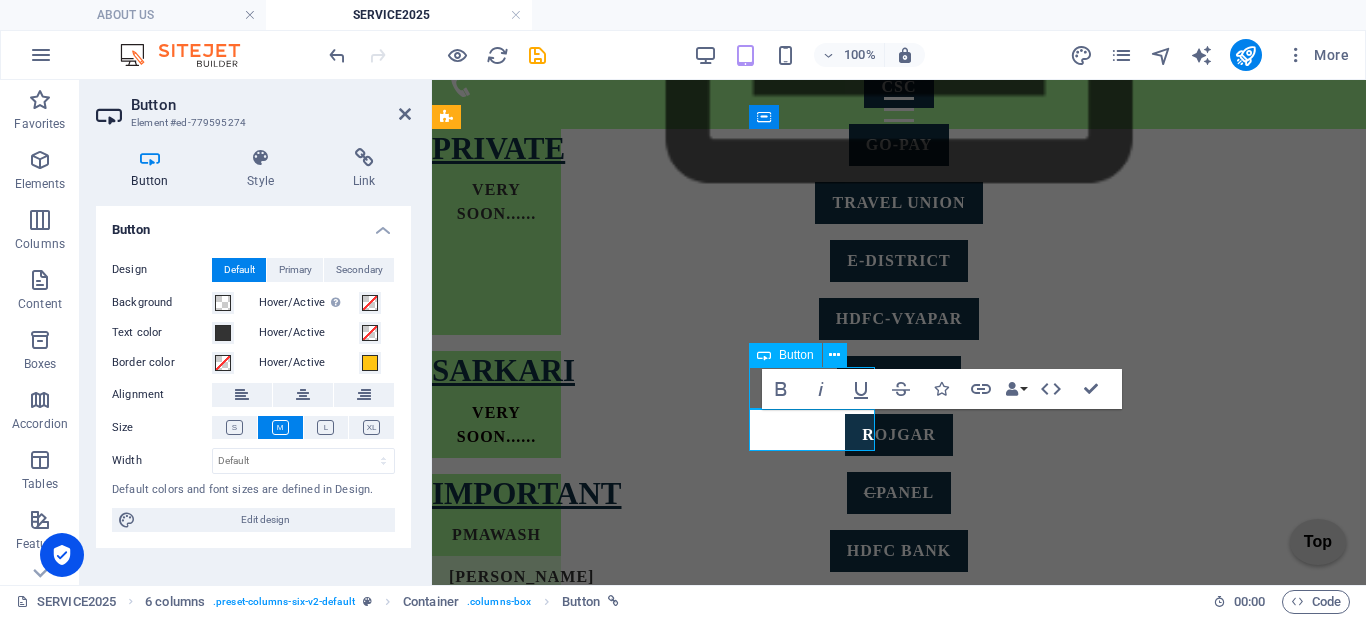 click on "udyam" at bounding box center [496, 709] 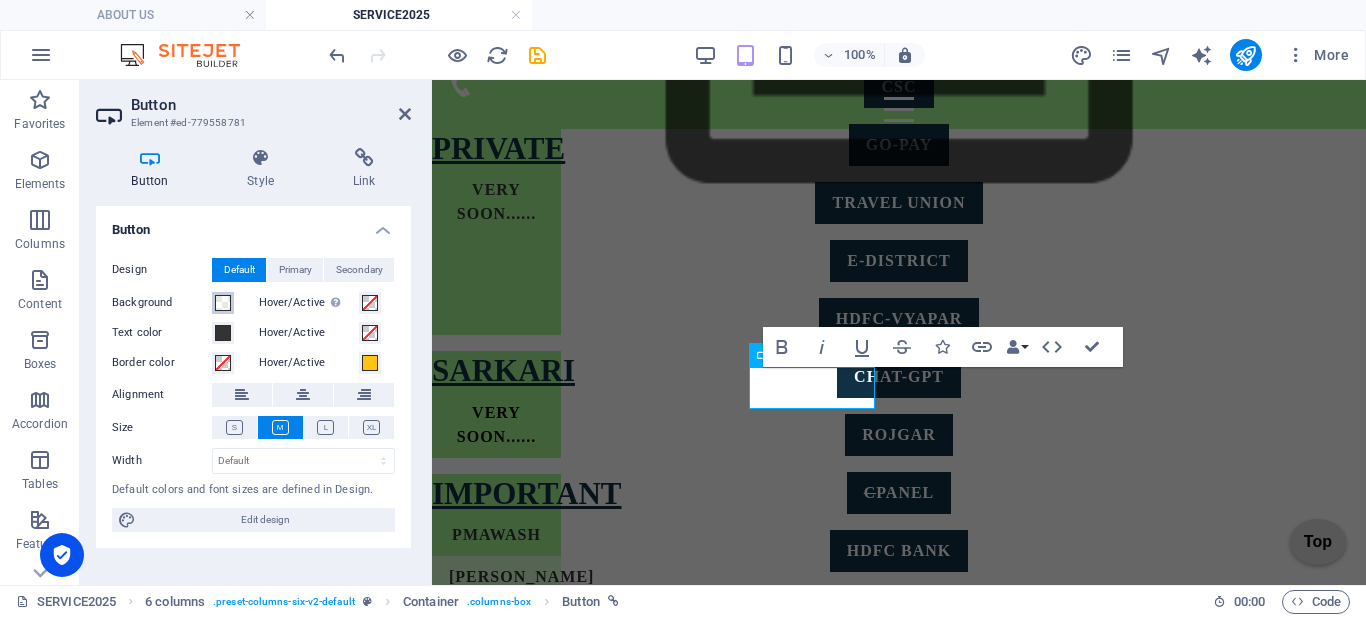 click at bounding box center [223, 303] 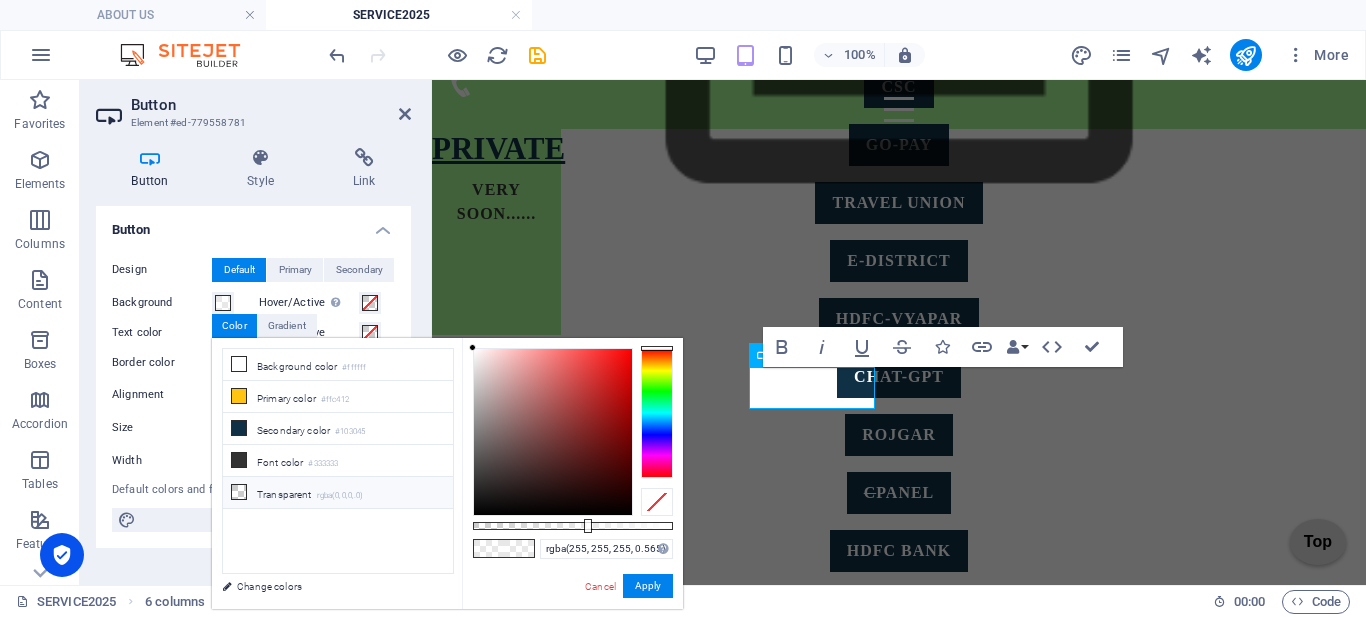 click on "Transparent
rgba(0,0,0,.0)" at bounding box center [338, 493] 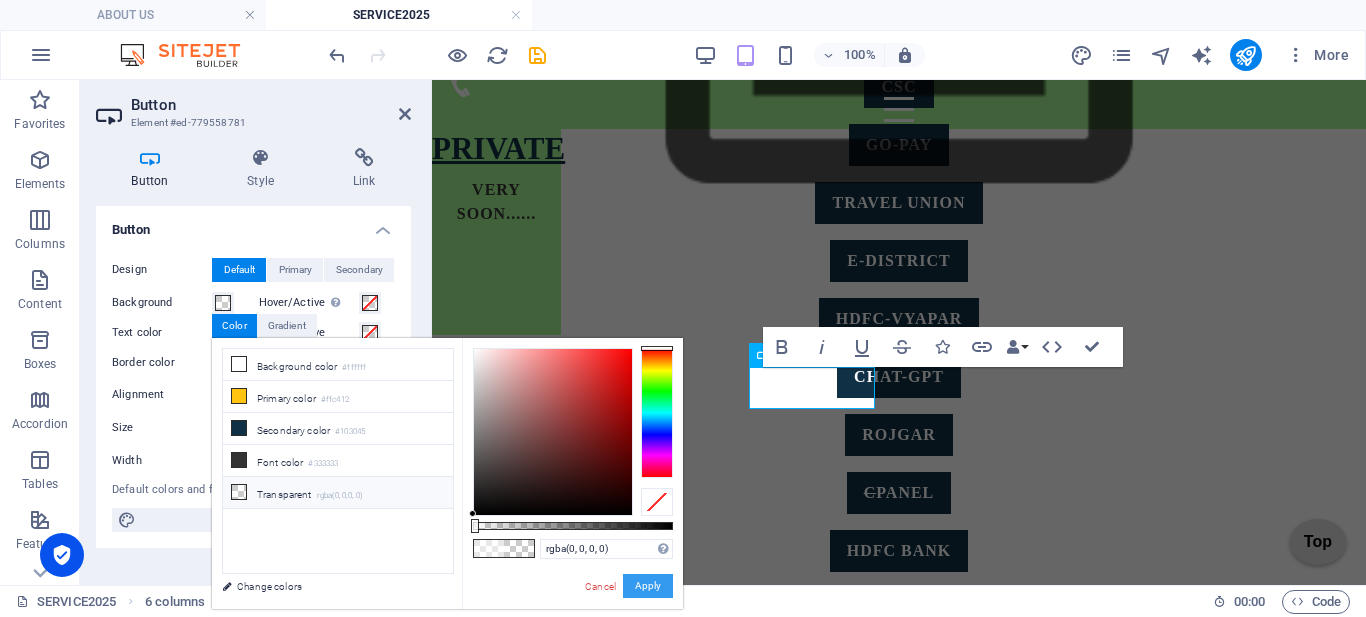 drag, startPoint x: 640, startPoint y: 576, endPoint x: 208, endPoint y: 494, distance: 439.71353 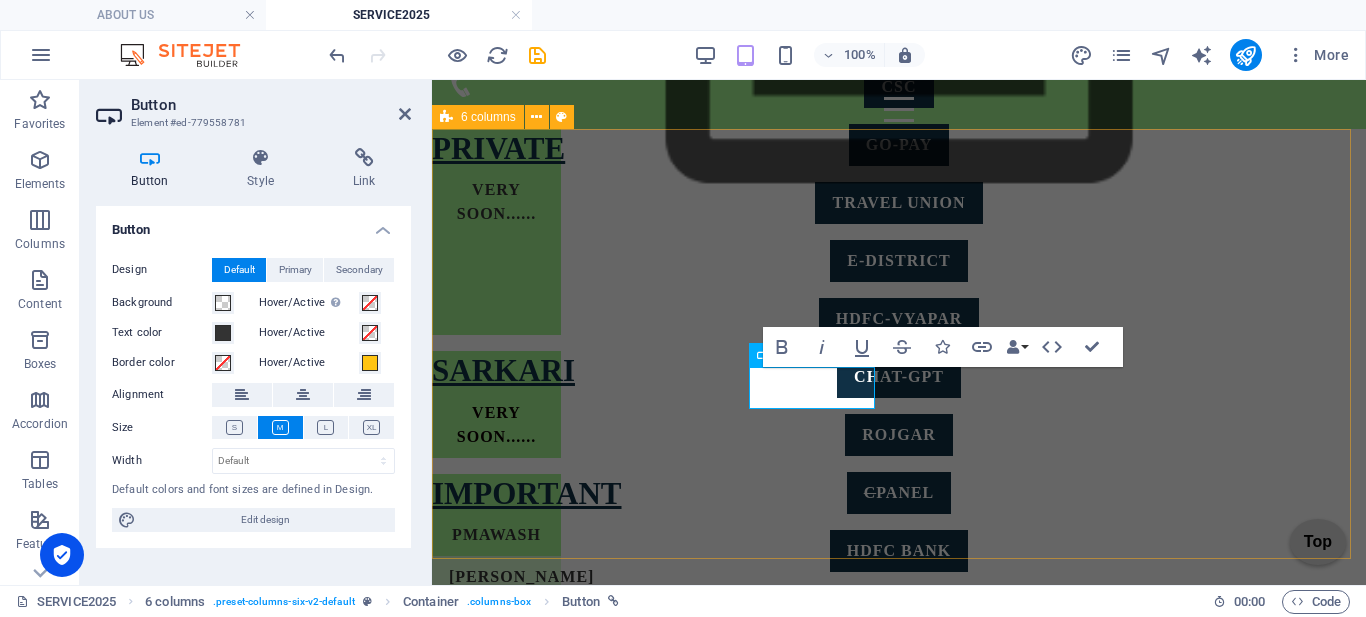 click on "PRIVATE VERY SOON...... SARKARI VERY SOON...... IMPORTANT  PMAWASH YUVA UDYAMI FOOD License LOGIN udyam sarthi SUMANGLA LUCKNOW POLICE  SCHOOLS छात्रवृत्ति एवं शुल्क प्रतिपूर्ति ऑनलाइन प्रणाली kv fees IMPORTANTS  Uttar Pradesh Shops and Commercial Establishments Act, 1962, OTHER  awash vikask EPIC labour department uan" at bounding box center (899, 844) 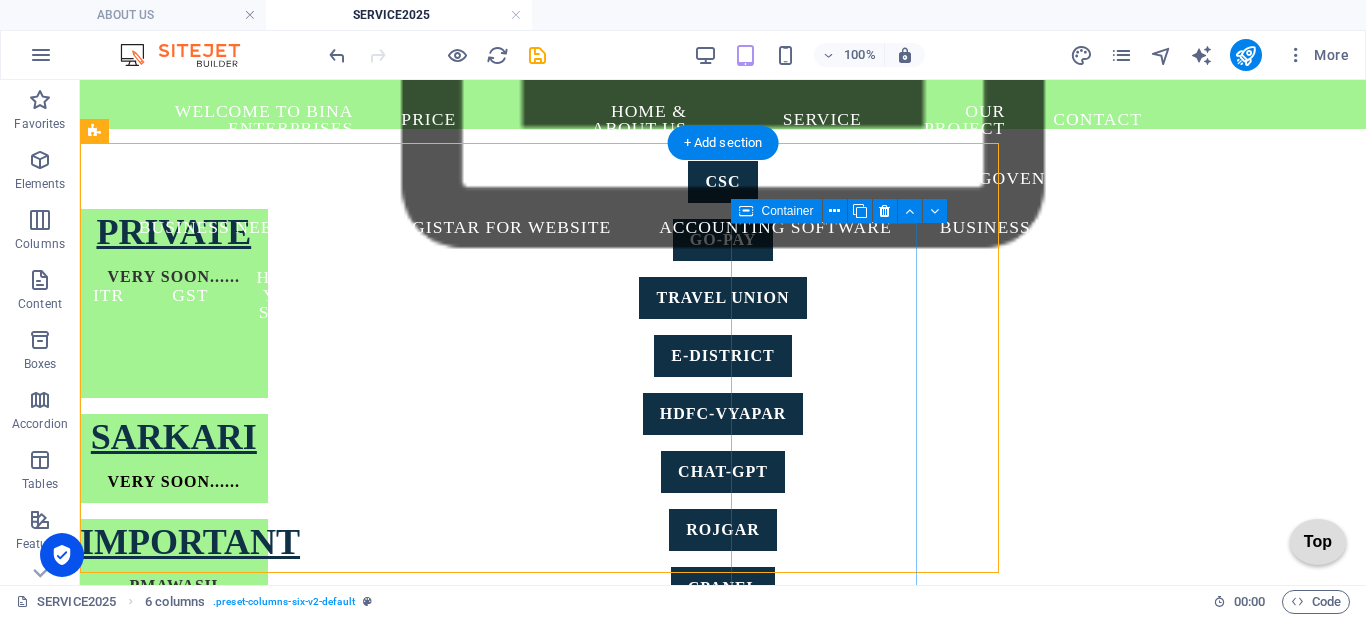 scroll, scrollTop: 347, scrollLeft: 0, axis: vertical 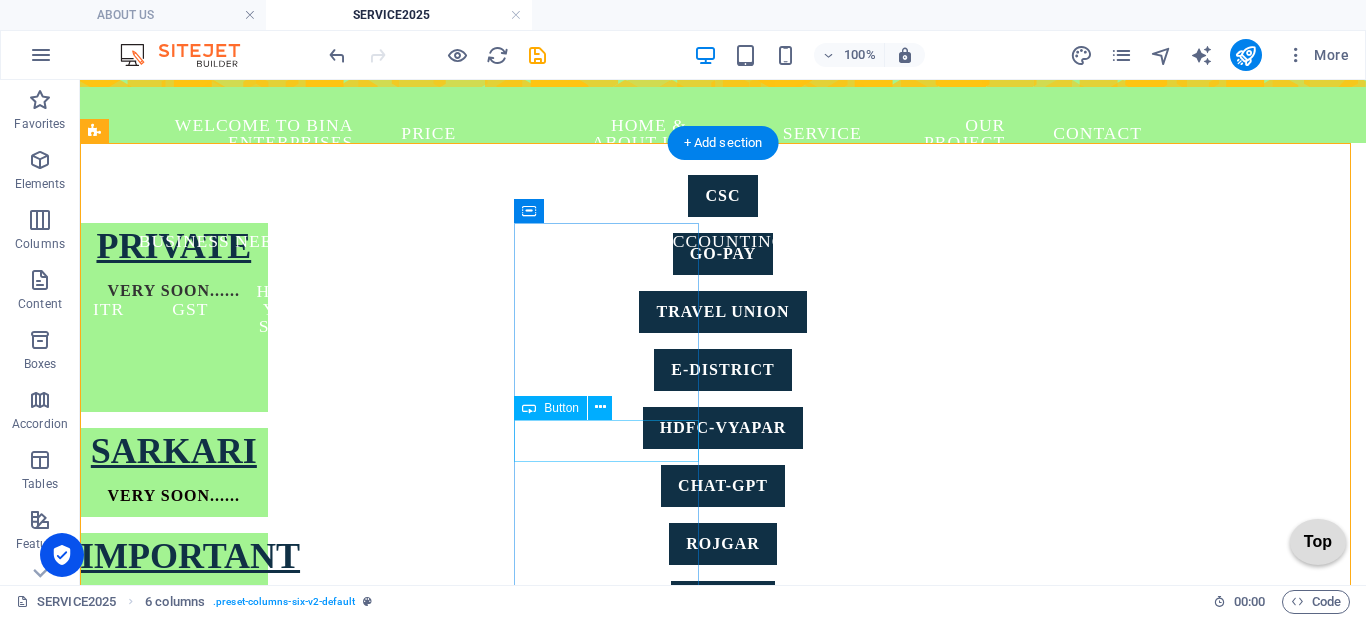 click on "udyam" at bounding box center [174, 750] 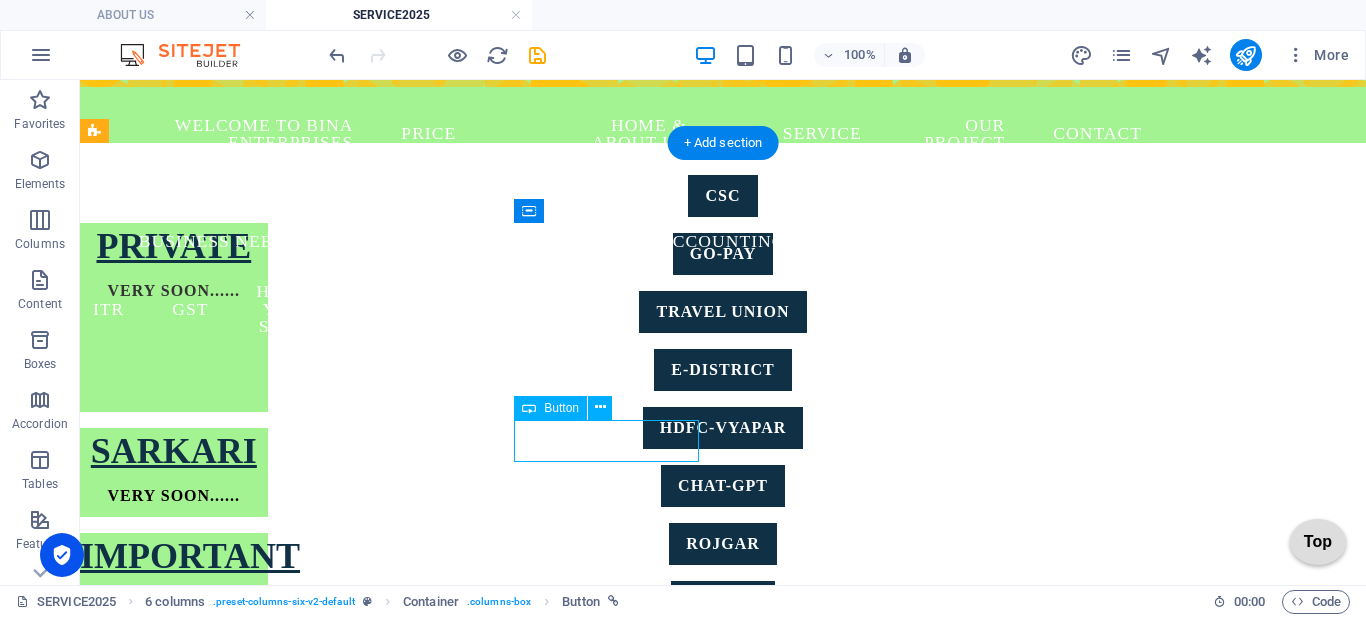 click on "udyam" at bounding box center [174, 750] 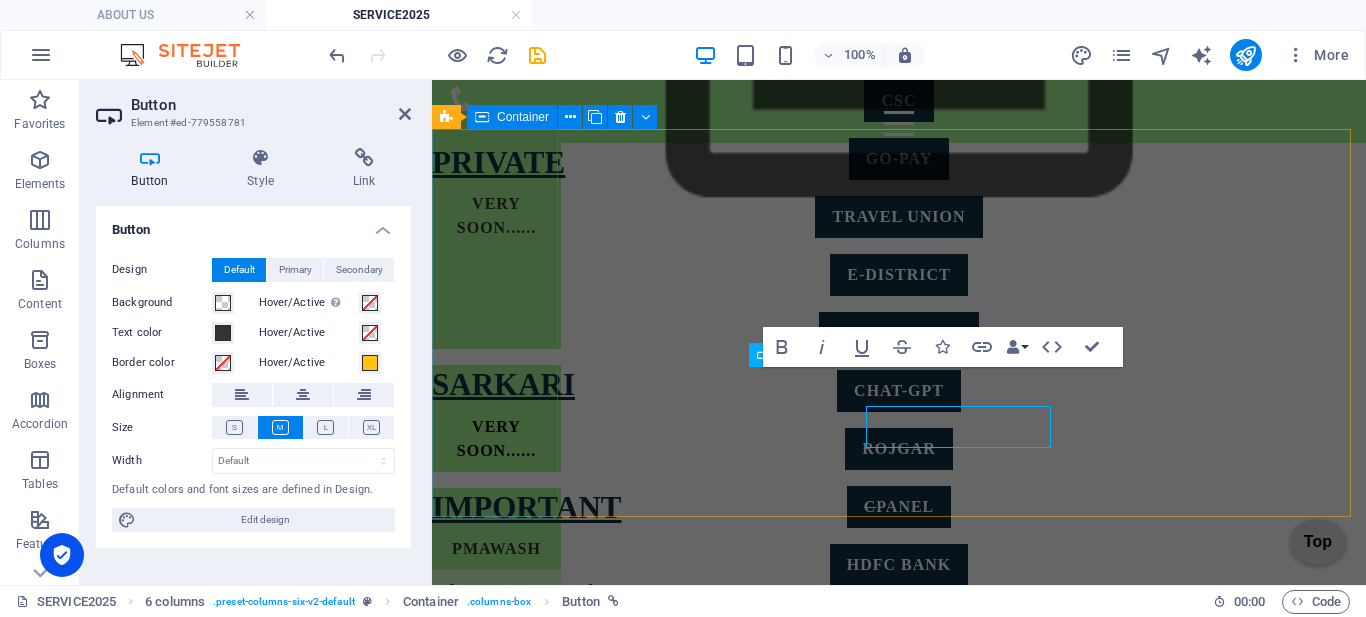 scroll, scrollTop: 361, scrollLeft: 0, axis: vertical 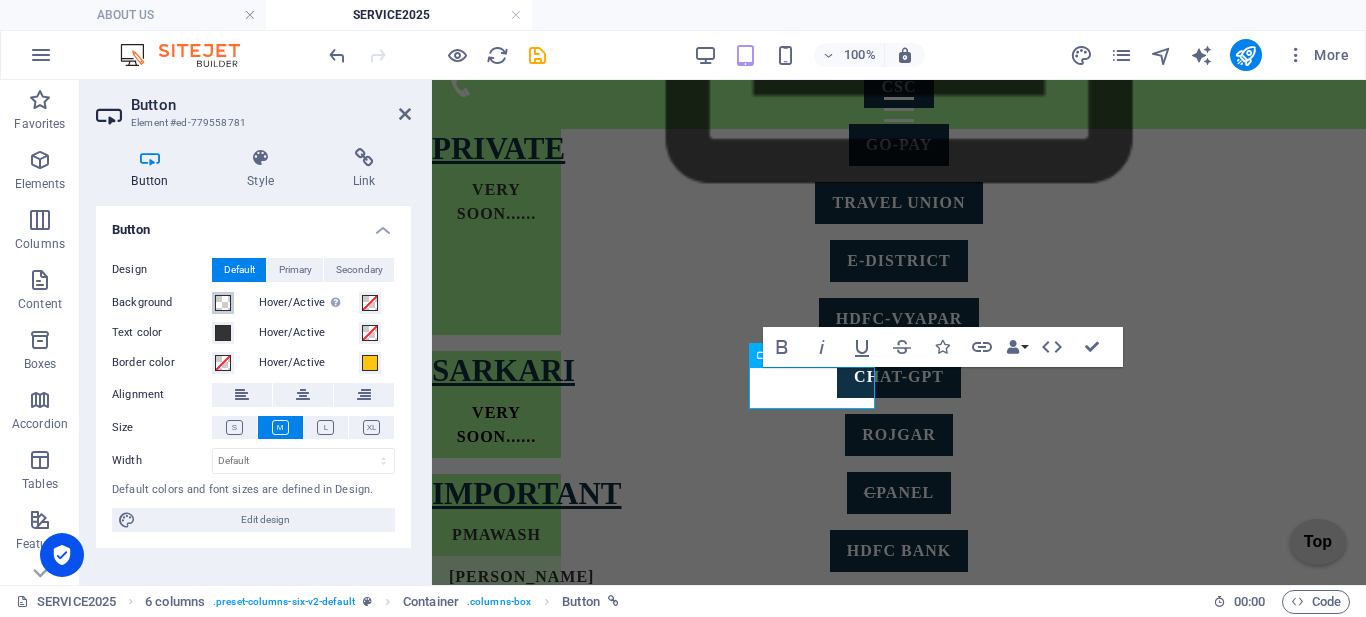 click at bounding box center [223, 303] 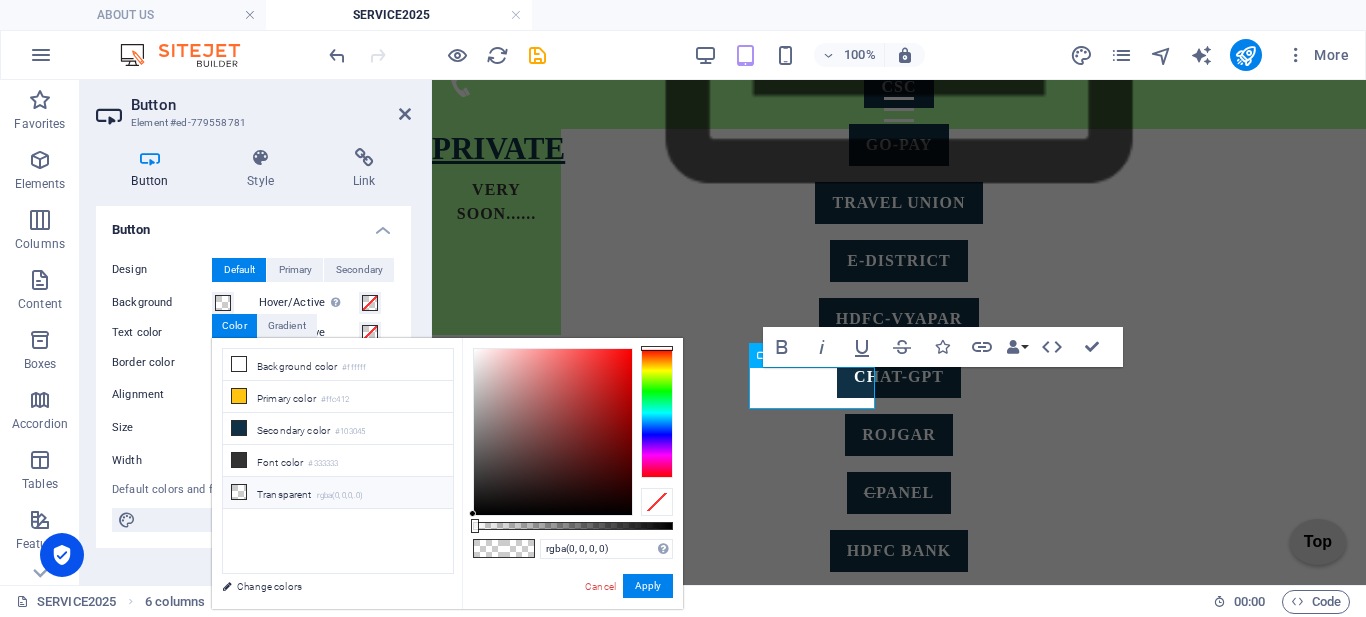 click at bounding box center (239, 492) 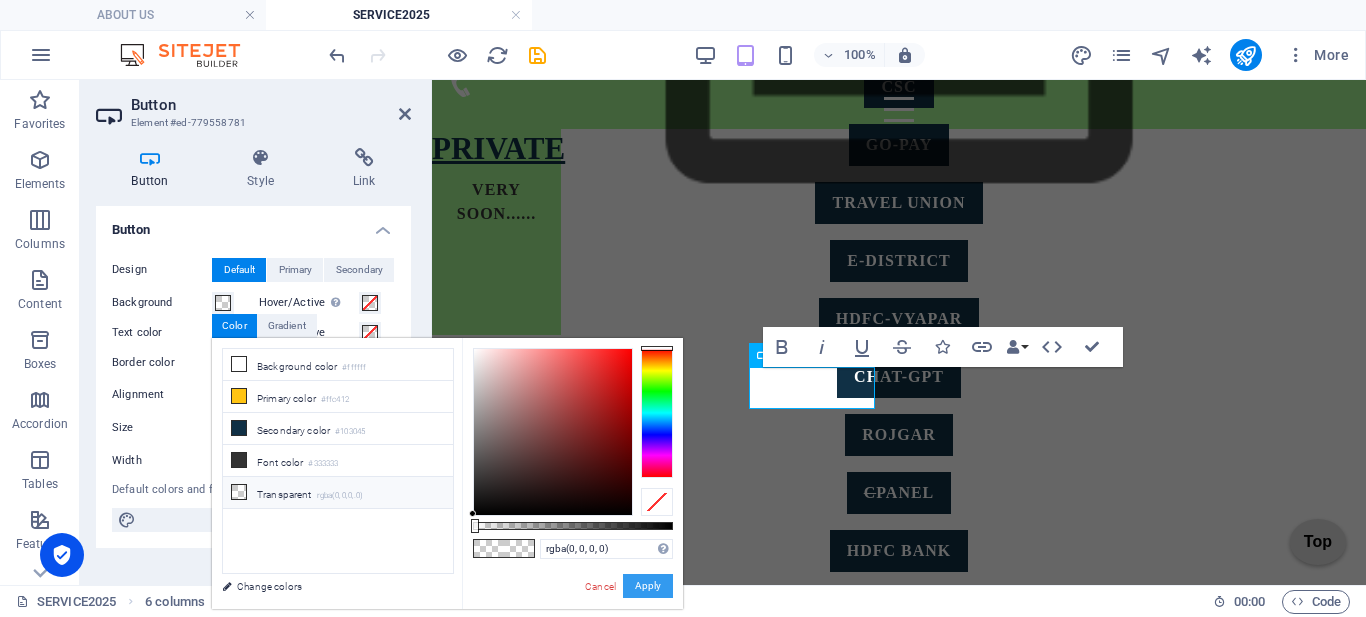 drag, startPoint x: 651, startPoint y: 579, endPoint x: 217, endPoint y: 496, distance: 441.86536 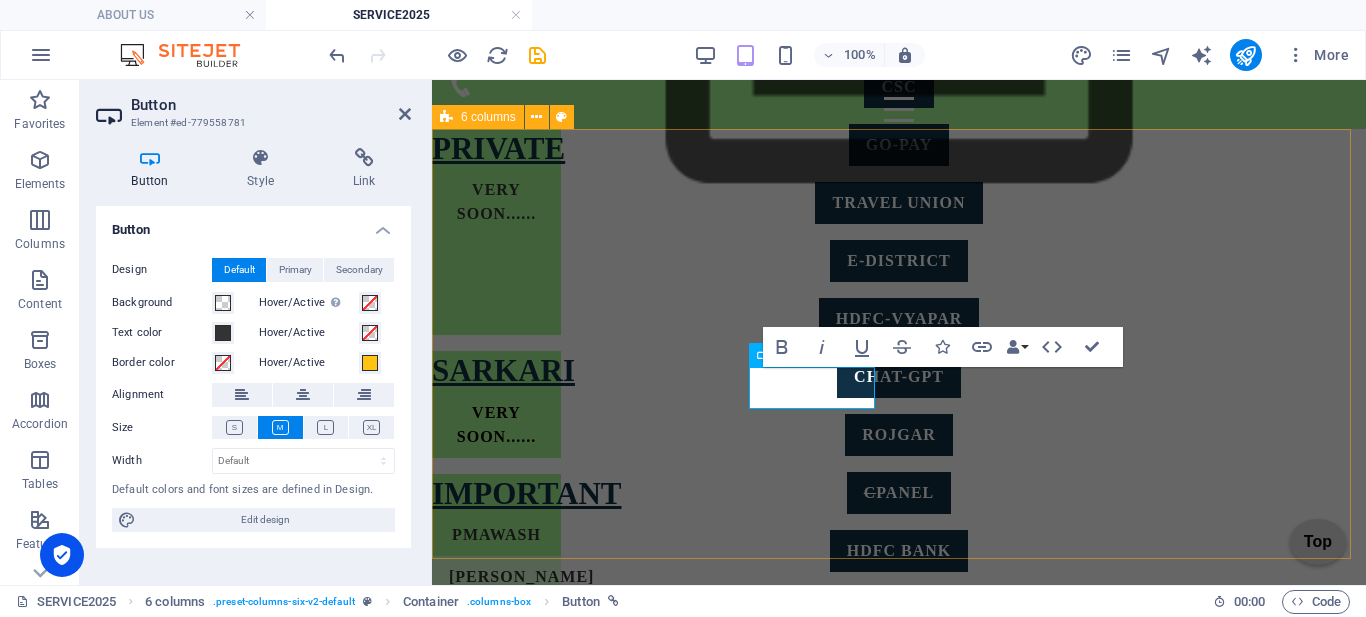click on "PRIVATE VERY SOON...... SARKARI VERY SOON...... IMPORTANT  PMAWASH YUVA UDYAMI FOOD License LOGIN udyam sarthi SUMANGLA LUCKNOW POLICE  SCHOOLS छात्रवृत्ति एवं शुल्क प्रतिपूर्ति ऑनलाइन प्रणाली kv fees IMPORTANTS  Uttar Pradesh Shops and Commercial Establishments Act, 1962, OTHER  awash vikask EPIC labour department uan" at bounding box center [899, 844] 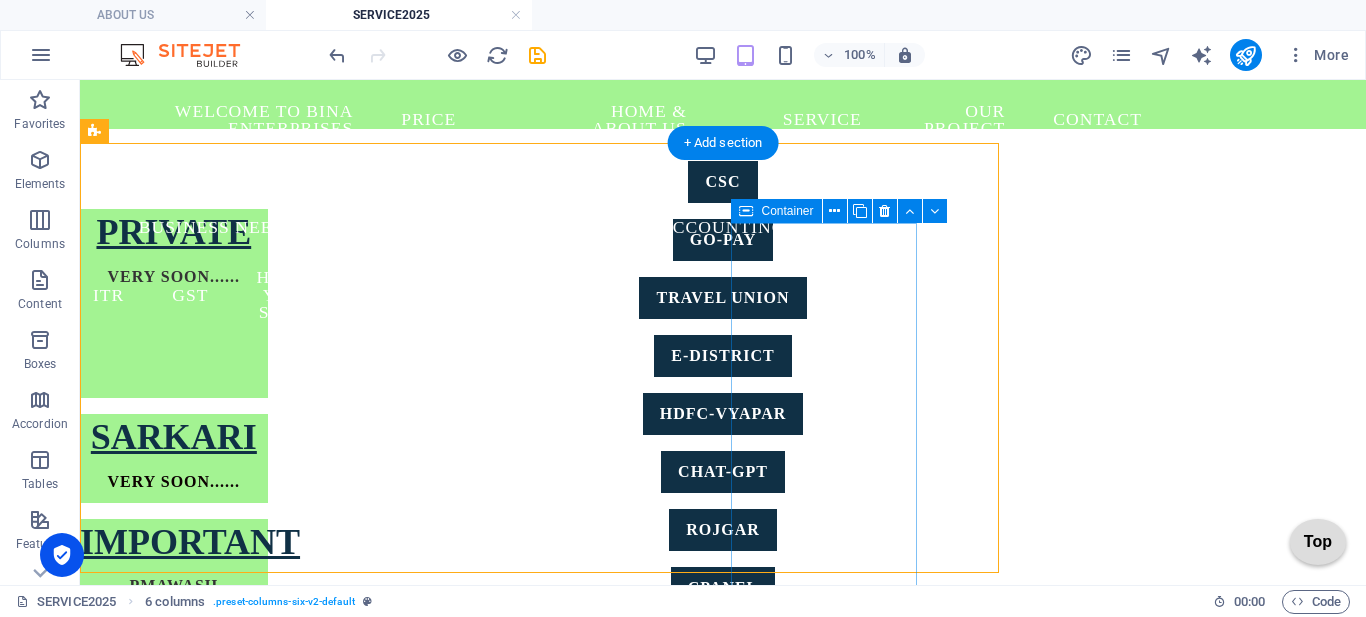 scroll, scrollTop: 347, scrollLeft: 0, axis: vertical 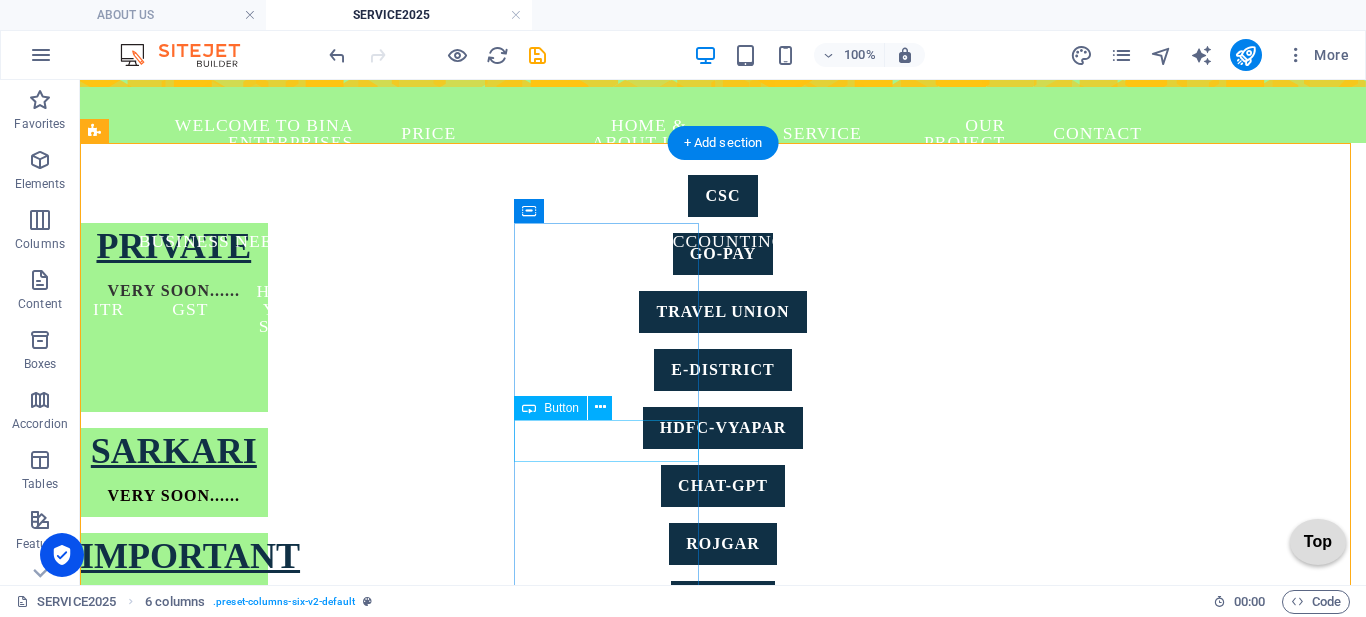 click on "udyam" at bounding box center (174, 750) 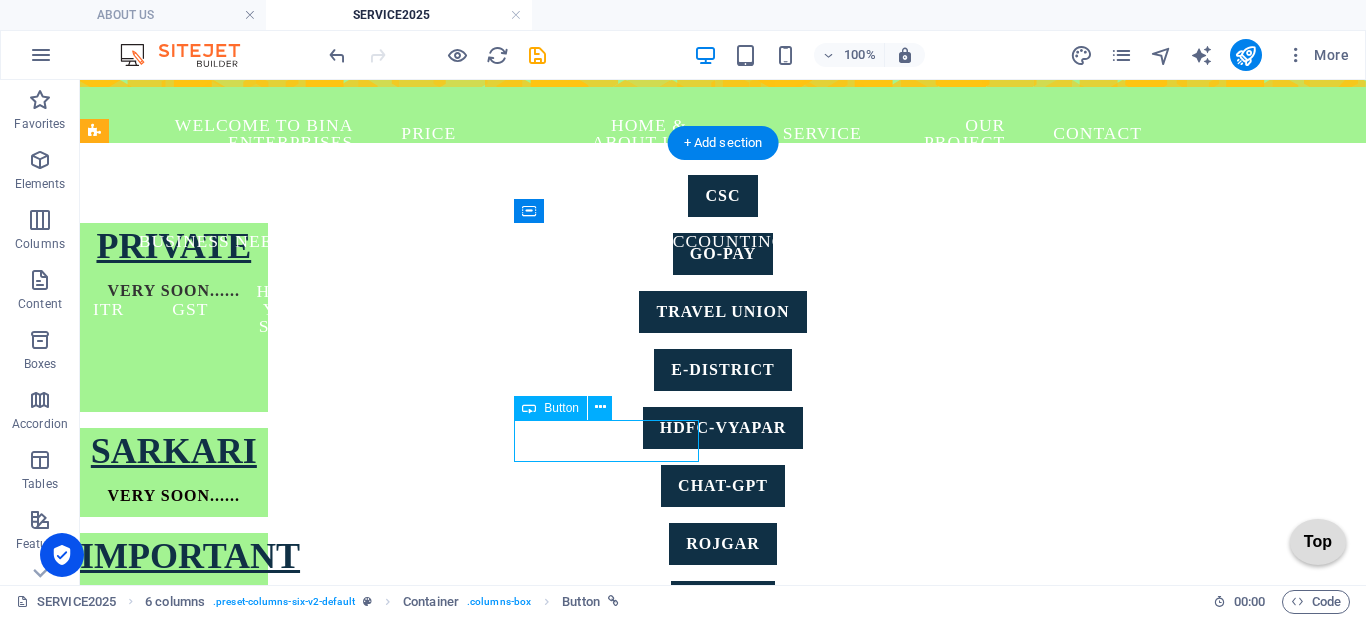 click on "udyam" at bounding box center [174, 750] 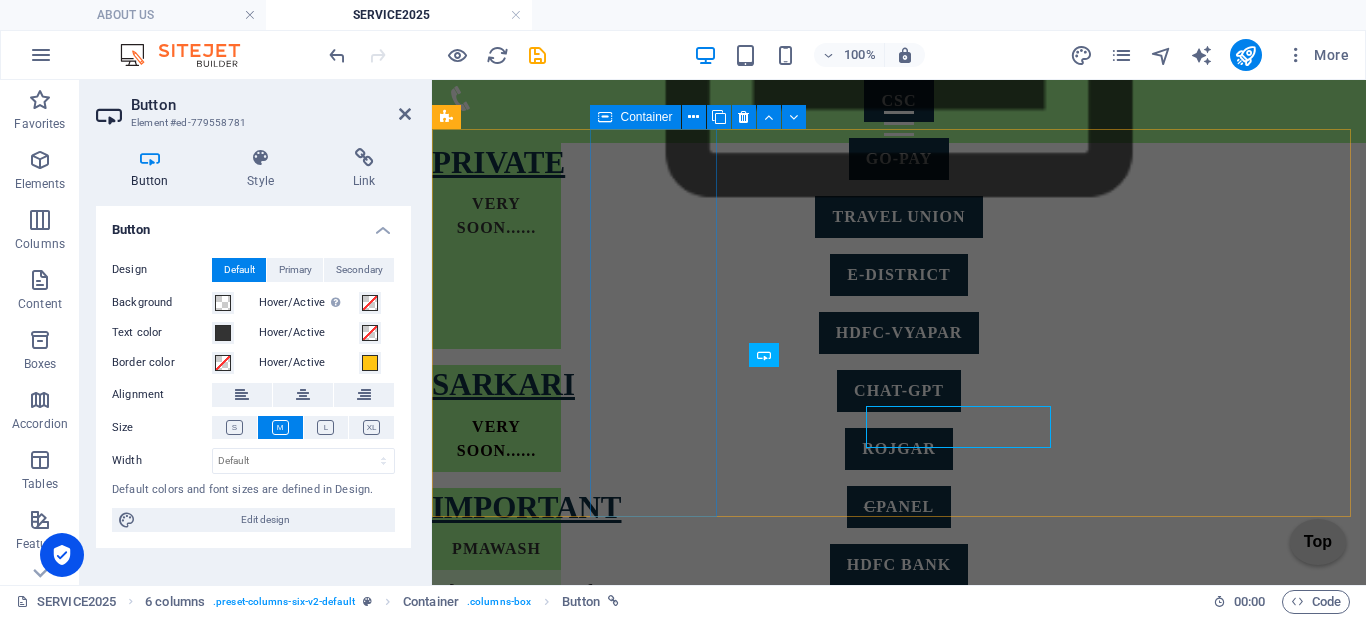 scroll, scrollTop: 361, scrollLeft: 0, axis: vertical 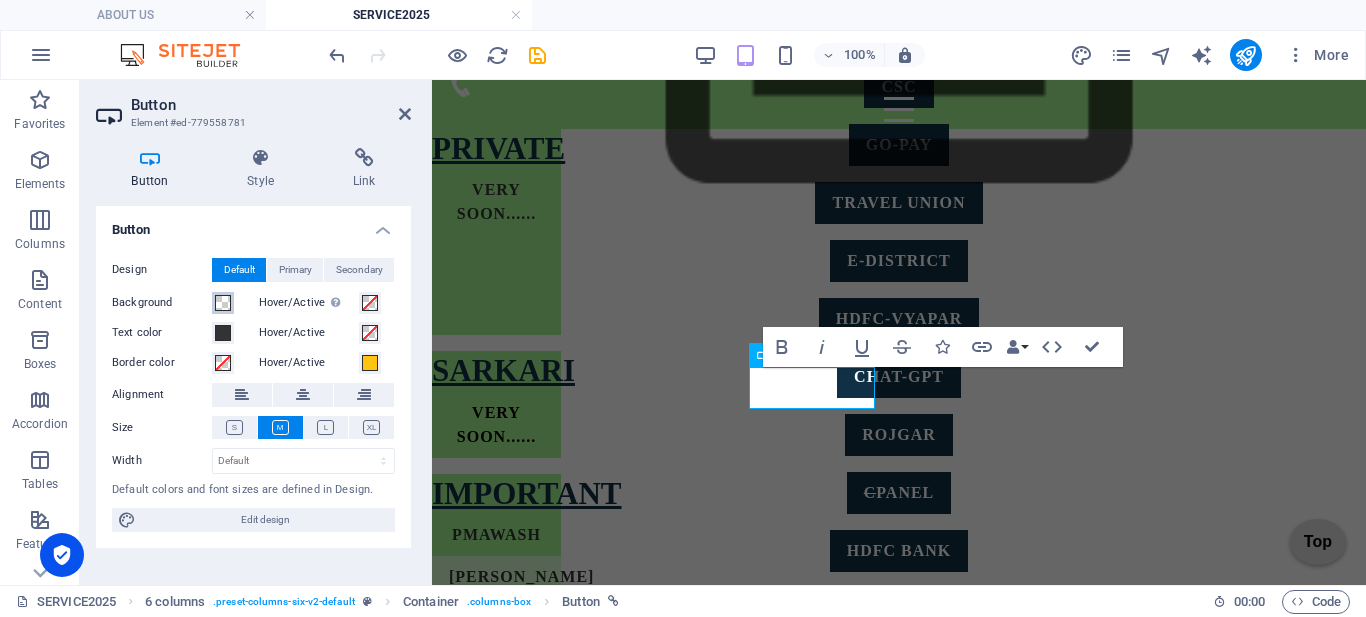 click on "Background" at bounding box center [223, 303] 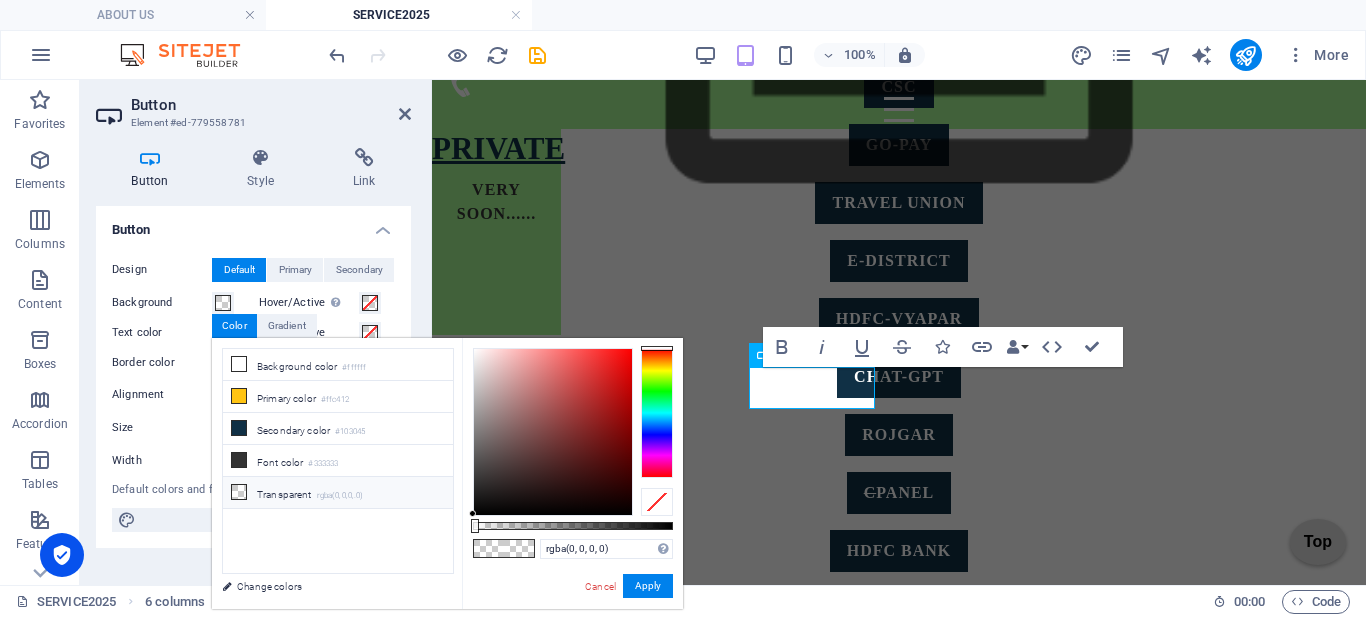 click on "Transparent
rgba(0,0,0,.0)" at bounding box center [338, 493] 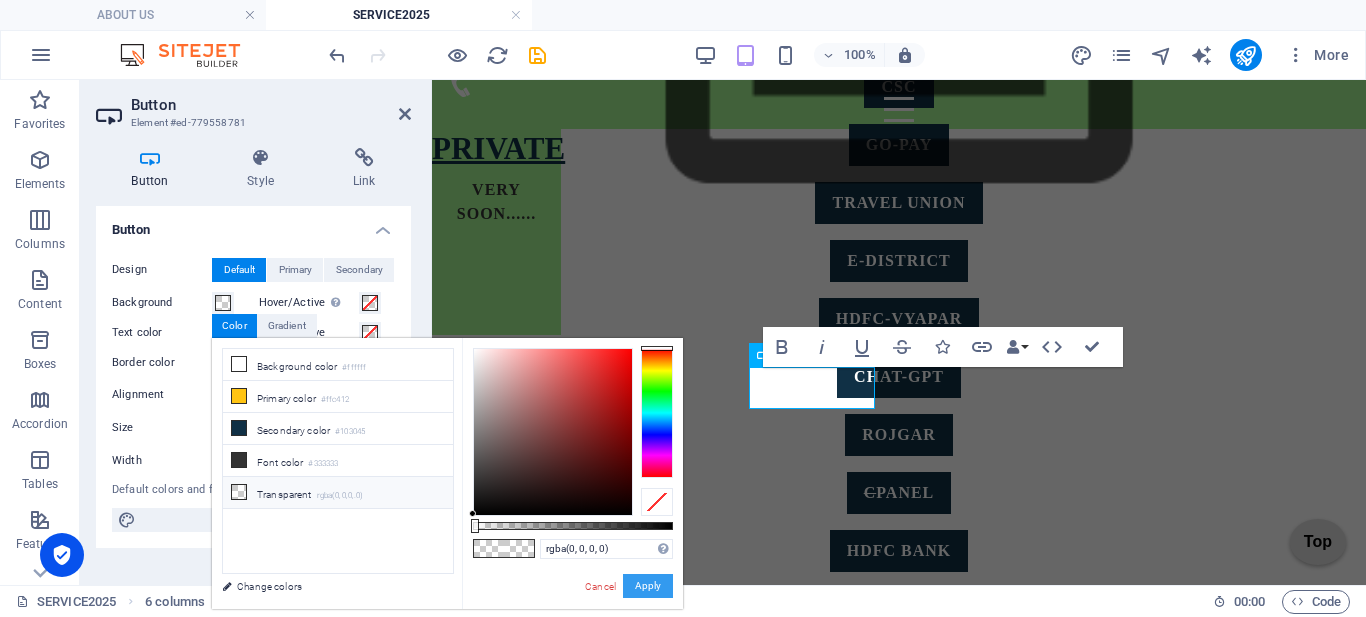 click on "Apply" at bounding box center (648, 586) 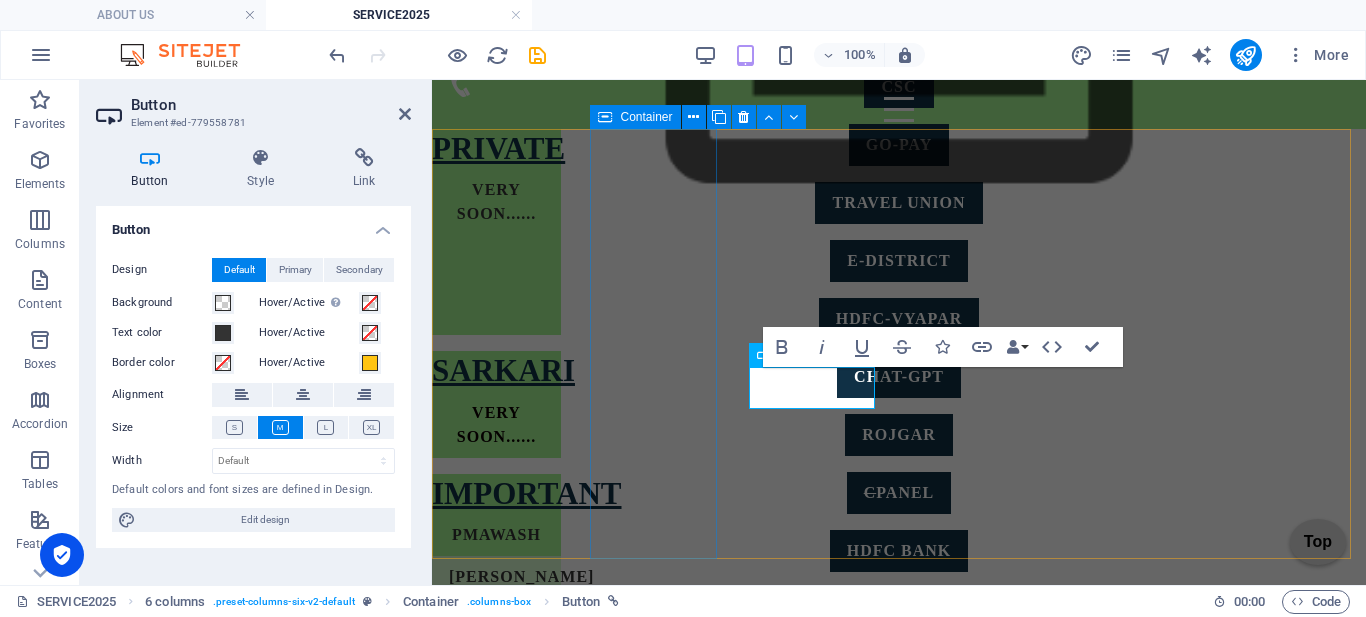 click on "SARKARI VERY SOON......" at bounding box center (496, 404) 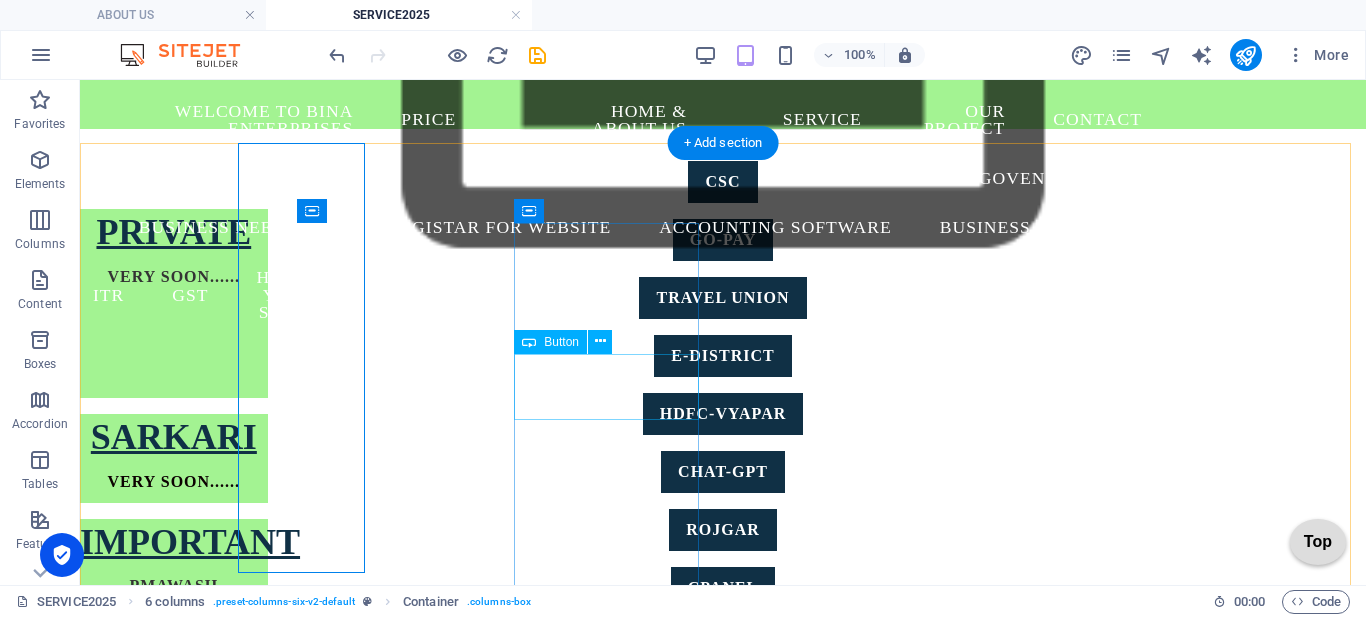 scroll, scrollTop: 347, scrollLeft: 0, axis: vertical 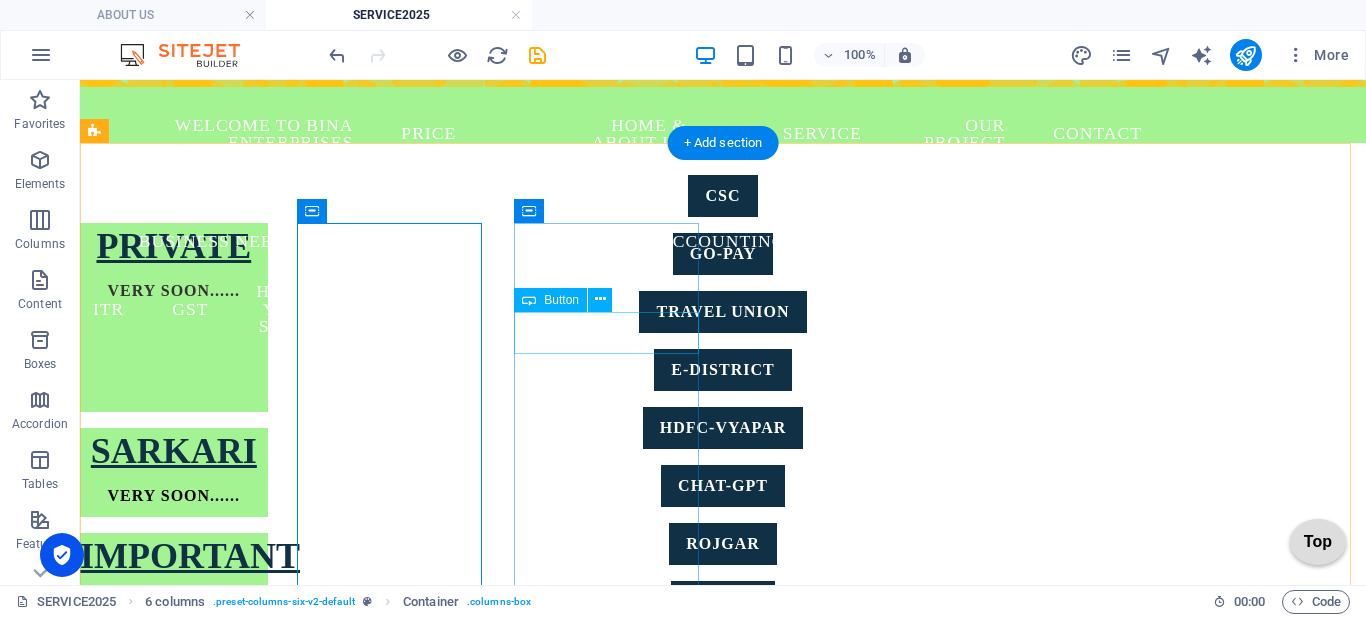 click on "[PERSON_NAME]" at bounding box center [174, 642] 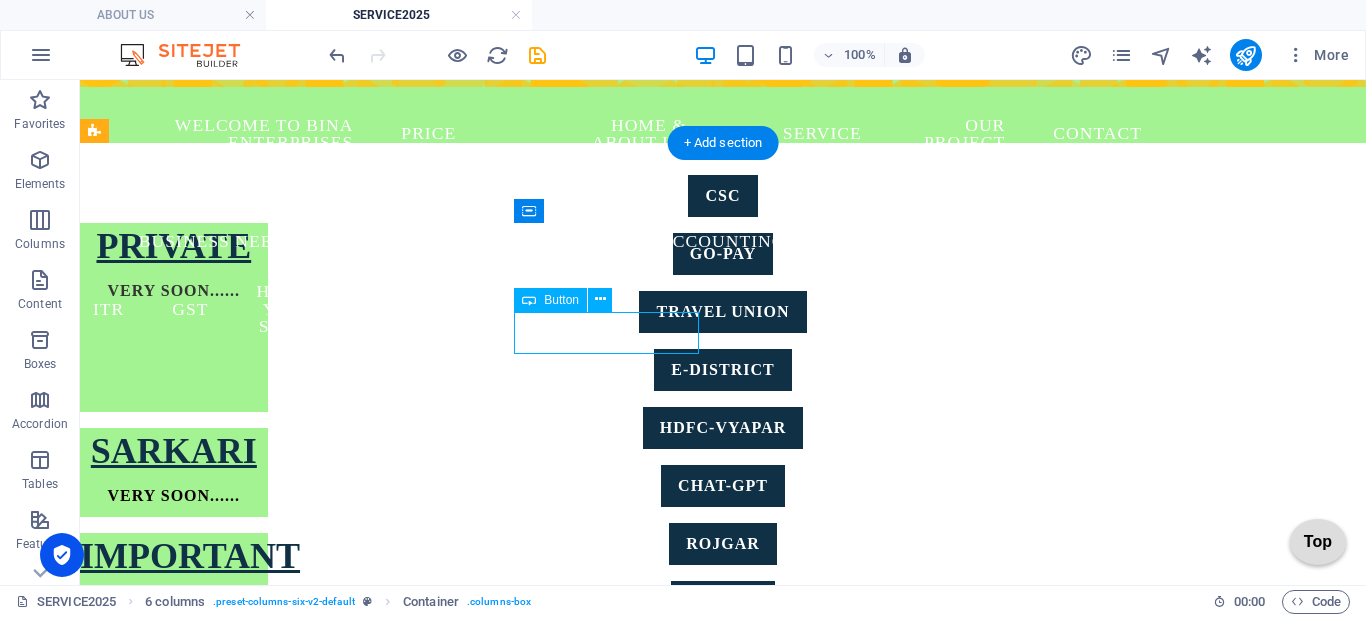 click on "[PERSON_NAME]" at bounding box center (174, 642) 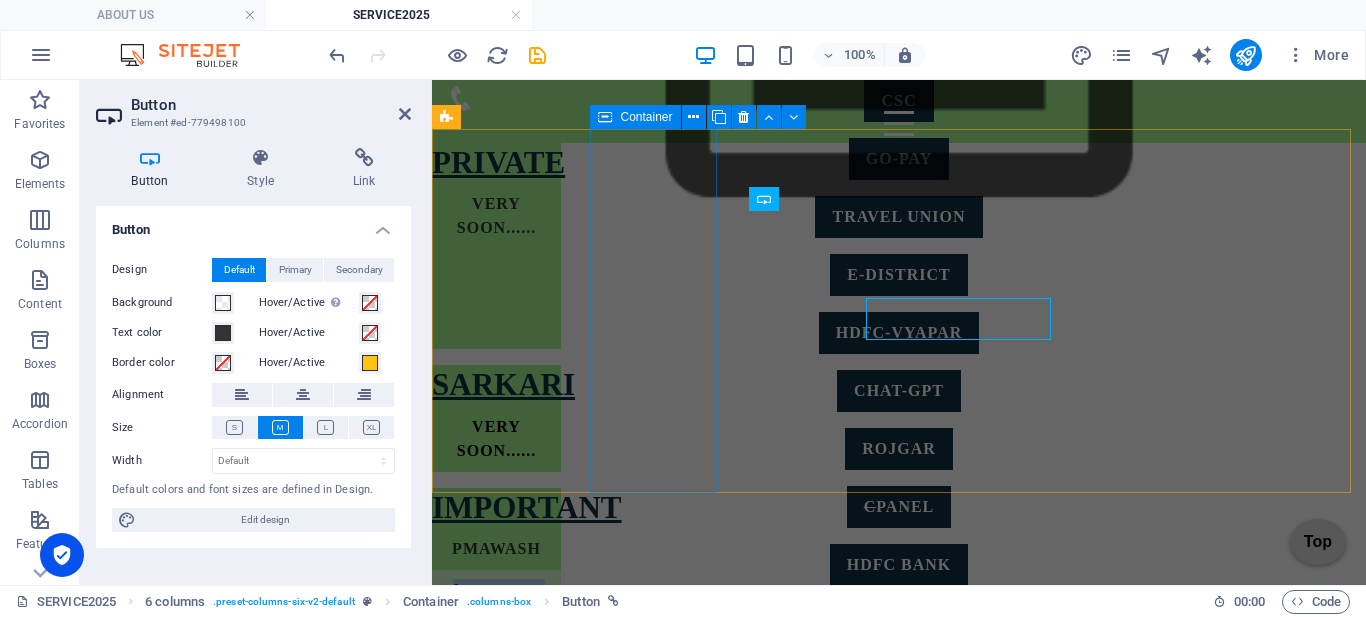 scroll, scrollTop: 361, scrollLeft: 0, axis: vertical 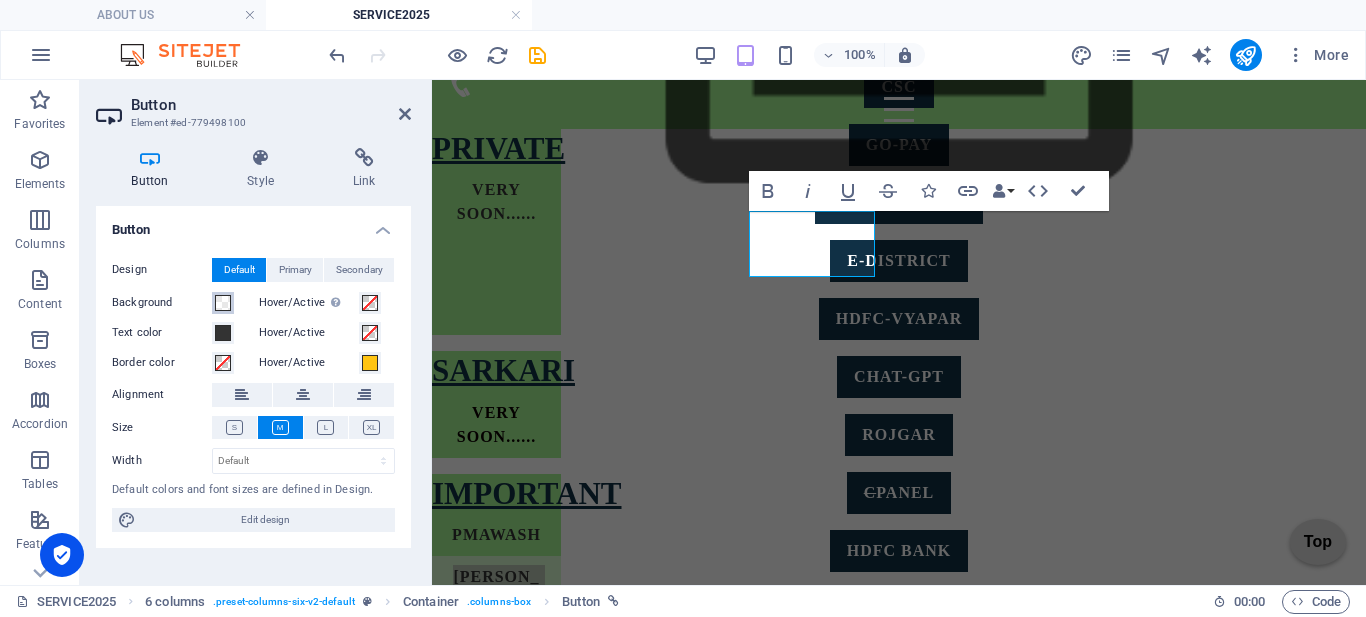 click at bounding box center (223, 303) 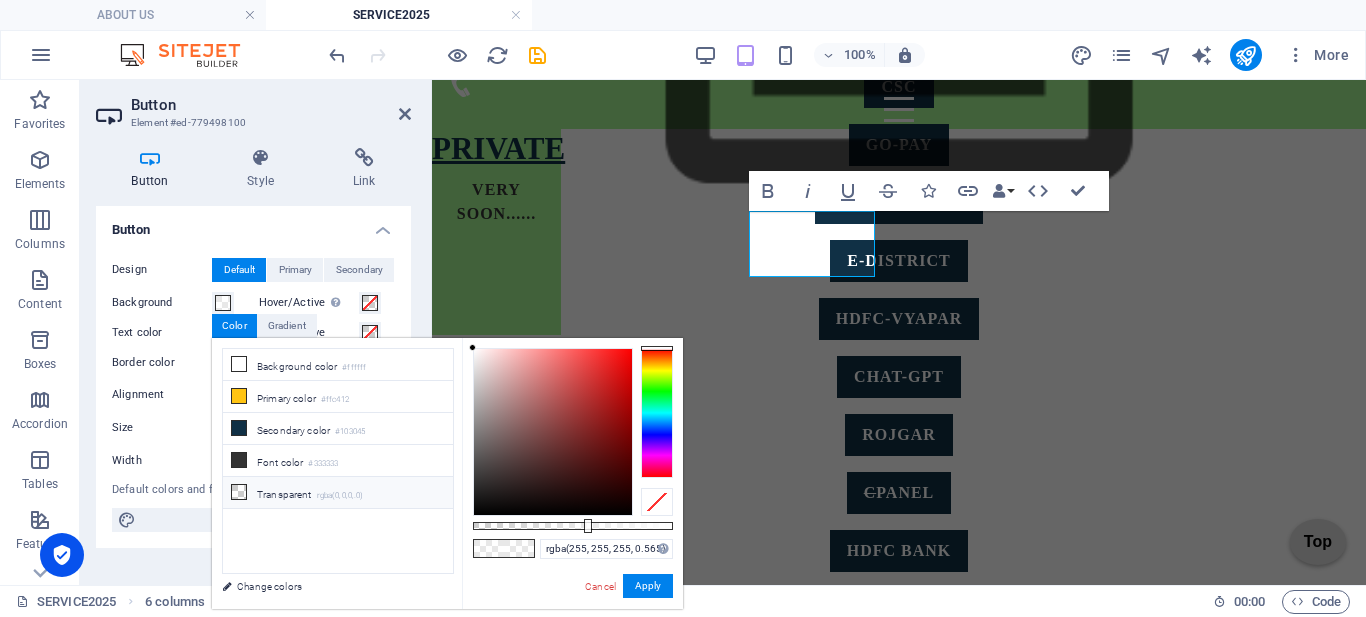 click at bounding box center (239, 492) 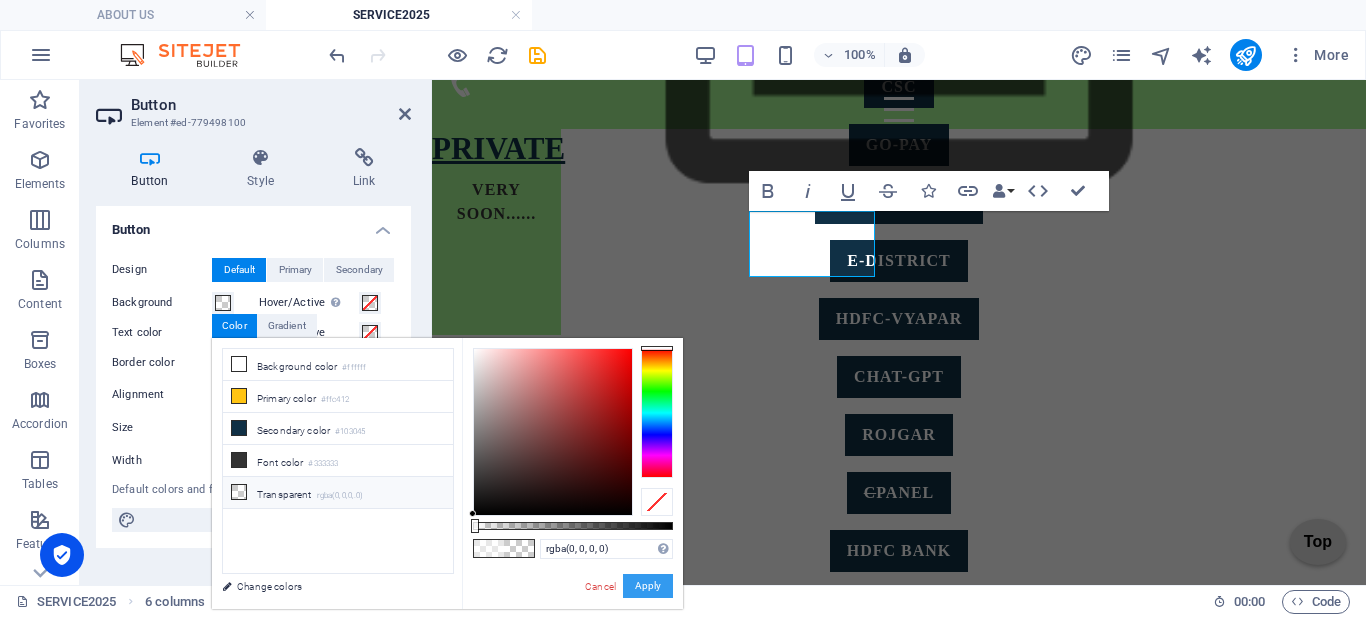 drag, startPoint x: 651, startPoint y: 580, endPoint x: 217, endPoint y: 499, distance: 441.49405 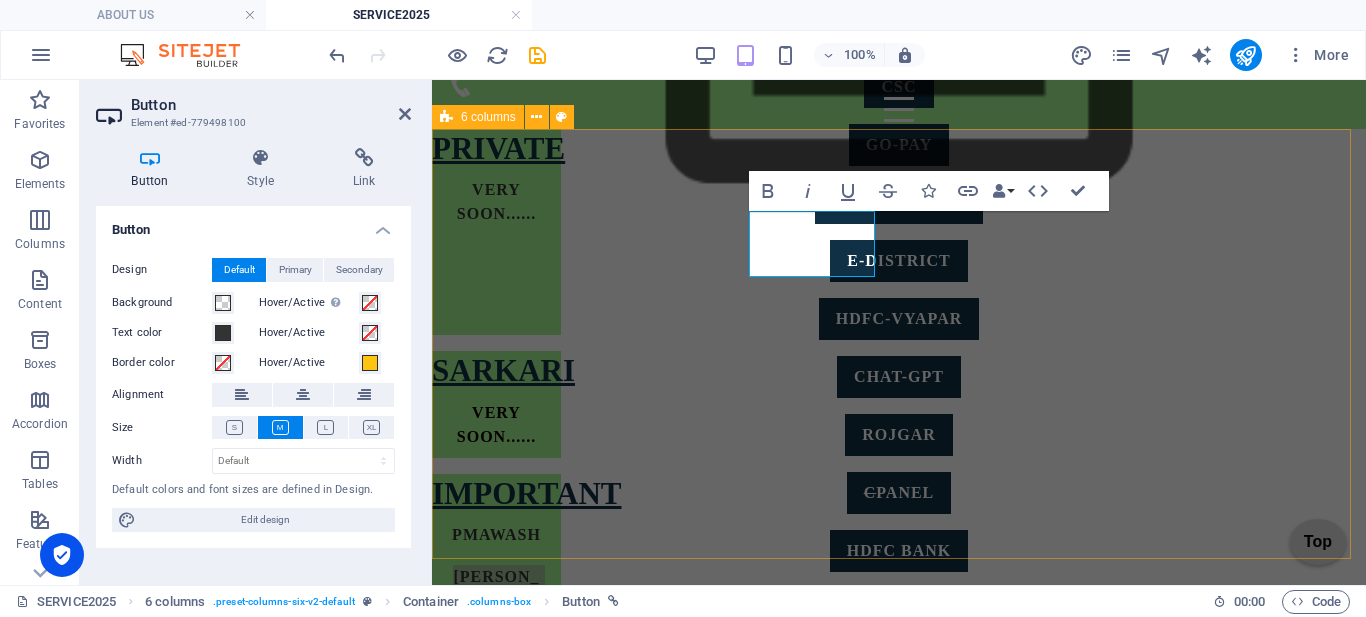 click on "PRIVATE VERY SOON...... SARKARI VERY SOON...... IMPORTANT  PMAWASH YUVA UDYAMI FOOD License LOGIN udyam sarthi SUMANGLA LUCKNOW POLICE  SCHOOLS छात्रवृत्ति एवं शुल्क प्रतिपूर्ति ऑनलाइन प्रणाली kv fees IMPORTANTS  Uttar Pradesh Shops and Commercial Establishments Act, 1962, OTHER  awash vikask EPIC labour department uan" at bounding box center (899, 856) 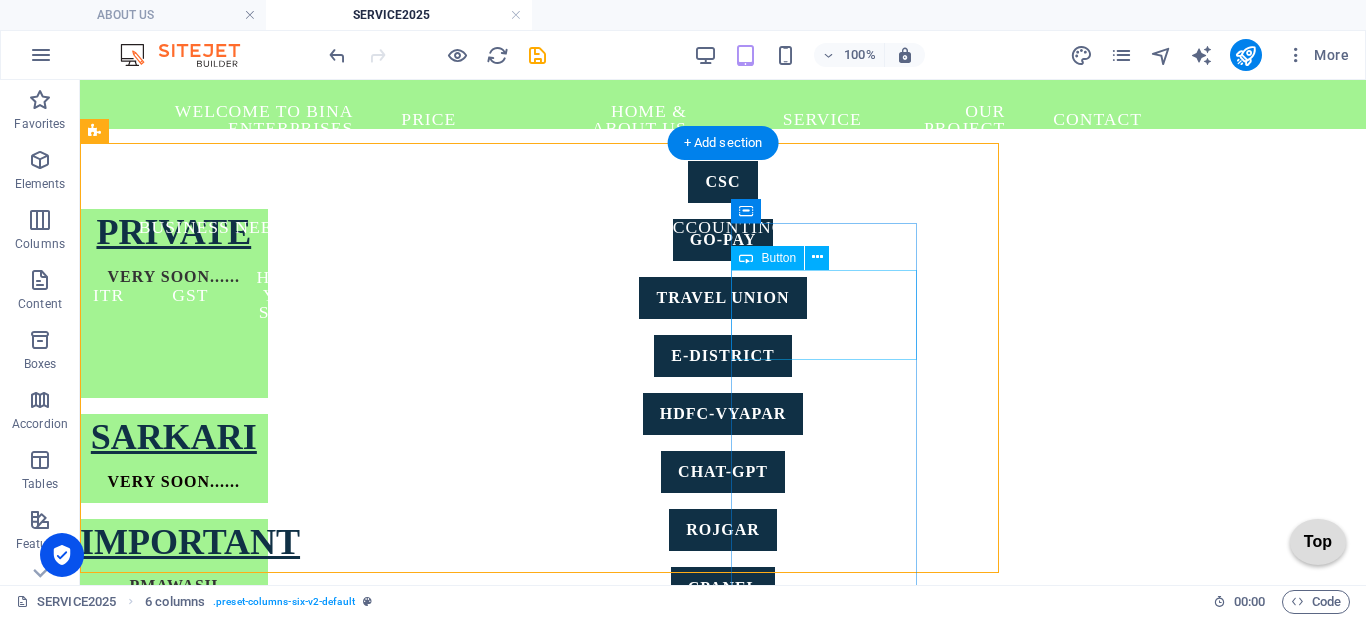 scroll, scrollTop: 347, scrollLeft: 0, axis: vertical 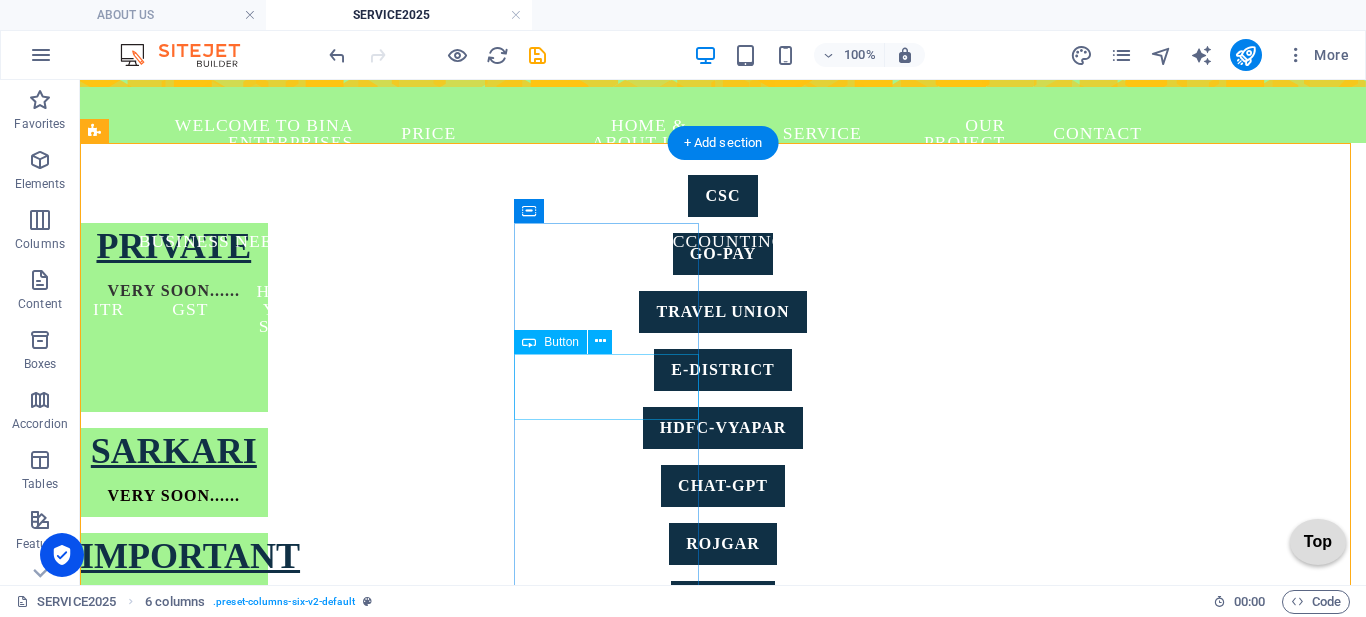 click on "FOOD License LOGIN" at bounding box center (174, 696) 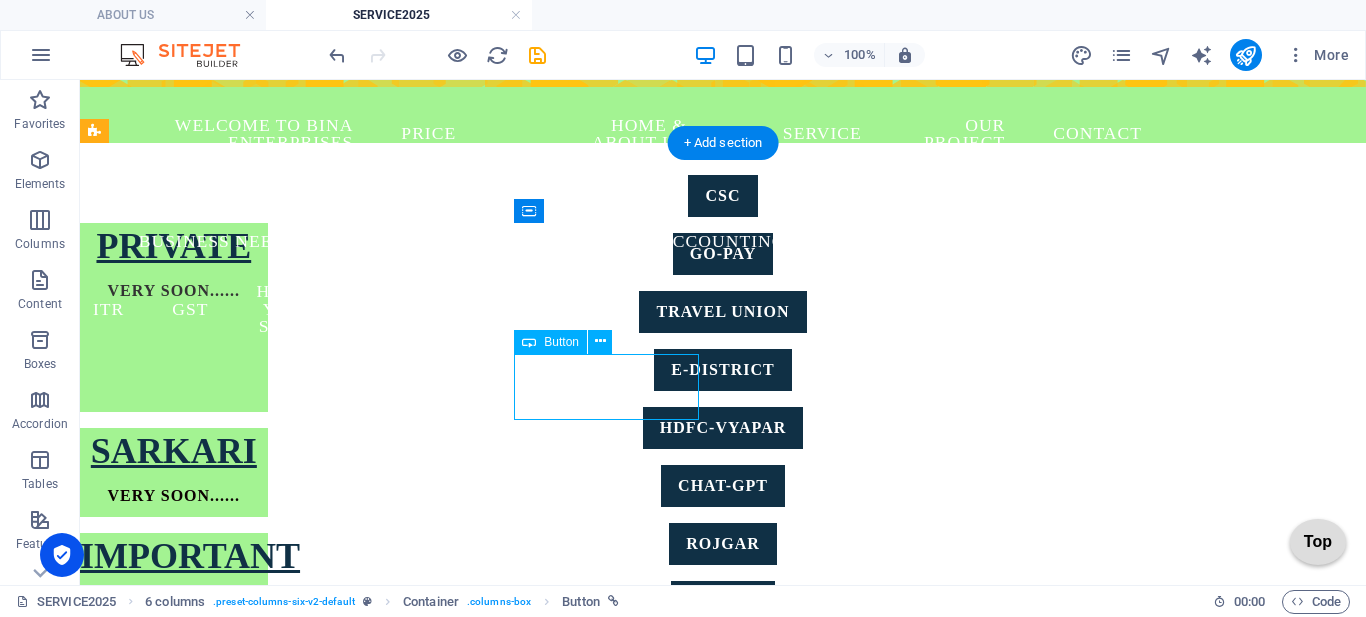 click on "FOOD License LOGIN" at bounding box center (174, 696) 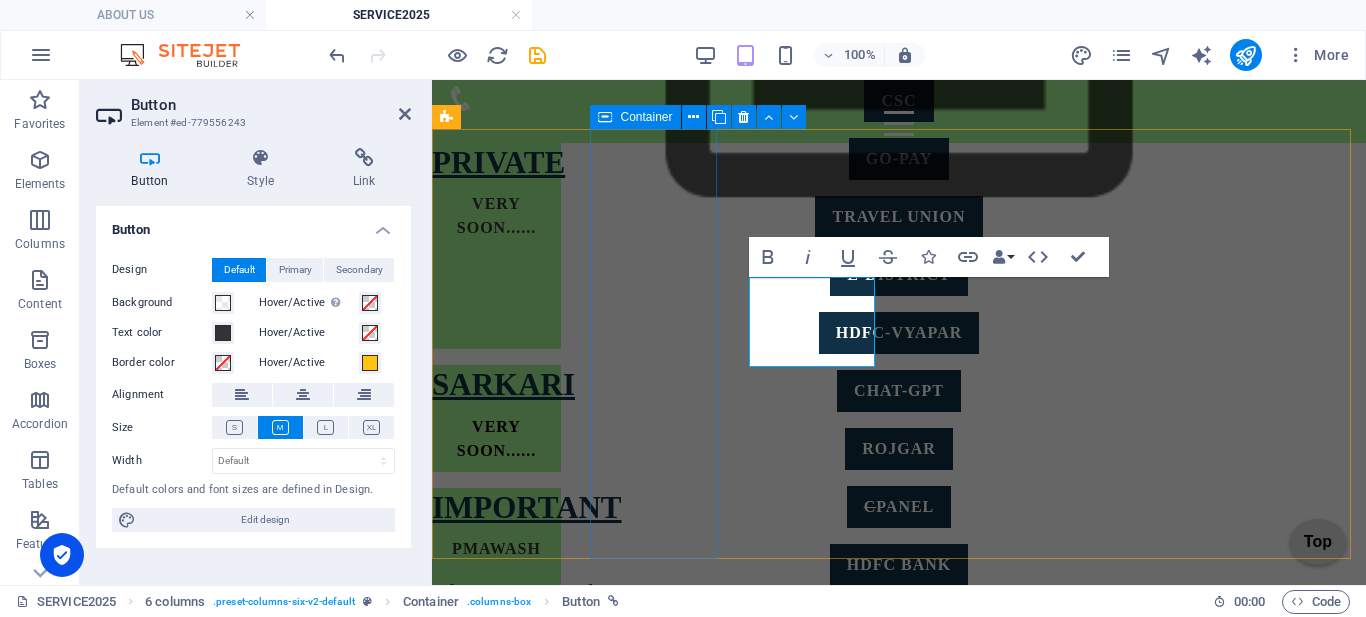 scroll, scrollTop: 361, scrollLeft: 0, axis: vertical 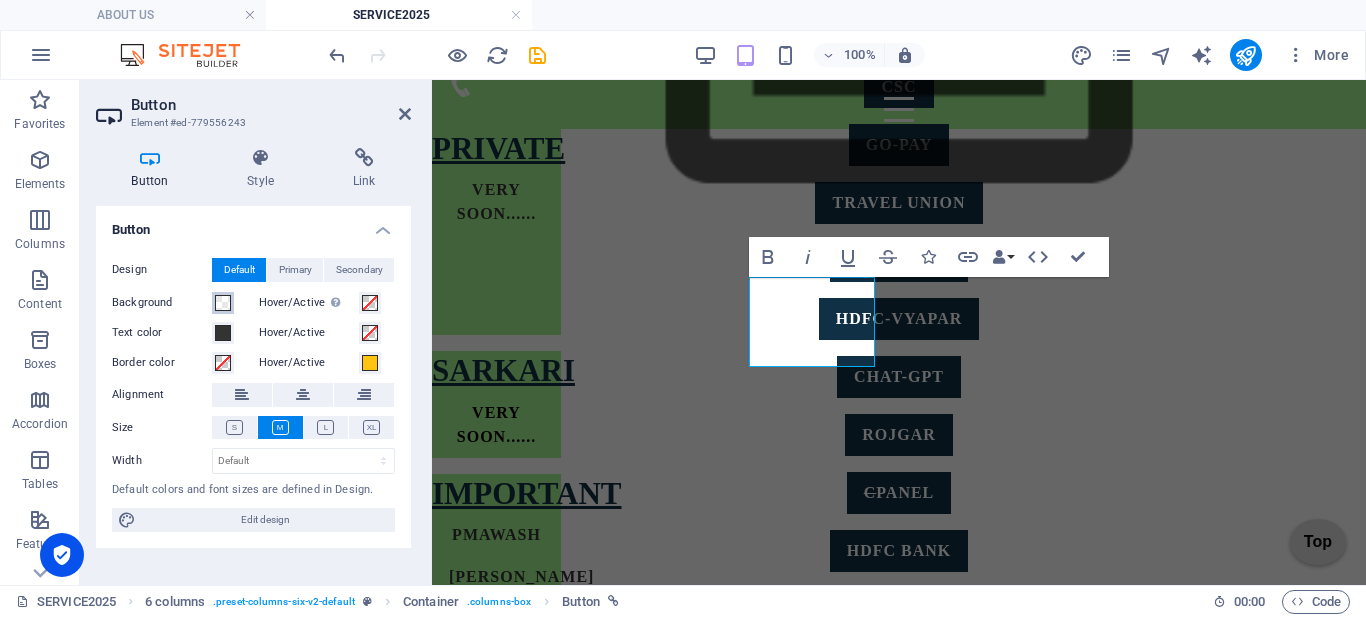 click at bounding box center [223, 303] 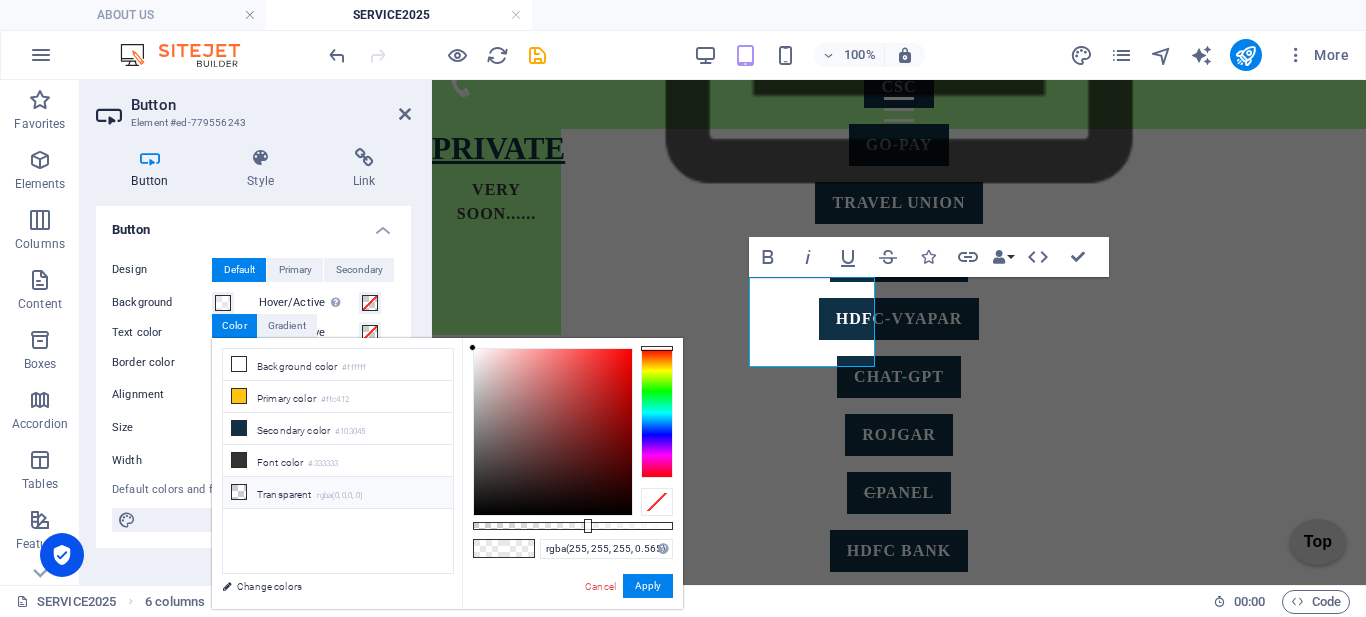 click on "Transparent
rgba(0,0,0,.0)" at bounding box center [338, 493] 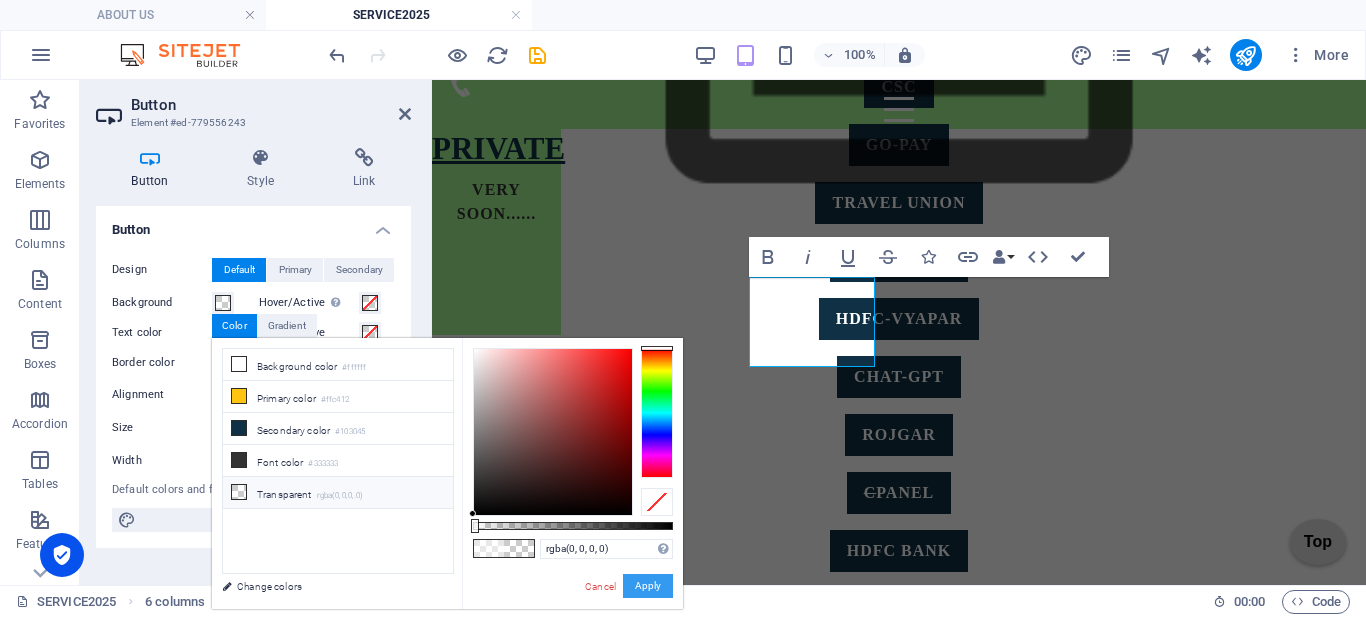 click on "Apply" at bounding box center [648, 586] 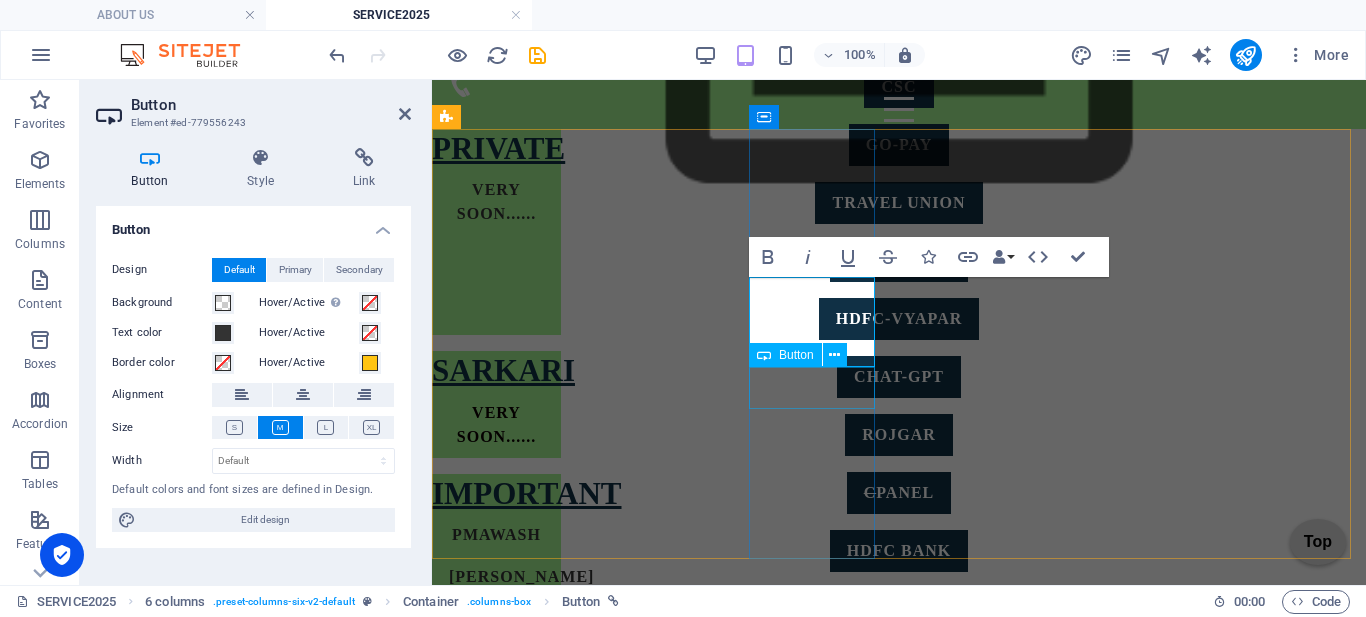 click on "udyam" at bounding box center (496, 709) 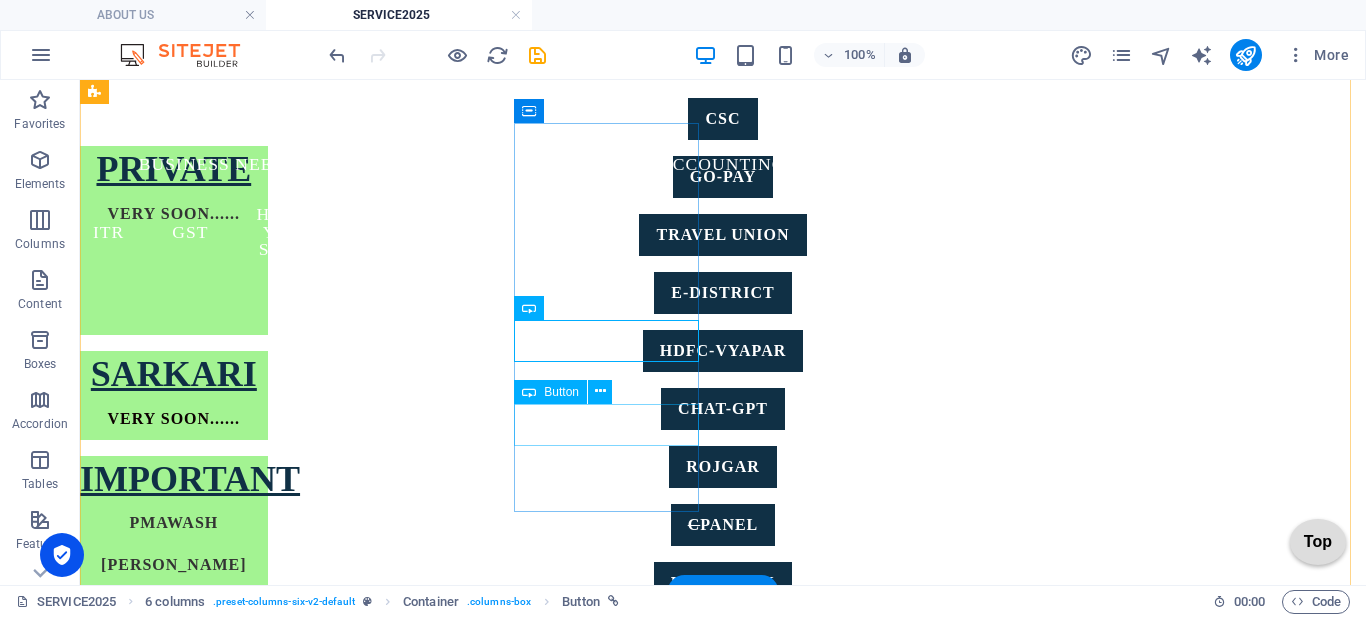 scroll, scrollTop: 447, scrollLeft: 0, axis: vertical 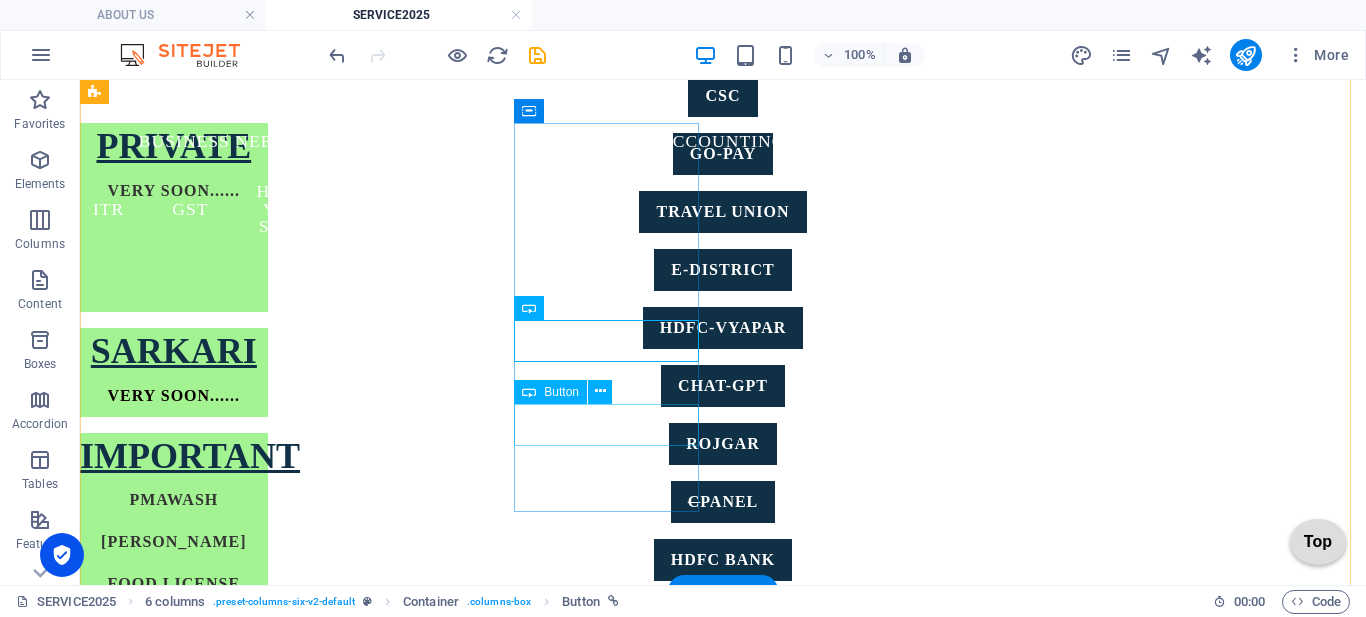 click on "[PERSON_NAME]" at bounding box center (174, 734) 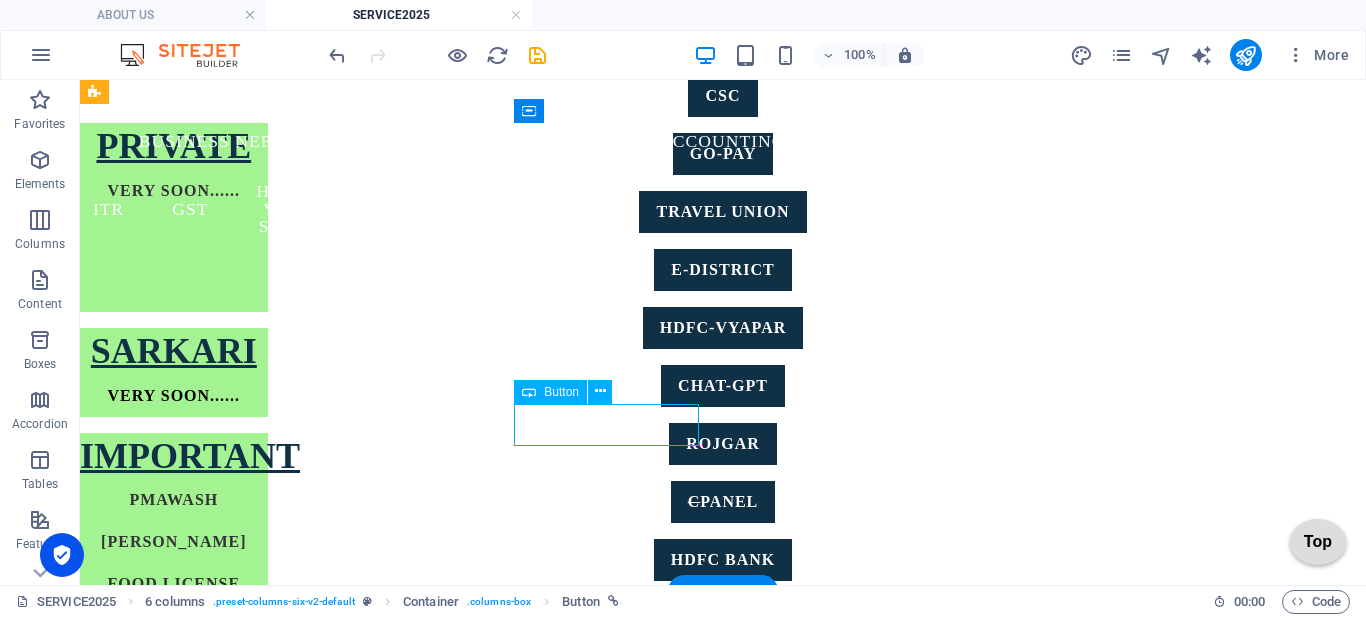 click on "[PERSON_NAME]" at bounding box center [174, 734] 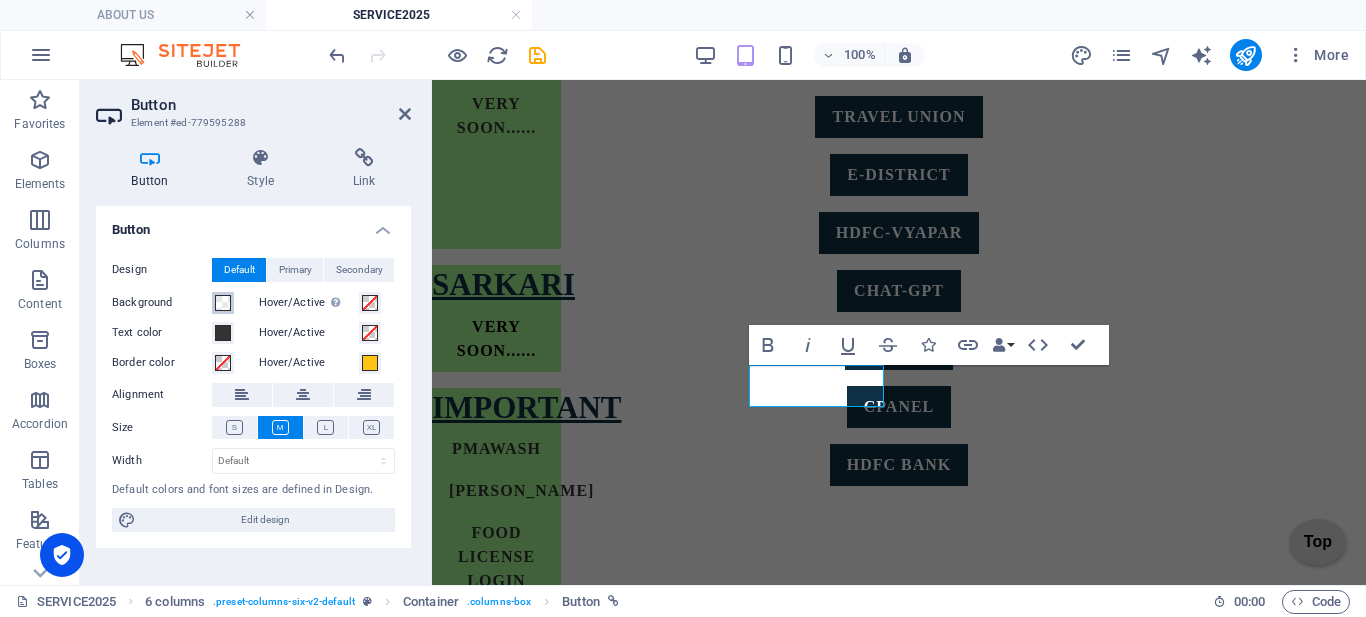 click at bounding box center (223, 303) 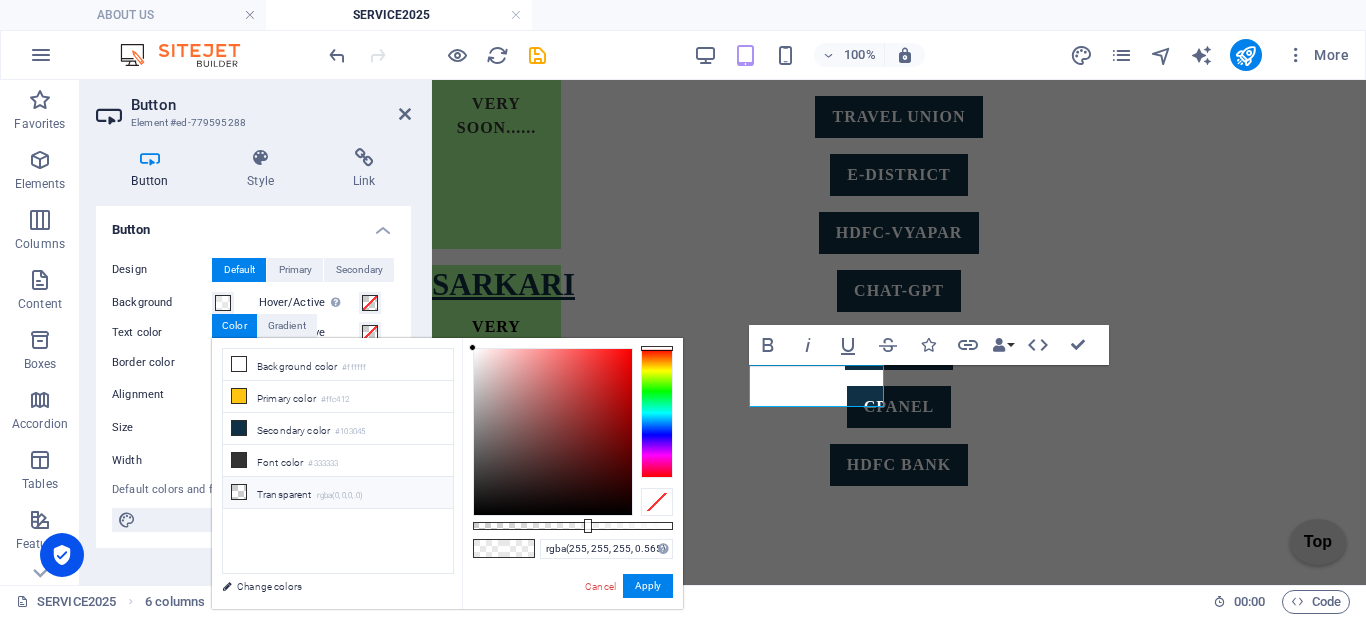 click on "Transparent
rgba(0,0,0,.0)" at bounding box center (338, 493) 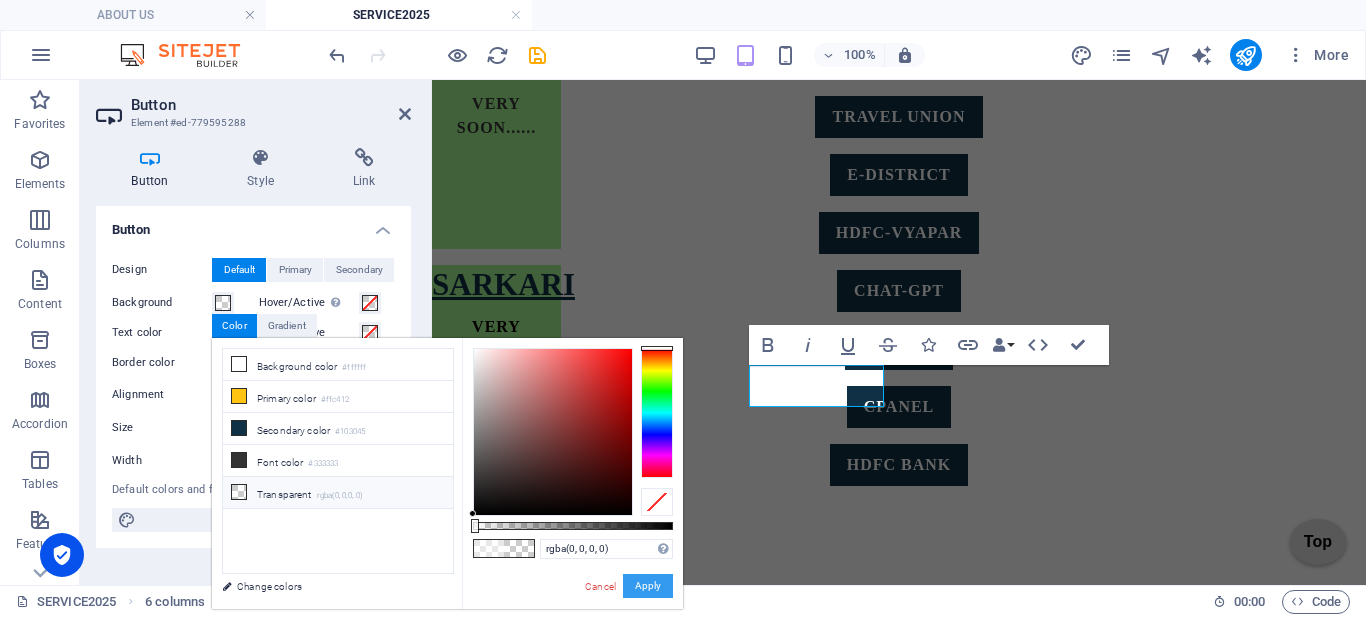 click on "Apply" at bounding box center (648, 586) 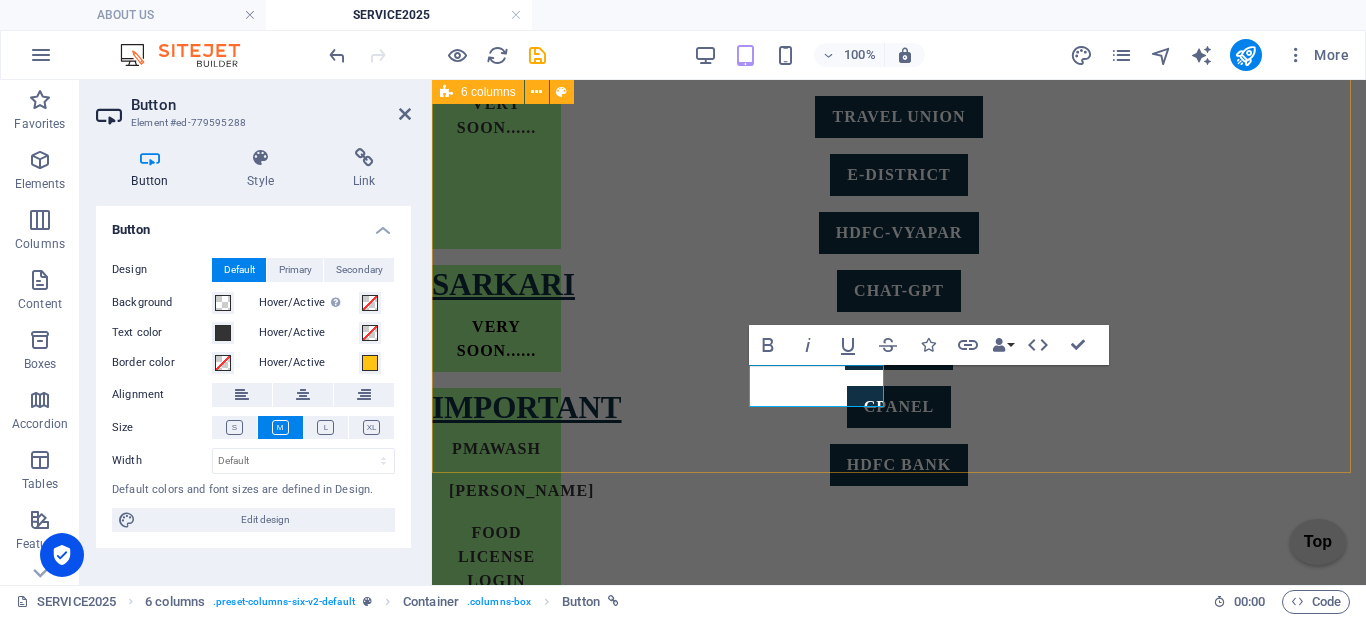 click on "PRIVATE VERY SOON...... SARKARI VERY SOON...... IMPORTANT  PMAWASH YUVA UDYAMI FOOD License LOGIN udyam sarthi SUMANGLA LUCKNOW POLICE  SCHOOLS छात्रवृत्ति एवं शुल्क प्रतिपूर्ति ऑनलाइन प्रणाली kv fees IMPORTANTS  Uttar Pradesh Shops and Commercial Establishments Act, 1962, OTHER  awash vikask EPIC labour department uan" at bounding box center [899, 770] 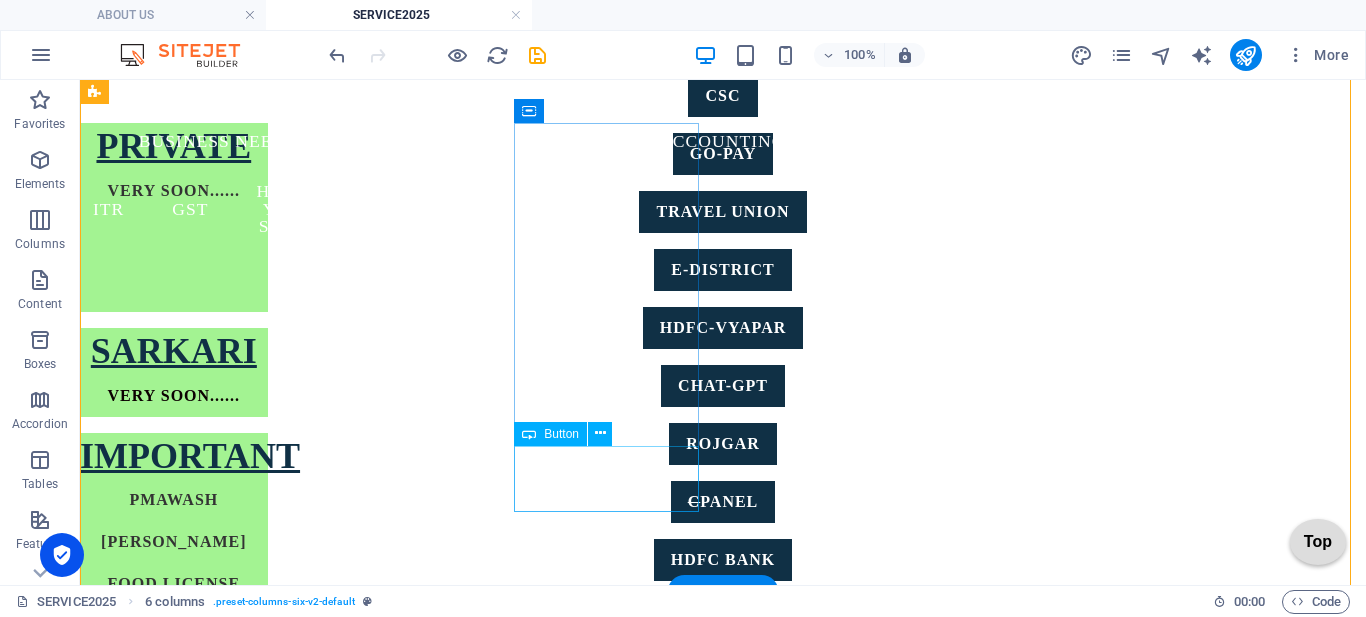 click on "LUCKNOW POLICE" at bounding box center [174, 788] 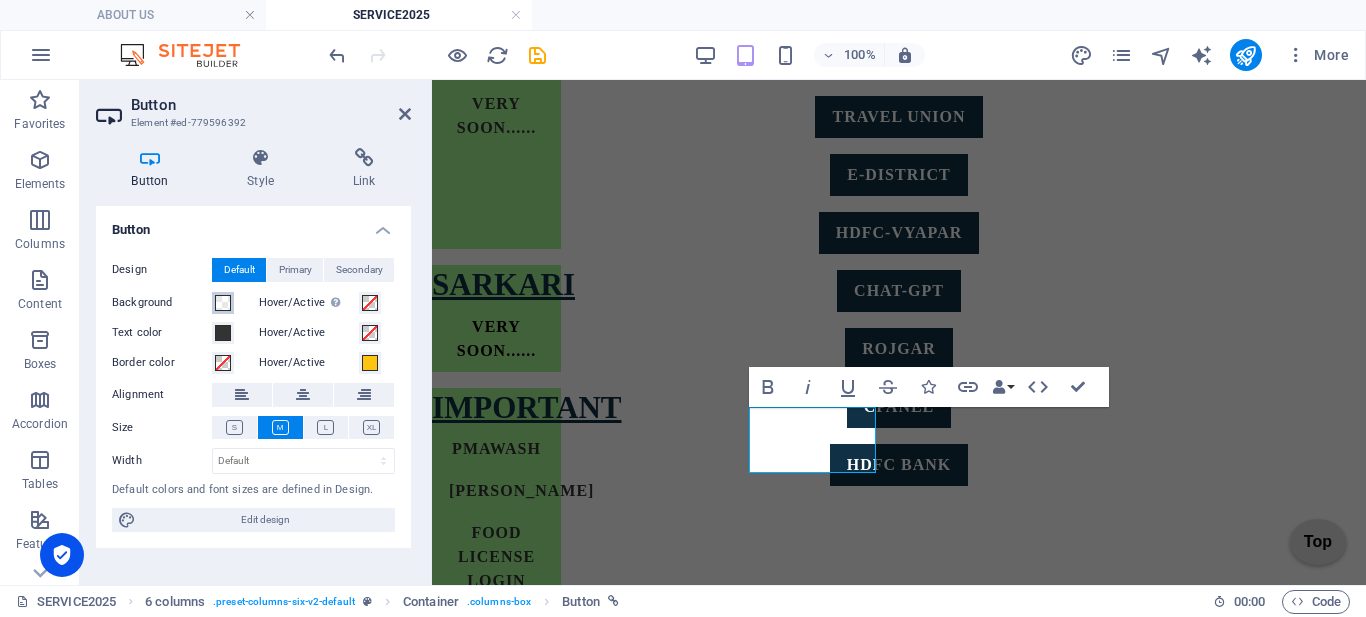 click at bounding box center [223, 303] 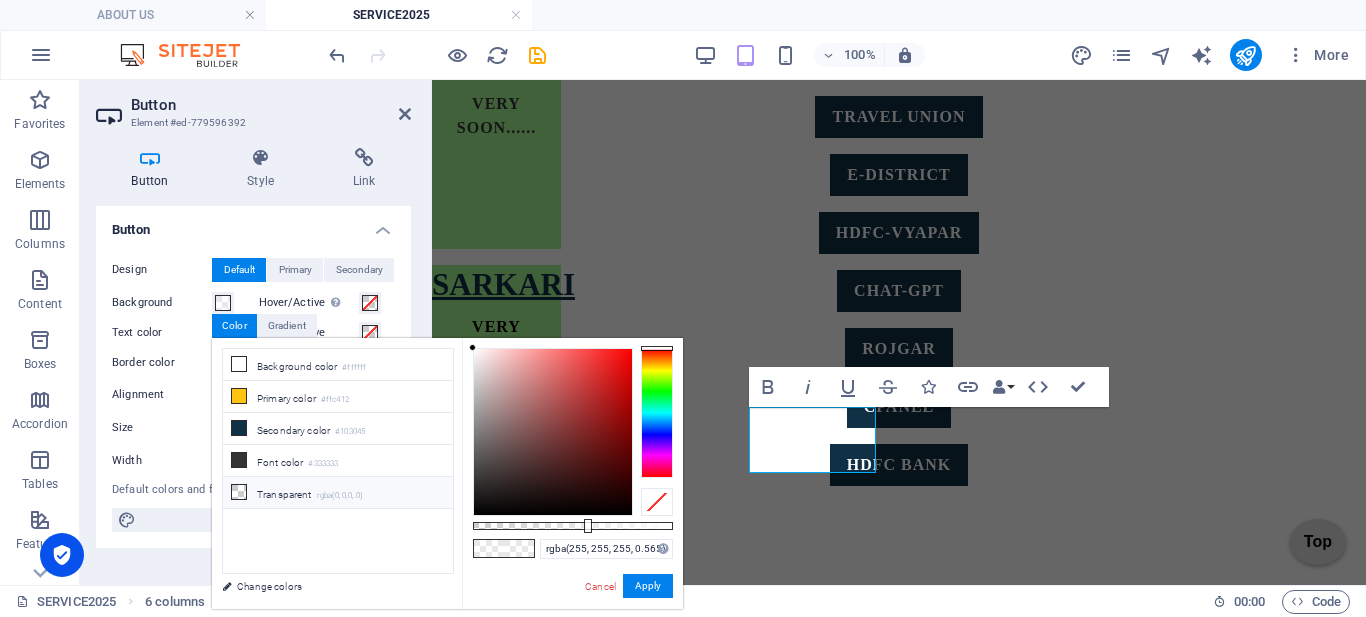 click on "Transparent
rgba(0,0,0,.0)" at bounding box center (338, 493) 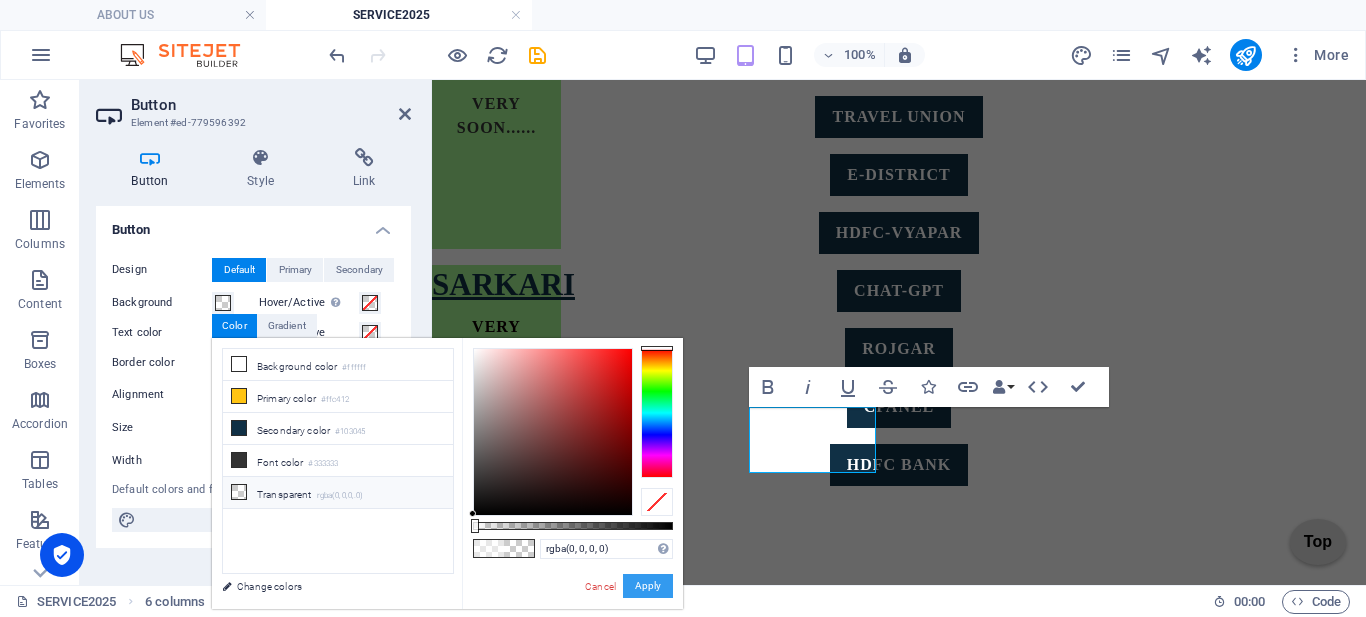 click on "Apply" at bounding box center (648, 586) 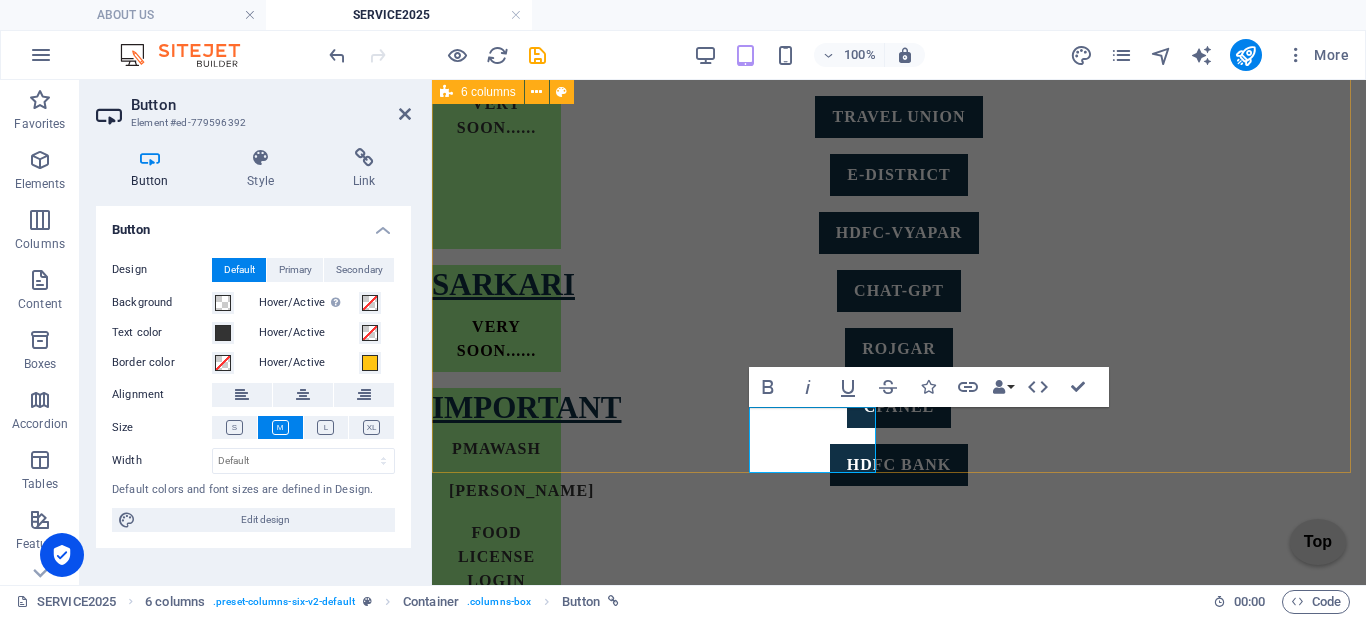 click on "PRIVATE VERY SOON...... SARKARI VERY SOON...... IMPORTANT  PMAWASH YUVA UDYAMI FOOD License LOGIN udyam sarthi SUMANGLA LUCKNOW POLICE  SCHOOLS छात्रवृत्ति एवं शुल्क प्रतिपूर्ति ऑनलाइन प्रणाली kv fees IMPORTANTS  Uttar Pradesh Shops and Commercial Establishments Act, 1962, OTHER  awash vikask EPIC labour department uan" at bounding box center [899, 758] 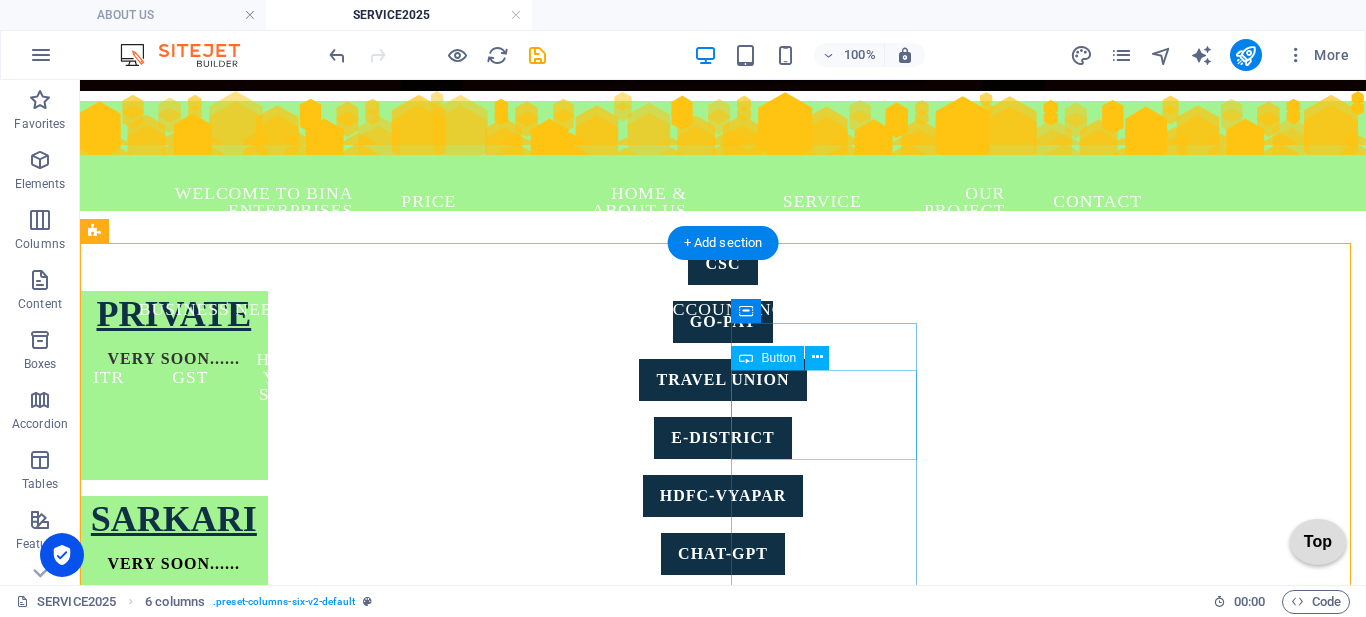 scroll, scrollTop: 247, scrollLeft: 0, axis: vertical 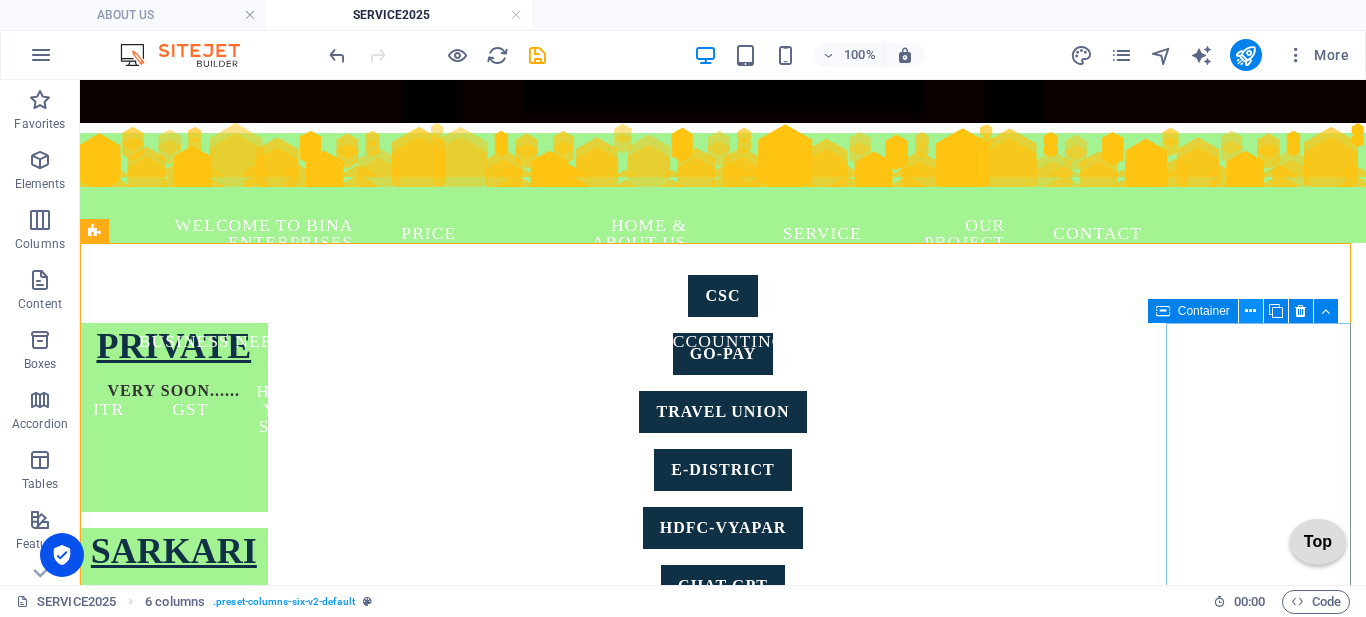 click at bounding box center [1250, 311] 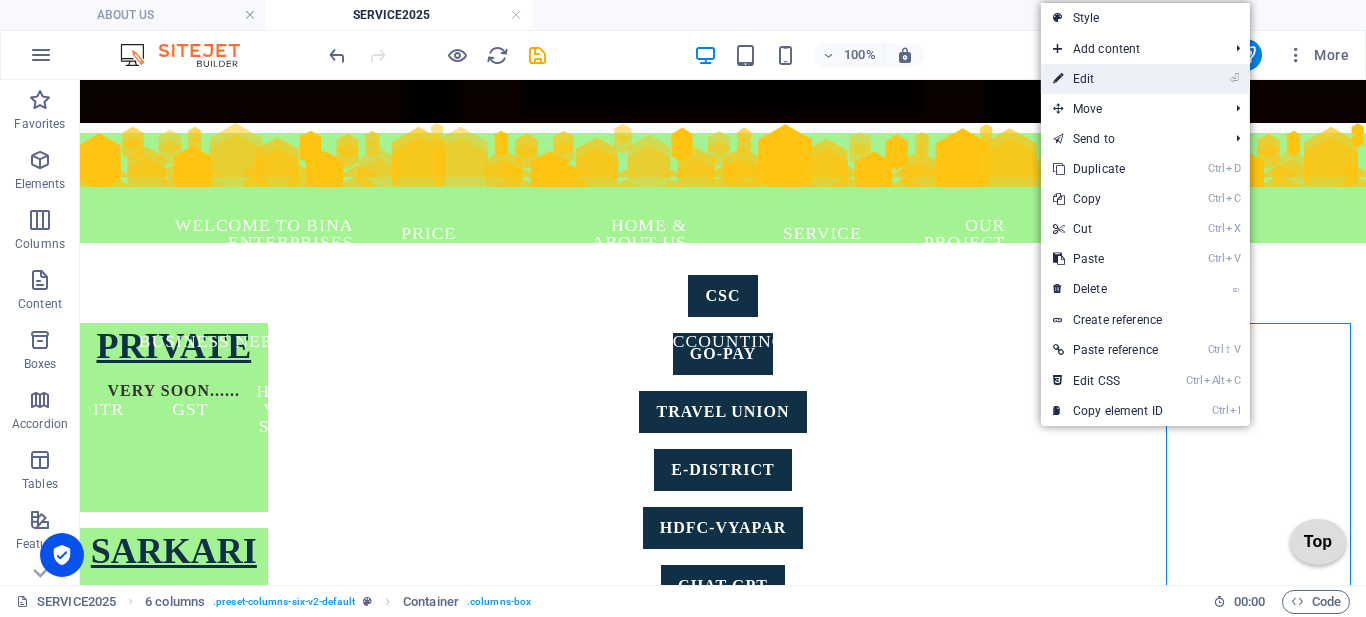 drag, startPoint x: 1124, startPoint y: 81, endPoint x: 123, endPoint y: 183, distance: 1006.1834 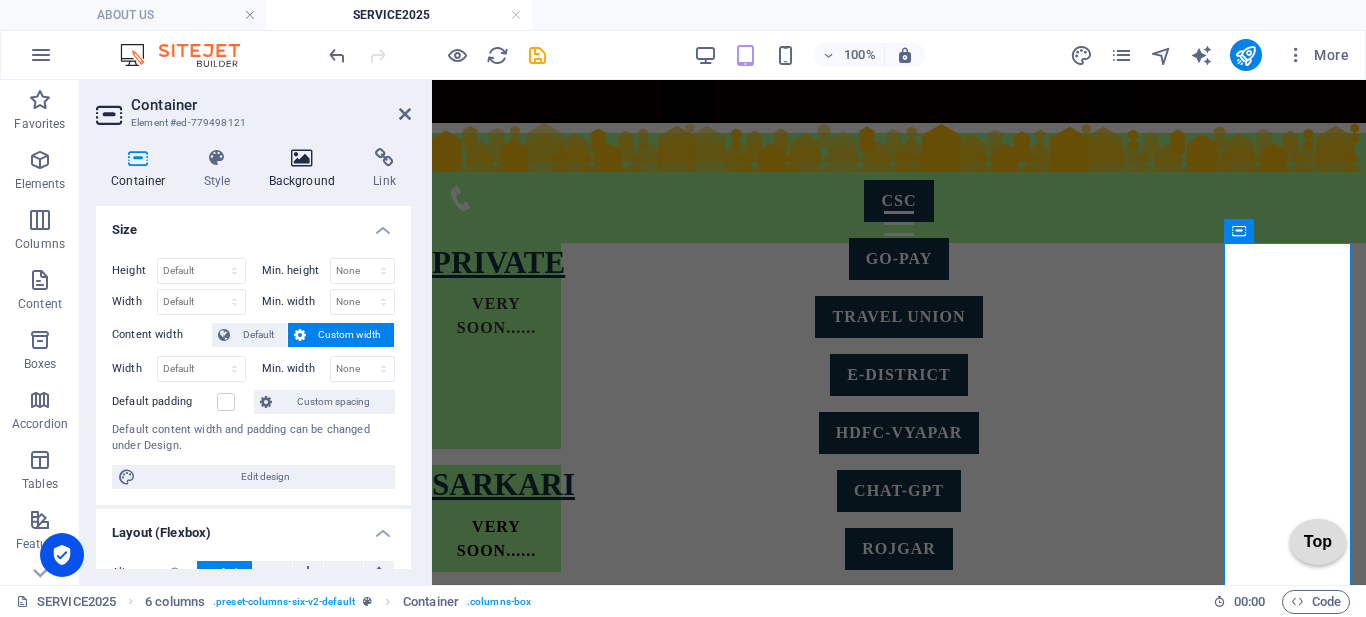 click on "Background" at bounding box center (306, 169) 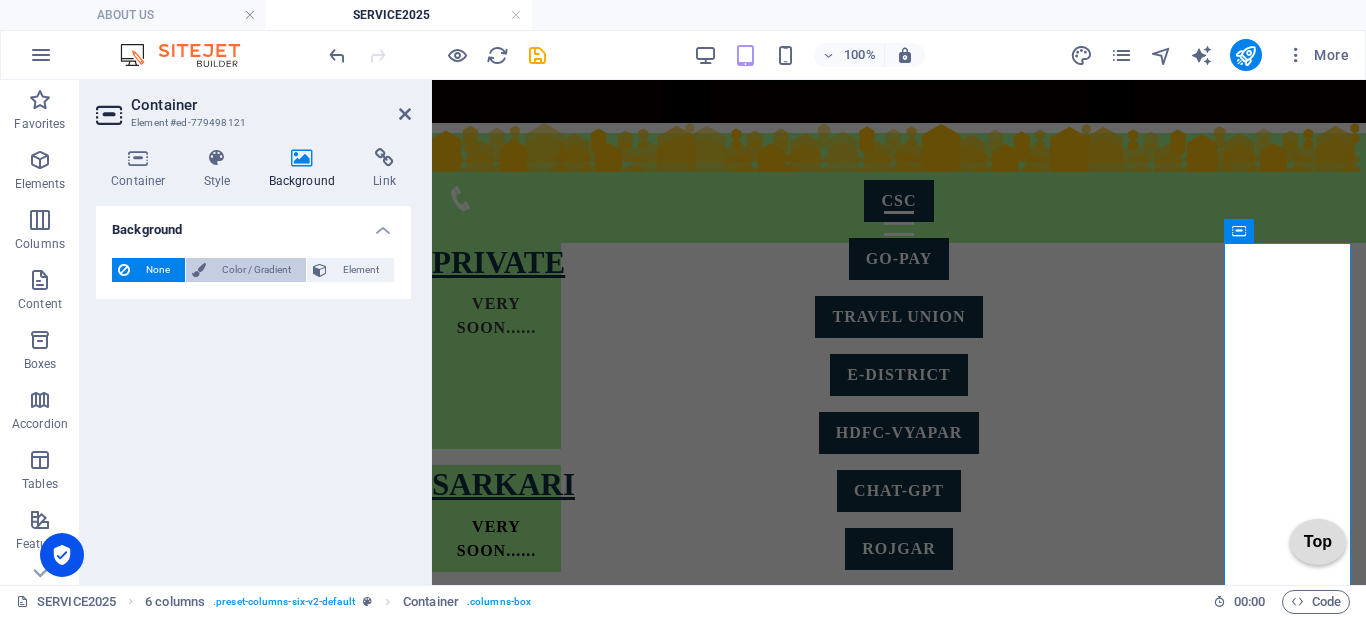click on "Color / Gradient" at bounding box center (256, 270) 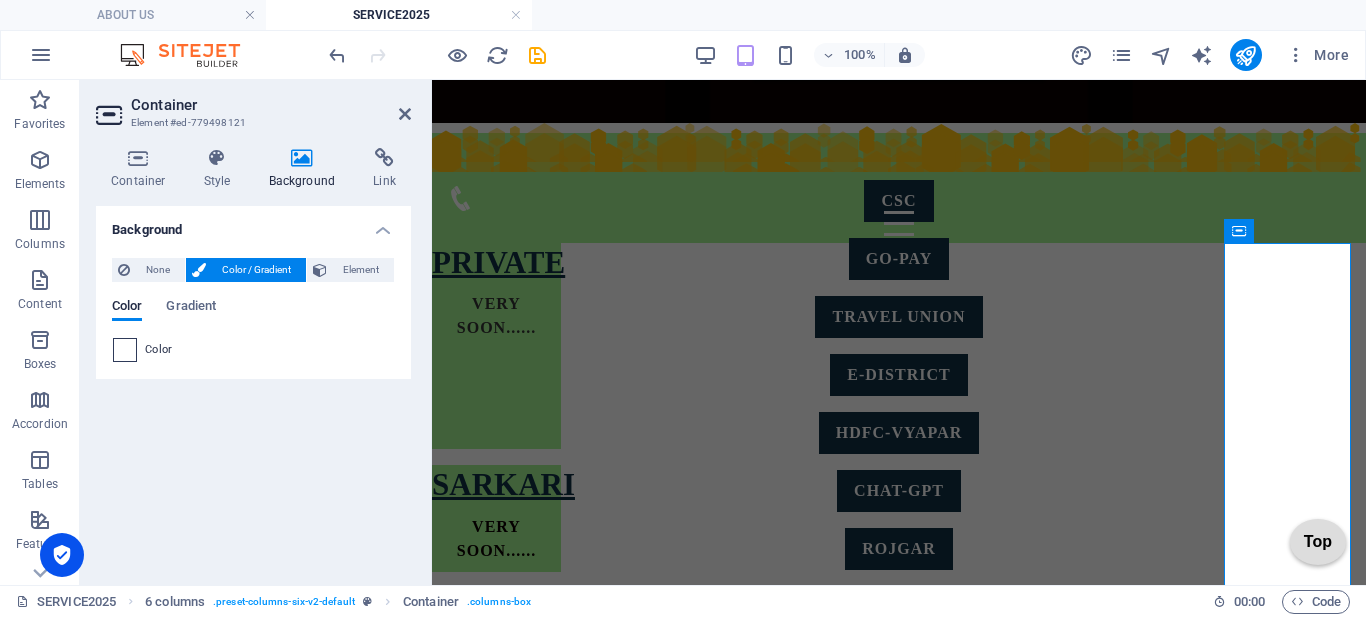 click on "None Color / Gradient Element Stretch background to full-width Color overlay Places an overlay over the background to colorize it Parallax 0 % Image Image slider Map Video YouTube Vimeo HTML Color Gradient Color A parent element contains a background. Edit background on parent element" at bounding box center (253, 310) 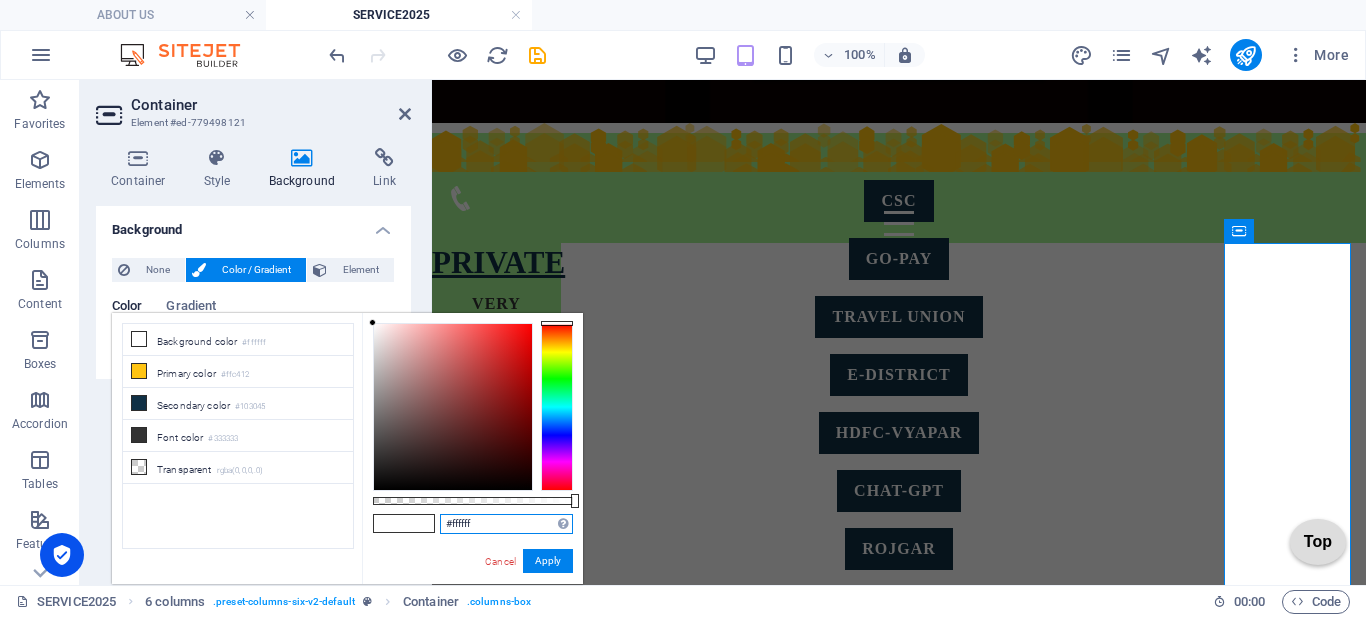 drag, startPoint x: 501, startPoint y: 516, endPoint x: 346, endPoint y: 570, distance: 164.13713 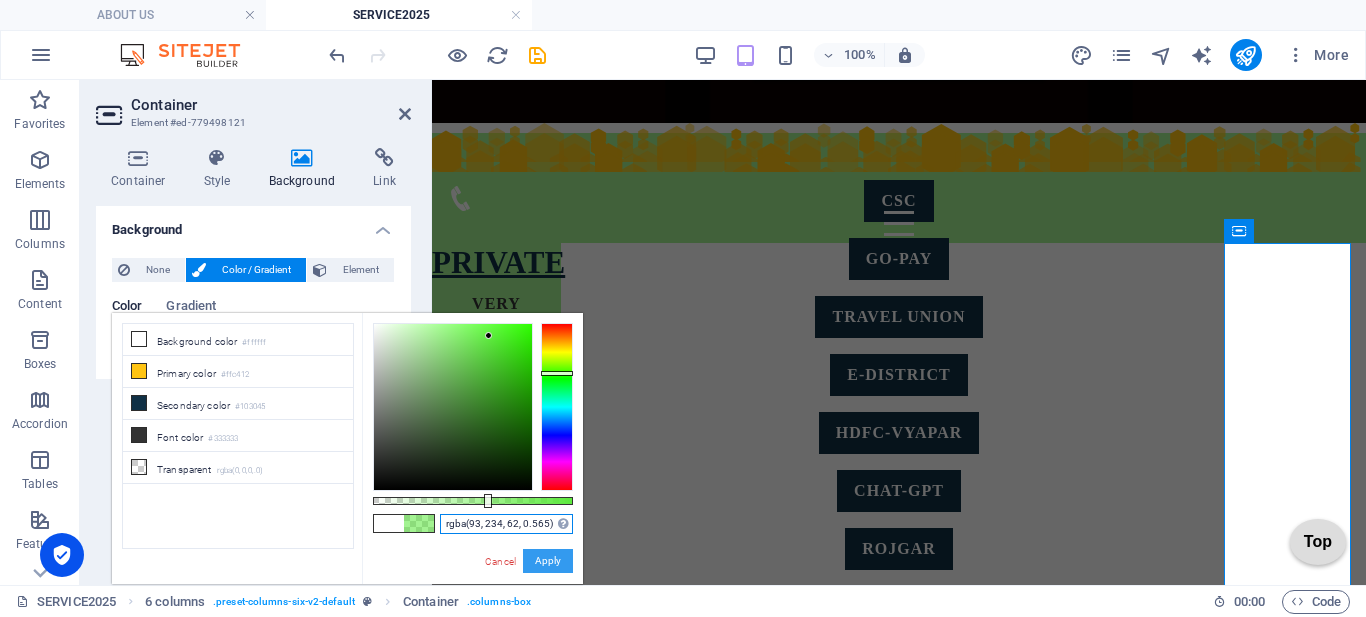 type on "rgba(93, 234, 62, 0.565)" 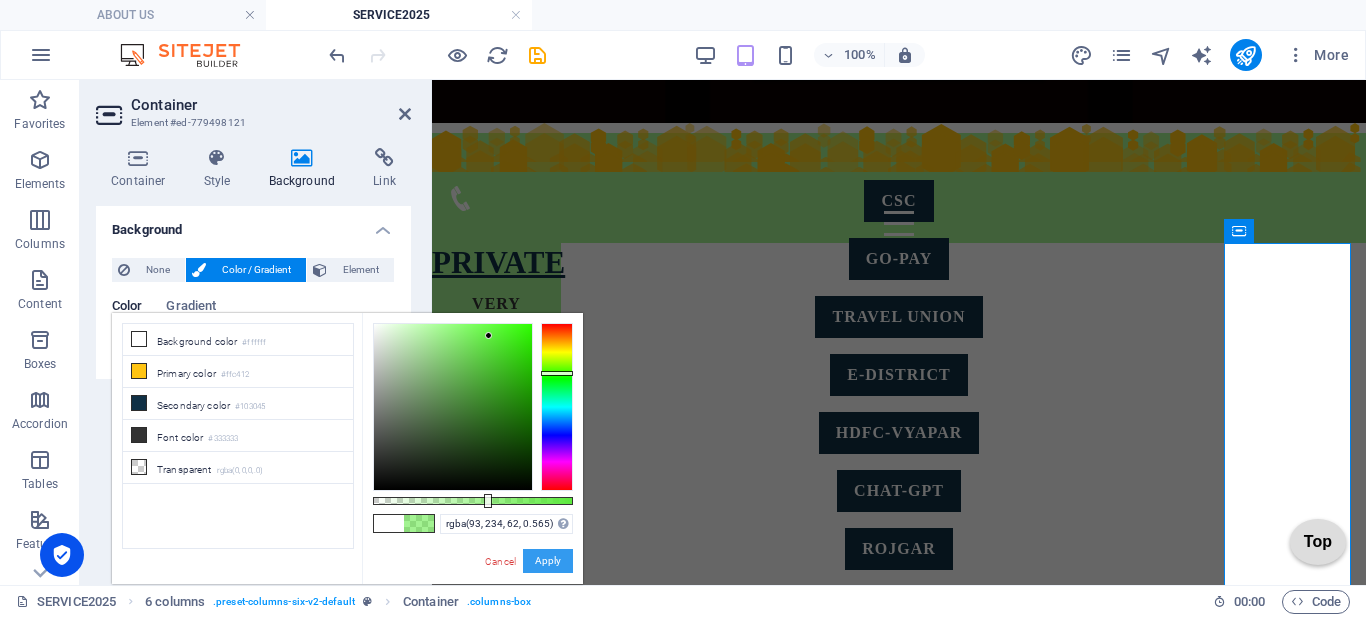click on "Apply" at bounding box center (548, 561) 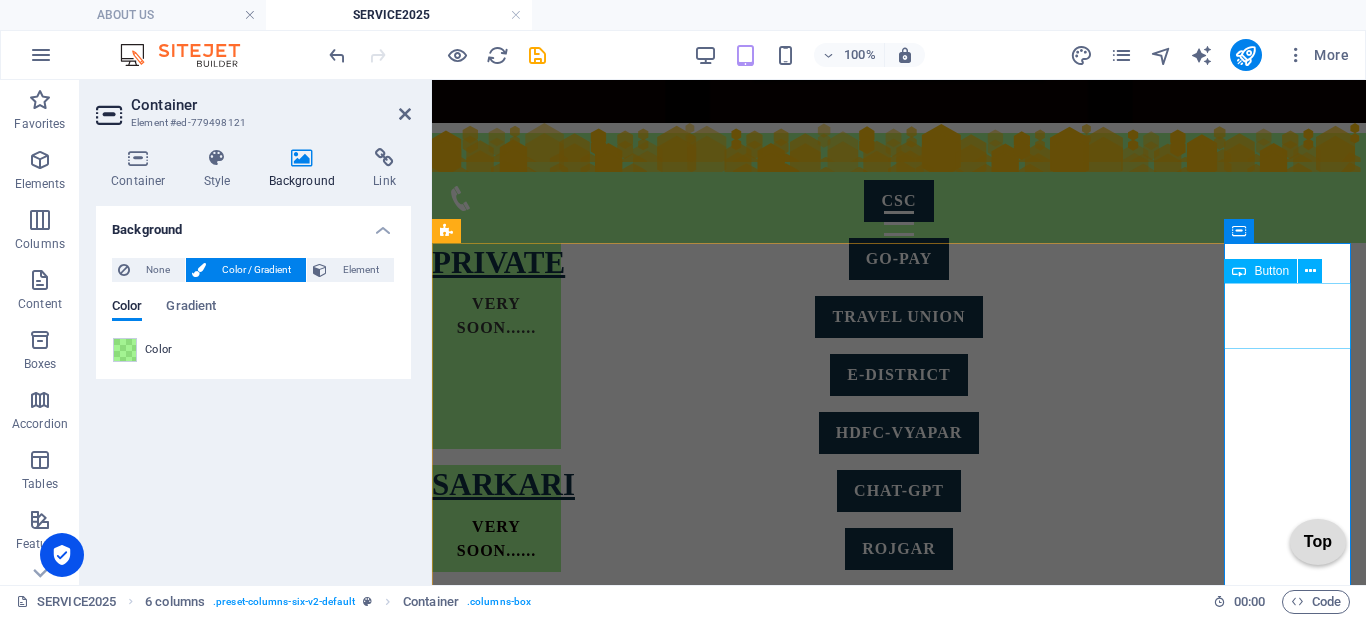 click on "[PERSON_NAME]" at bounding box center [496, 1502] 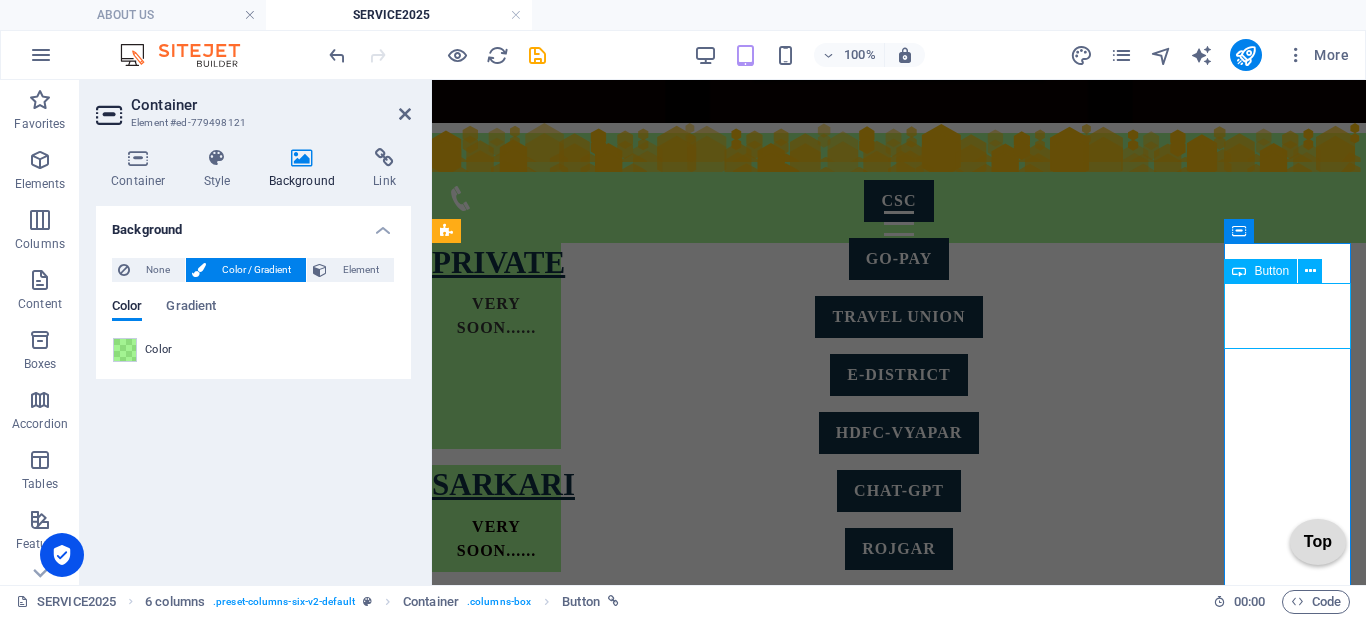 click on "[PERSON_NAME]" at bounding box center [496, 1502] 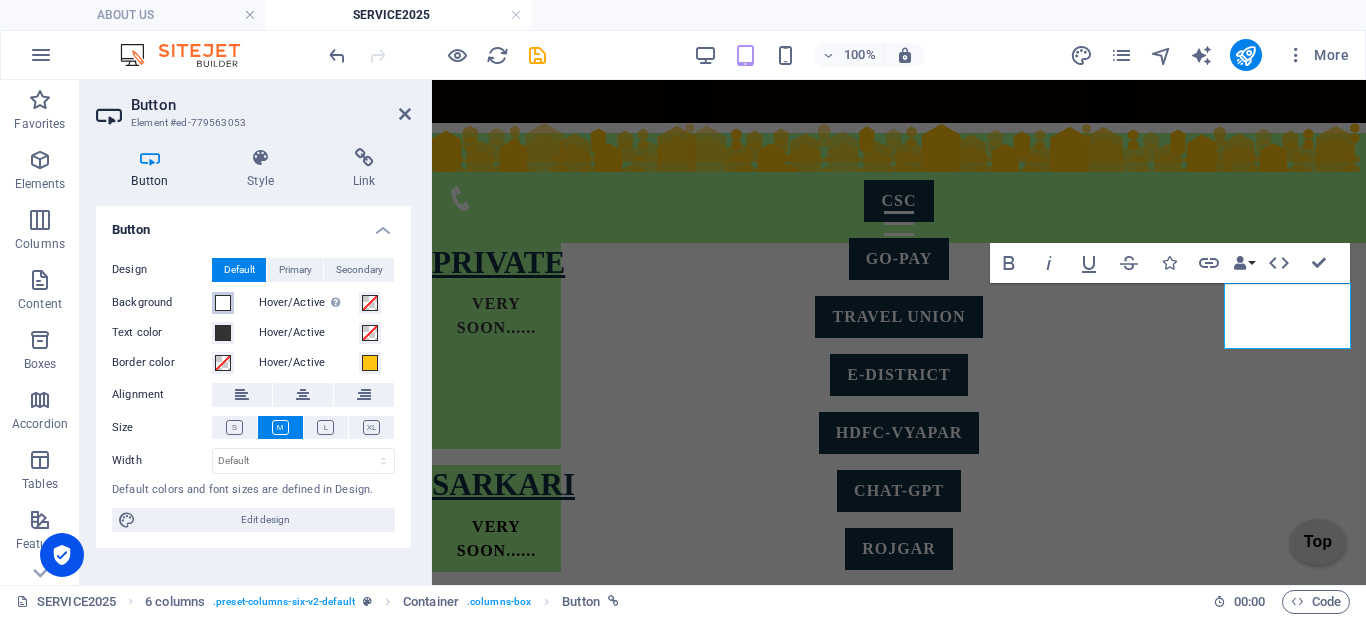 click at bounding box center (223, 303) 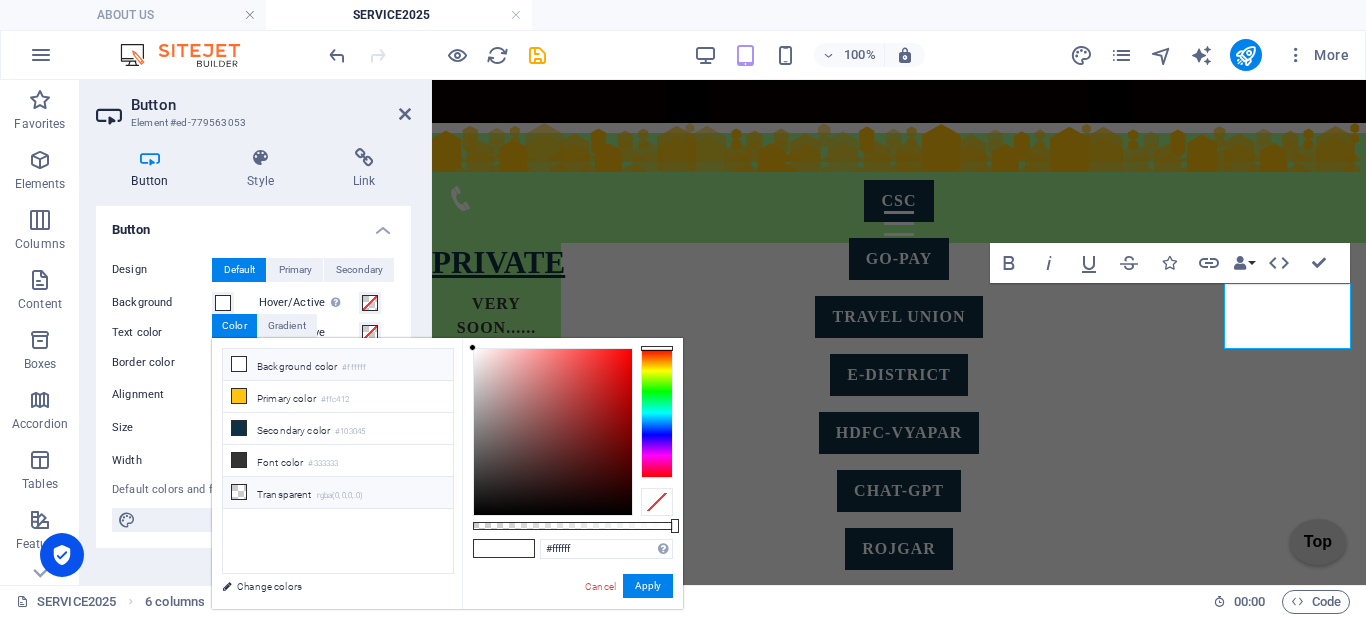 click on "Transparent
rgba(0,0,0,.0)" at bounding box center (338, 493) 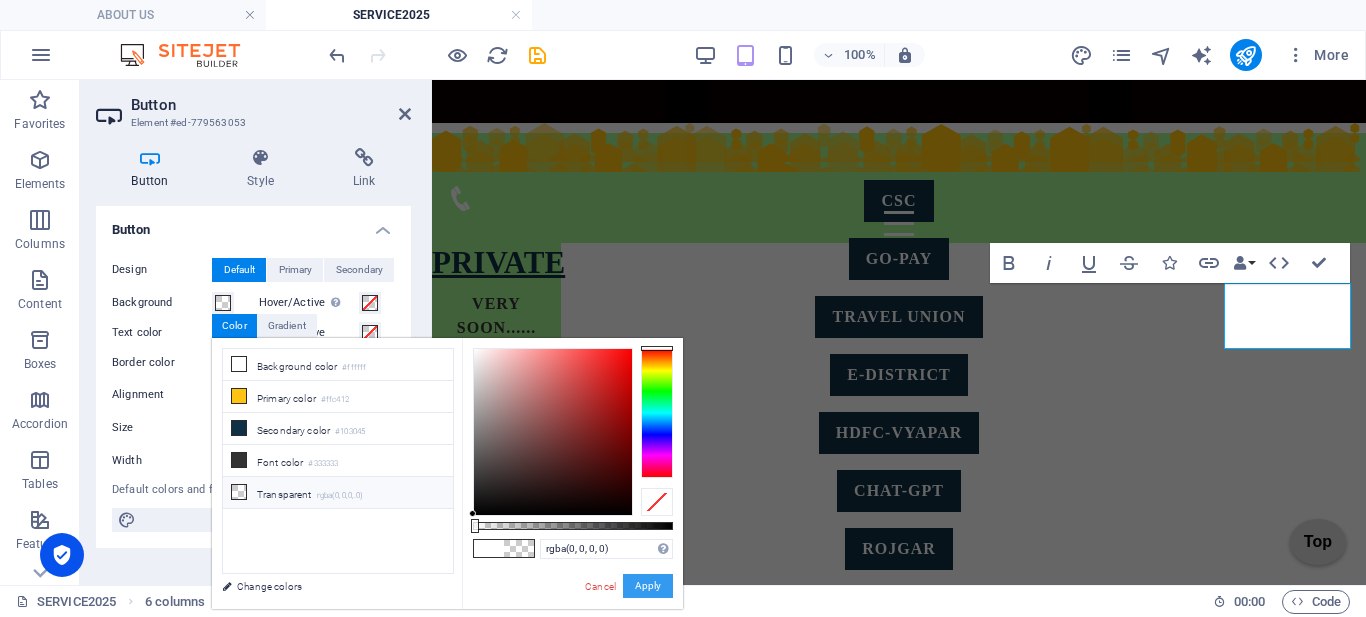 click on "Apply" at bounding box center [648, 586] 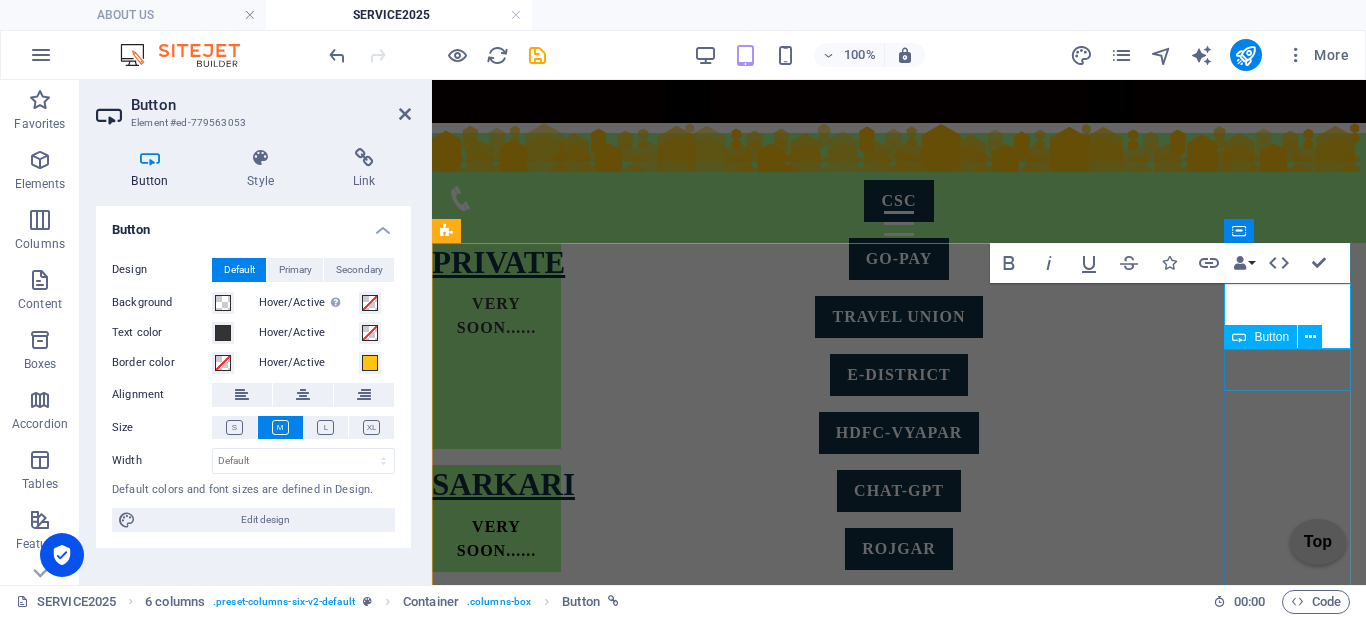 click on "EPIC" at bounding box center [496, 1568] 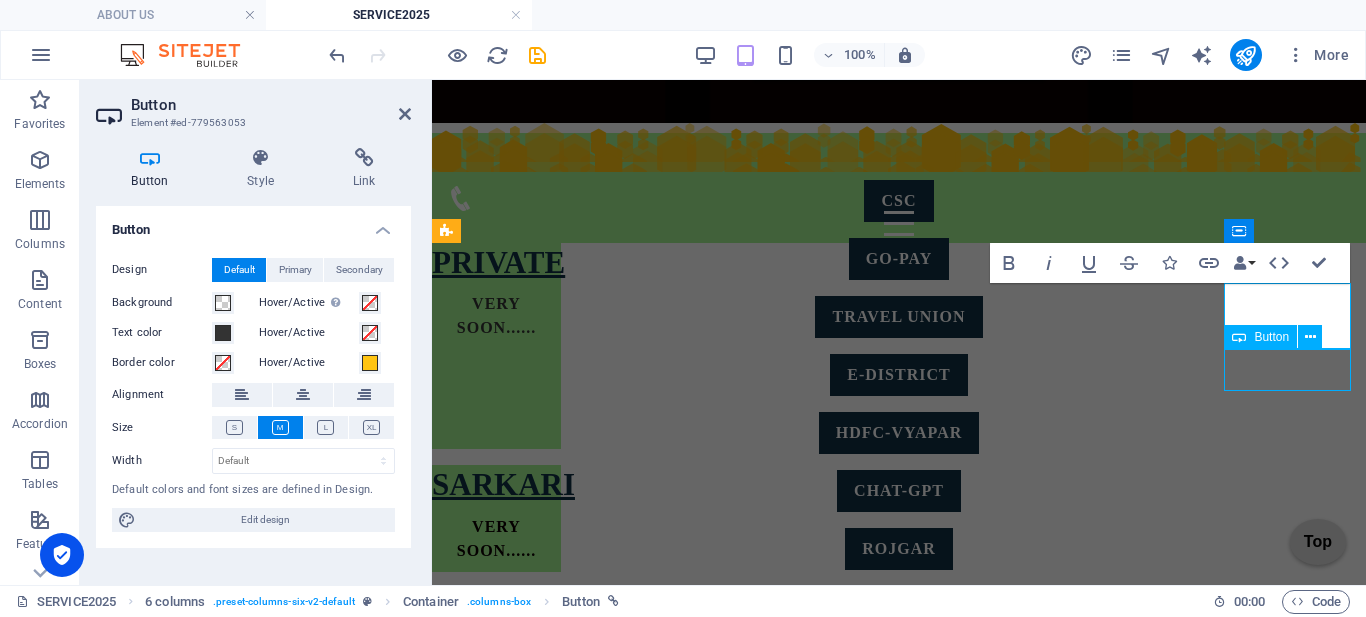 click on "EPIC" at bounding box center (496, 1568) 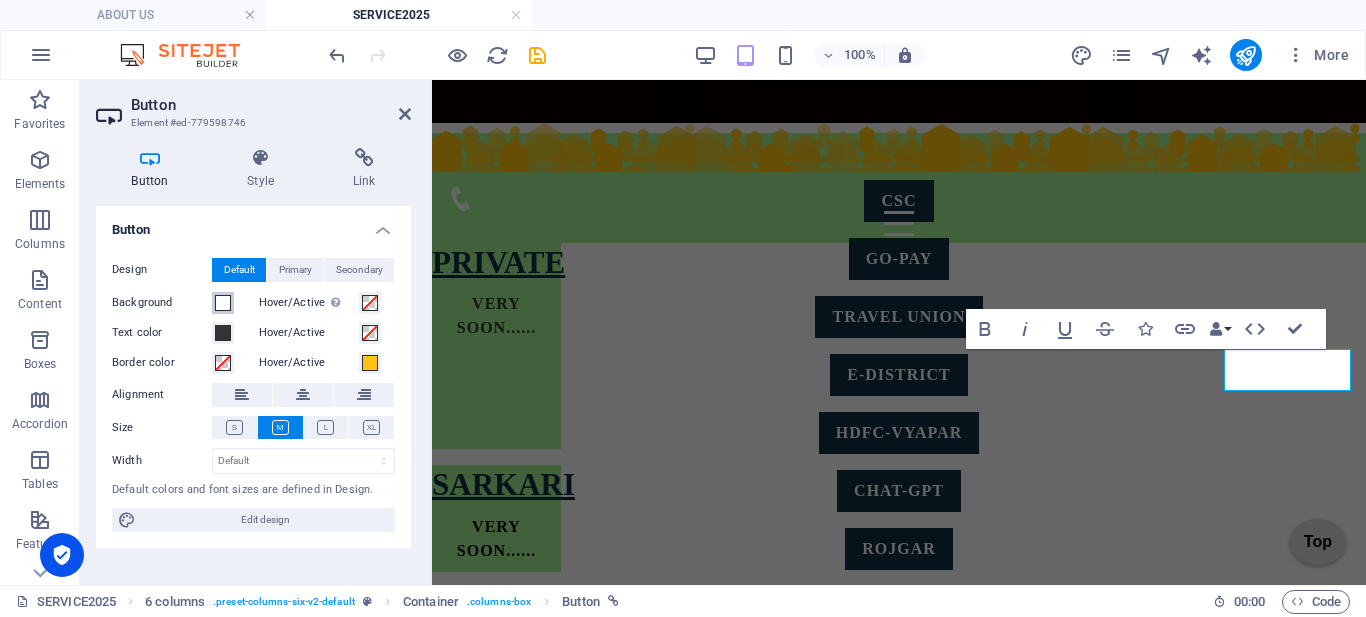 click at bounding box center (223, 303) 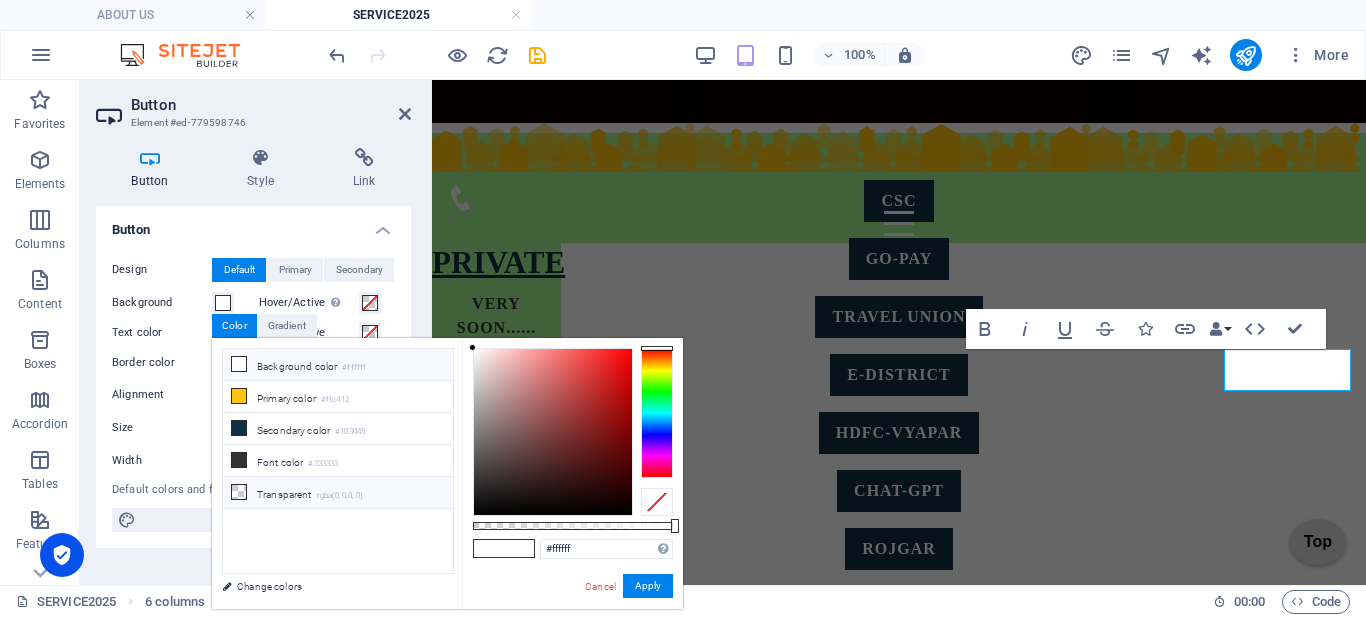 click on "Transparent
rgba(0,0,0,.0)" at bounding box center (338, 493) 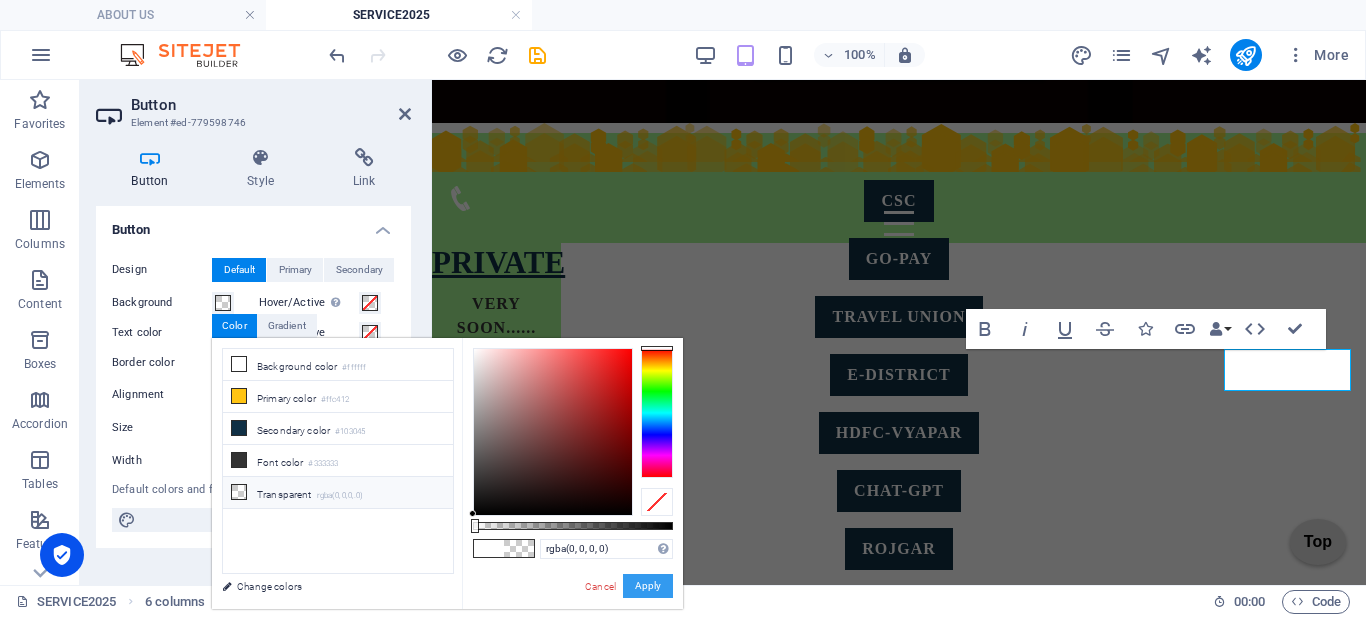 drag, startPoint x: 645, startPoint y: 578, endPoint x: 213, endPoint y: 497, distance: 439.52817 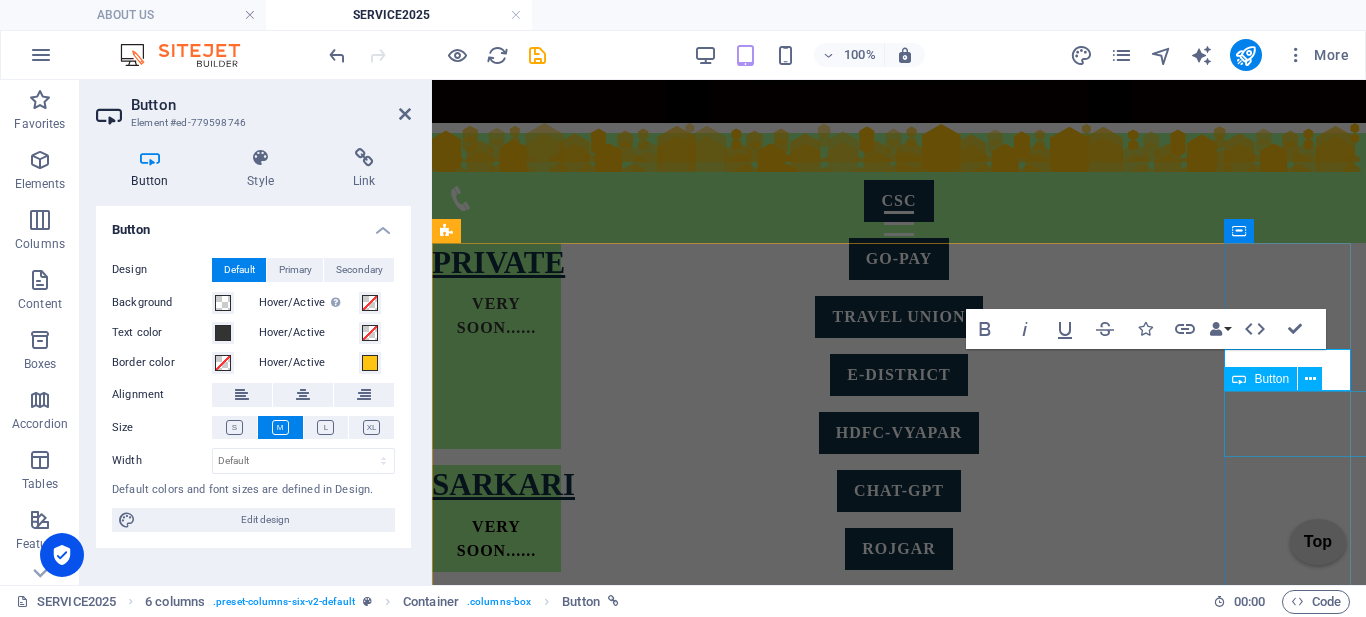 click on "labour department" at bounding box center (496, 1598) 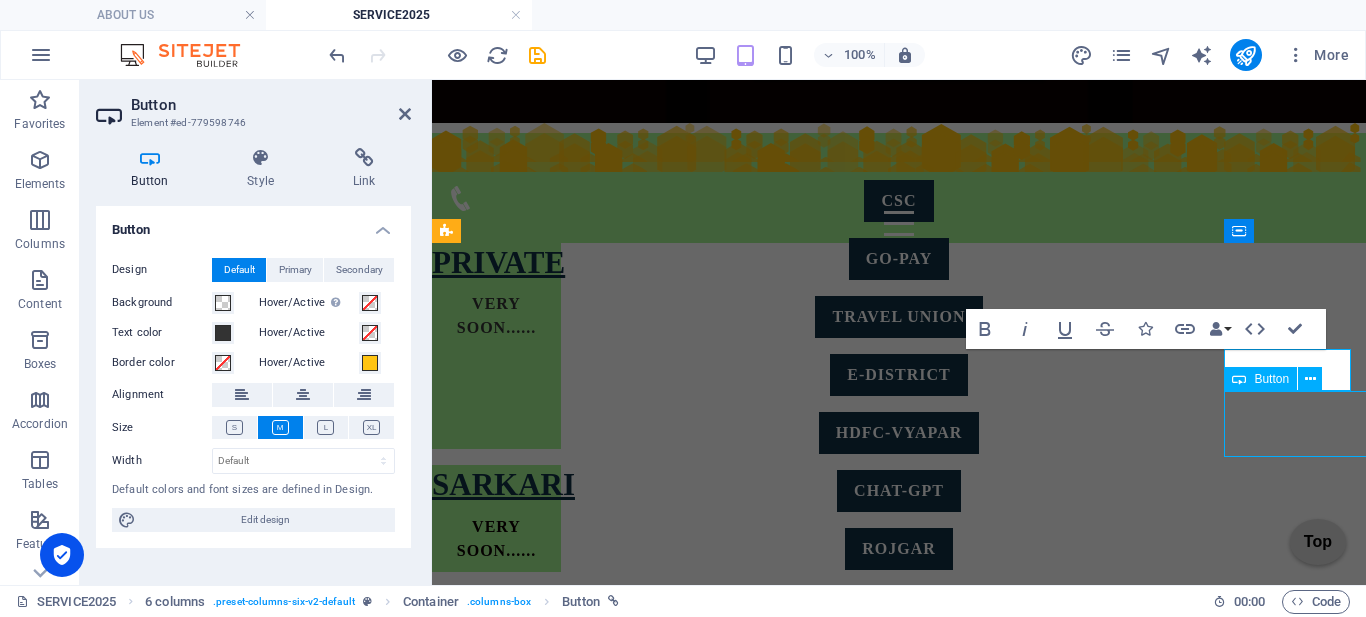 click on "labour department" at bounding box center (496, 1598) 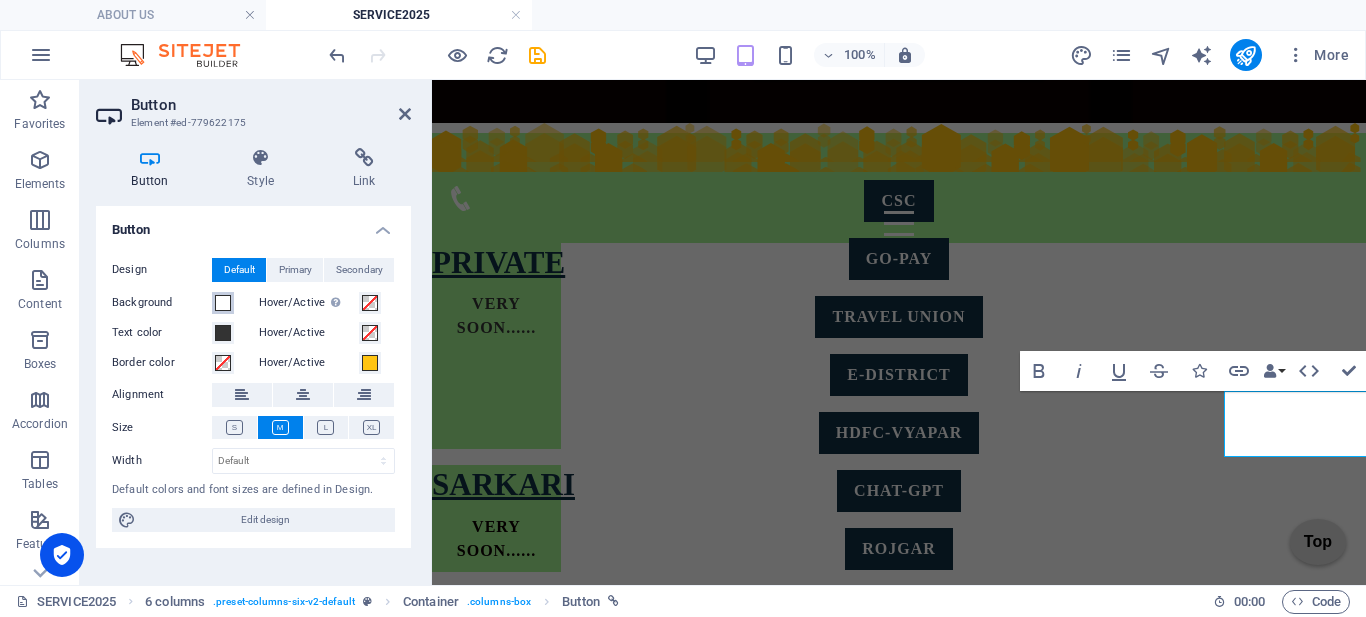 click at bounding box center (223, 303) 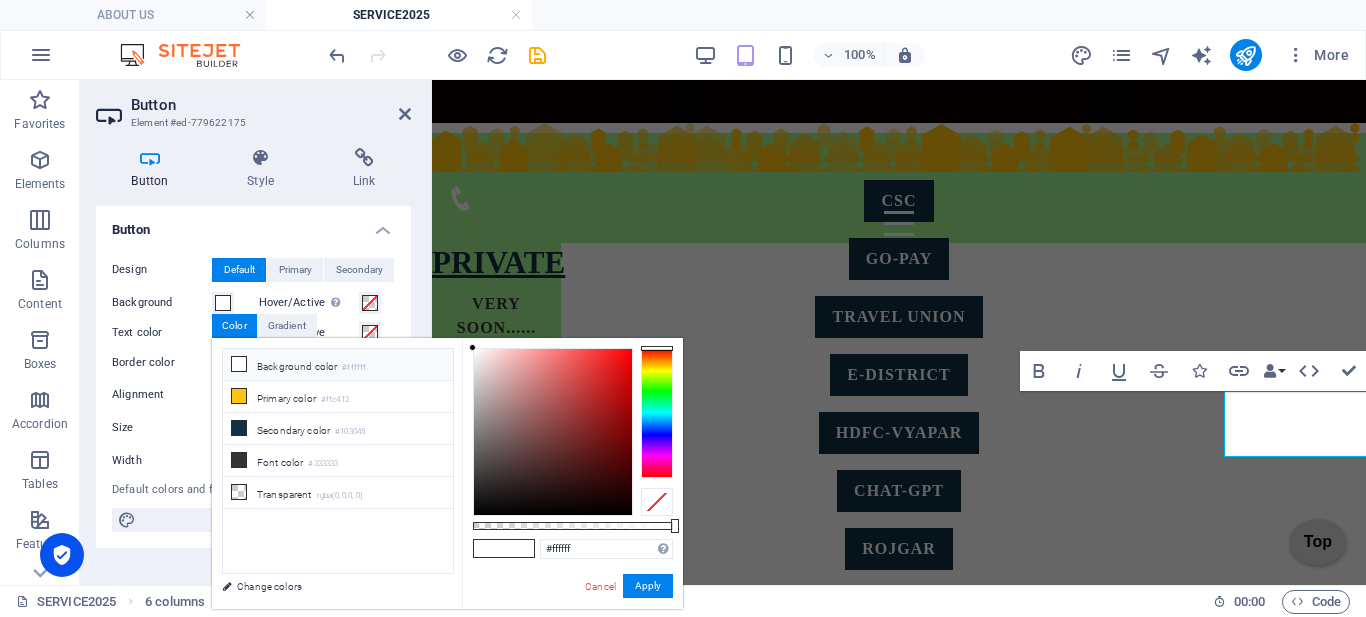 click at bounding box center (657, 502) 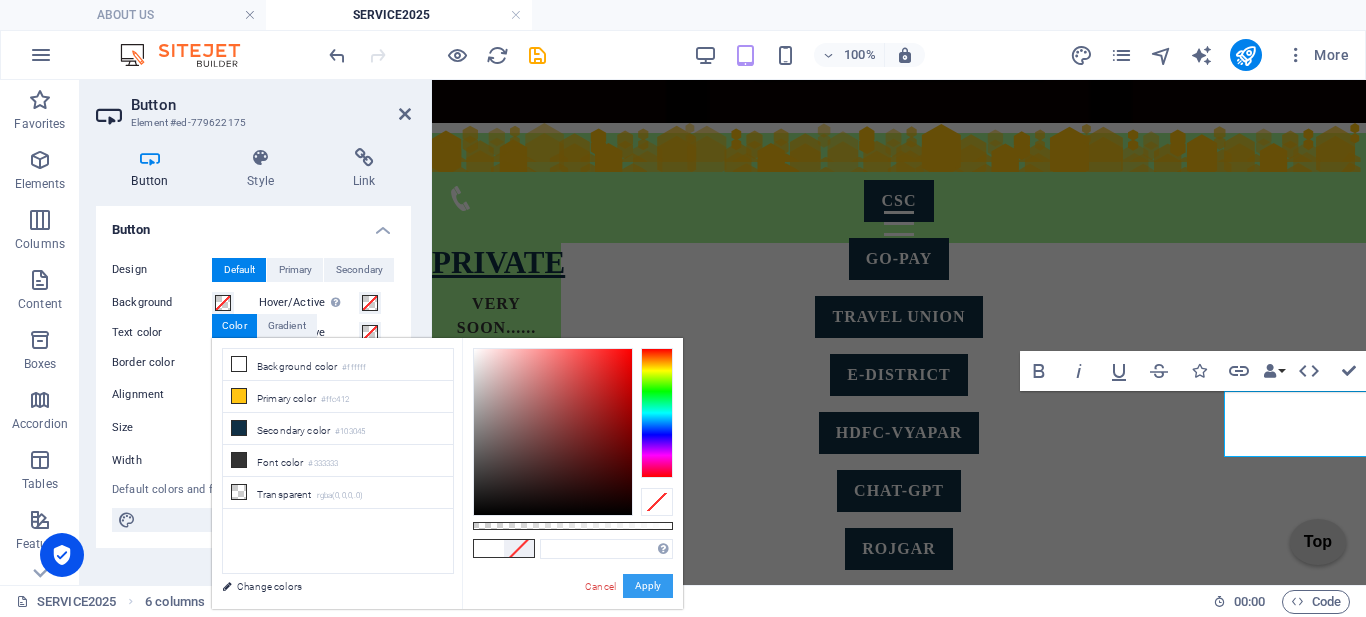 click on "Apply" at bounding box center [648, 586] 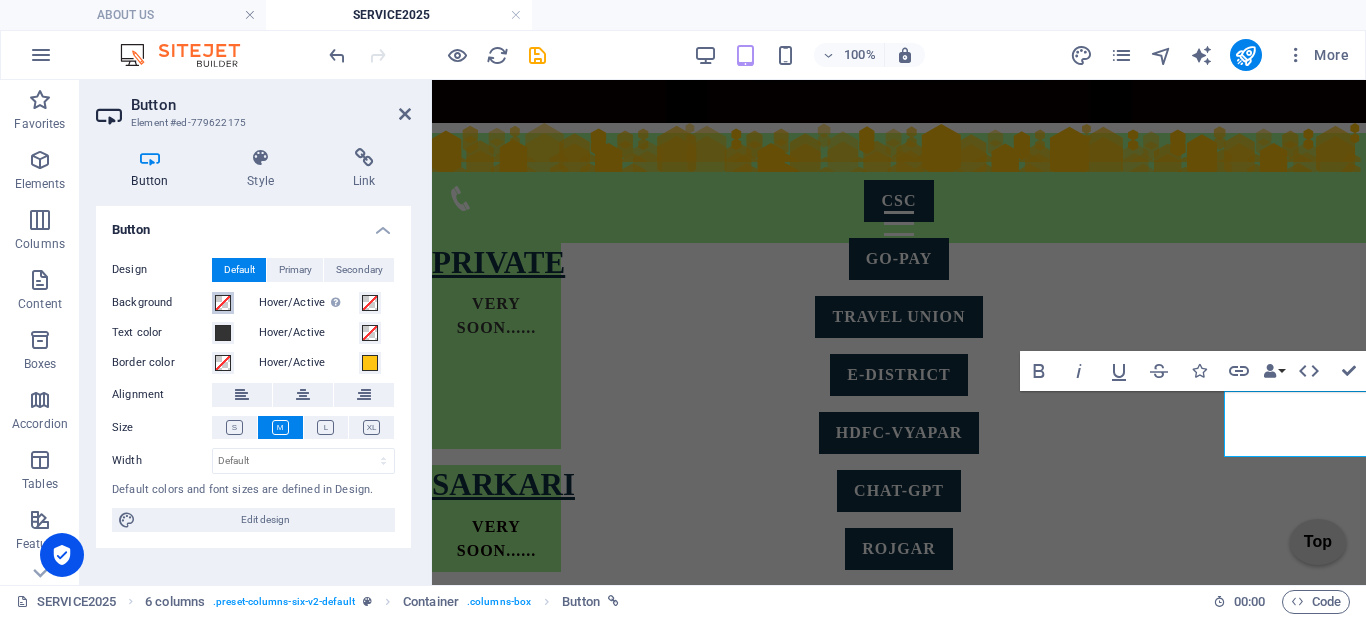 click at bounding box center [223, 303] 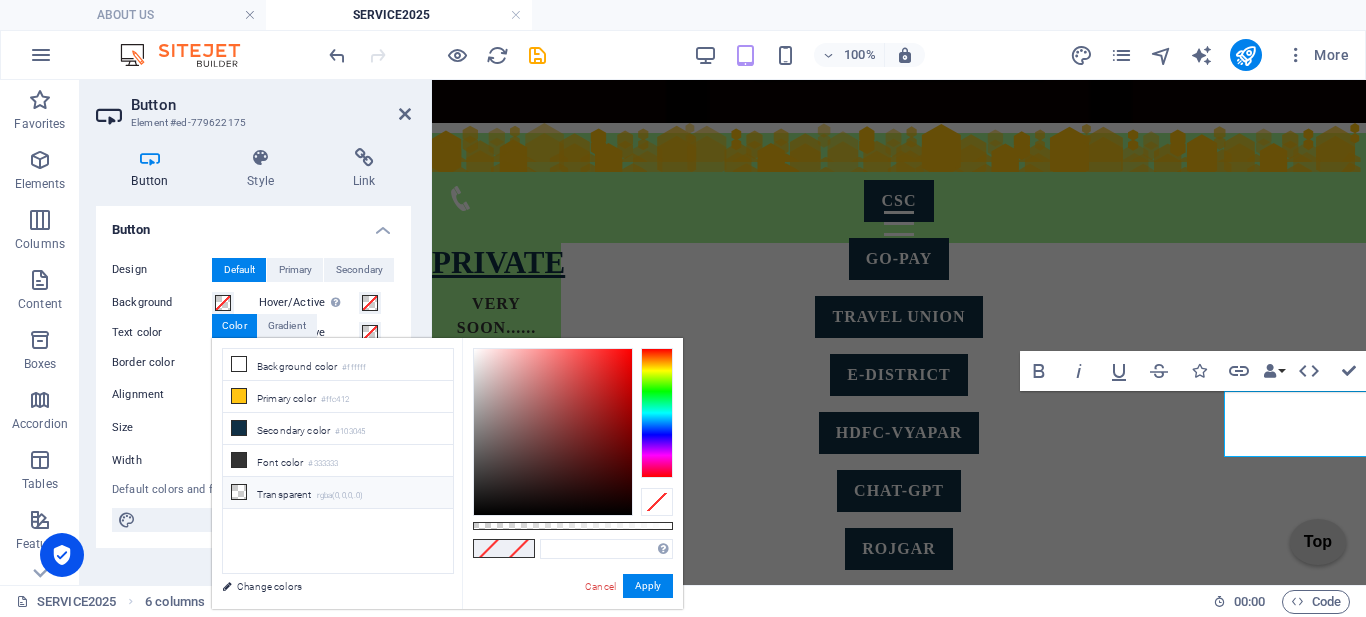 click on "Transparent
rgba(0,0,0,.0)" at bounding box center (338, 493) 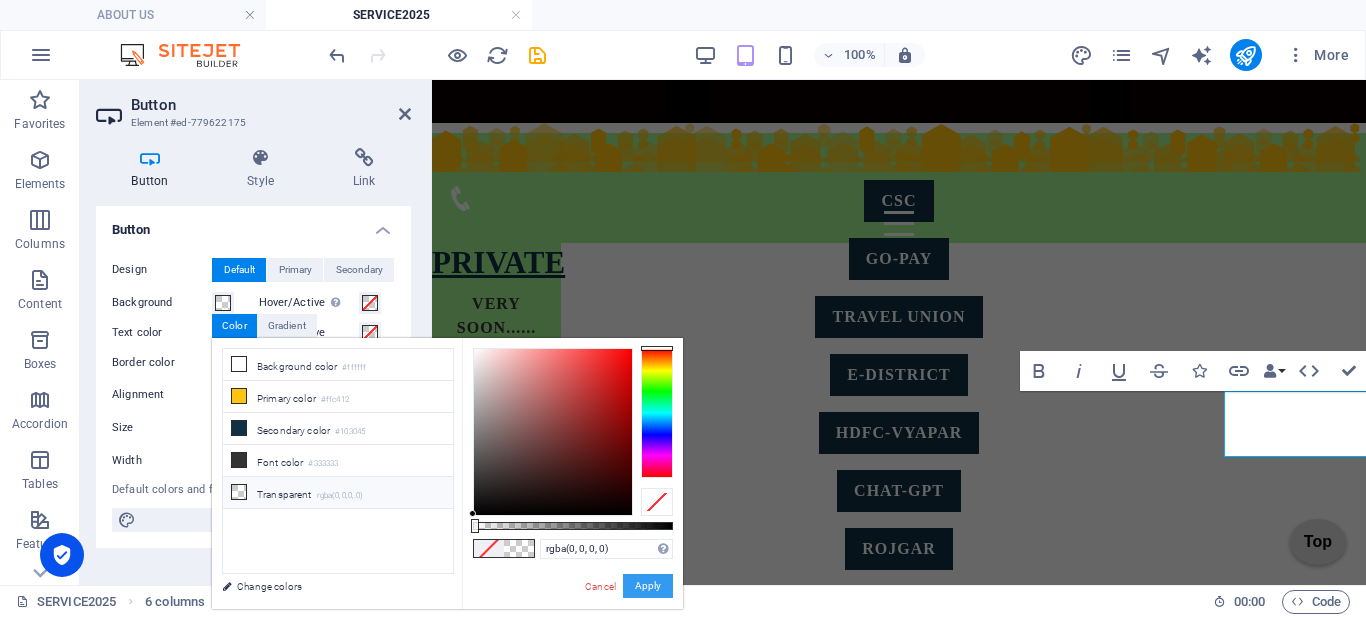click on "Apply" at bounding box center (648, 586) 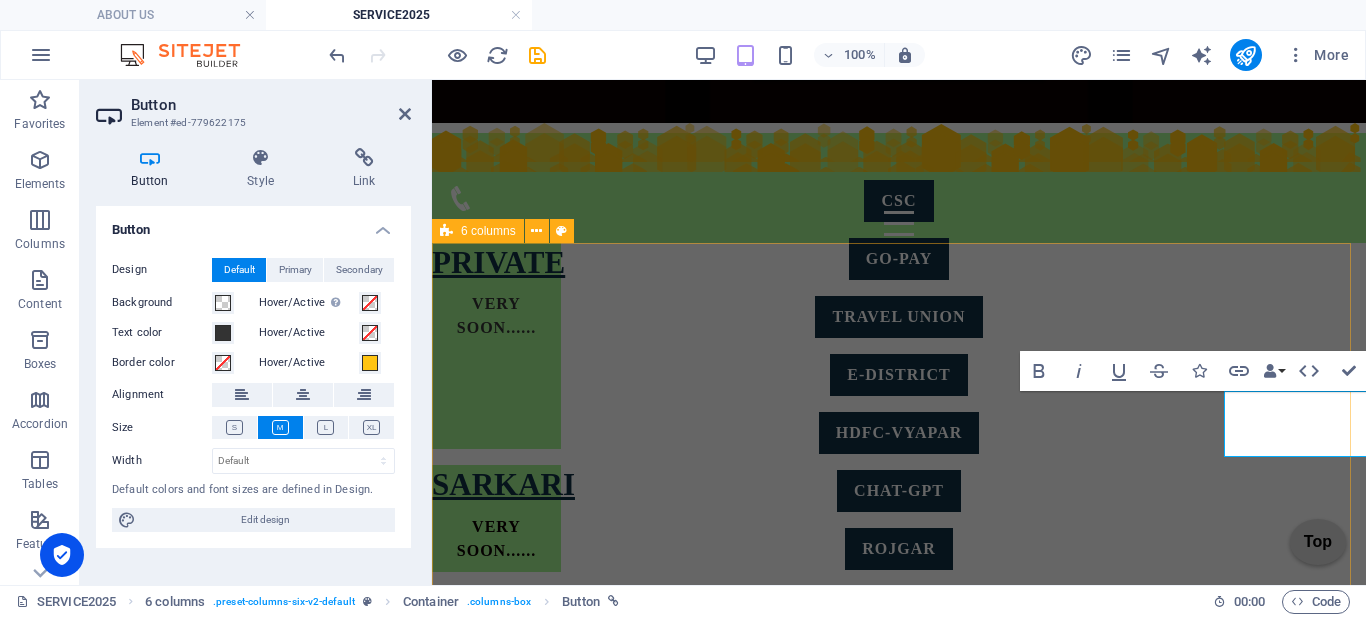 click on "PRIVATE VERY SOON...... SARKARI VERY SOON...... IMPORTANT  PMAWASH YUVA UDYAMI FOOD License LOGIN udyam sarthi SUMANGLA LUCKNOW POLICE  SCHOOLS छात्रवृत्ति एवं शुल्क प्रतिपूर्ति ऑनलाइन प्रणाली kv fees IMPORTANTS  Uttar Pradesh Shops and Commercial Establishments Act, 1962, OTHER  awash vikask EPIC labour department uan" at bounding box center (899, 970) 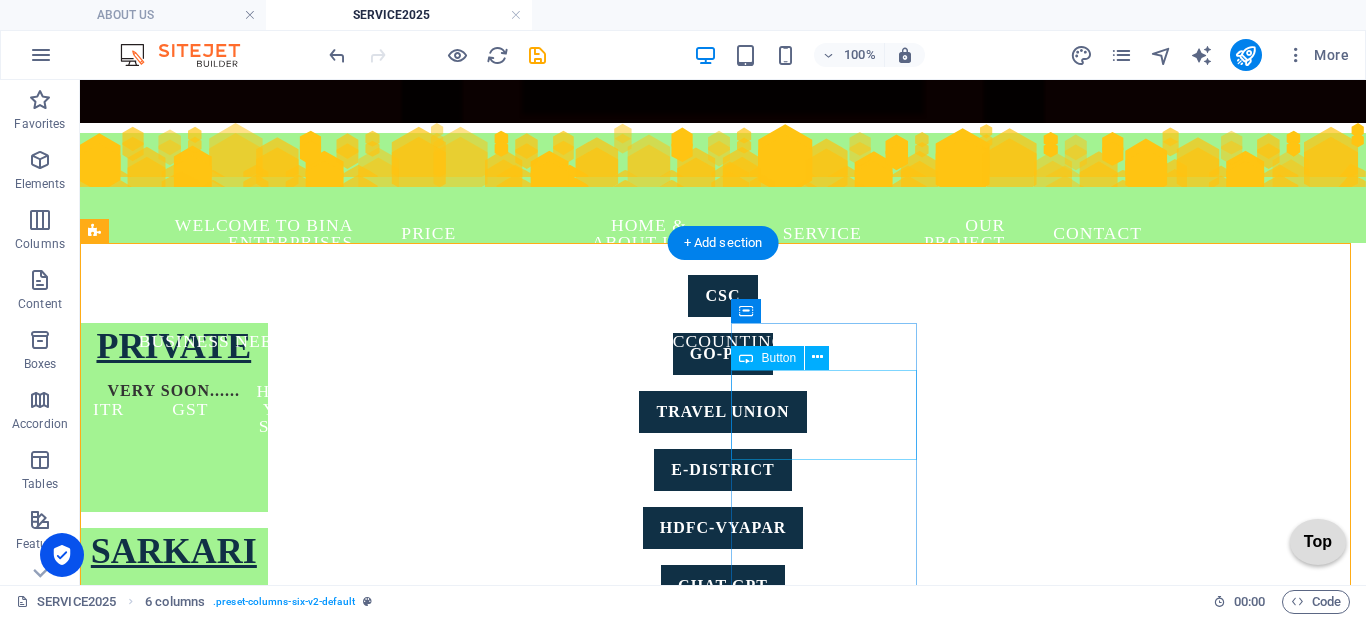 scroll, scrollTop: 447, scrollLeft: 0, axis: vertical 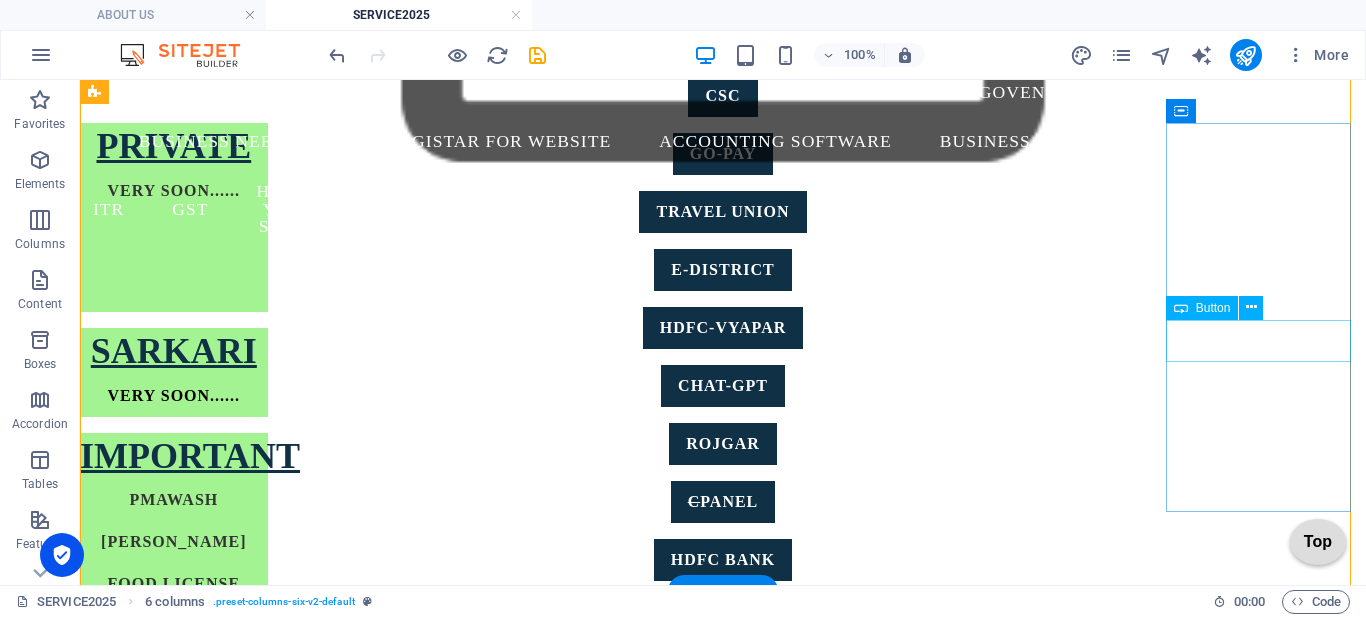 click on "uan" at bounding box center [174, 1451] 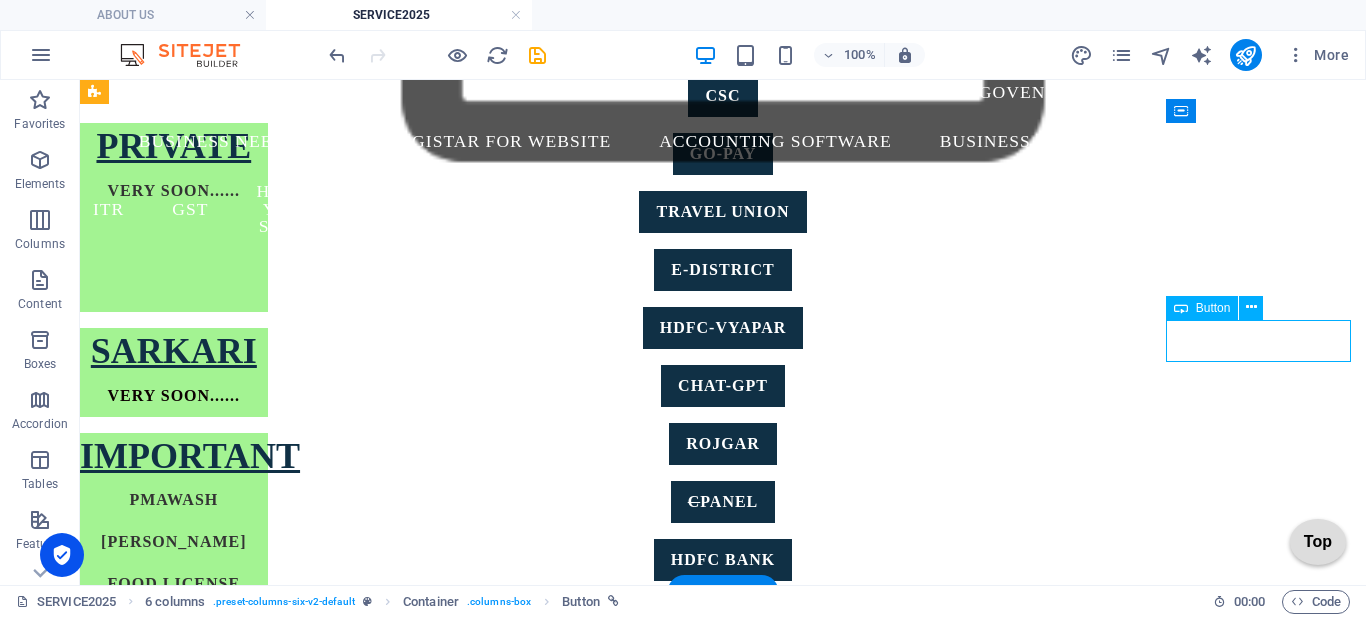 click on "uan" at bounding box center [174, 1451] 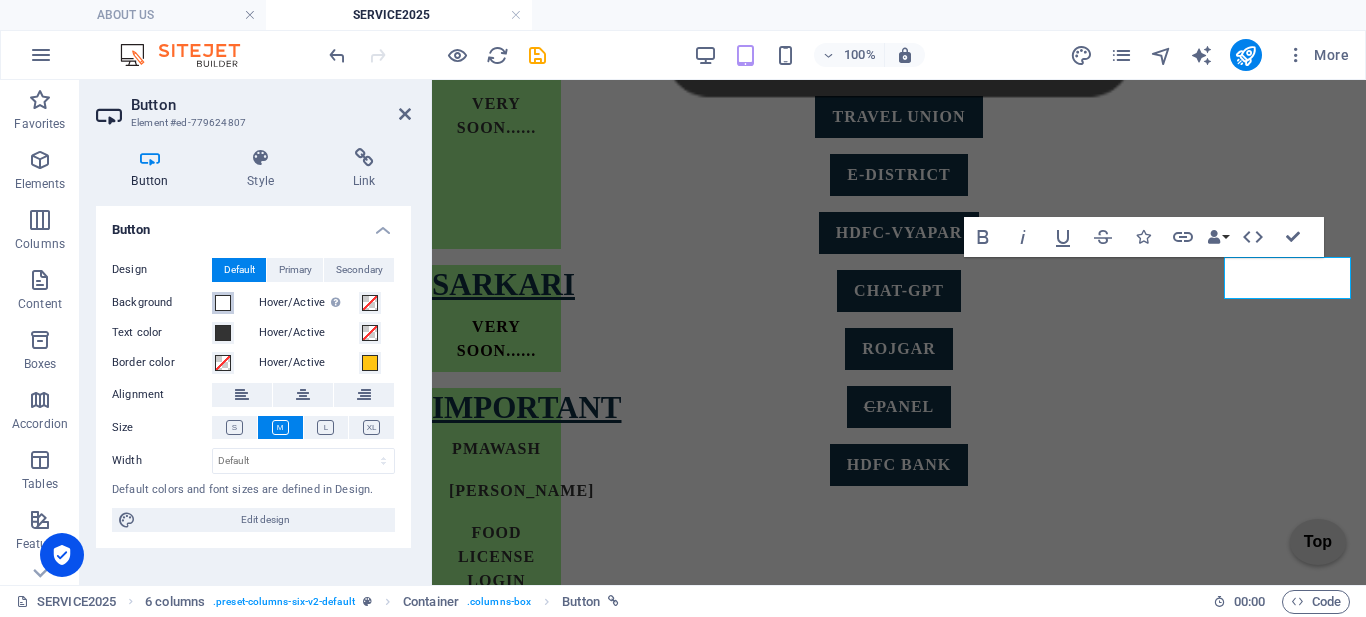 click at bounding box center [223, 303] 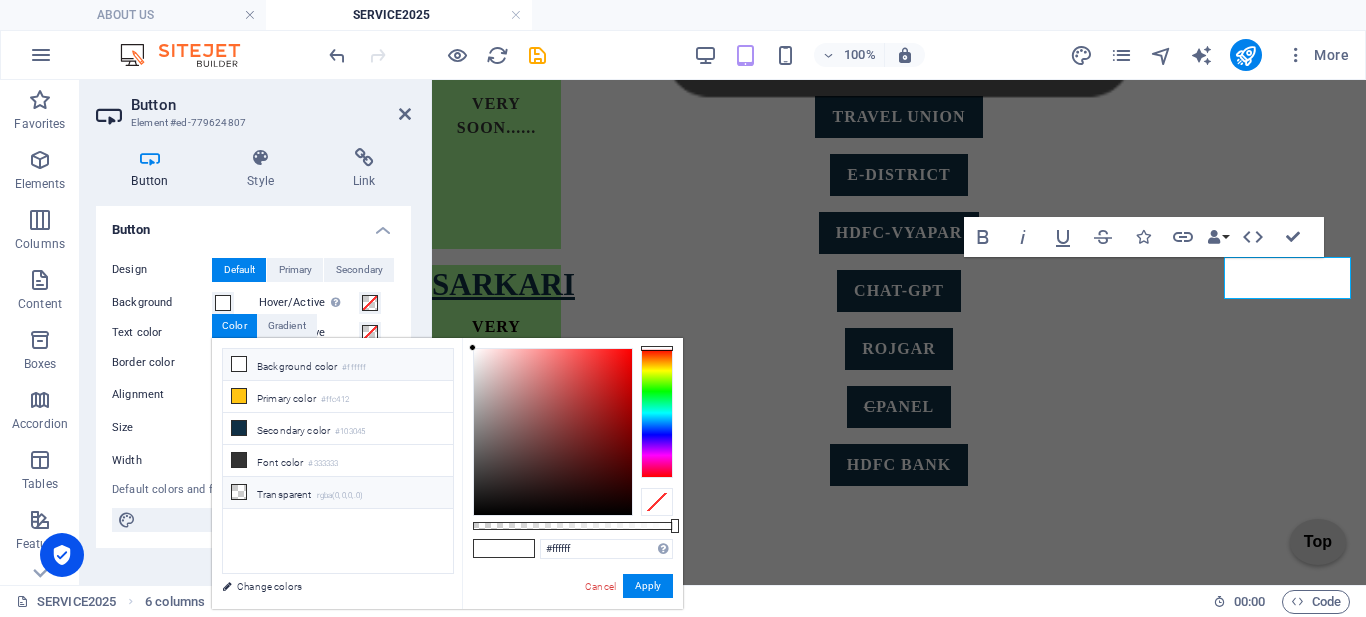 click on "Transparent
rgba(0,0,0,.0)" at bounding box center (338, 493) 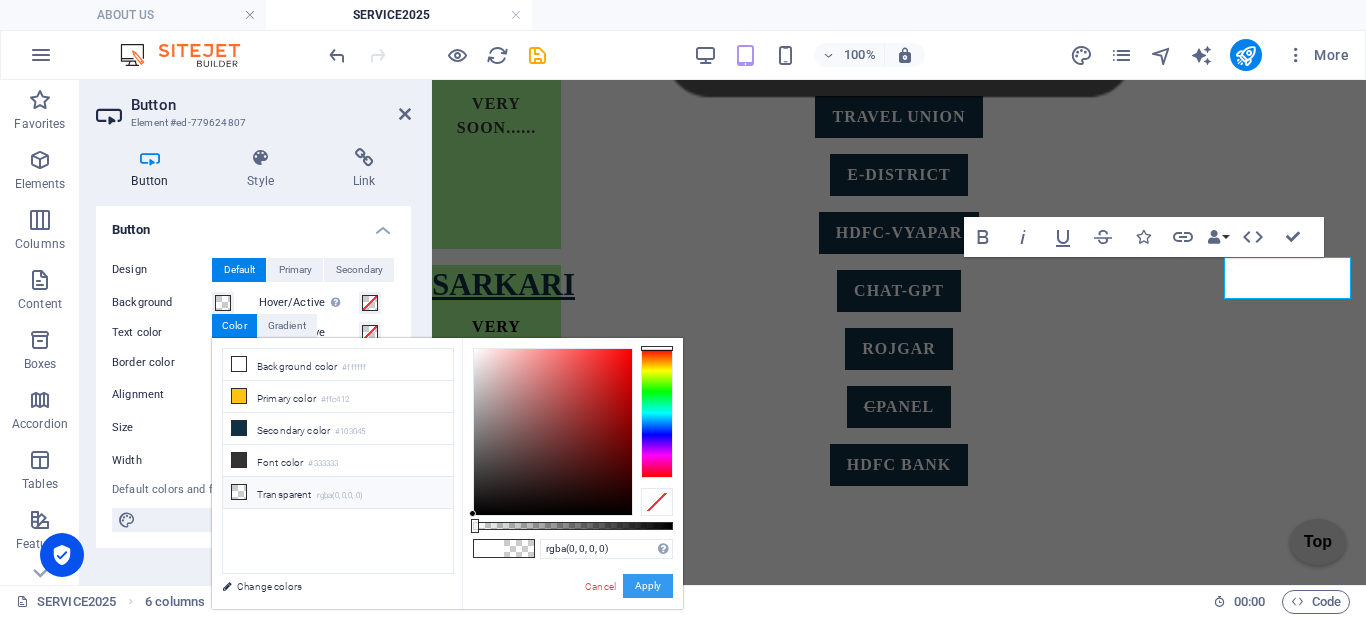 drag, startPoint x: 642, startPoint y: 577, endPoint x: 210, endPoint y: 494, distance: 439.90112 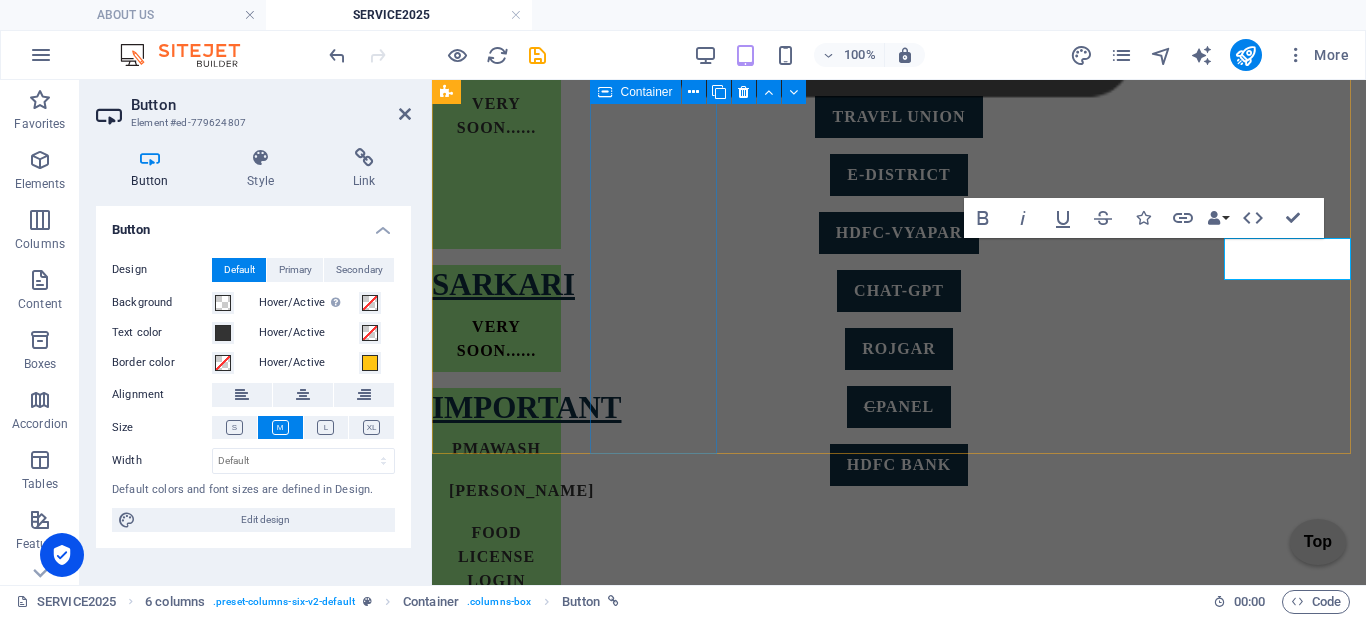 scroll, scrollTop: 647, scrollLeft: 0, axis: vertical 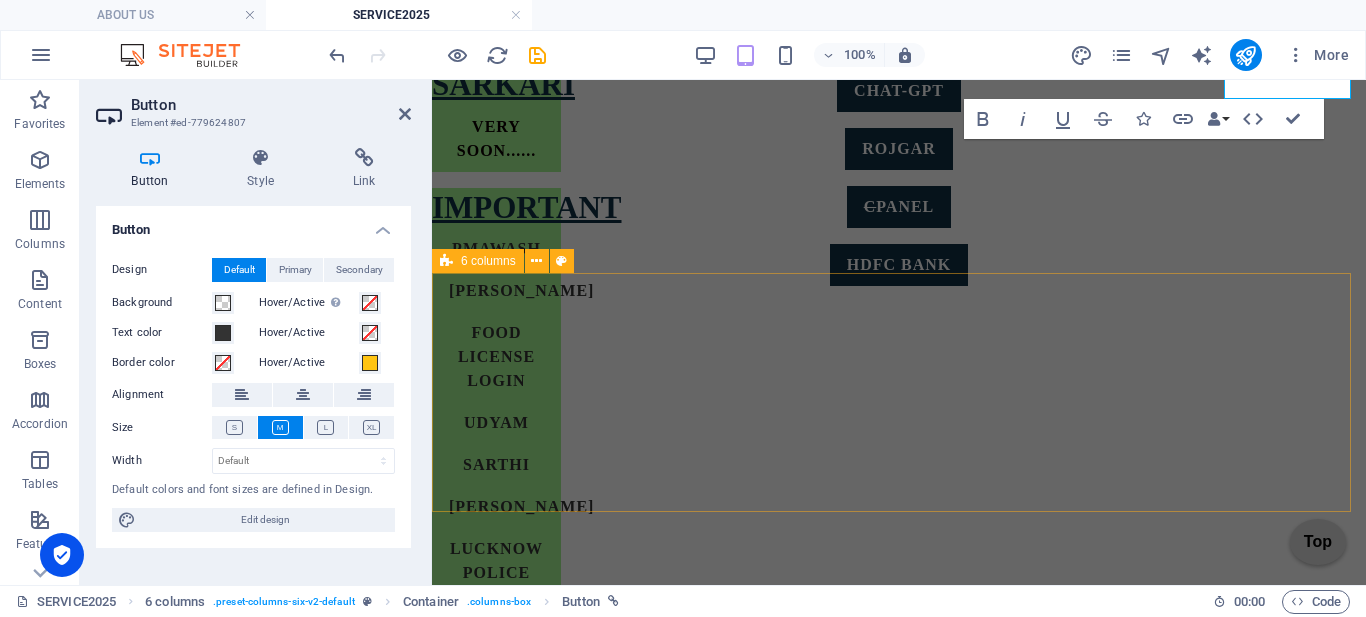 click on "GST LOGIN PAGE HELP & SUPPORT NEED HELP ITR LOGIN PAGE KNOW MORE DO YOUR SELF LABOUR CERTIFICATION/SHOP REG. NIVESH LOGIN PAGE YUVA UDYAMI COMPANY VERY SOON....... TRADE MARK login/create pg OTHER WAIT" at bounding box center [899, 1821] 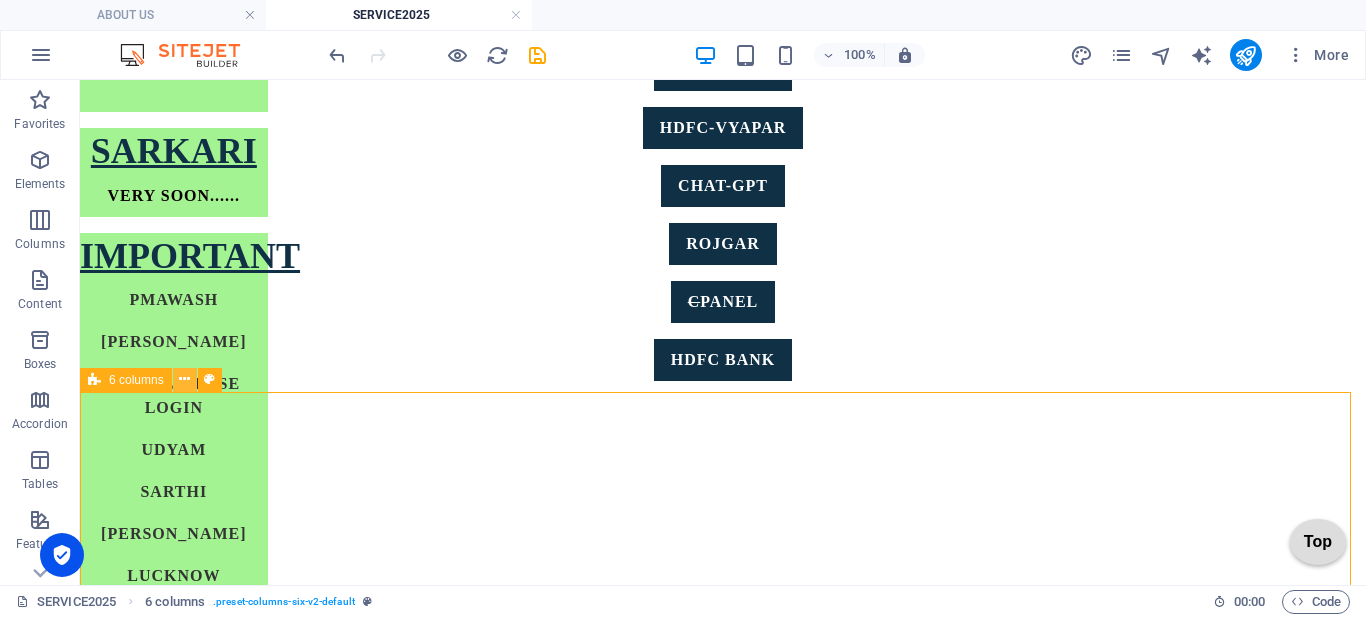 click at bounding box center (185, 380) 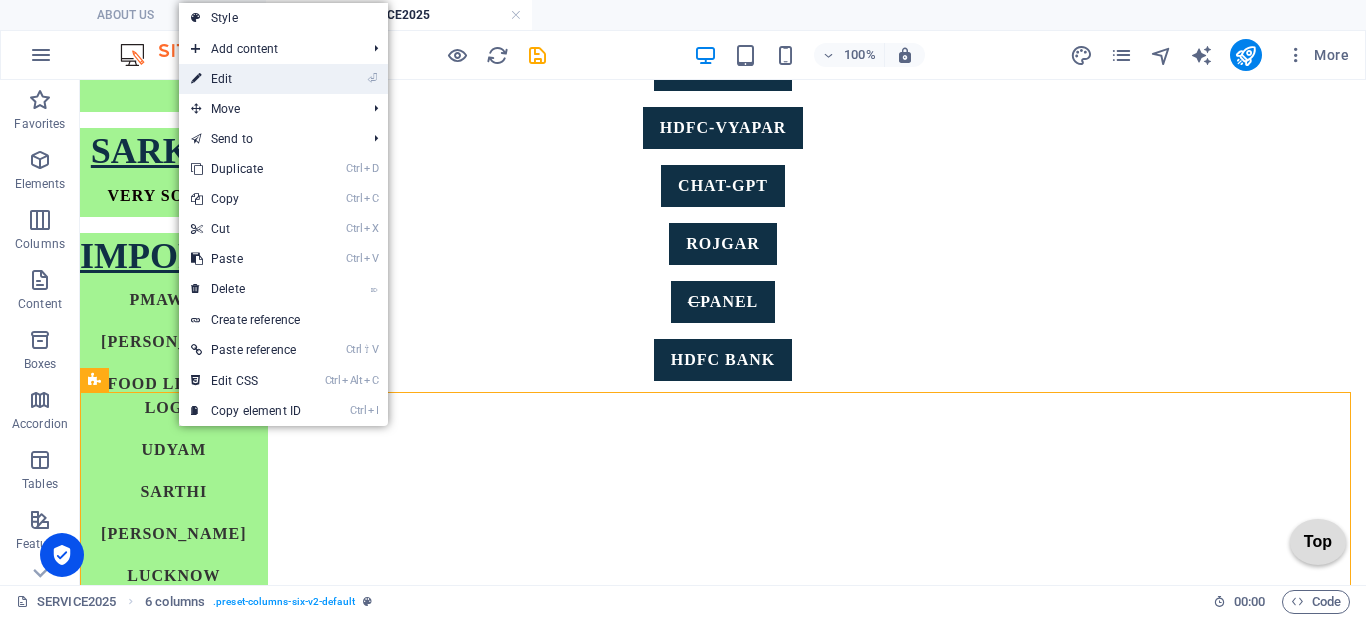 click on "⏎  Edit" at bounding box center (246, 79) 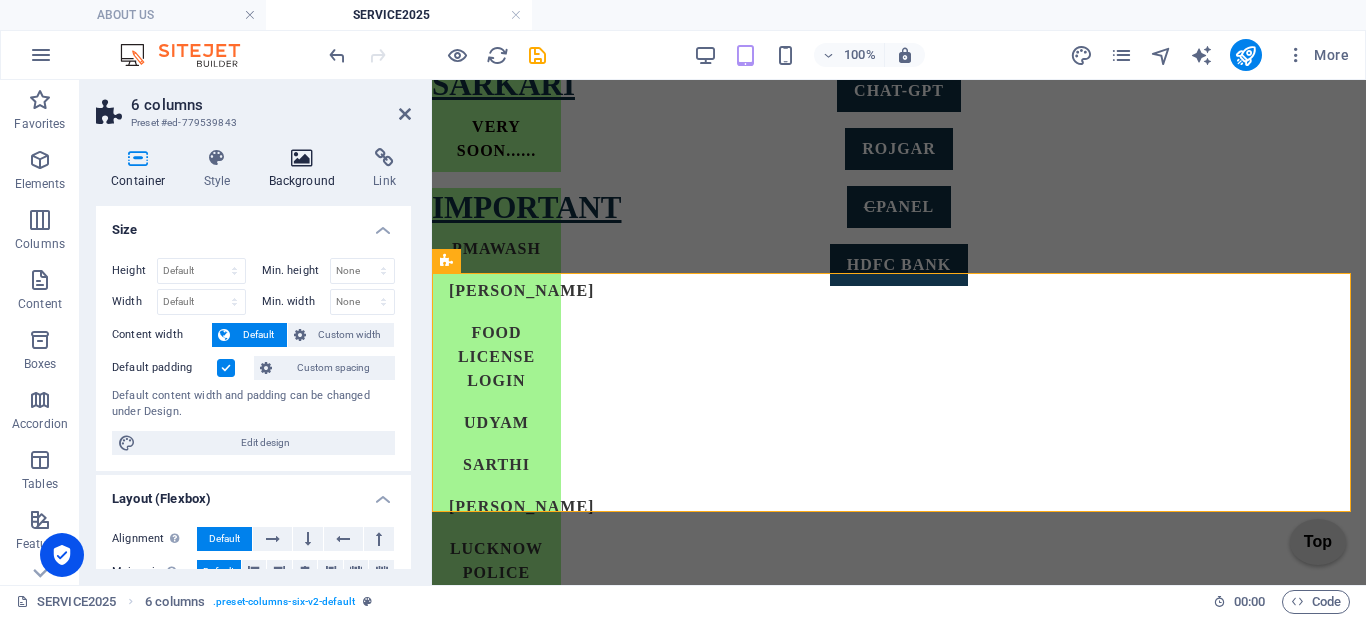 click on "Background" at bounding box center (306, 169) 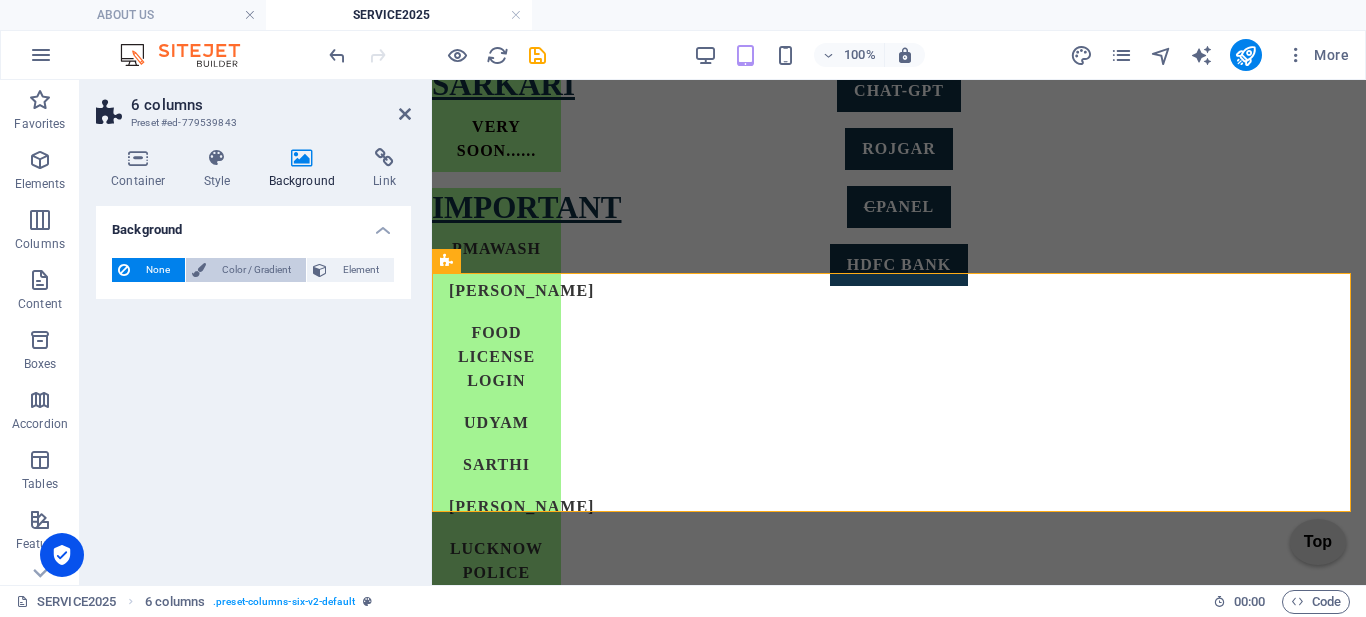 click on "Color / Gradient" at bounding box center (256, 270) 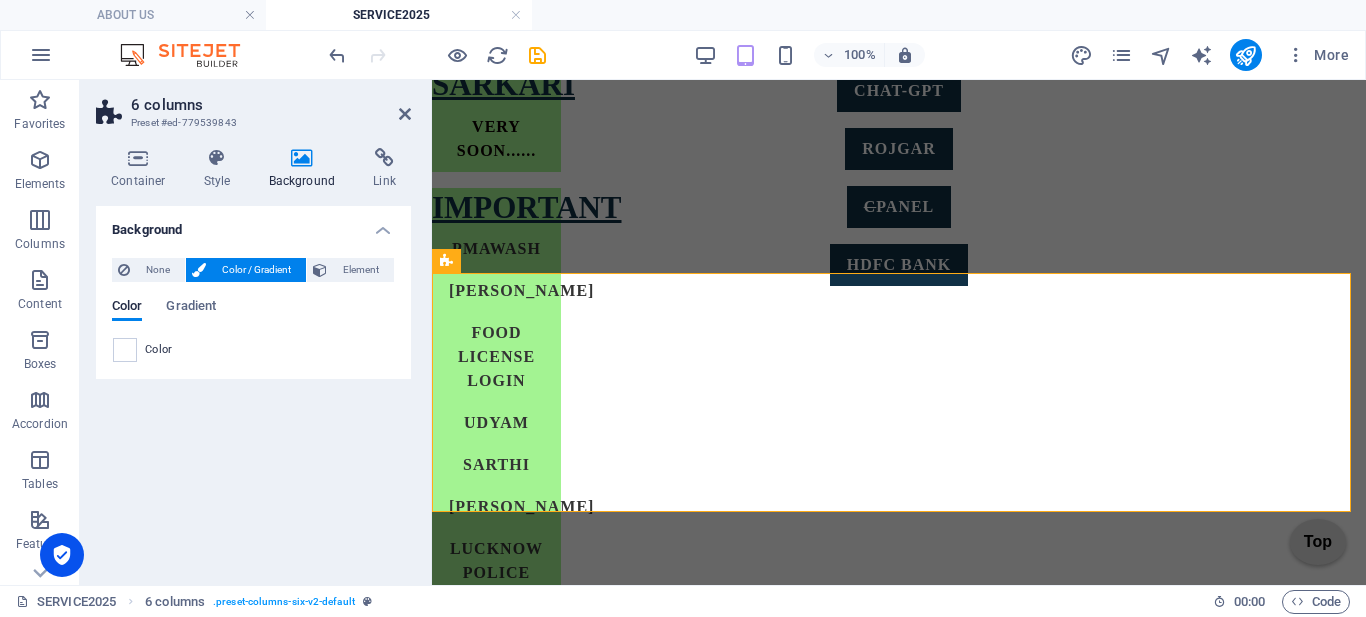 click on "Color" at bounding box center [253, 350] 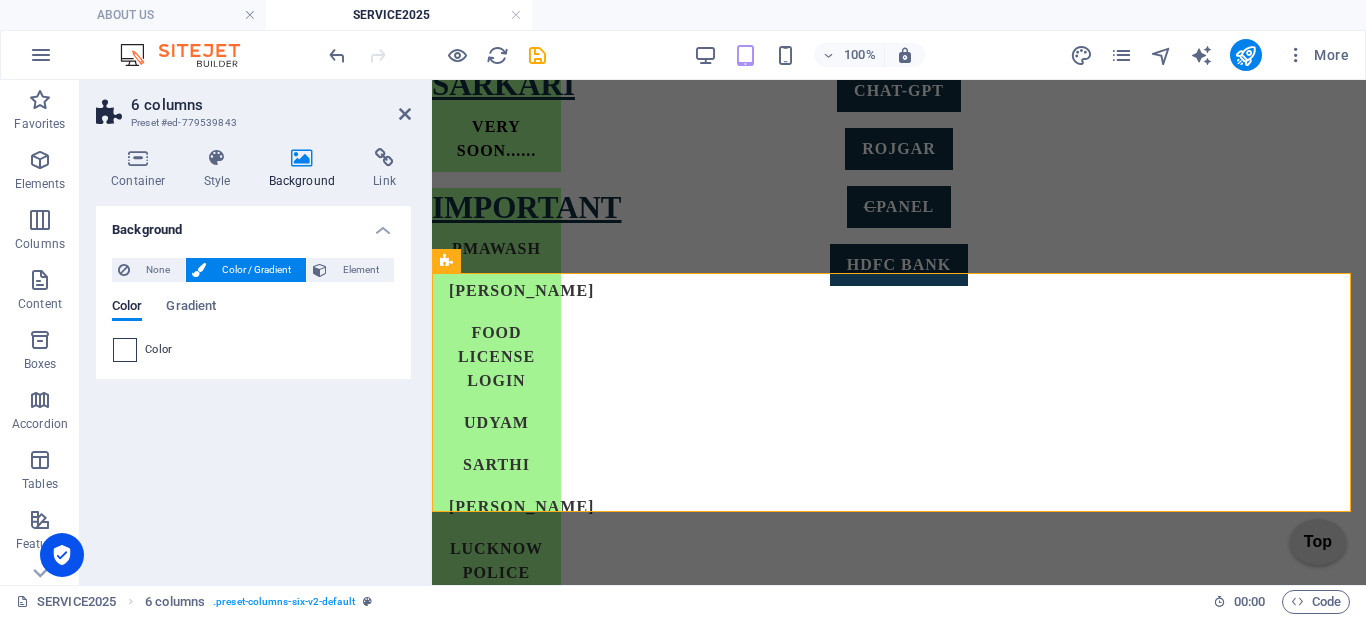 click at bounding box center [125, 350] 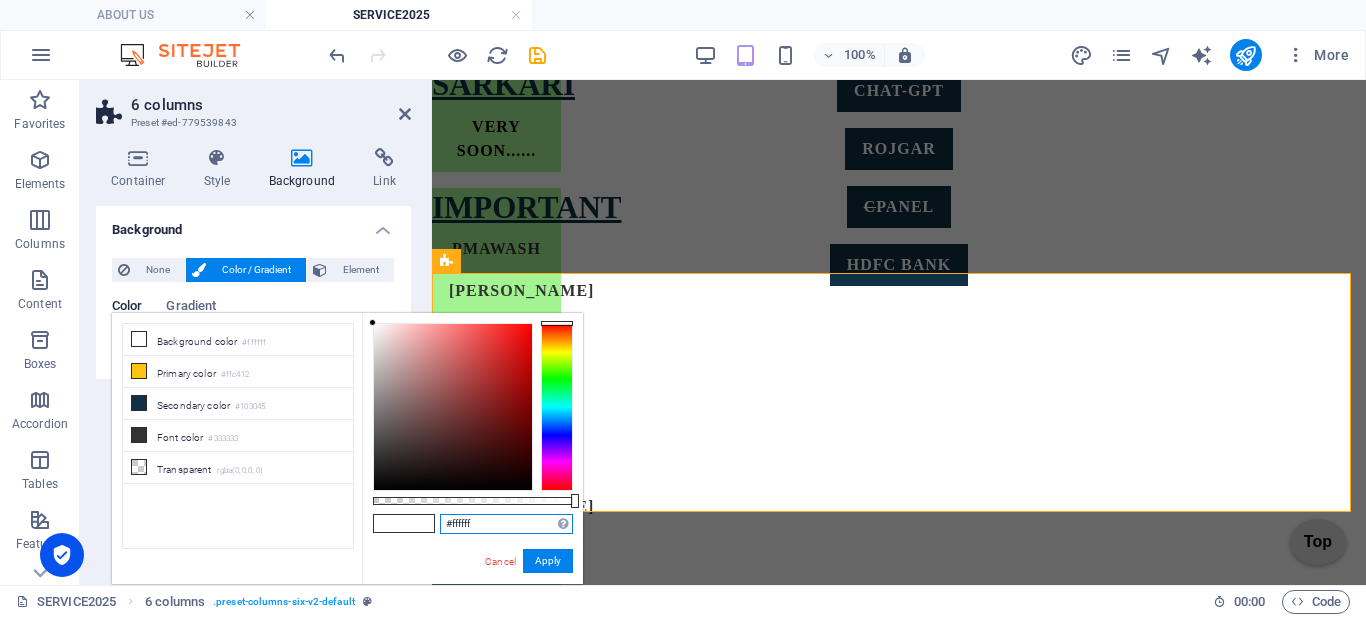 drag, startPoint x: 485, startPoint y: 524, endPoint x: 324, endPoint y: 529, distance: 161.07762 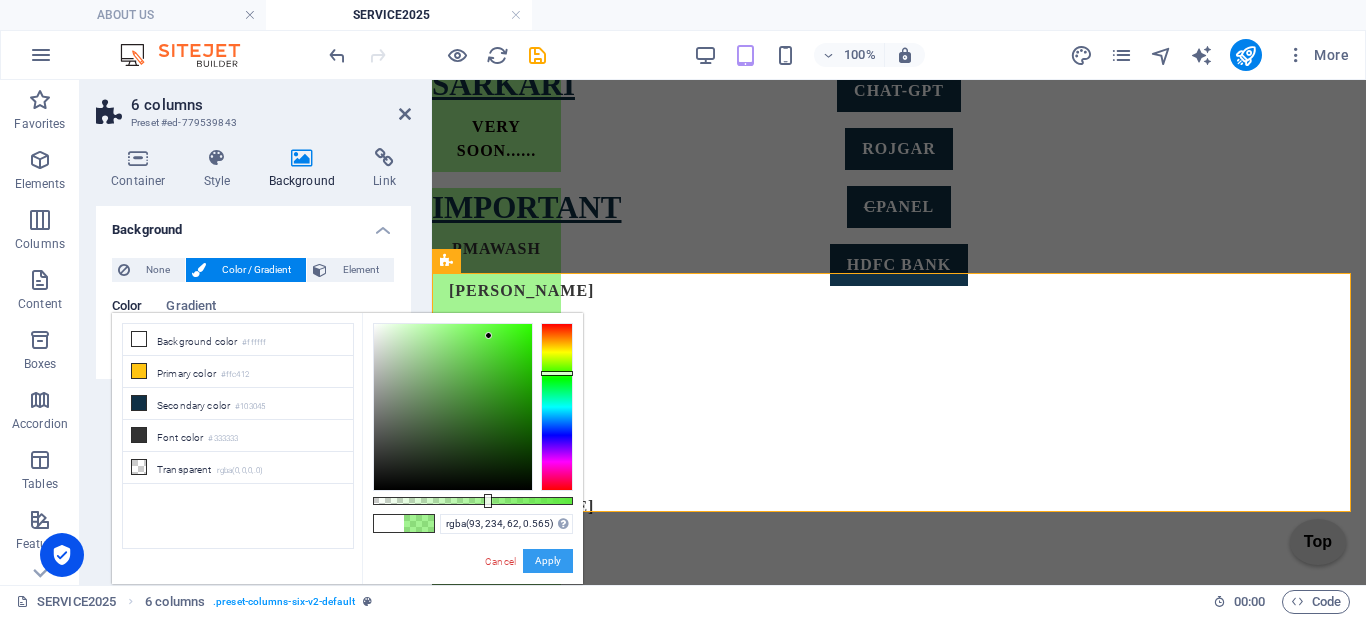 click on "Apply" at bounding box center (548, 561) 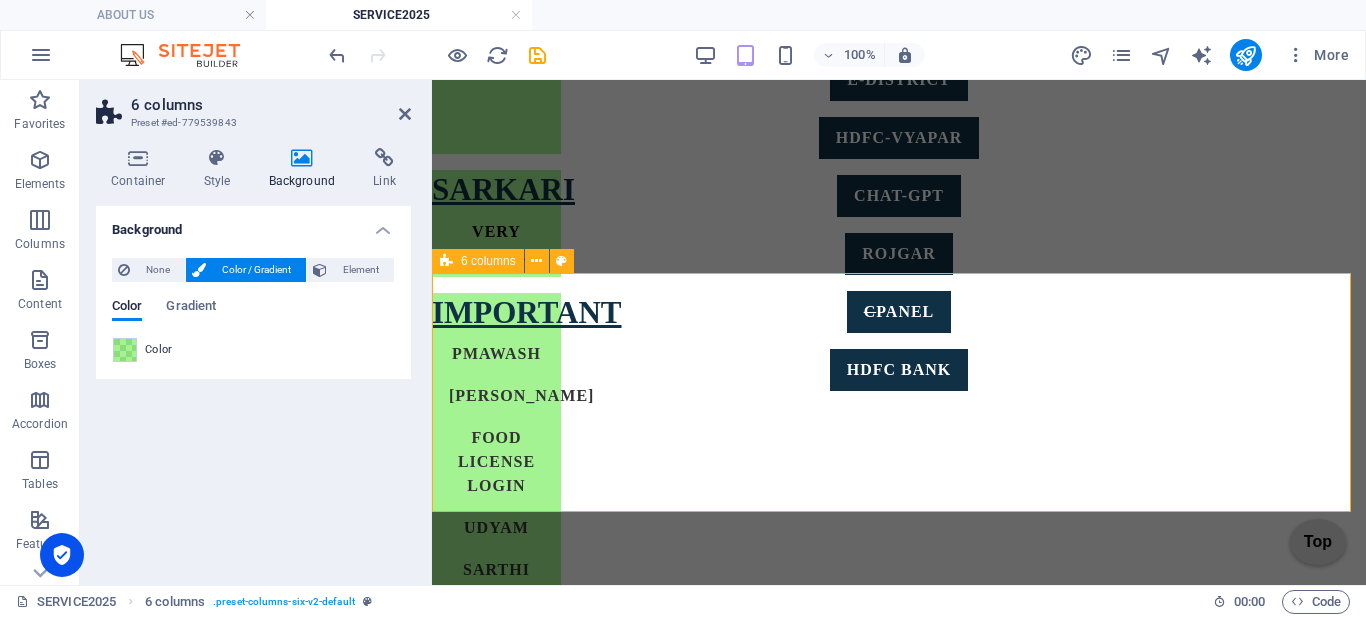 scroll, scrollTop: 647, scrollLeft: 0, axis: vertical 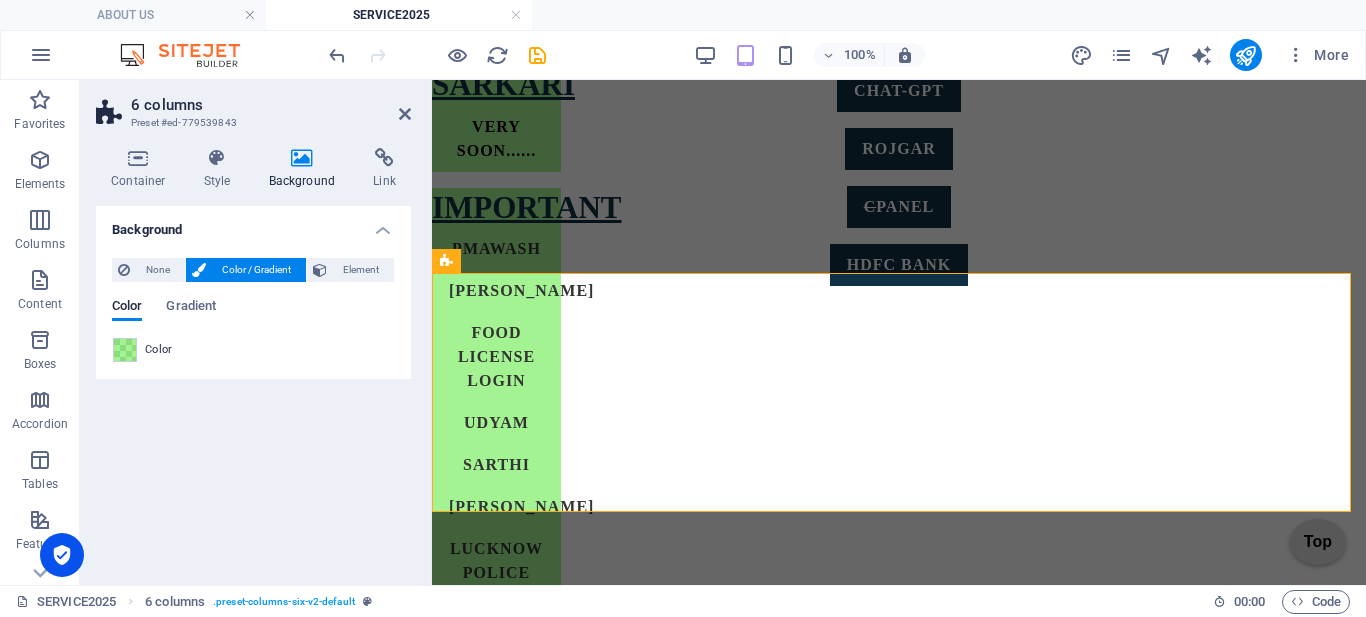 click on "6 columns" at bounding box center [271, 105] 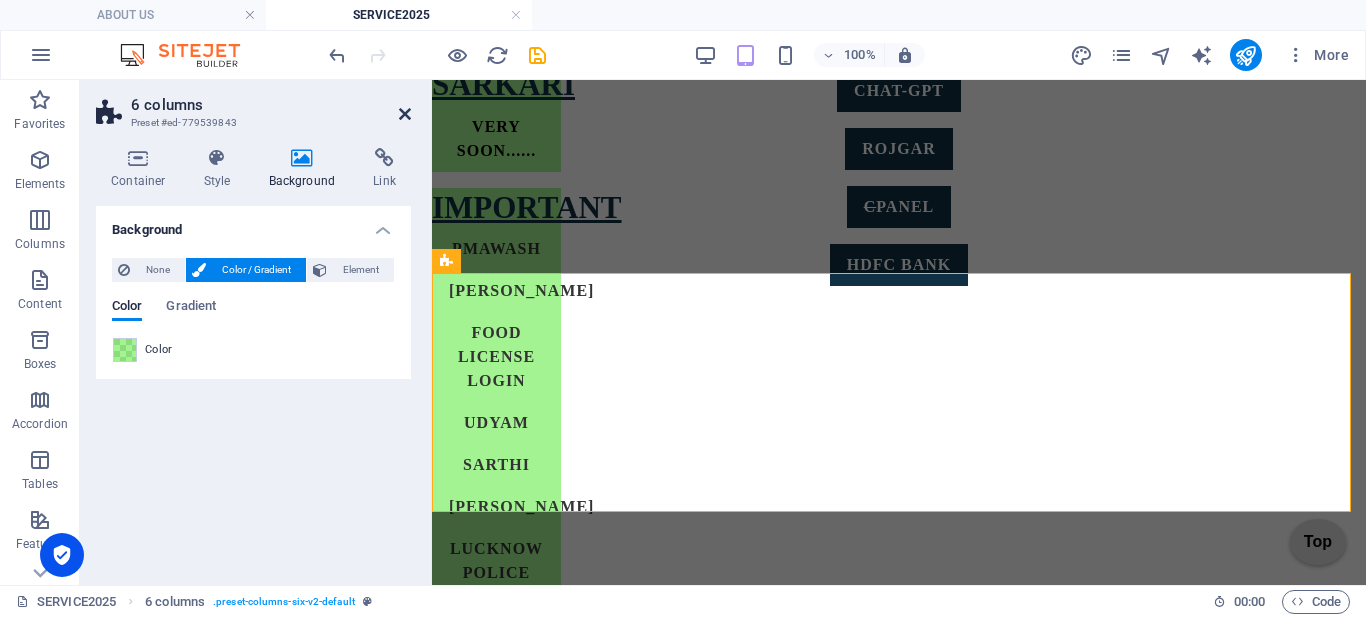 drag, startPoint x: 398, startPoint y: 110, endPoint x: 318, endPoint y: 33, distance: 111.03603 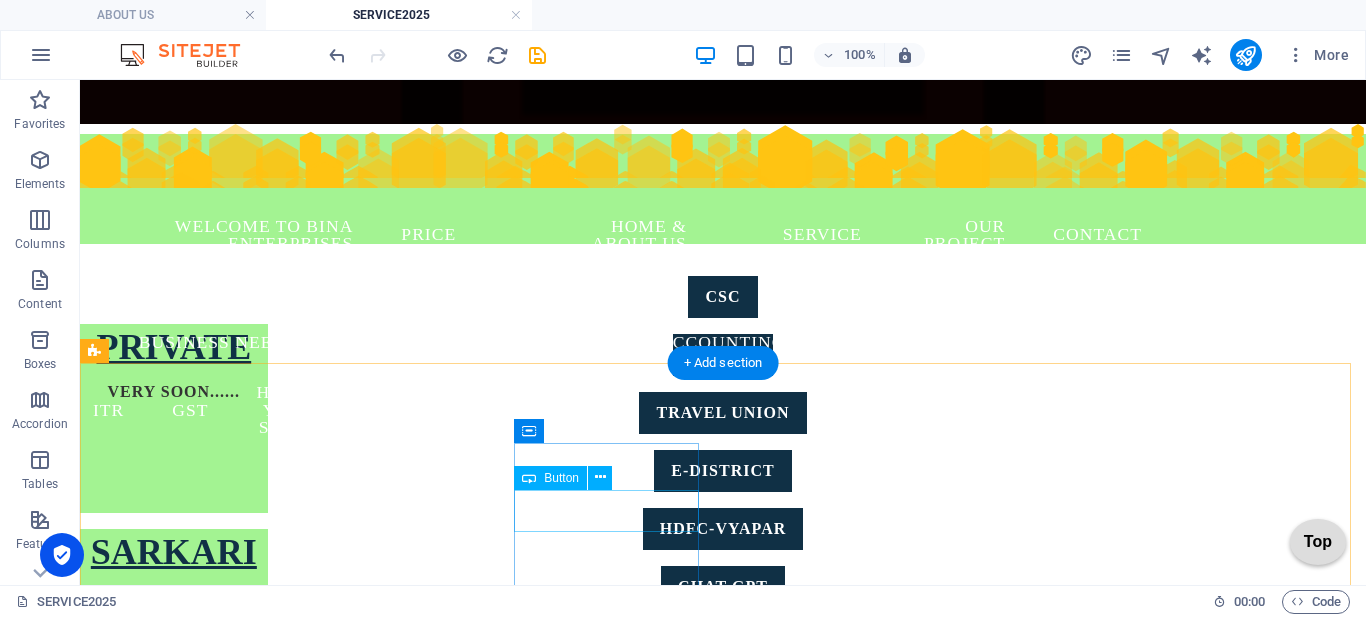 scroll, scrollTop: 247, scrollLeft: 0, axis: vertical 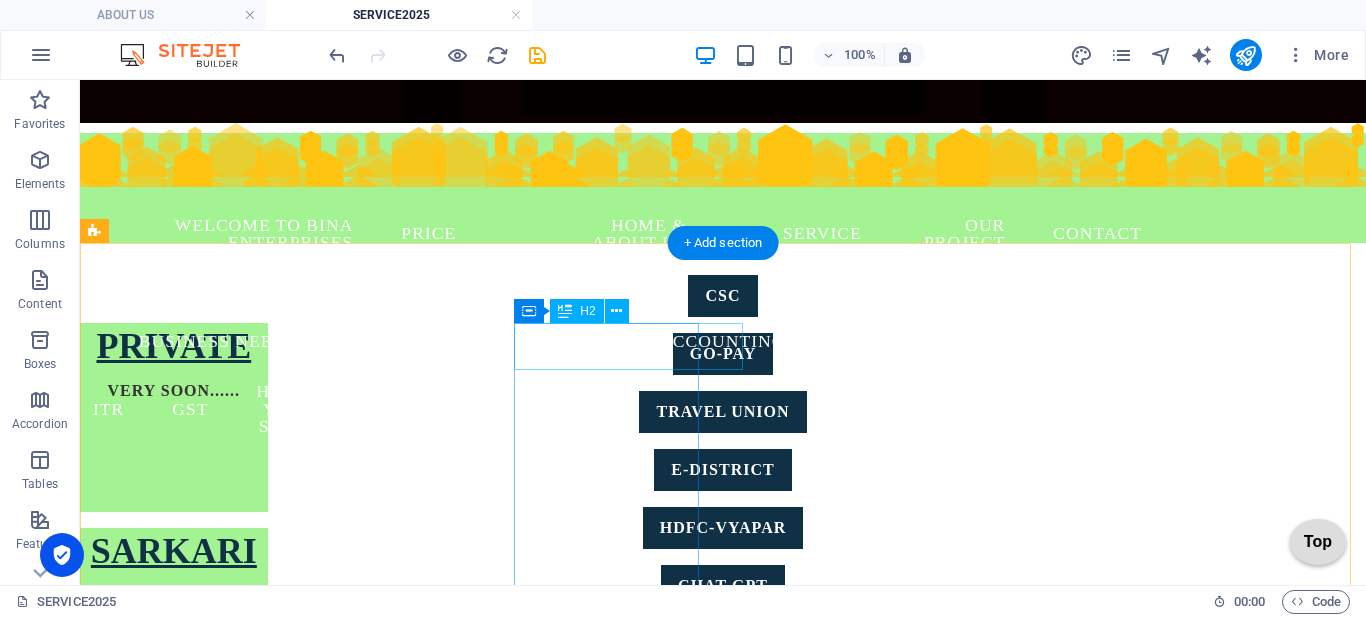 click on "IMPORTANT" at bounding box center [174, 656] 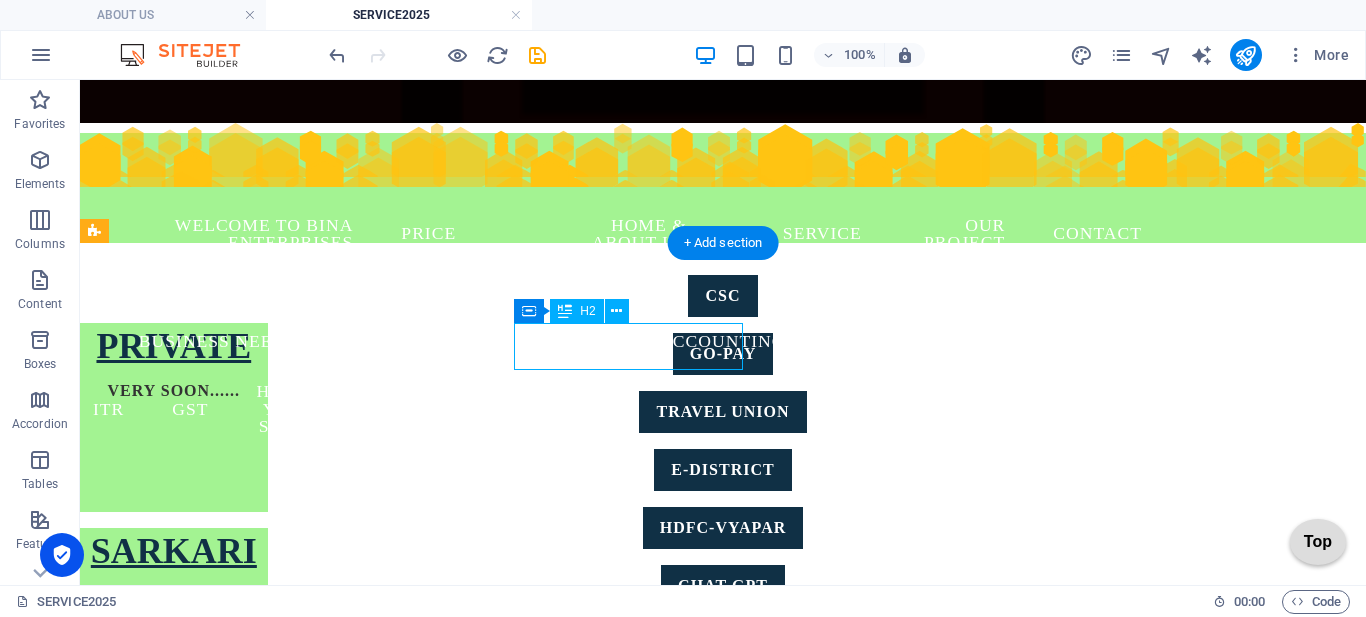 click on "IMPORTANT" at bounding box center [174, 656] 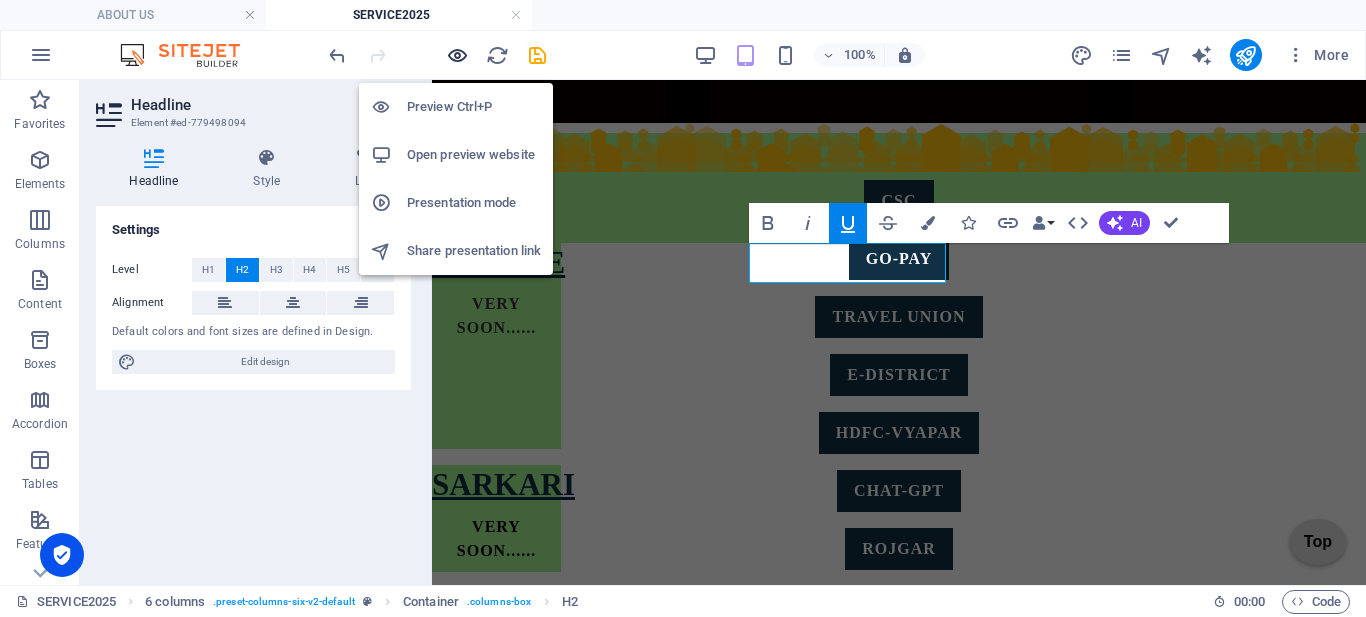click at bounding box center [457, 55] 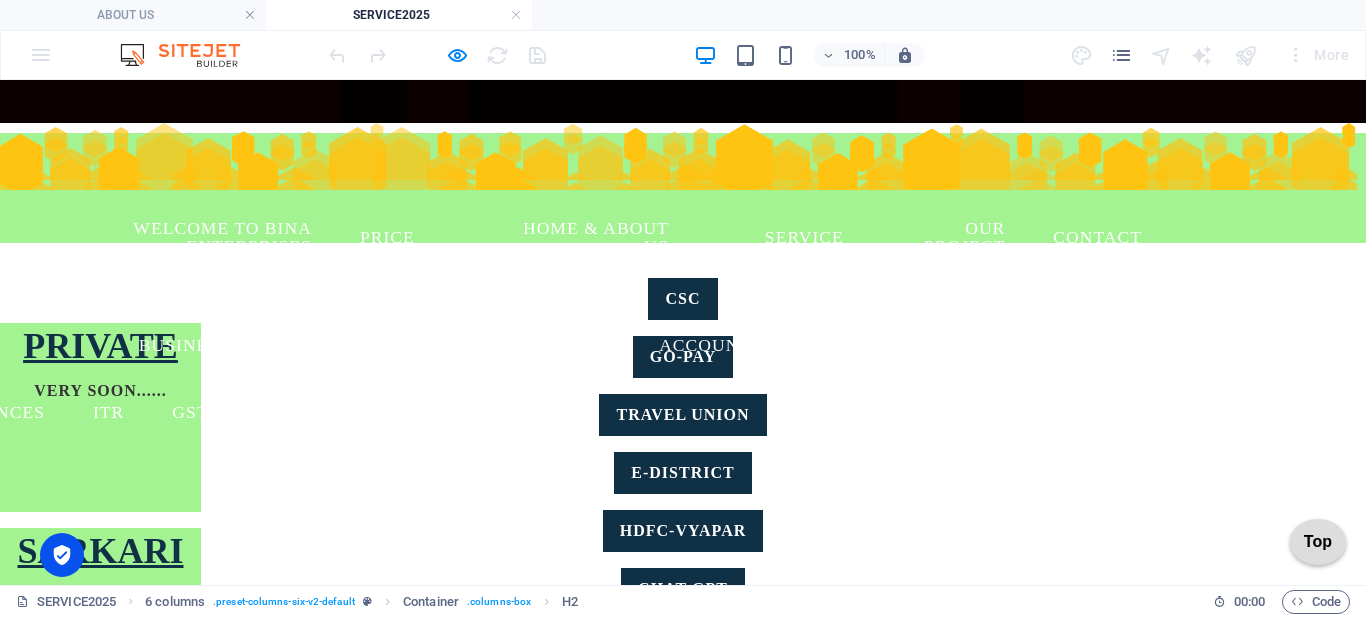 click on "PRIVATE" at bounding box center [100, 346] 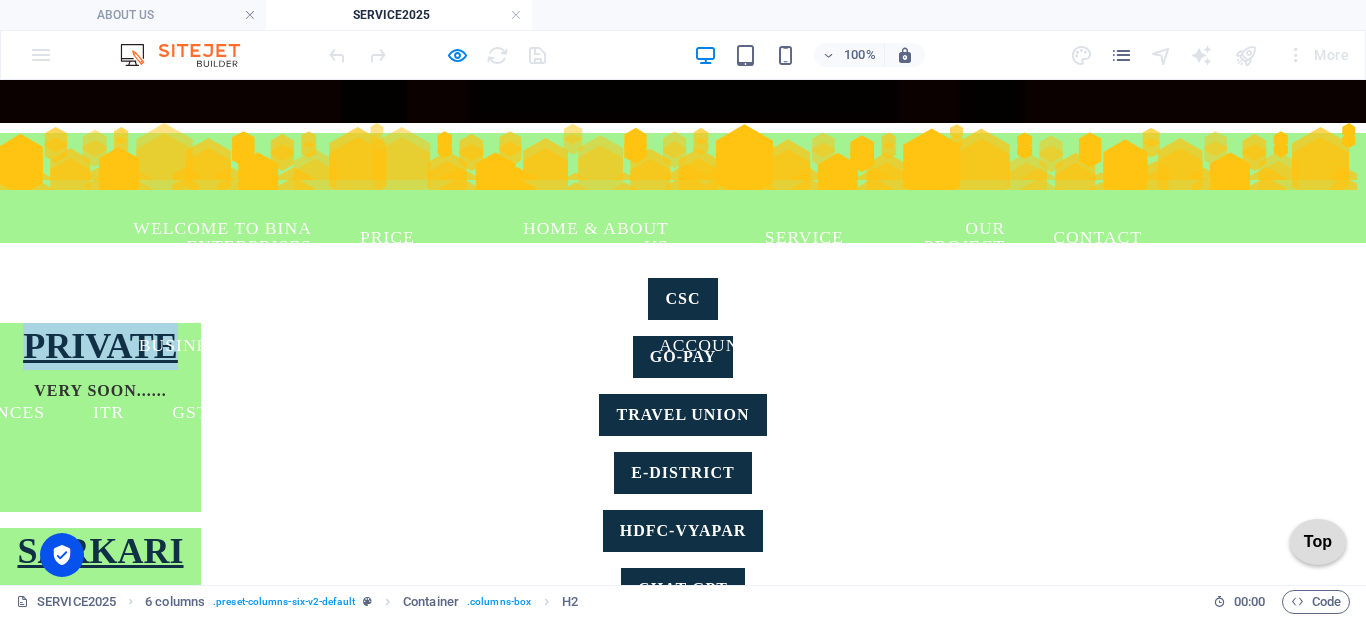 click on "PRIVATE" at bounding box center (100, 346) 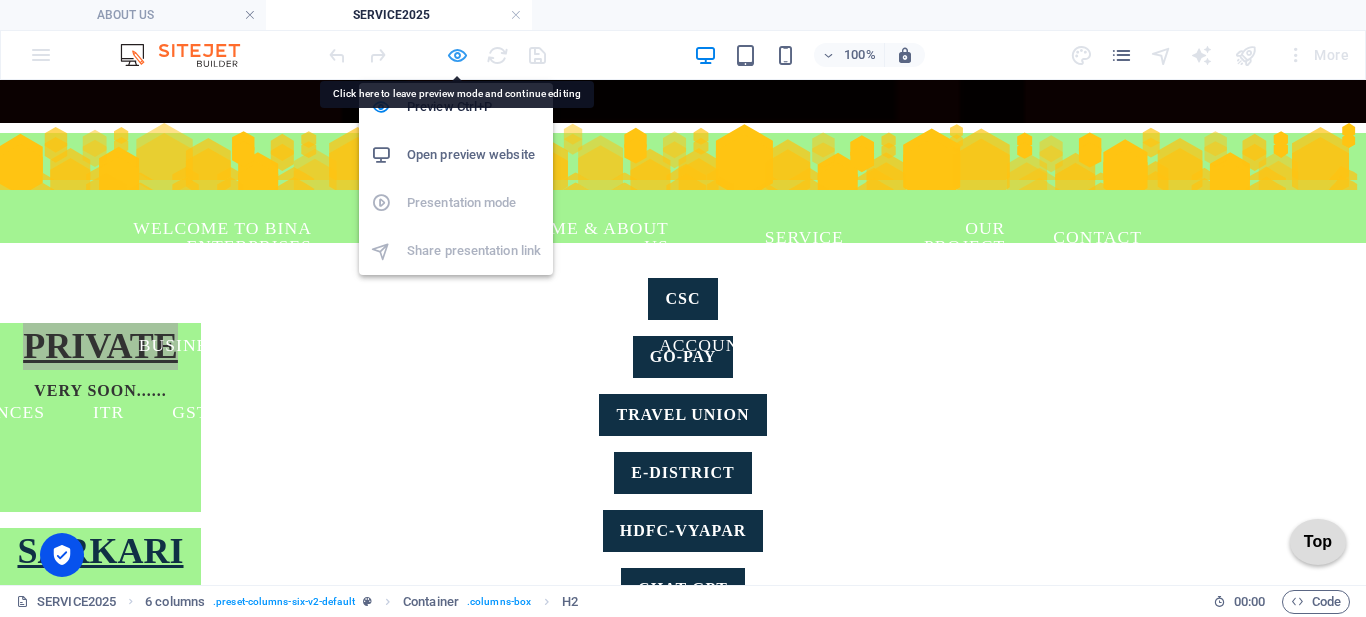 drag, startPoint x: 463, startPoint y: 57, endPoint x: 425, endPoint y: 130, distance: 82.29824 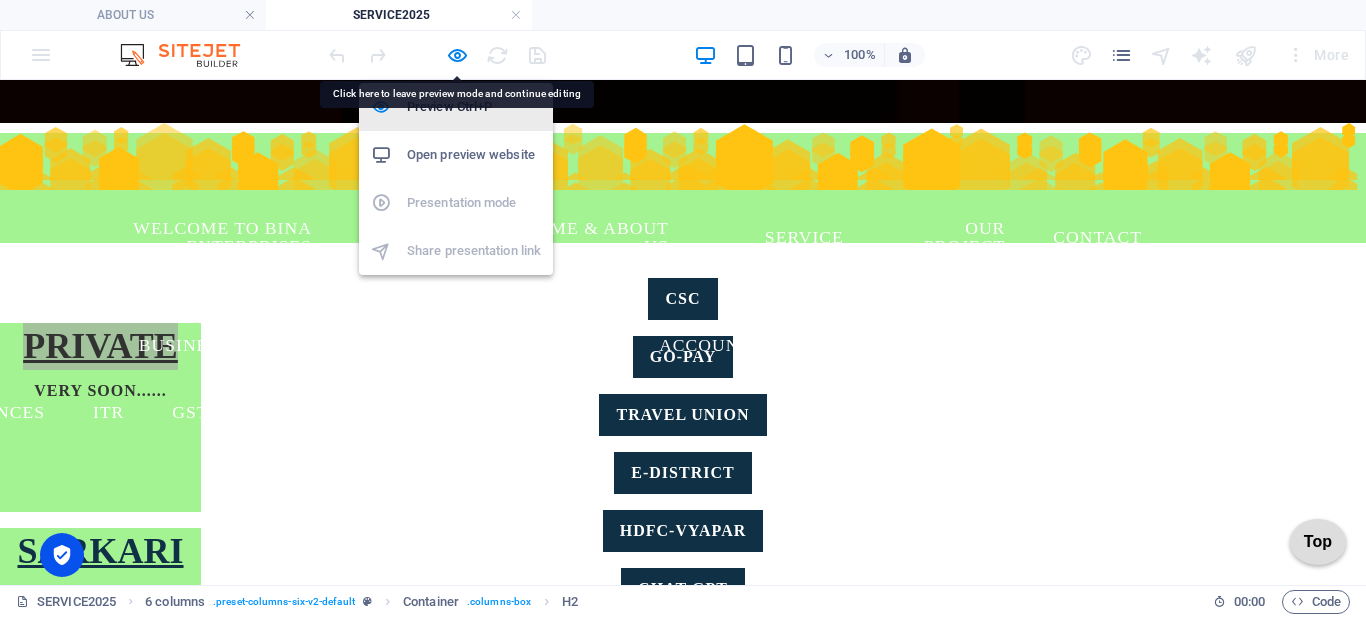 click at bounding box center [457, 55] 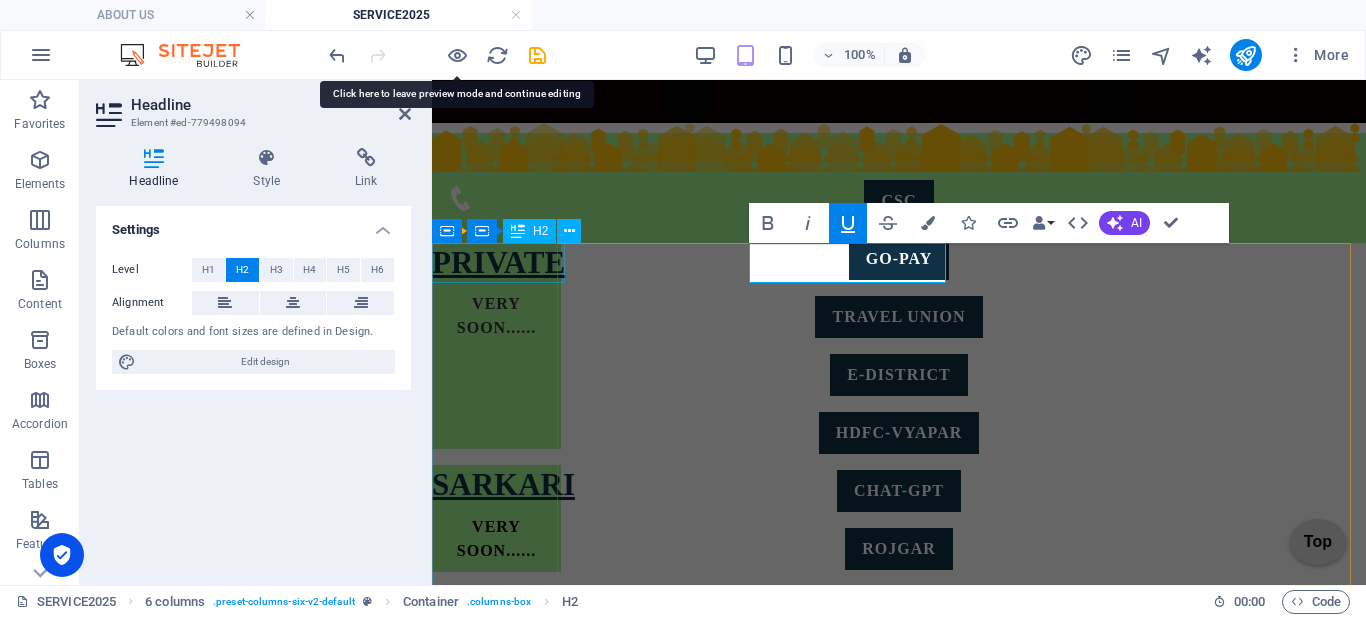 click on "PRIVATE" at bounding box center (496, 263) 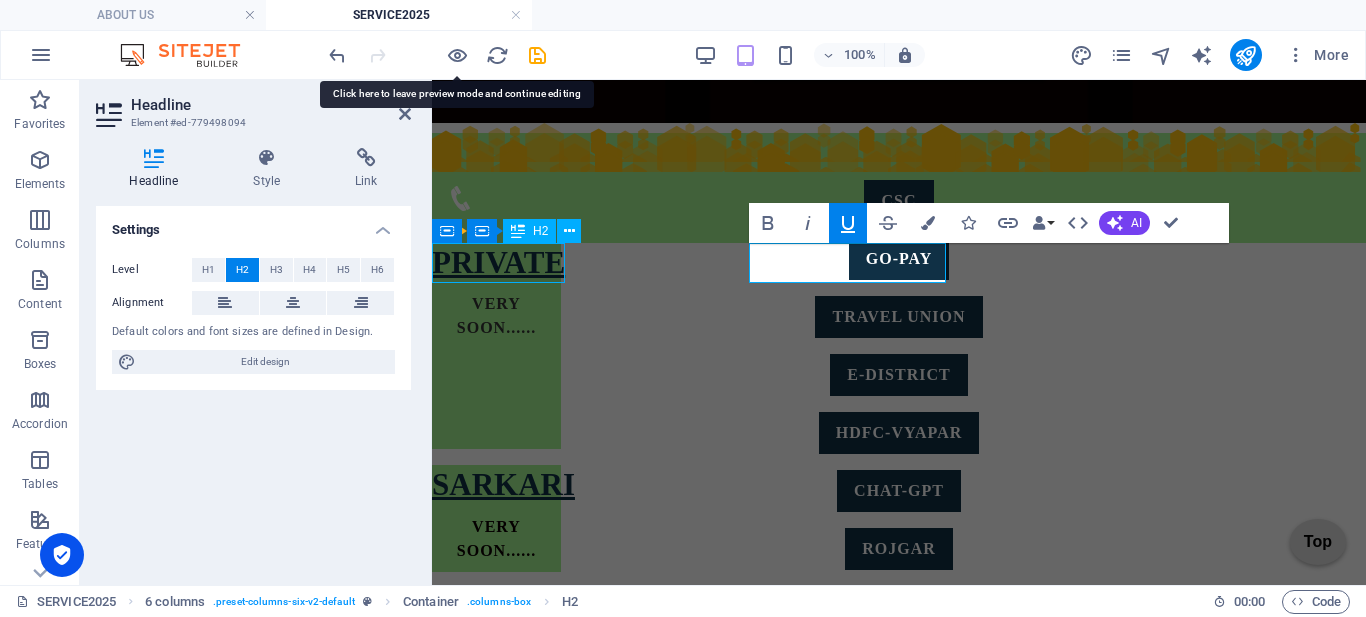 click on "PRIVATE" at bounding box center [496, 263] 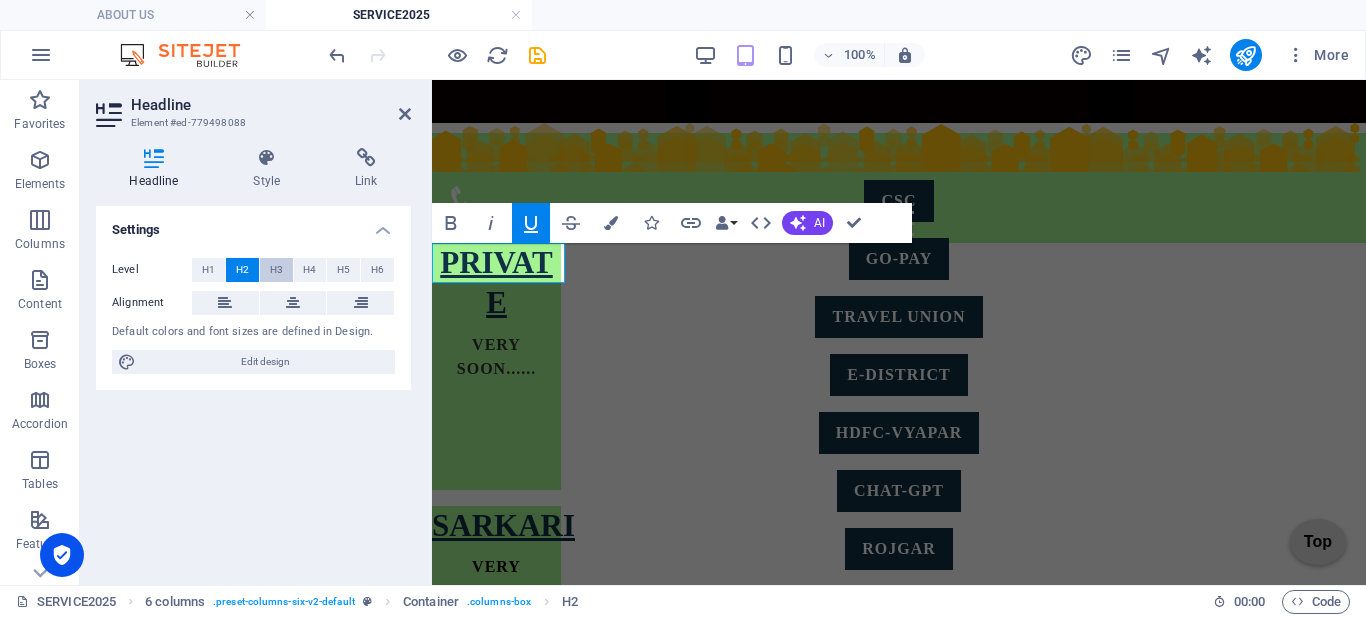 click on "H3" at bounding box center [276, 270] 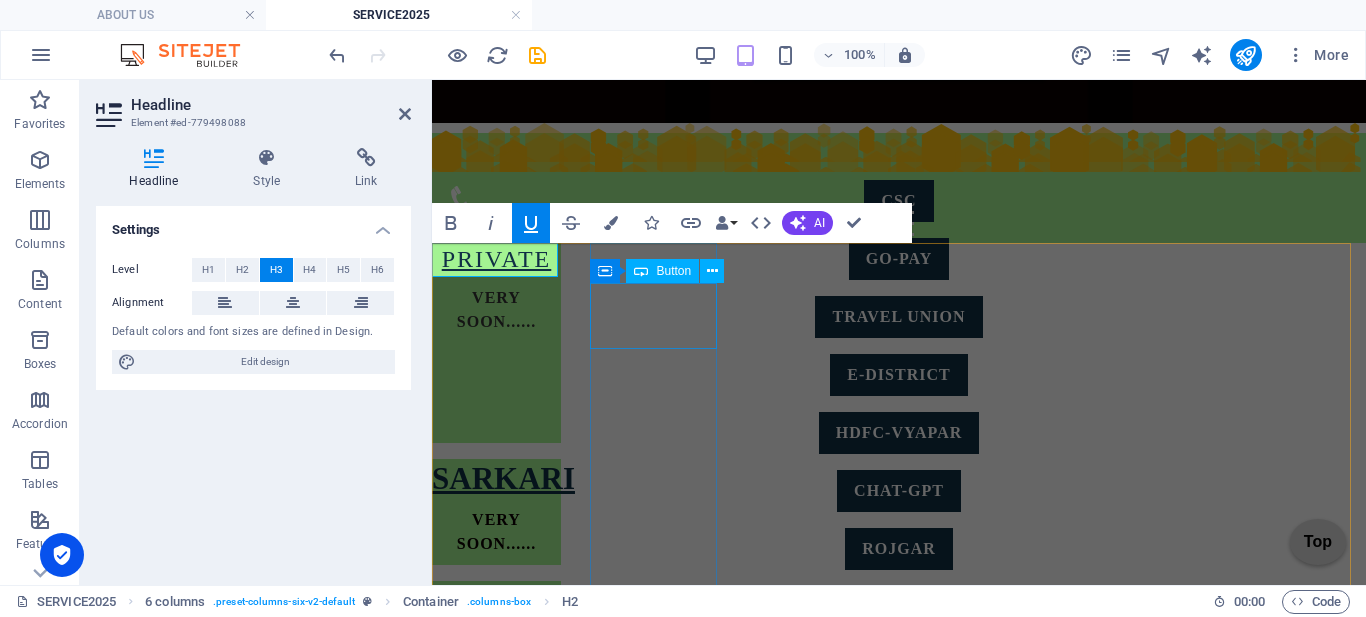 drag, startPoint x: 659, startPoint y: 259, endPoint x: 226, endPoint y: 174, distance: 441.2641 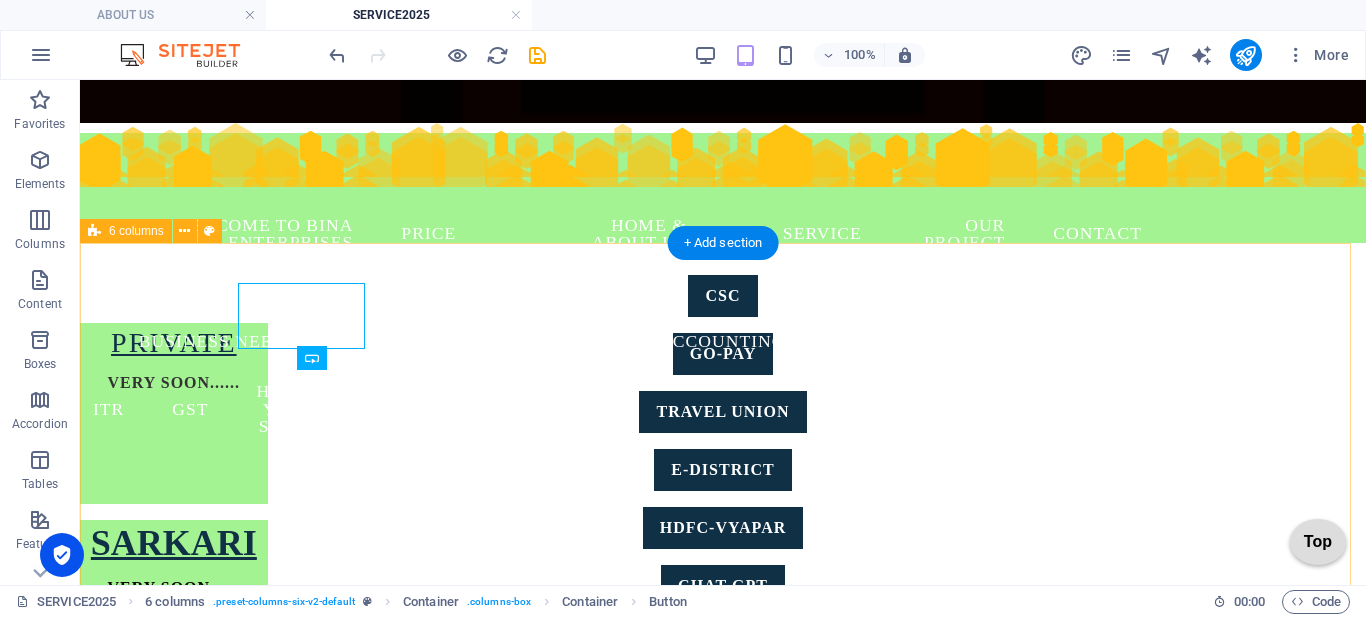 click on "PRIVATE VERY SOON...... SARKARI VERY SOON...... IMPORTANT  PMAWASH YUVA UDYAMI FOOD License LOGIN udyam sarthi SUMANGLA LUCKNOW POLICE  SCHOOLS छात्रवृत्ति एवं शुल्क प्रतिपूर्ति ऑनलाइन प्रणाली kv fees IMPORTANTS  Uttar Pradesh Shops and Commercial Establishments Act, 1962, OTHER  awash vikask EPIC labour department uan" at bounding box center [723, 993] 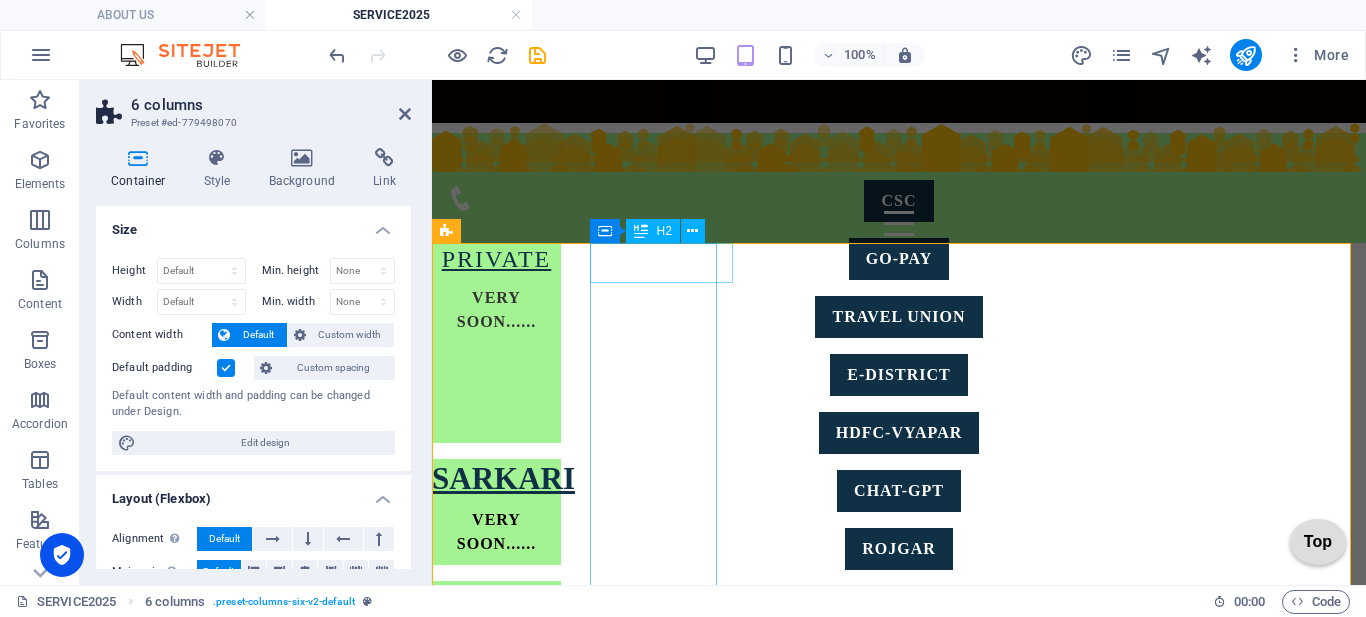 click on "SARKARI" at bounding box center (496, 479) 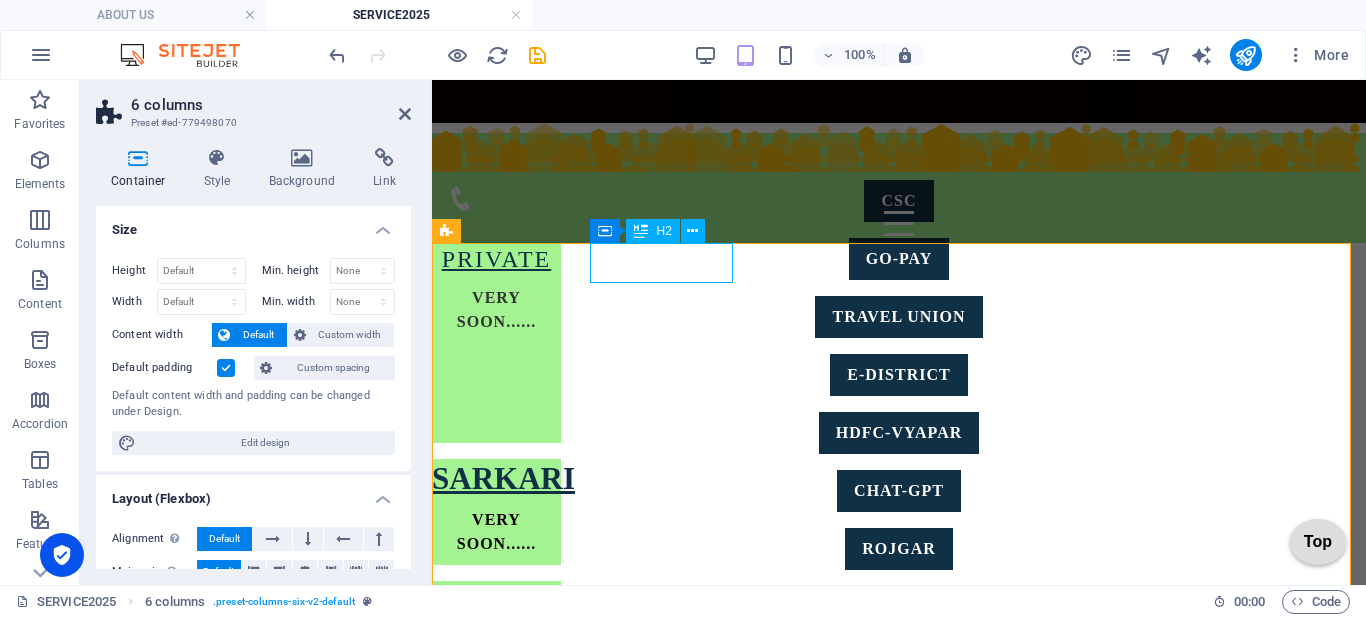 click on "SARKARI" at bounding box center [496, 479] 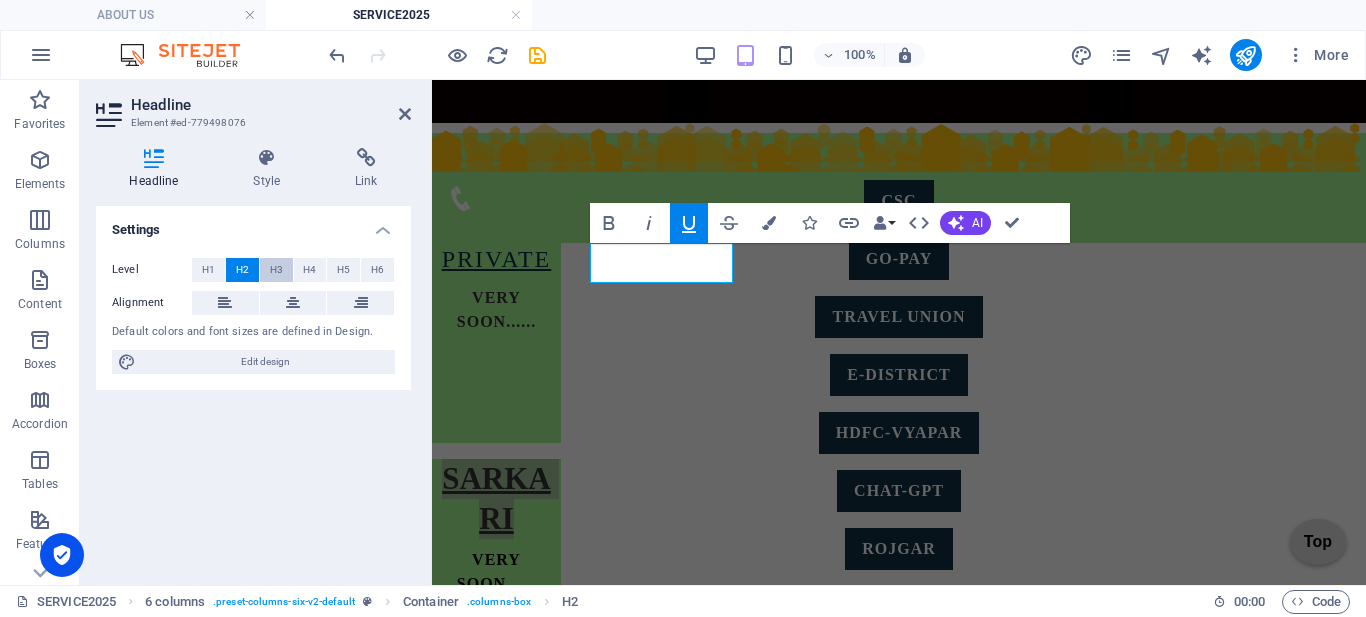 click on "H3" at bounding box center (276, 270) 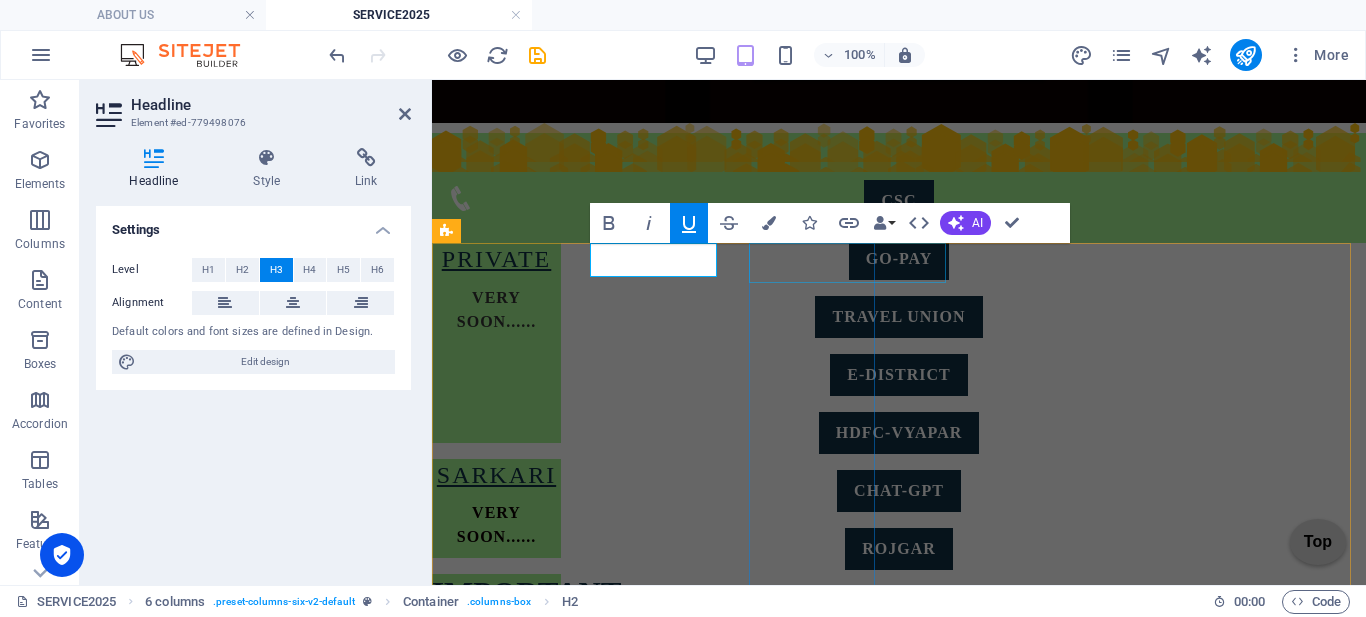 click on "IMPORTANT" at bounding box center [496, 594] 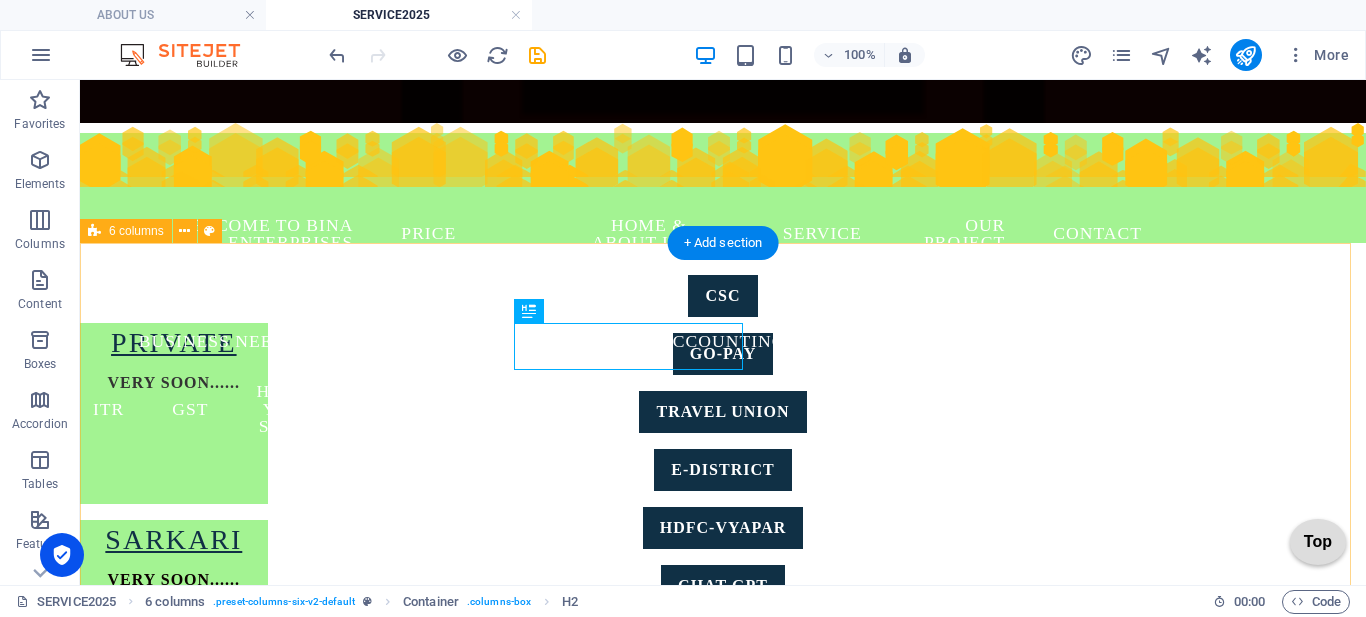 click on "PRIVATE VERY SOON...... SARKARI VERY SOON...... IMPORTANT  PMAWASH YUVA UDYAMI FOOD License LOGIN udyam sarthi SUMANGLA LUCKNOW POLICE  SCHOOLS छात्रवृत्ति एवं शुल्क प्रतिपूर्ति ऑनलाइन प्रणाली kv fees IMPORTANTS  Uttar Pradesh Shops and Commercial Establishments Act, 1962, OTHER  awash vikask EPIC labour department uan" at bounding box center [723, 990] 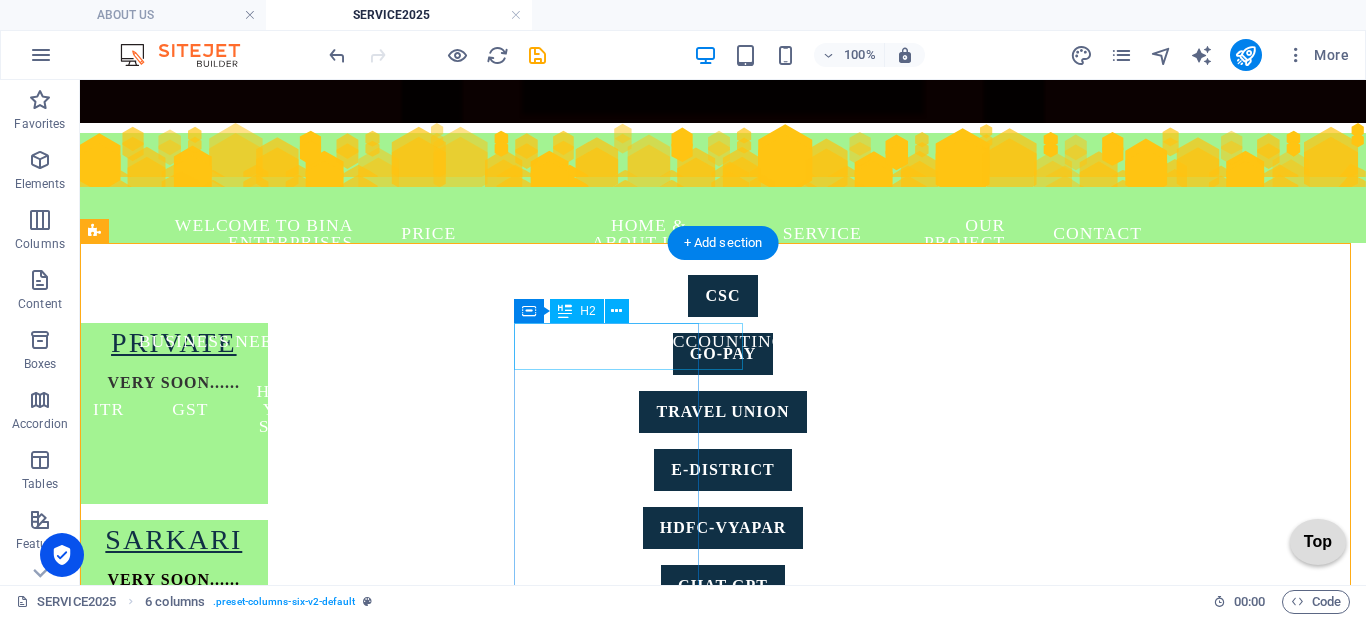 click on "IMPORTANT" at bounding box center (174, 640) 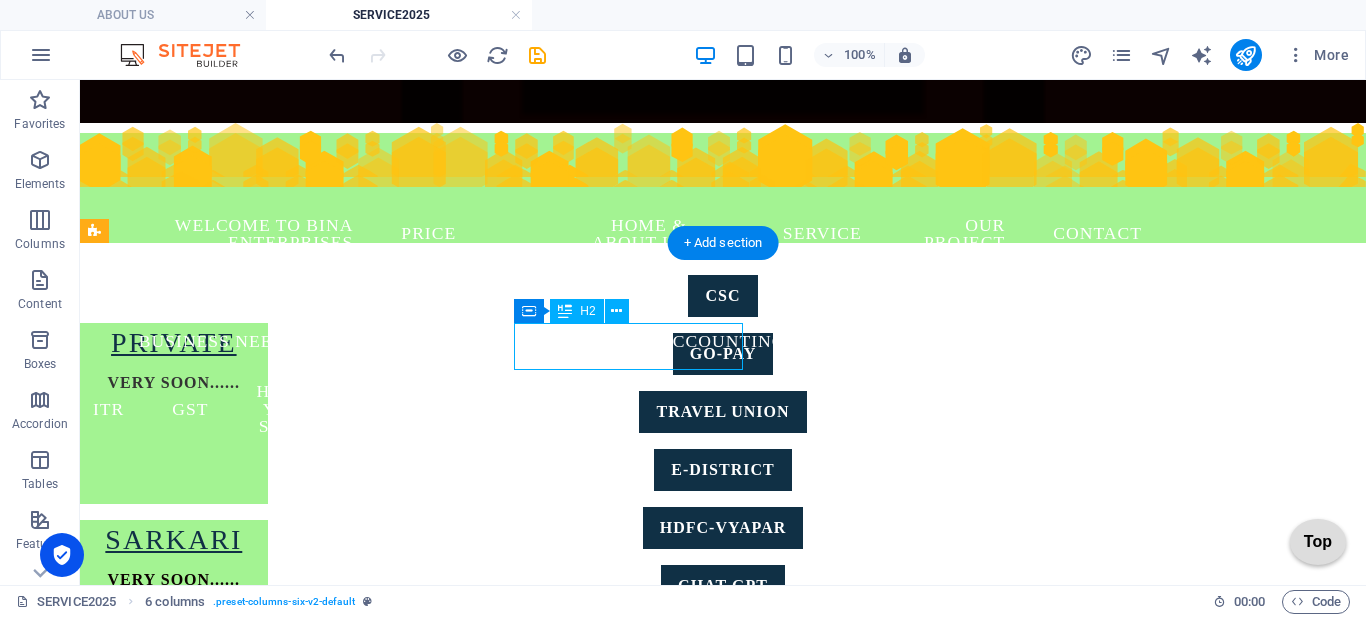 click on "IMPORTANT" at bounding box center [174, 640] 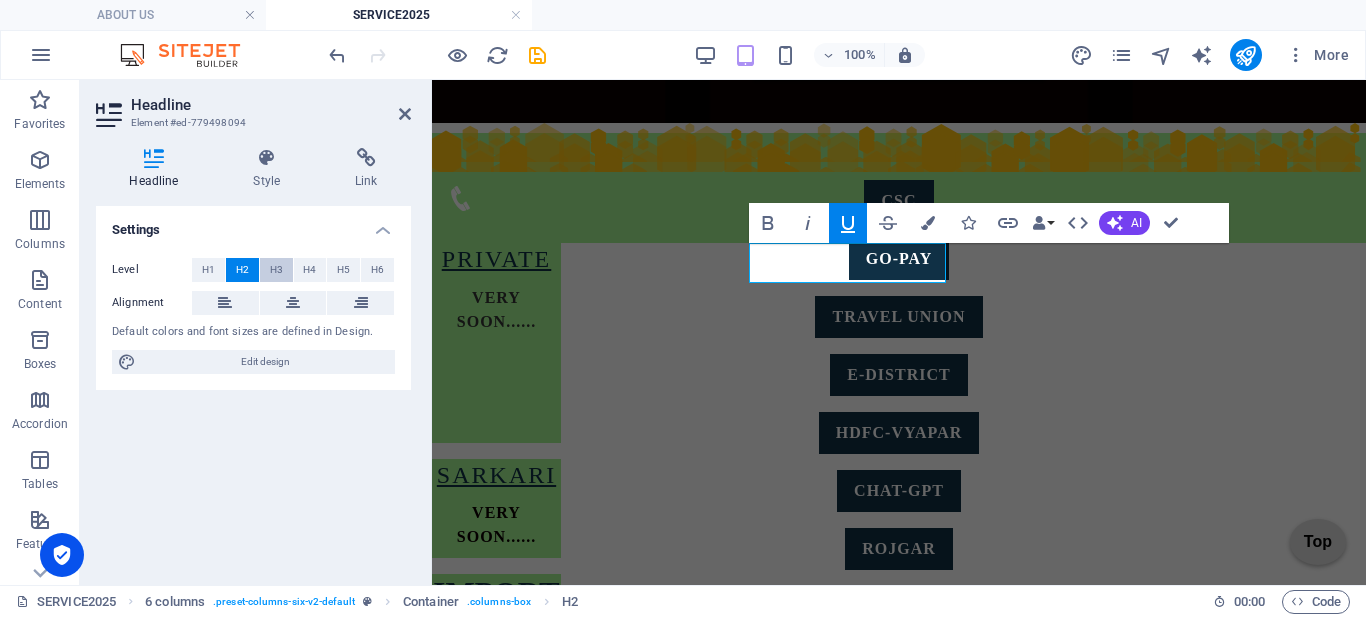click on "H3" at bounding box center (276, 270) 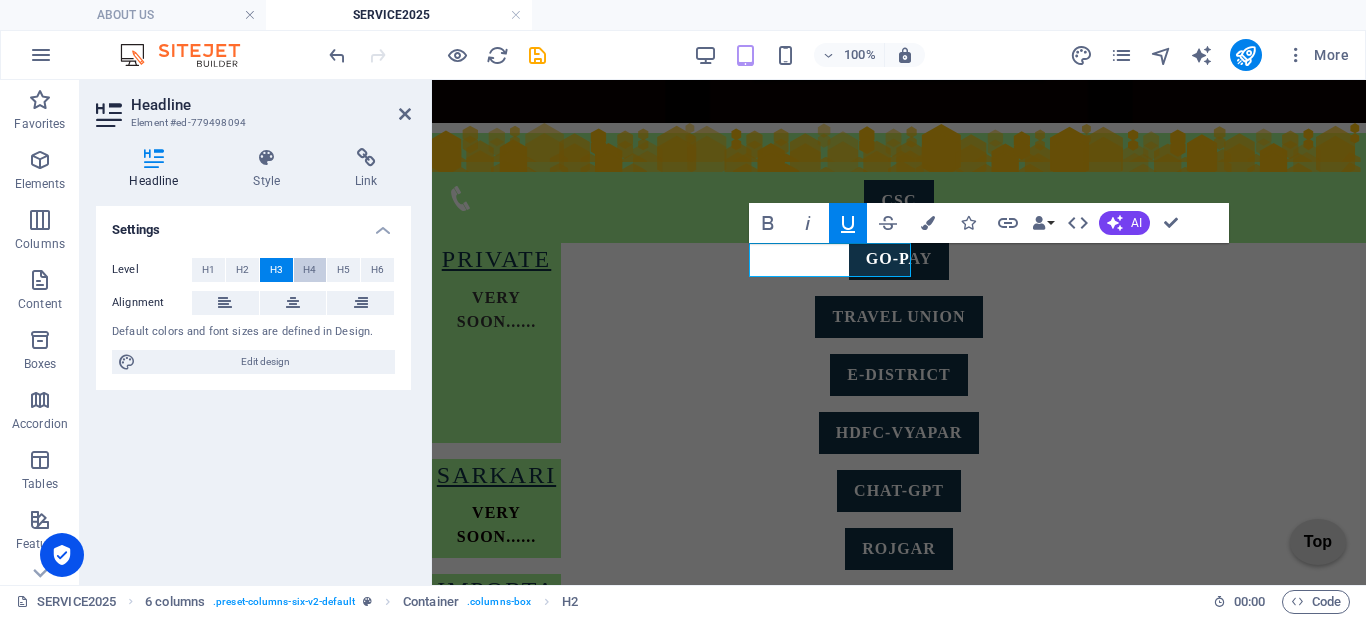 click on "H4" at bounding box center (309, 270) 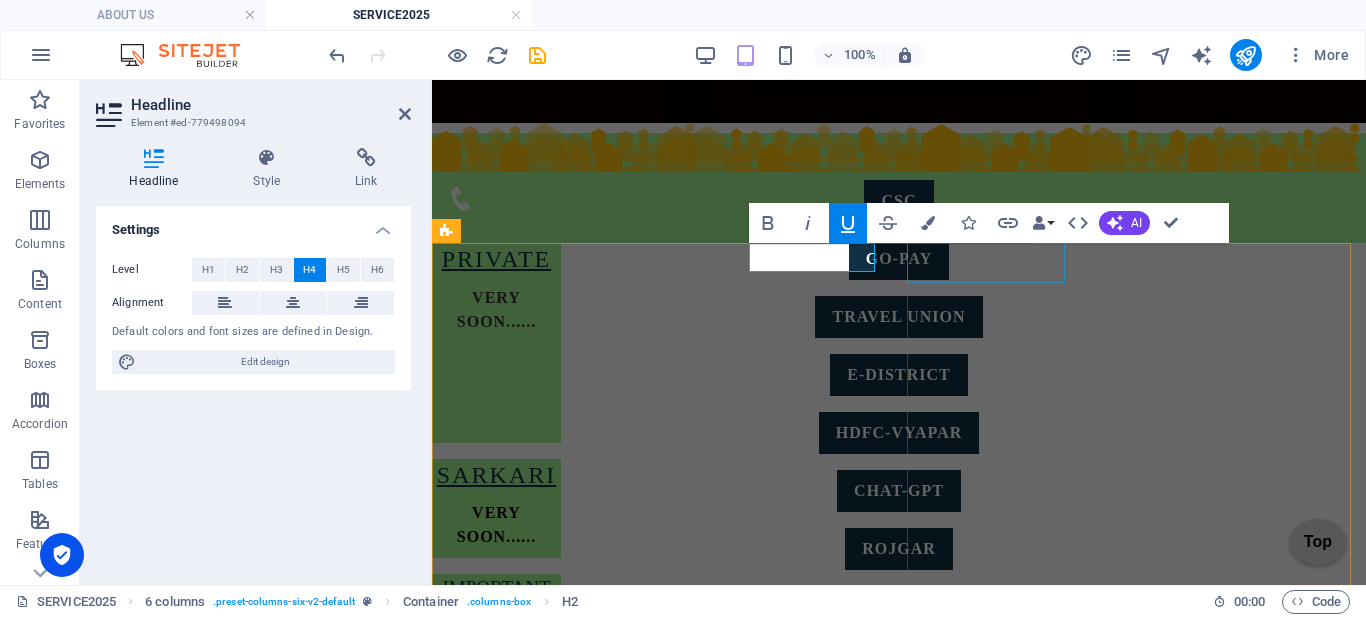 click on "SCHOOLS" at bounding box center [496, 1005] 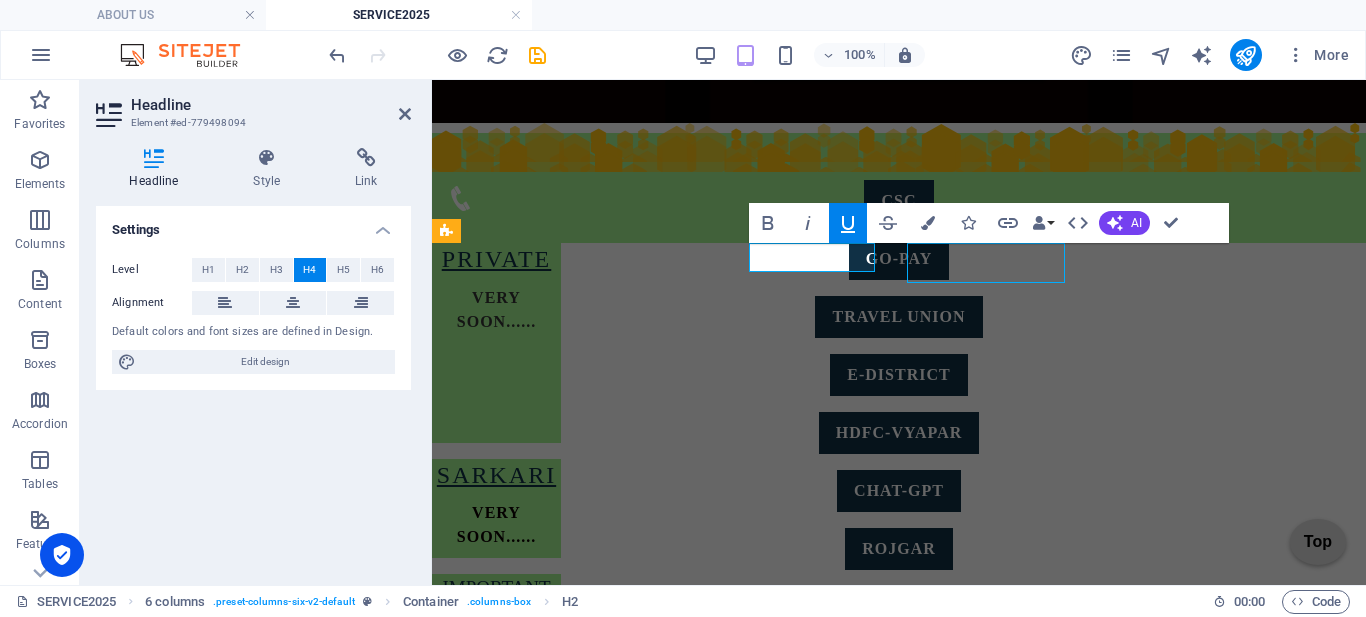 click on "SCHOOLS" at bounding box center [496, 1005] 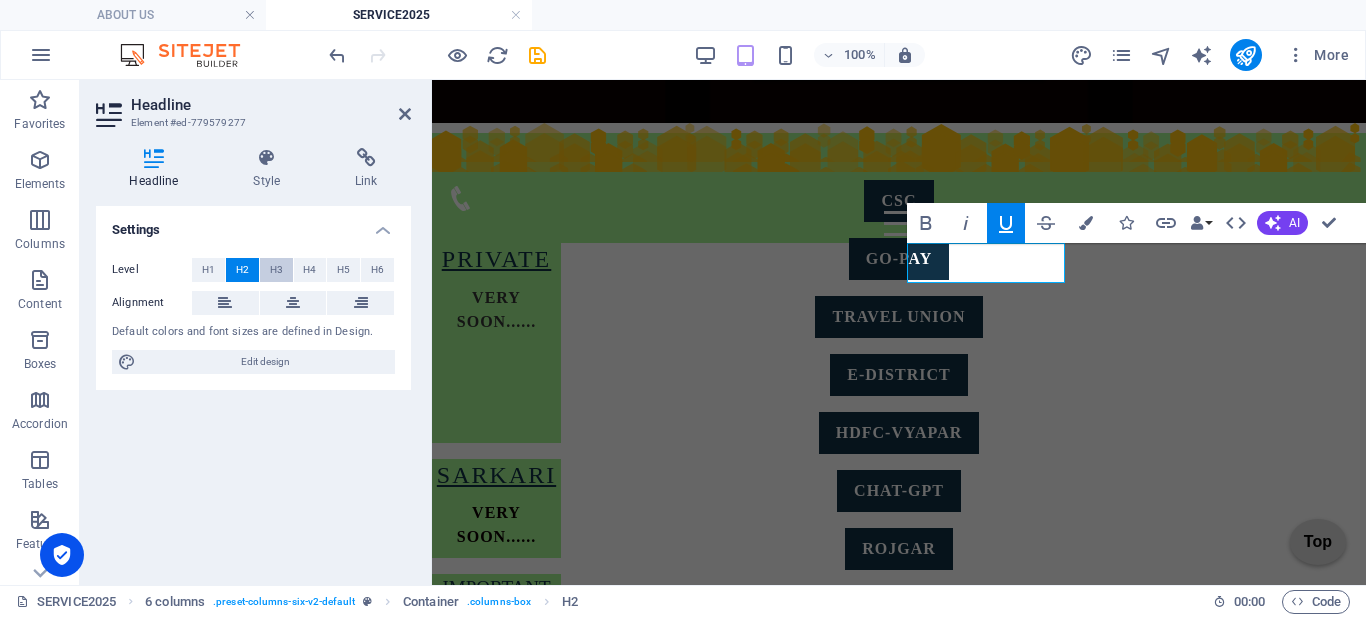 click on "H3" at bounding box center (276, 270) 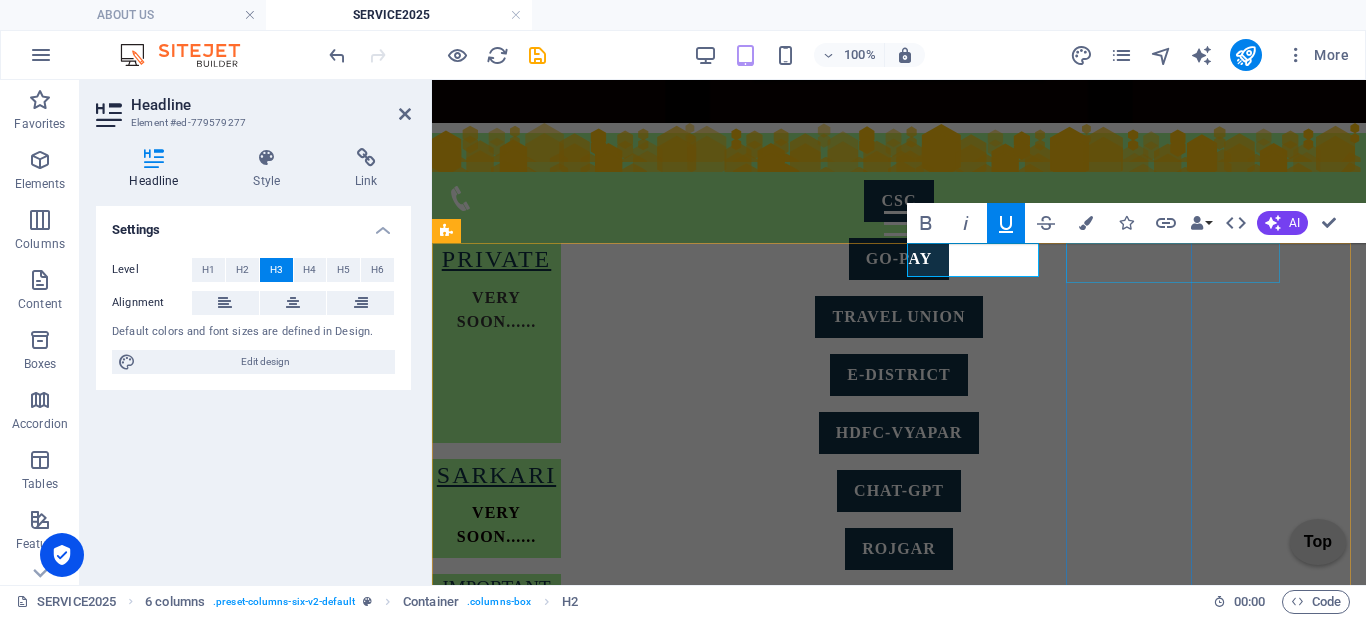 click on "IMPORTANTS" at bounding box center [496, 1210] 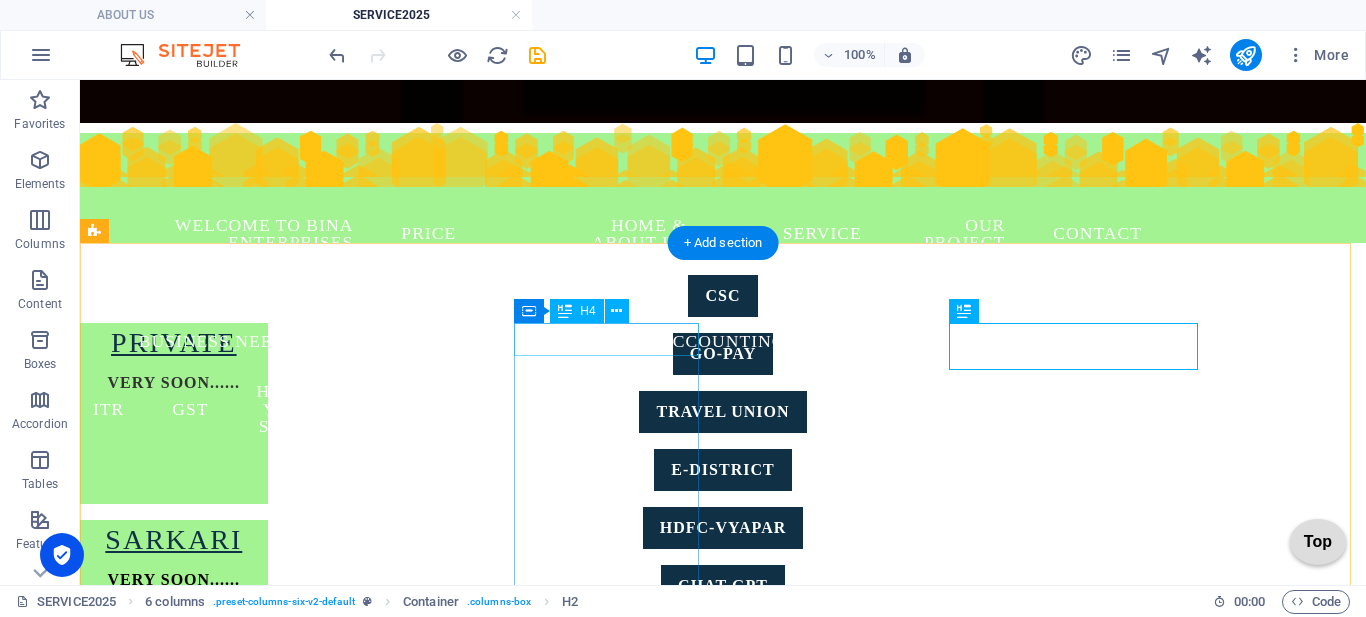 click on "IMPORTANT" at bounding box center (174, 633) 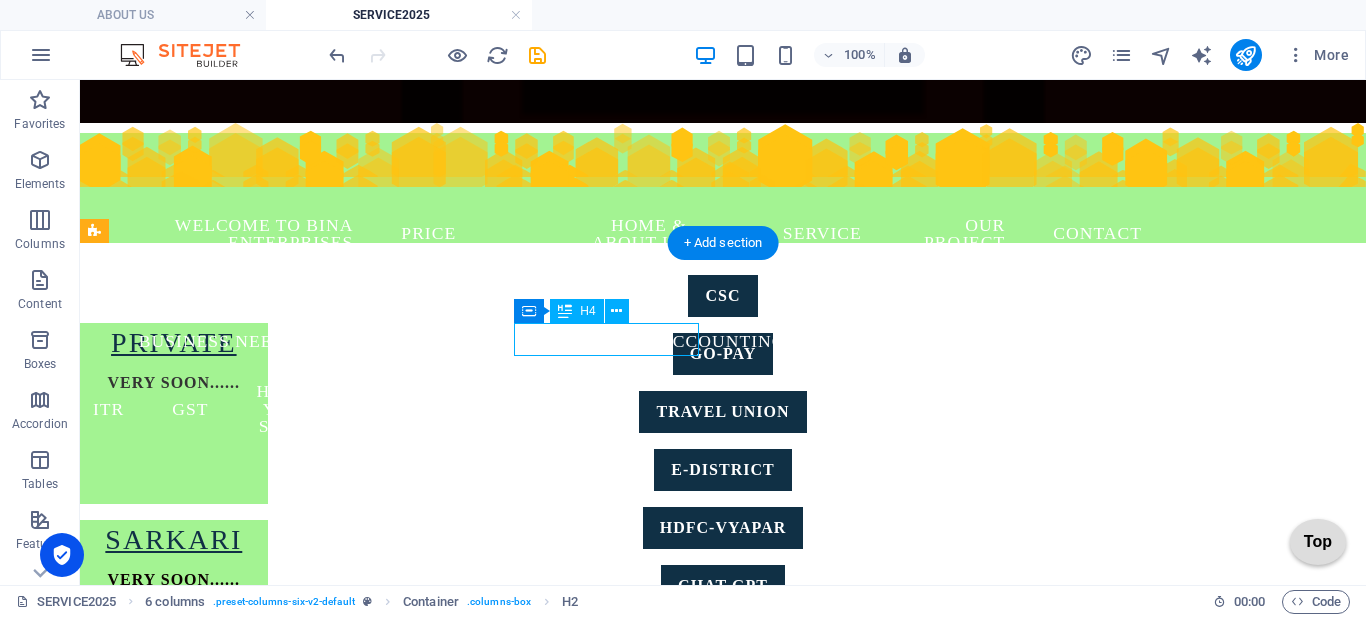 click on "IMPORTANT" at bounding box center [174, 633] 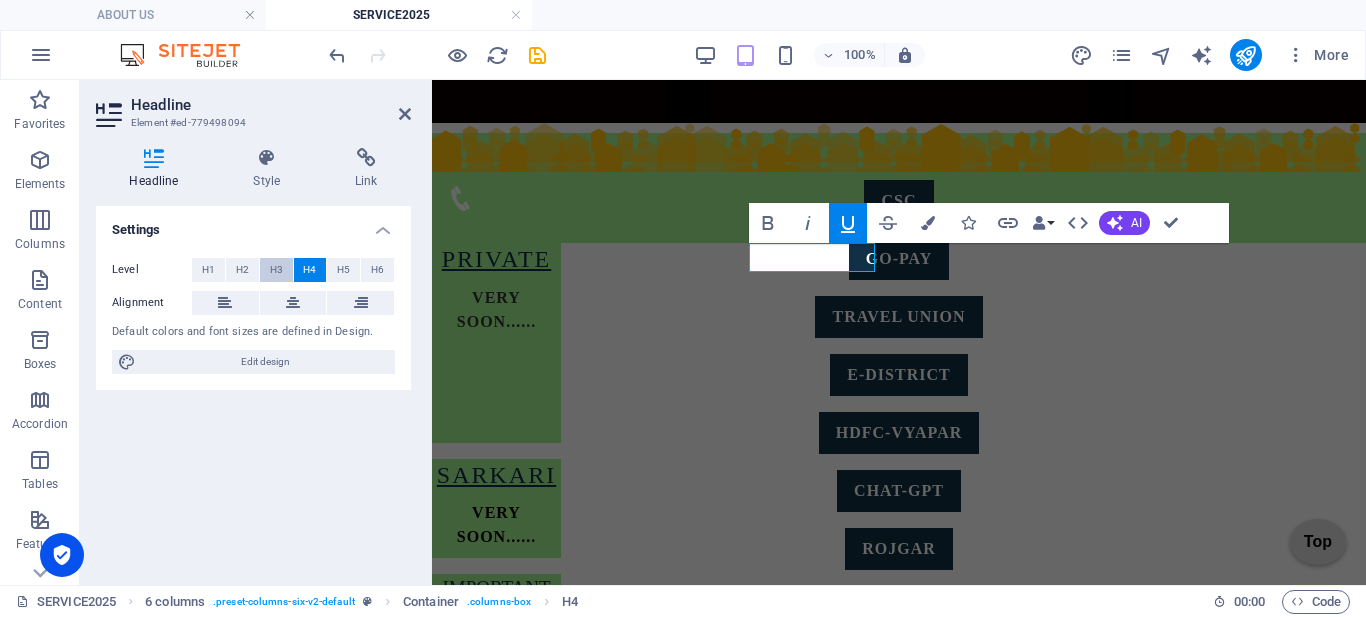 click on "H3" at bounding box center [276, 270] 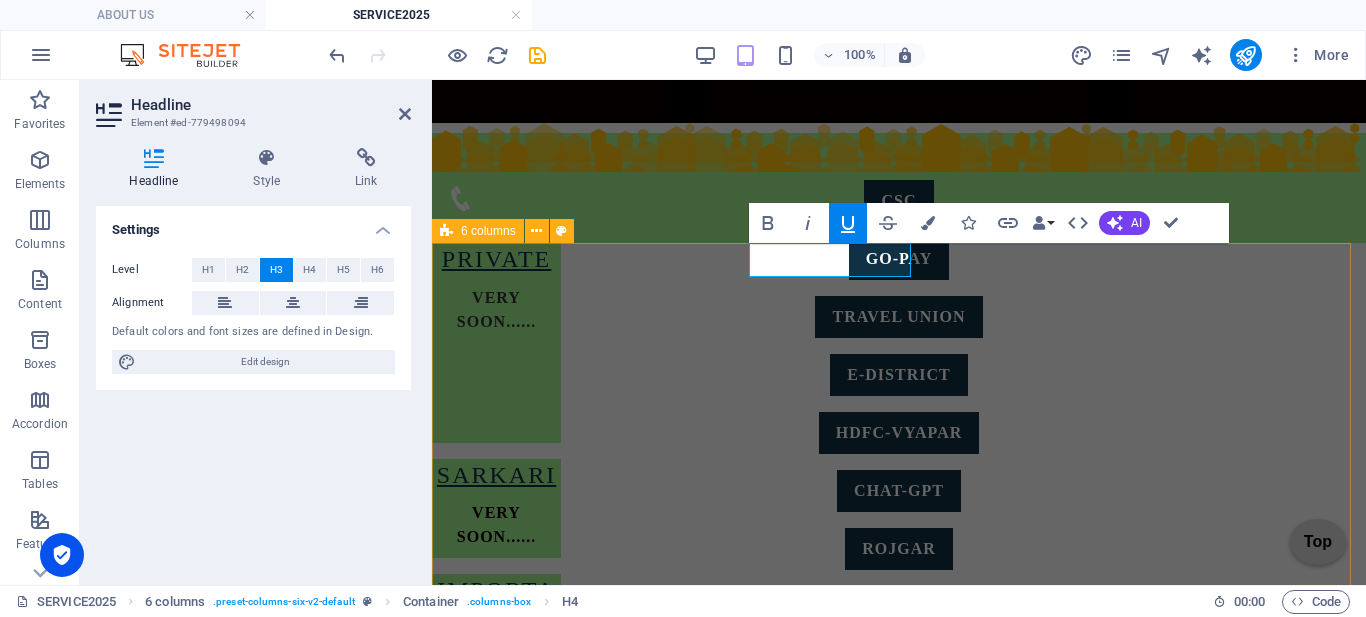 click on "PRIVATE VERY SOON...... SARKARI VERY SOON...... IMPORTANT  PMAWASH YUVA UDYAMI FOOD License LOGIN udyam sarthi SUMANGLA LUCKNOW POLICE  SCHOOLS छात्रवृत्ति एवं शुल्क प्रतिपूर्ति ऑनलाइन प्रणाली kv fees IMPORTANTS  Uttar Pradesh Shops and Commercial Establishments Act, 1962, OTHER  awash vikask EPIC labour department uan" at bounding box center [899, 961] 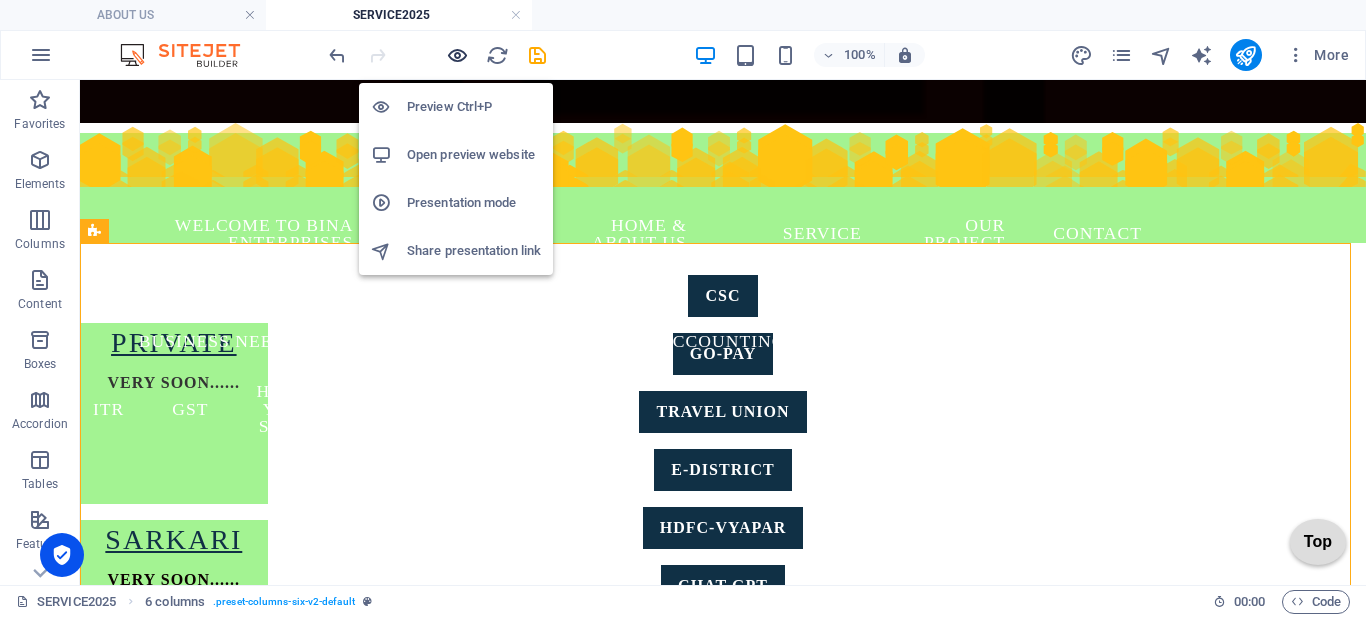click at bounding box center (457, 55) 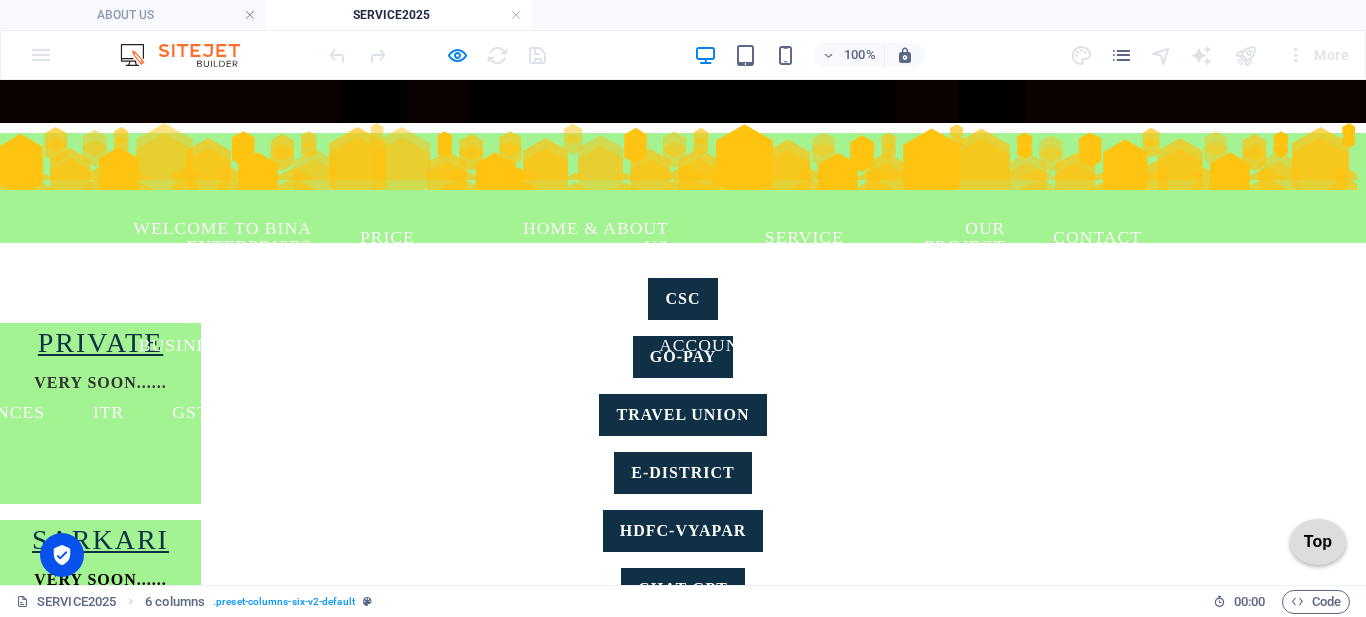 click on "IMPORTANTS" at bounding box center [120, 1201] 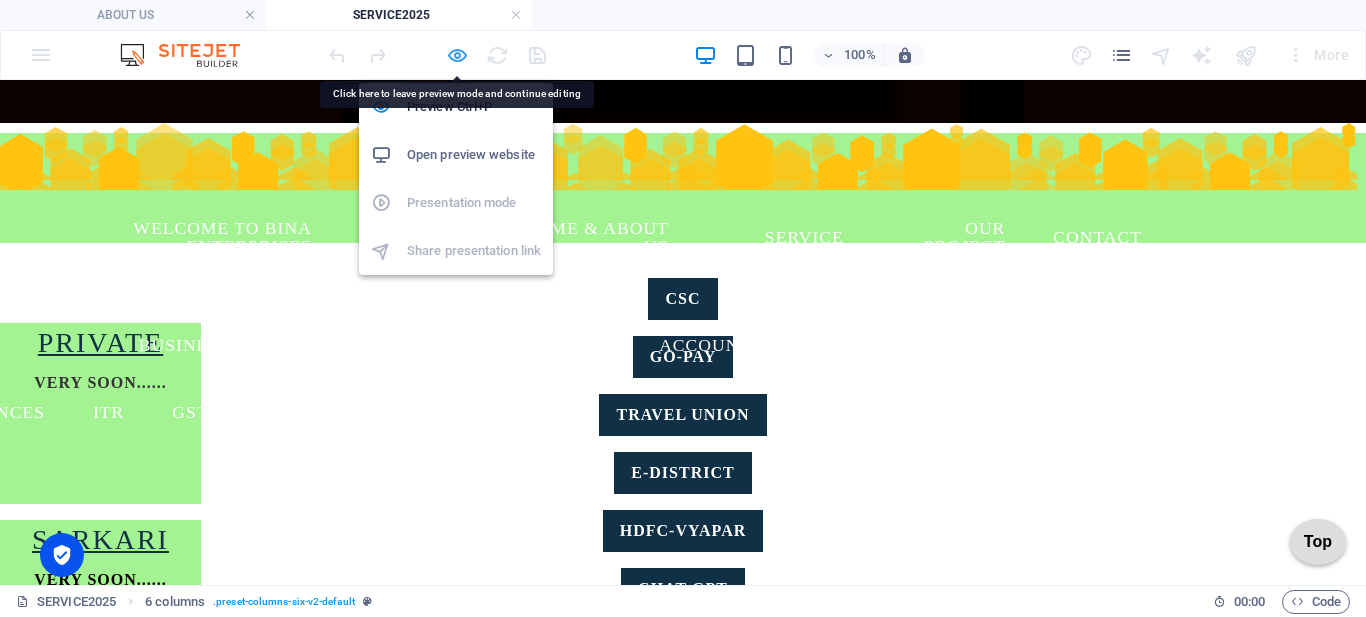 click at bounding box center (457, 55) 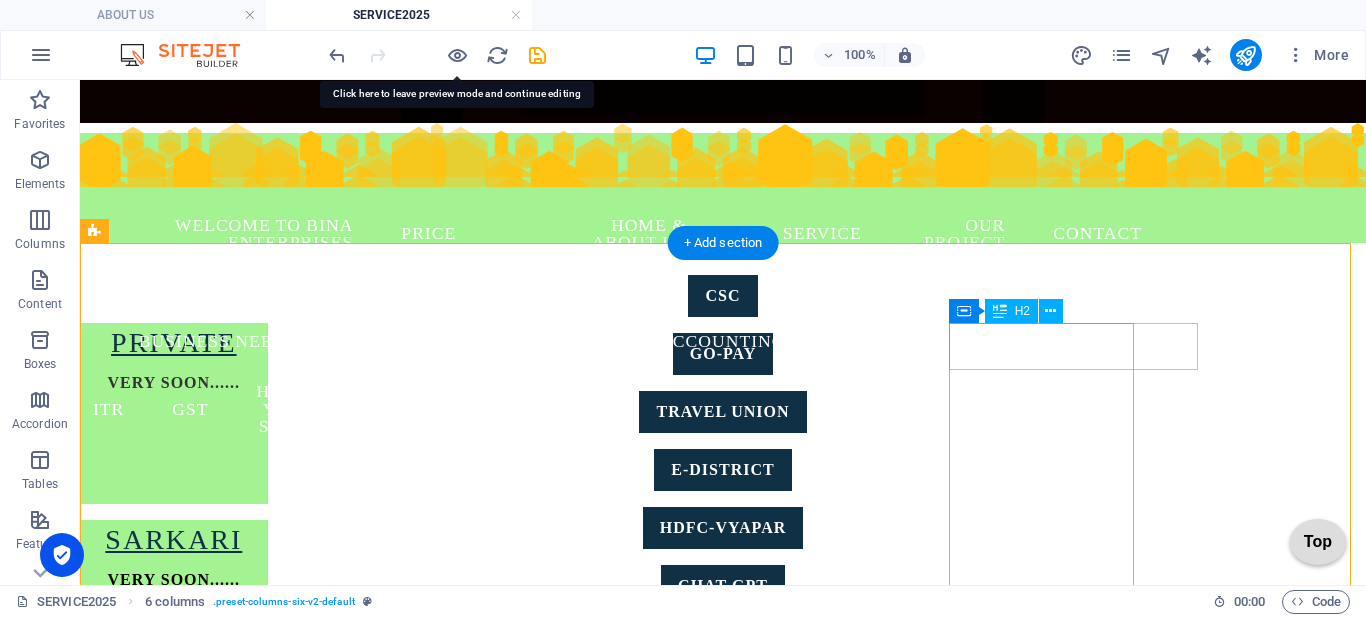 click on "IMPORTANTS" at bounding box center [174, 1225] 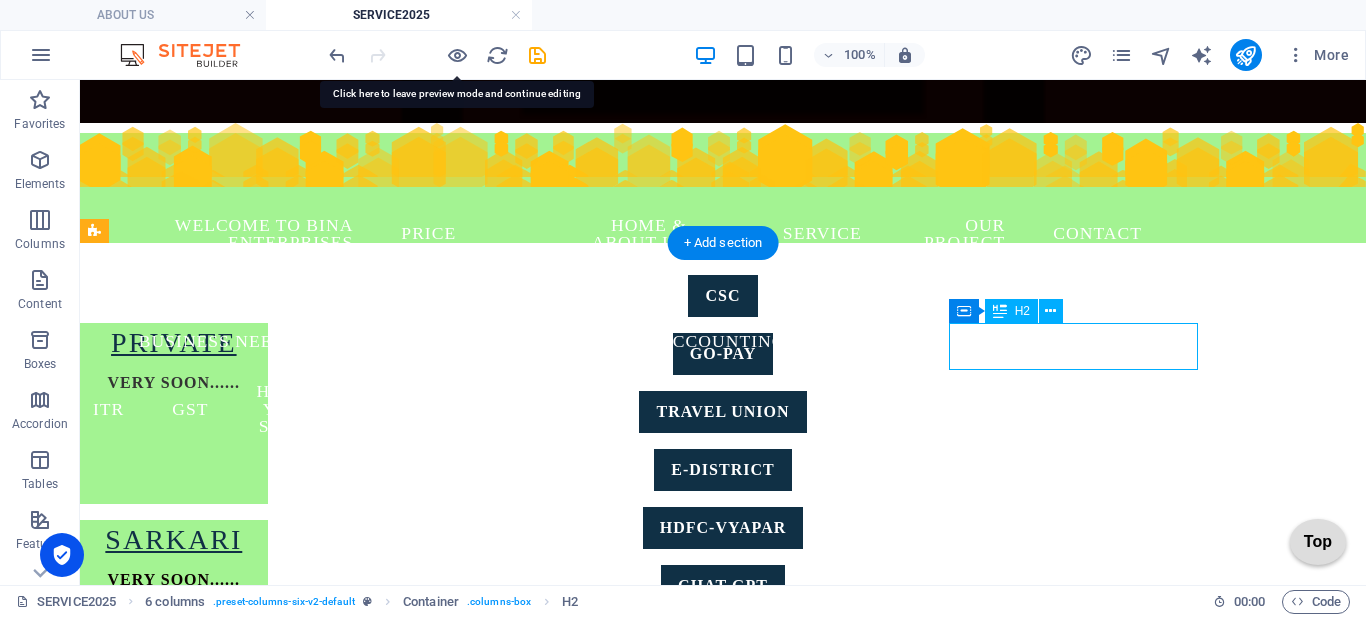 click on "IMPORTANTS" at bounding box center (174, 1225) 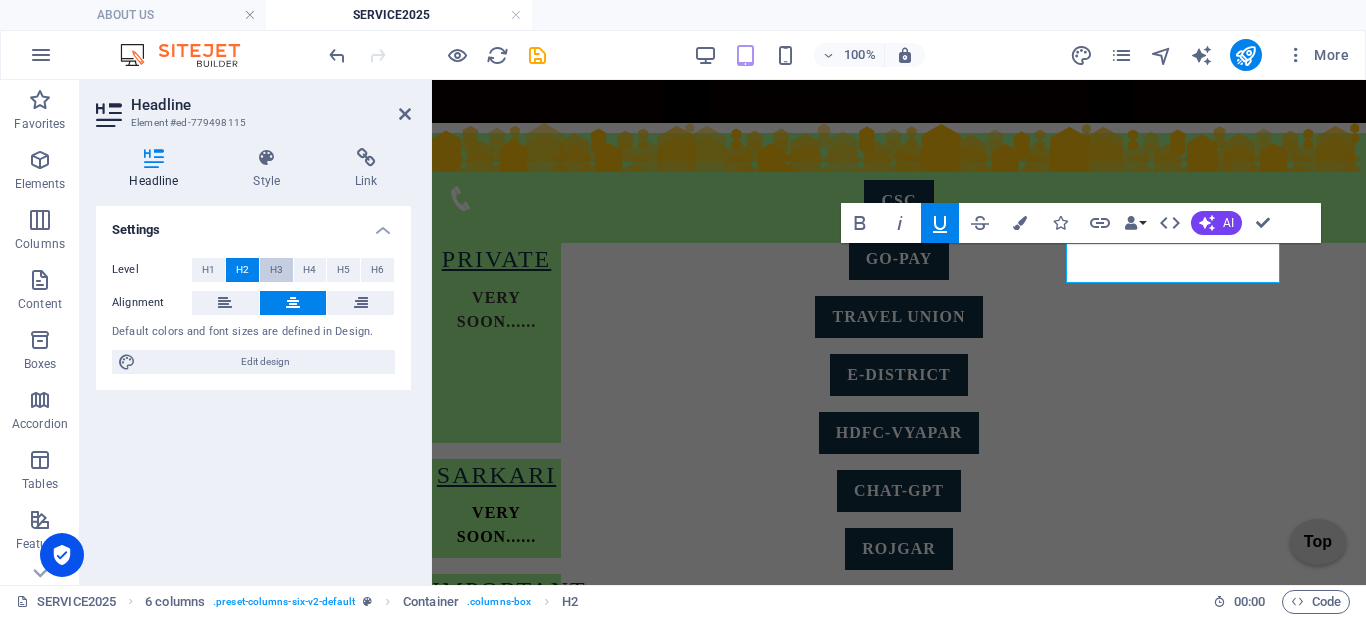 click on "H3" at bounding box center (276, 270) 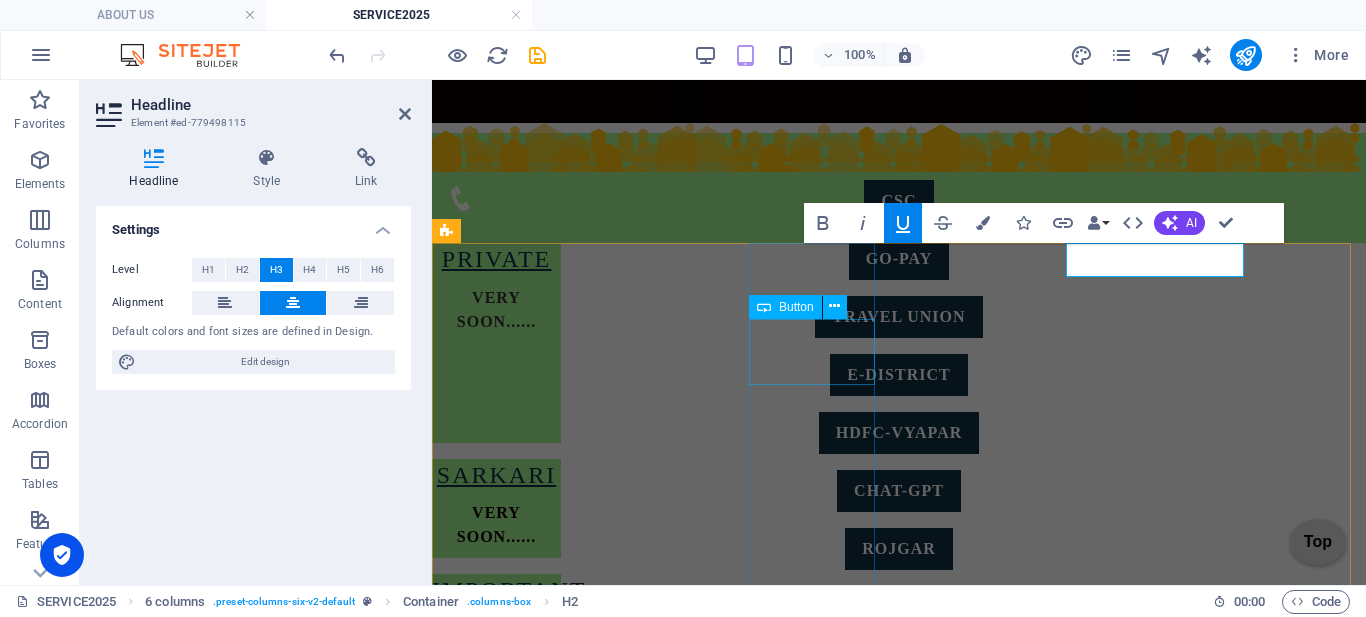 click on "[PERSON_NAME]" at bounding box center [496, 671] 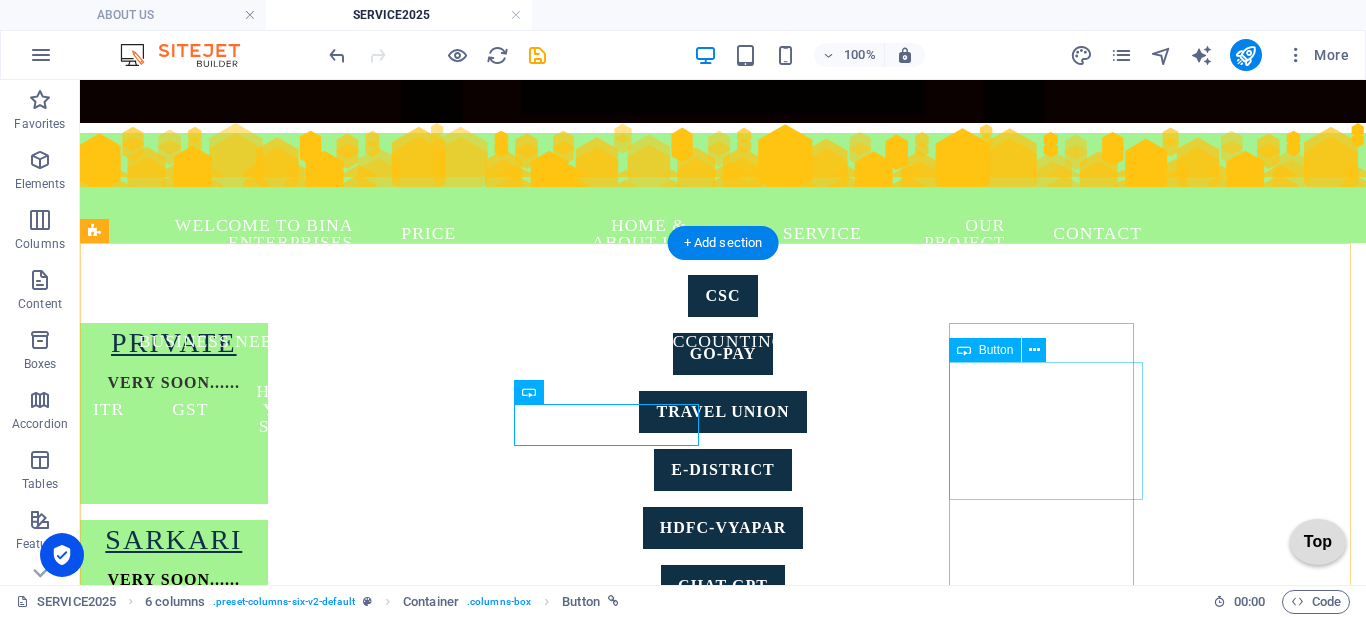click on "[GEOGRAPHIC_DATA] Shops and Commercial Establishments Act, 1962," at bounding box center (174, 1310) 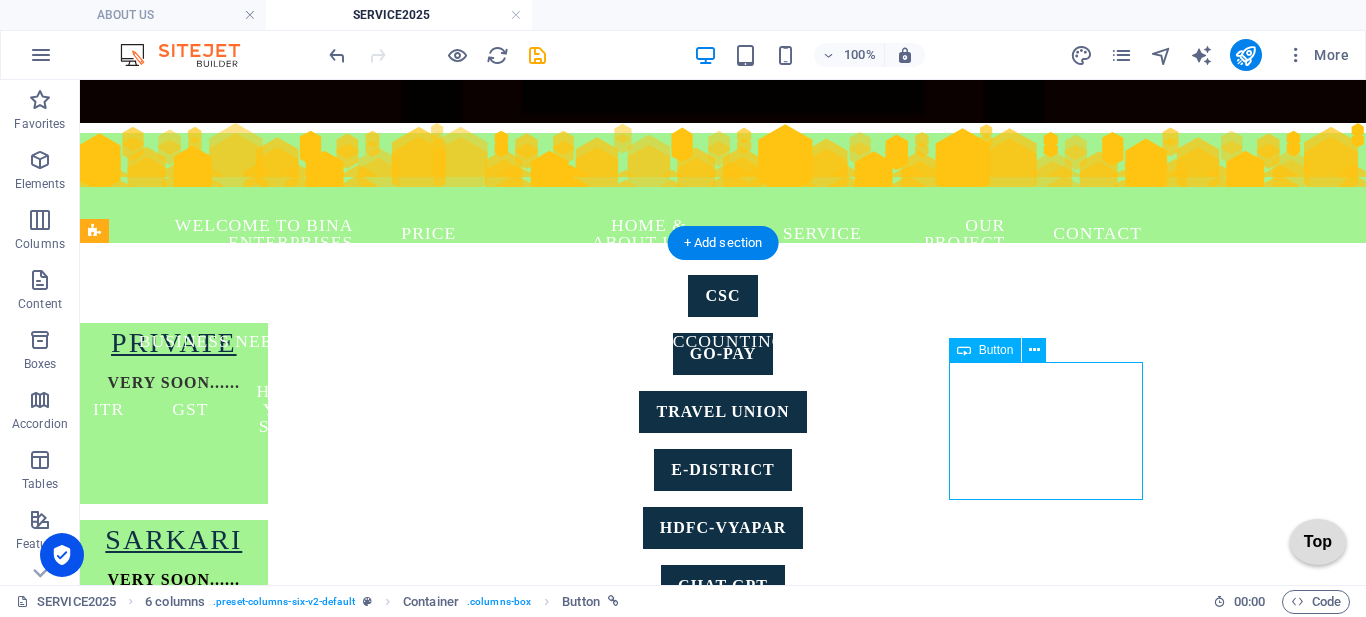 click on "[GEOGRAPHIC_DATA] Shops and Commercial Establishments Act, 1962," at bounding box center [174, 1310] 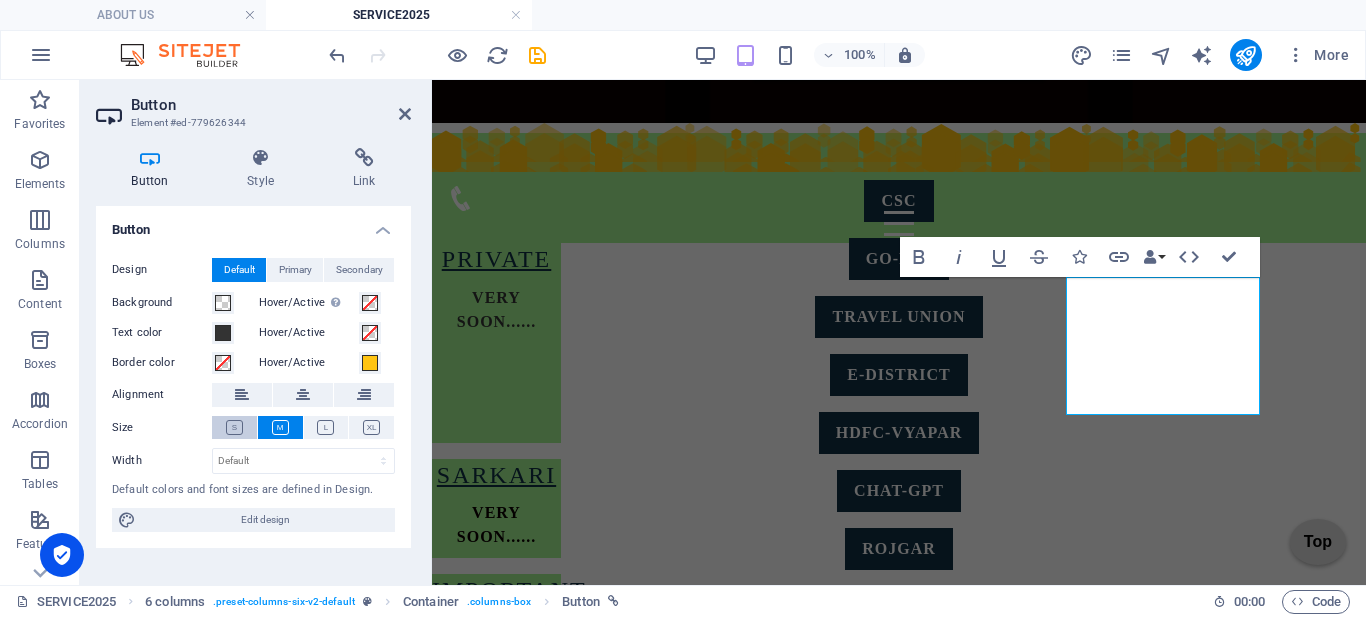 click at bounding box center (234, 427) 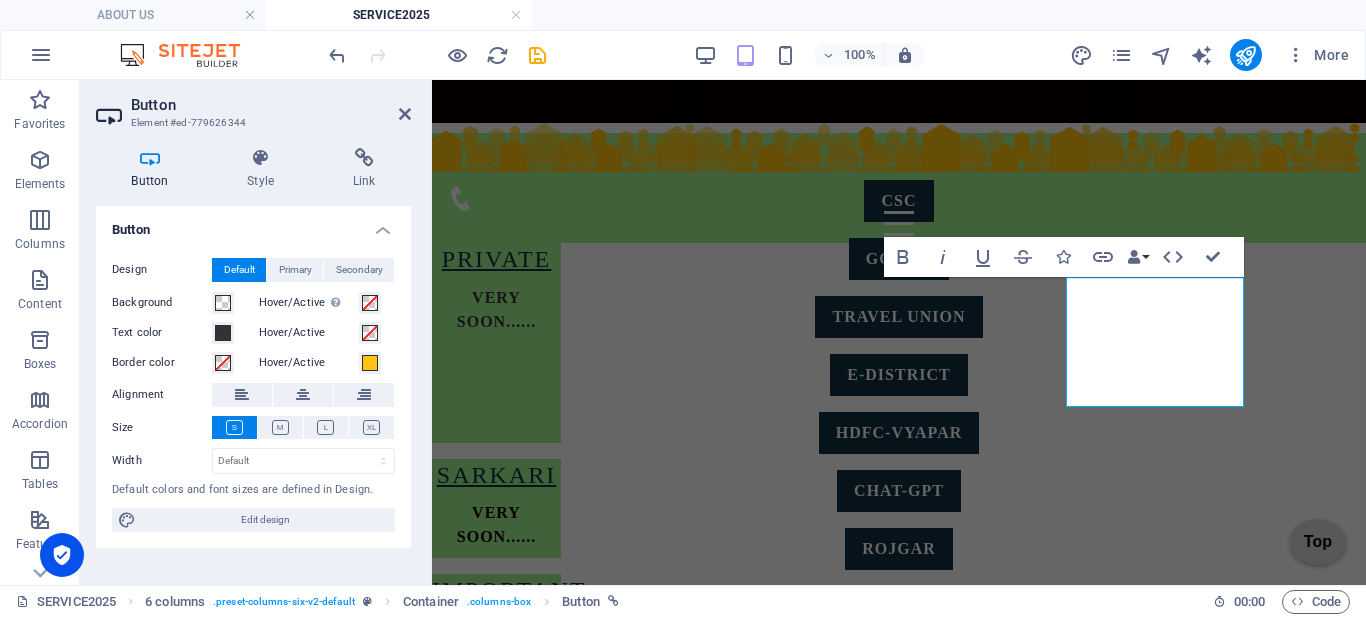 click at bounding box center (234, 427) 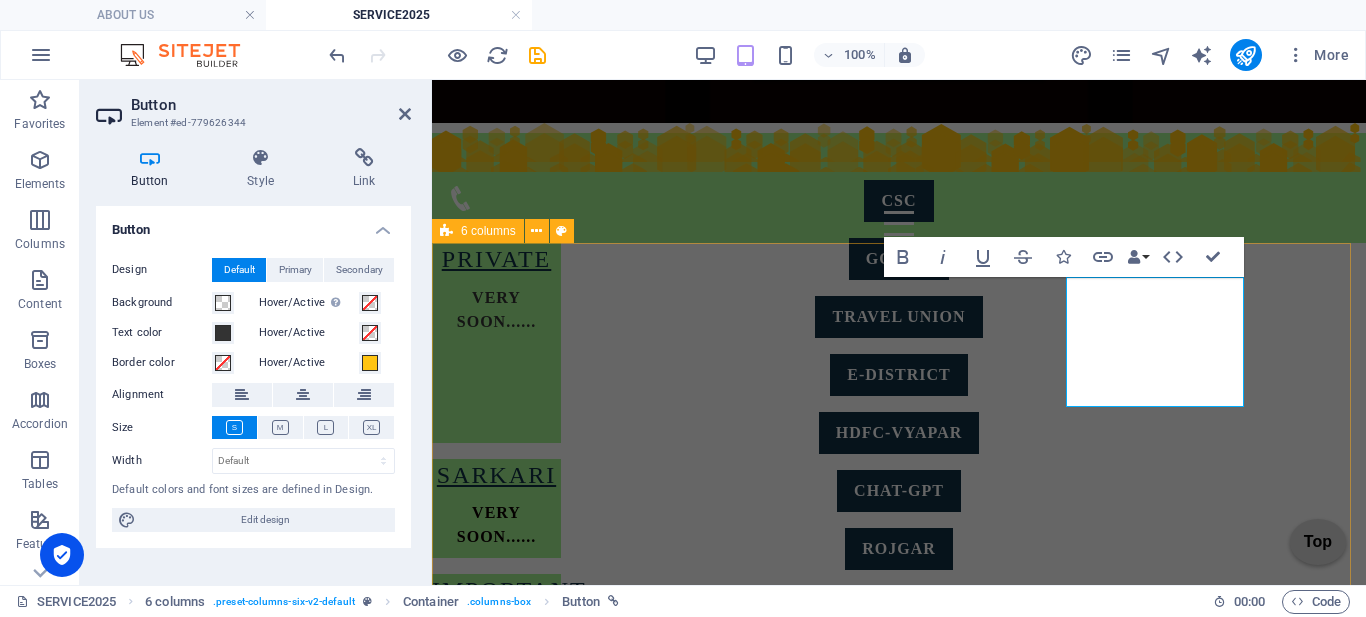 click on "PRIVATE VERY SOON...... SARKARI VERY SOON...... IMPORTANT  PMAWASH YUVA UDYAMI FOOD License LOGIN udyam sarthi SUMANGLA LUCKNOW POLICE  SCHOOLS छात्रवृत्ति एवं शुल्क प्रतिपूर्ति ऑनलाइन प्रणाली kv fees IMPORTANTS  Uttar Pradesh Shops and Commercial Establishments Act, 1962, OTHER  awash vikask EPIC labour department uan" at bounding box center [899, 961] 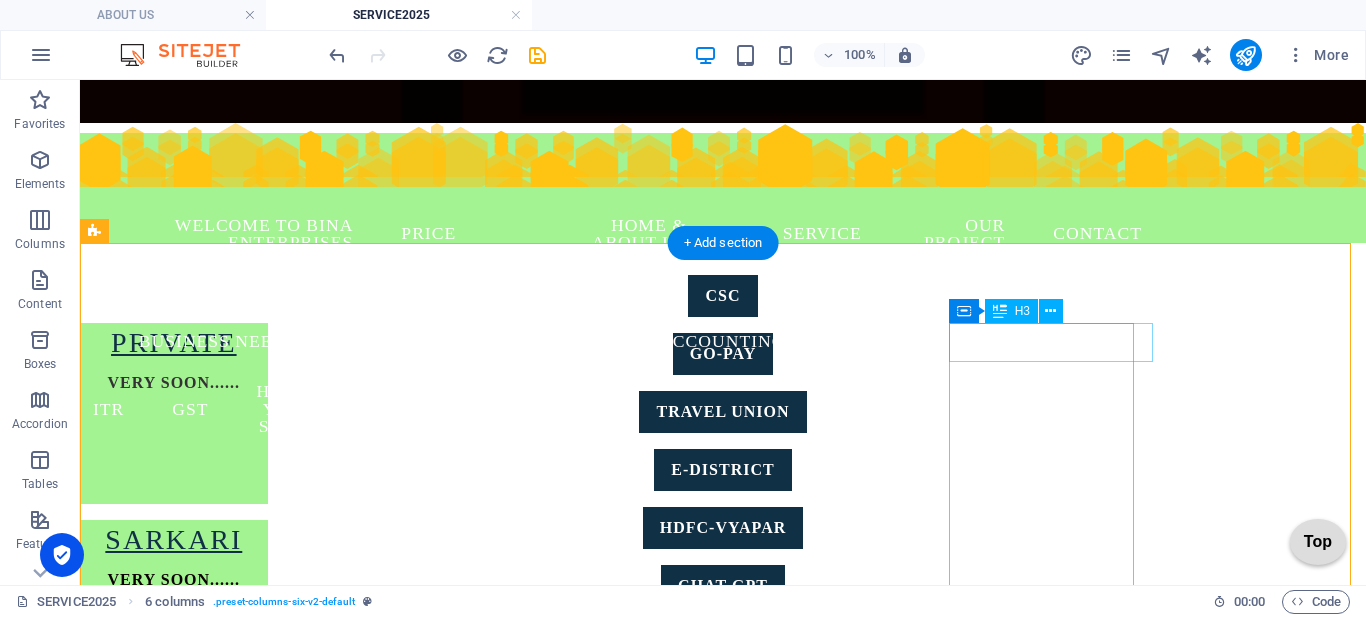 click on "IMPORTANTS" at bounding box center (174, 1221) 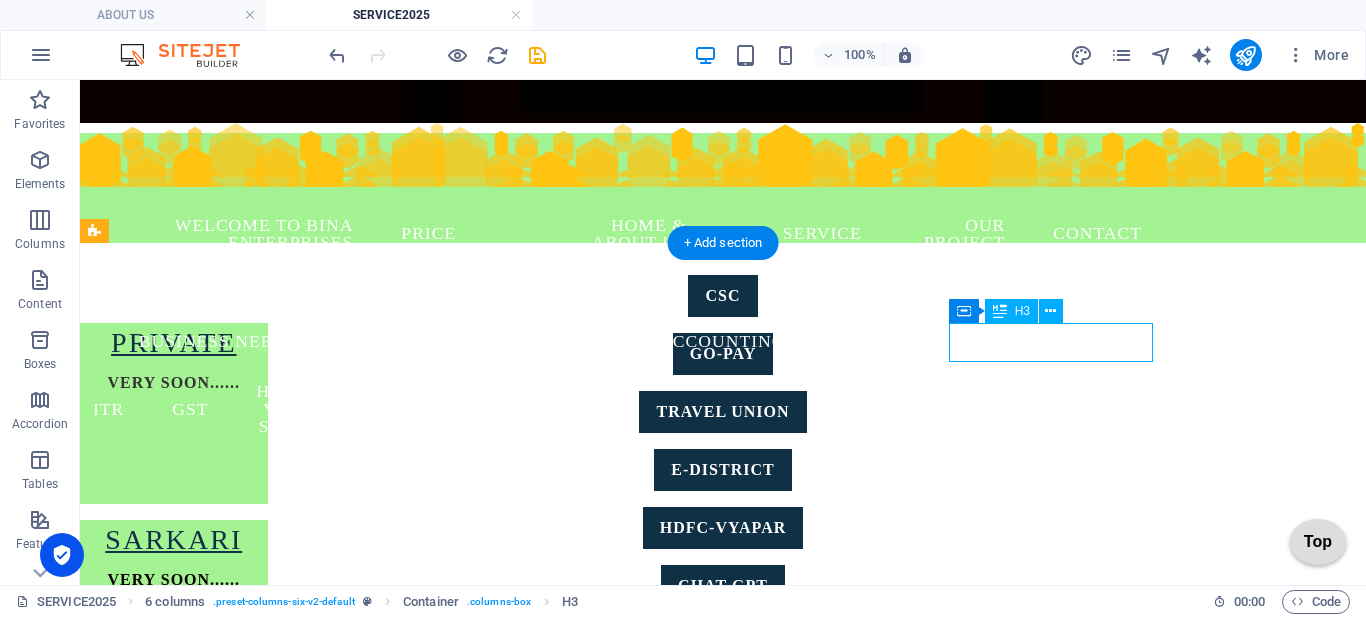 click on "IMPORTANTS" at bounding box center (174, 1221) 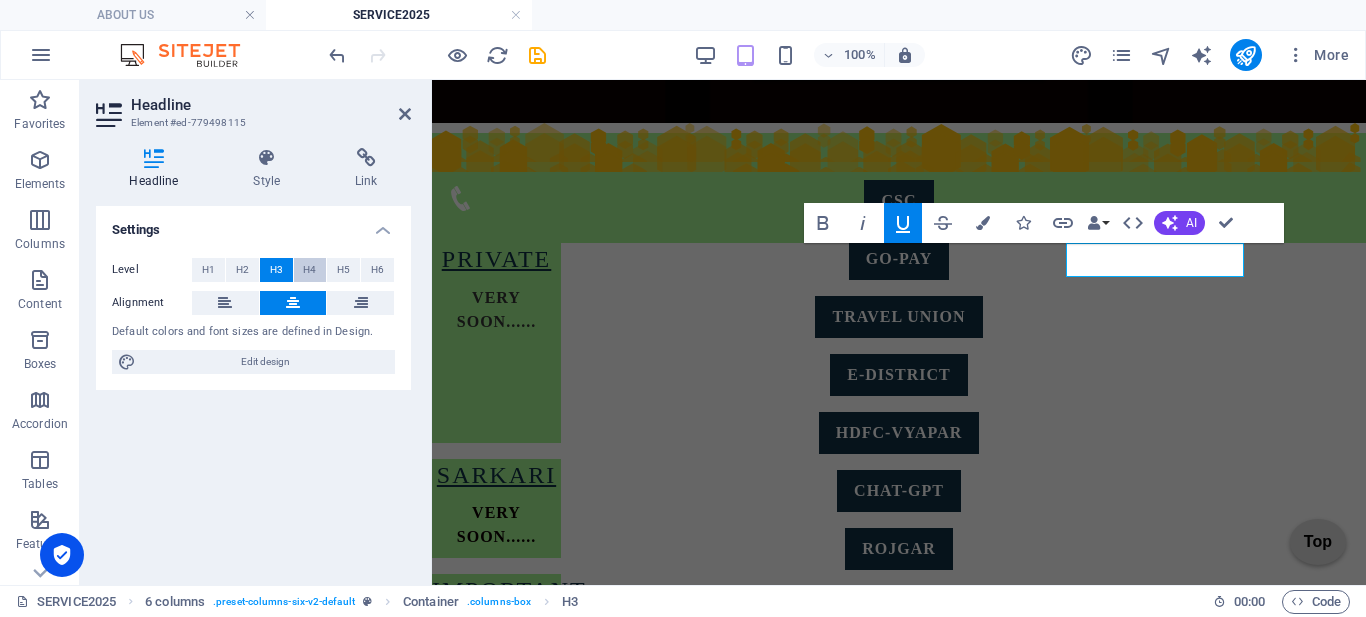 click on "H4" at bounding box center [309, 270] 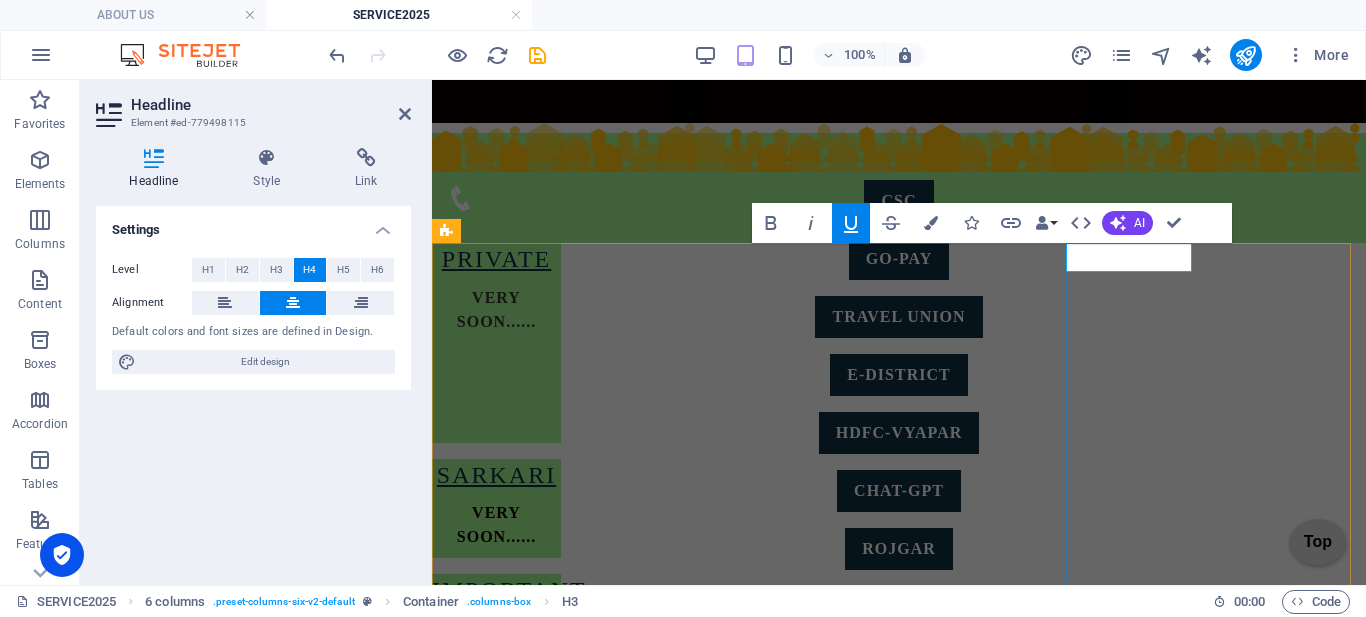 click on "IMPORTANTS" at bounding box center (496, 1208) 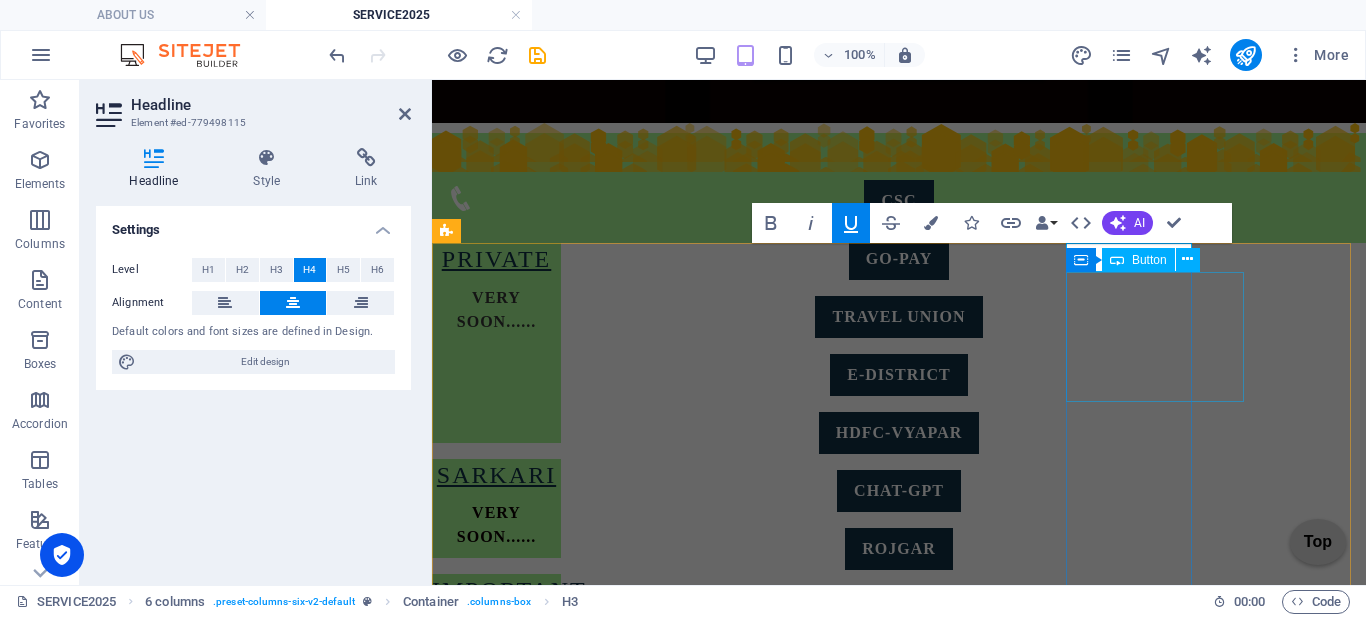 click on "[GEOGRAPHIC_DATA] Shops and Commercial Establishments Act, 1962," at bounding box center (496, 1289) 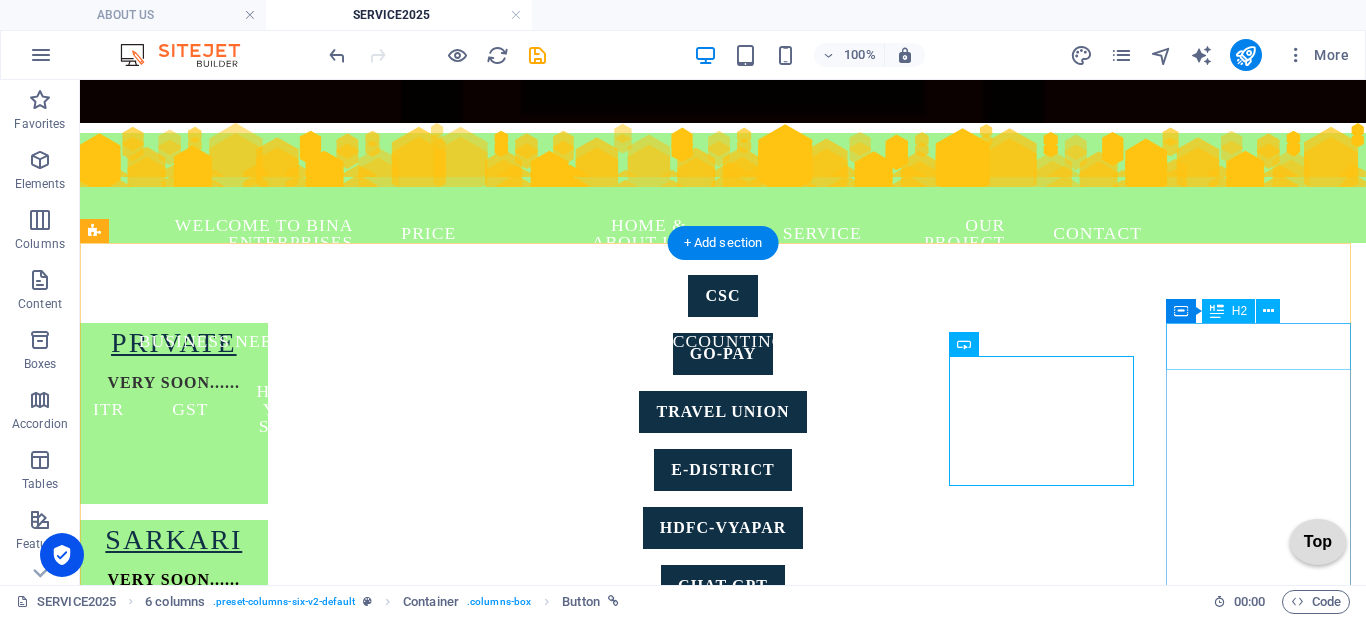 click on "OTHER" at bounding box center [174, 1404] 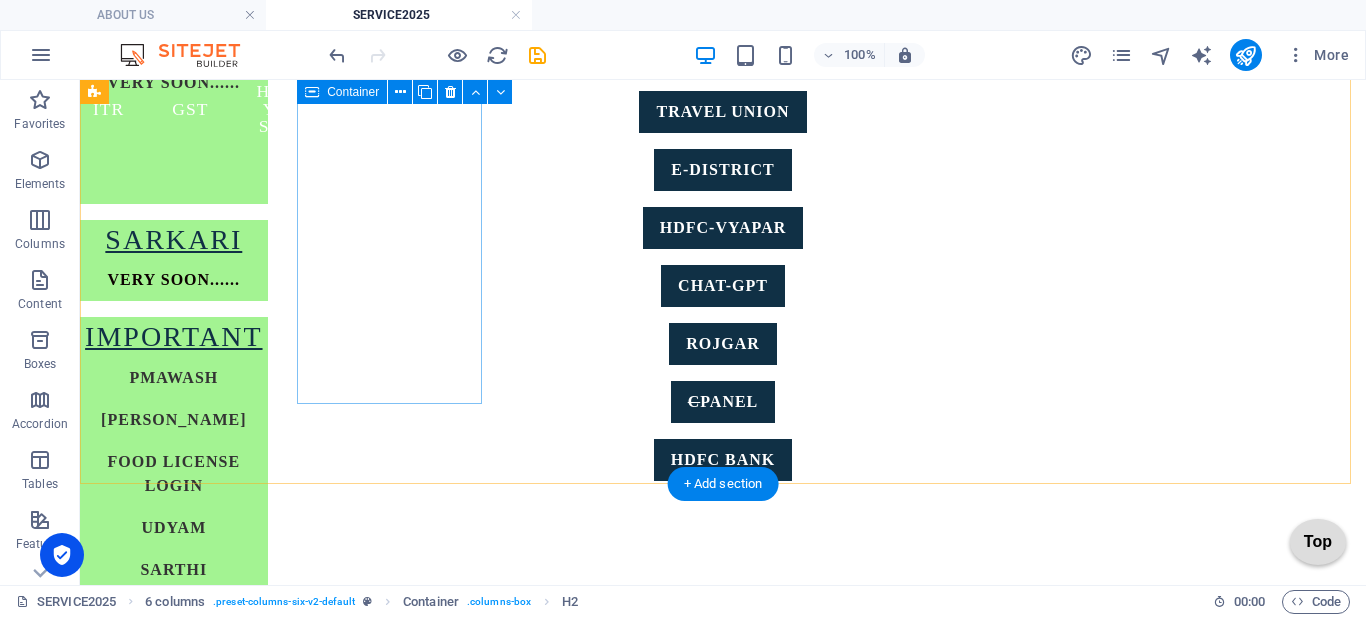 scroll, scrollTop: 747, scrollLeft: 0, axis: vertical 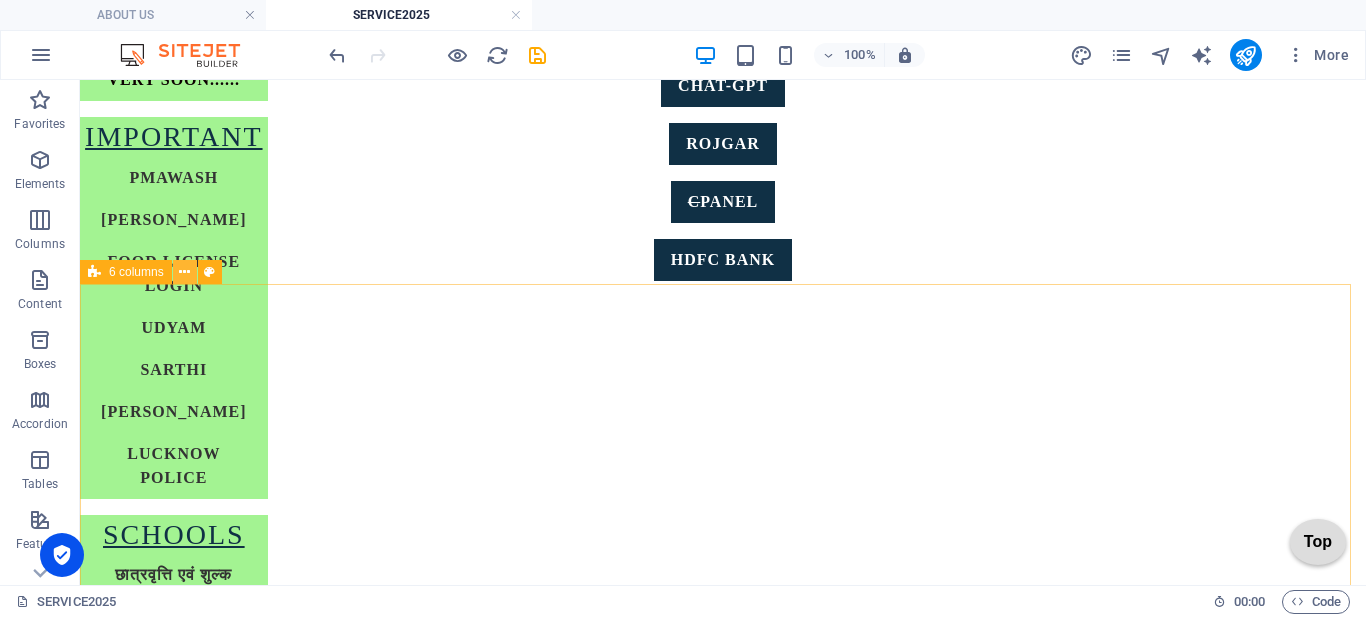 click at bounding box center [184, 272] 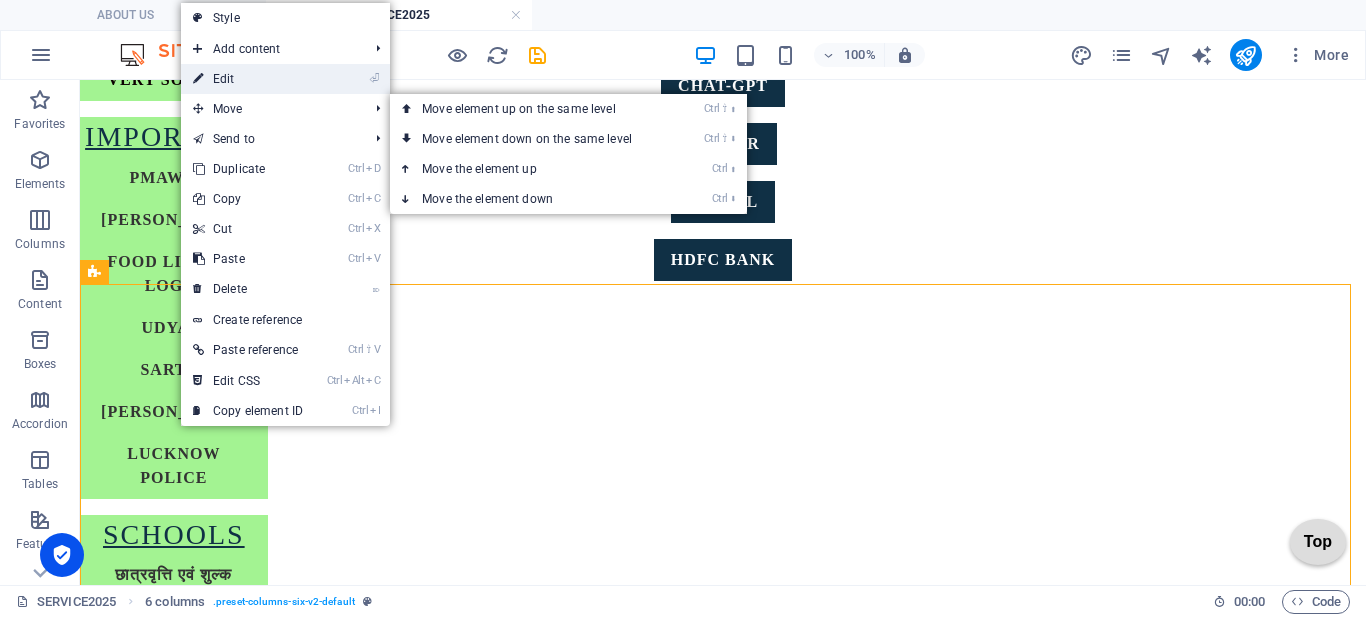 click on "⏎  Edit" at bounding box center (248, 79) 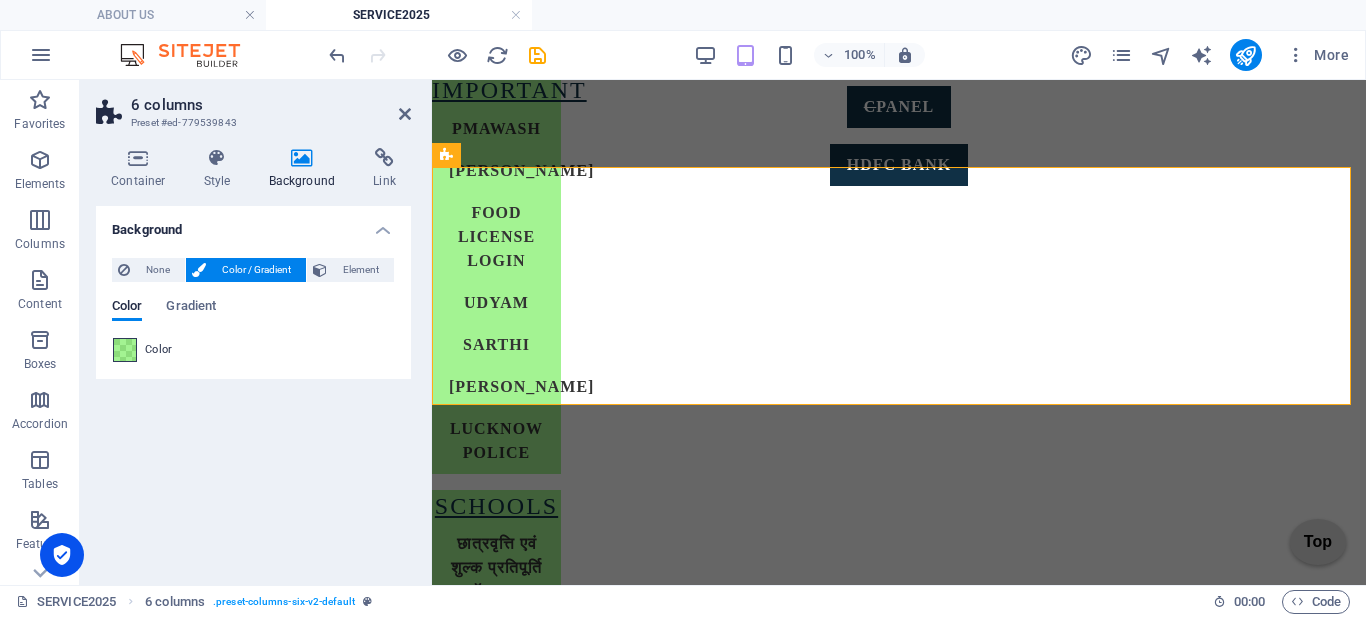 click at bounding box center (125, 350) 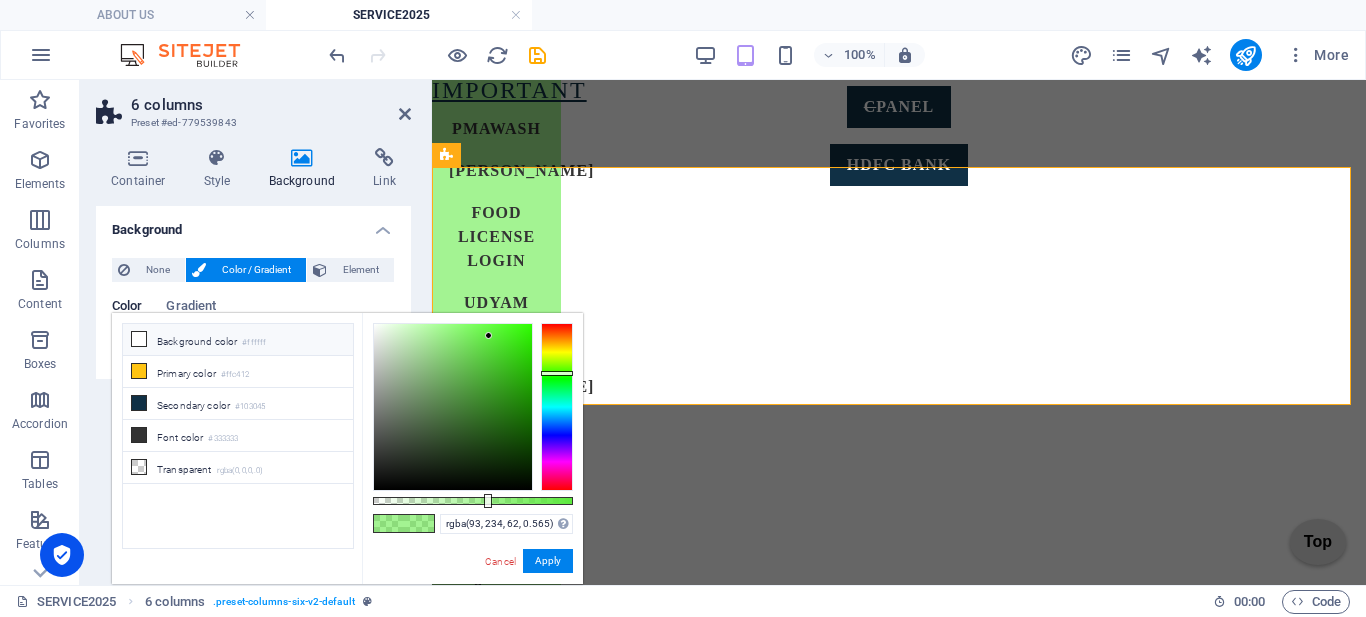 click at bounding box center [139, 339] 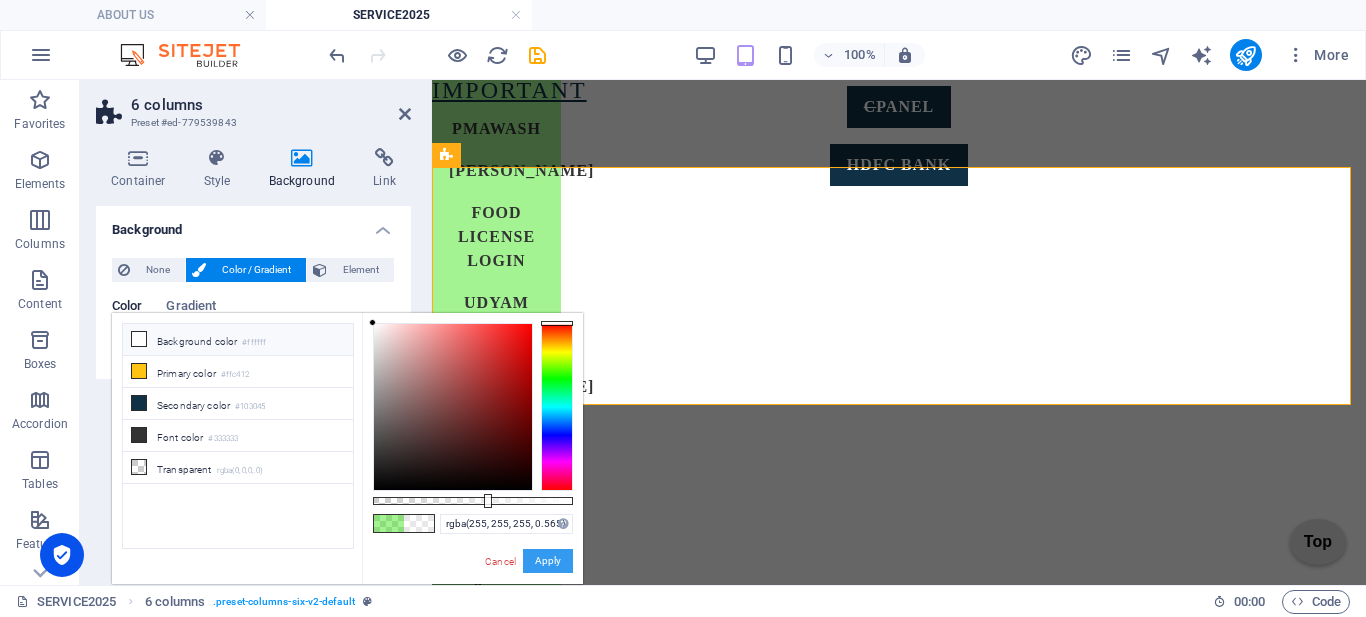 drag, startPoint x: 103, startPoint y: 483, endPoint x: 535, endPoint y: 563, distance: 439.34497 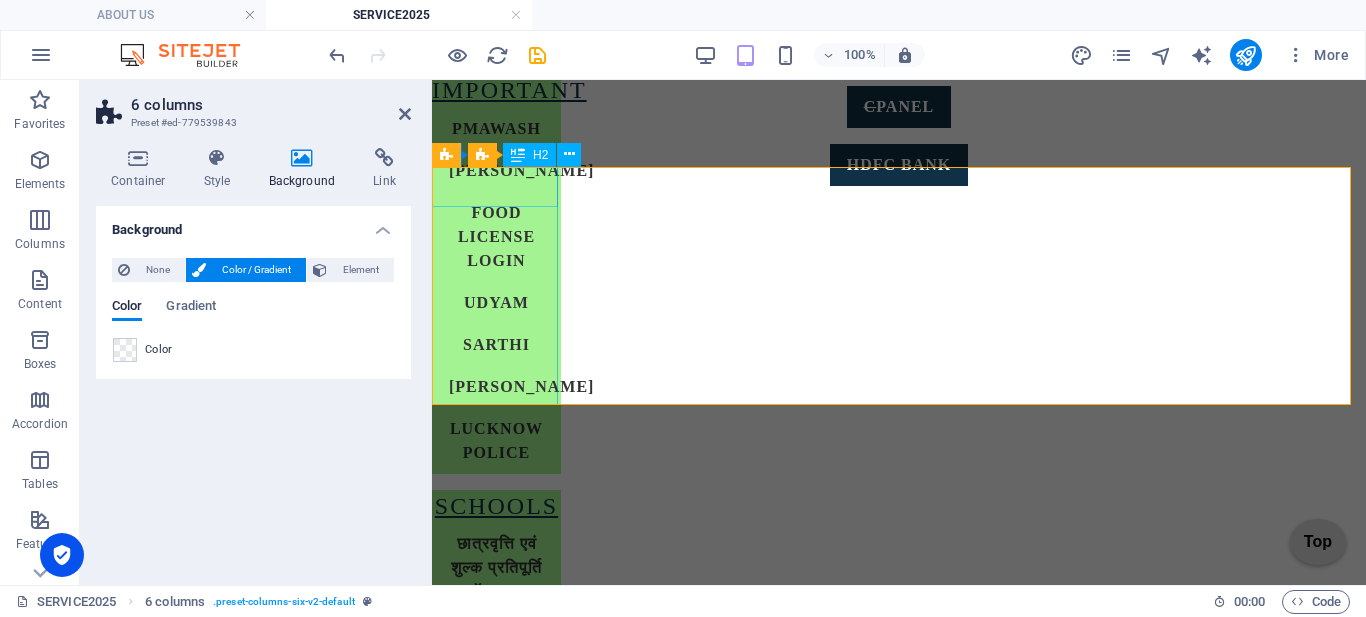 click on "GST" at bounding box center [496, 1122] 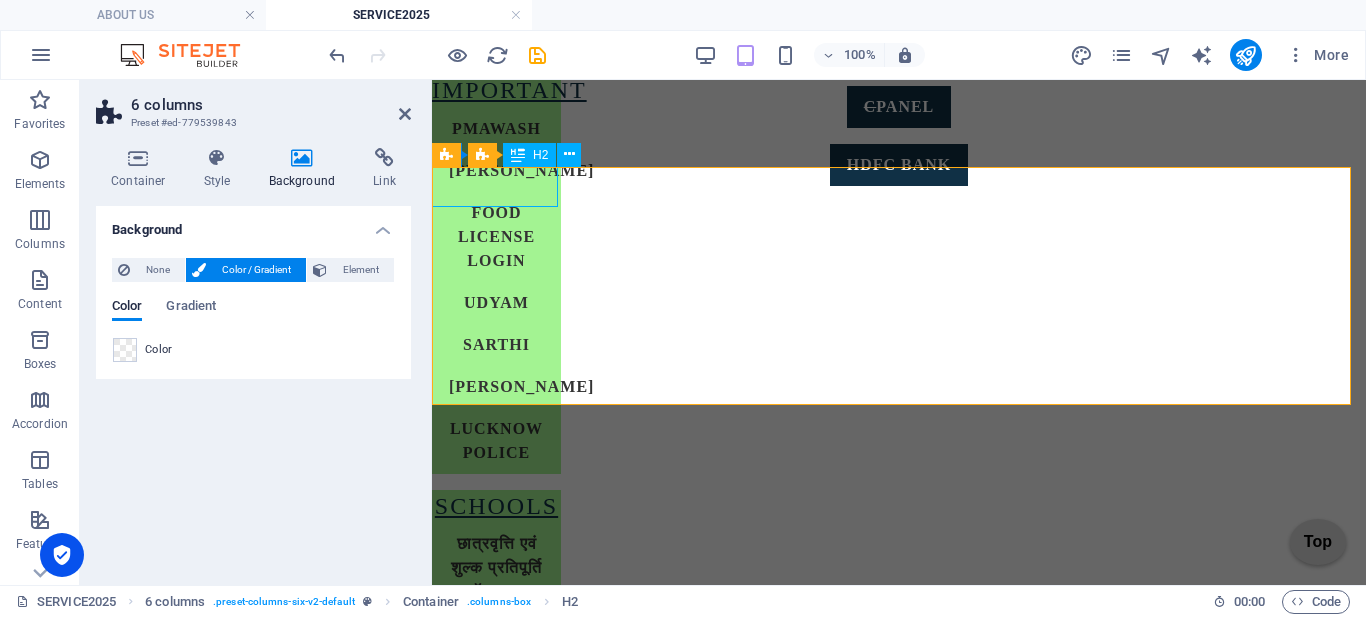 click on "GST" at bounding box center (496, 1122) 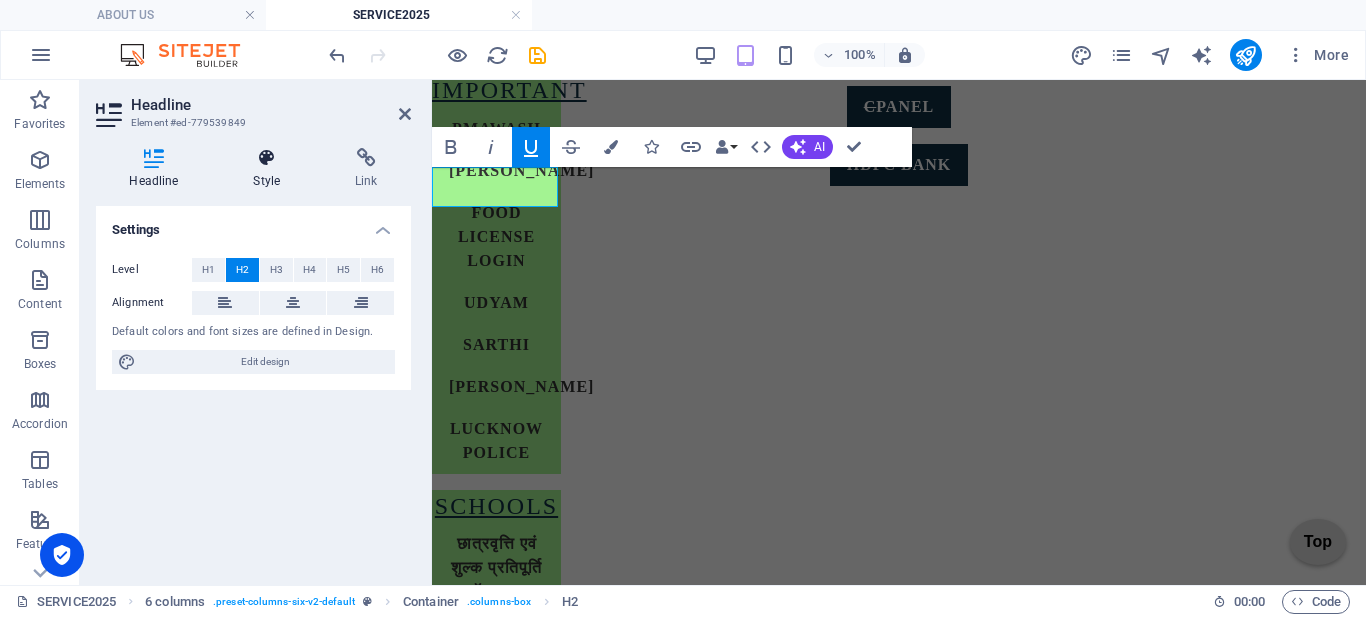 click on "Style" at bounding box center [271, 169] 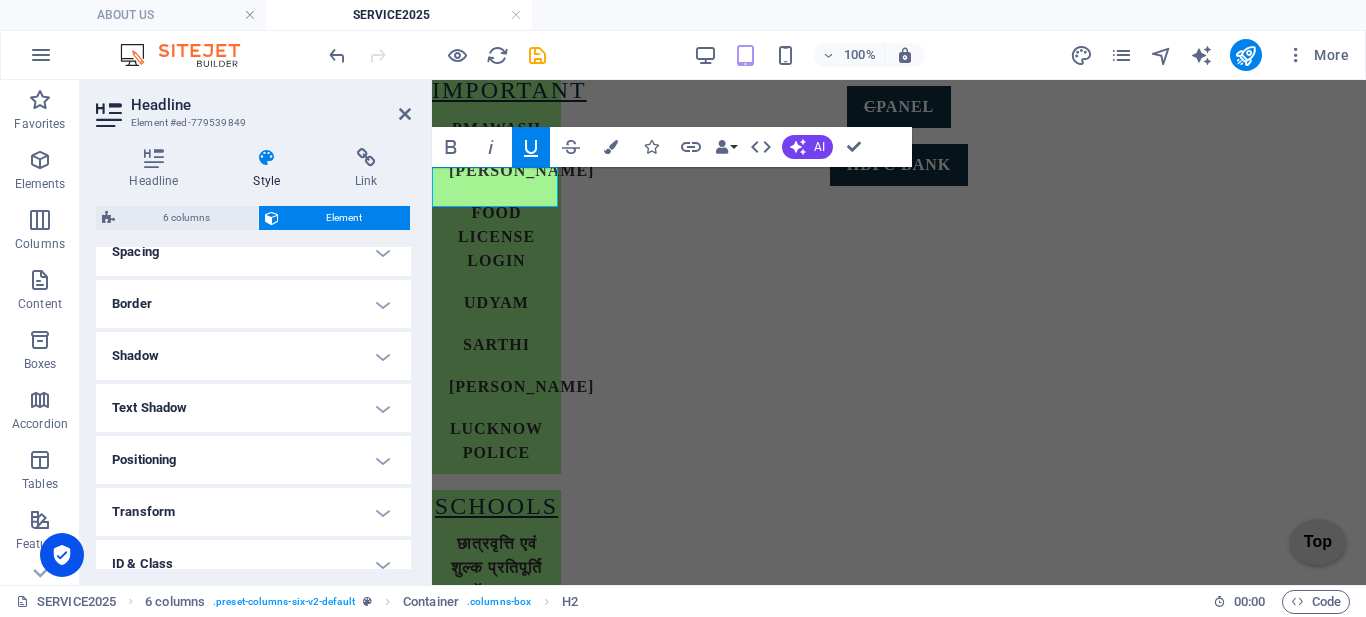 scroll, scrollTop: 523, scrollLeft: 0, axis: vertical 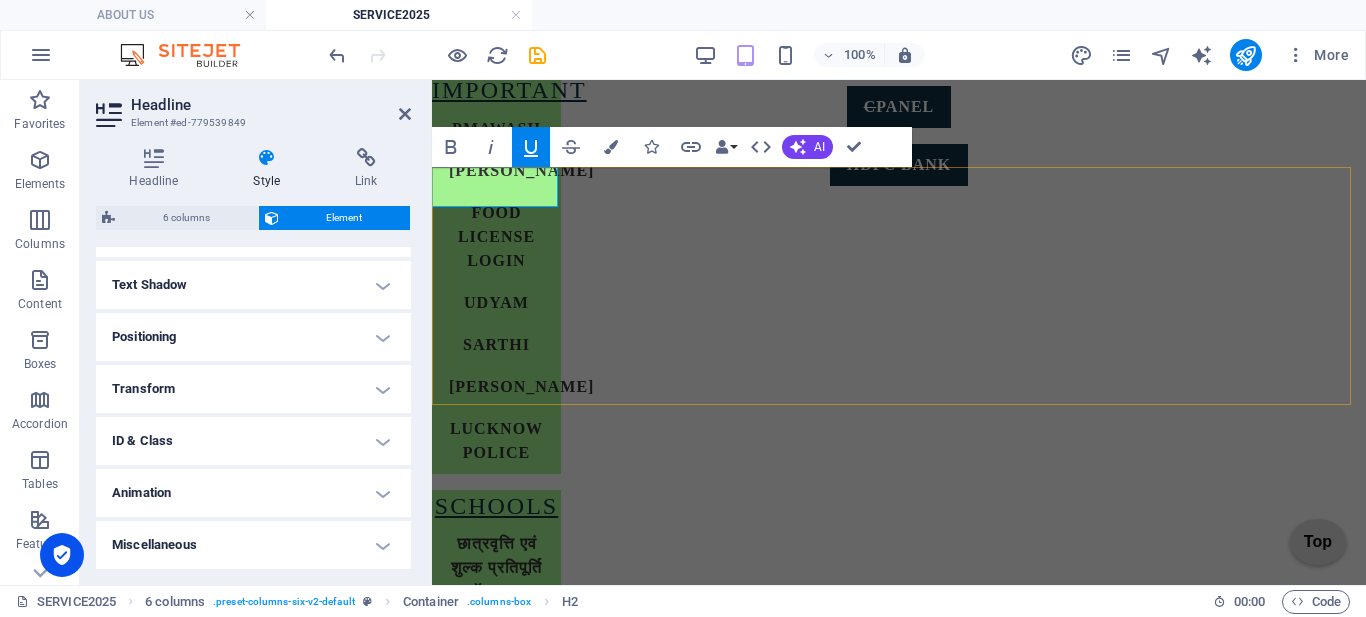 click on "GST LOGIN PAGE HELP & SUPPORT NEED HELP ITR LOGIN PAGE KNOW MORE DO YOUR SELF LABOUR CERTIFICATION/SHOP REG. NIVESH LOGIN PAGE YUVA UDYAMI COMPANY VERY SOON....... TRADE MARK login/create pg OTHER WAIT" at bounding box center (899, 1650) 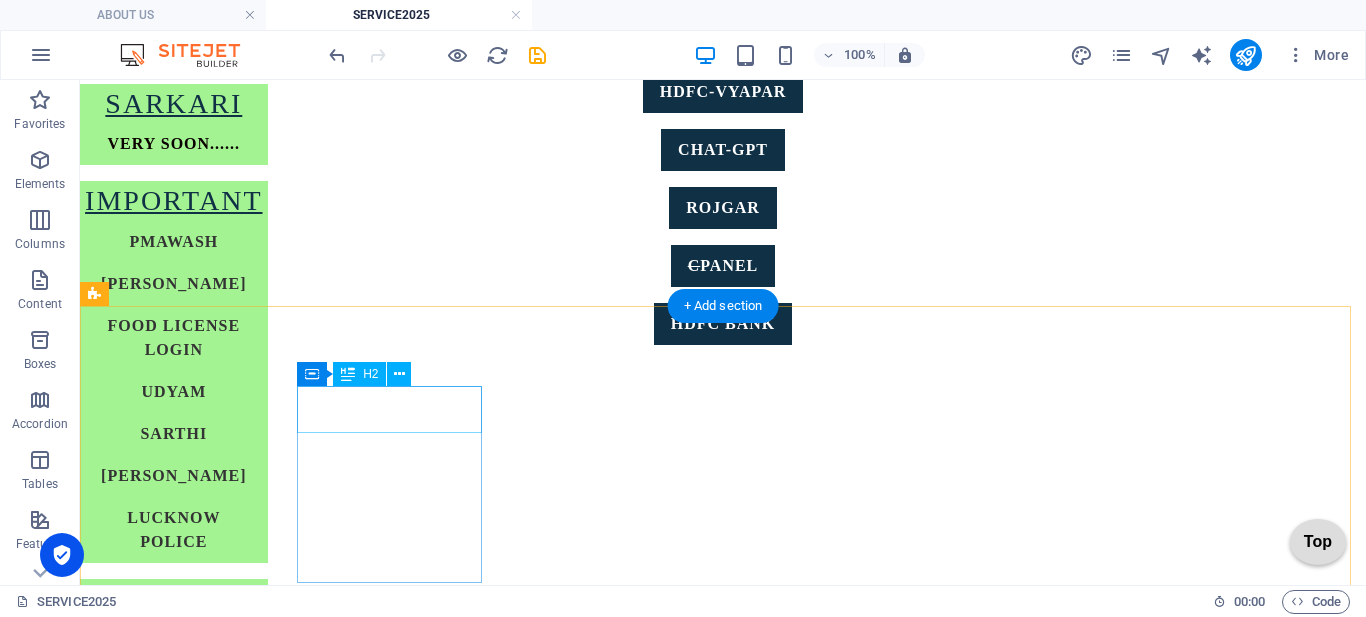 scroll, scrollTop: 747, scrollLeft: 0, axis: vertical 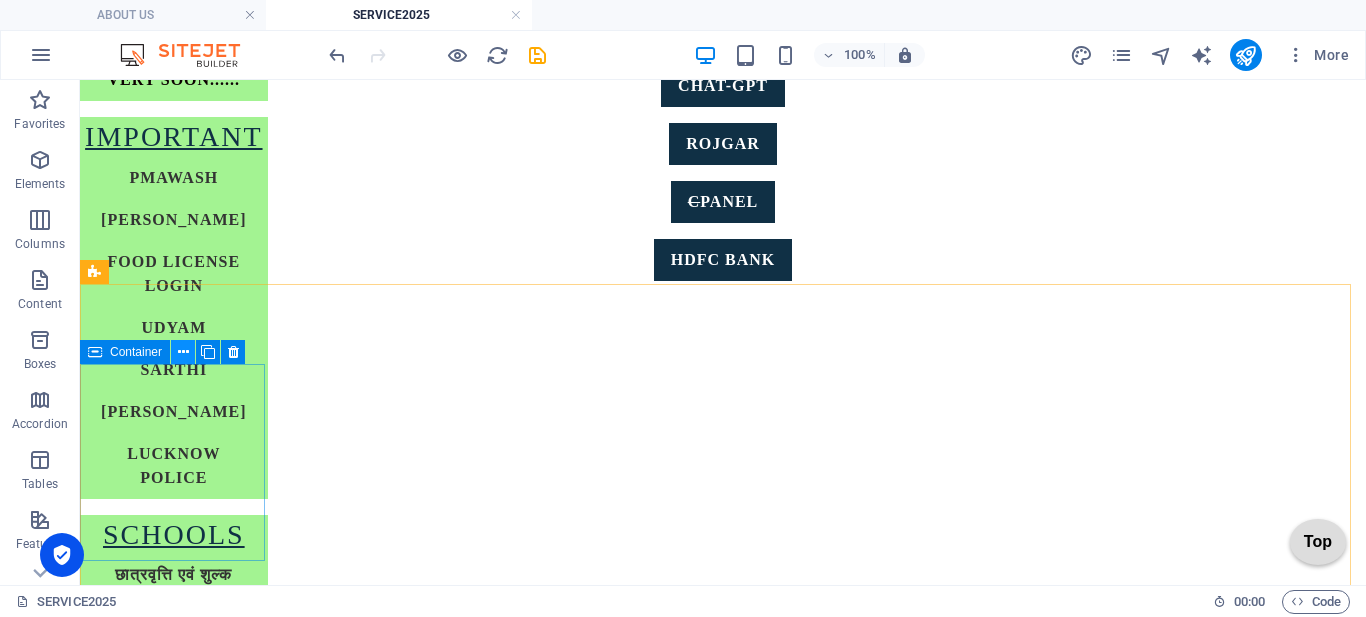 click at bounding box center (183, 352) 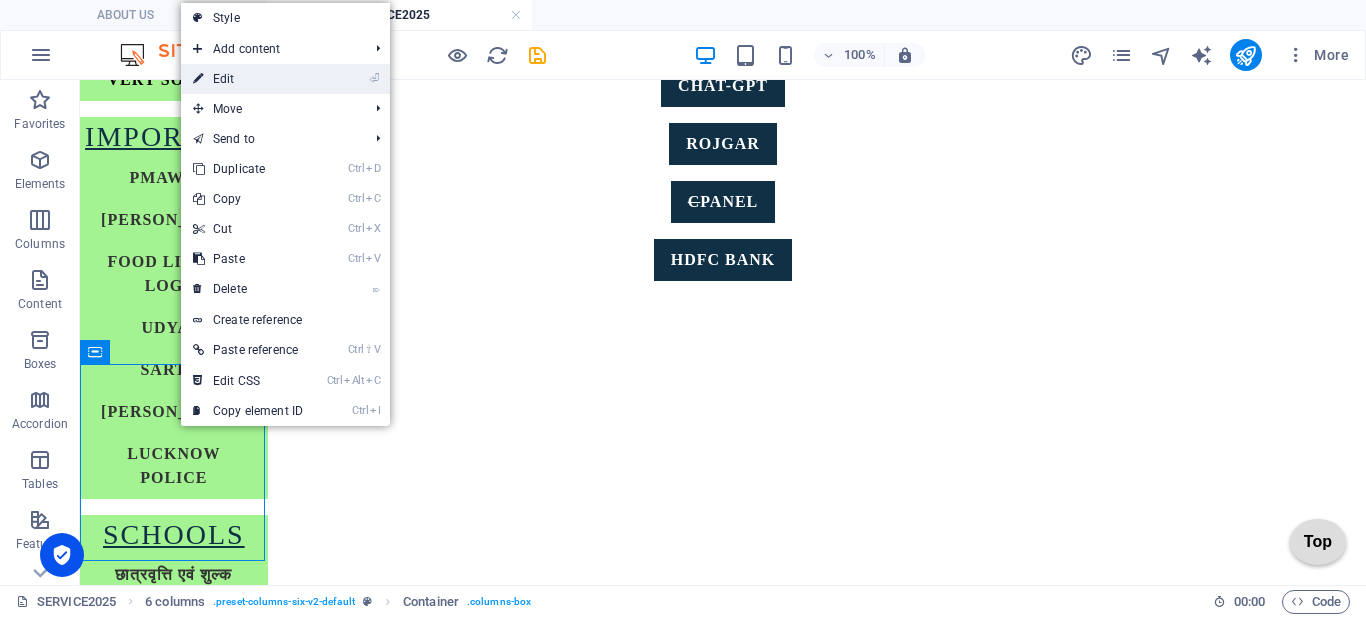 click on "⏎  Edit" at bounding box center (248, 79) 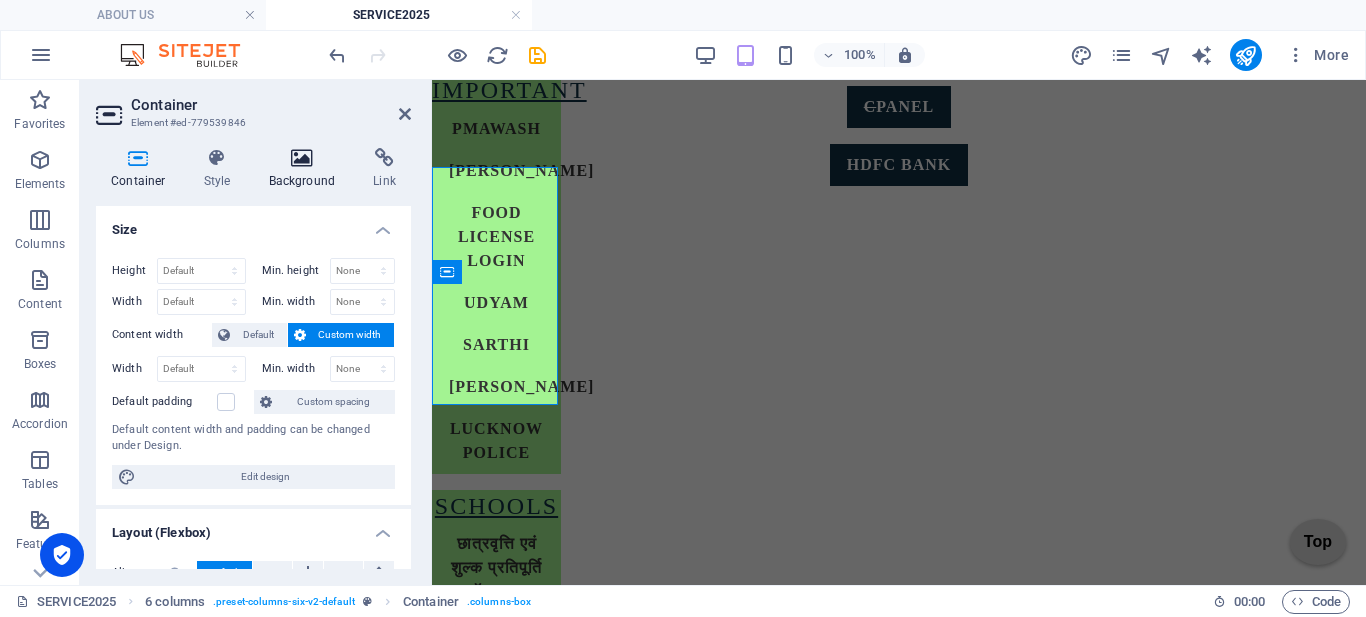click on "Background" at bounding box center (306, 169) 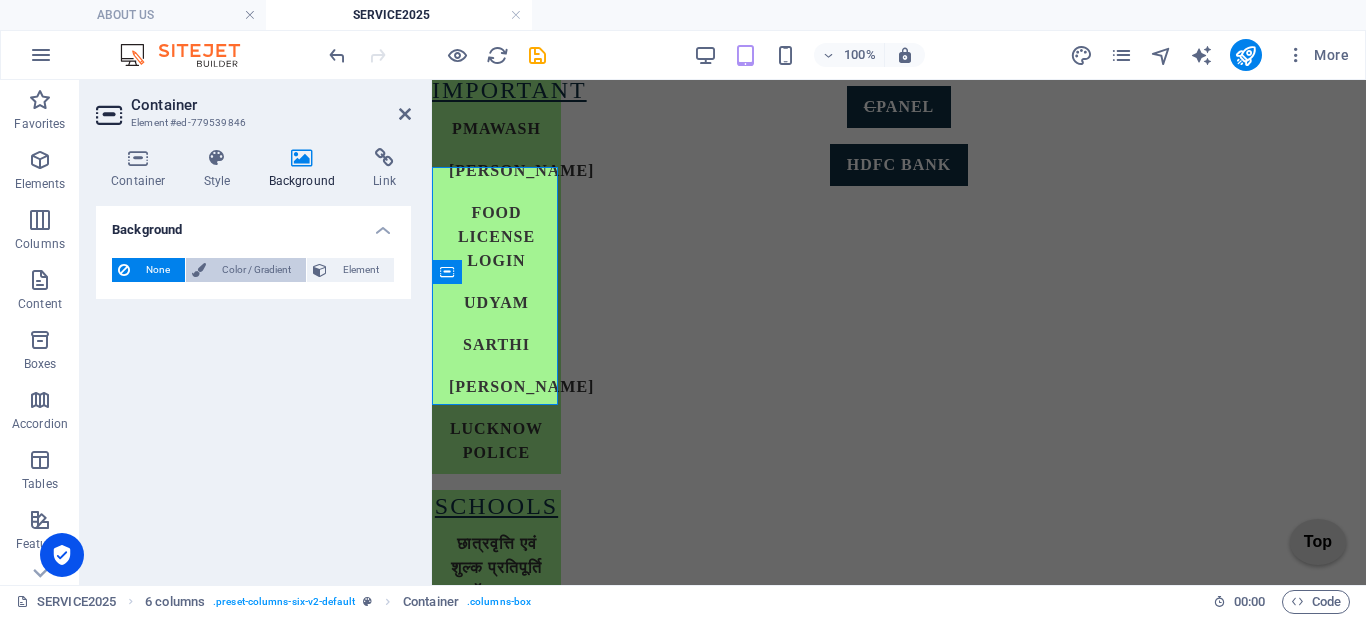 click on "Color / Gradient" at bounding box center [256, 270] 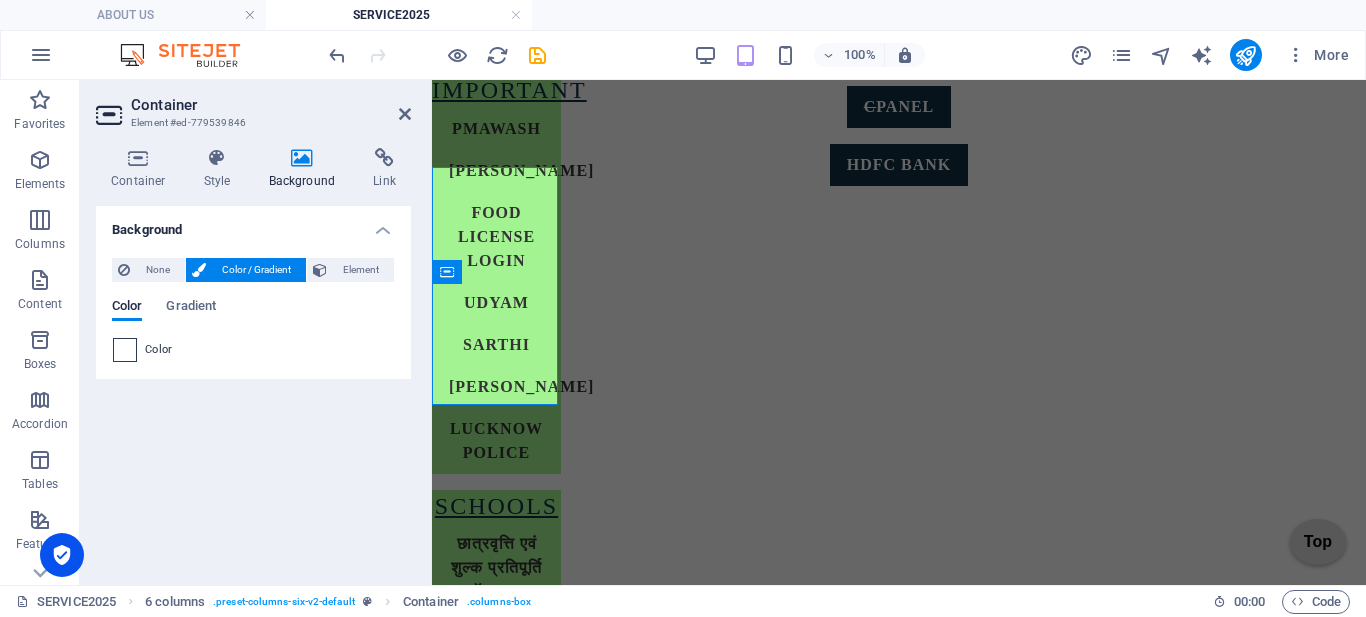click at bounding box center (125, 350) 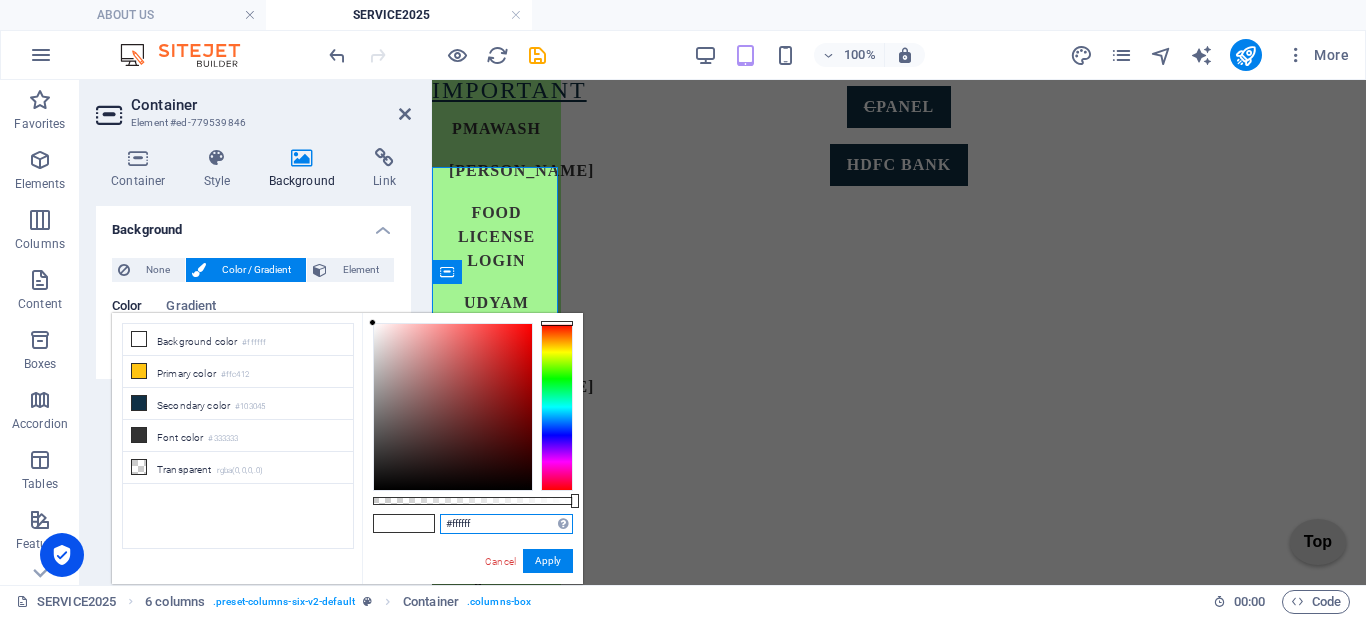 drag, startPoint x: 504, startPoint y: 525, endPoint x: 411, endPoint y: 525, distance: 93 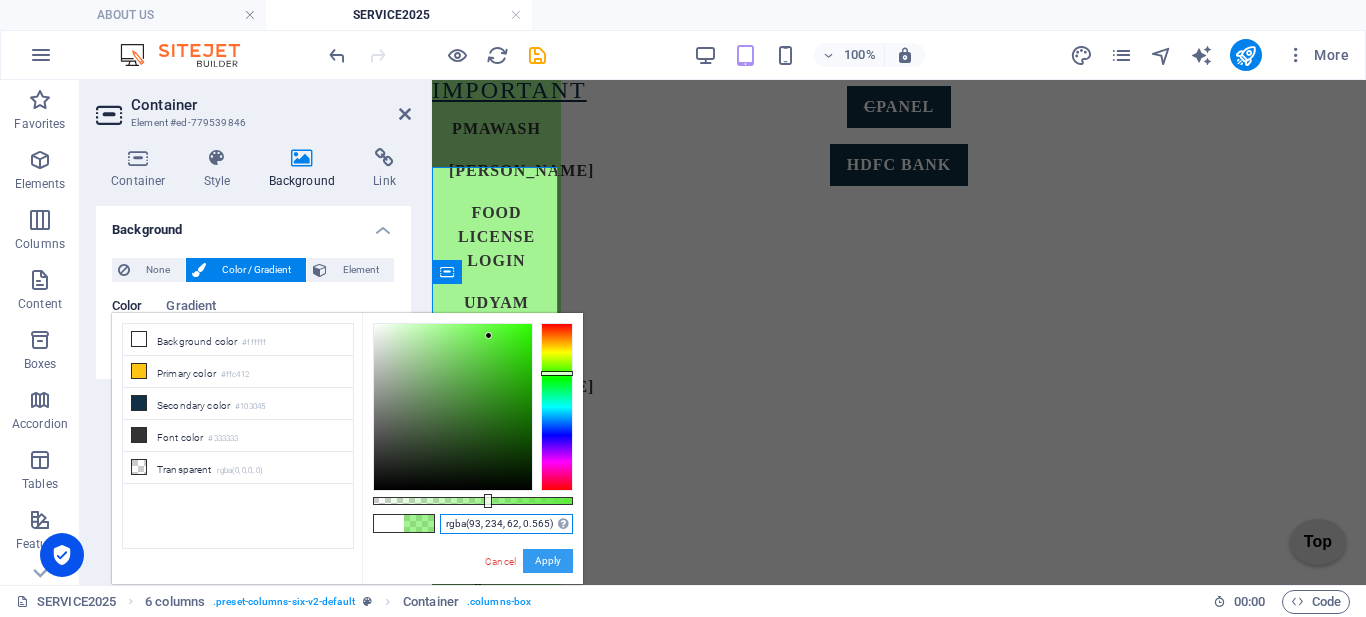 type on "rgba(93, 234, 62, 0.565)" 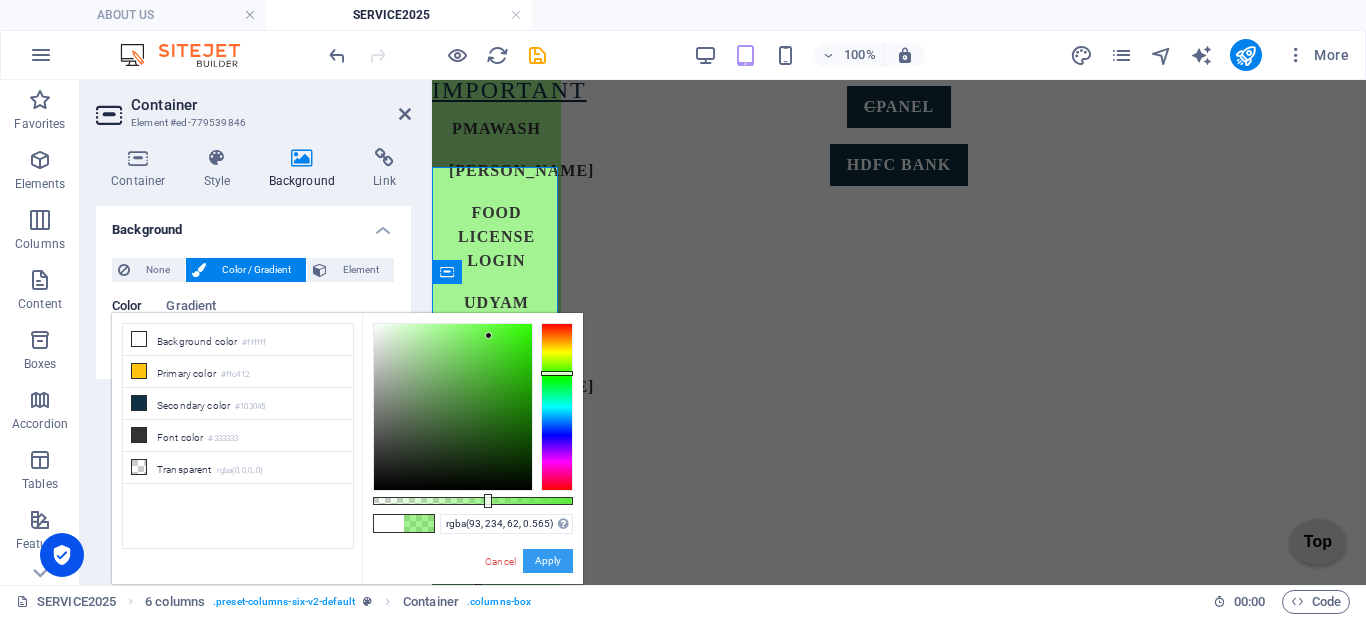 drag, startPoint x: 543, startPoint y: 568, endPoint x: 111, endPoint y: 487, distance: 439.52817 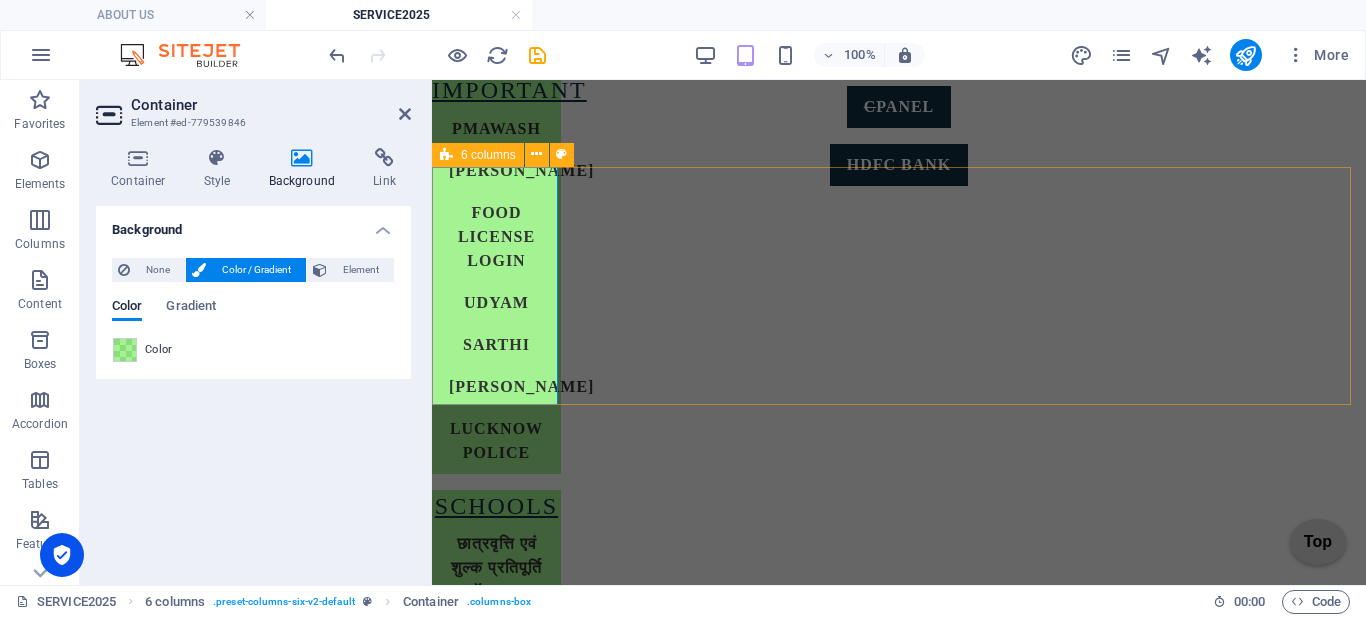 click on "GST LOGIN PAGE HELP & SUPPORT NEED HELP ITR LOGIN PAGE KNOW MORE DO YOUR SELF LABOUR CERTIFICATION/SHOP REG. NIVESH LOGIN PAGE YUVA UDYAMI COMPANY VERY SOON....... TRADE MARK login/create pg OTHER WAIT" at bounding box center [899, 1650] 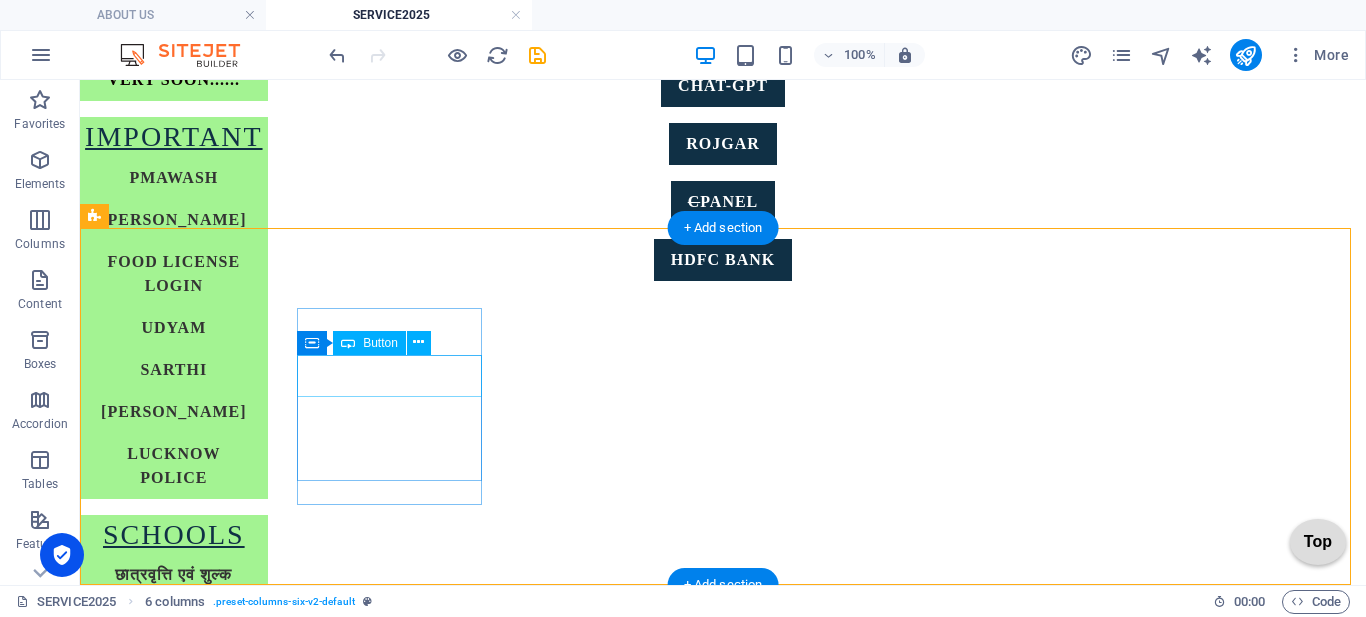 scroll, scrollTop: 847, scrollLeft: 0, axis: vertical 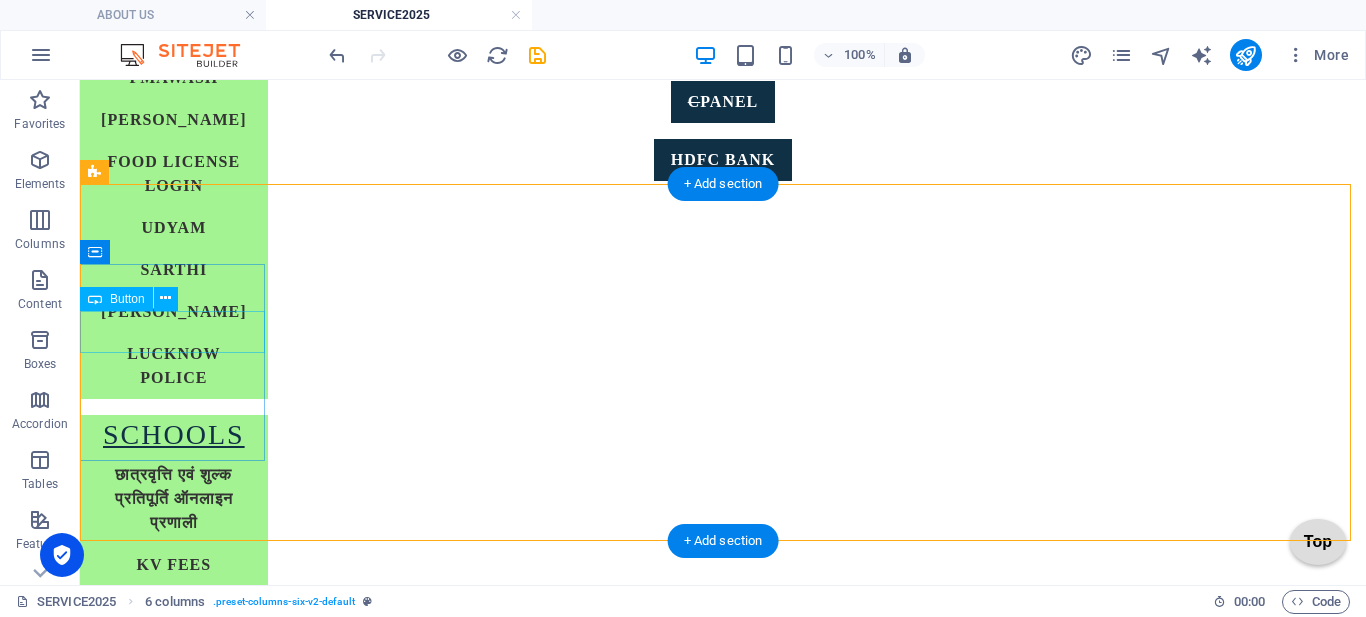 click on "LOGIN PAGE" at bounding box center (174, 1247) 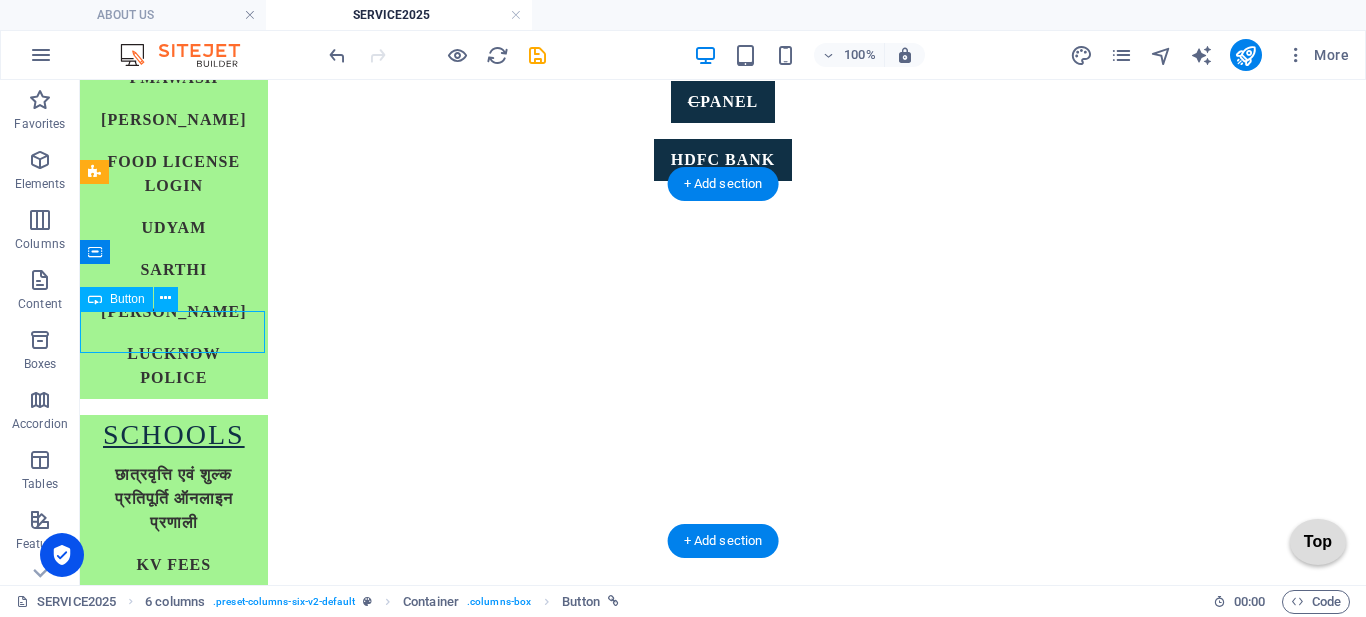 click on "LOGIN PAGE" at bounding box center [174, 1247] 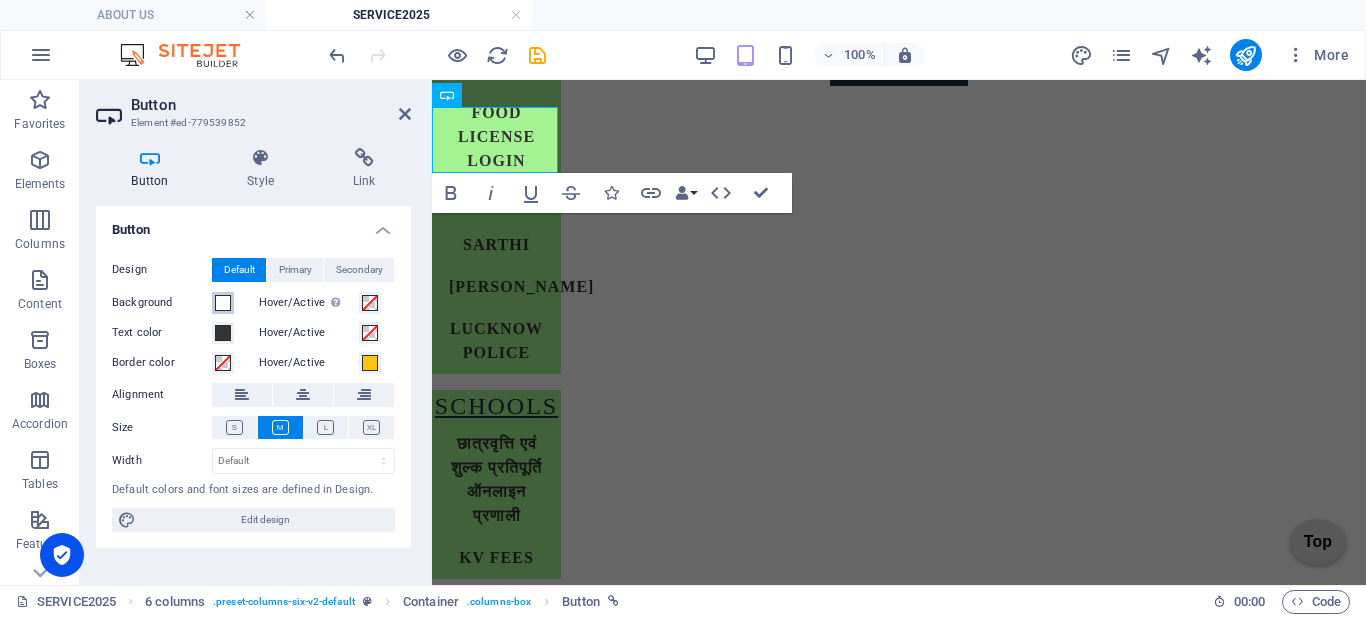 click at bounding box center (223, 303) 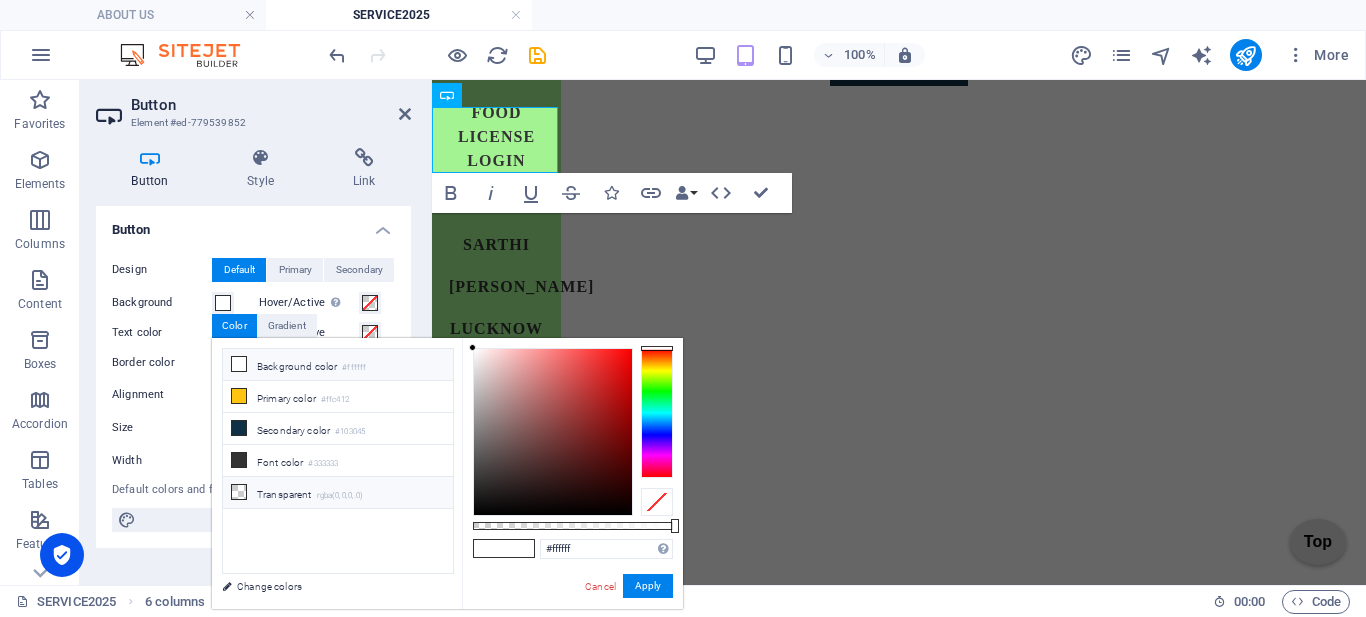 click on "Transparent
rgba(0,0,0,.0)" at bounding box center (338, 493) 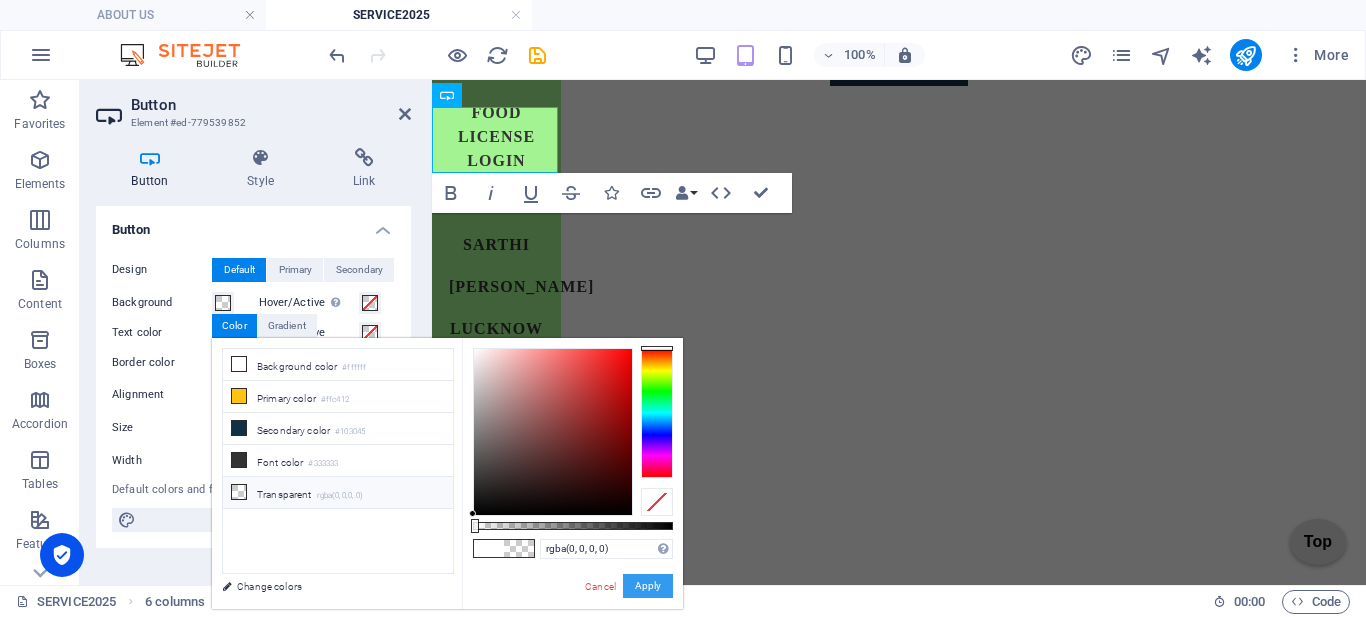 click on "Apply" at bounding box center (648, 586) 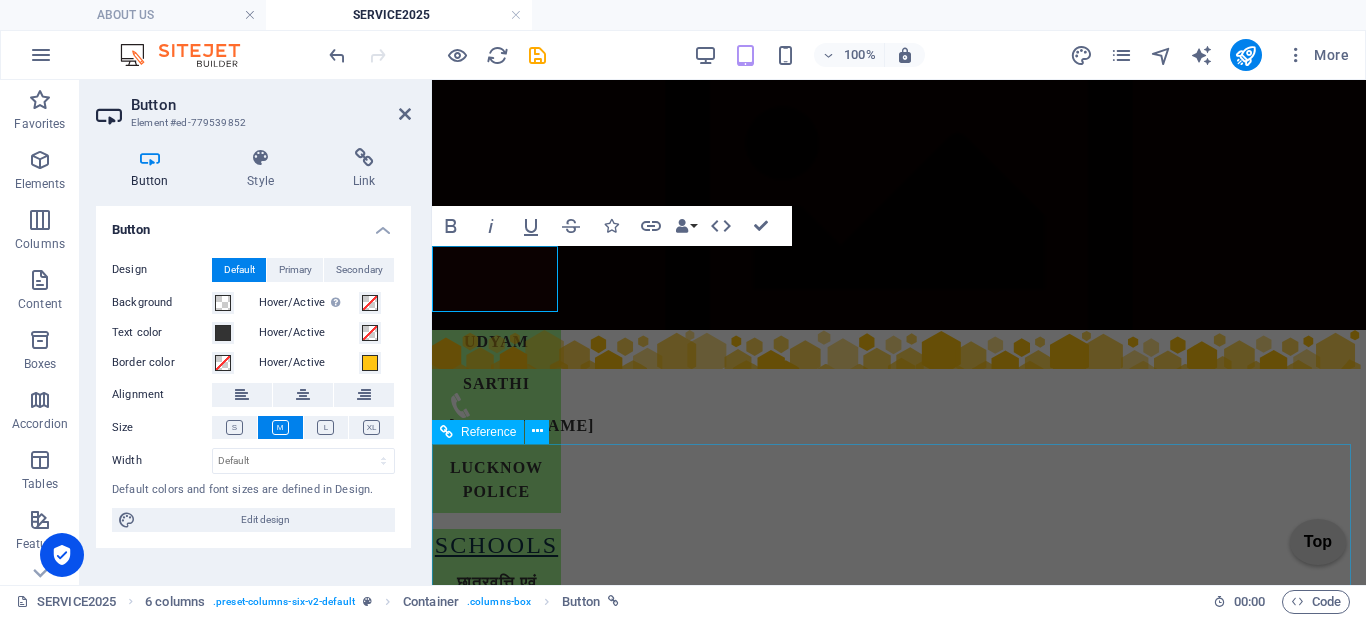 scroll, scrollTop: 547, scrollLeft: 0, axis: vertical 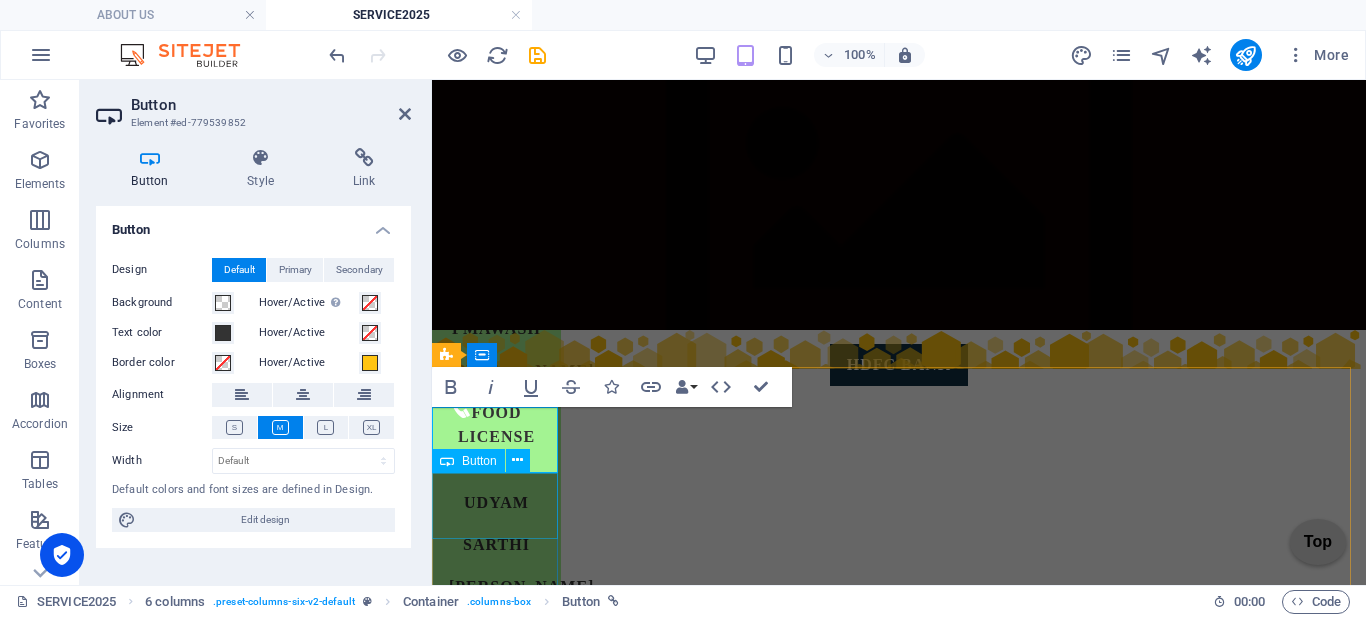 click on "HELP & SUPPORT" at bounding box center (496, 1441) 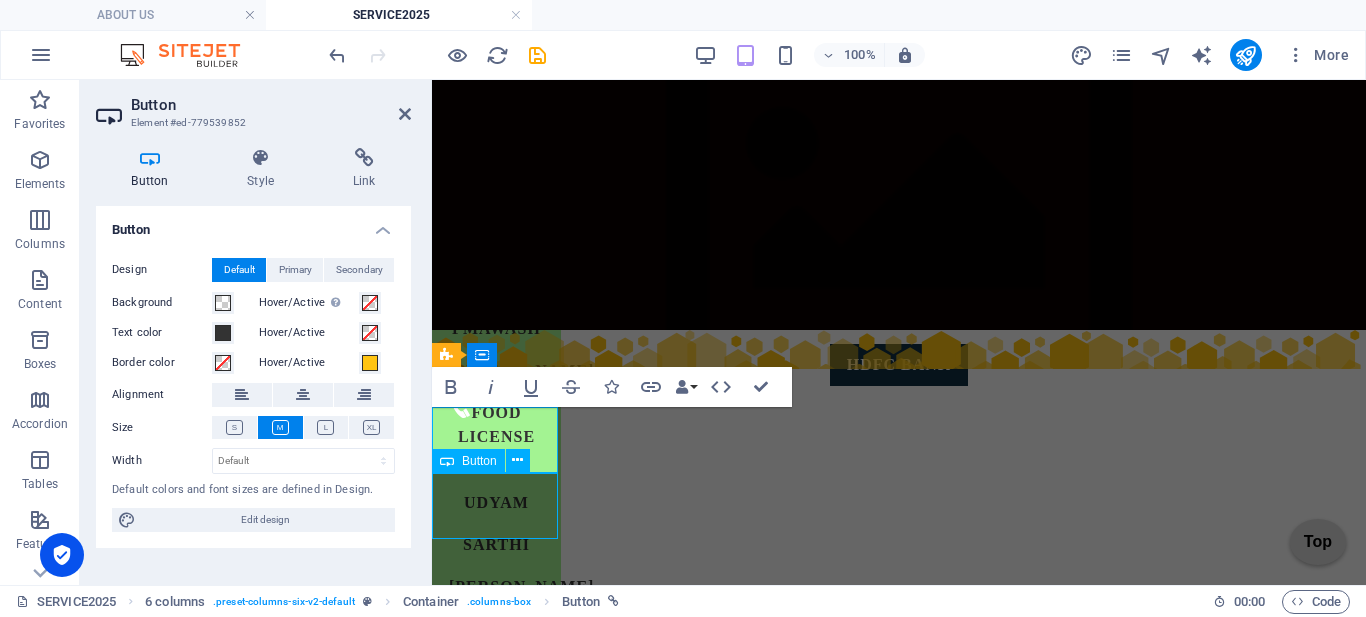 click on "HELP & SUPPORT" at bounding box center (496, 1441) 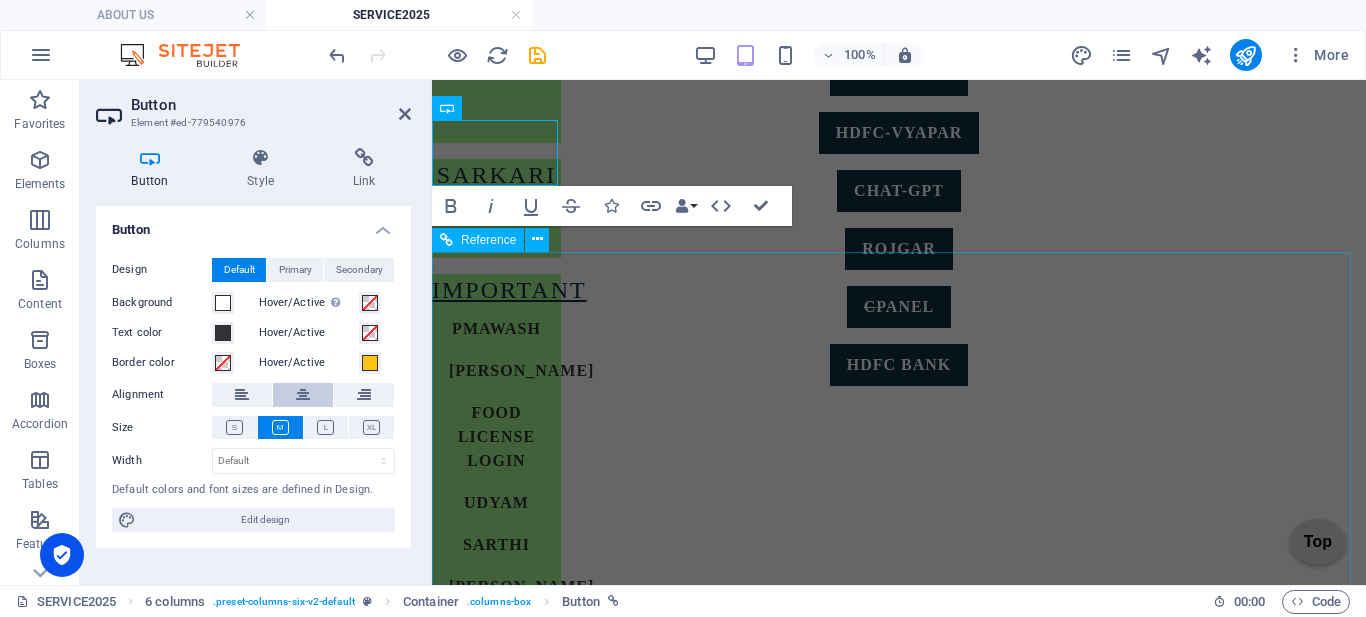 scroll, scrollTop: 900, scrollLeft: 0, axis: vertical 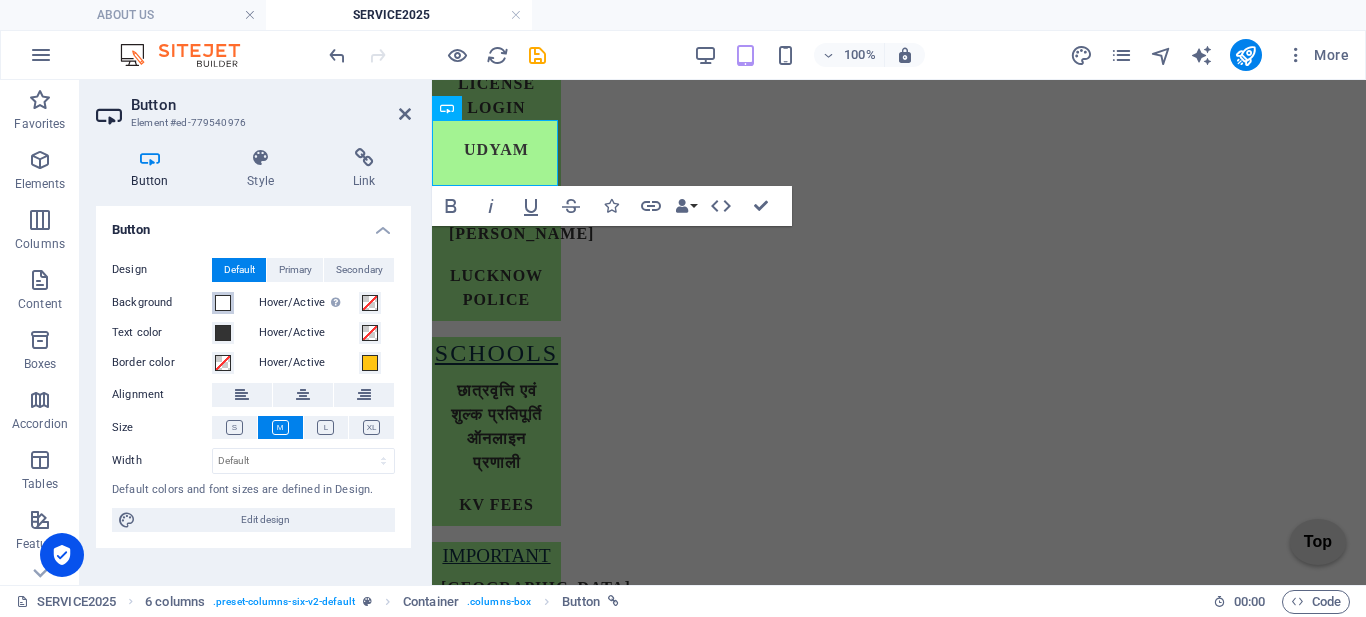 click at bounding box center [223, 303] 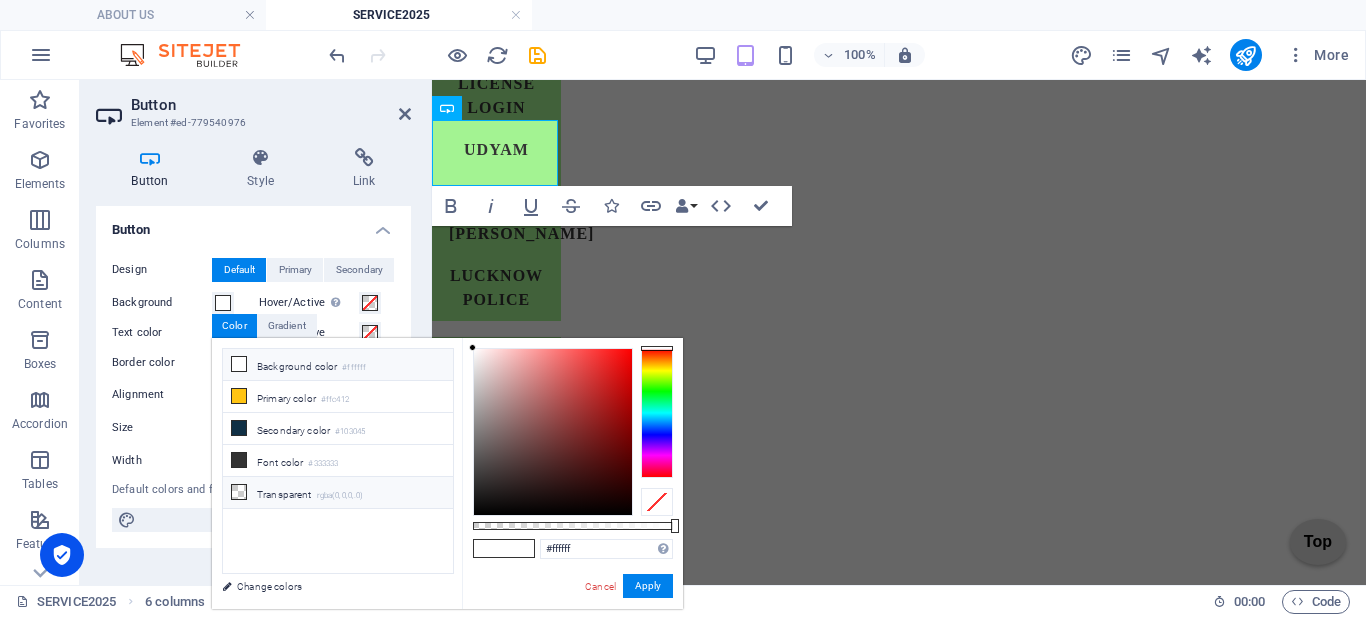 click on "Transparent
rgba(0,0,0,.0)" at bounding box center [338, 493] 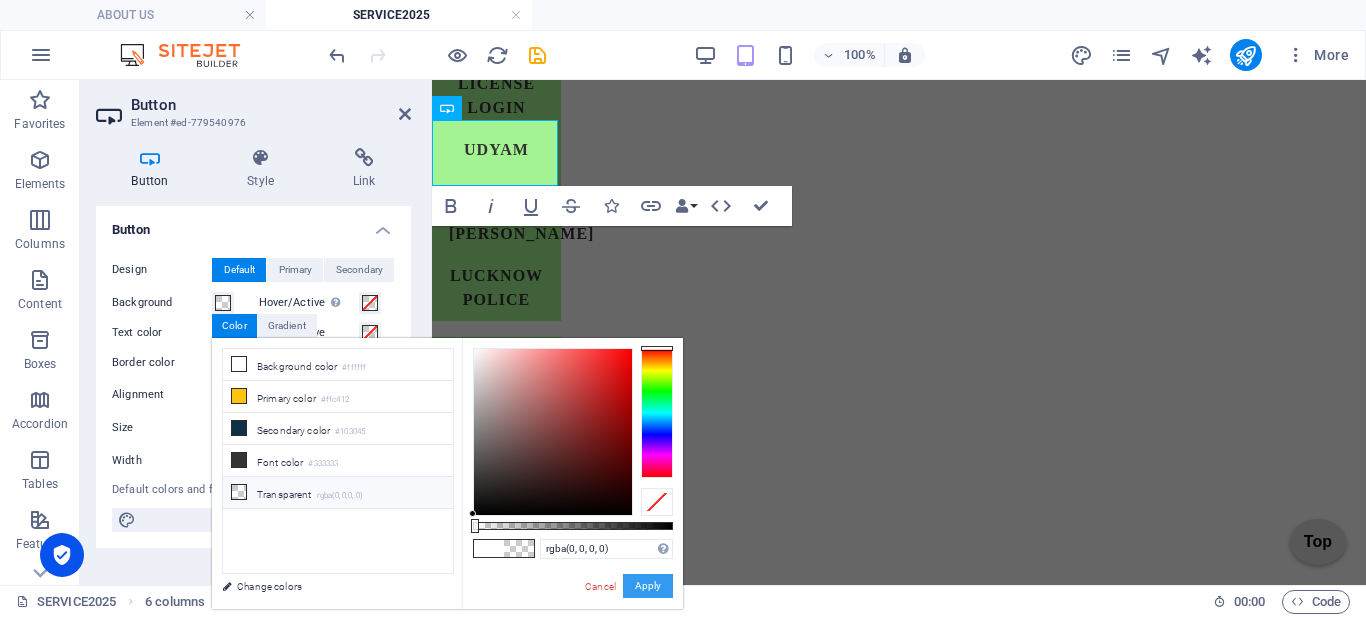drag, startPoint x: 641, startPoint y: 579, endPoint x: 209, endPoint y: 498, distance: 439.52817 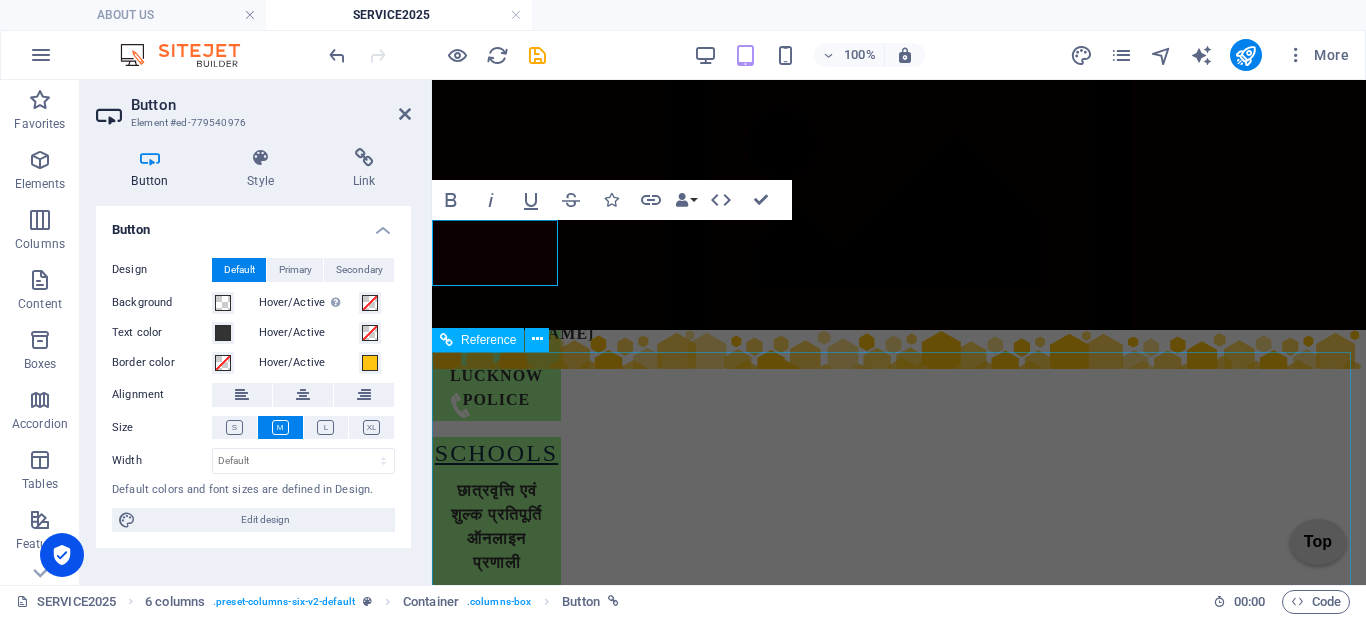 scroll, scrollTop: 700, scrollLeft: 0, axis: vertical 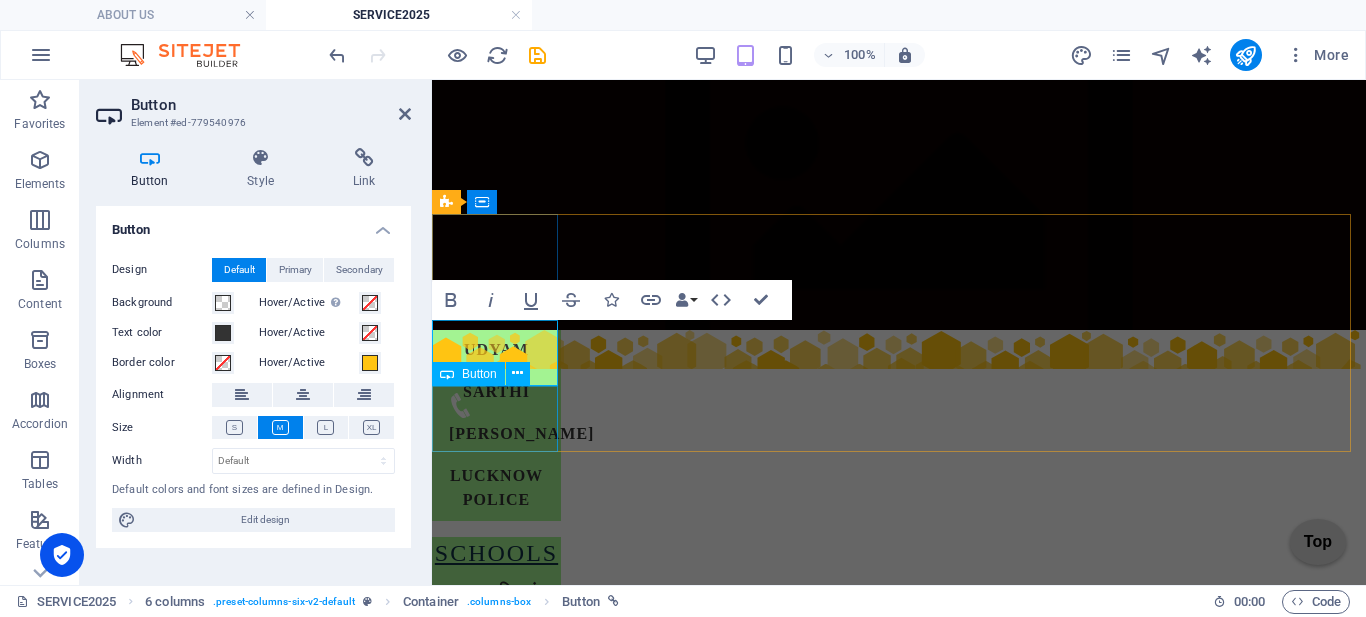 click on "NEED HELP" at bounding box center [496, 1354] 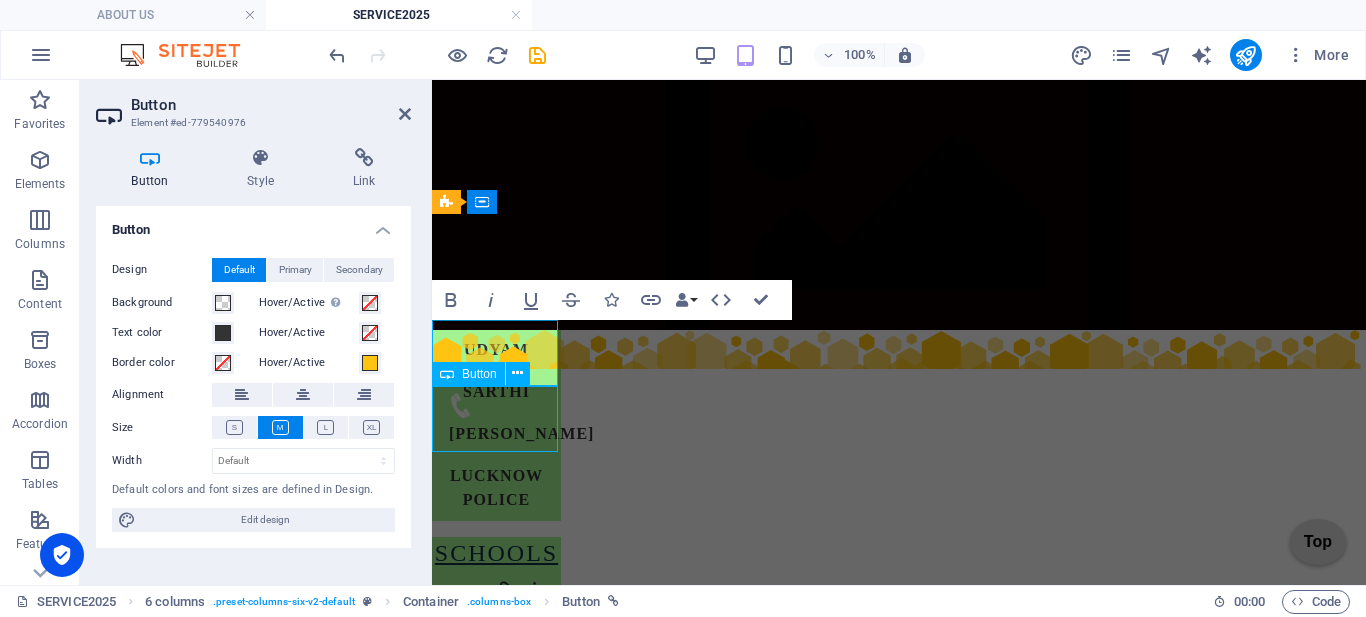 click on "NEED HELP" at bounding box center (496, 1354) 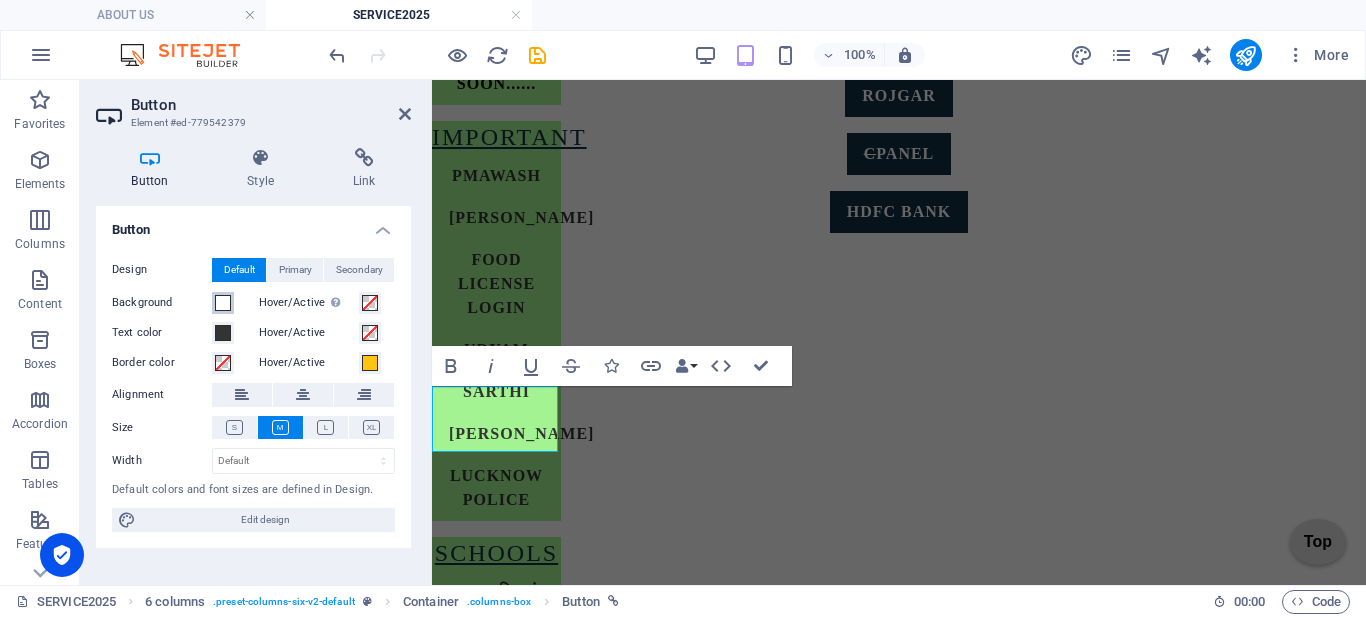 click at bounding box center [223, 303] 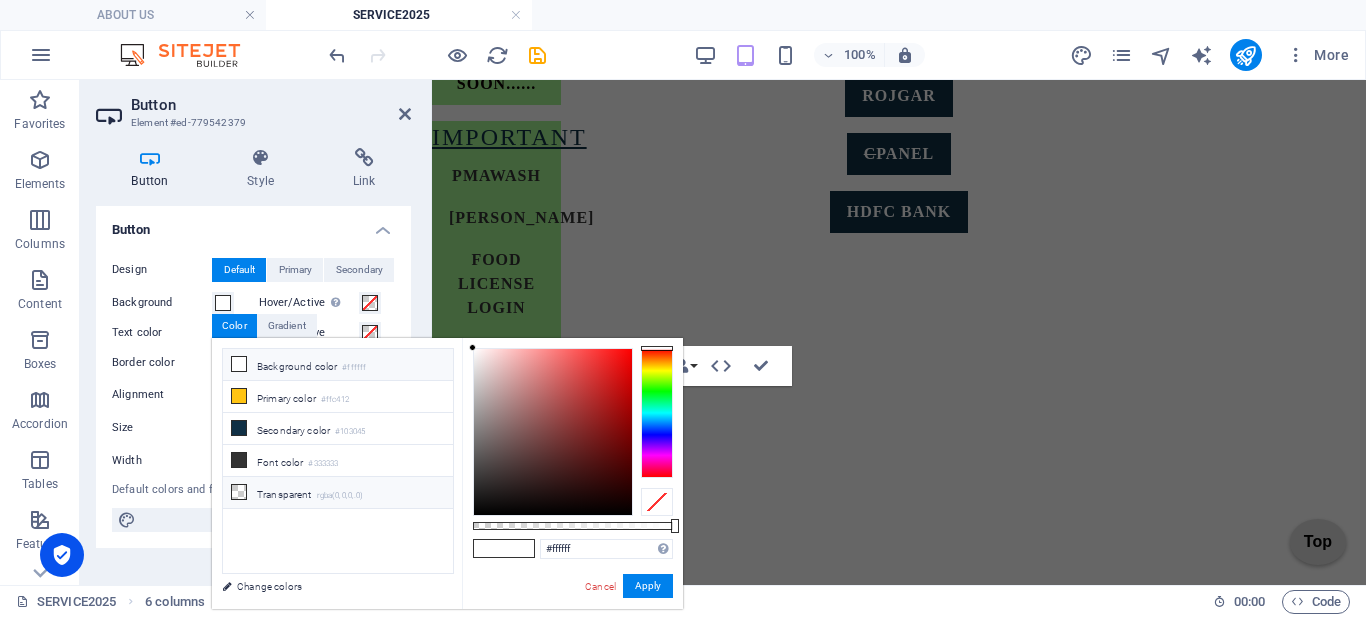 click on "Transparent
rgba(0,0,0,.0)" at bounding box center [338, 493] 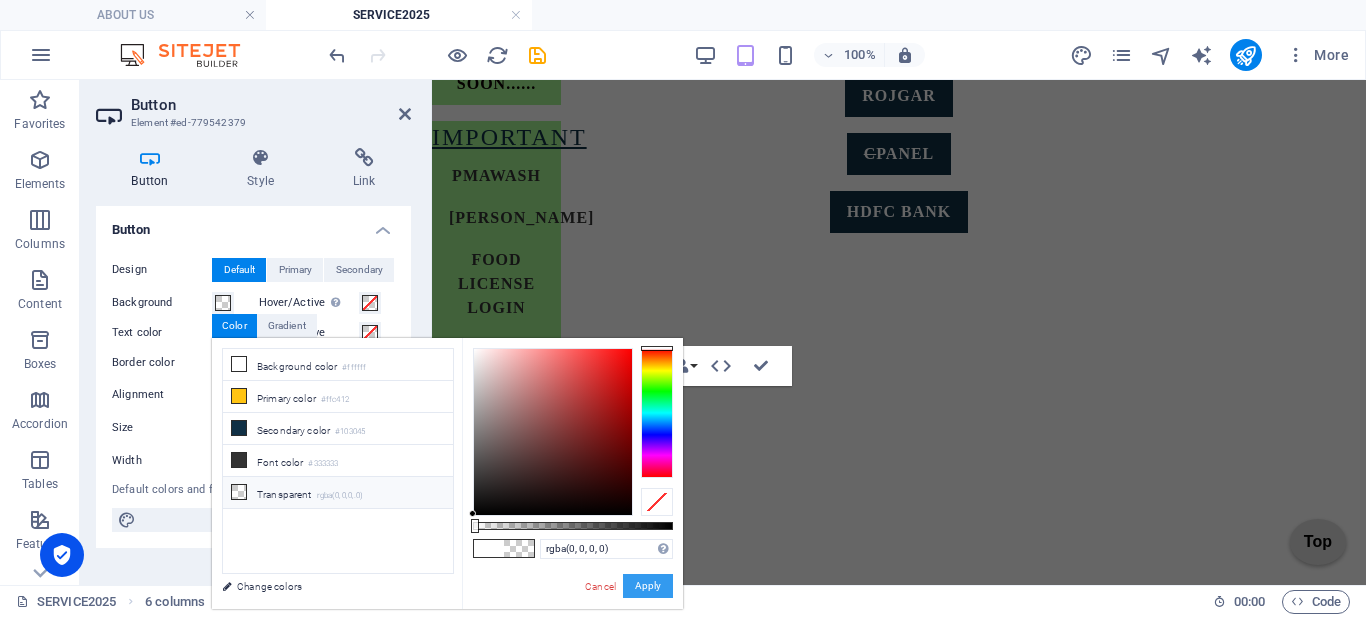 drag, startPoint x: 639, startPoint y: 577, endPoint x: 189, endPoint y: 473, distance: 461.86145 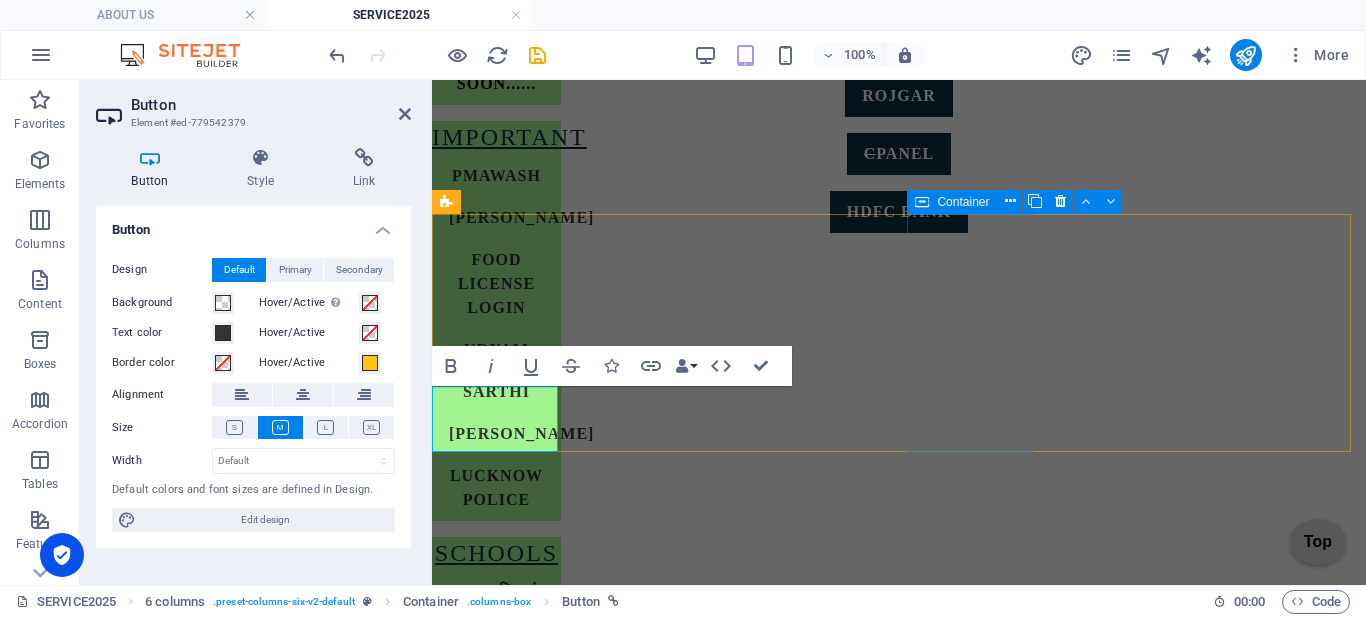 click on "COMPANY VERY SOON......." at bounding box center [496, 1931] 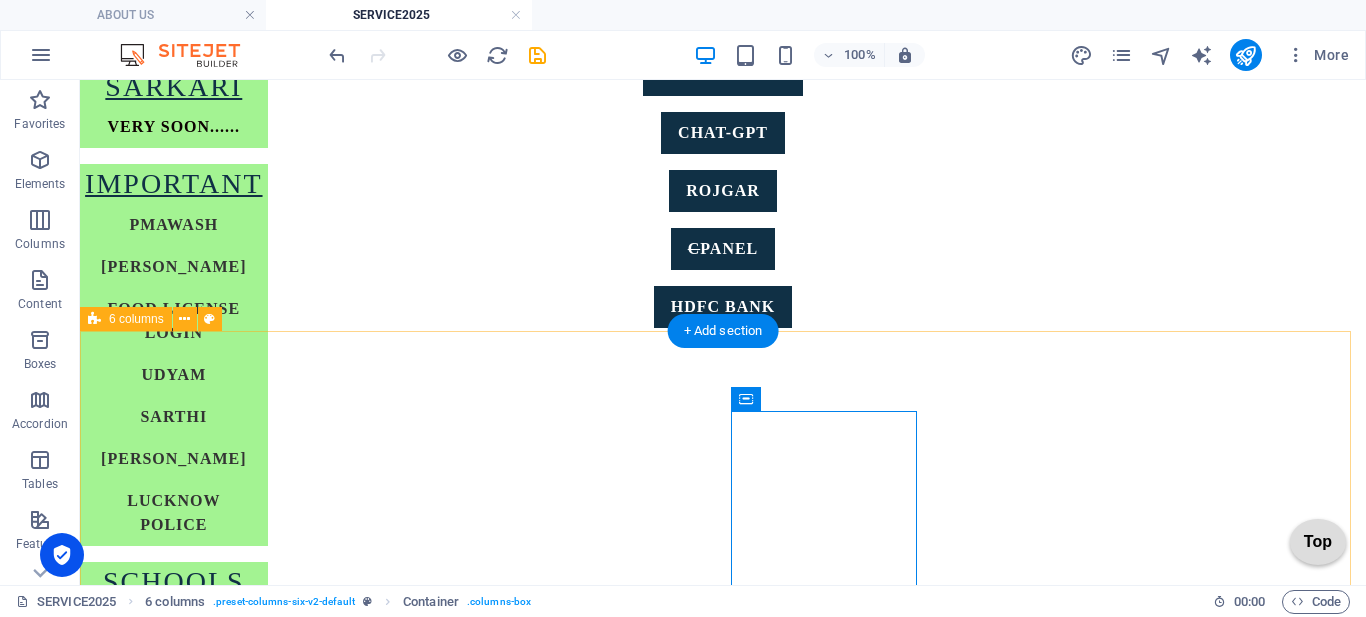 scroll, scrollTop: 800, scrollLeft: 0, axis: vertical 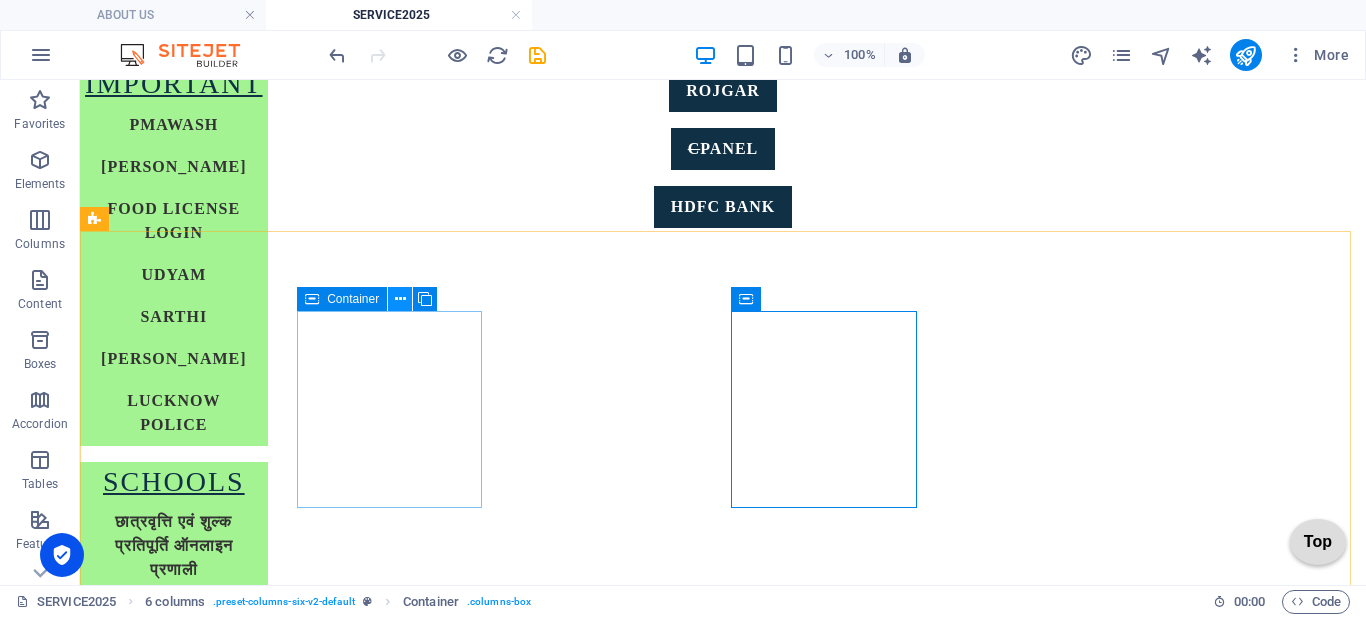 click at bounding box center [400, 299] 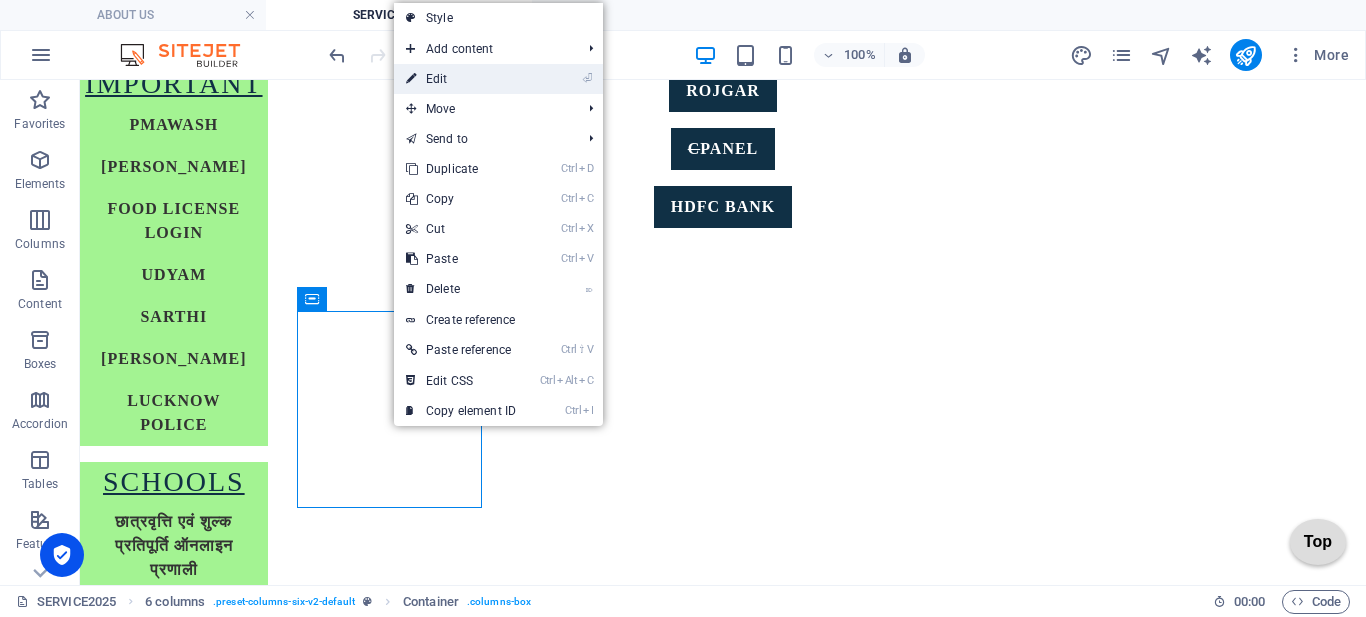 click on "⏎  Edit" at bounding box center (461, 79) 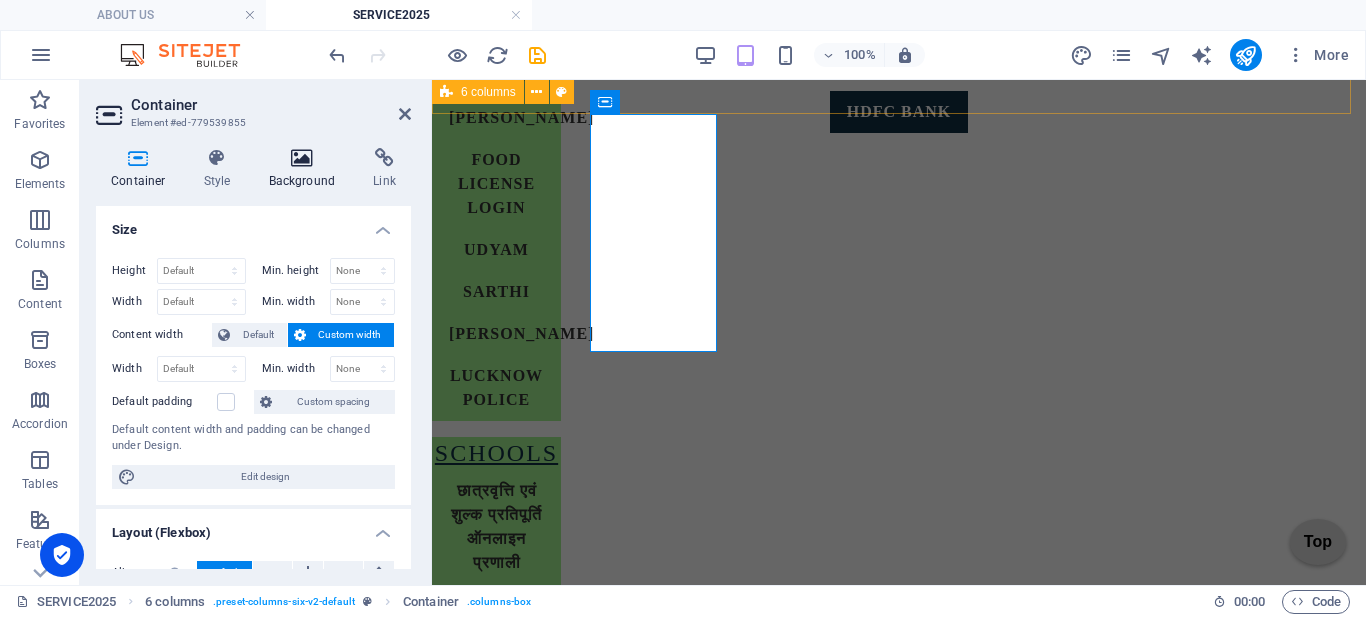 click on "Background" at bounding box center (306, 169) 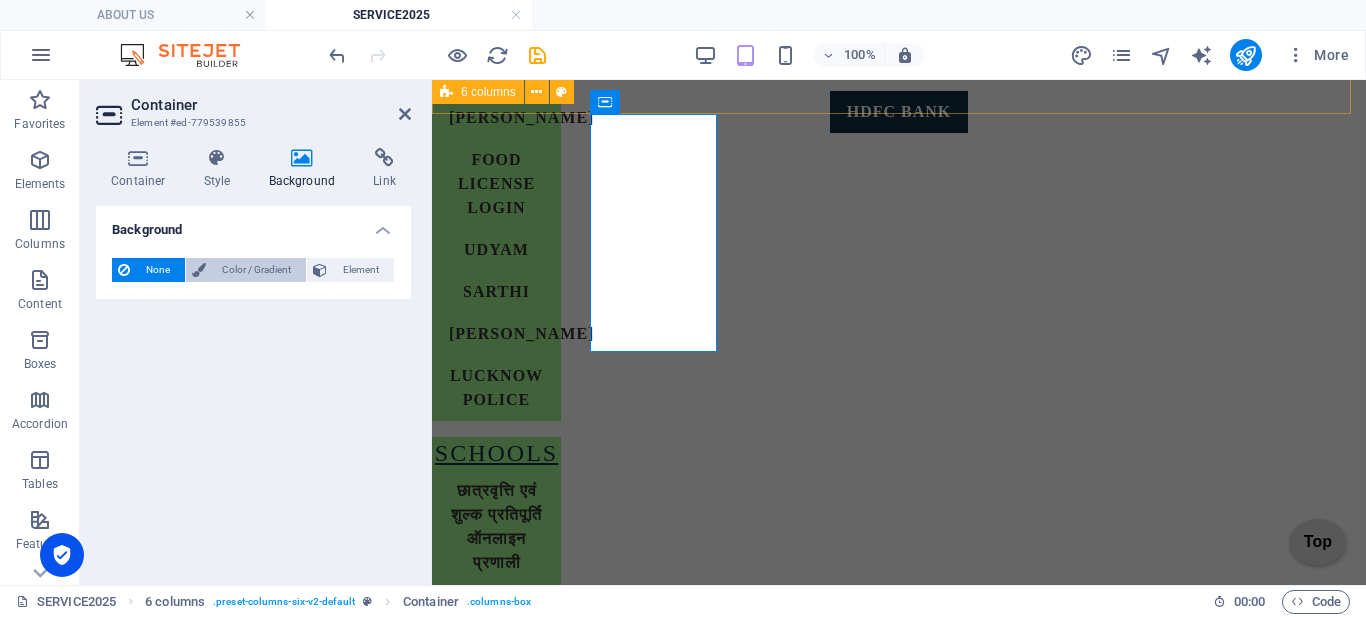 click on "Color / Gradient" at bounding box center (256, 270) 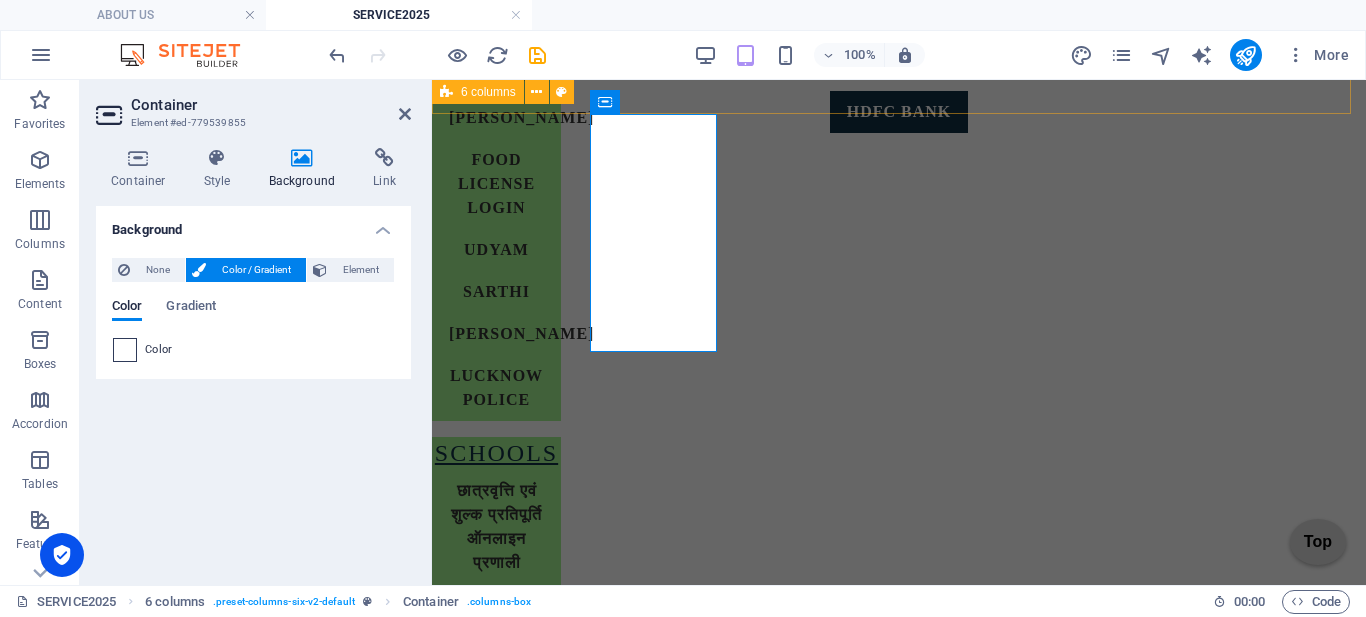 click at bounding box center (125, 350) 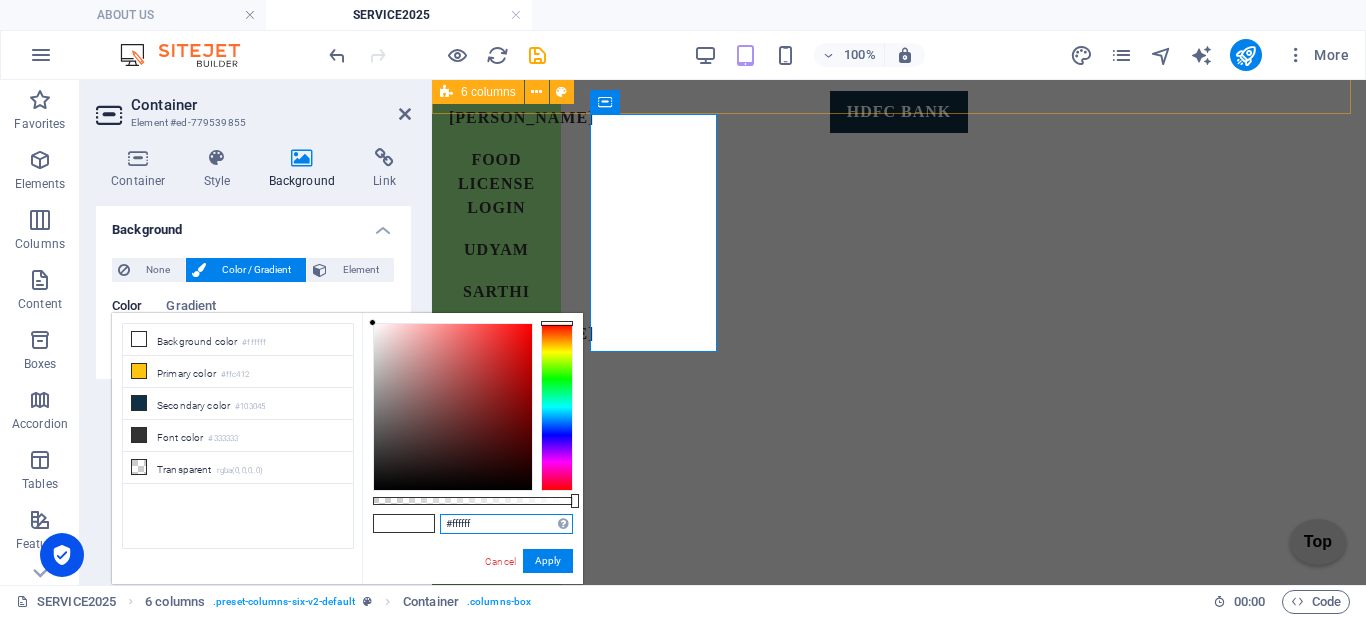 drag, startPoint x: 493, startPoint y: 515, endPoint x: 379, endPoint y: 530, distance: 114.982605 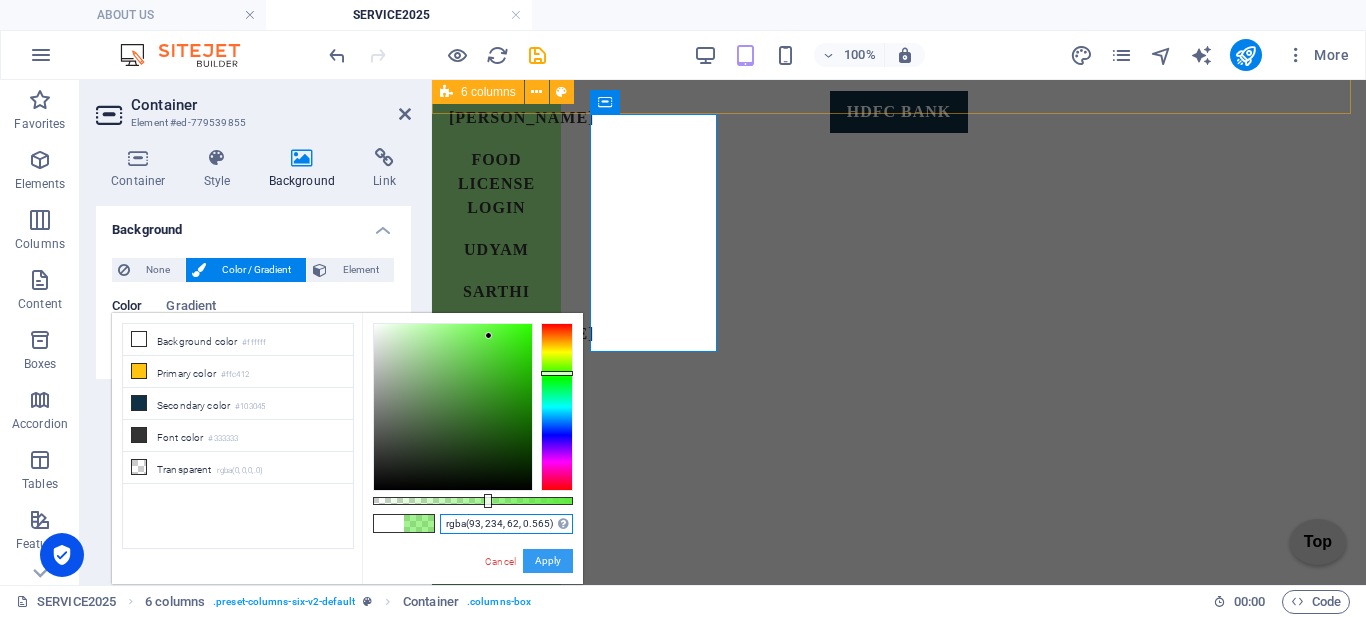 type on "rgba(93, 234, 62, 0.565)" 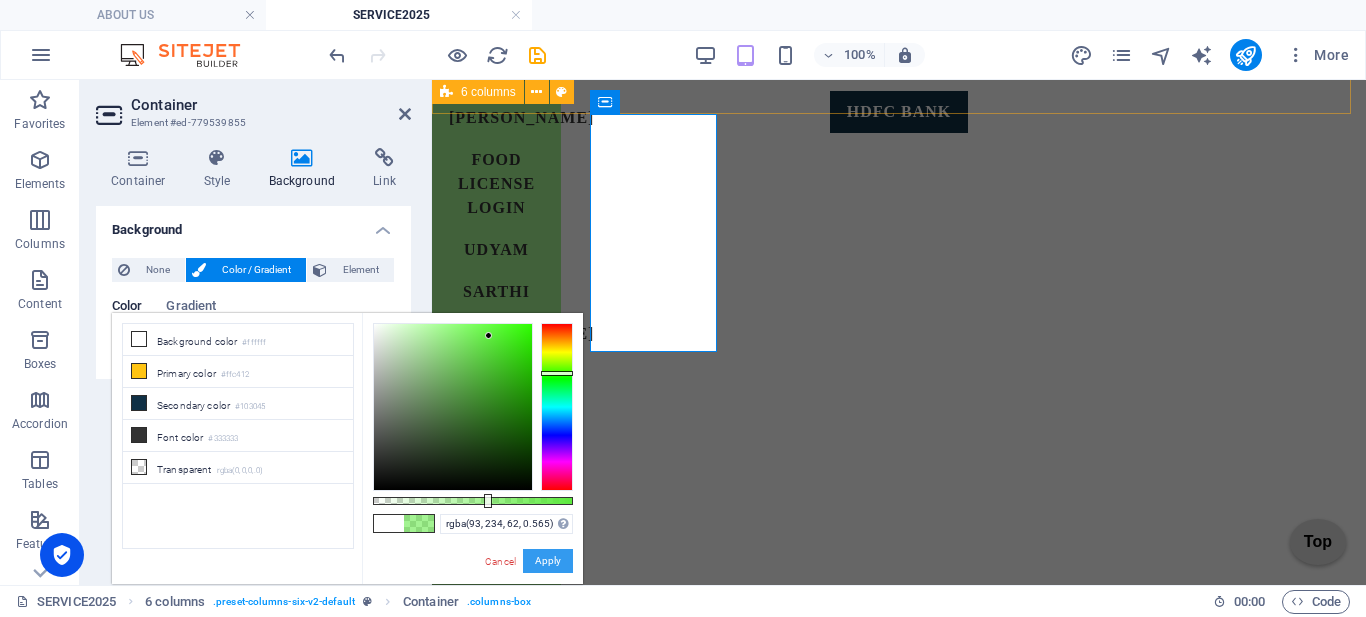 click on "Apply" at bounding box center [548, 561] 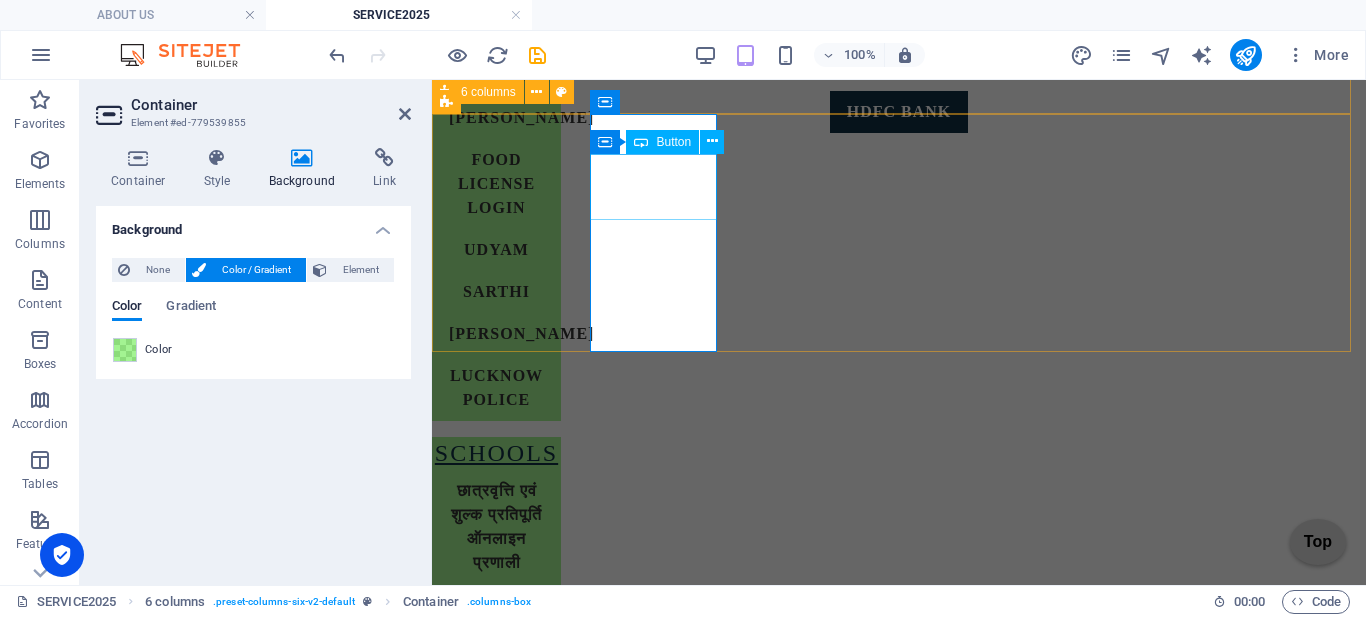 click on "LOGIN PAGE" at bounding box center [496, 1377] 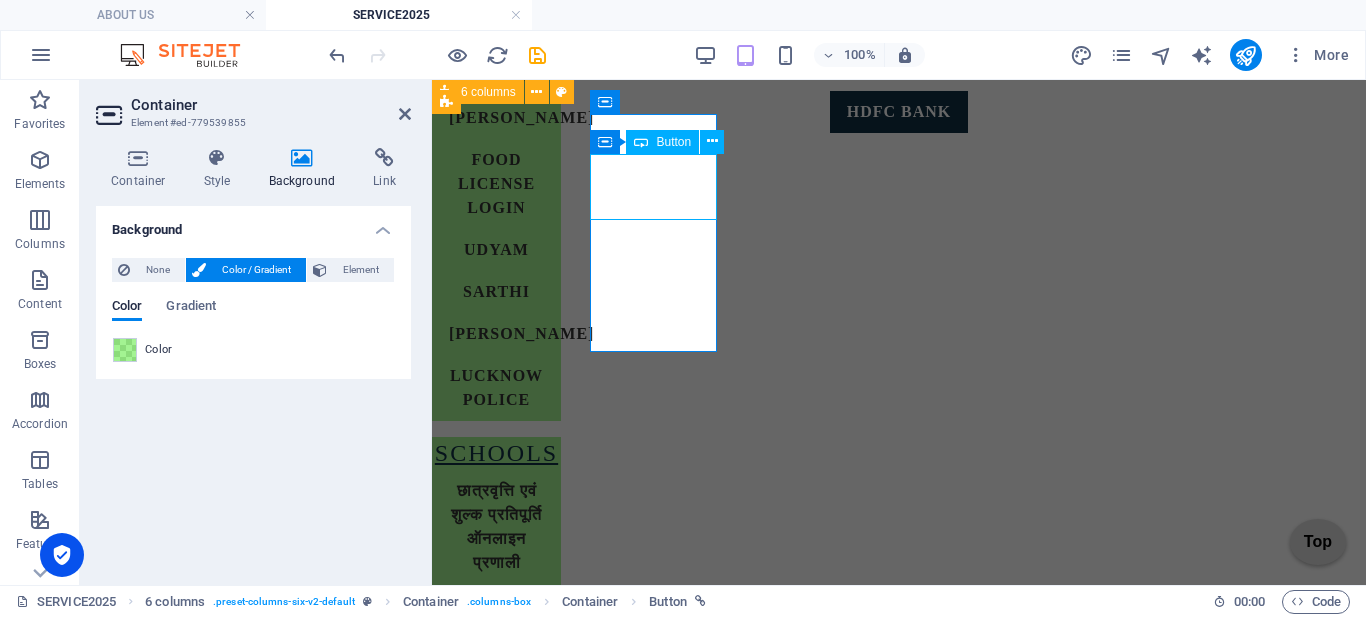 click on "LOGIN PAGE" at bounding box center (496, 1377) 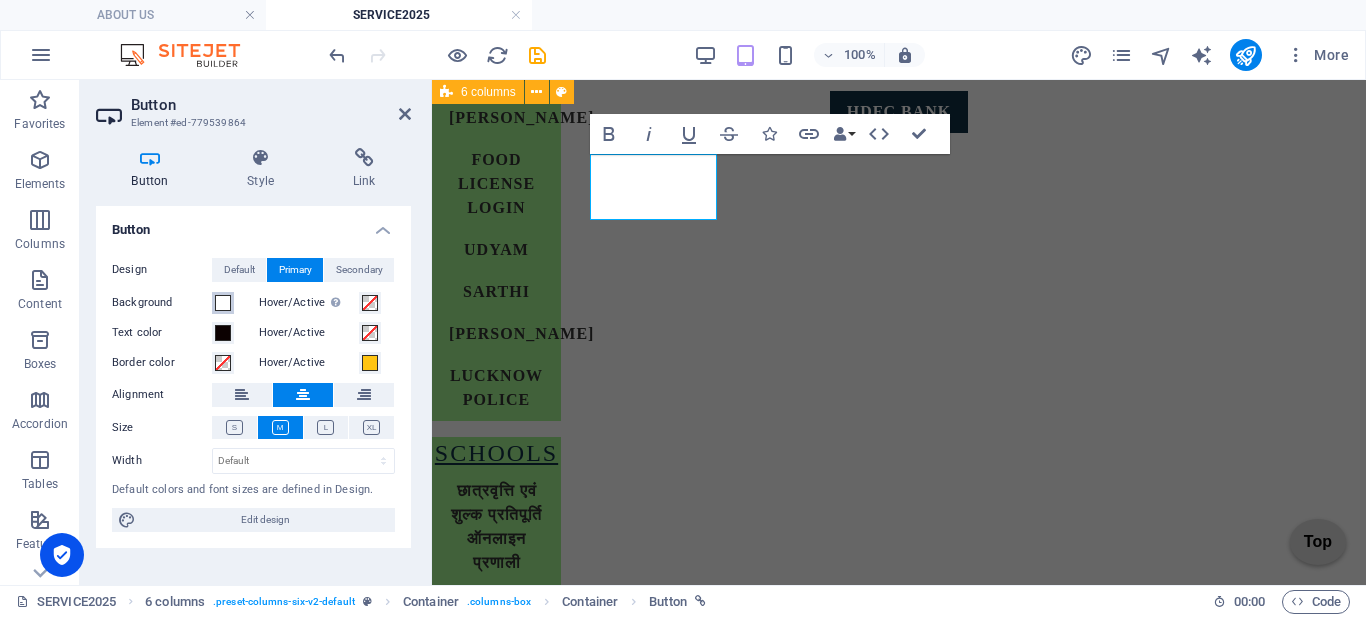click at bounding box center [223, 303] 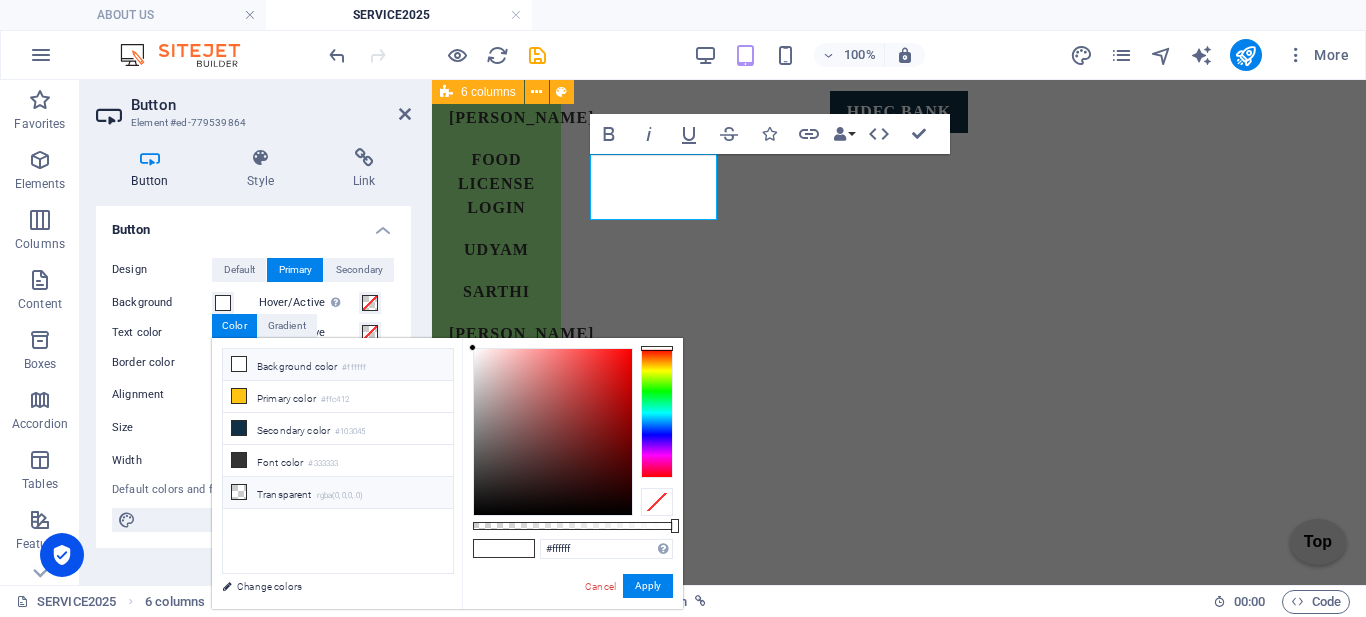 click on "Transparent
rgba(0,0,0,.0)" at bounding box center [338, 493] 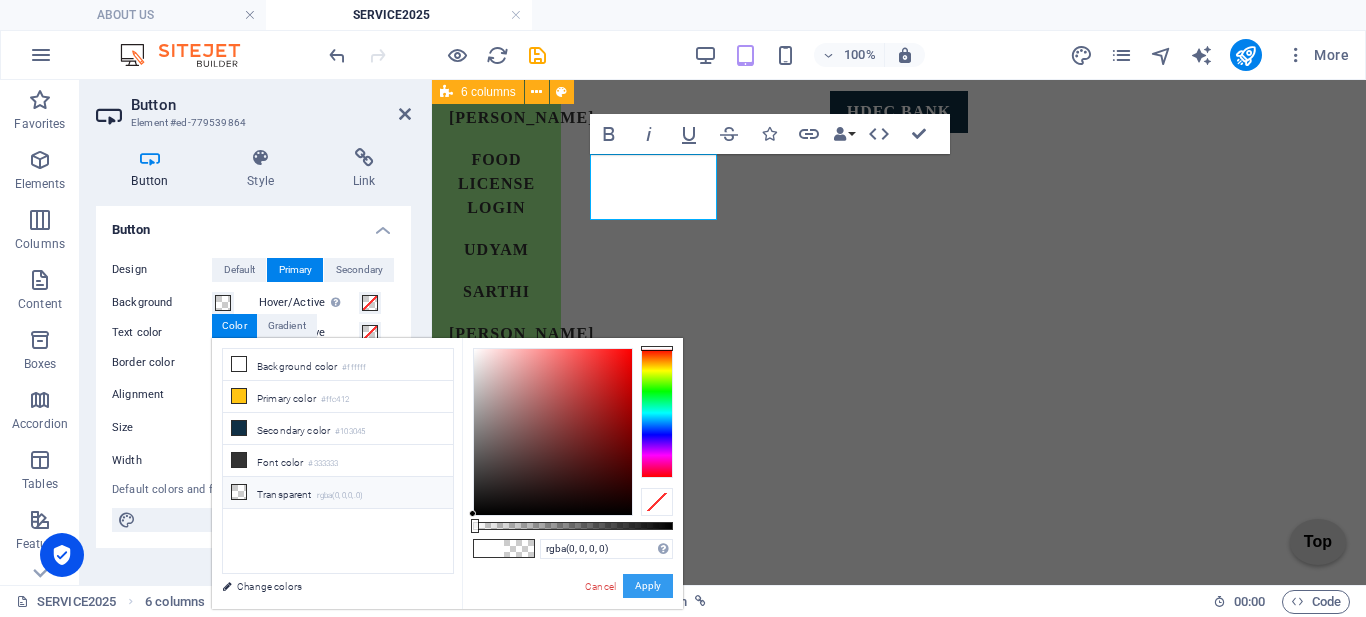 click on "Apply" at bounding box center (648, 586) 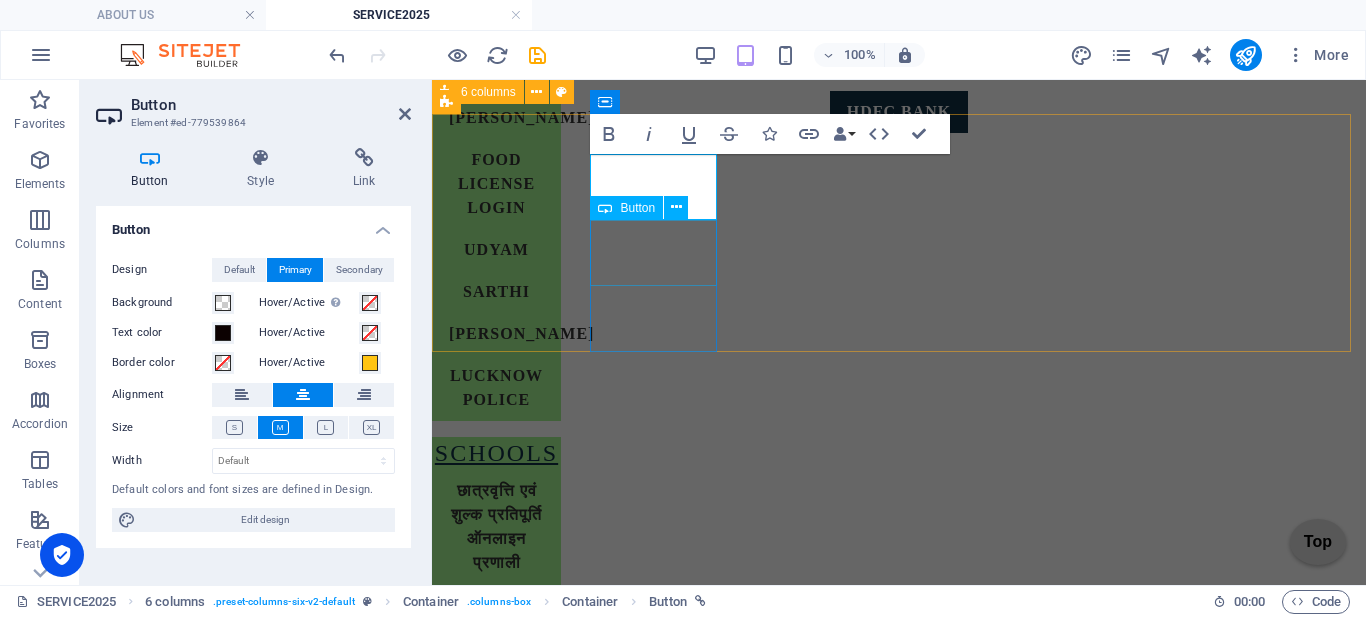 click on "KNOW MORE" at bounding box center [496, 1443] 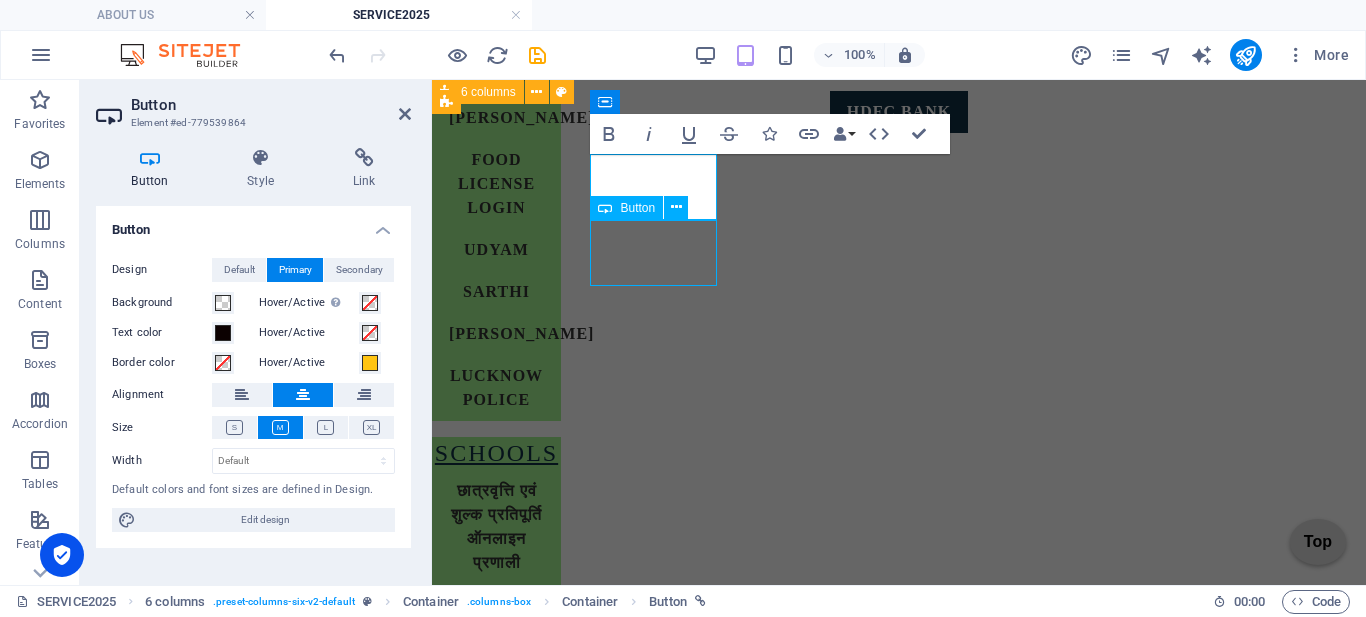 click on "KNOW MORE" at bounding box center (496, 1443) 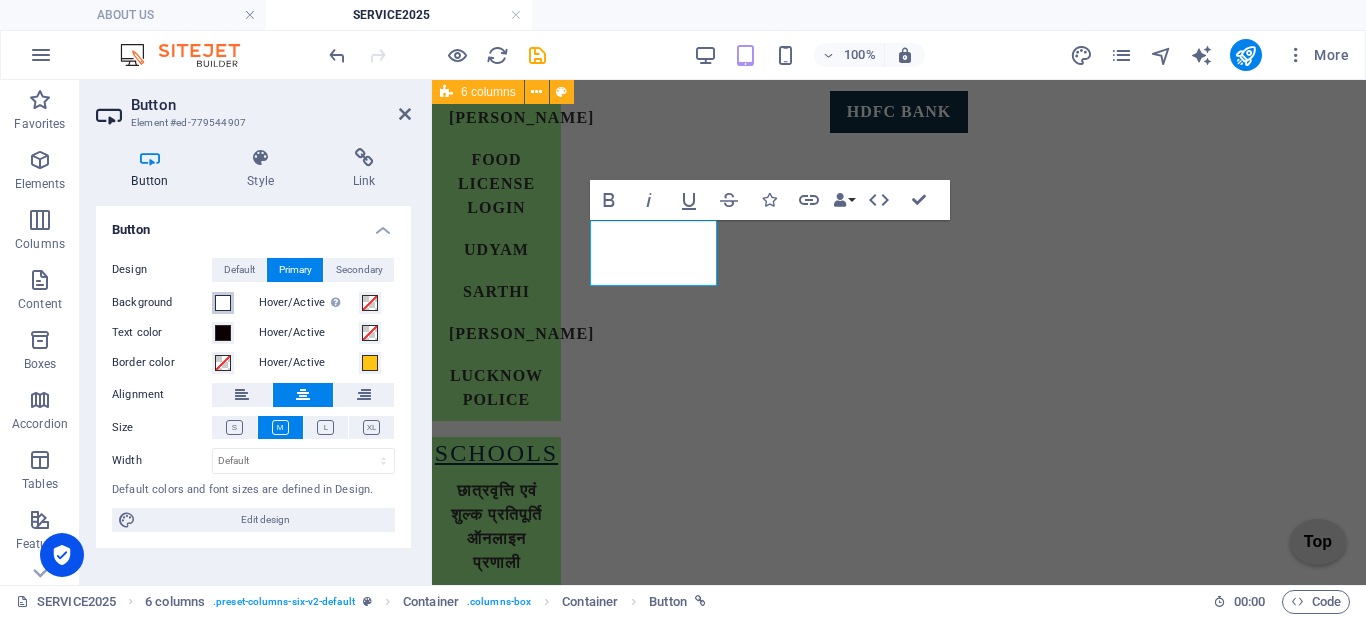 click on "Background" at bounding box center (223, 303) 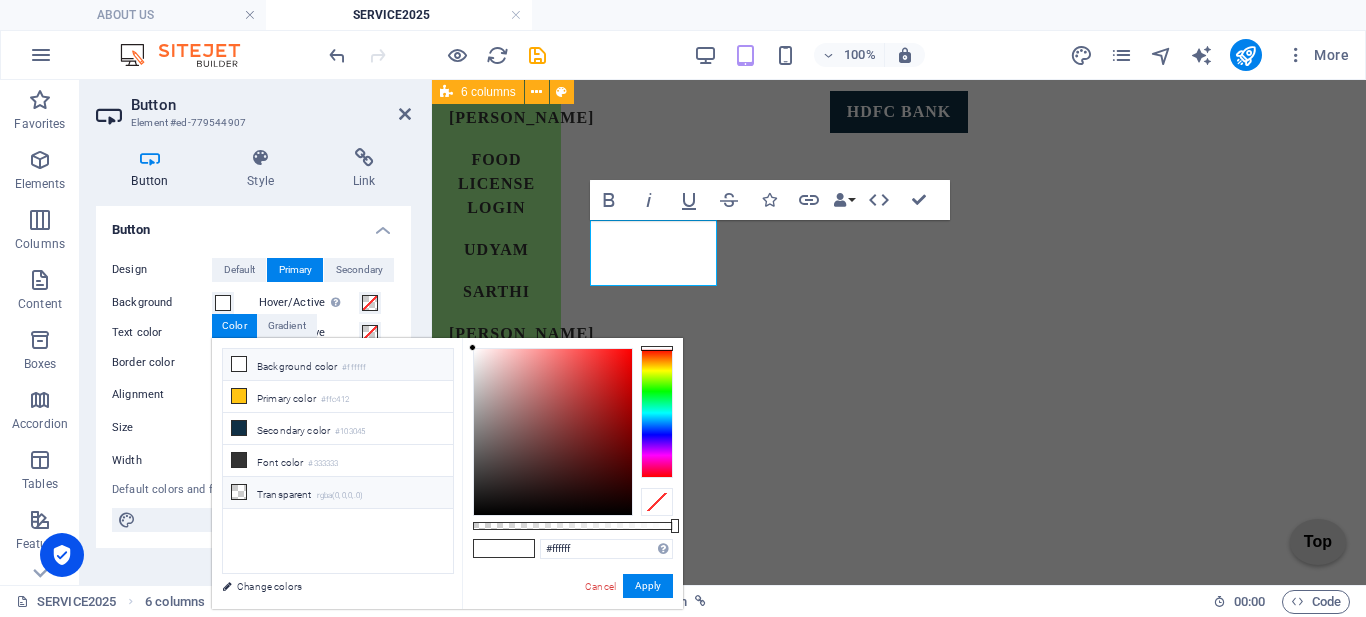 click on "Transparent
rgba(0,0,0,.0)" at bounding box center (338, 493) 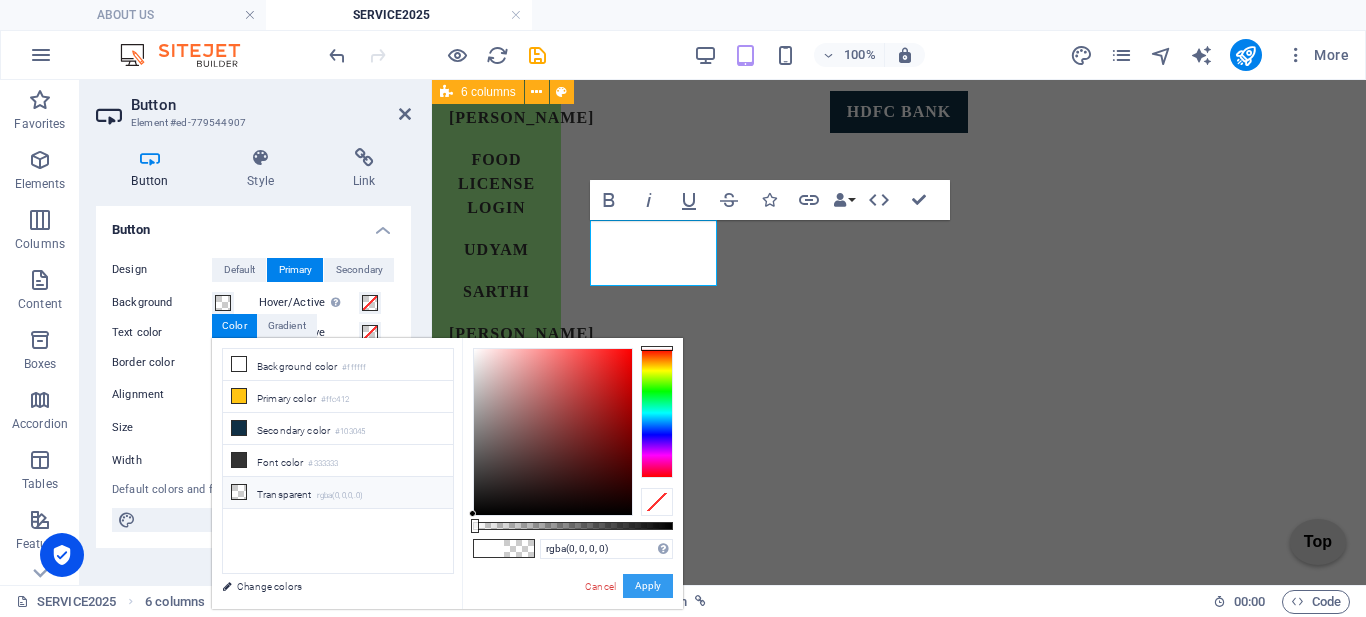 click on "Apply" at bounding box center [648, 586] 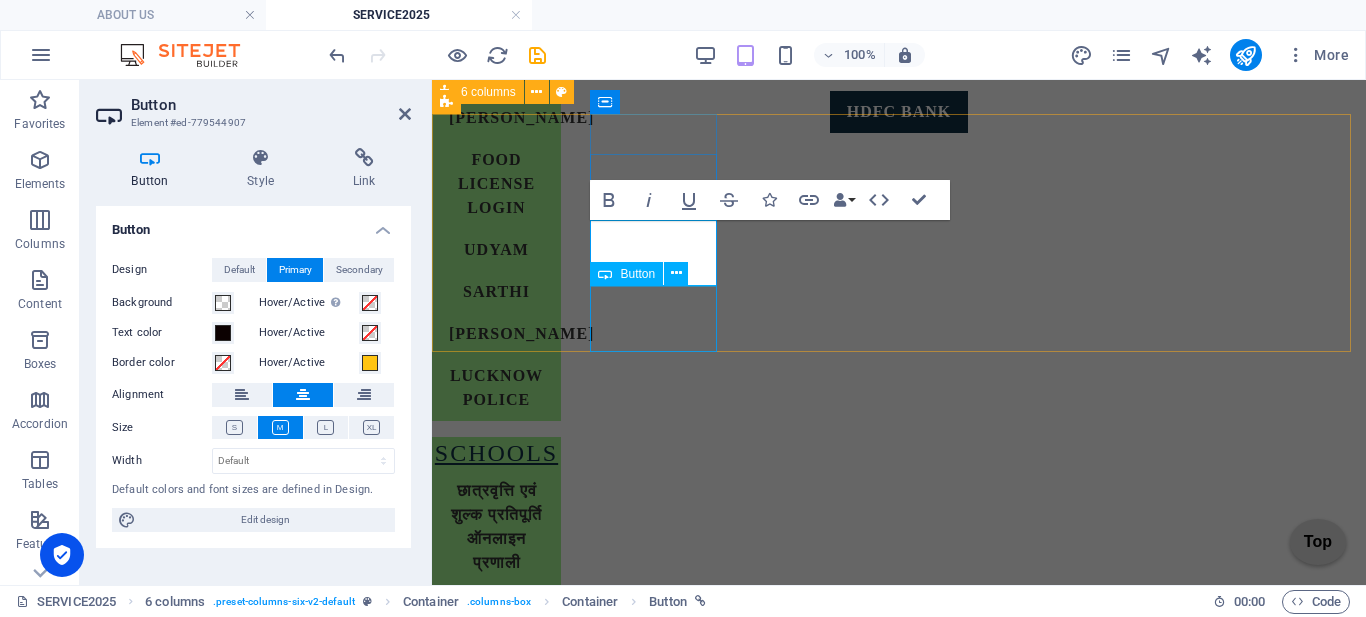 click on "DO YOUR SELF" at bounding box center (496, 1509) 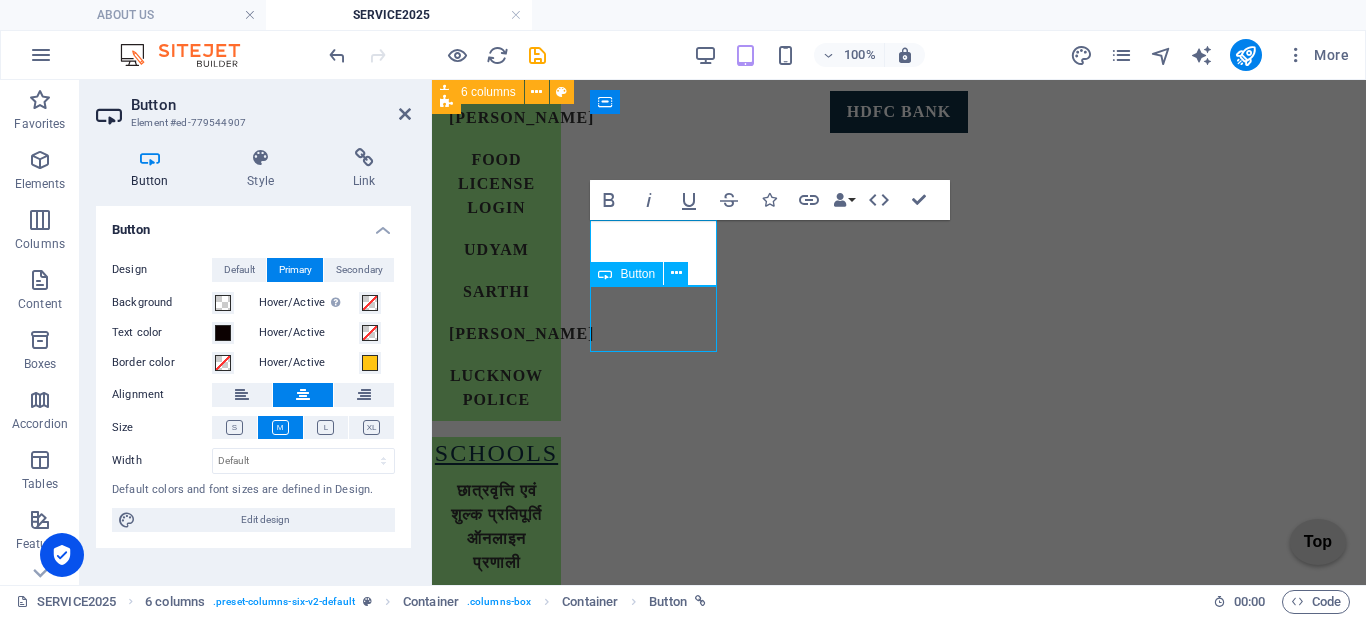 click on "DO YOUR SELF" at bounding box center (496, 1509) 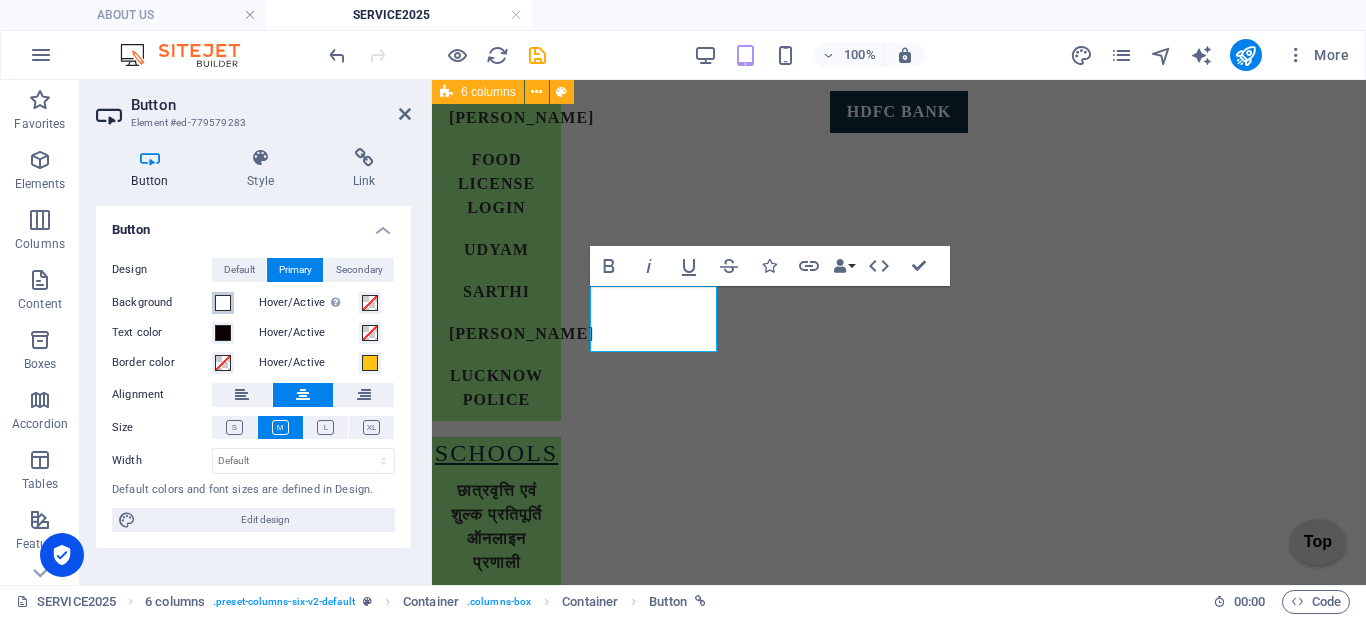 click at bounding box center [223, 303] 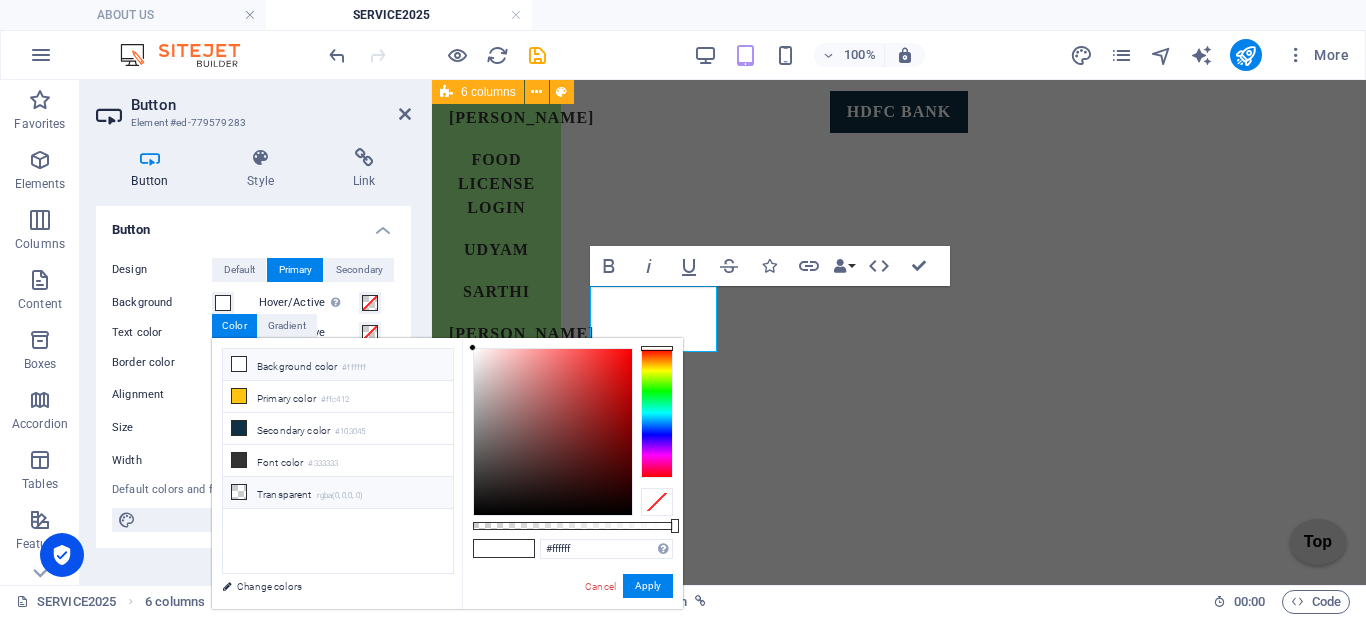 click at bounding box center (239, 492) 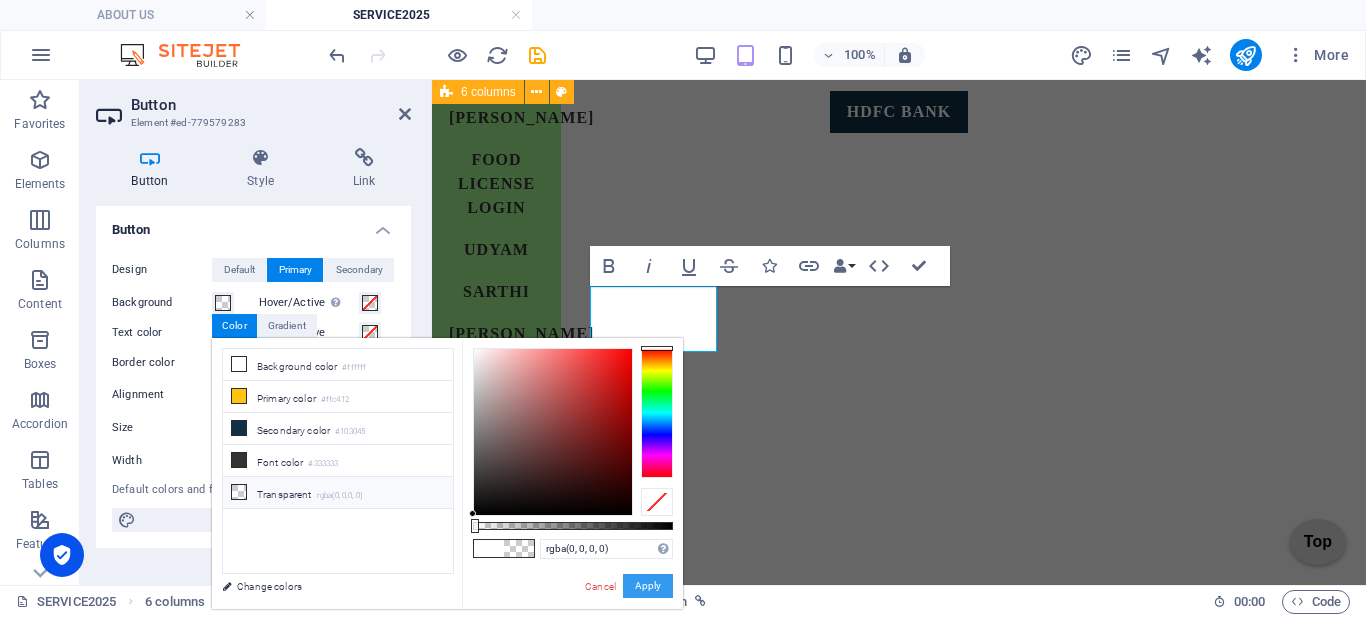 click on "Apply" at bounding box center (648, 586) 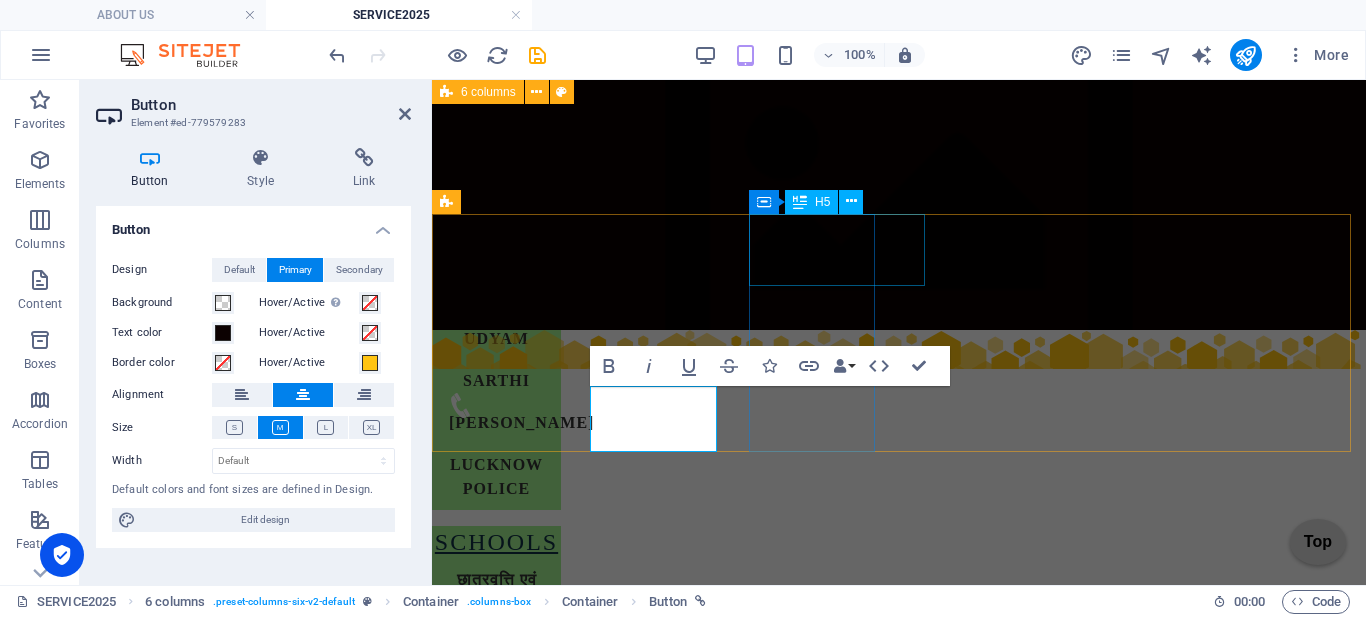 scroll, scrollTop: 700, scrollLeft: 0, axis: vertical 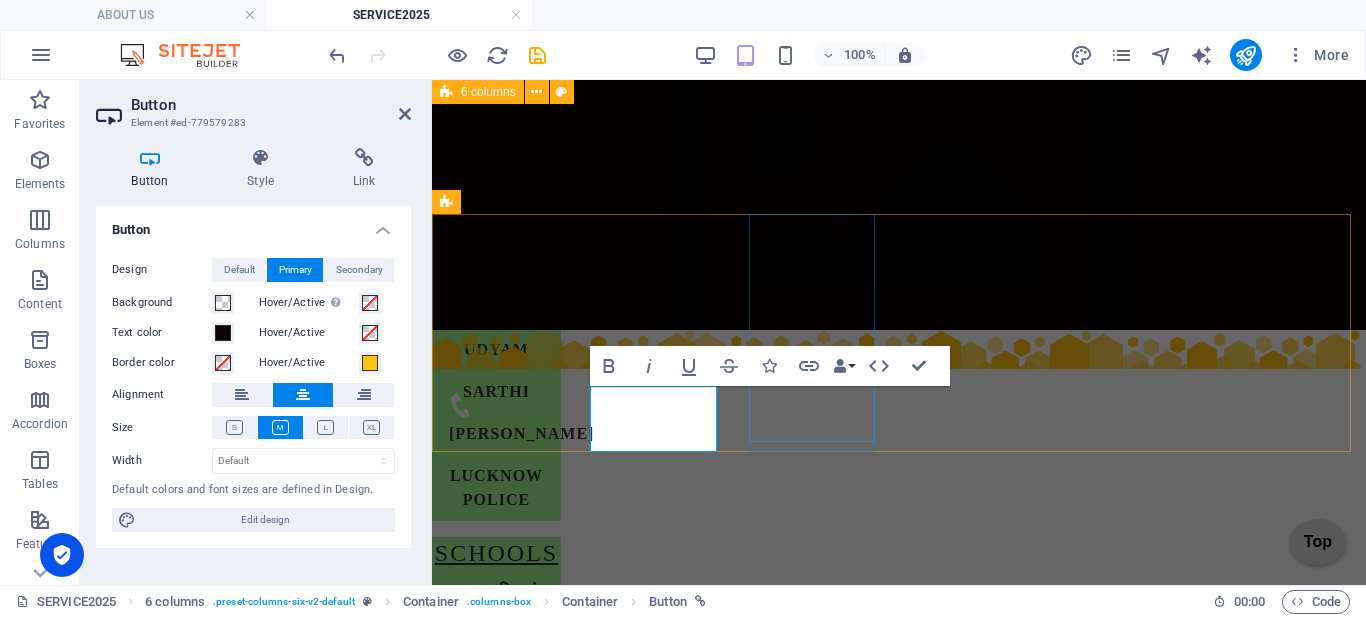 click on "[PERSON_NAME]" at bounding box center [496, 1841] 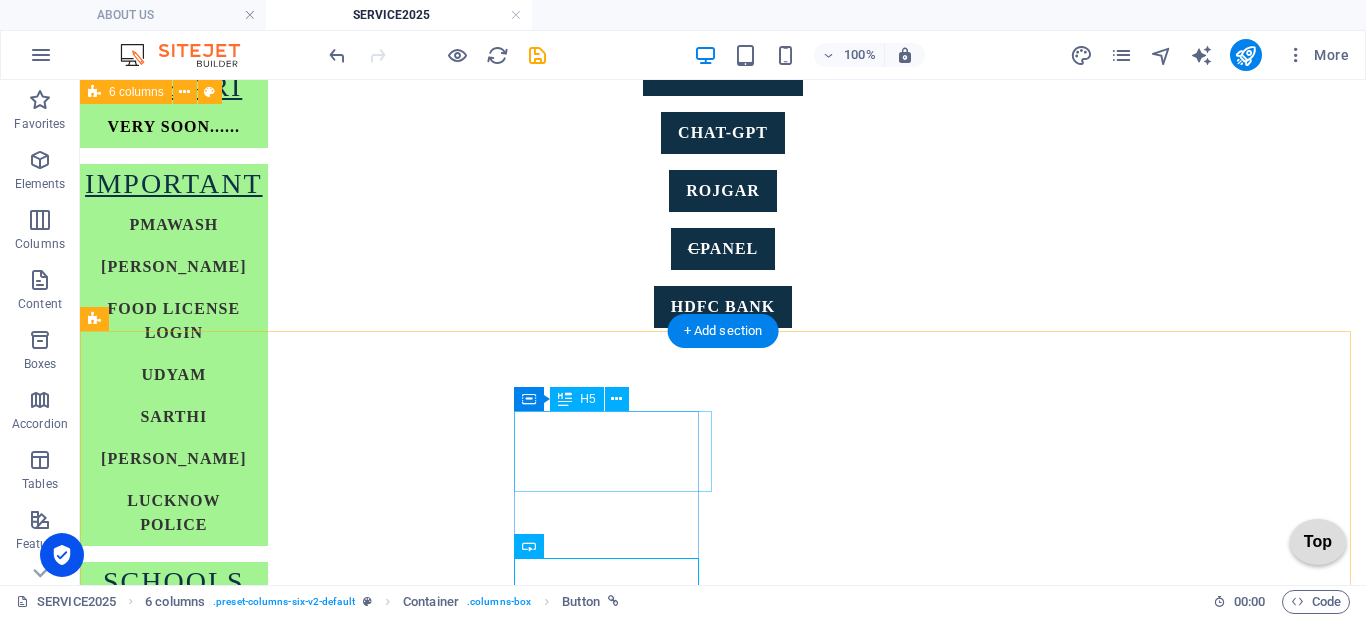 click on "LABOUR CERTIFICATION/SHOP REG." at bounding box center [174, 1744] 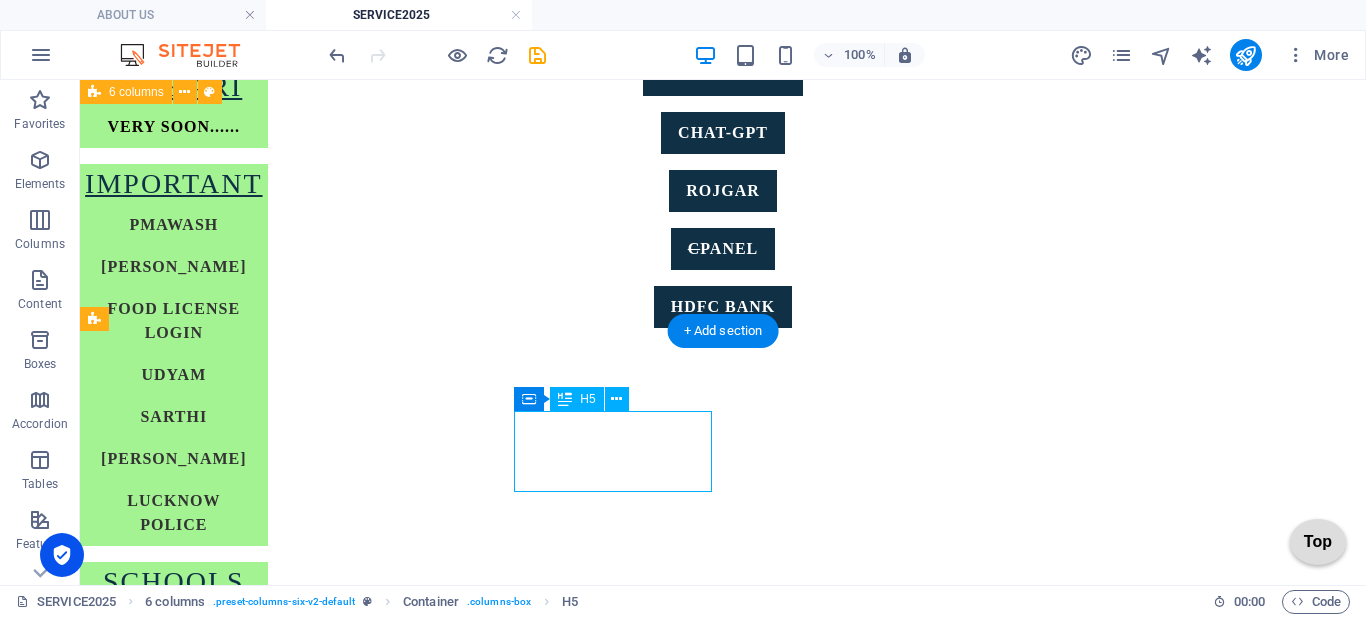 click on "LABOUR CERTIFICATION/SHOP REG." at bounding box center (174, 1744) 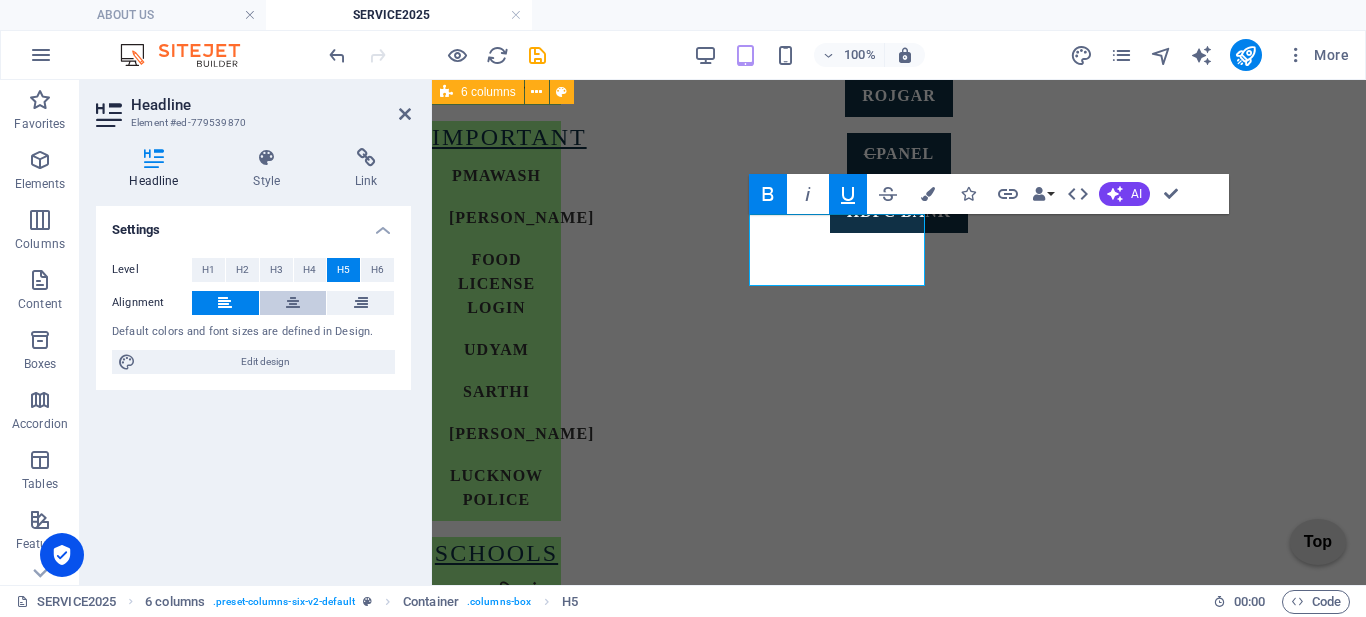 click at bounding box center [293, 303] 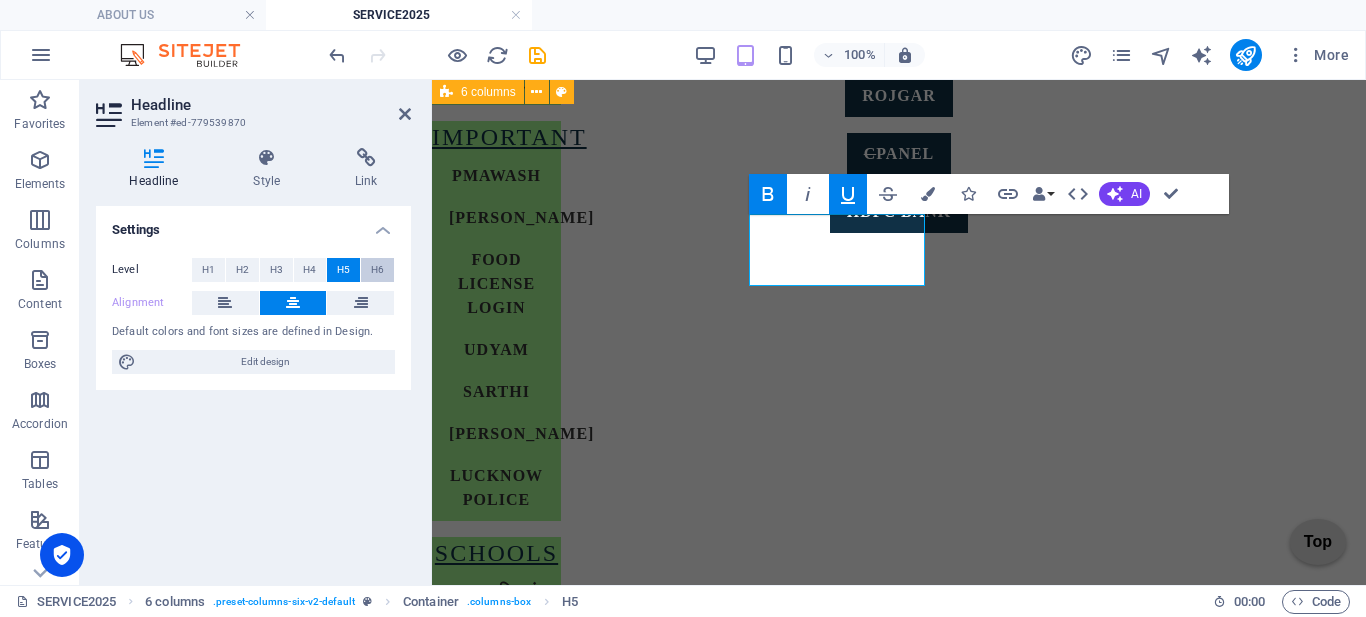 click on "H6" at bounding box center (377, 270) 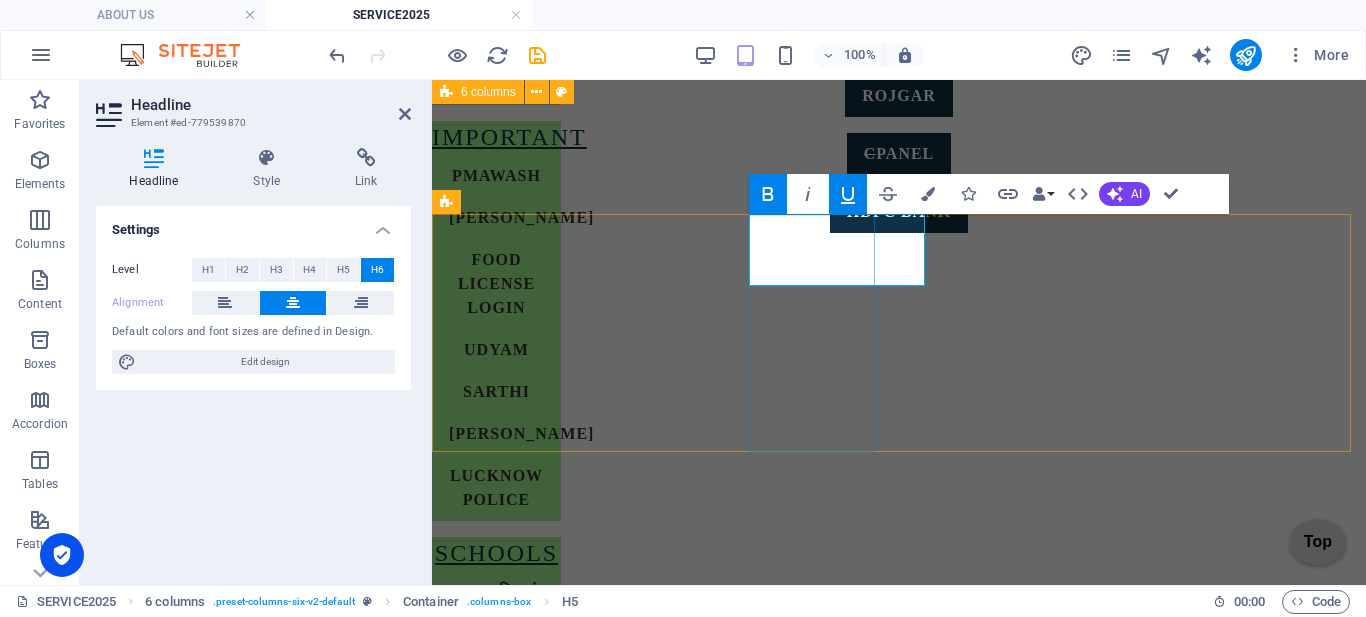 click on "LABOUR CERTIFICATION/SHOP REG." at bounding box center [496, 1693] 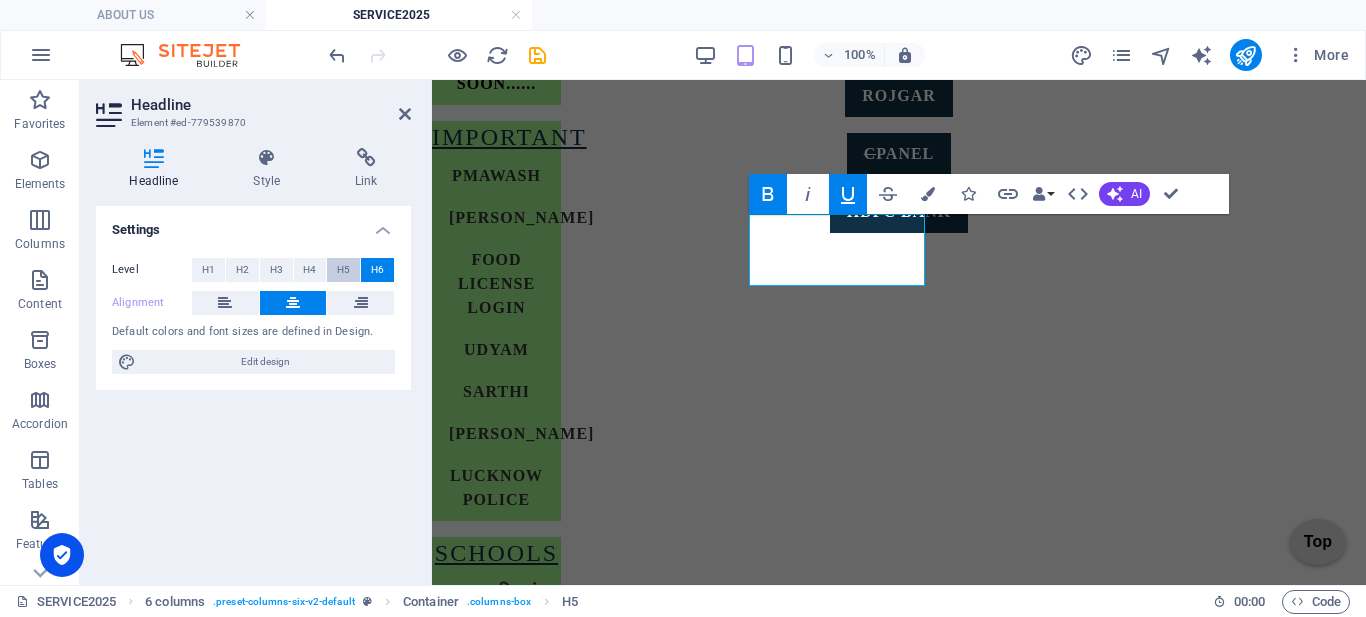 click on "H5" at bounding box center [343, 270] 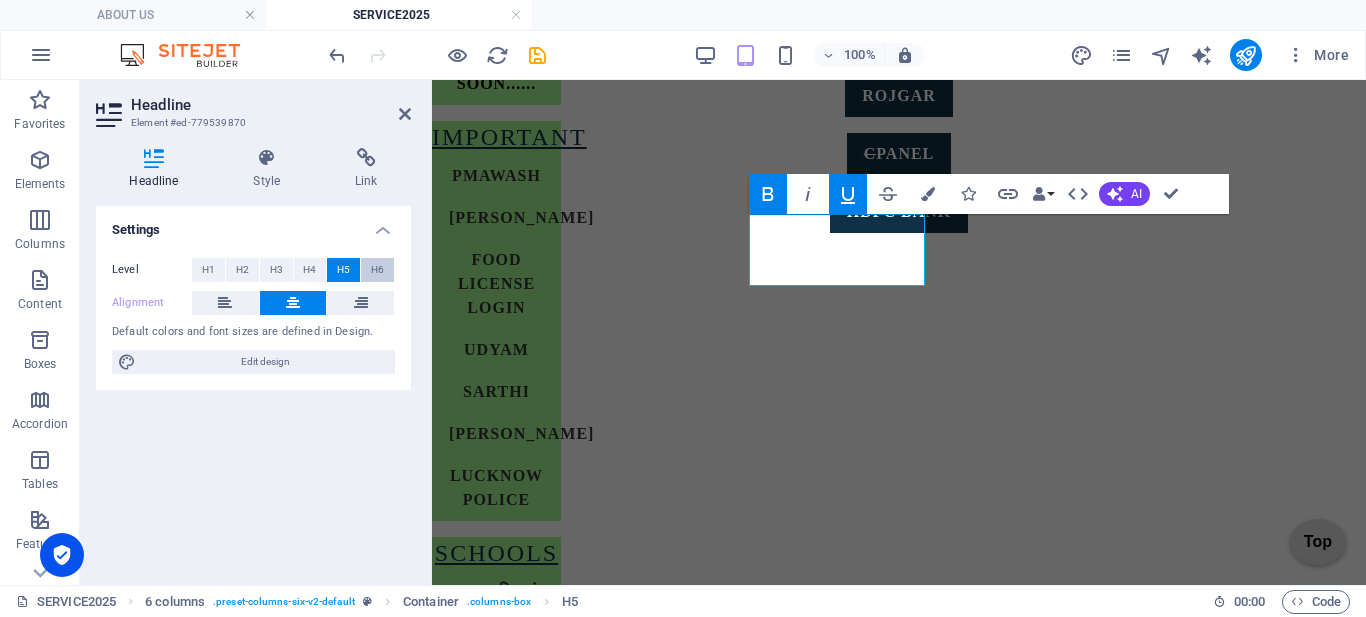 click on "H6" at bounding box center (377, 270) 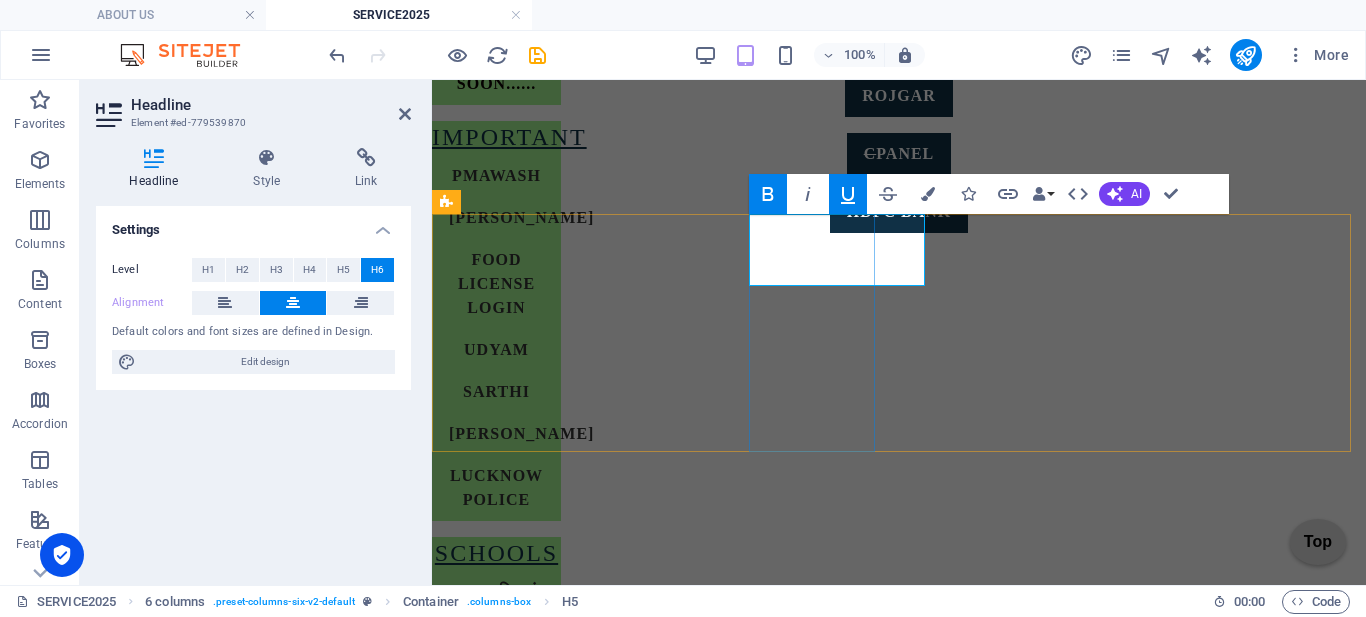 click on "LABOUR CERTIFICATION/SHOP REG." at bounding box center (496, 1693) 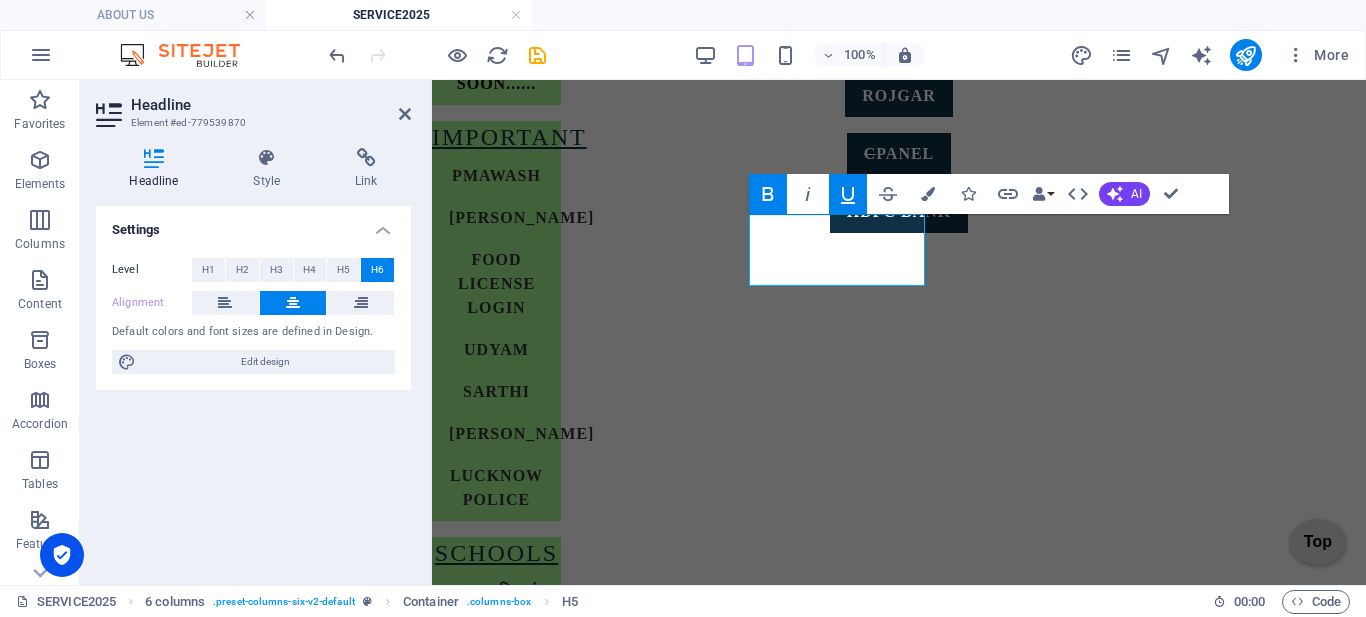 click 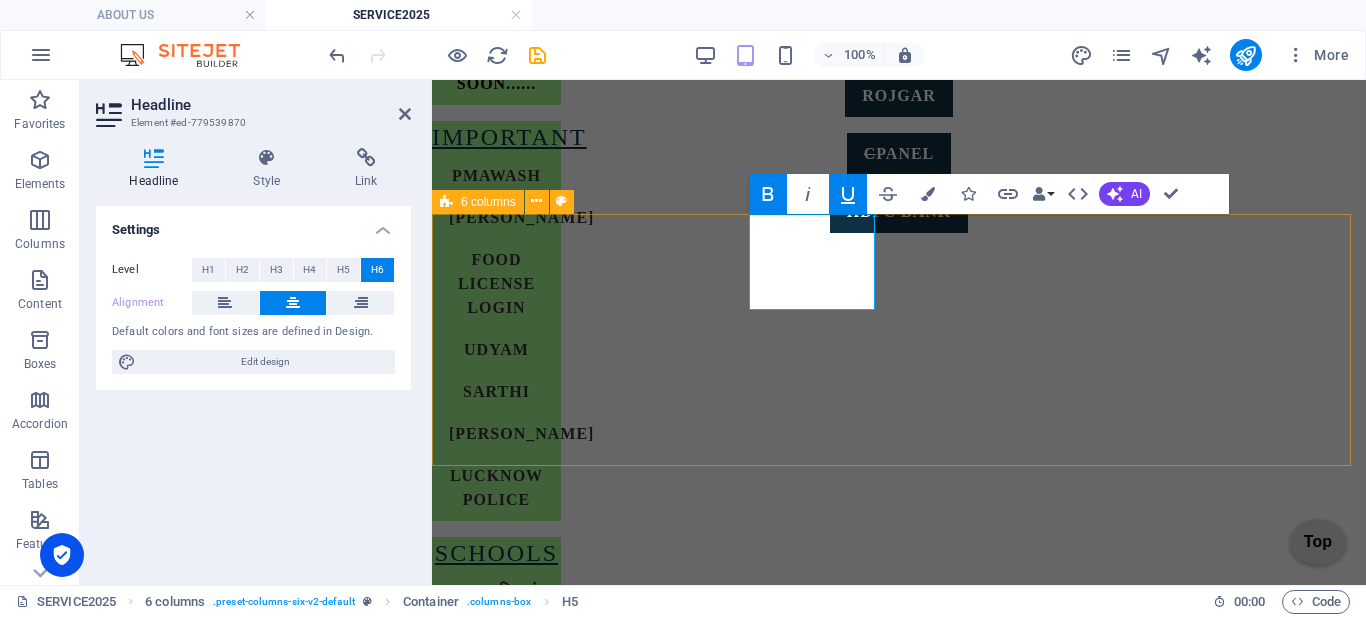 click on "GST LOGIN PAGE HELP & SUPPORT NEED HELP ITR LOGIN PAGE KNOW MORE DO YOUR SELF LABOUR CERTIFICA ​ TION/SHOP REG. NIVESH LOGIN PAGE YUVA UDYAMI COMPANY VERY SOON....... TRADE MARK login/create pg OTHER WAIT" at bounding box center [899, 1709] 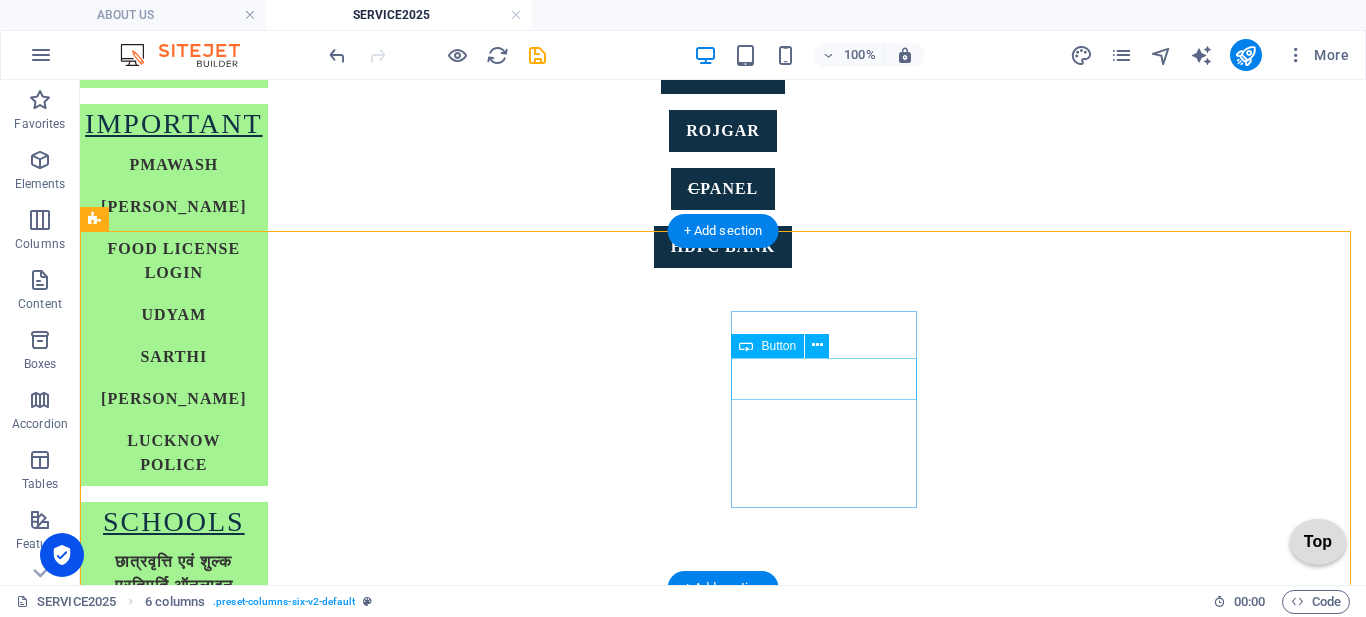 scroll, scrollTop: 800, scrollLeft: 0, axis: vertical 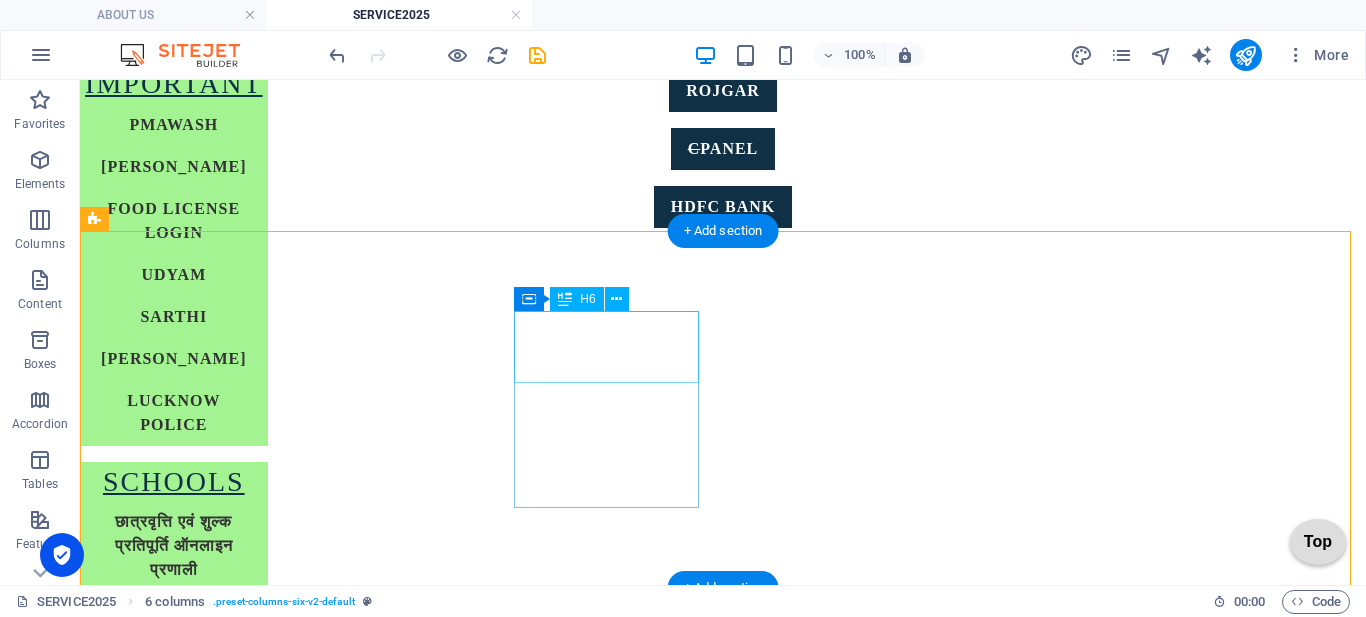 click on "LABOUR CERTIFICA TION/SHOP REG." at bounding box center (174, 1640) 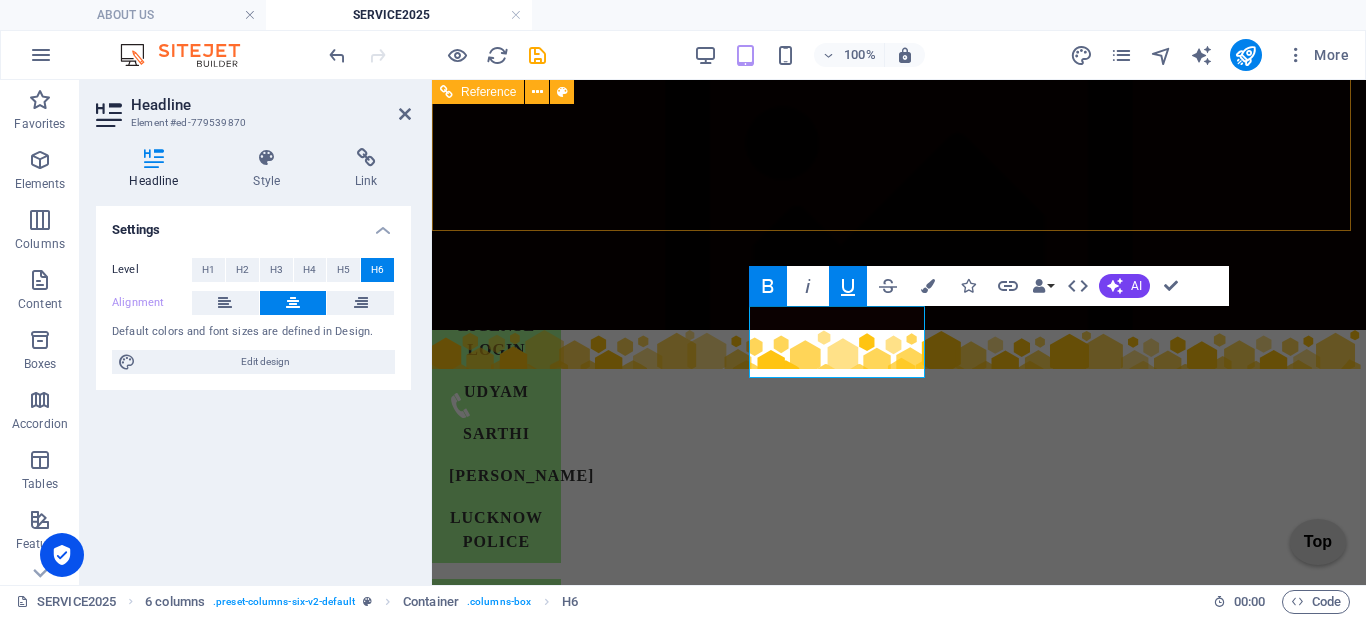 scroll, scrollTop: 600, scrollLeft: 0, axis: vertical 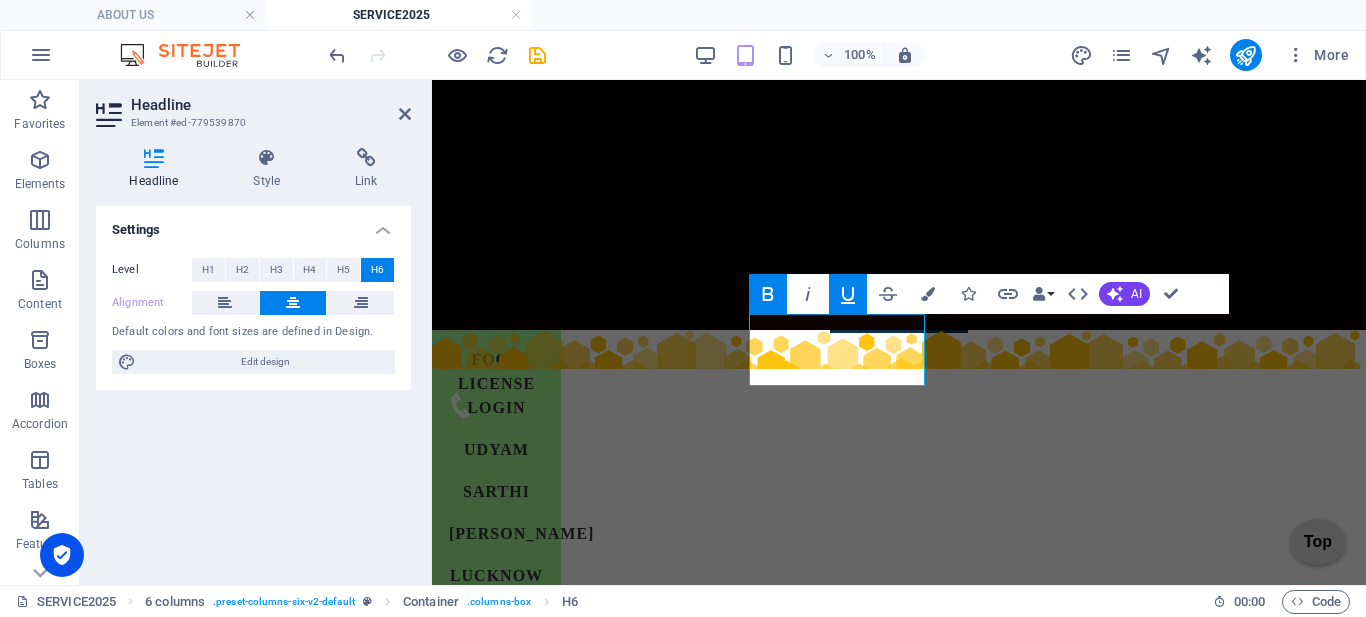 click 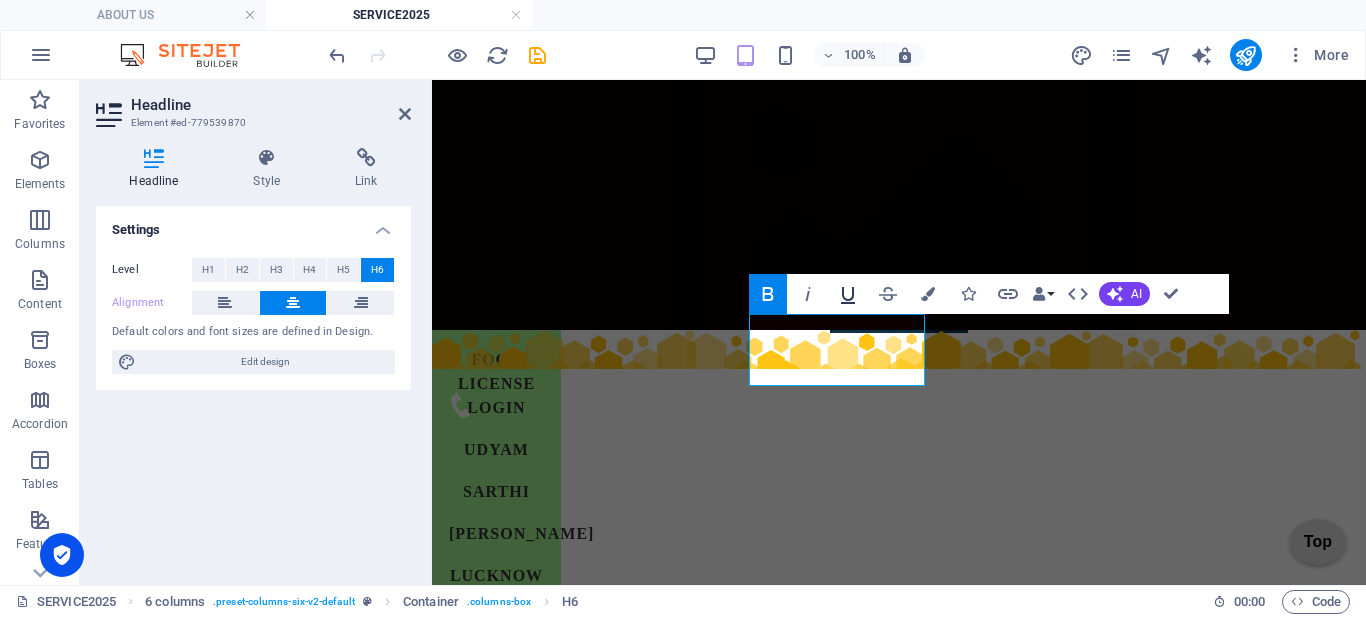click 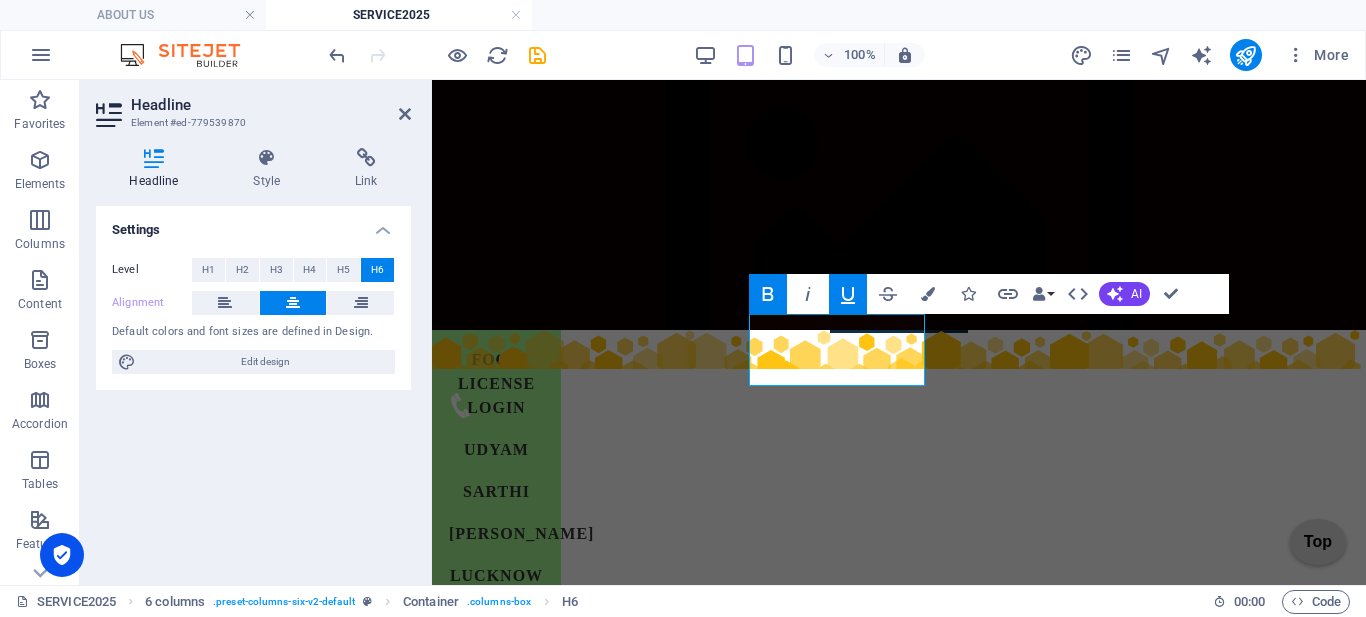 click 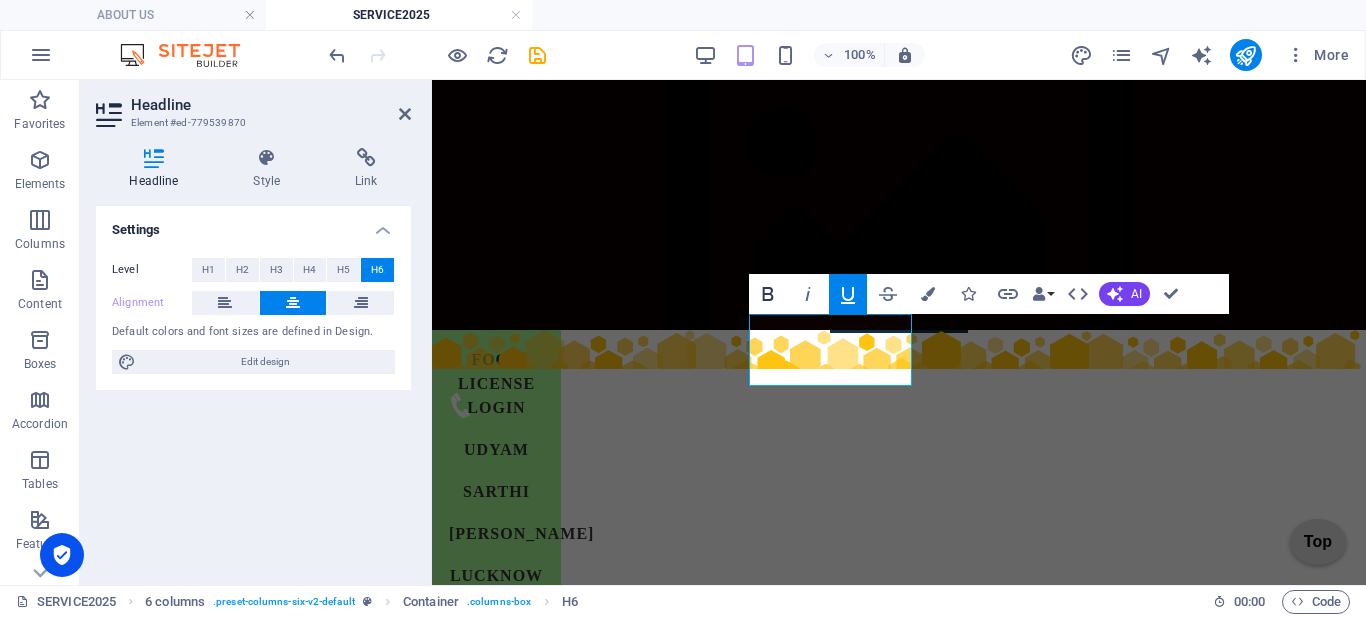 click 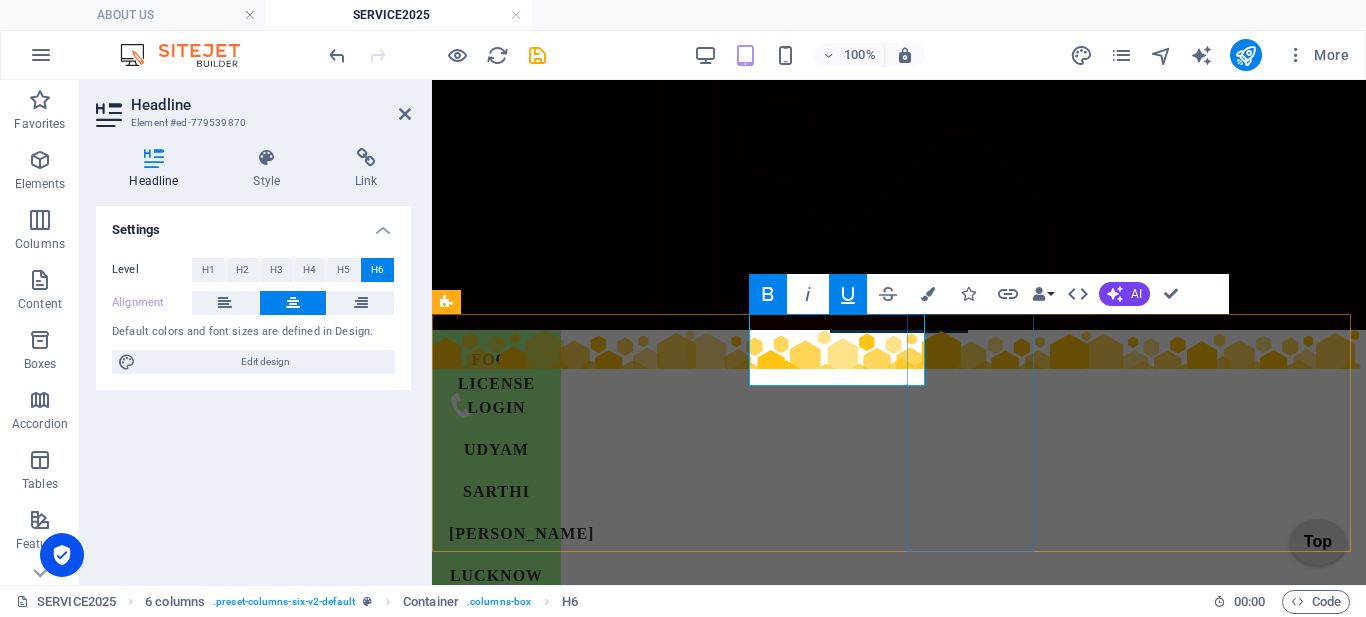 click on "COMPANY VERY SOON......." at bounding box center [496, 2031] 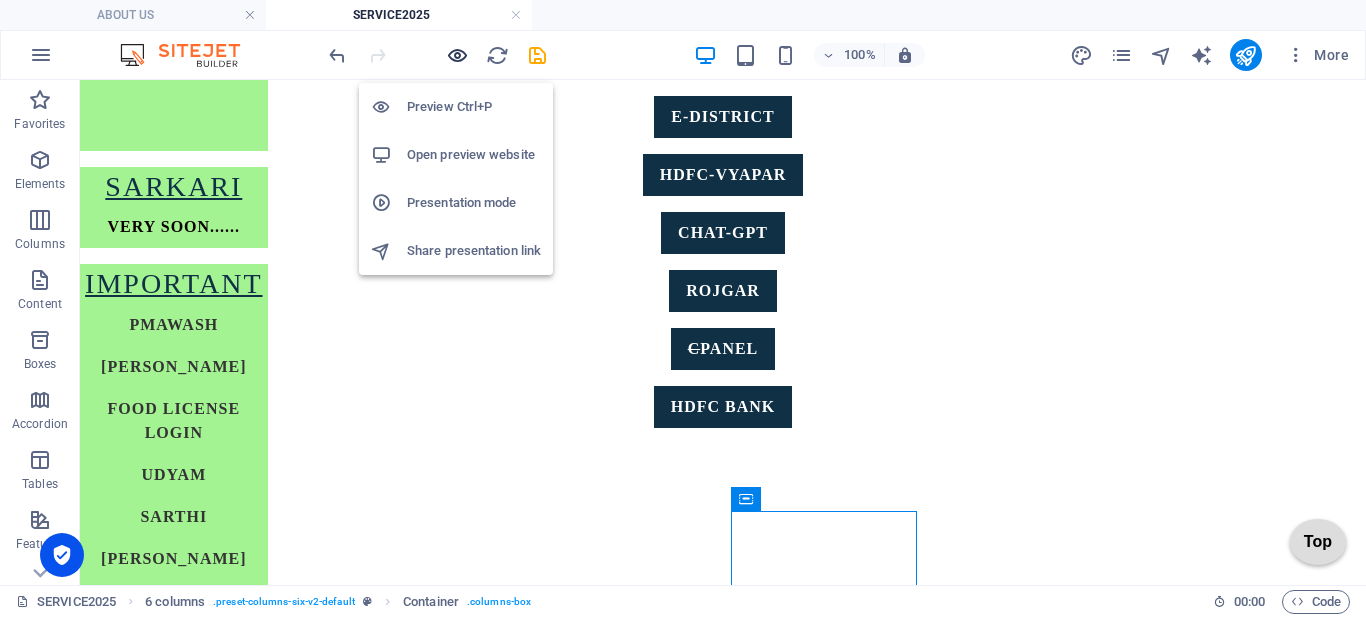 click at bounding box center (457, 55) 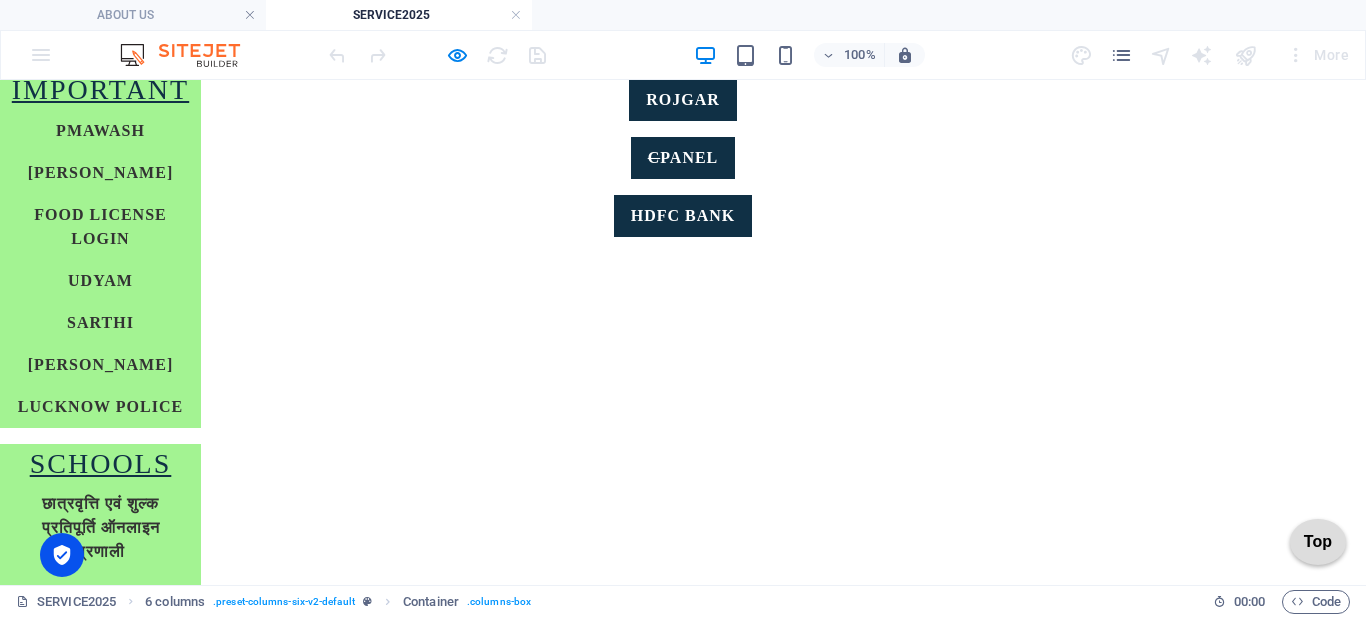 scroll, scrollTop: 800, scrollLeft: 0, axis: vertical 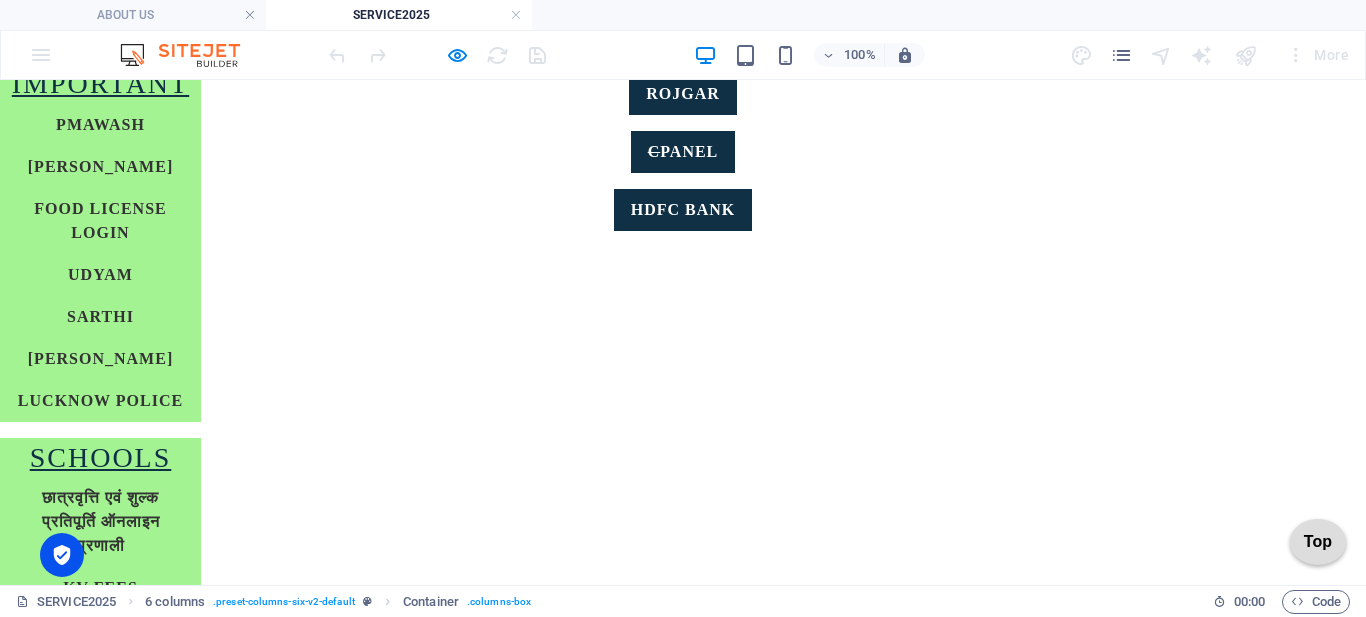 click on "LABOUR CERTIFICA" at bounding box center (44, 1603) 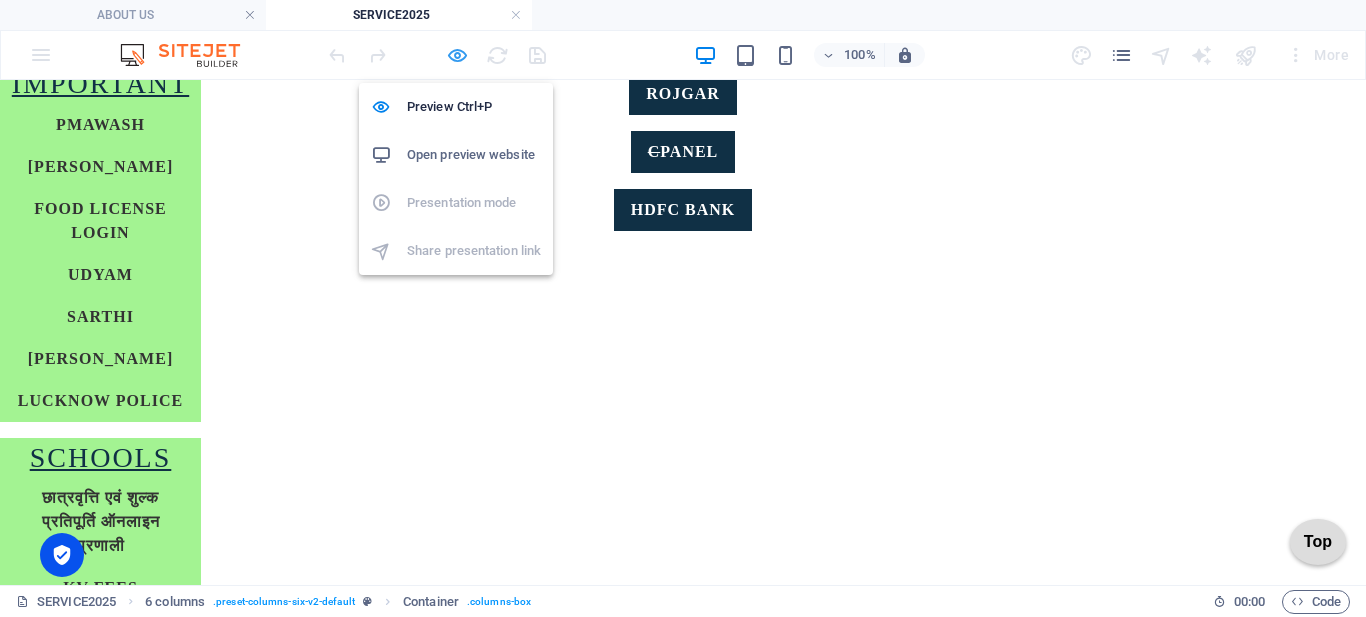 click at bounding box center [457, 55] 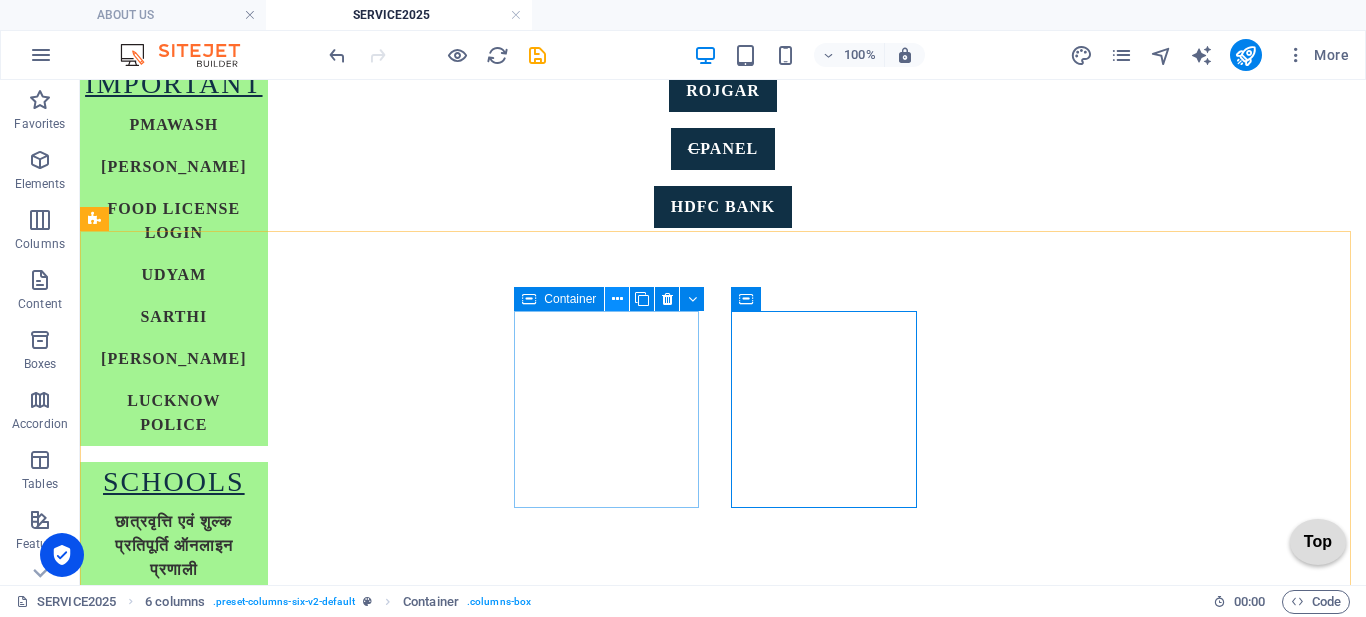 click at bounding box center [617, 299] 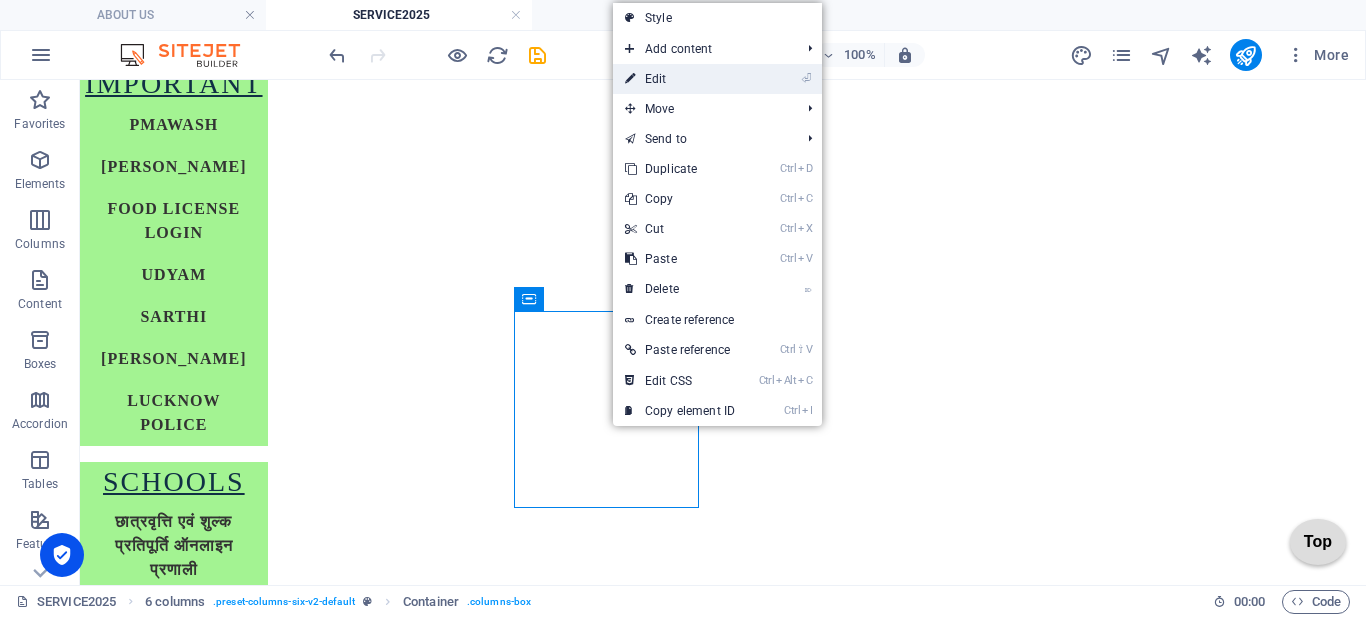 click on "⏎  Edit" at bounding box center (680, 79) 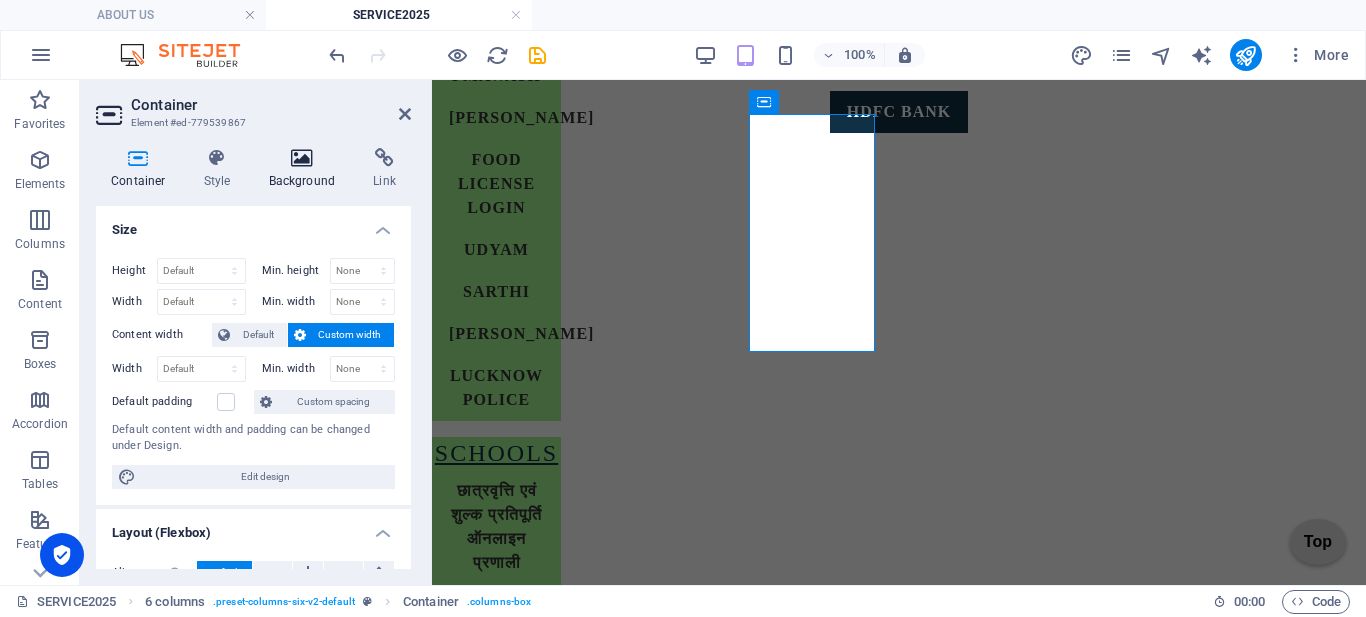 click on "Background" at bounding box center (306, 169) 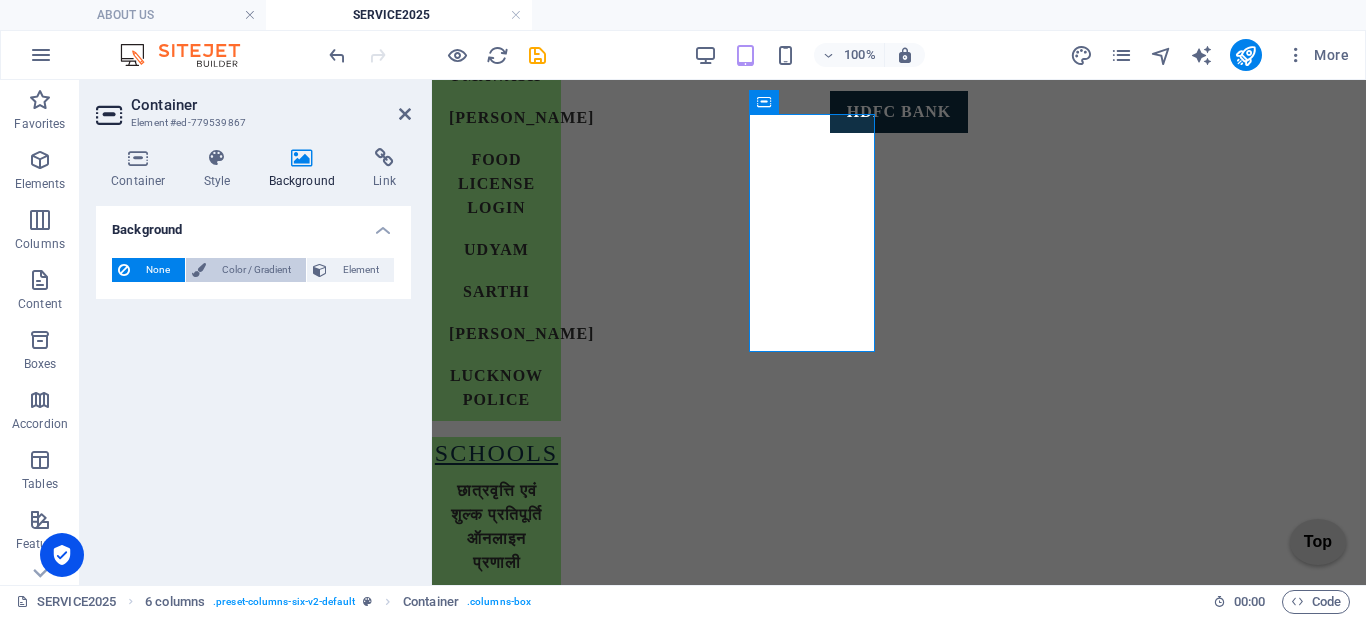 click on "Color / Gradient" at bounding box center [256, 270] 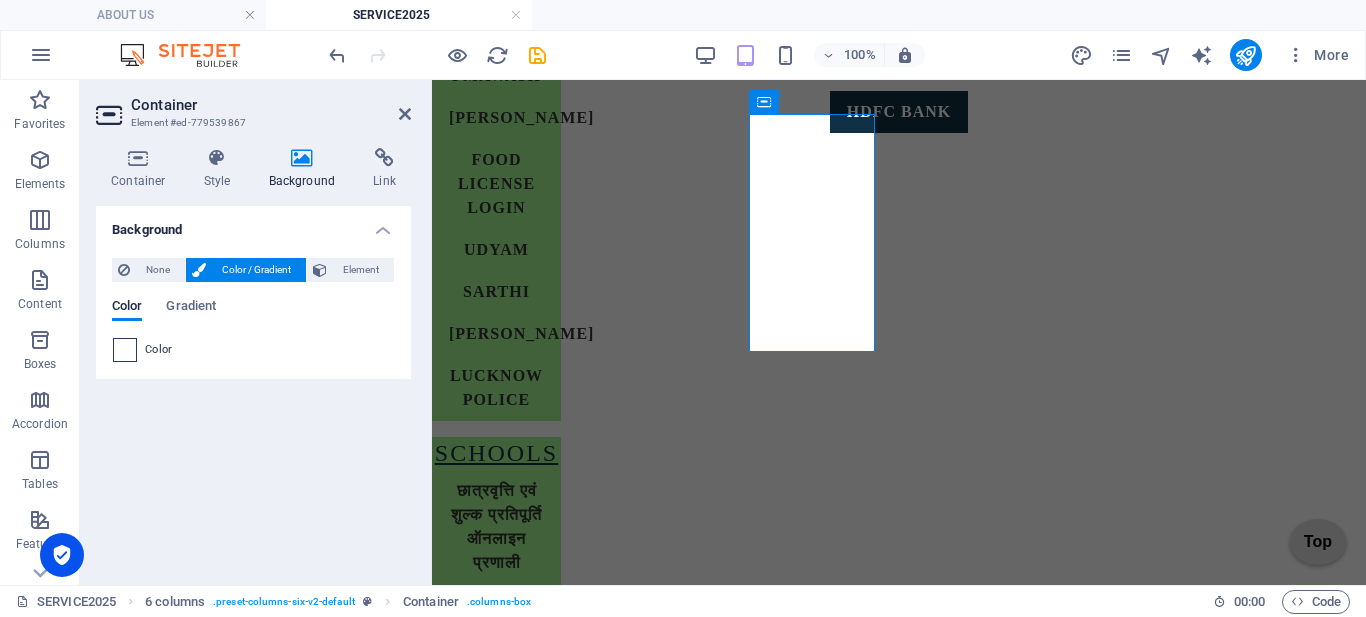 click at bounding box center (125, 350) 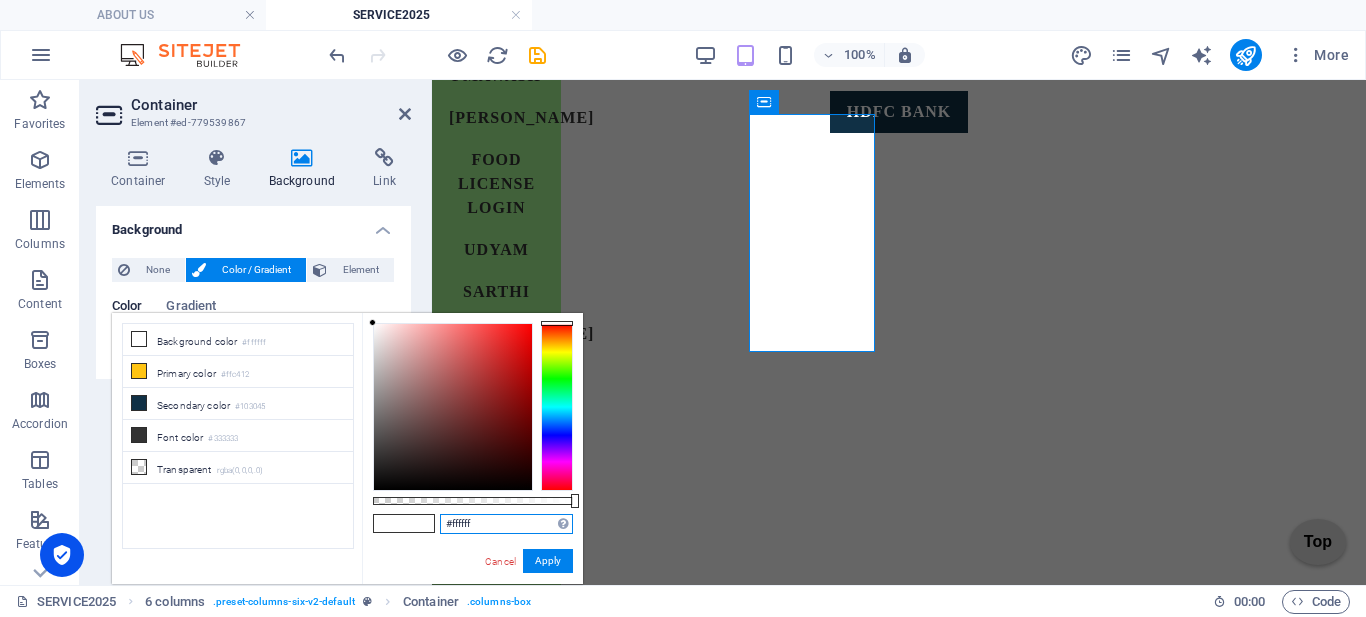 drag, startPoint x: 488, startPoint y: 522, endPoint x: 321, endPoint y: 557, distance: 170.62825 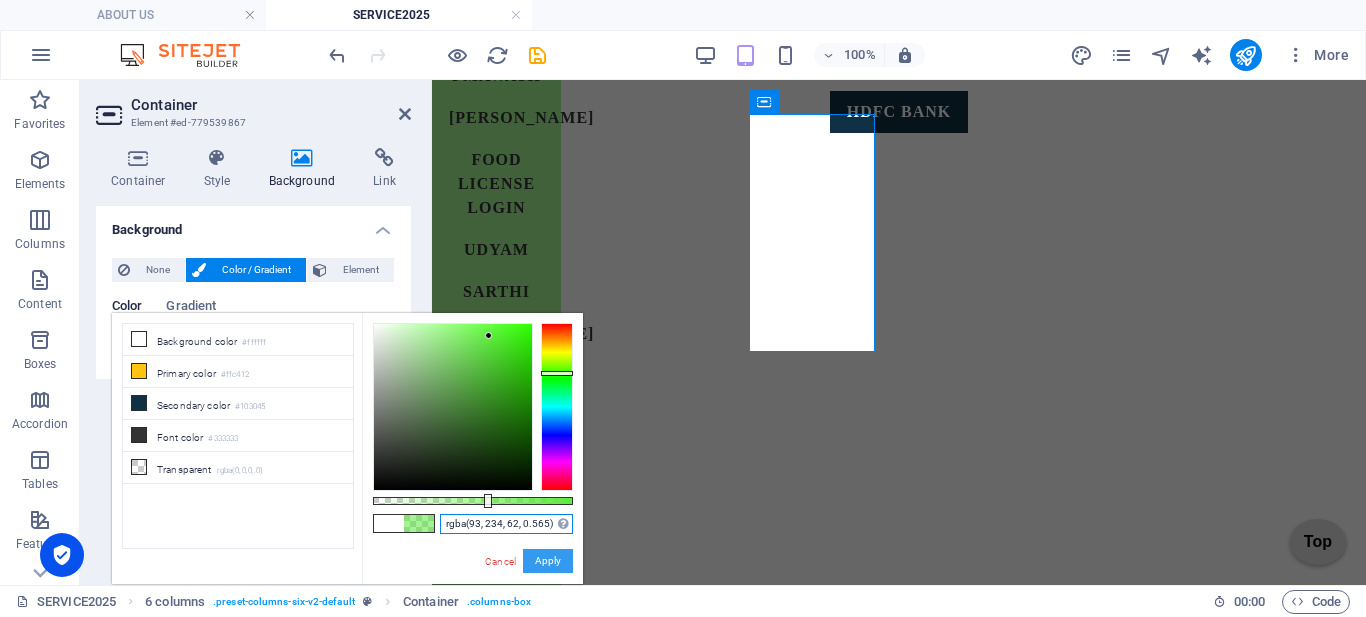type on "rgba(93, 234, 62, 0.565)" 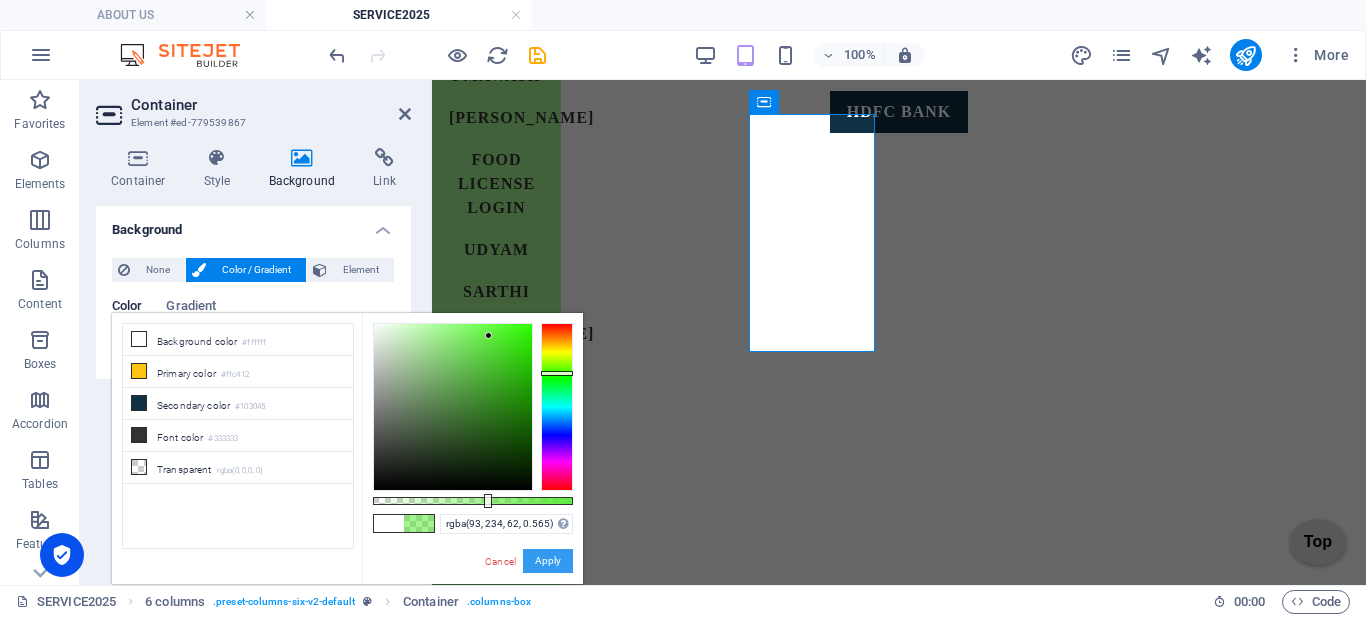 click on "Apply" at bounding box center (548, 561) 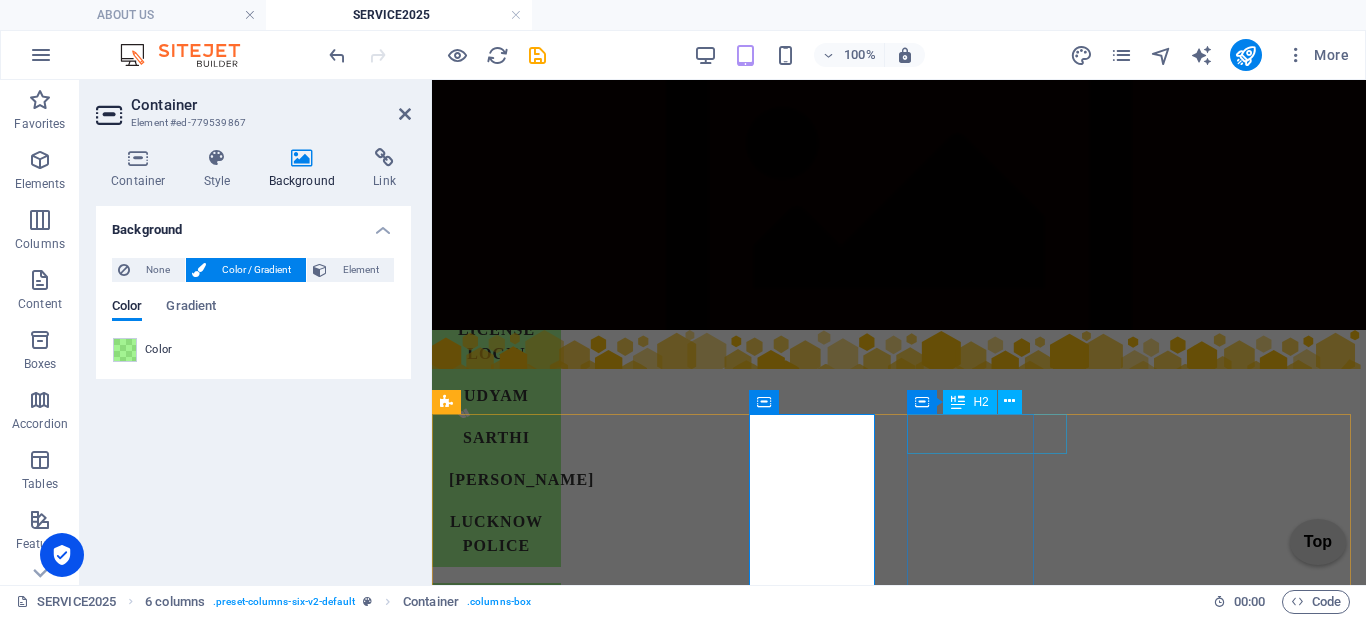 scroll, scrollTop: 500, scrollLeft: 0, axis: vertical 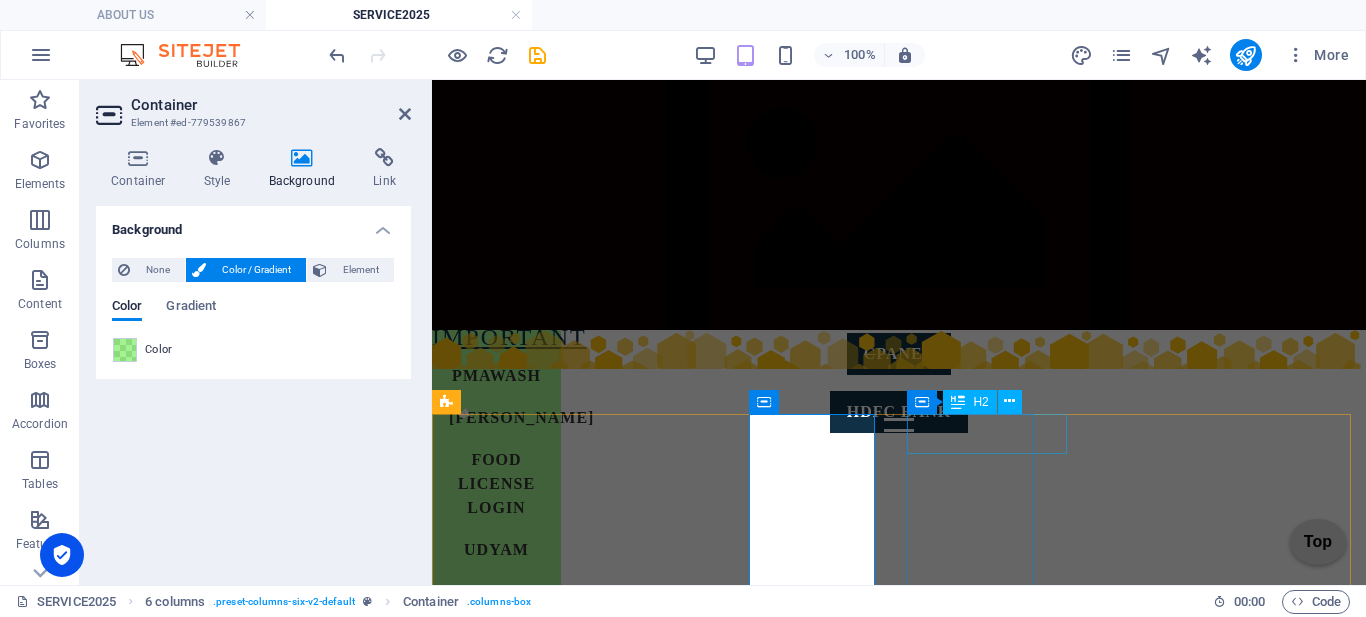 click on "COMPANY" at bounding box center (496, 2098) 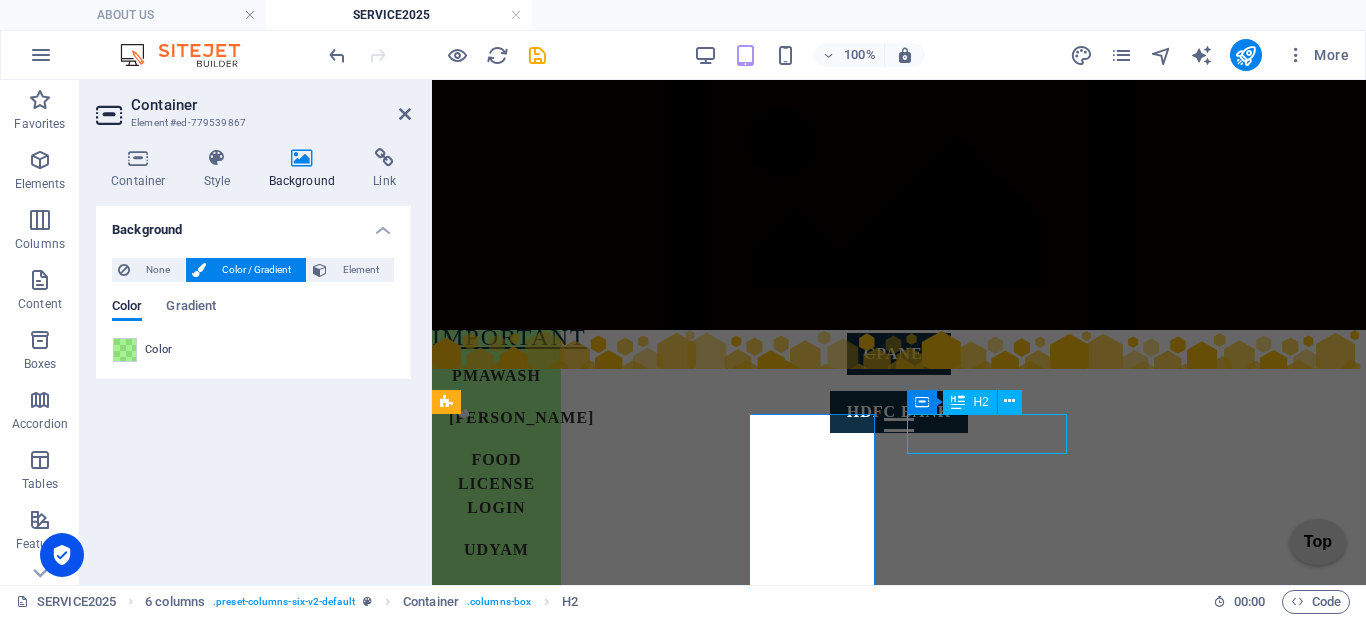 click on "COMPANY" at bounding box center [496, 2098] 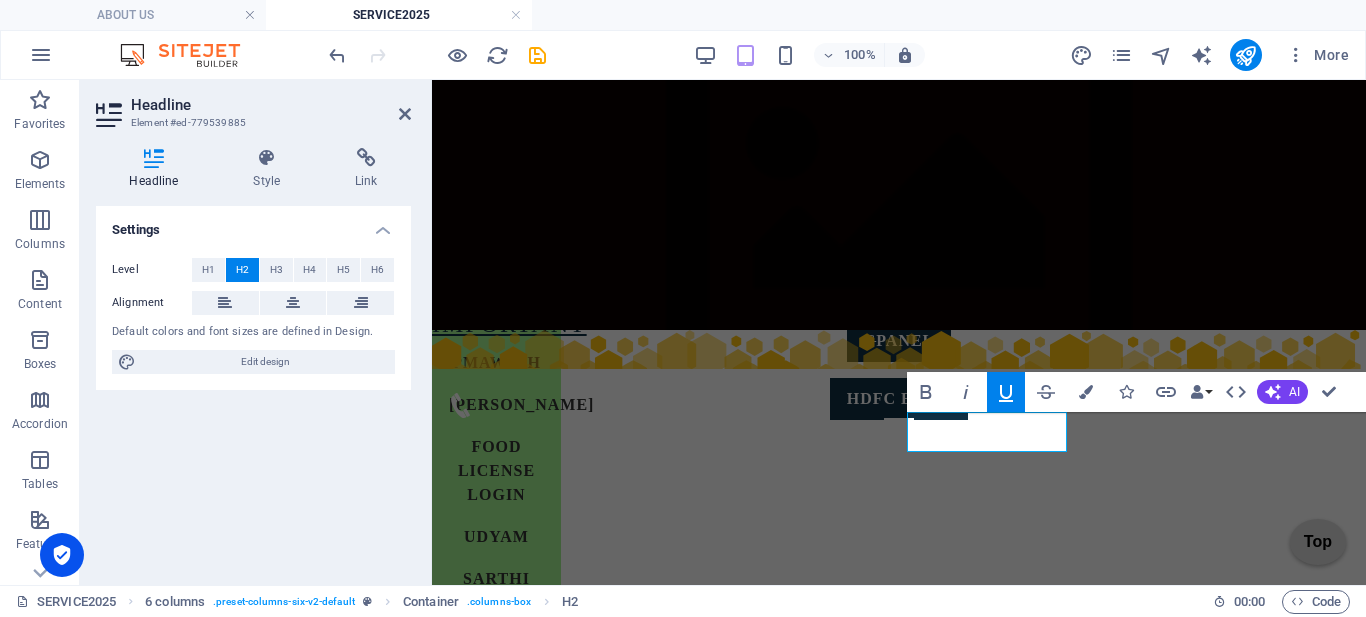 scroll, scrollTop: 502, scrollLeft: 0, axis: vertical 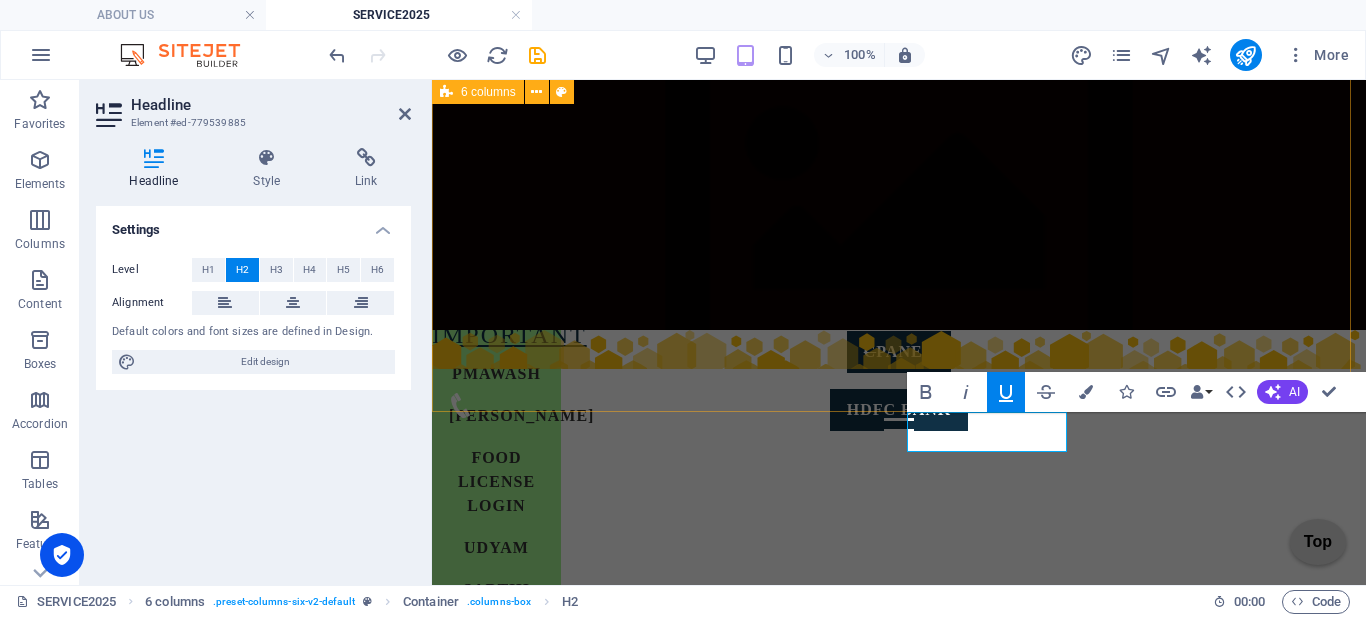 click on "PRIVATE VERY SOON...... SARKARI VERY SOON...... IMPORTANT  PMAWASH YUVA UDYAMI FOOD License LOGIN udyam [PERSON_NAME] LUCKNOW POLICE  SCHOOLS छात्रवृत्ति एवं शुल्क प्रतिपूर्ति ऑनलाइन प्रणाली kv fees IMPORTANT  Uttar Pradesh Shops and Commercial Establishments Act, 1962, OTHER  awash vikask EPIC labour department uan" at bounding box center [899, 667] 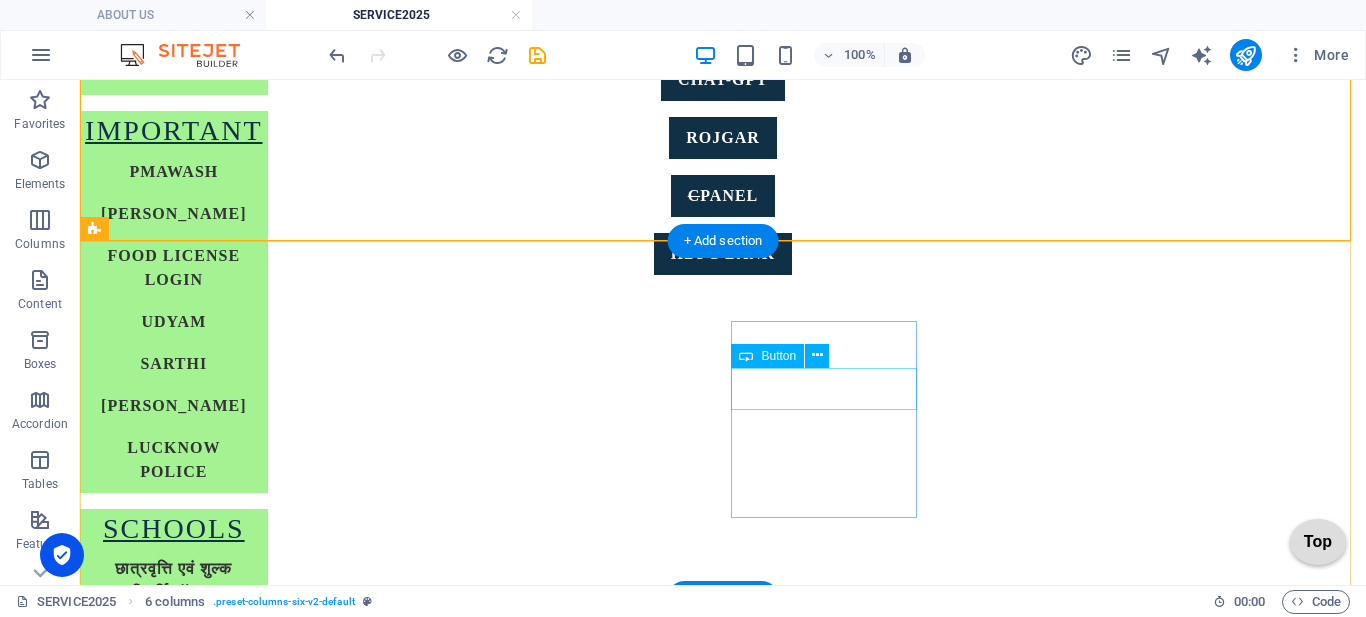 scroll, scrollTop: 802, scrollLeft: 0, axis: vertical 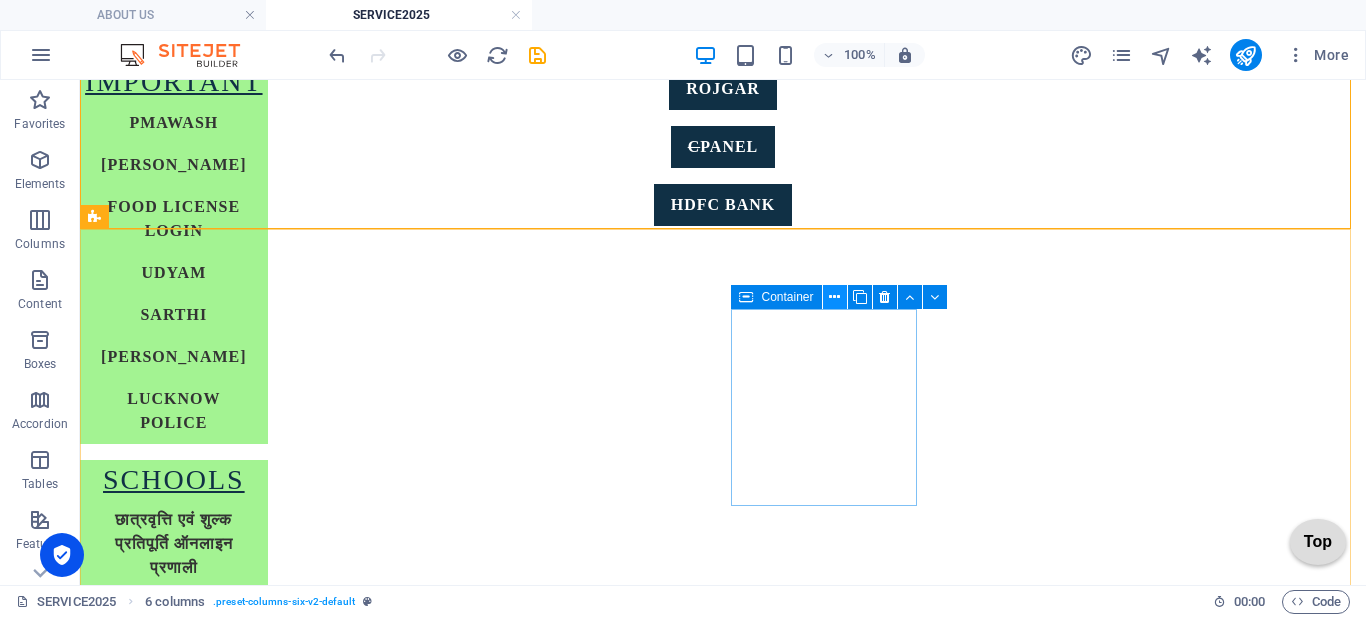 click at bounding box center [834, 297] 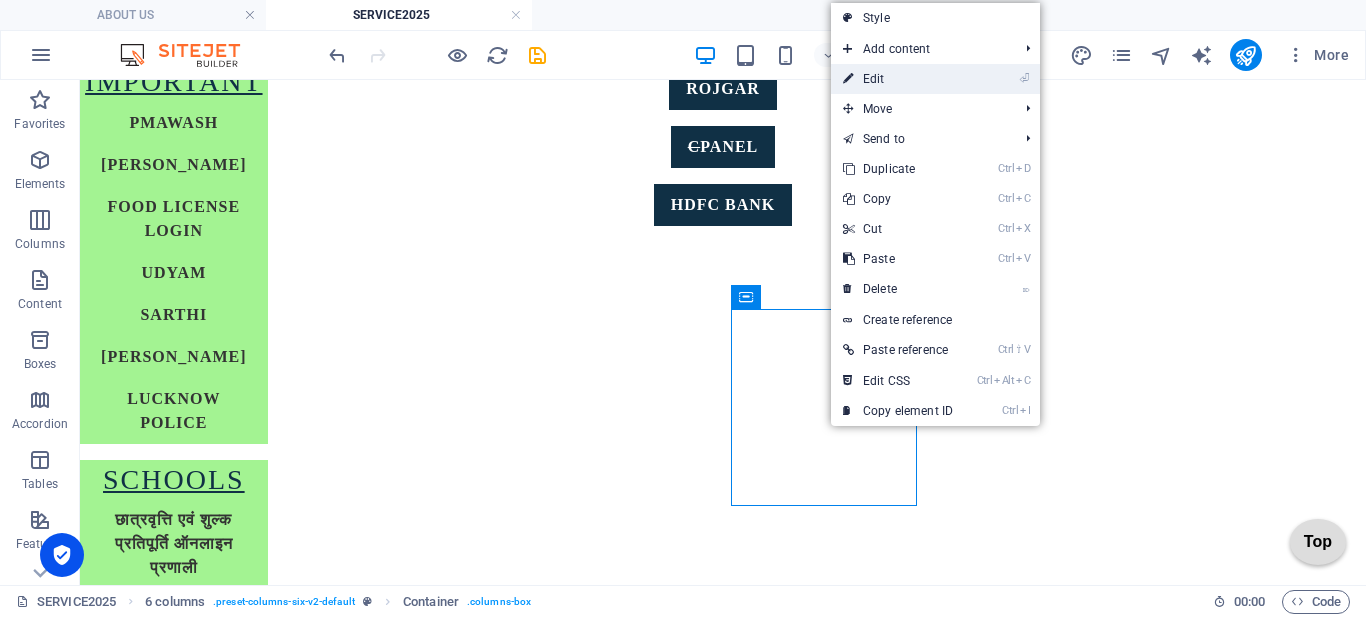 drag, startPoint x: 890, startPoint y: 81, endPoint x: 26, endPoint y: 154, distance: 867.0784 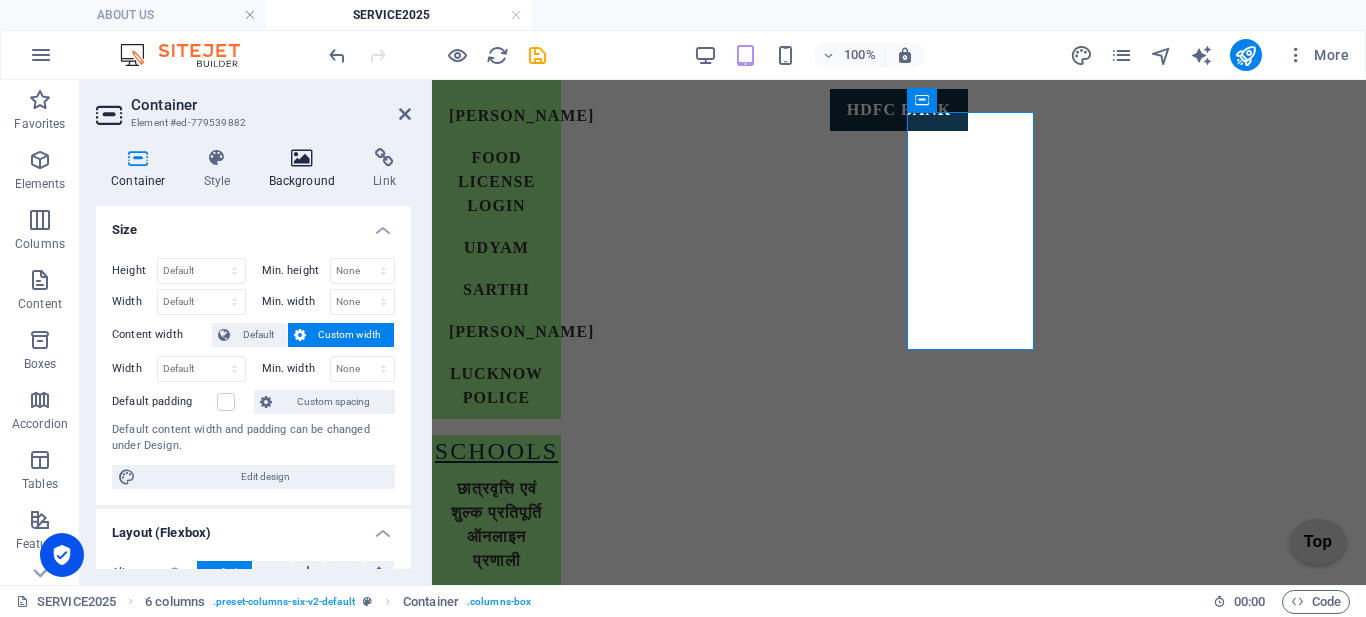 click on "Background" at bounding box center (306, 169) 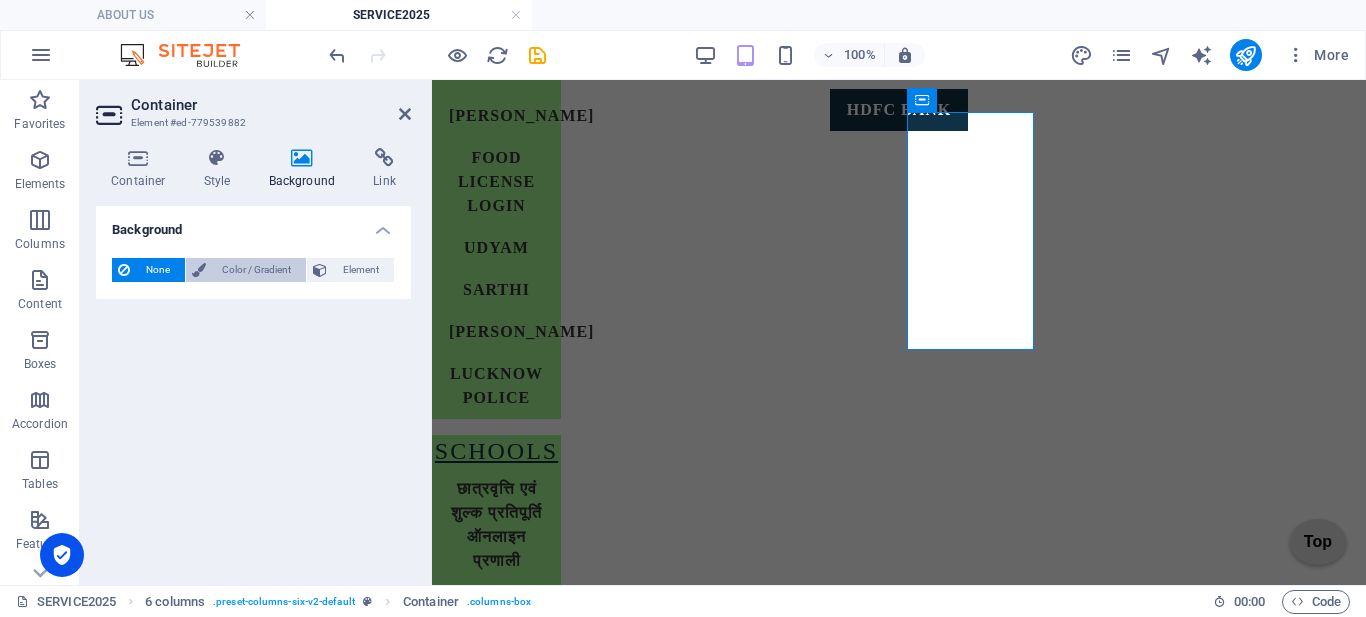 click on "Color / Gradient" at bounding box center (256, 270) 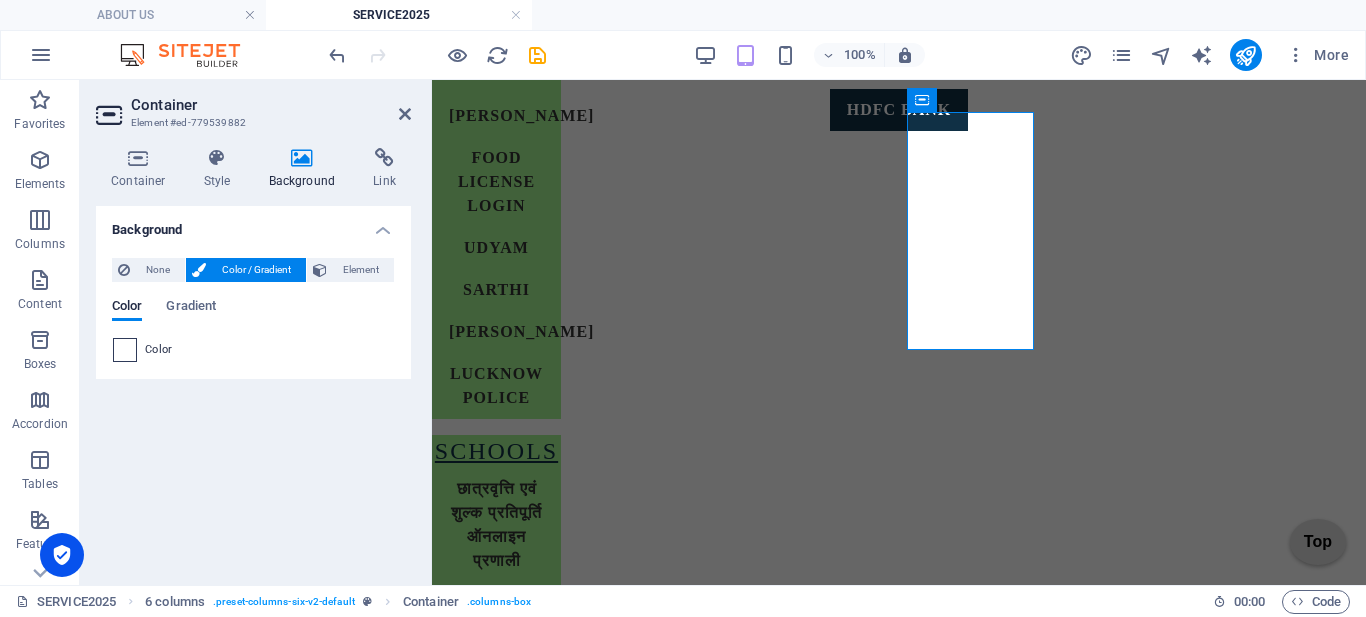 click at bounding box center [125, 350] 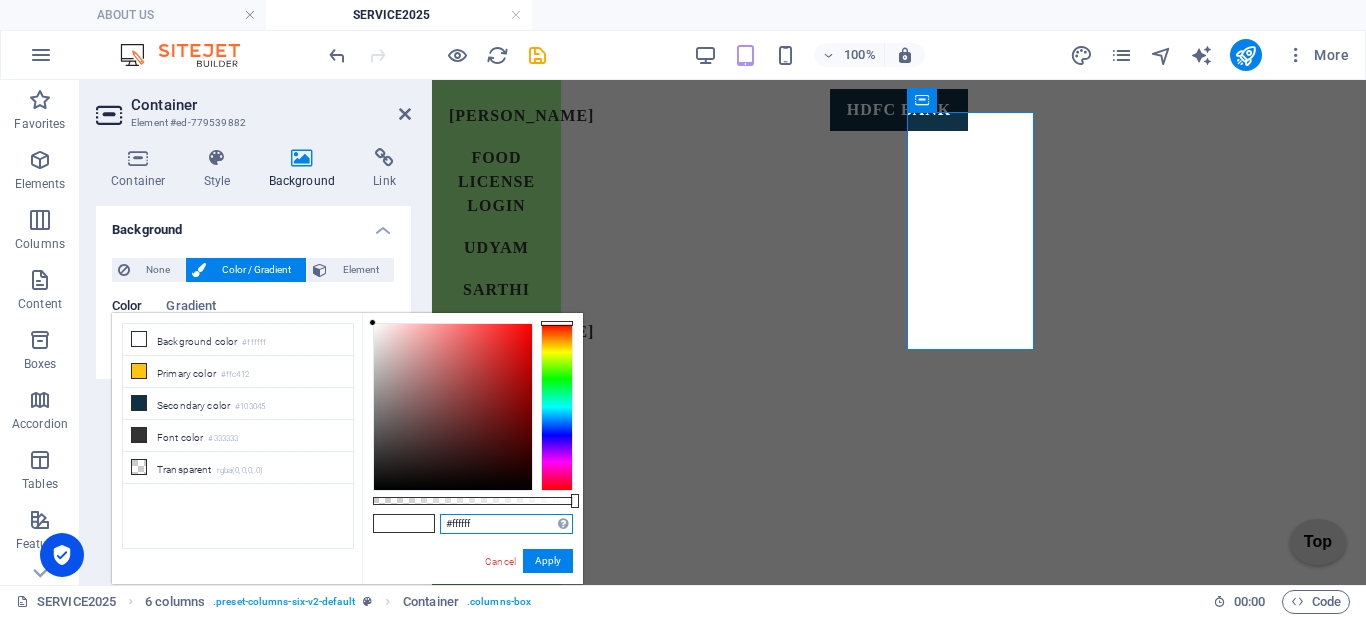 drag, startPoint x: 489, startPoint y: 525, endPoint x: 345, endPoint y: 549, distance: 145.9863 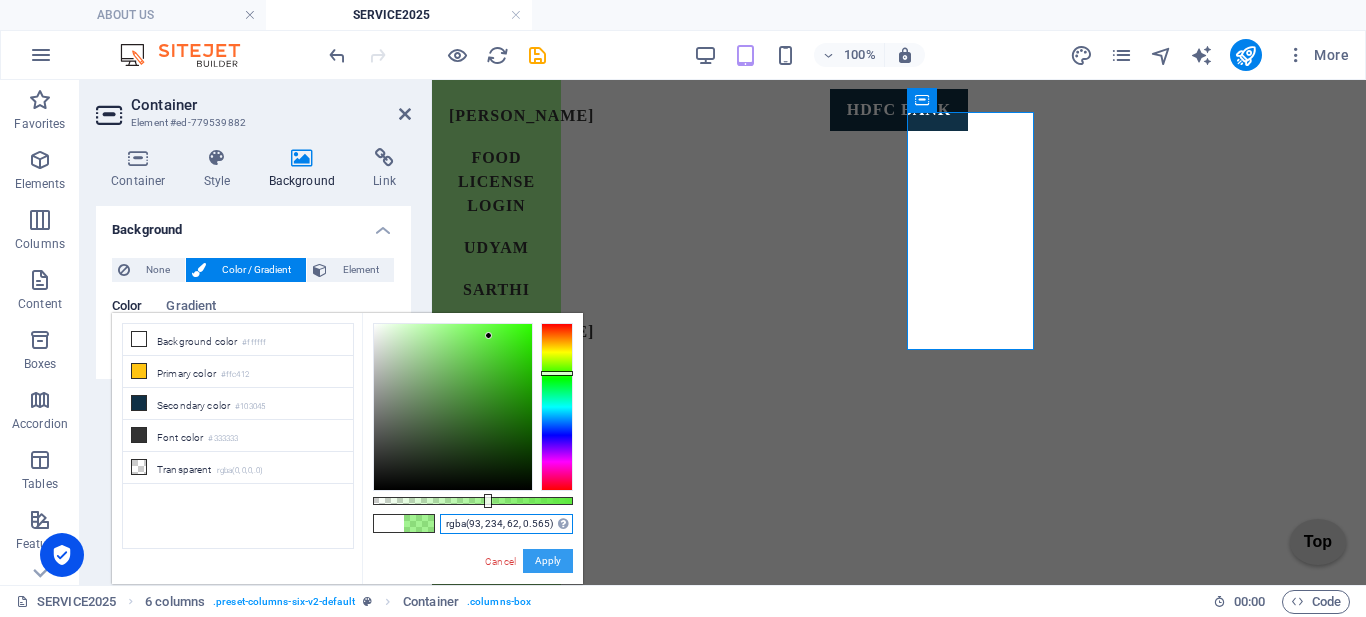 type on "rgba(93, 234, 62, 0.565)" 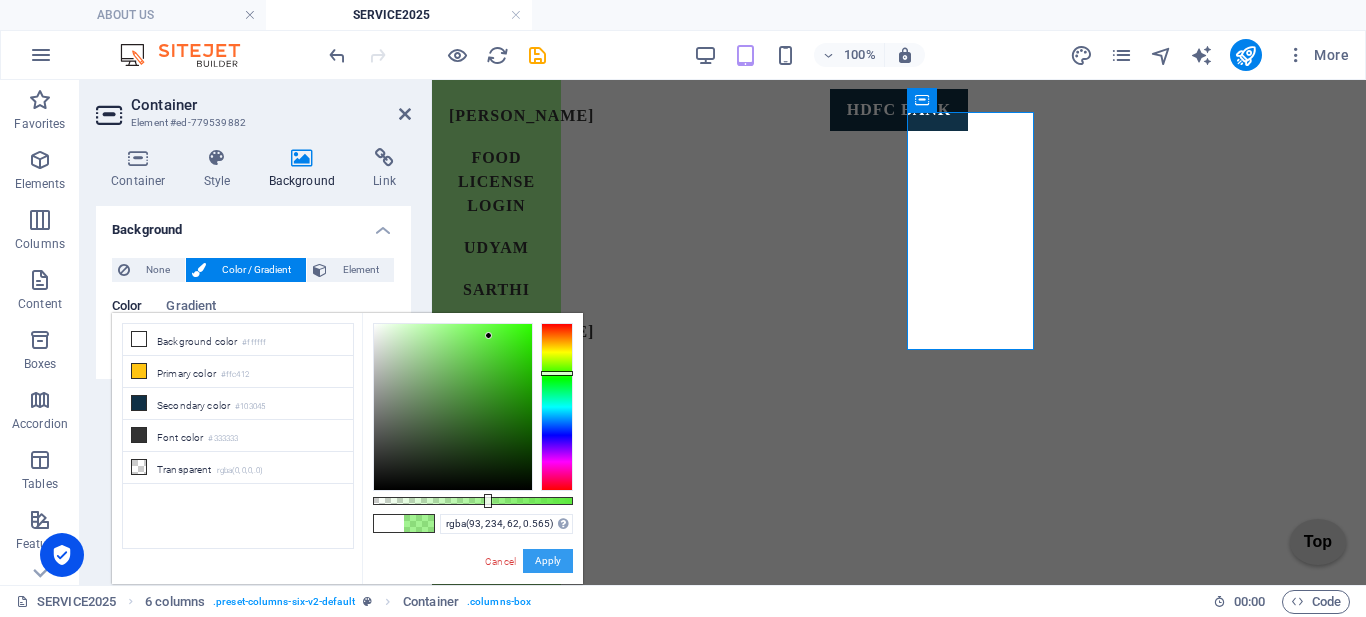 click on "Apply" at bounding box center [548, 561] 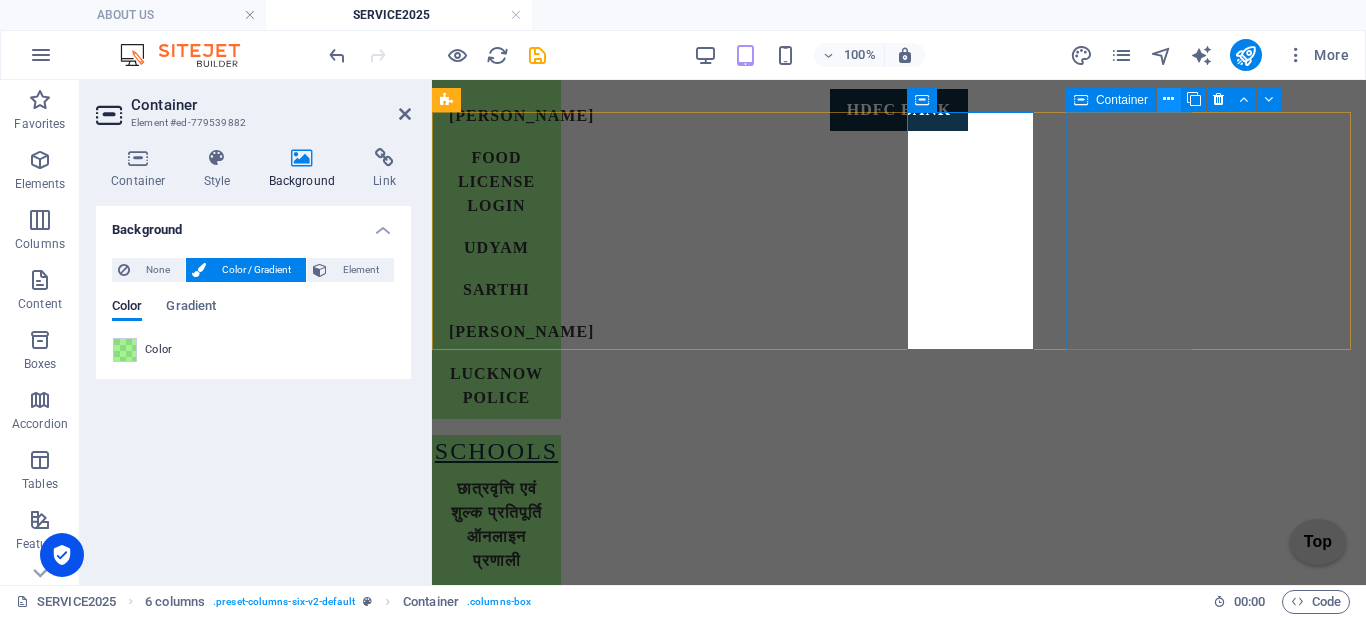 click at bounding box center (1168, 99) 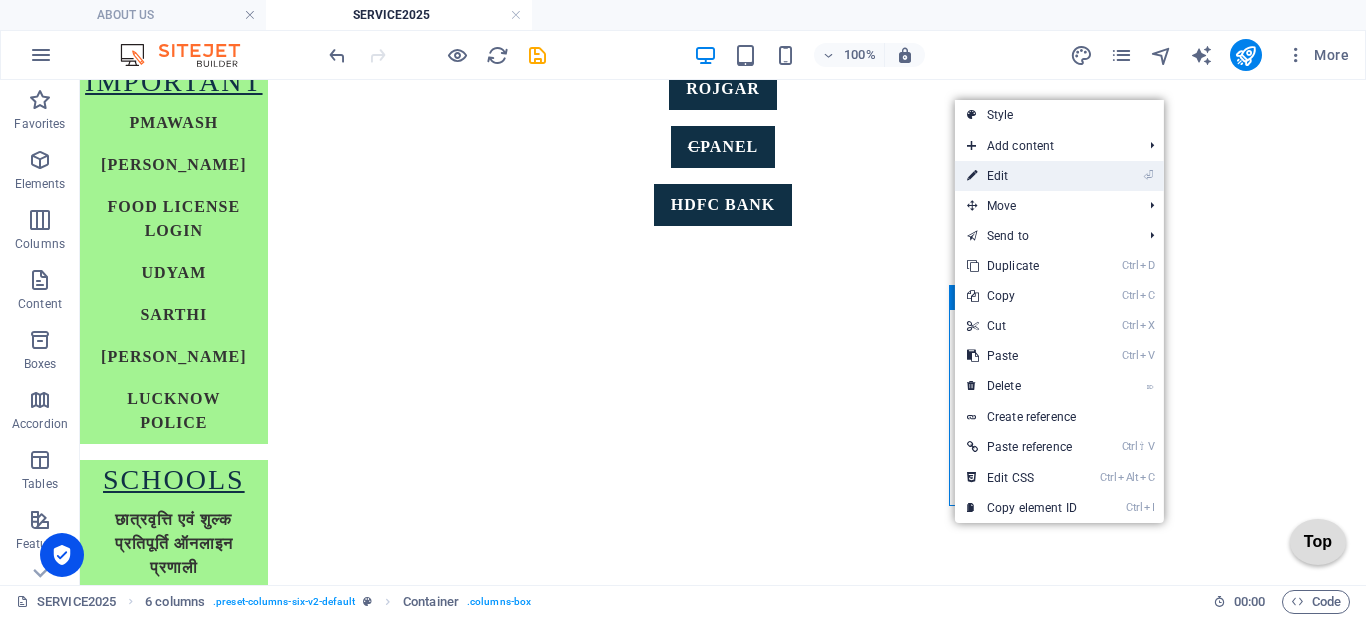 click on "⏎  Edit" at bounding box center [1022, 176] 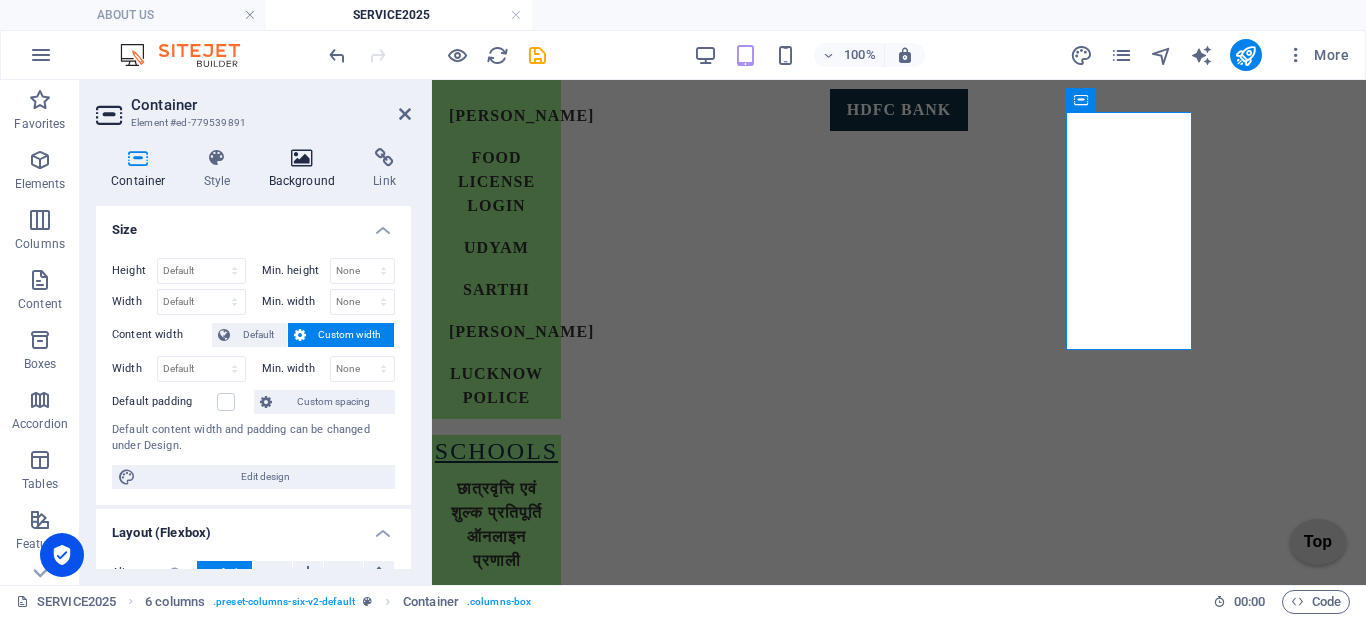 click on "Background" at bounding box center (306, 169) 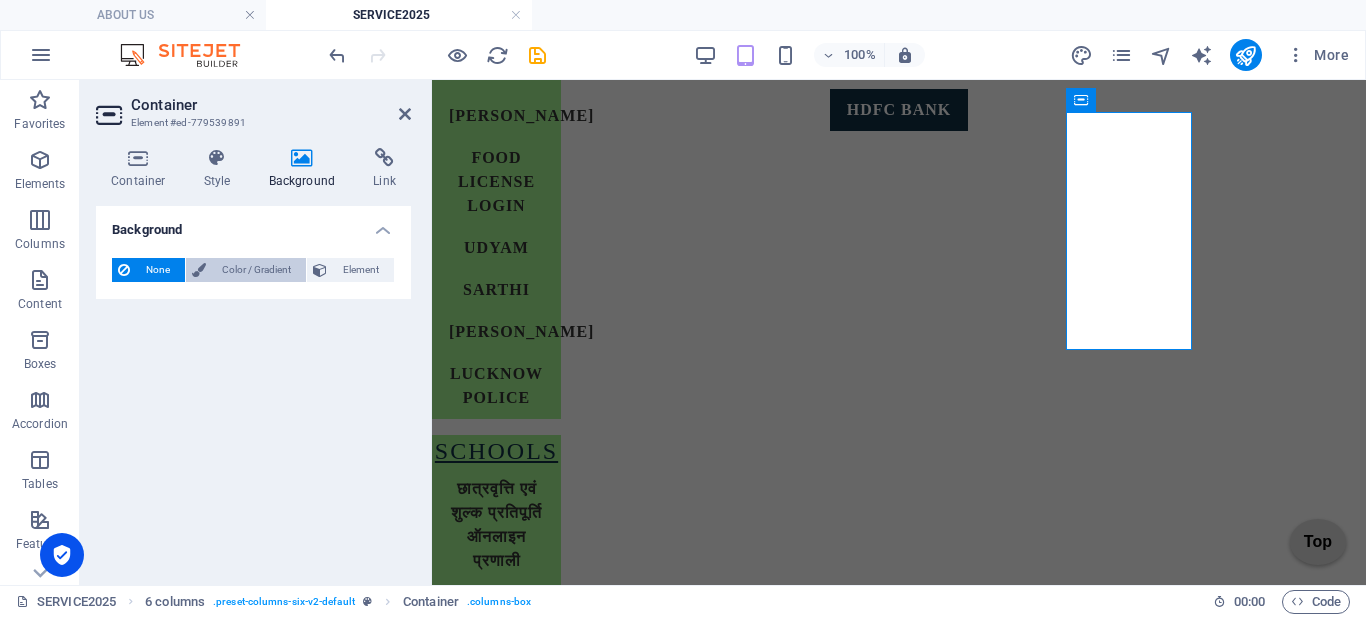 click on "Color / Gradient" at bounding box center (256, 270) 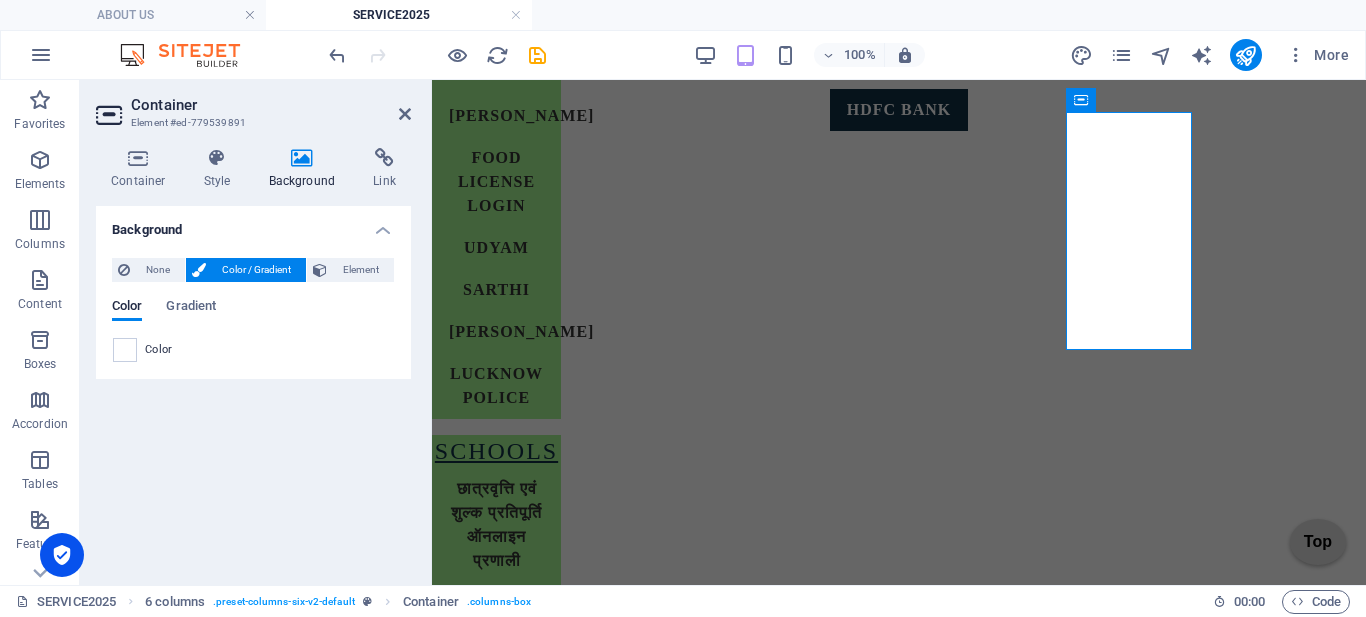 click on "Color" at bounding box center [253, 350] 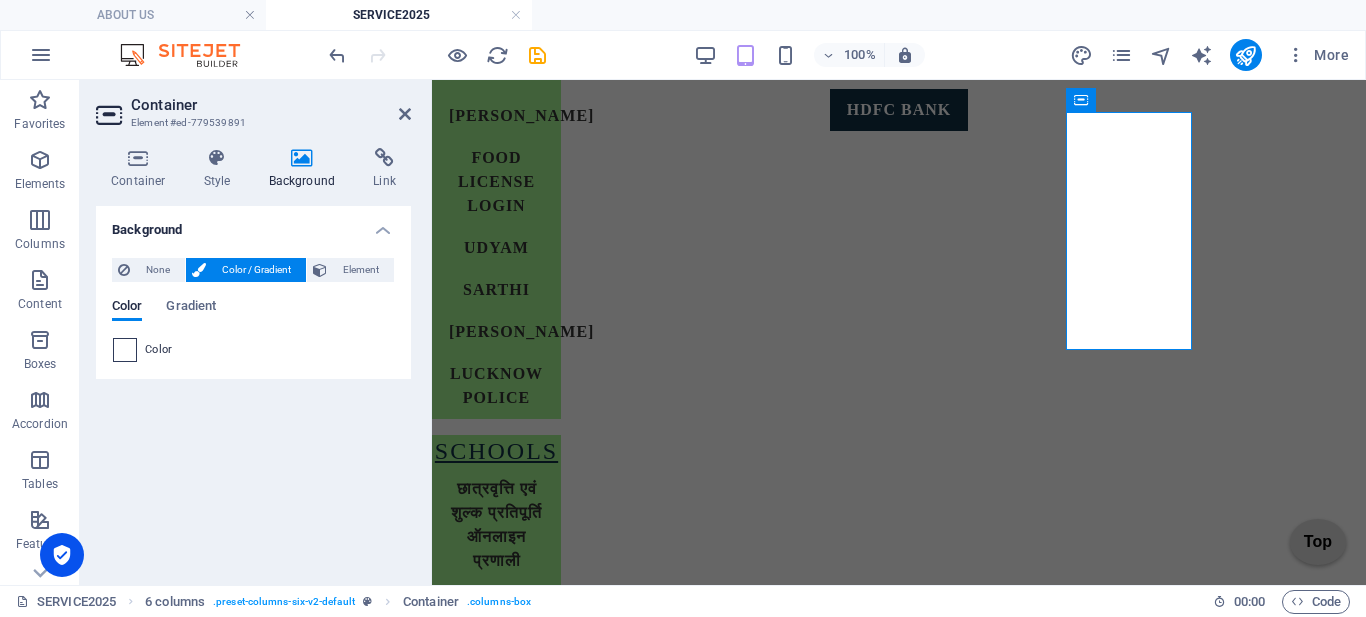click at bounding box center (125, 350) 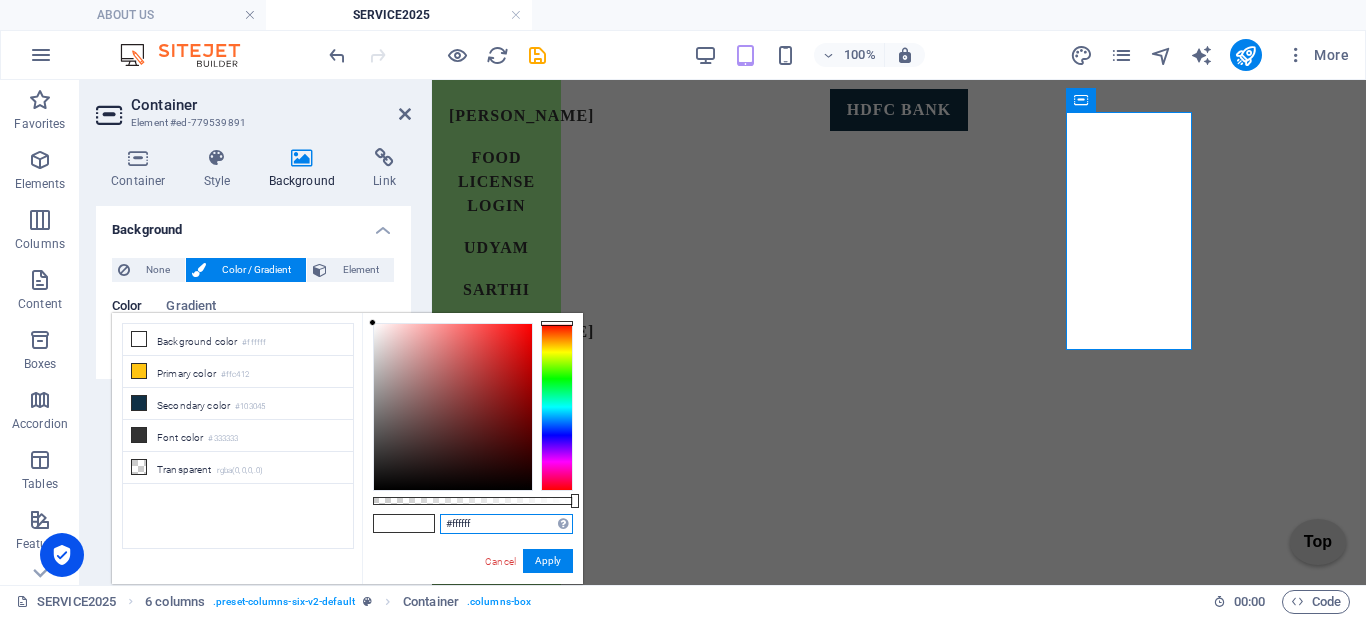 drag, startPoint x: 488, startPoint y: 524, endPoint x: 356, endPoint y: 555, distance: 135.5913 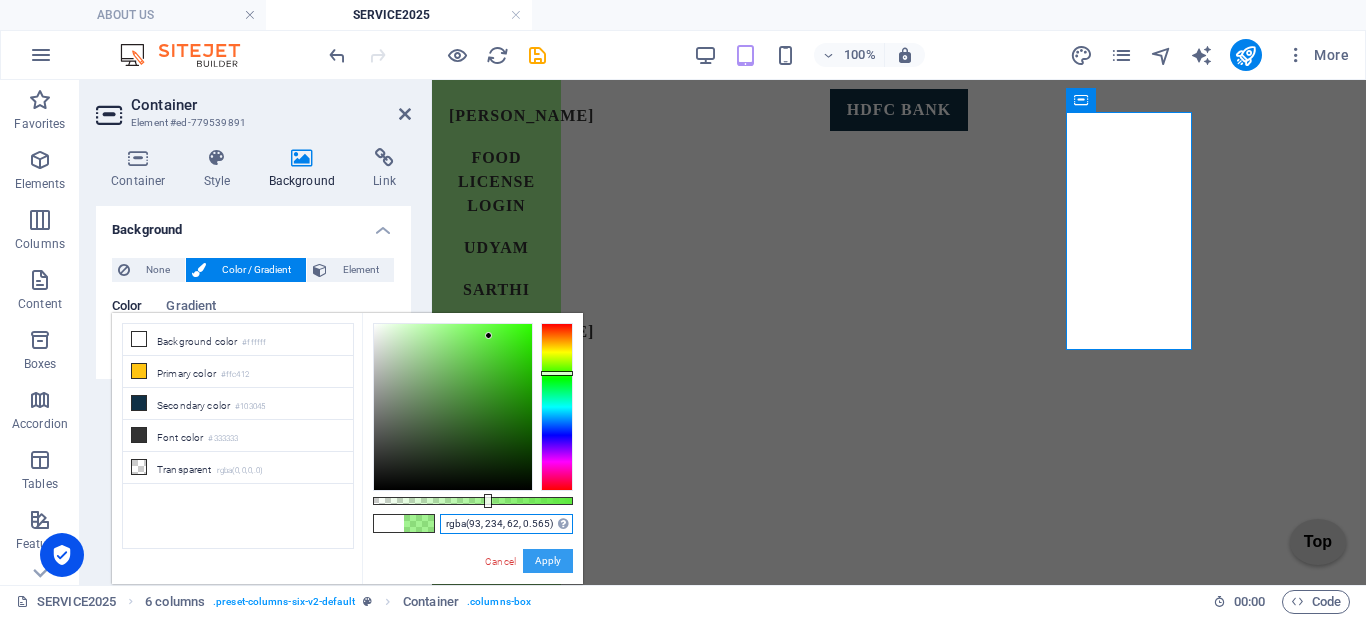 type on "rgba(93, 234, 62, 0.565)" 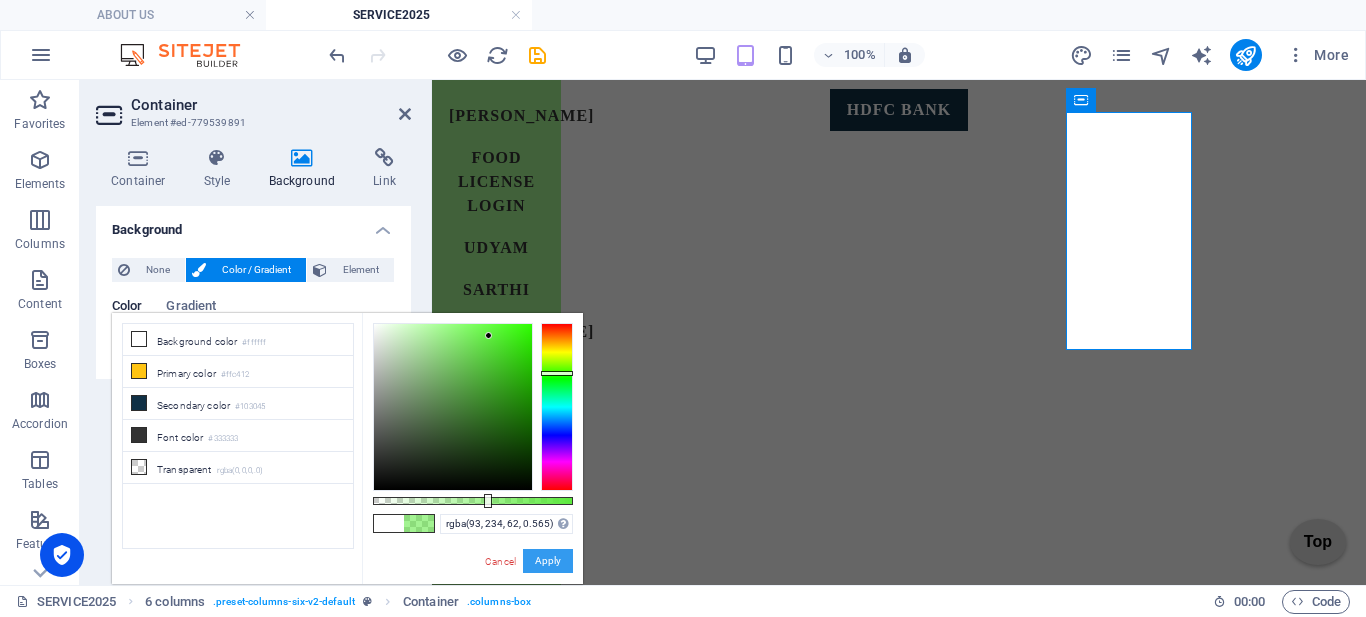 drag, startPoint x: 537, startPoint y: 554, endPoint x: 106, endPoint y: 474, distance: 438.36172 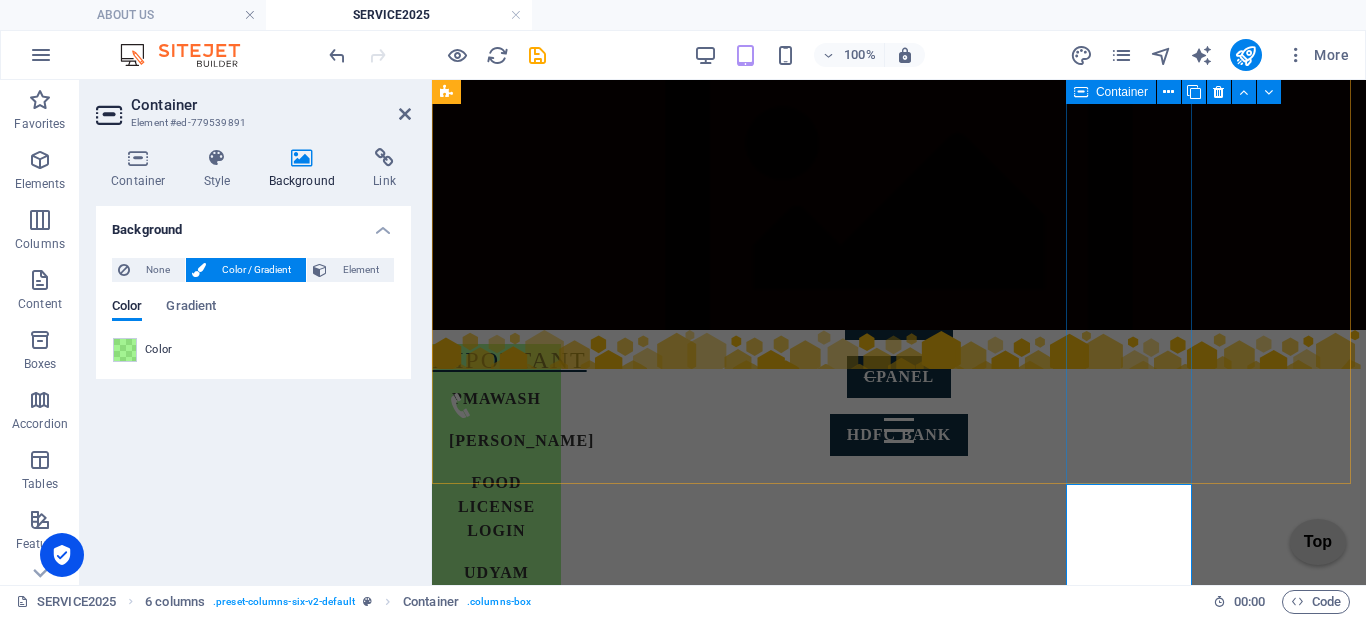 scroll, scrollTop: 402, scrollLeft: 0, axis: vertical 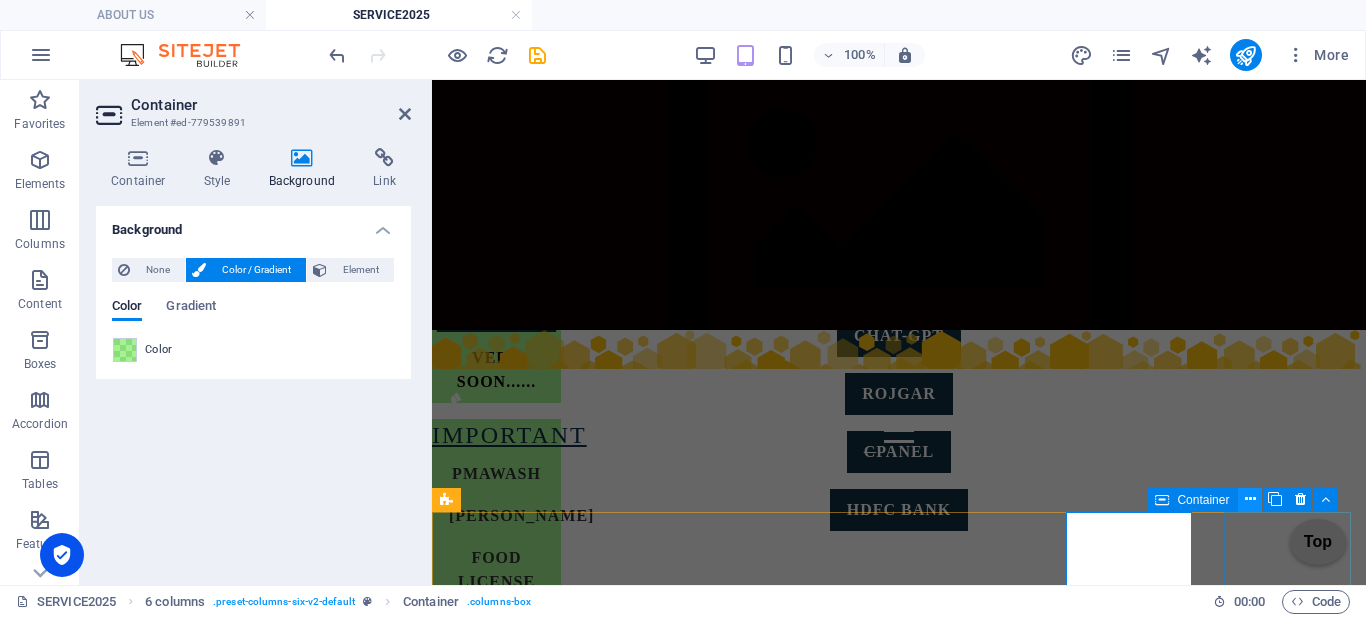 click at bounding box center (1250, 499) 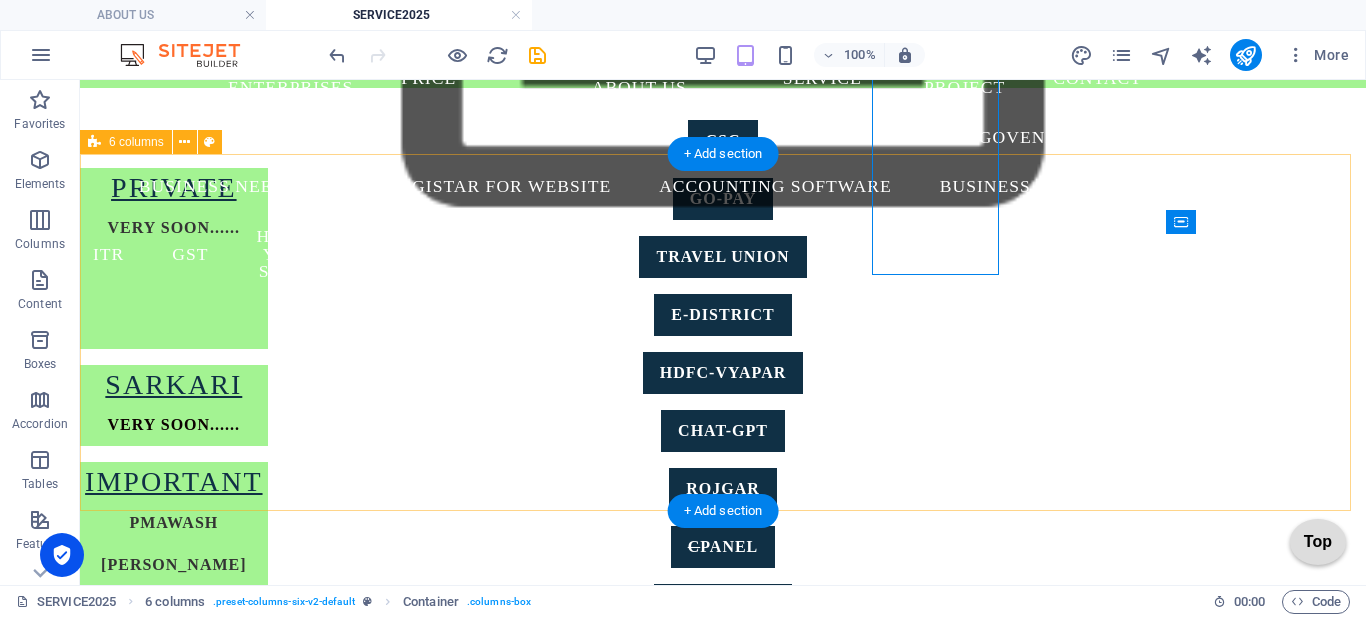 scroll, scrollTop: 877, scrollLeft: 0, axis: vertical 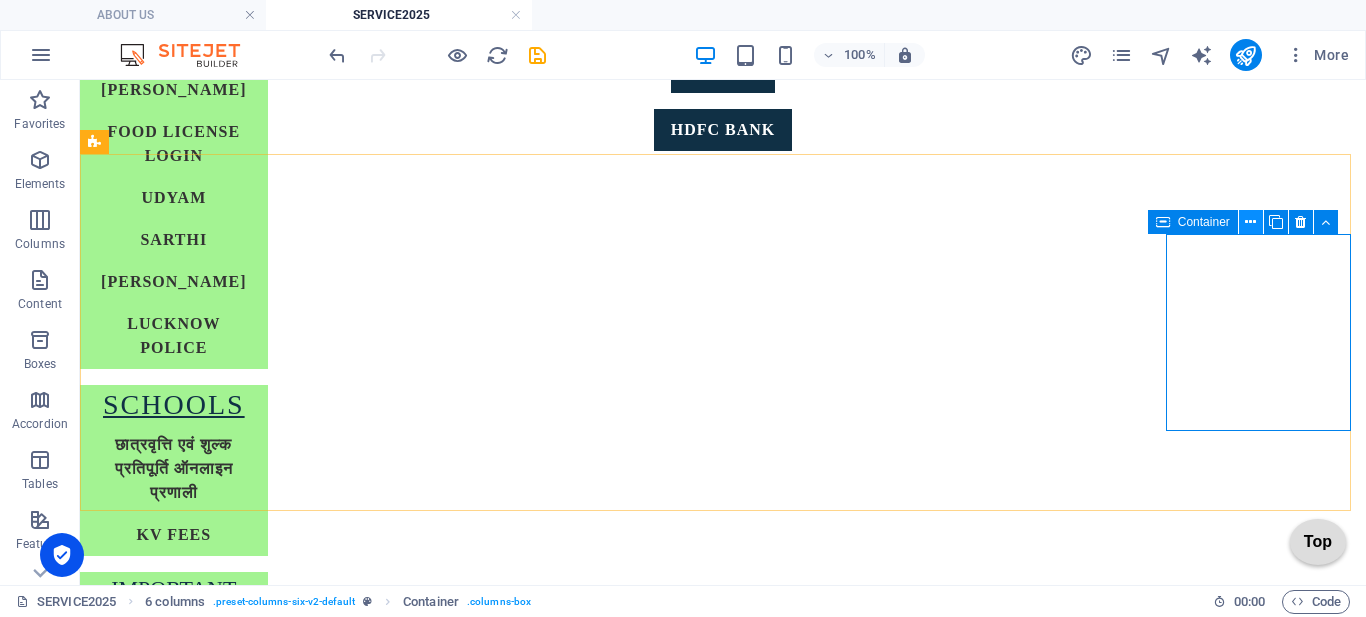 click at bounding box center (1250, 222) 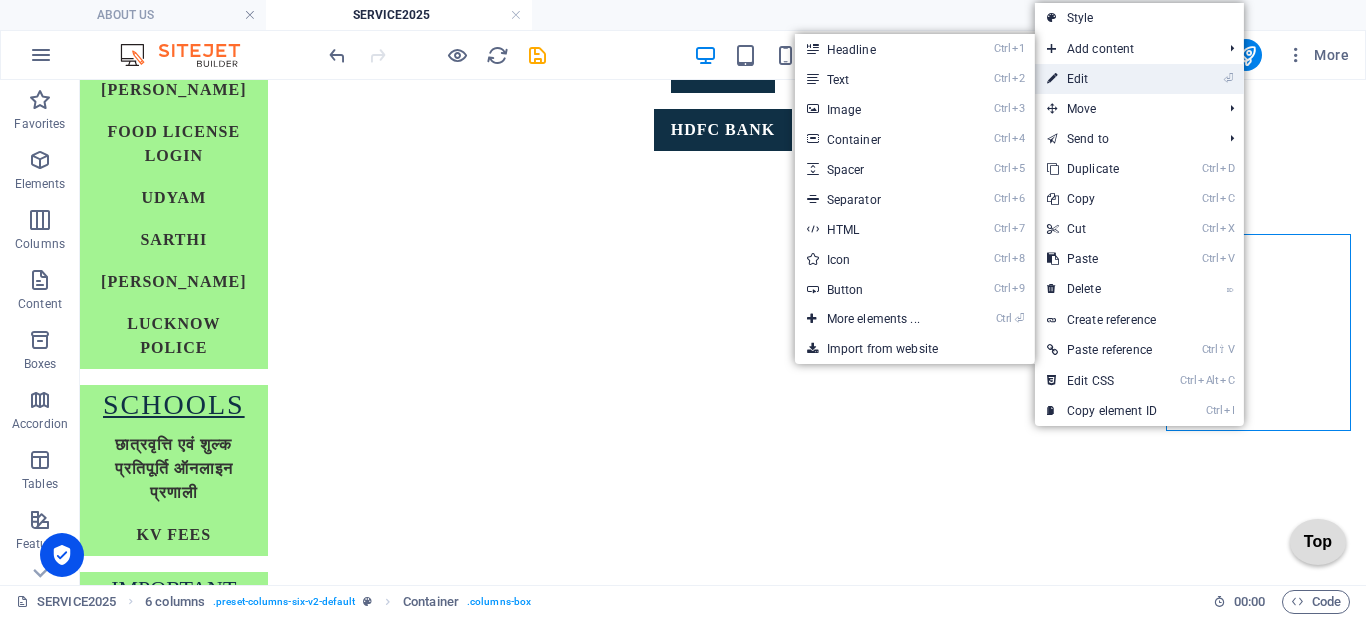 click on "⏎  Edit" at bounding box center (1102, 79) 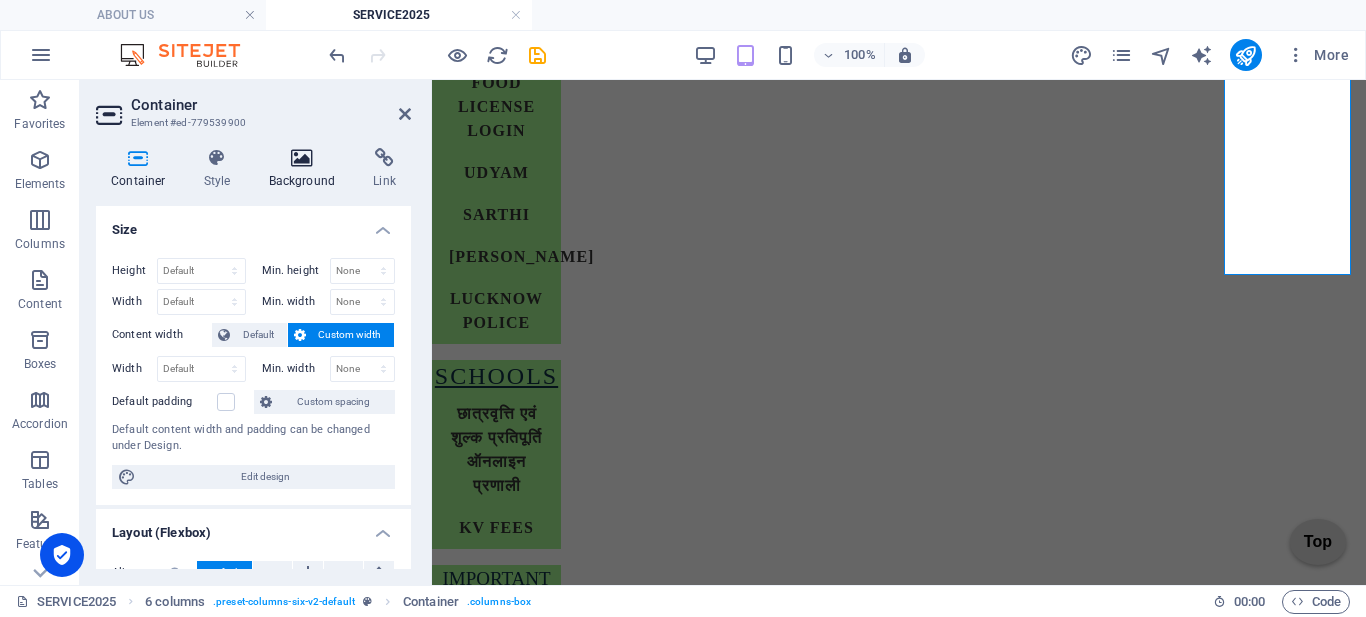 click on "Background" at bounding box center (306, 169) 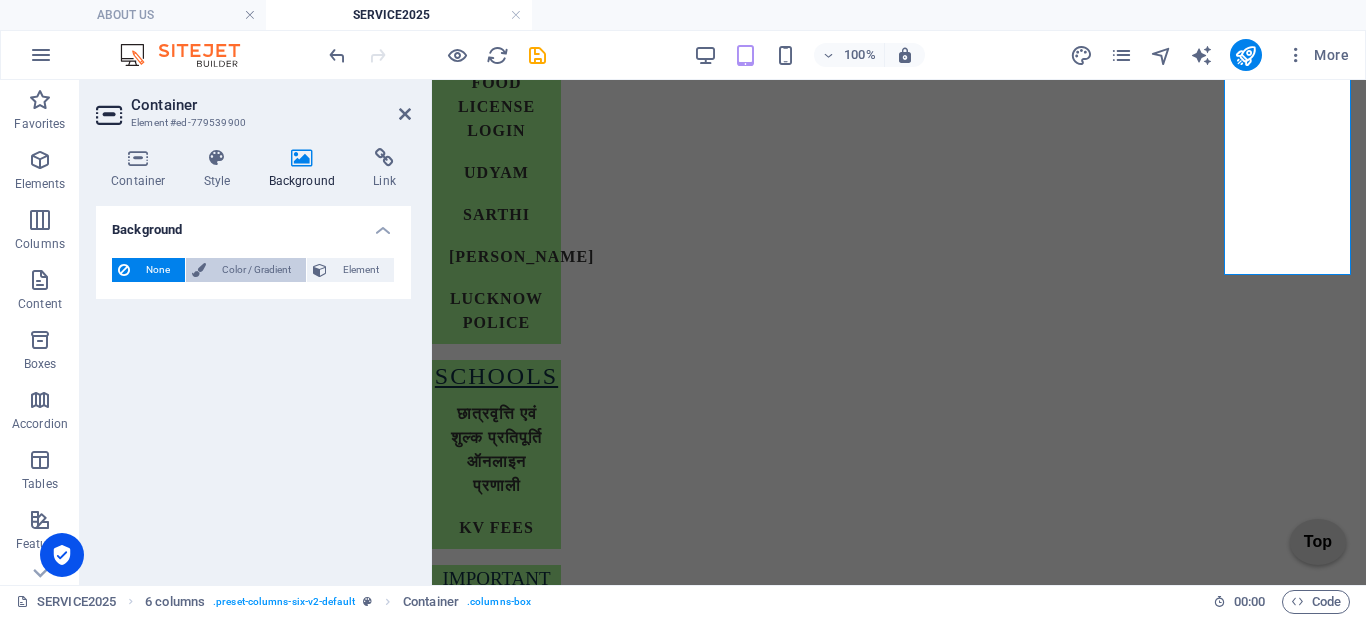 click on "Color / Gradient" at bounding box center (256, 270) 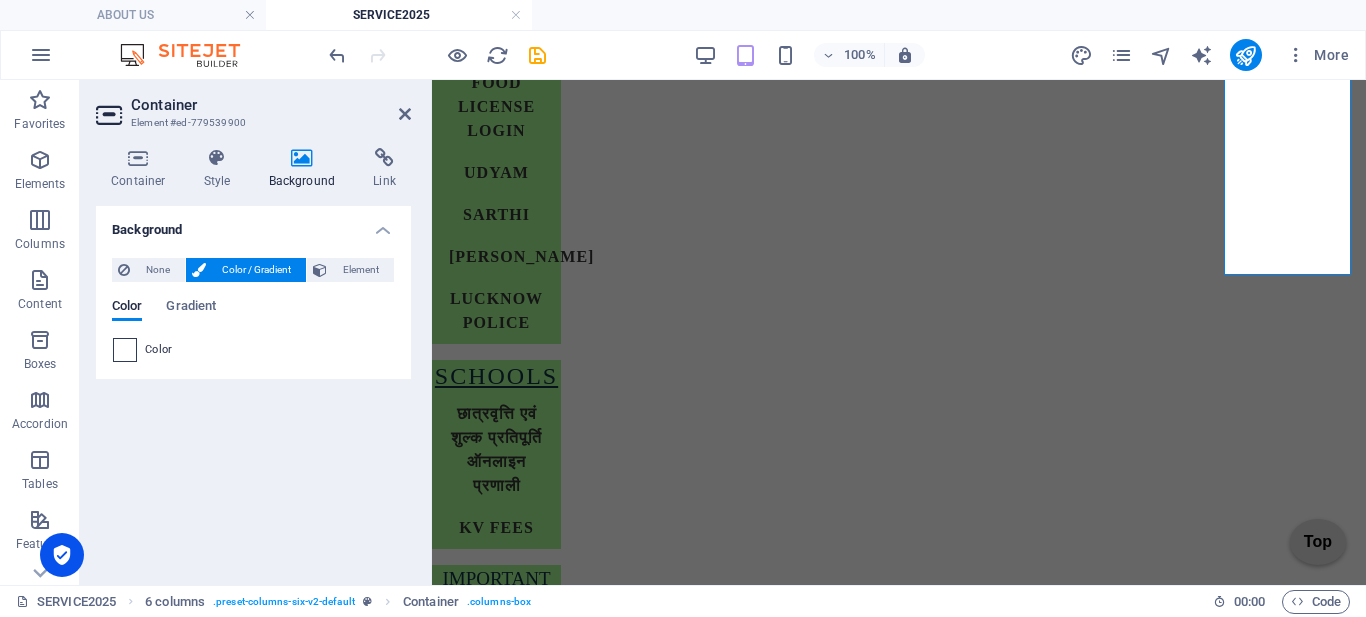 click at bounding box center (125, 350) 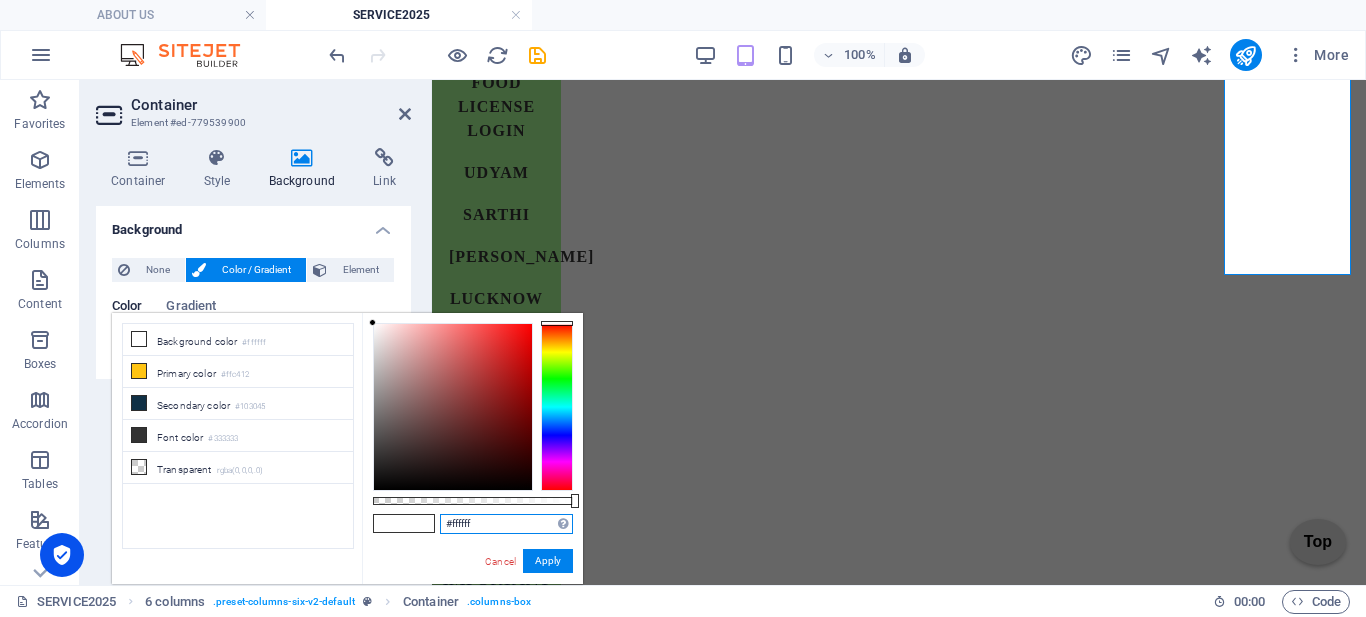 drag, startPoint x: 494, startPoint y: 522, endPoint x: 355, endPoint y: 541, distance: 140.29256 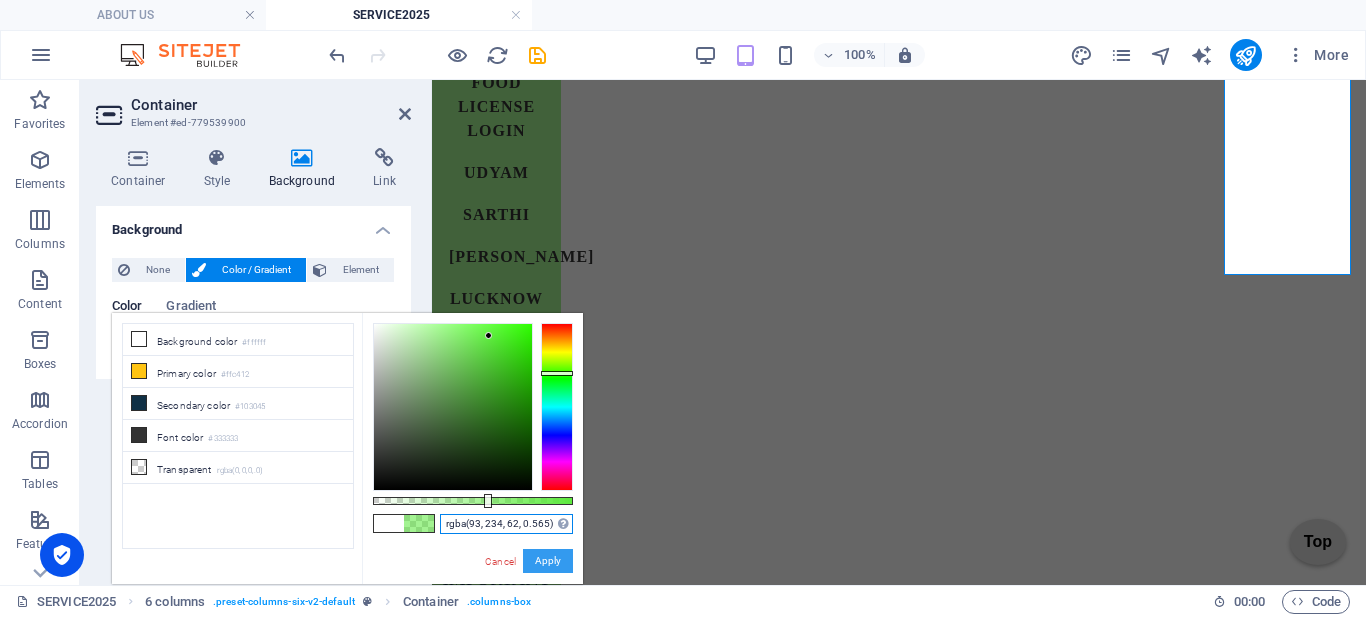 type on "rgba(93, 234, 62, 0.565)" 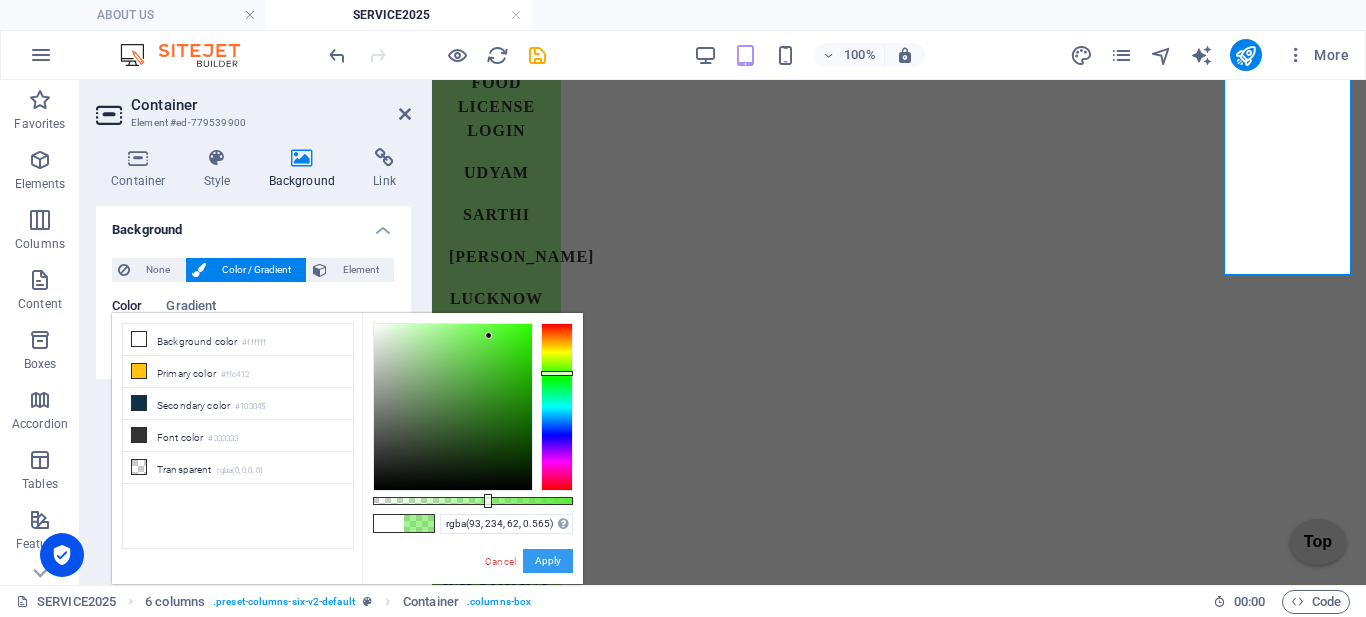 click on "Apply" at bounding box center [548, 561] 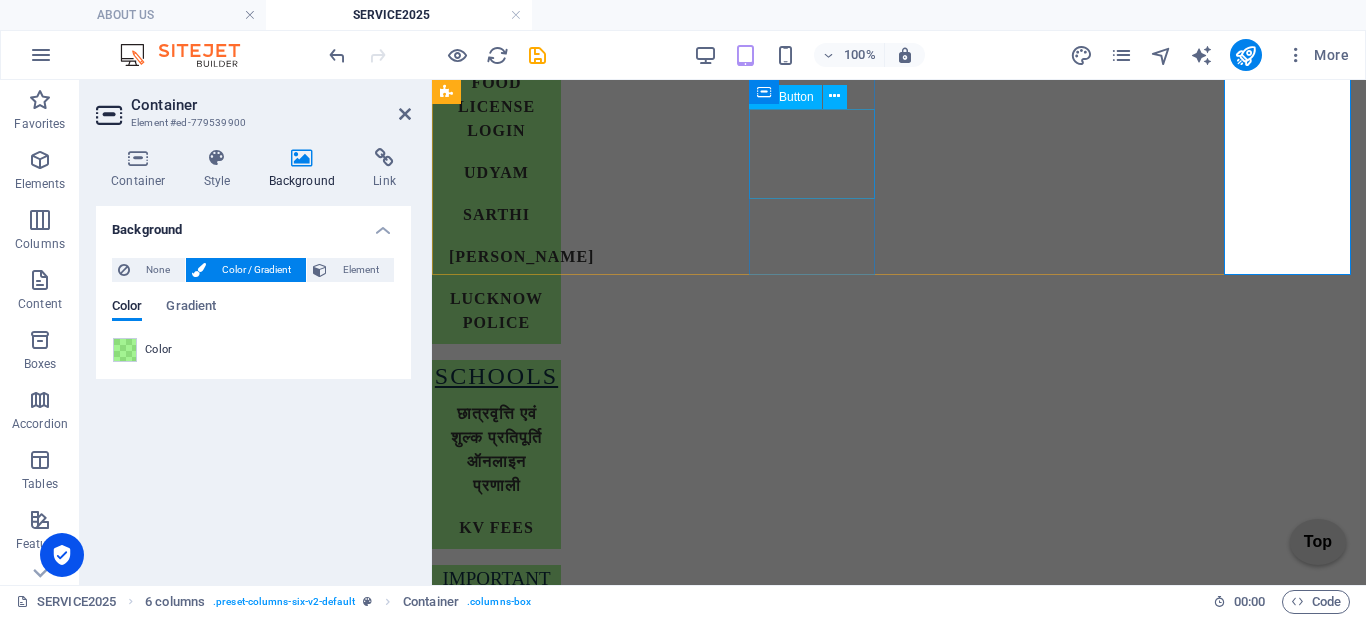 click on "NIVESH LOGIN PAGE" at bounding box center [496, 1598] 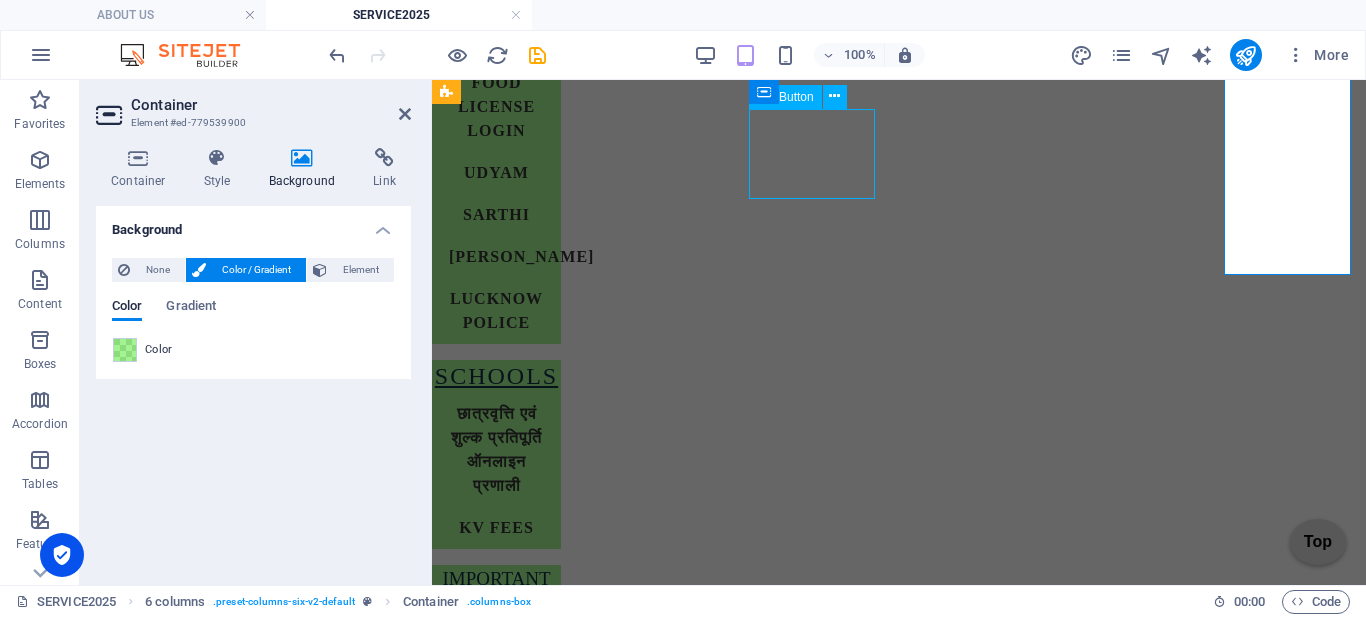 click on "NIVESH LOGIN PAGE" at bounding box center [496, 1598] 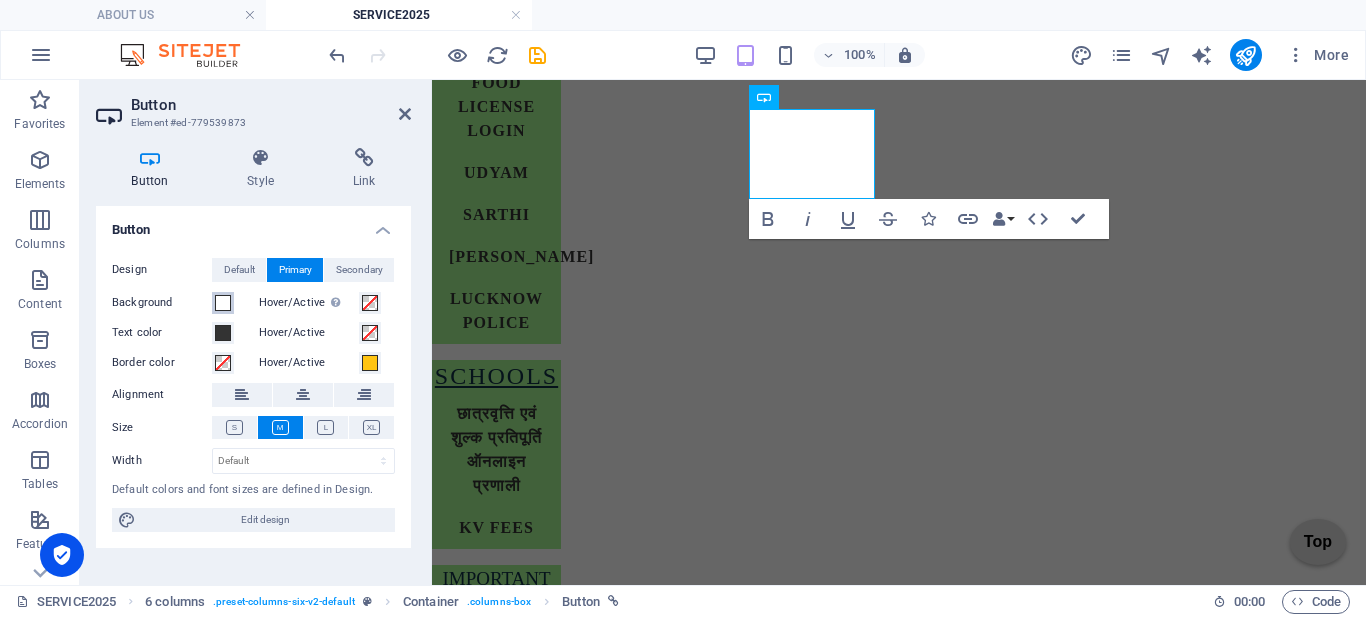 click at bounding box center (223, 303) 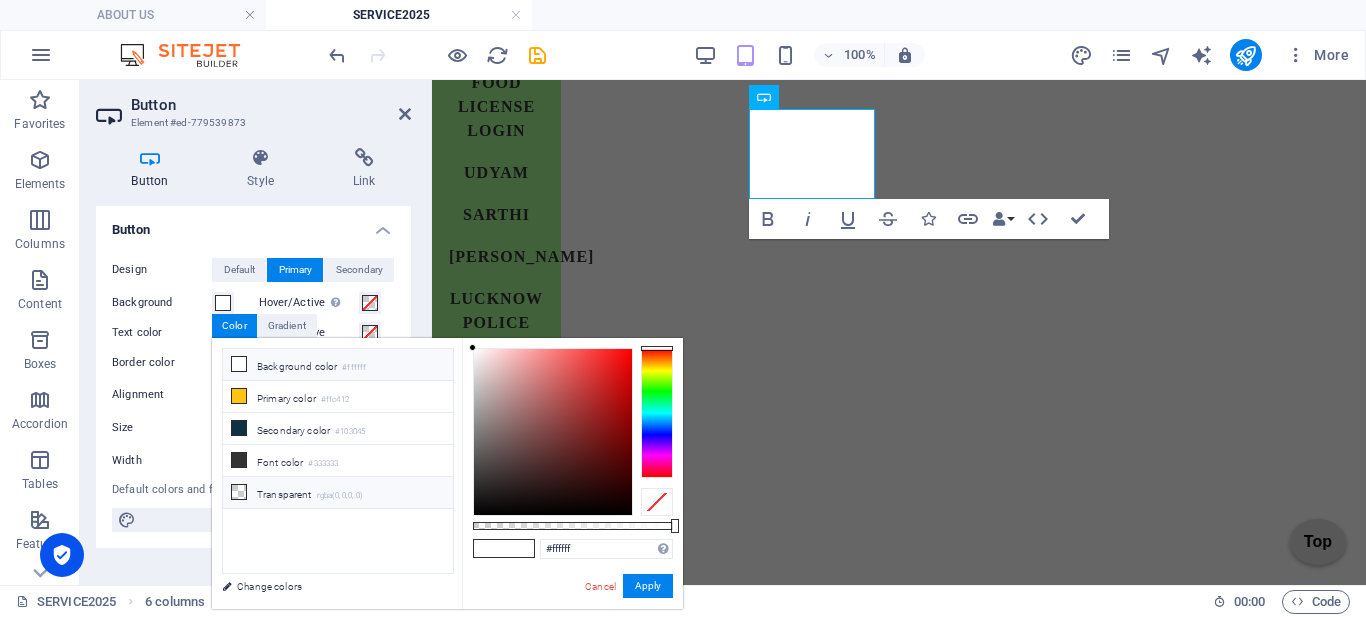 click on "Transparent
rgba(0,0,0,.0)" at bounding box center [338, 493] 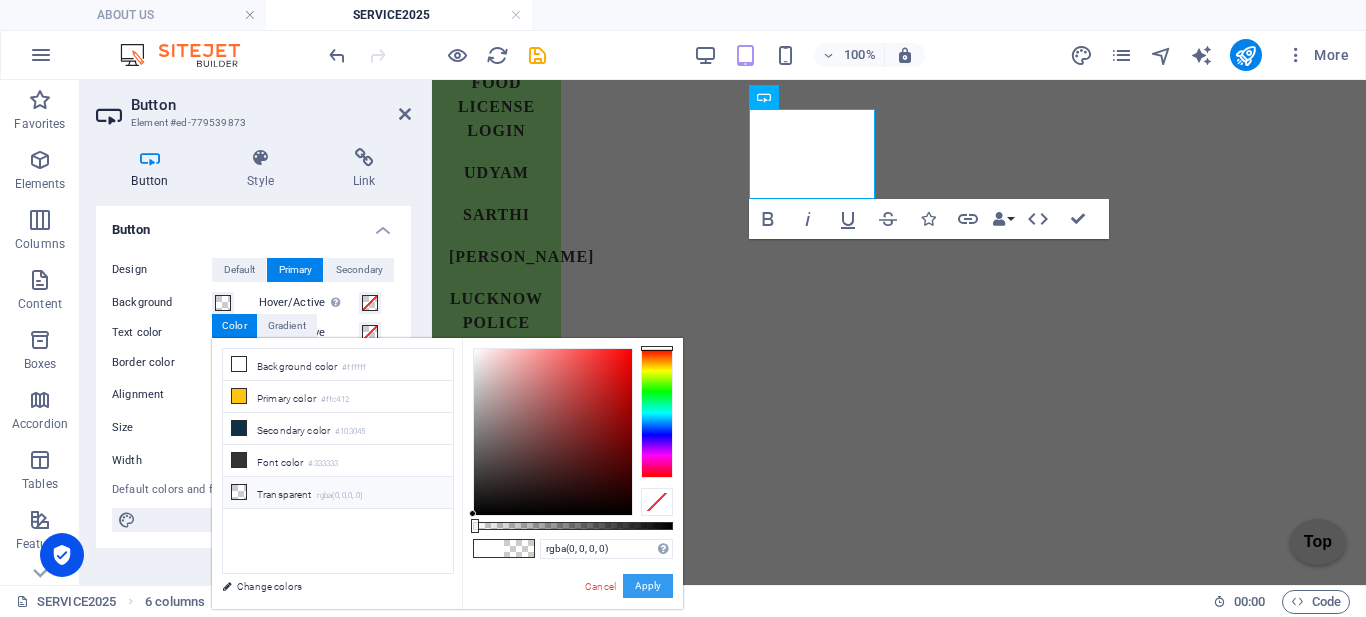 drag, startPoint x: 628, startPoint y: 585, endPoint x: 268, endPoint y: 456, distance: 382.4147 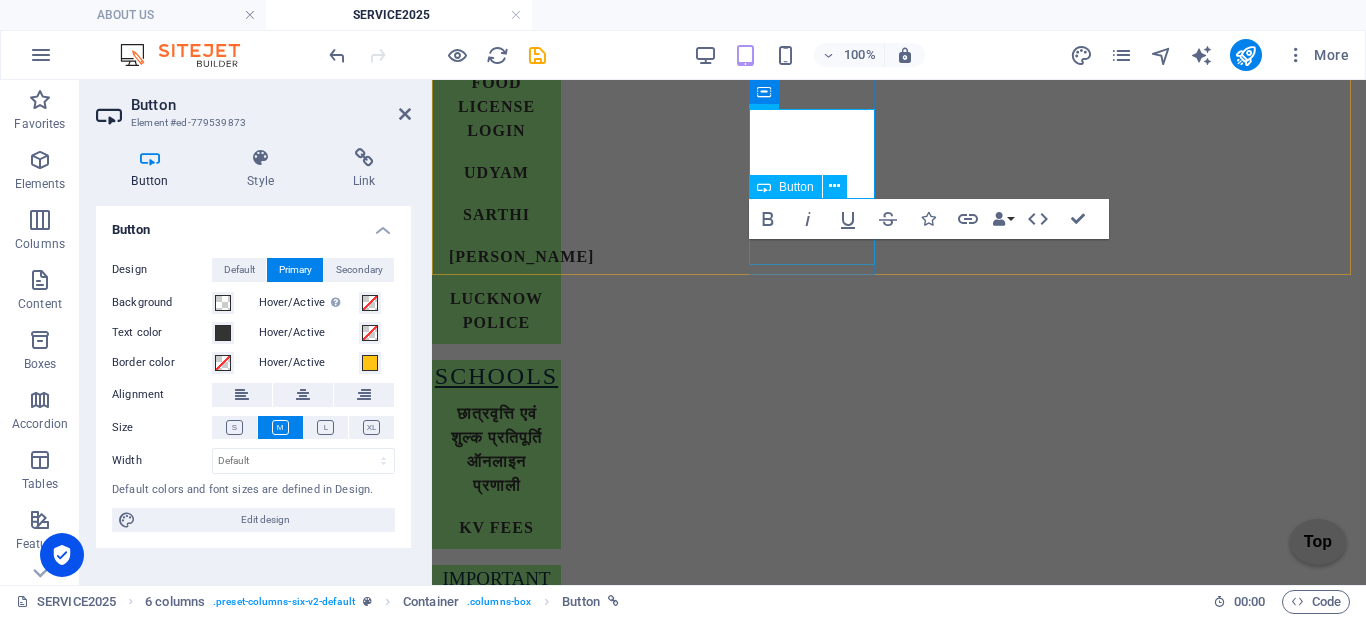click on "[PERSON_NAME]" at bounding box center (496, 1664) 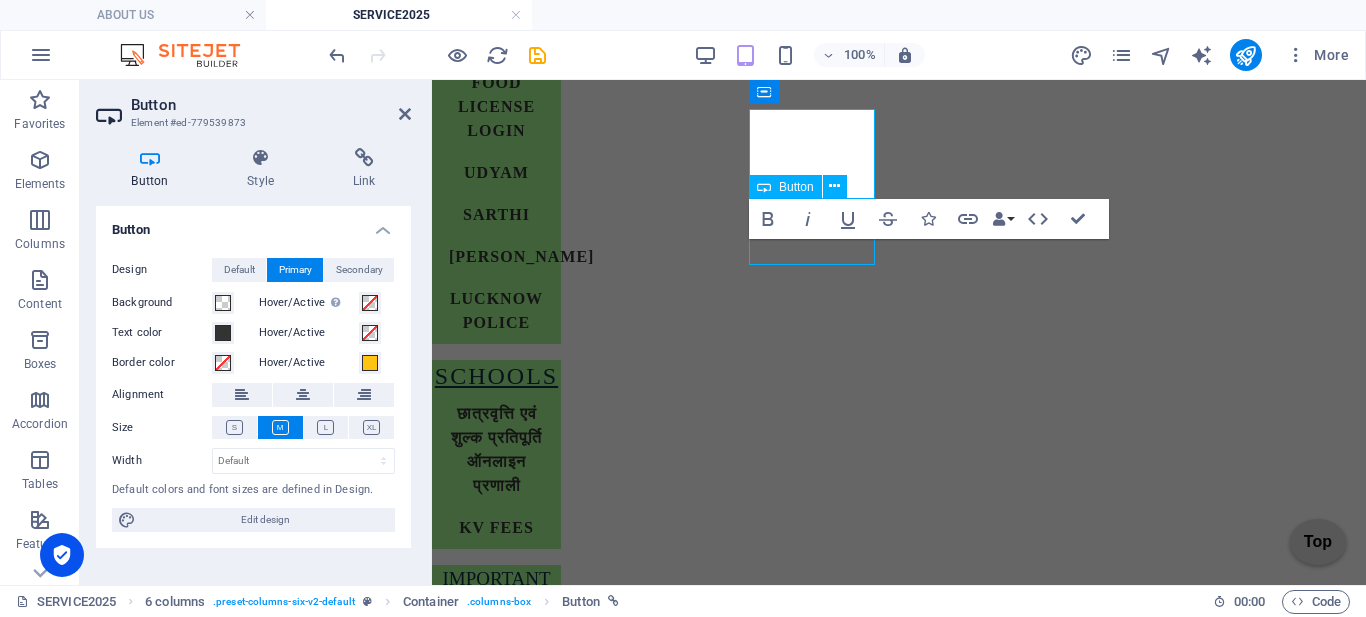 click on "[PERSON_NAME]" at bounding box center [496, 1664] 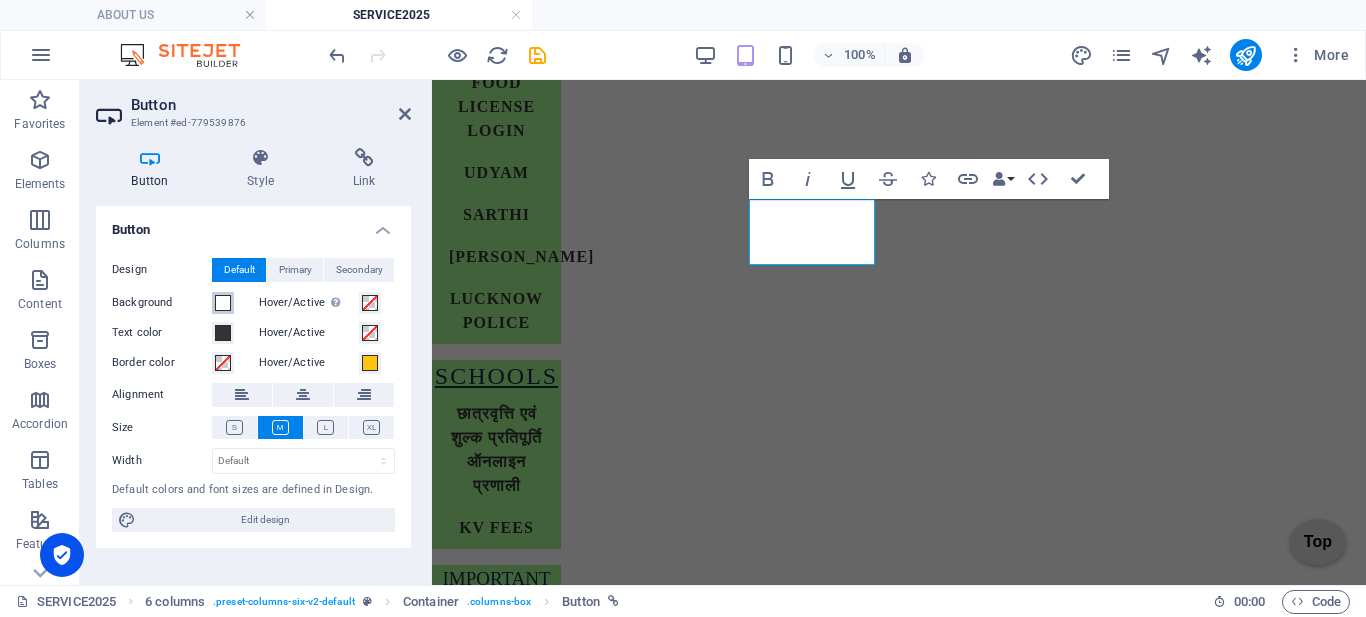 click at bounding box center [223, 303] 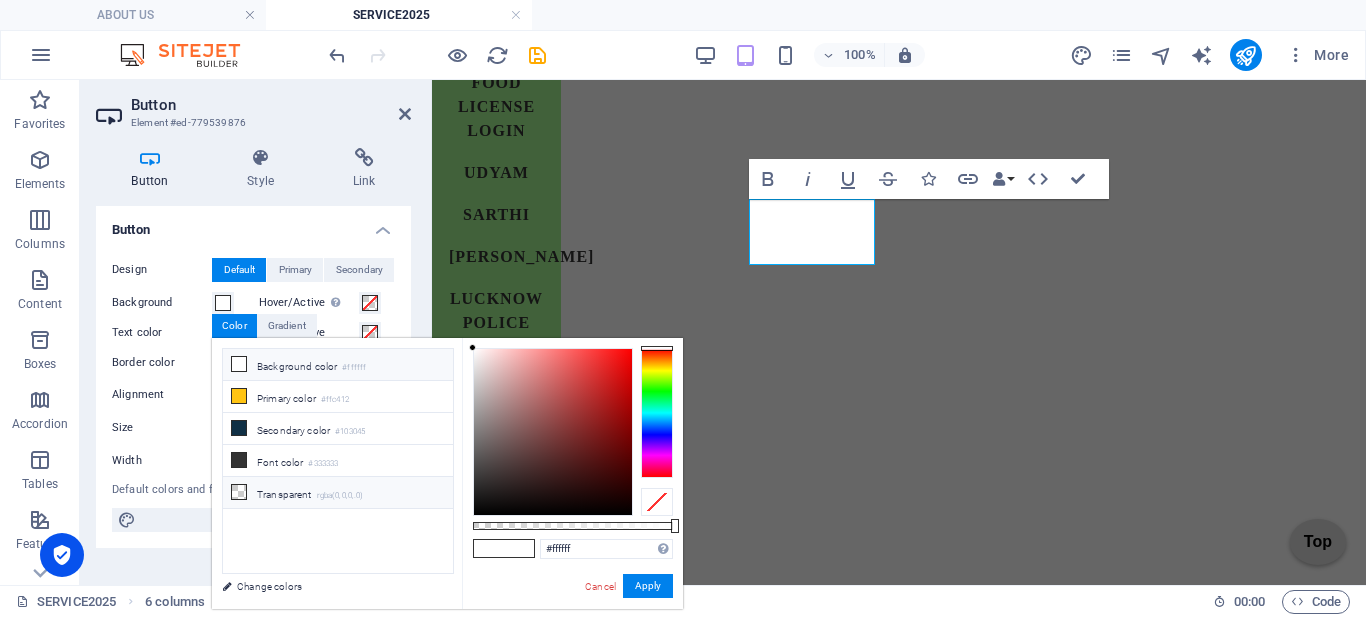 click on "Transparent
rgba(0,0,0,.0)" at bounding box center [338, 493] 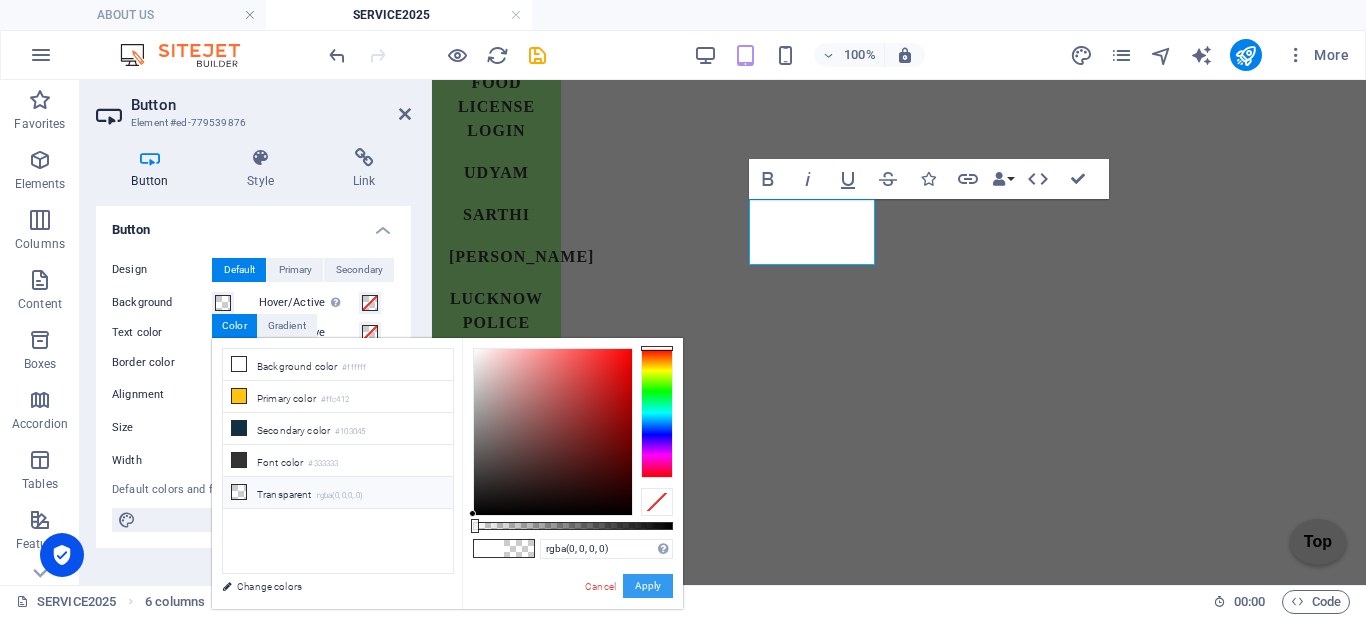 drag, startPoint x: 661, startPoint y: 580, endPoint x: 228, endPoint y: 499, distance: 440.51108 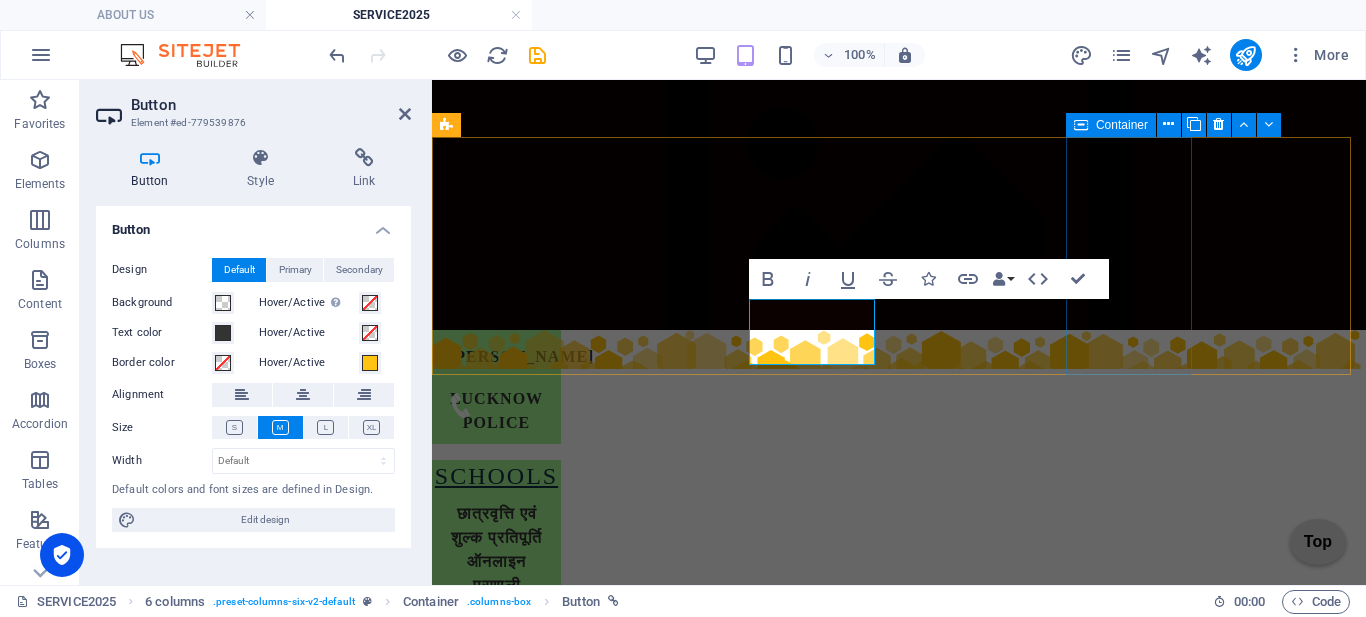 scroll, scrollTop: 677, scrollLeft: 0, axis: vertical 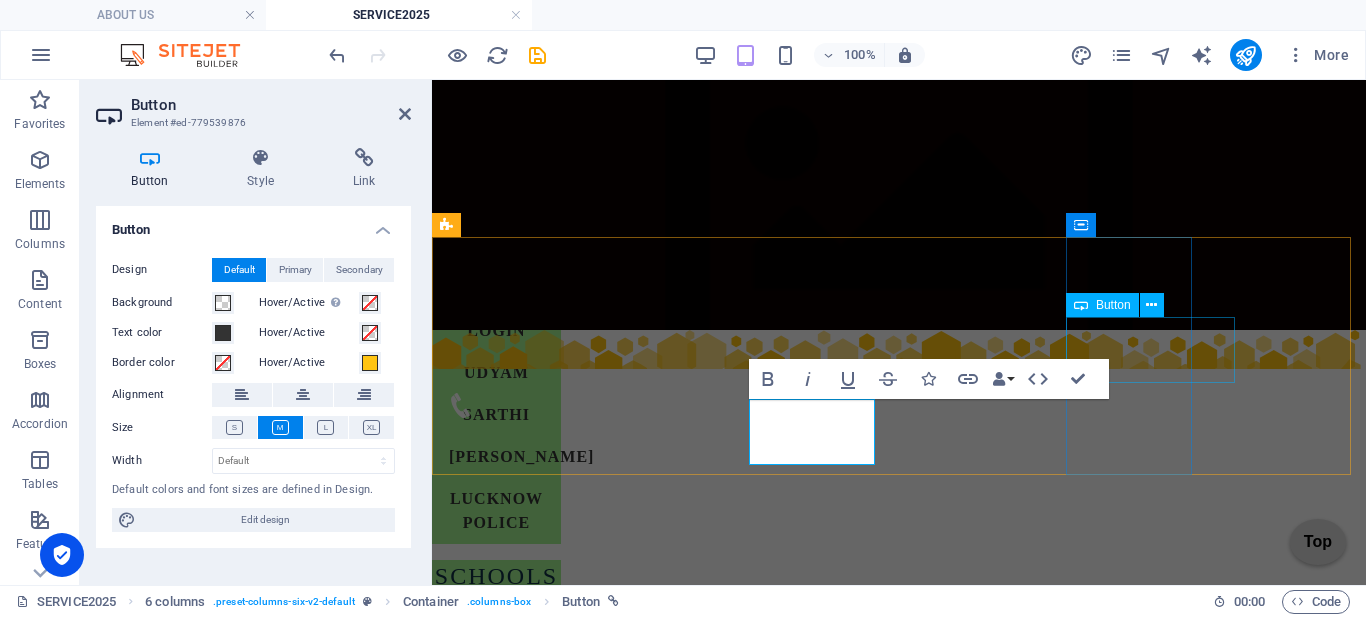 click on "login/create pg" at bounding box center (496, 2161) 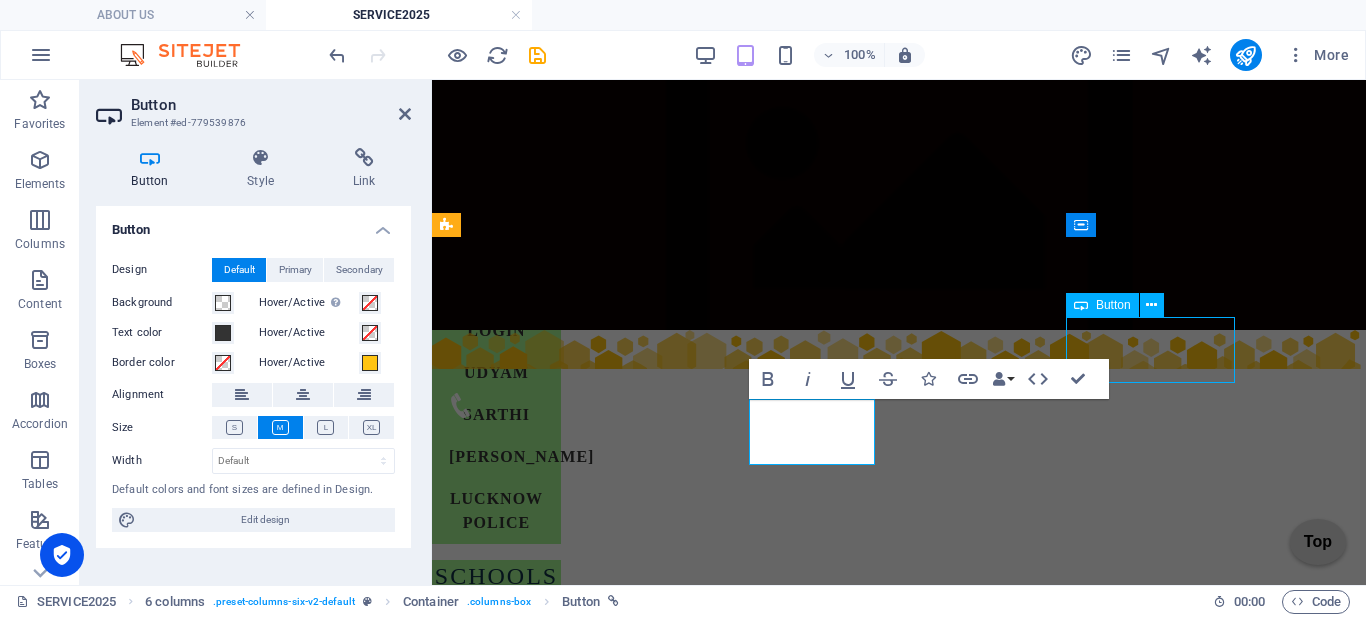click on "login/create pg" at bounding box center [496, 2161] 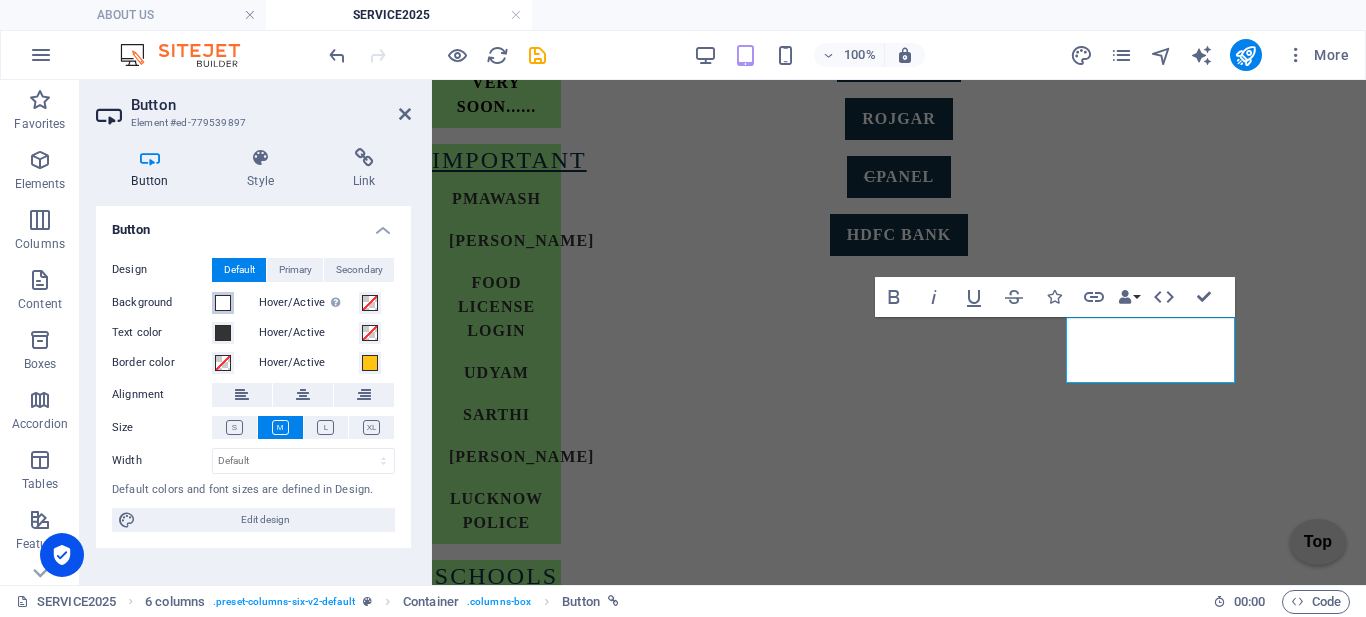 click at bounding box center (223, 303) 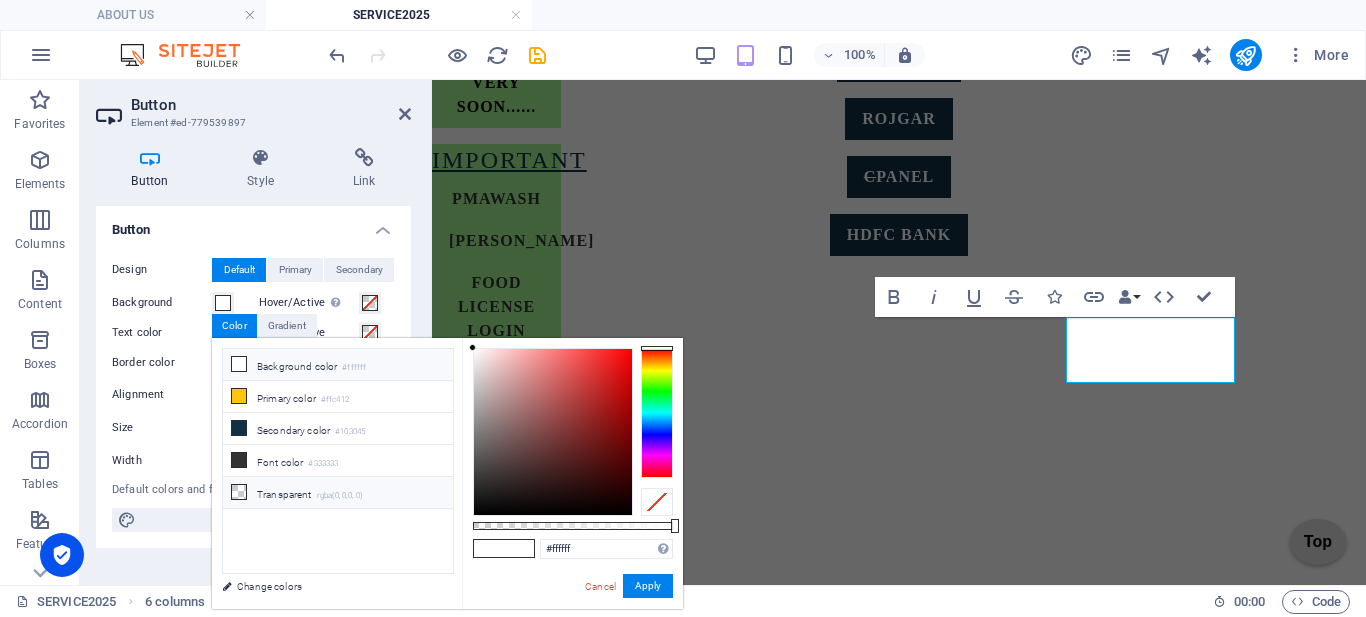 click on "Transparent
rgba(0,0,0,.0)" at bounding box center (338, 493) 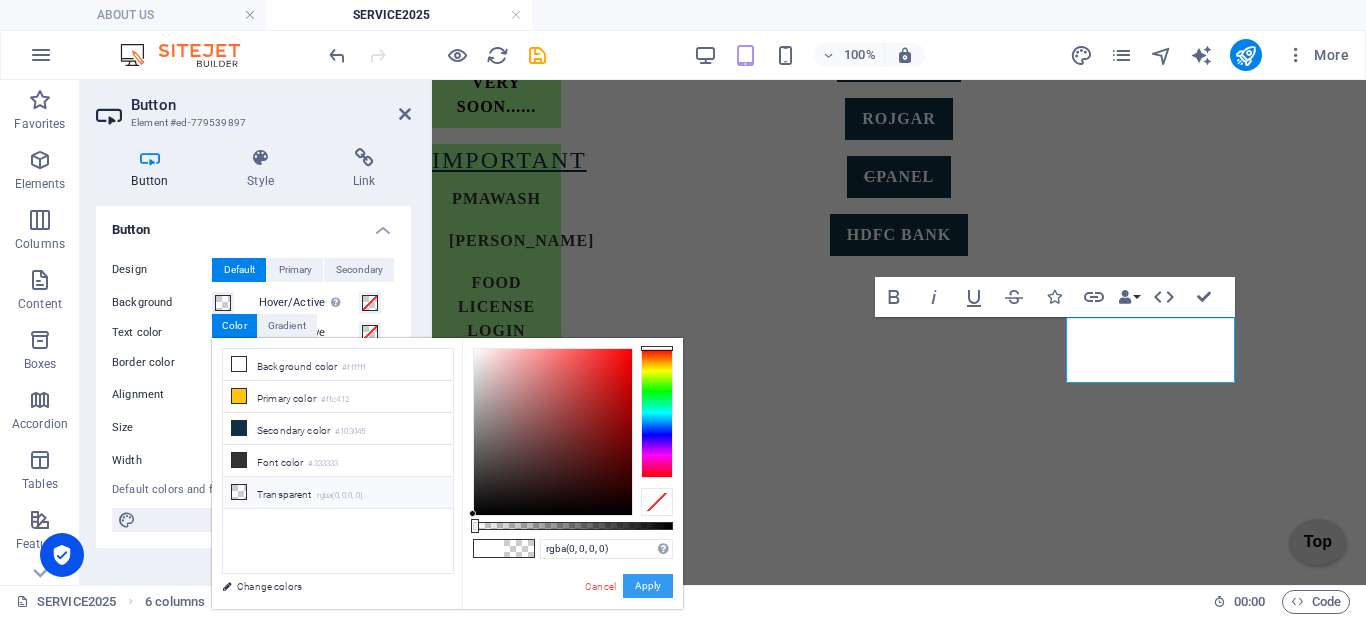 drag, startPoint x: 639, startPoint y: 578, endPoint x: 209, endPoint y: 498, distance: 437.37854 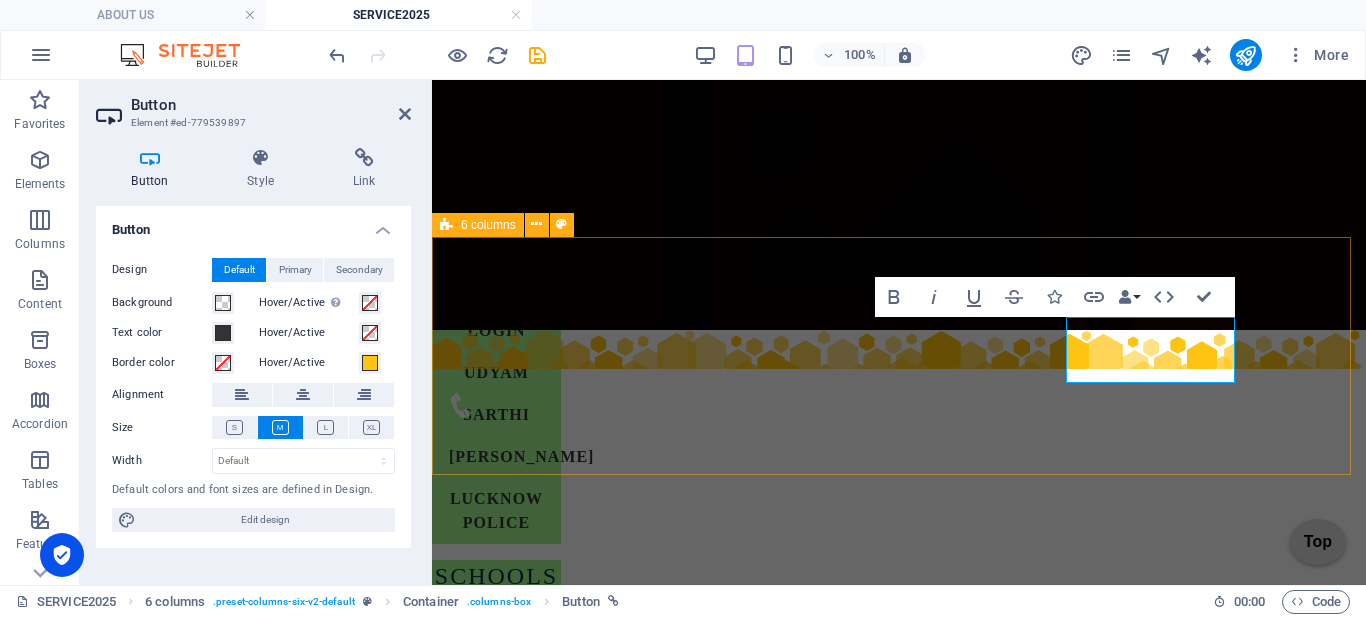 scroll, scrollTop: 577, scrollLeft: 0, axis: vertical 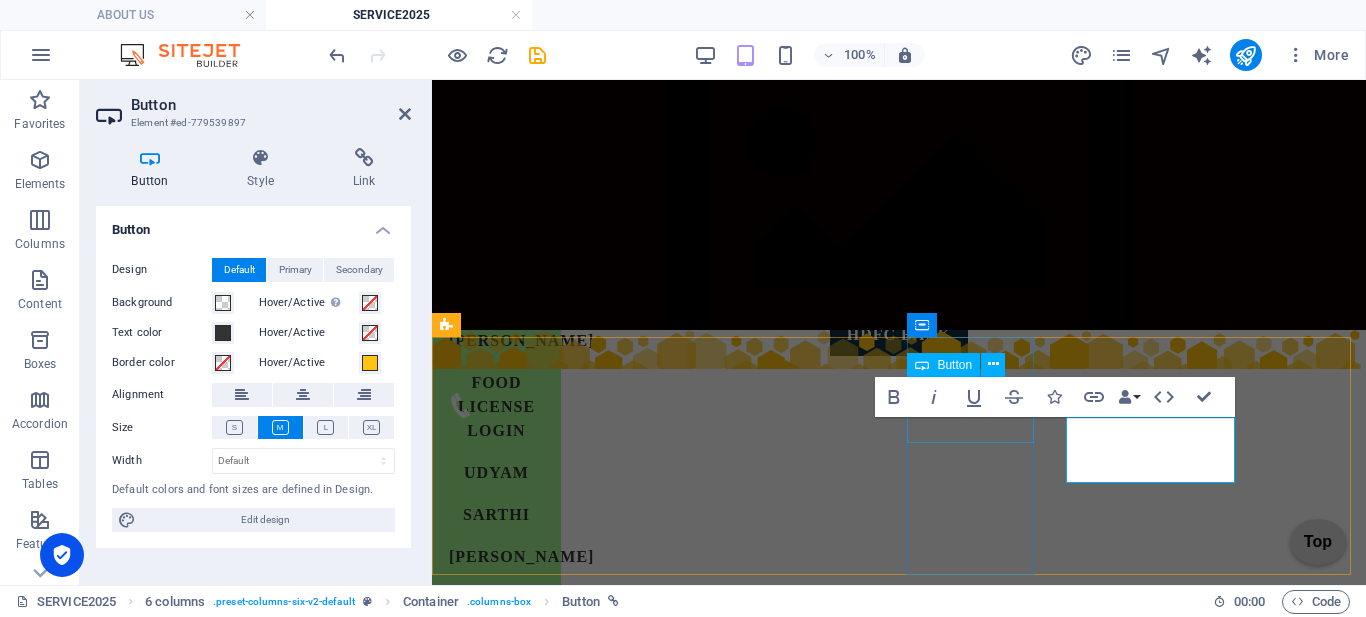 click on "VERY SOON......." at bounding box center (496, 2074) 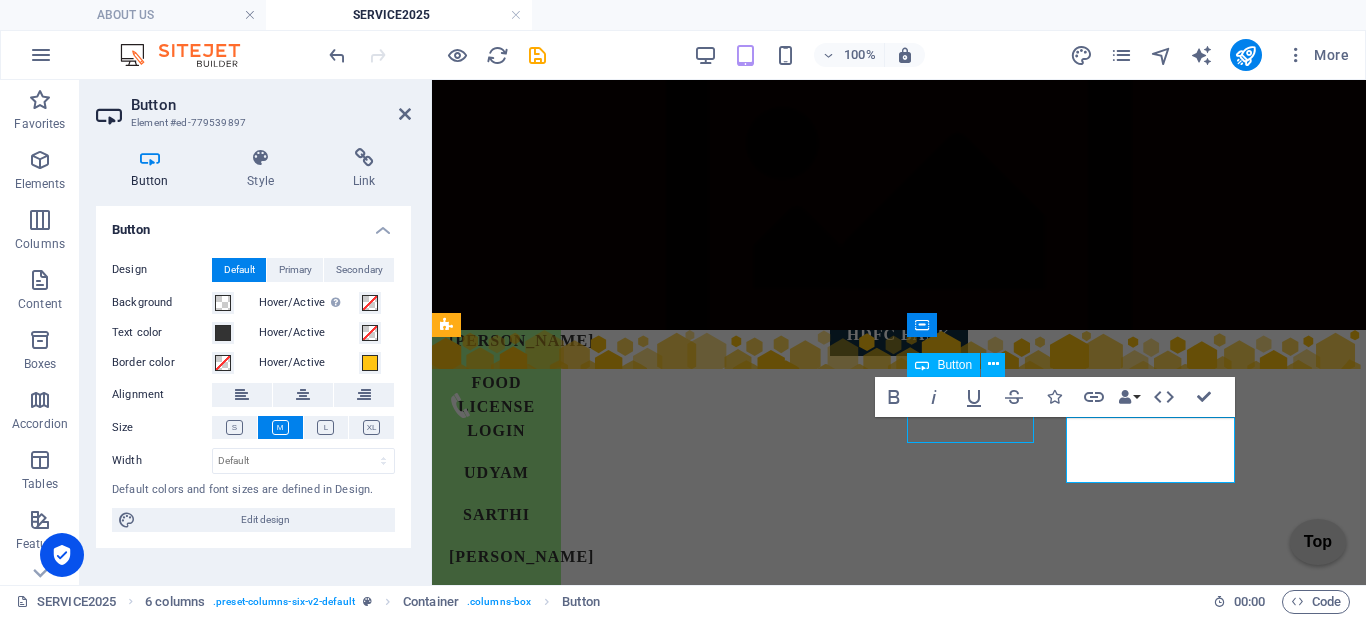 click on "VERY SOON......." at bounding box center (496, 2074) 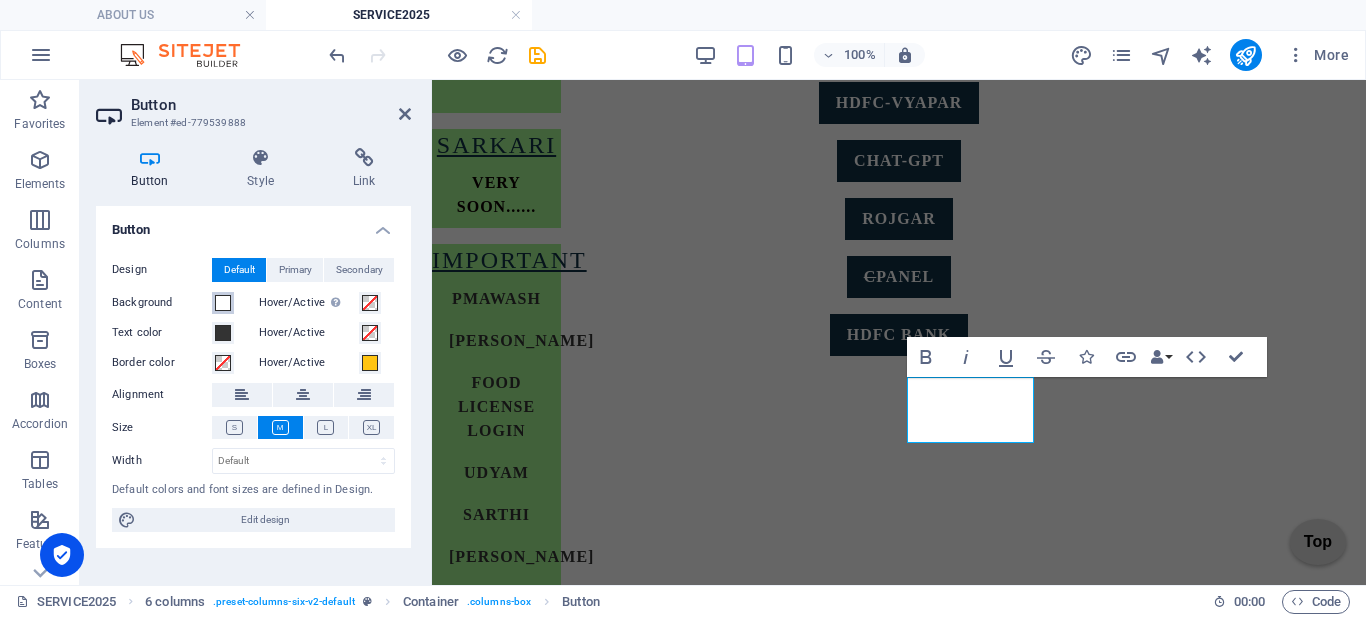 click at bounding box center [223, 303] 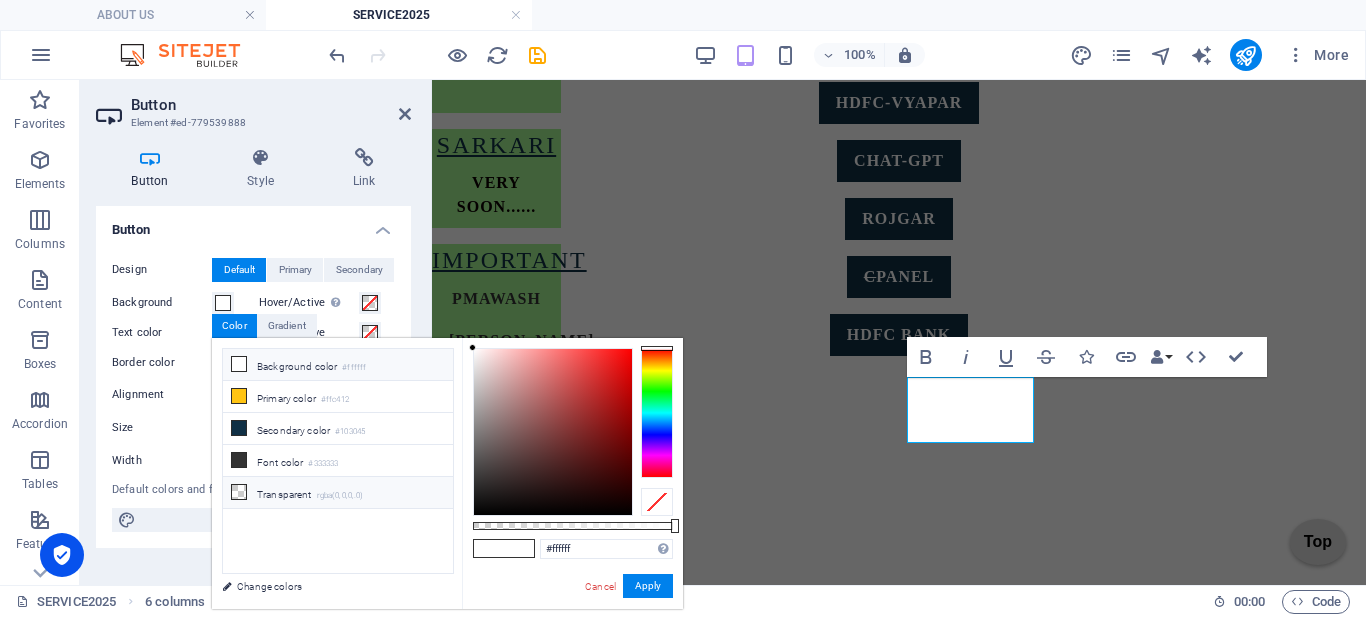 click on "rgba(0,0,0,.0)" at bounding box center [340, 496] 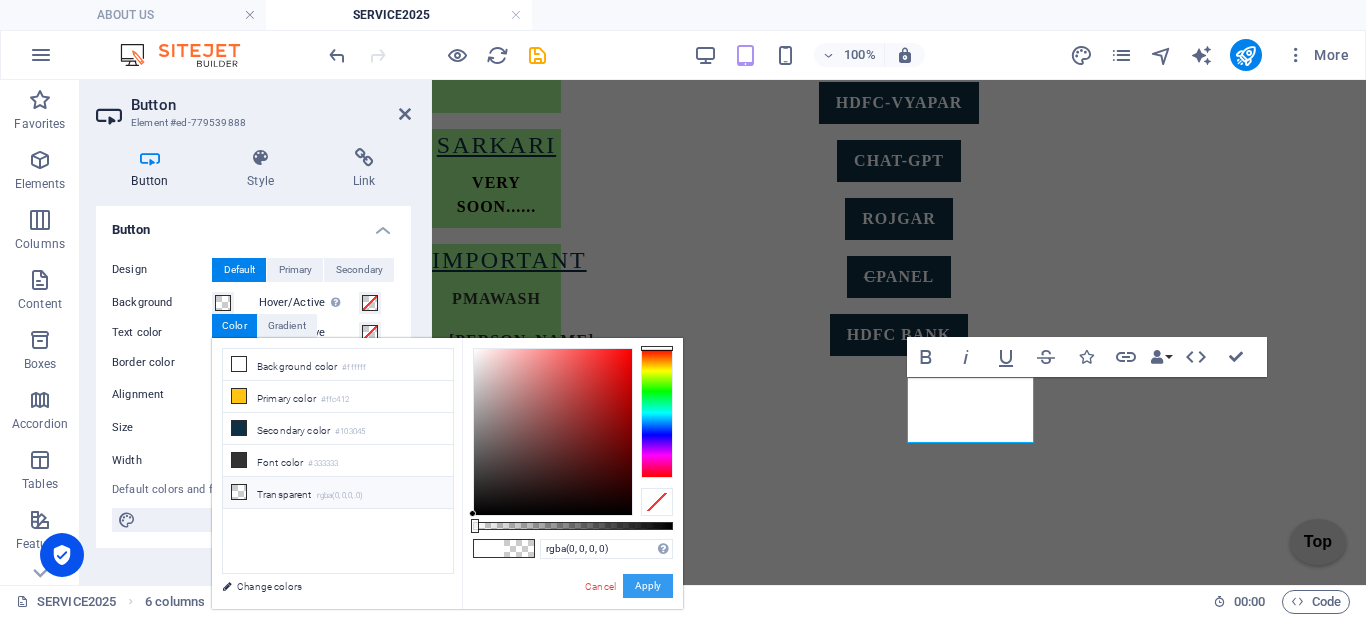 click on "Apply" at bounding box center [648, 586] 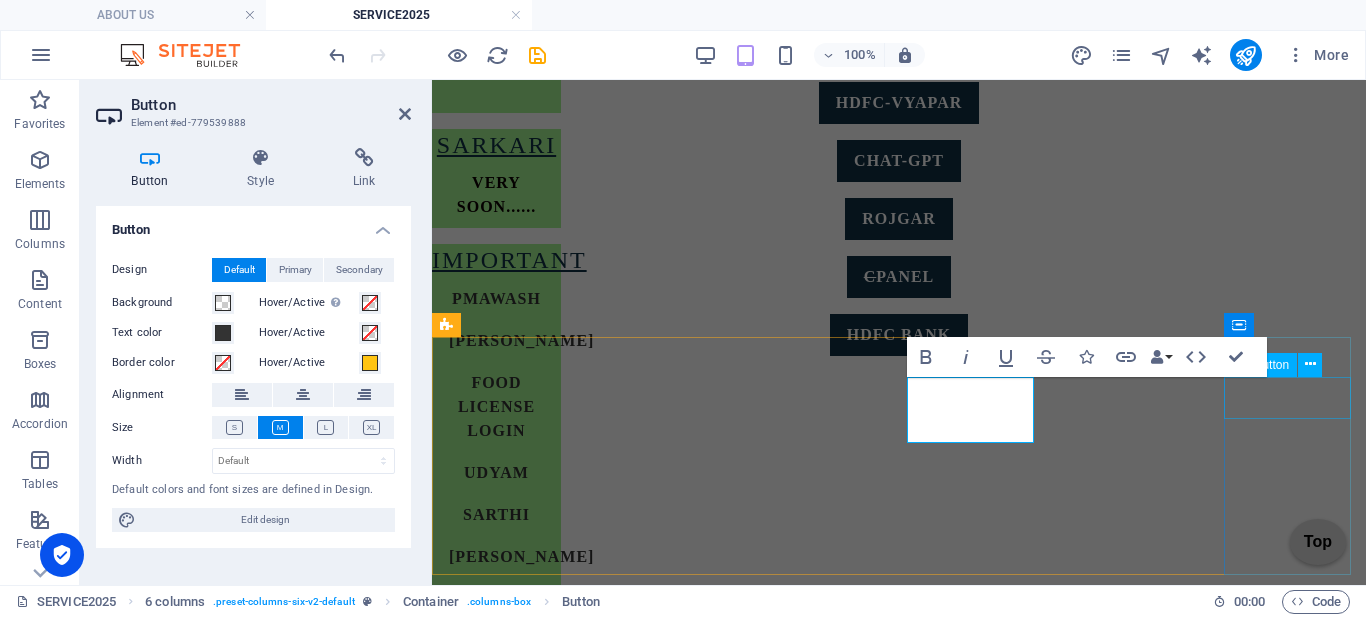 click on "WAIT" at bounding box center (496, 2347) 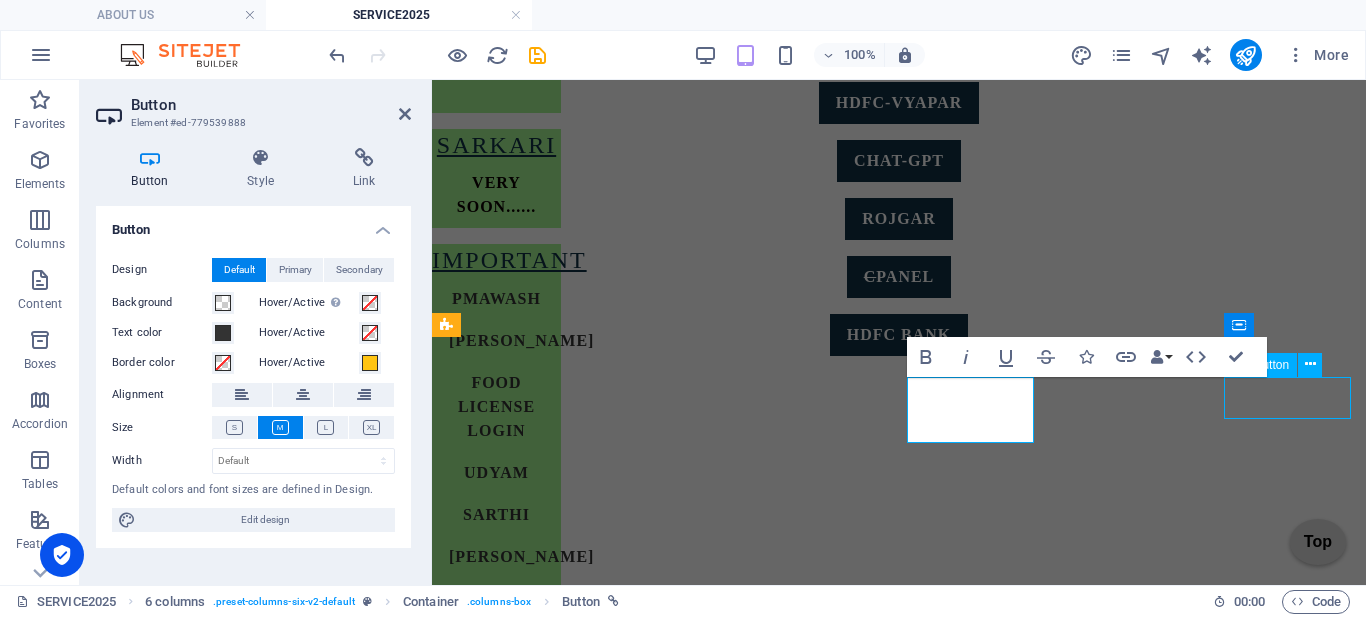 click on "WAIT" at bounding box center [496, 2347] 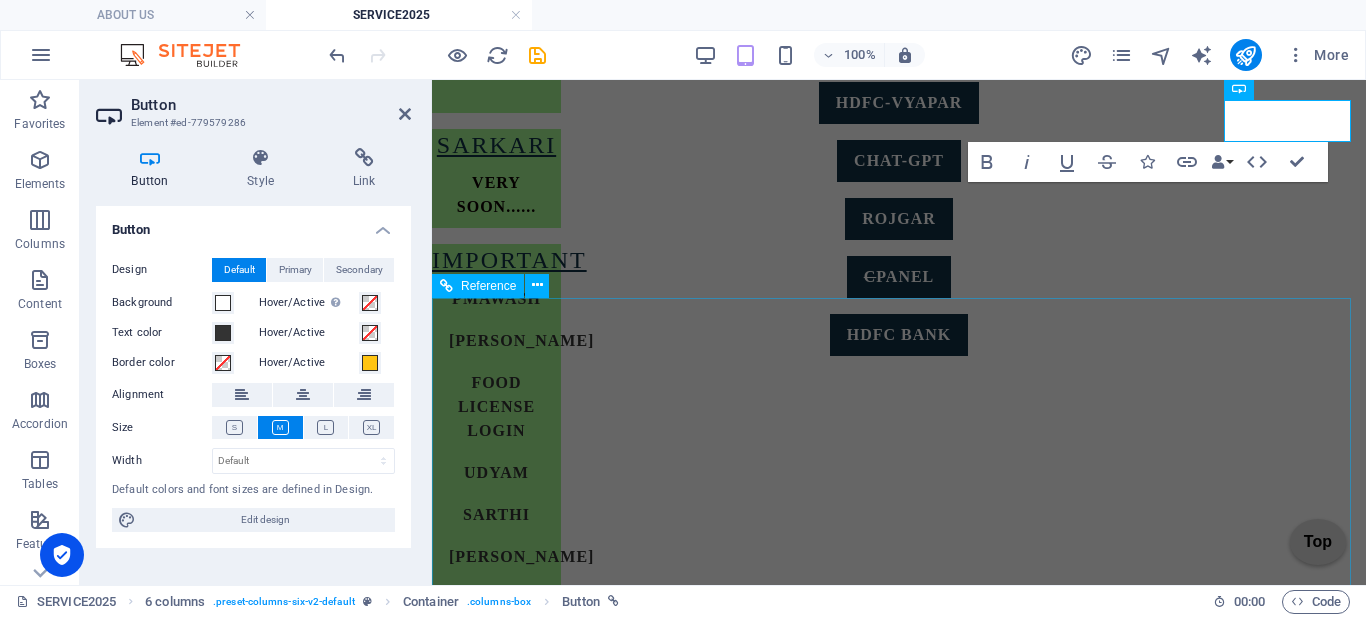 scroll, scrollTop: 854, scrollLeft: 0, axis: vertical 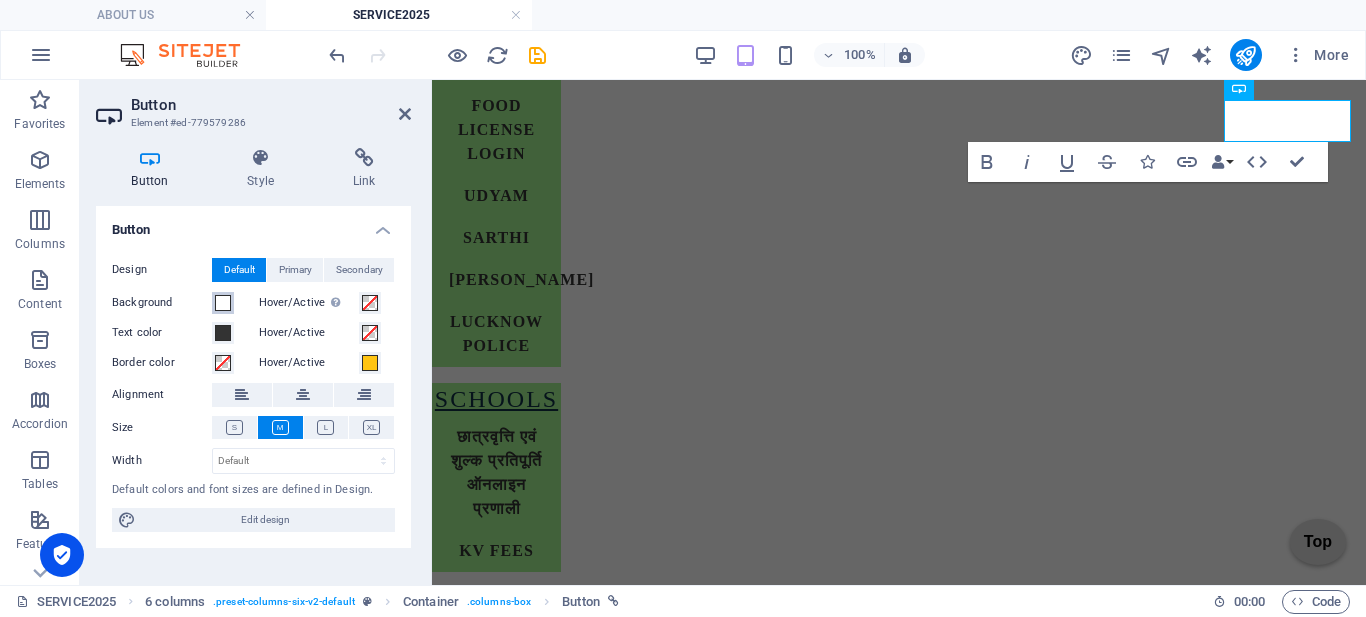click at bounding box center [223, 303] 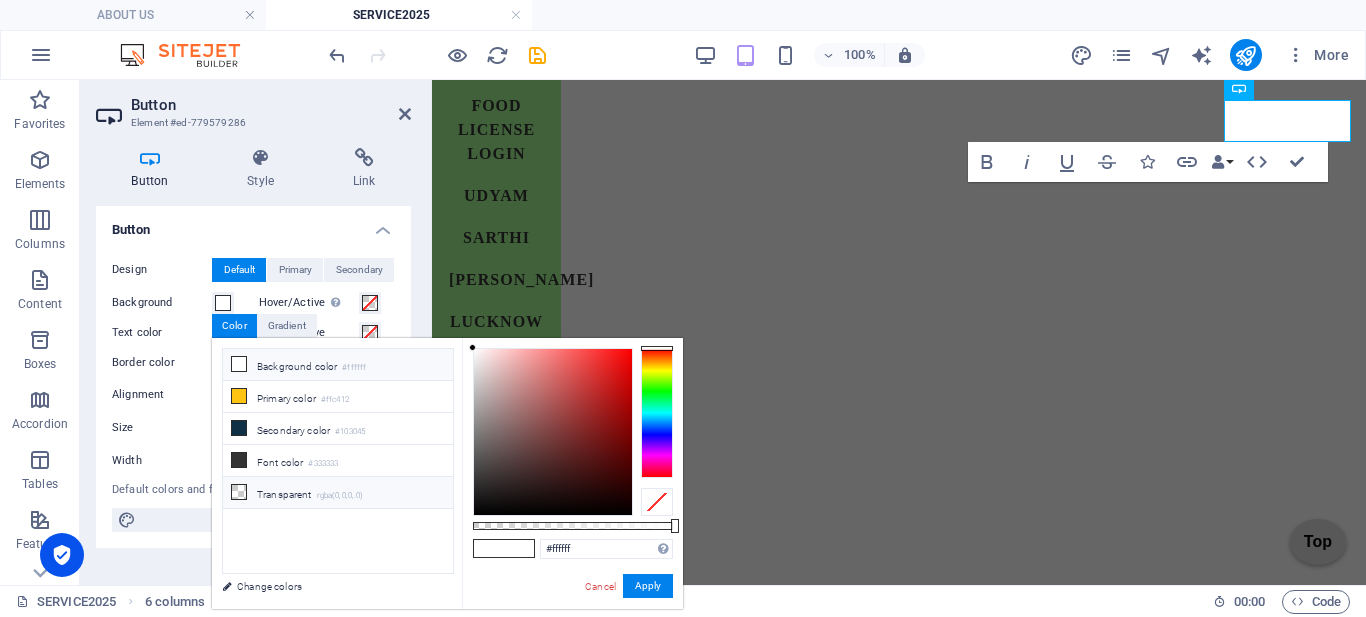 click on "Transparent
rgba(0,0,0,.0)" at bounding box center [338, 493] 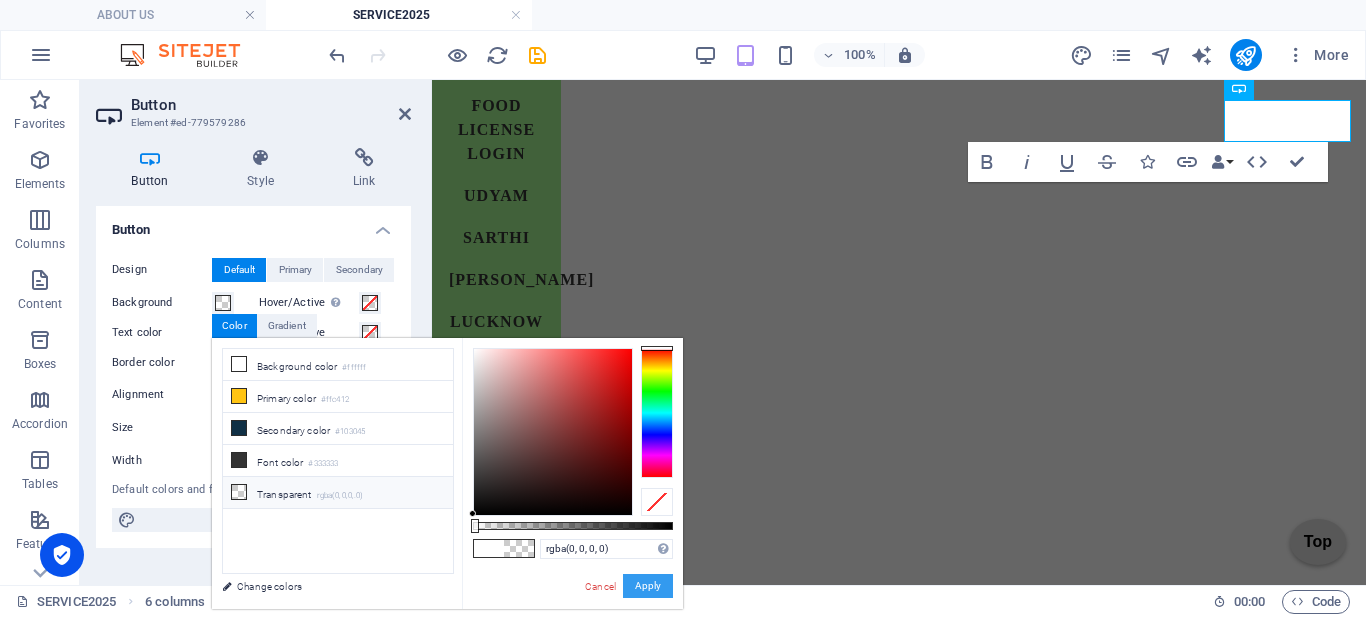 drag, startPoint x: 654, startPoint y: 574, endPoint x: 222, endPoint y: 490, distance: 440.0909 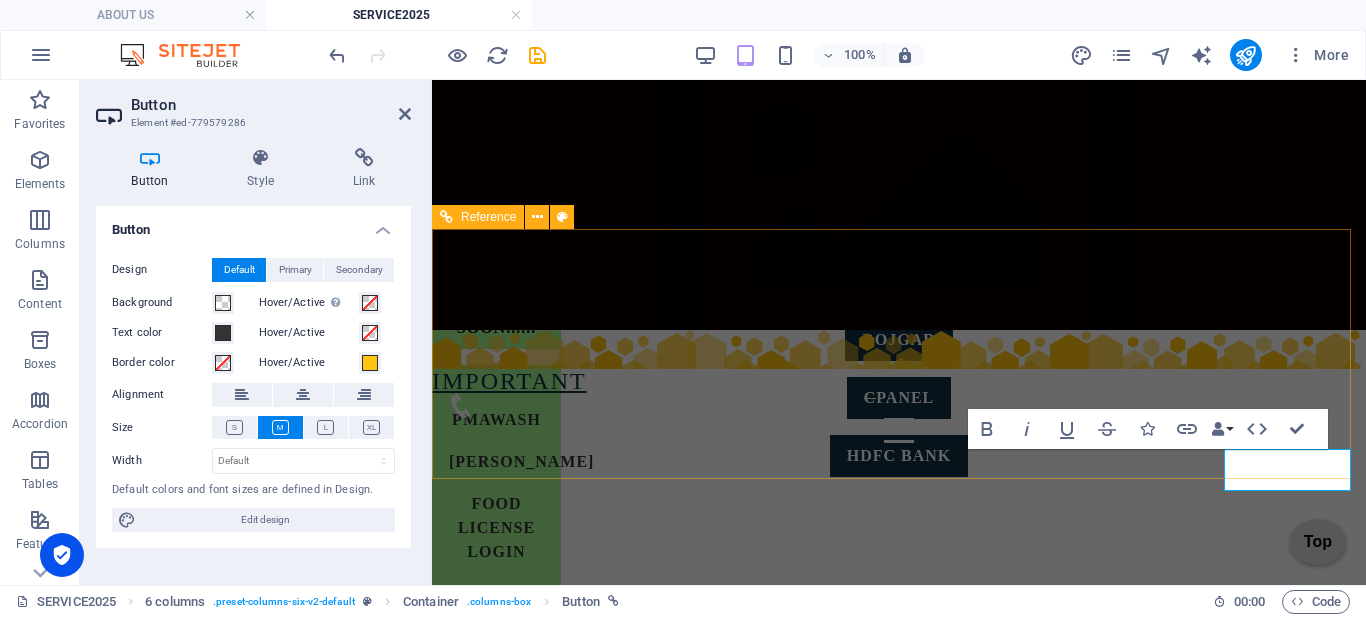 scroll, scrollTop: 454, scrollLeft: 0, axis: vertical 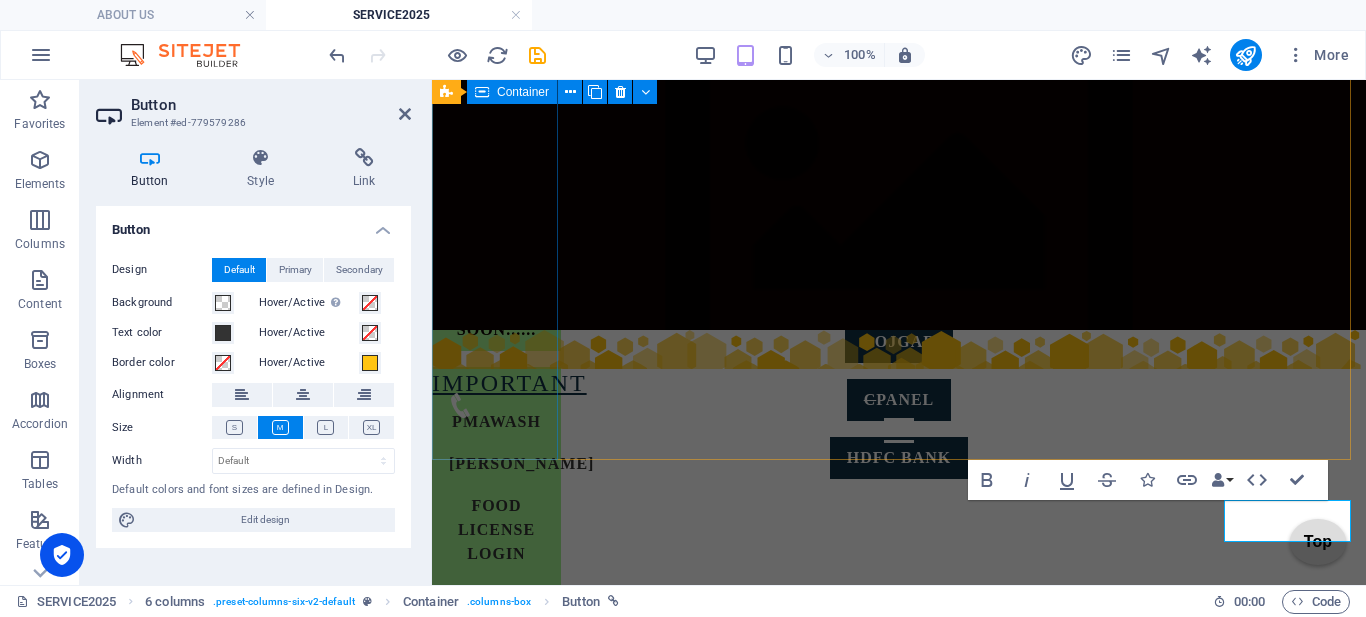 click on "PRIVATE VERY SOON......" at bounding box center (496, 136) 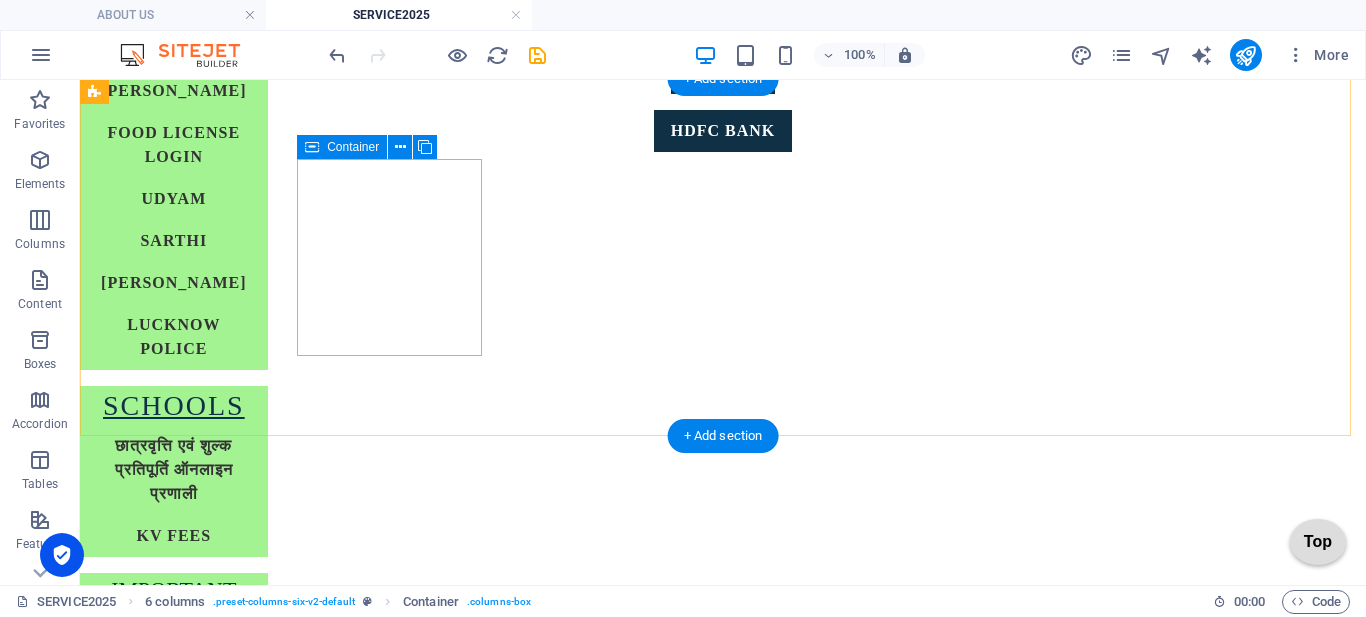 scroll, scrollTop: 954, scrollLeft: 0, axis: vertical 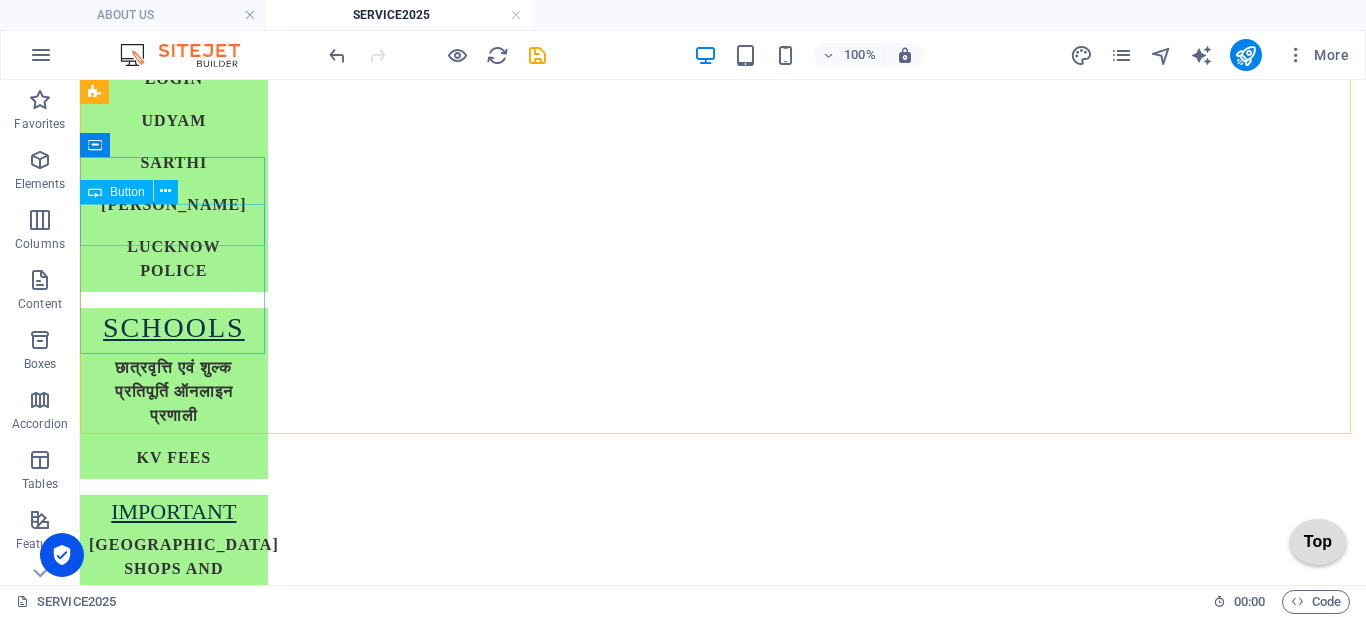 click on "Button" at bounding box center (135, 192) 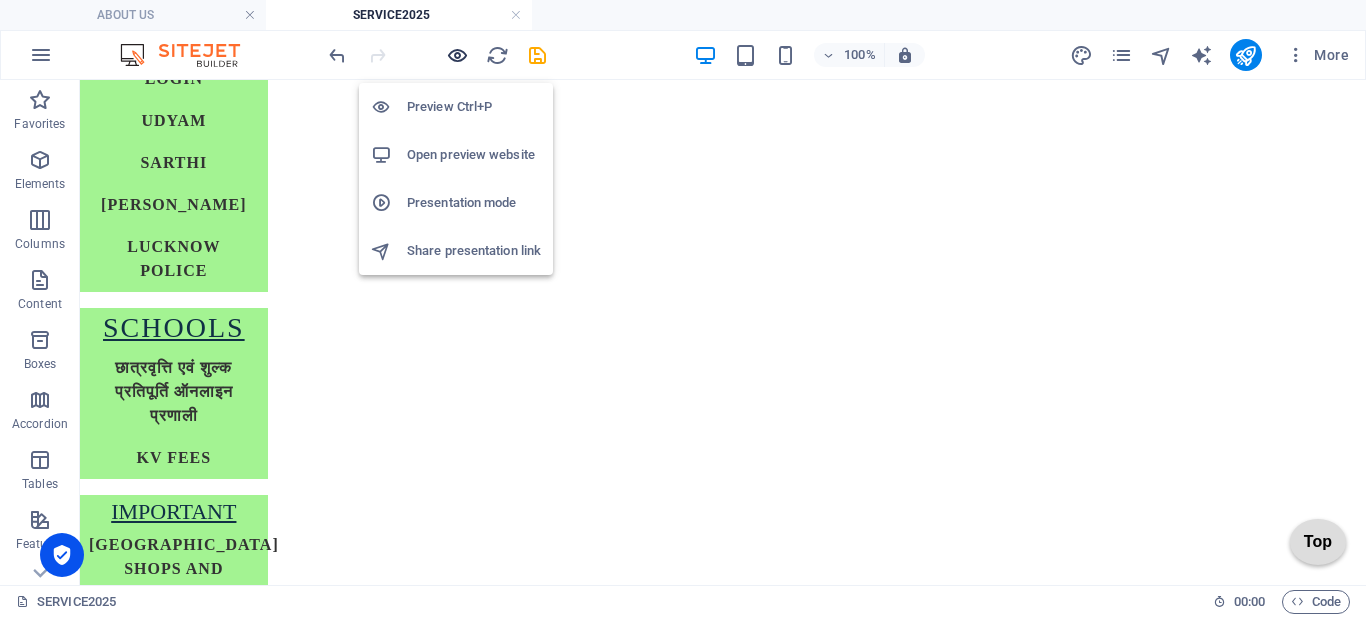 click at bounding box center [457, 55] 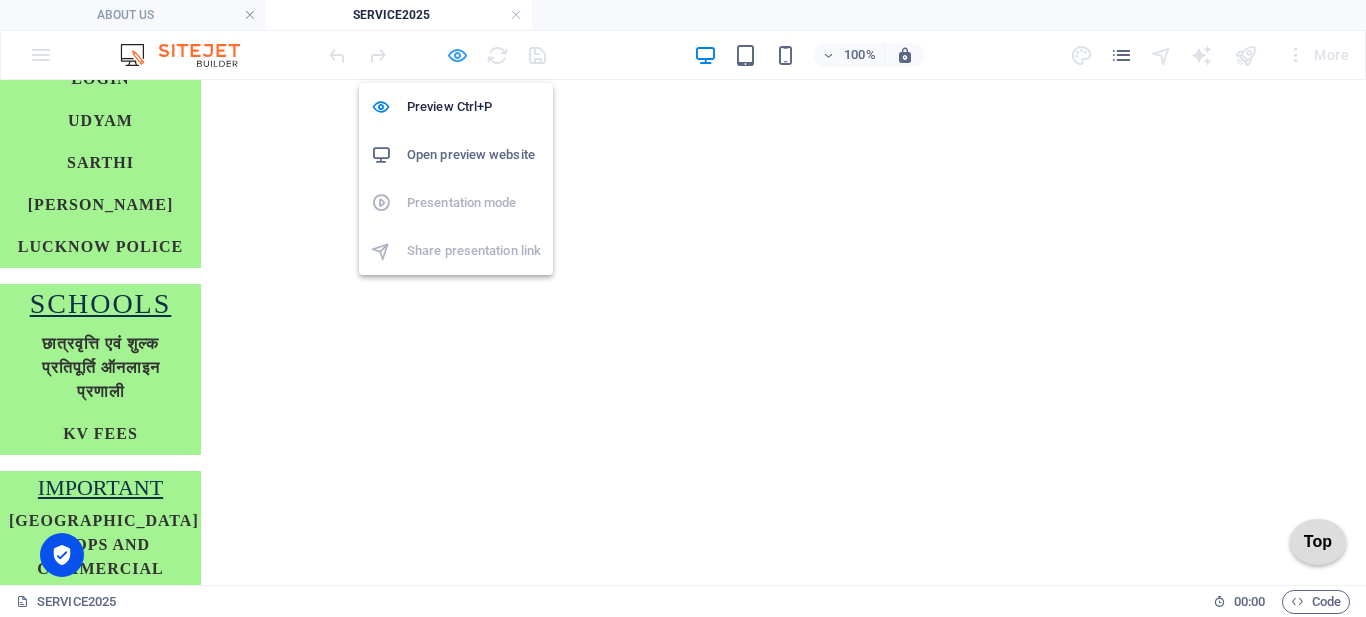drag, startPoint x: 460, startPoint y: 46, endPoint x: 253, endPoint y: 59, distance: 207.4078 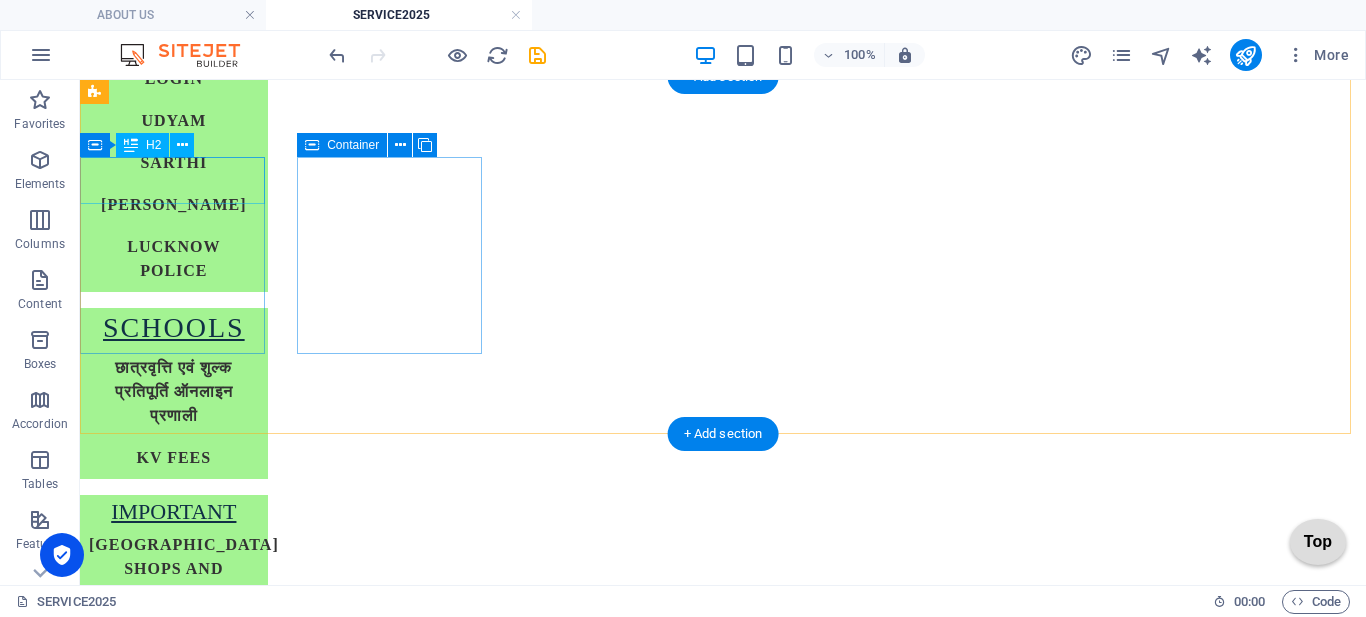 click on "GST" at bounding box center [174, 1096] 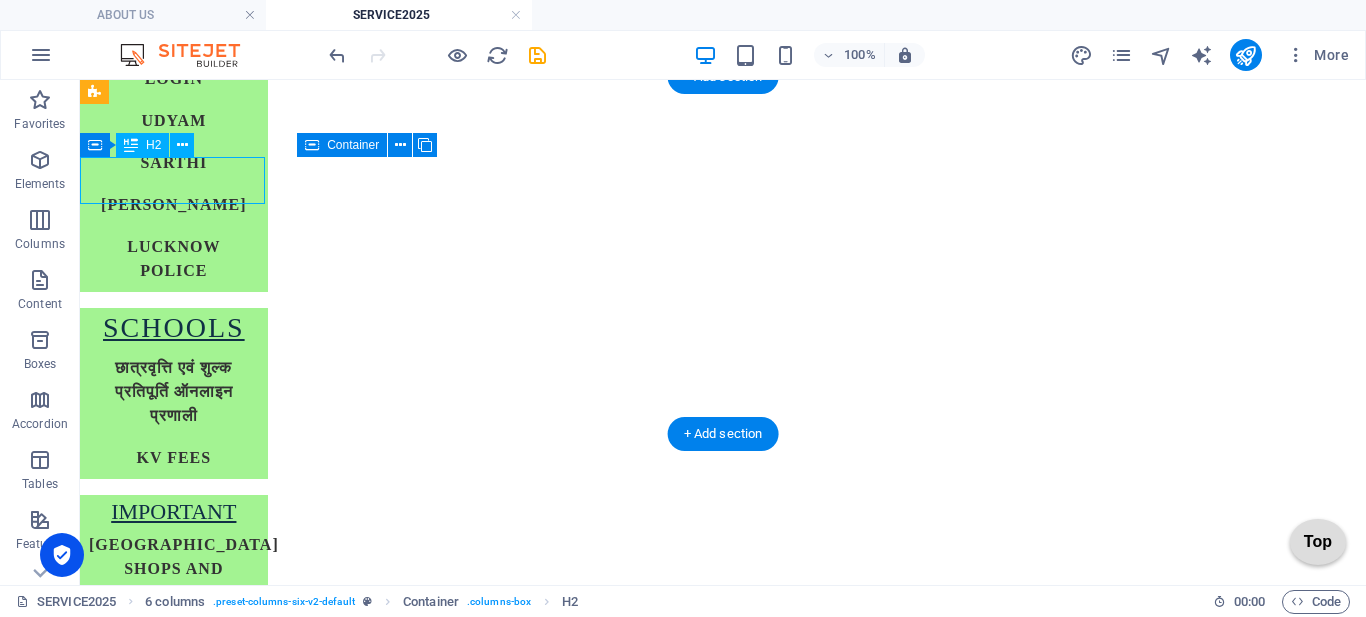 click on "GST" at bounding box center [174, 1096] 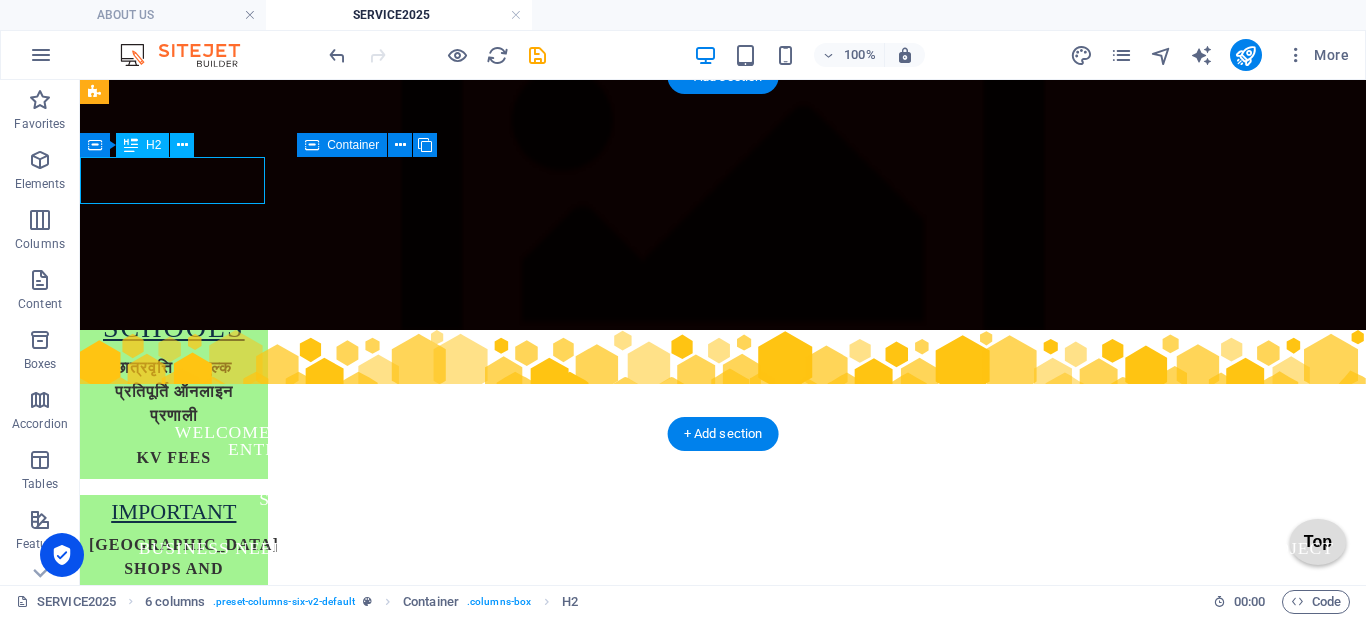 scroll, scrollTop: 601, scrollLeft: 0, axis: vertical 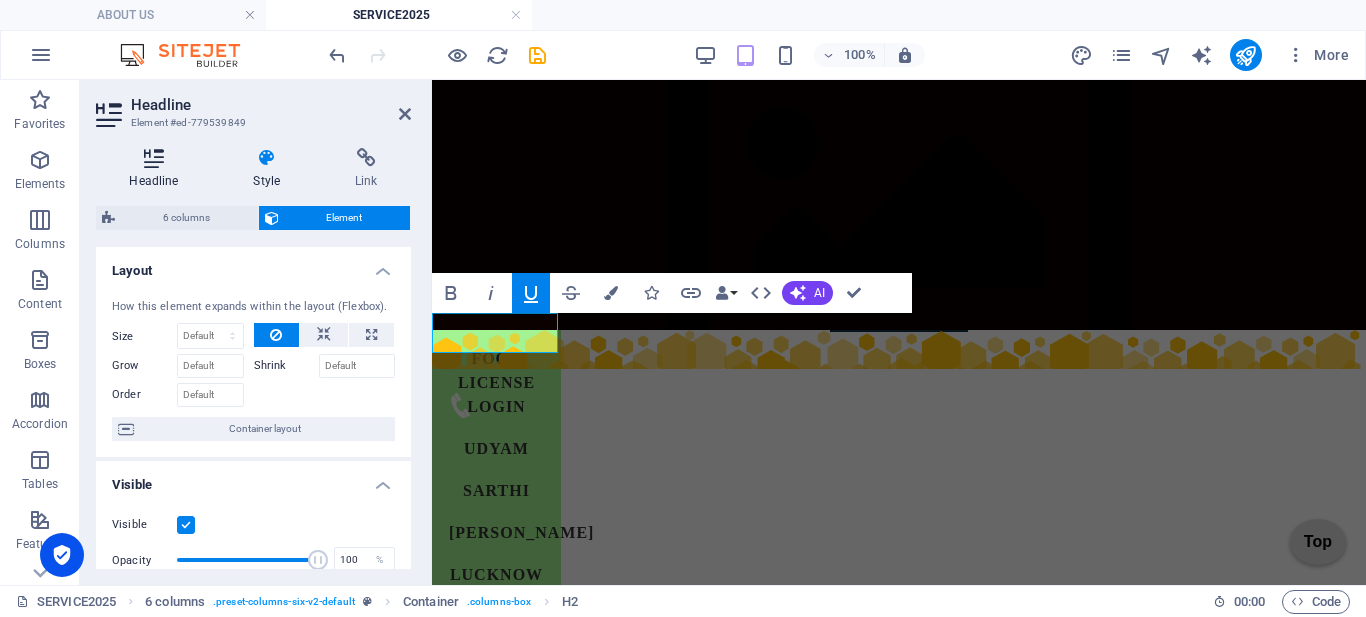 click on "Headline" at bounding box center (158, 169) 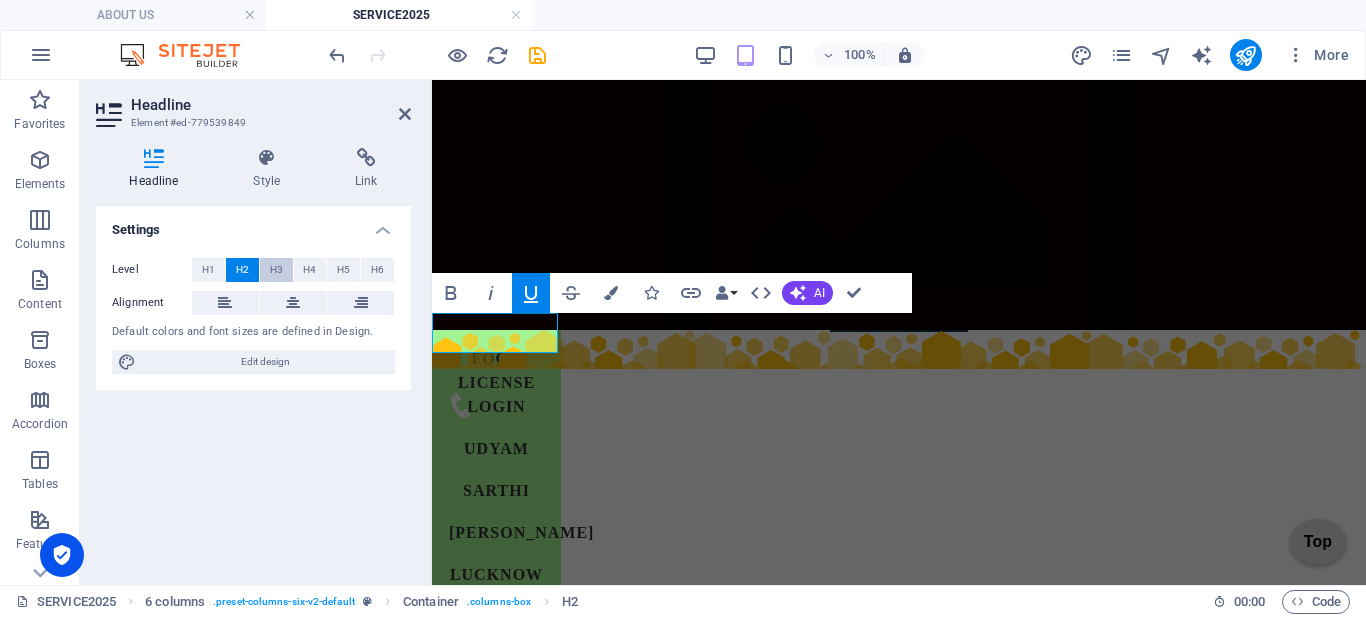 click on "H3" at bounding box center (276, 270) 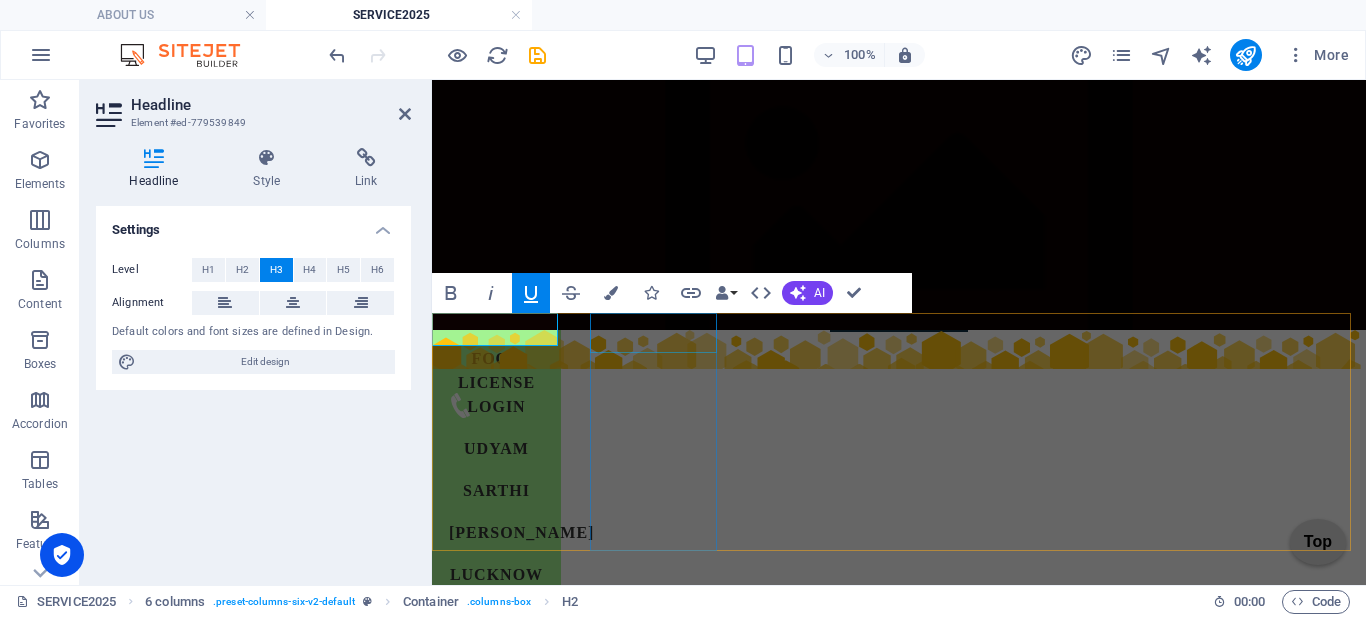 click on "ITR" at bounding box center [496, 1516] 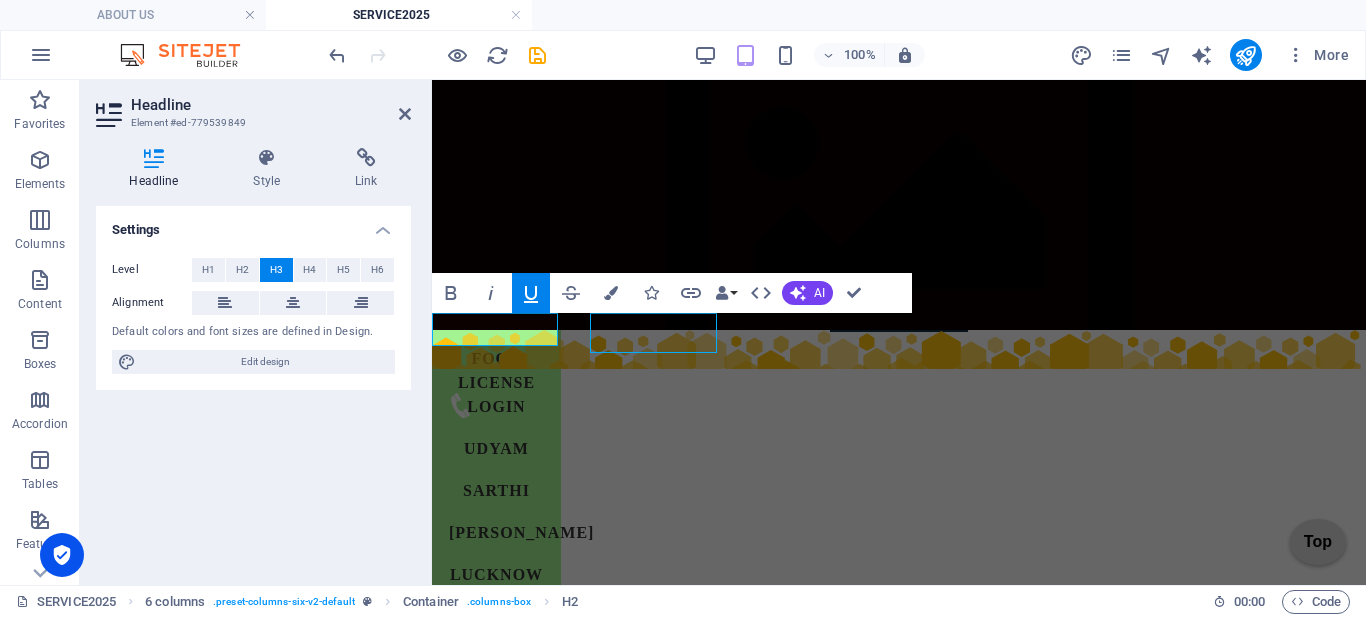 click on "ITR" at bounding box center [496, 1516] 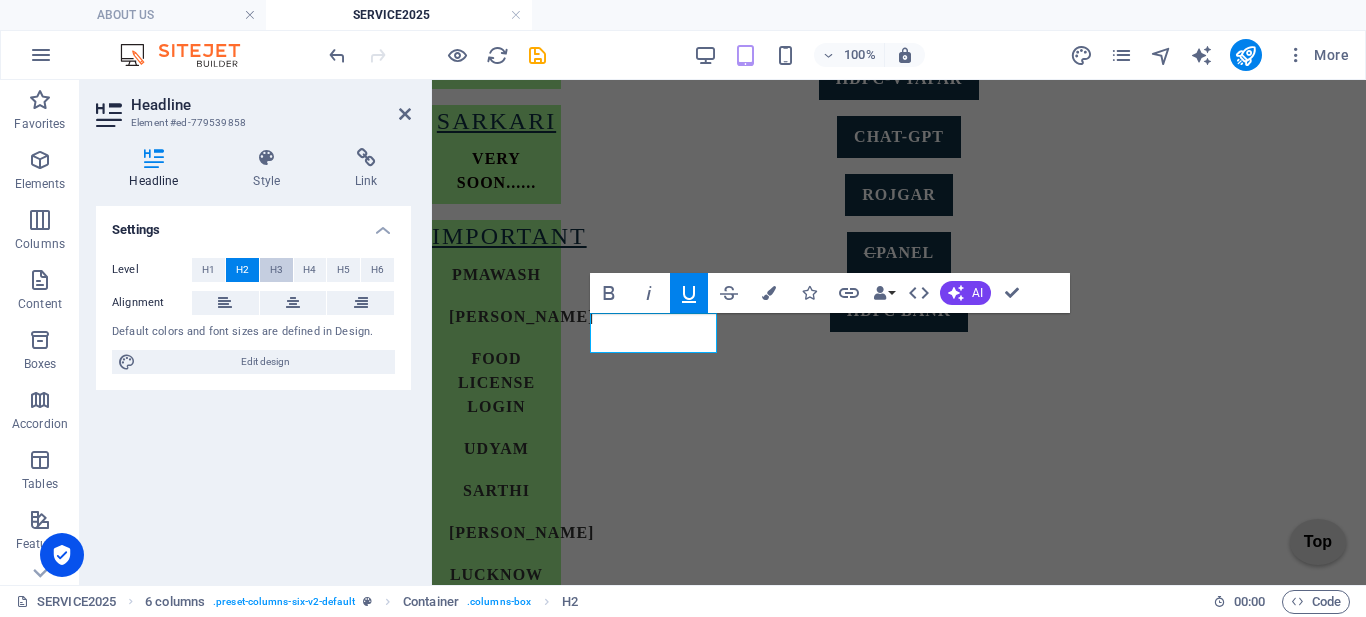 click on "H3" at bounding box center [276, 270] 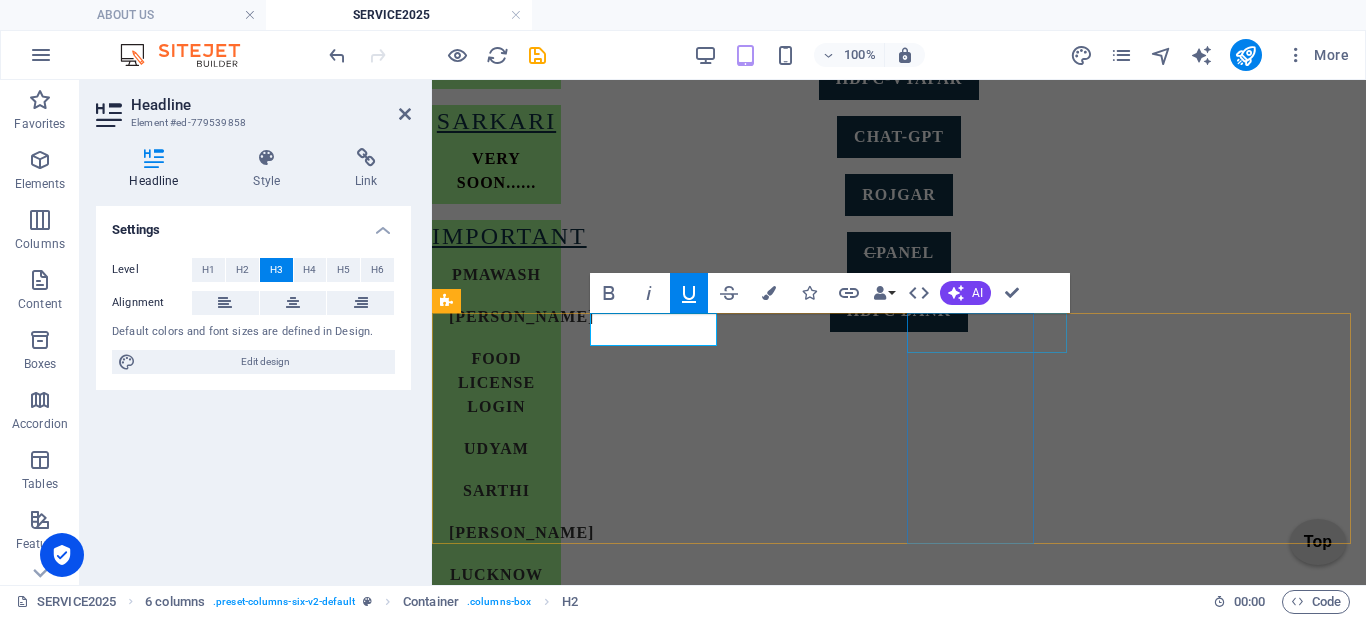 click on "COMPANY" at bounding box center [496, 1983] 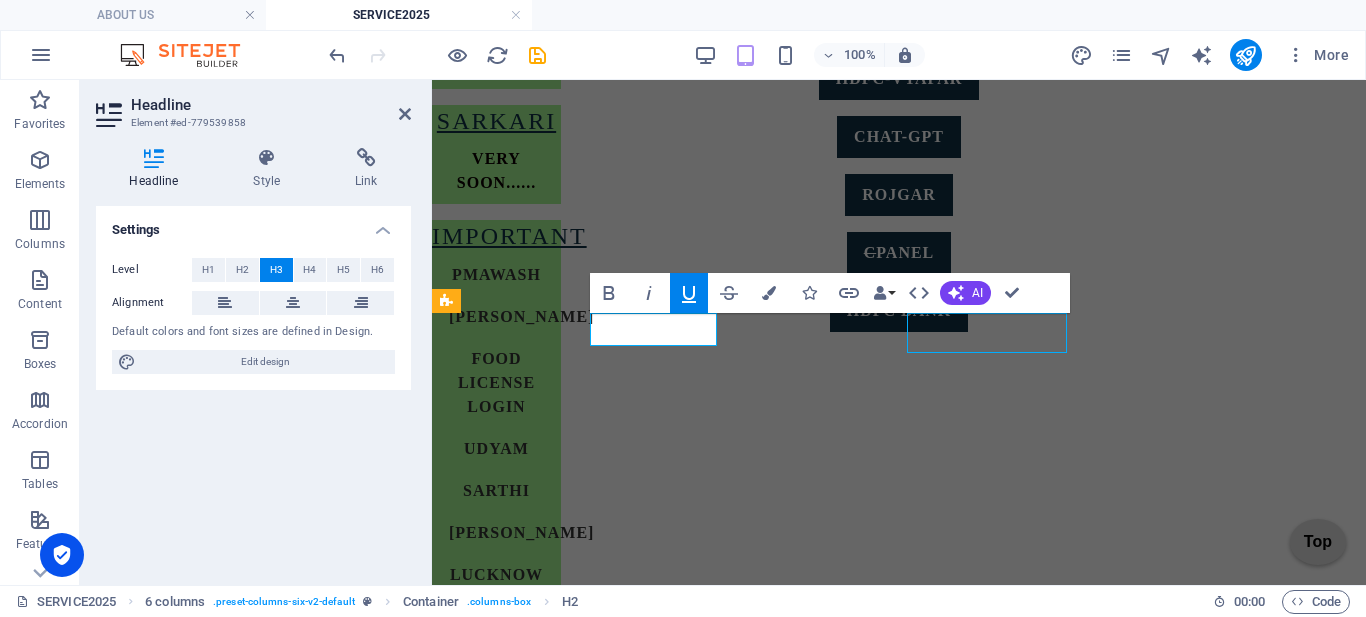 click on "COMPANY" at bounding box center (496, 1983) 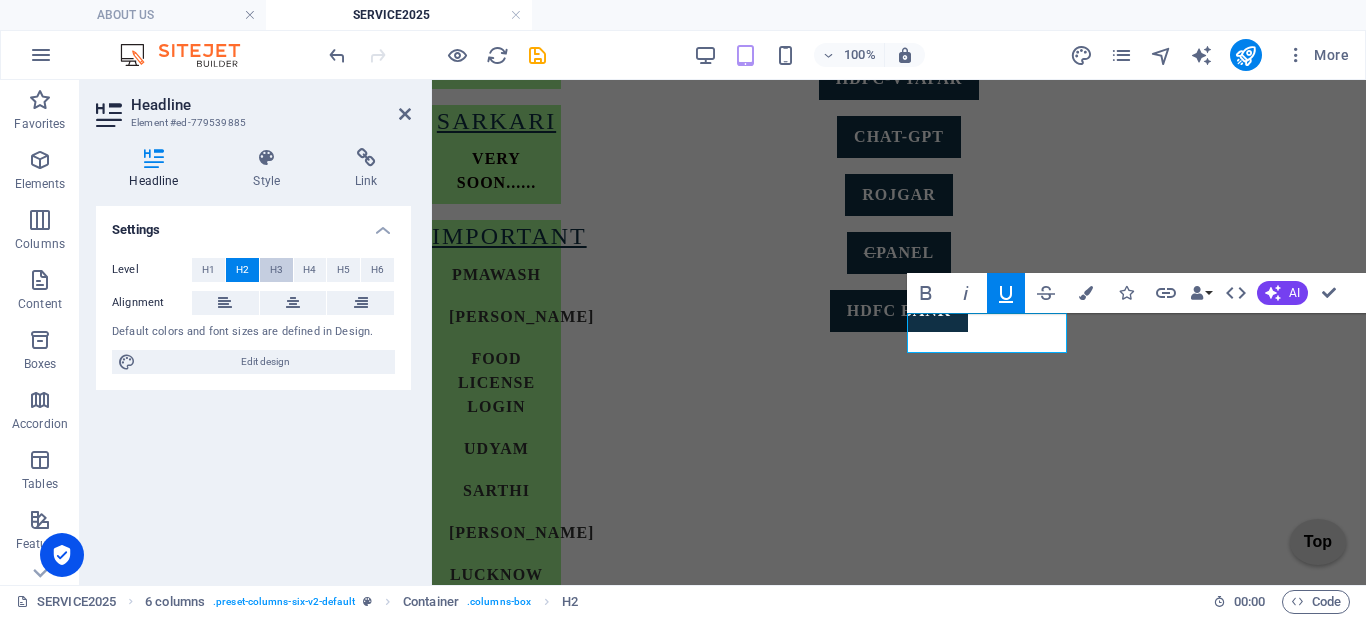 click on "H3" at bounding box center [276, 270] 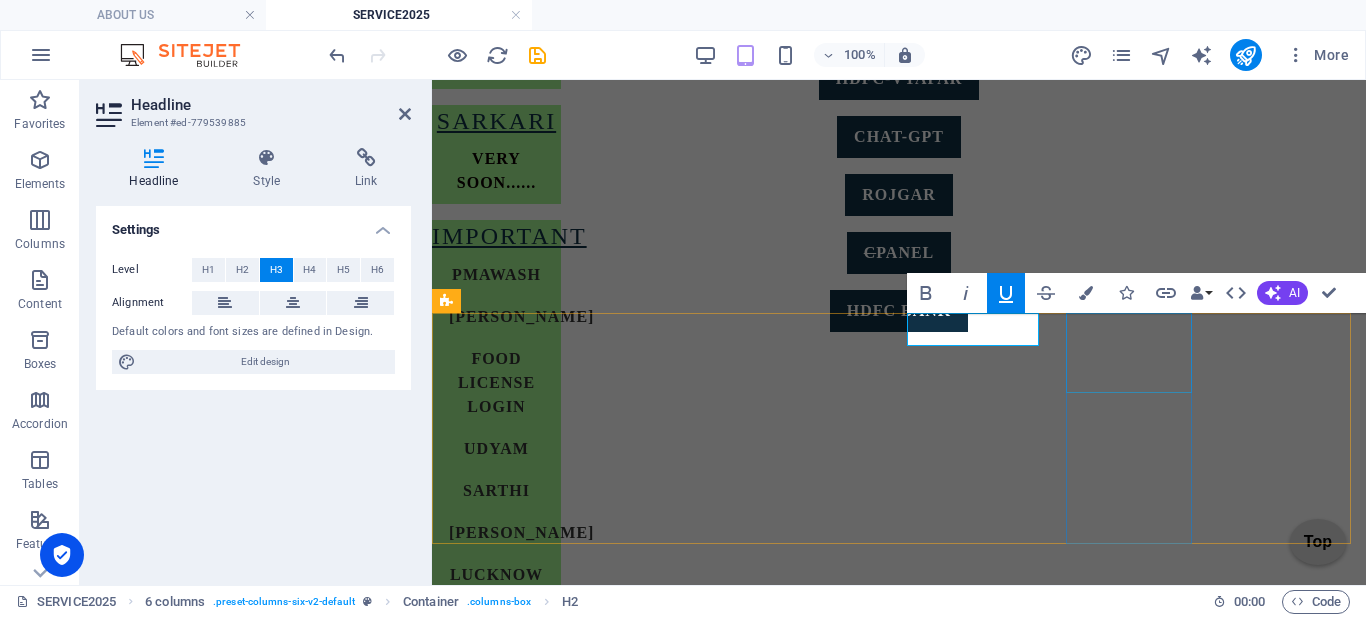 click on "TRADE MARK" at bounding box center [496, 2153] 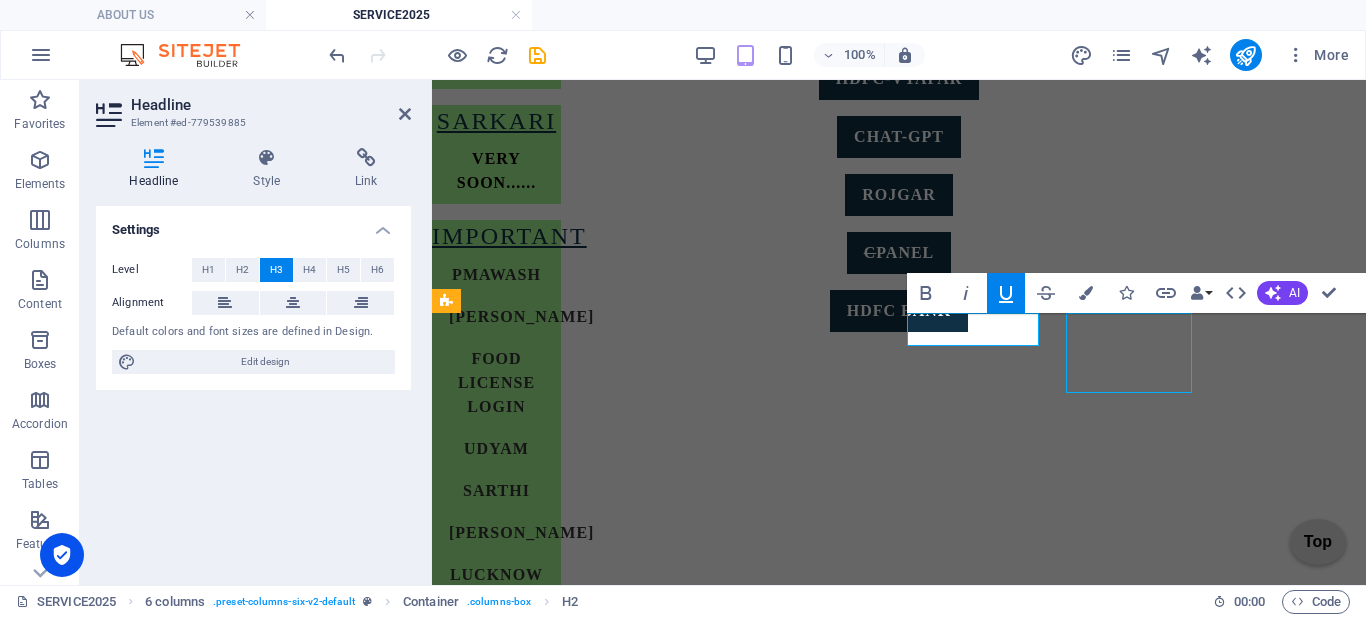 click on "TRADE MARK" at bounding box center (496, 2153) 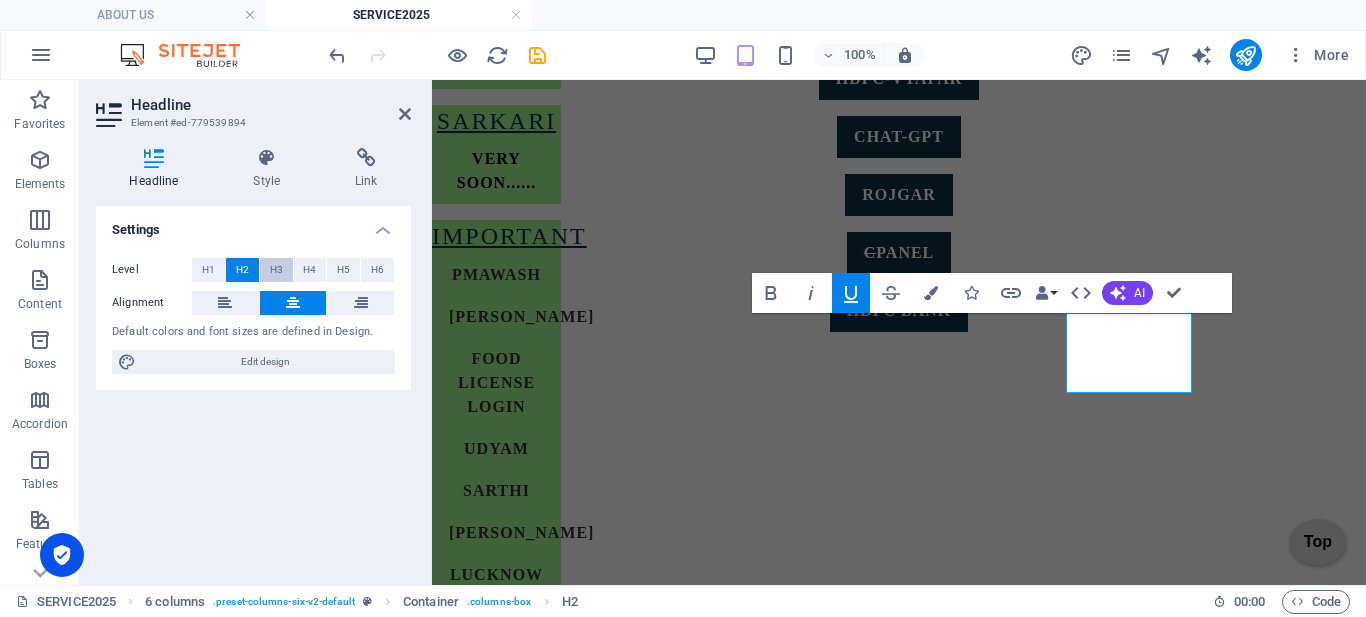 click on "H3" at bounding box center [276, 270] 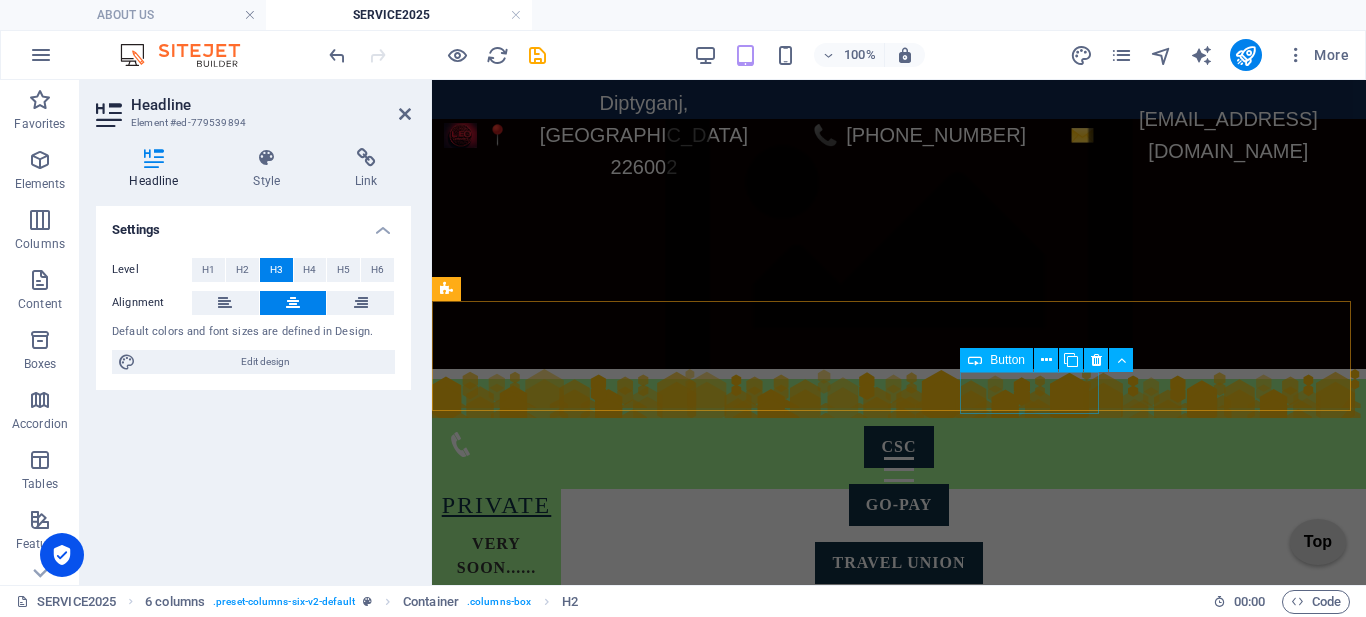 scroll, scrollTop: 201, scrollLeft: 0, axis: vertical 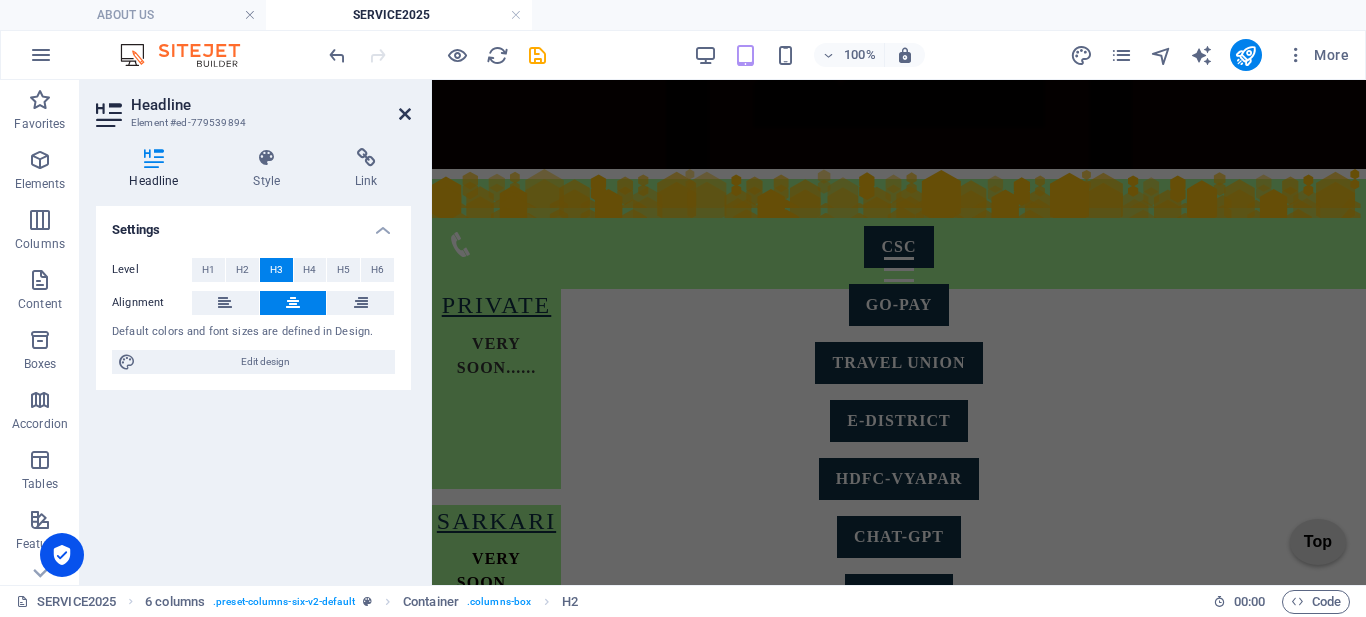 drag, startPoint x: 400, startPoint y: 116, endPoint x: 320, endPoint y: 38, distance: 111.73182 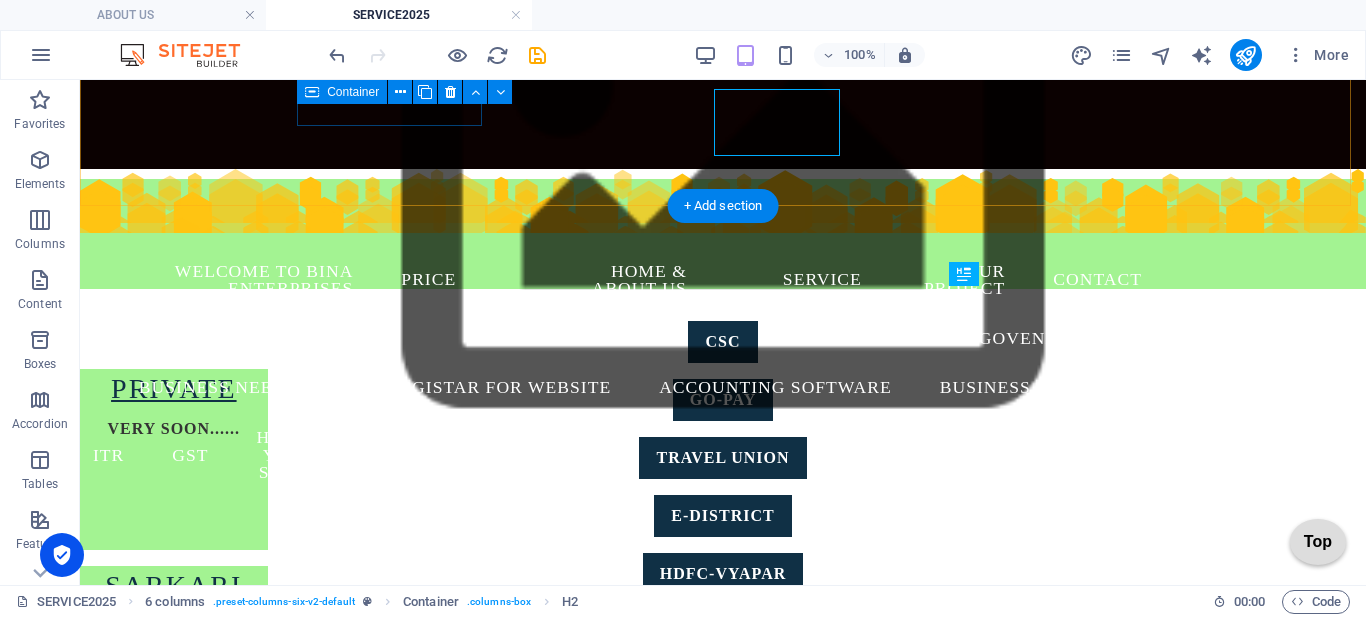 scroll, scrollTop: 825, scrollLeft: 0, axis: vertical 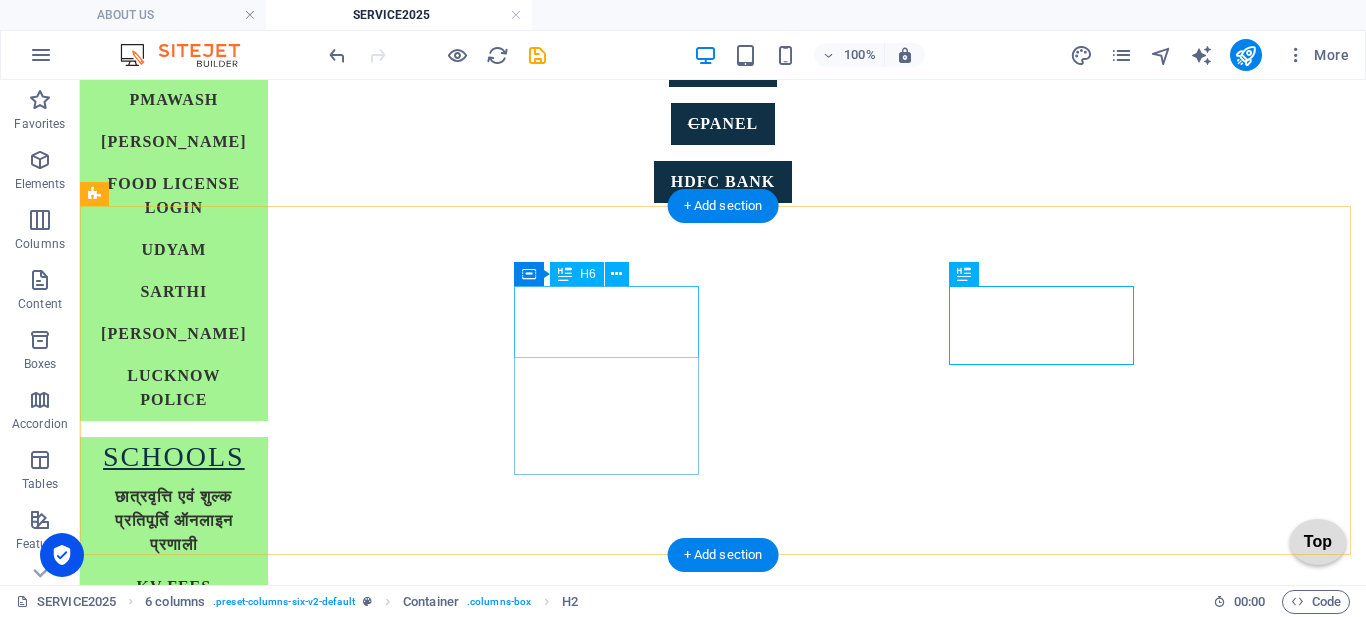 click on "LABOUR CERTIFICA TION/SHOP REG." at bounding box center [174, 1600] 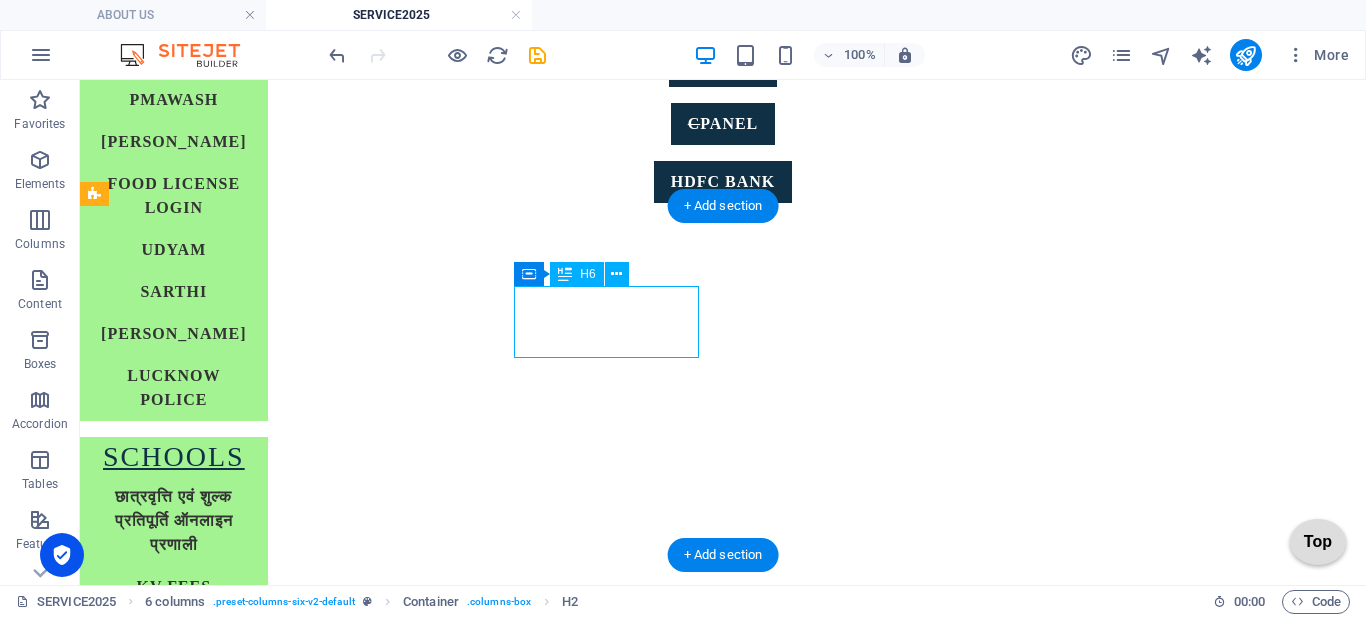 click on "LABOUR CERTIFICA TION/SHOP REG." at bounding box center [174, 1600] 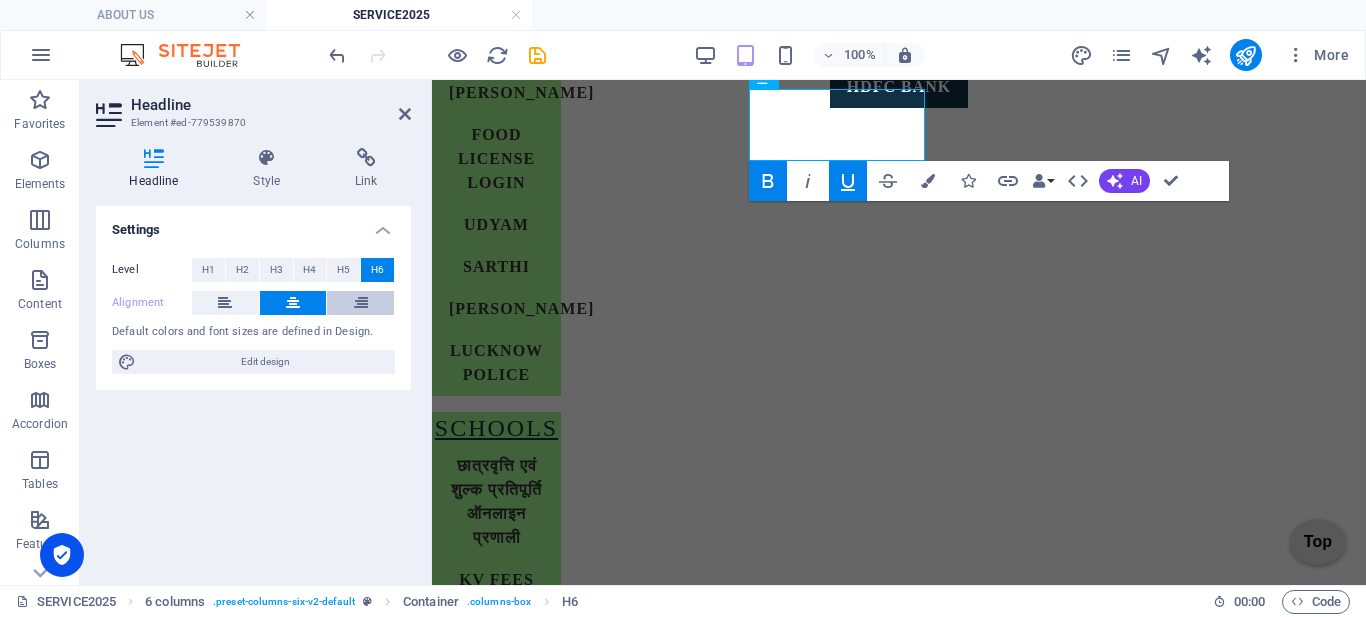 click at bounding box center [360, 303] 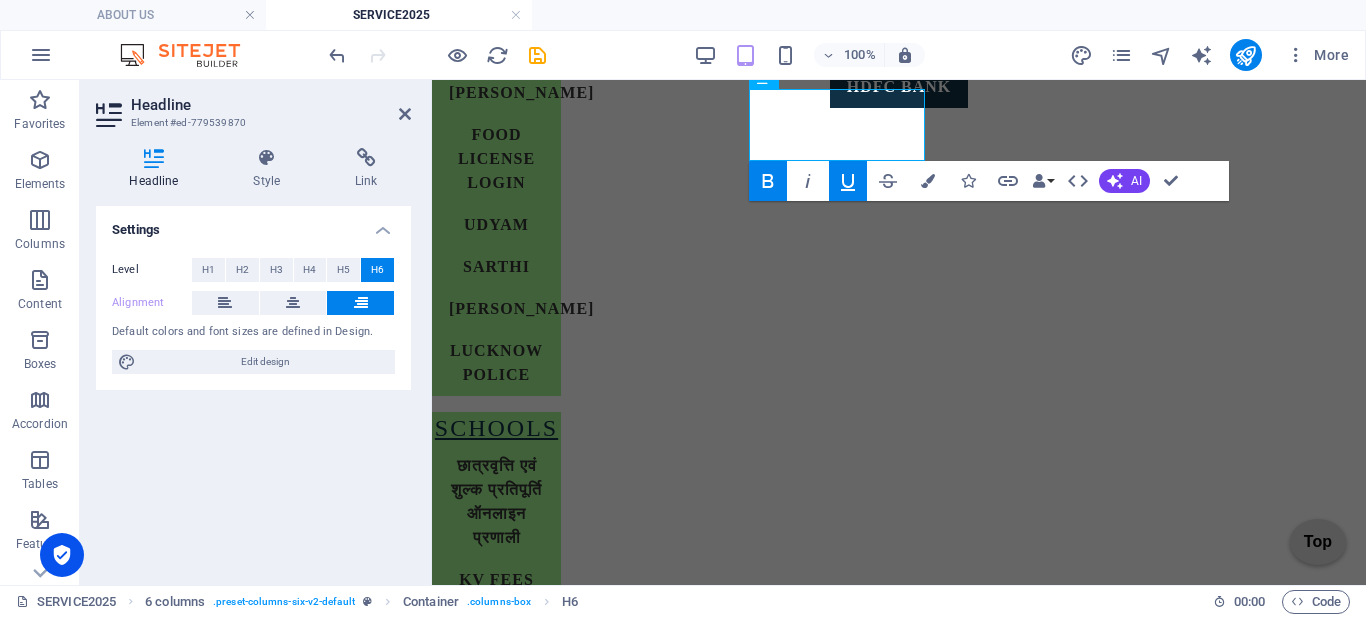 click on "Headline Element #ed-779539870" at bounding box center (253, 106) 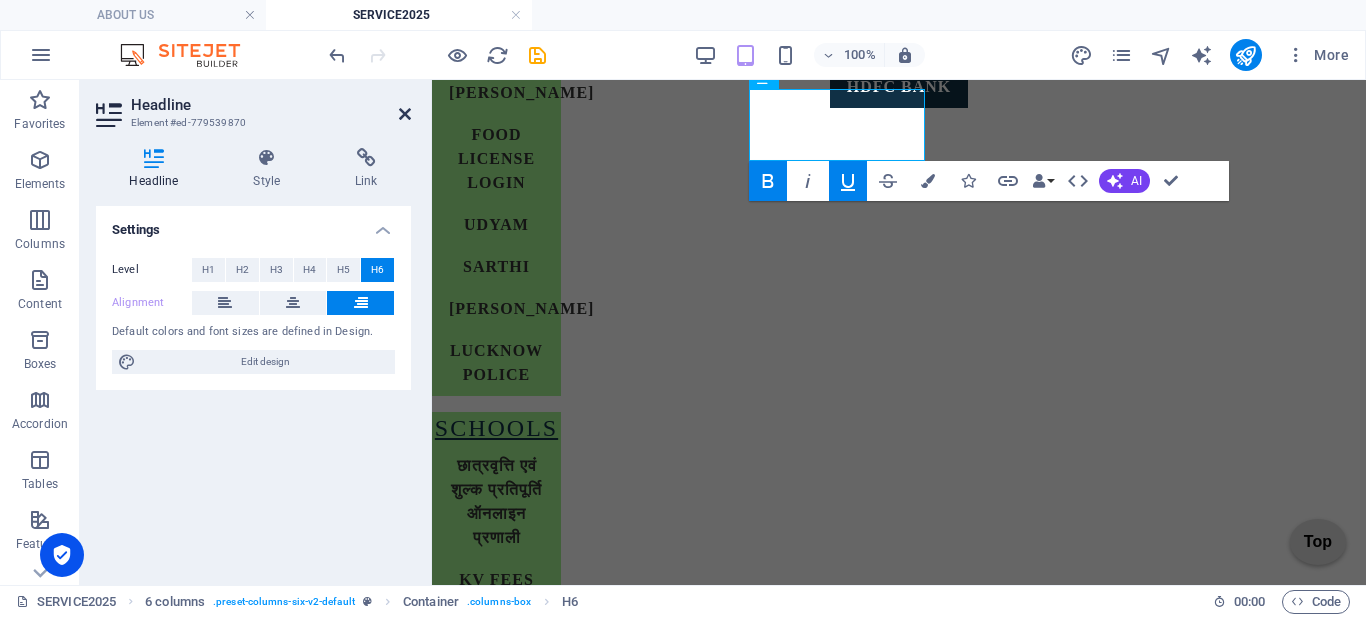 drag, startPoint x: 409, startPoint y: 109, endPoint x: 437, endPoint y: 236, distance: 130.04999 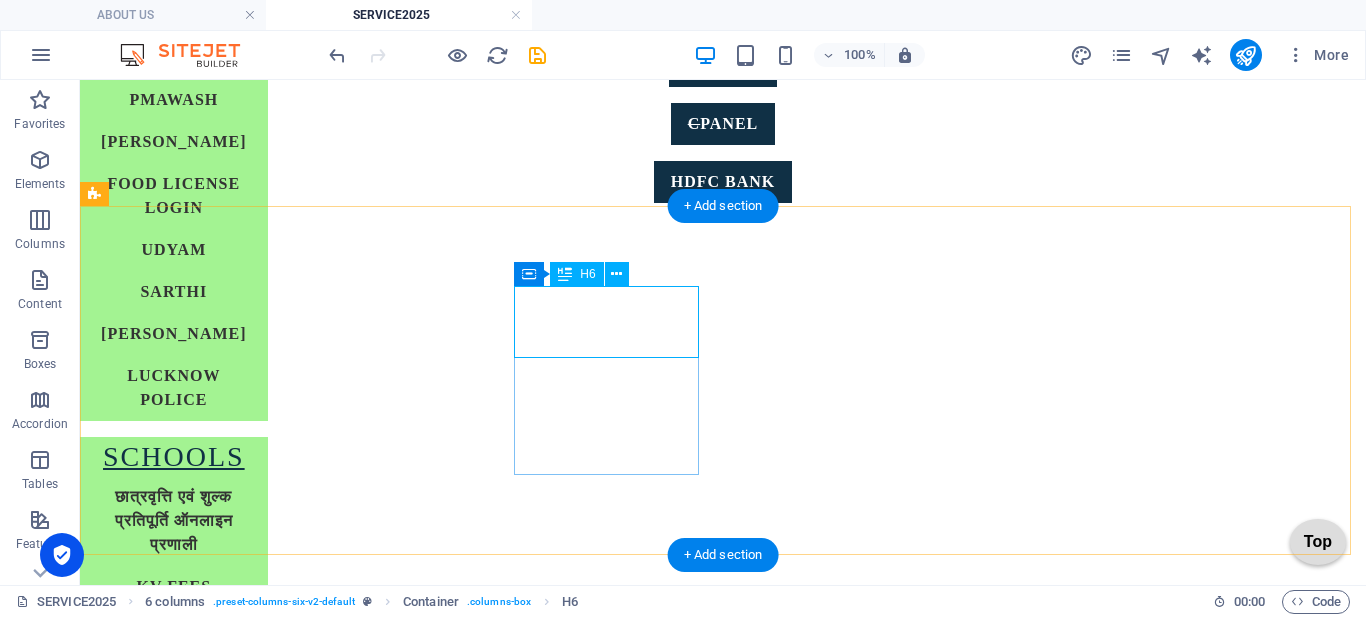 click on "LABOUR CERTIFICA TION/SHOP REG." at bounding box center [174, 1600] 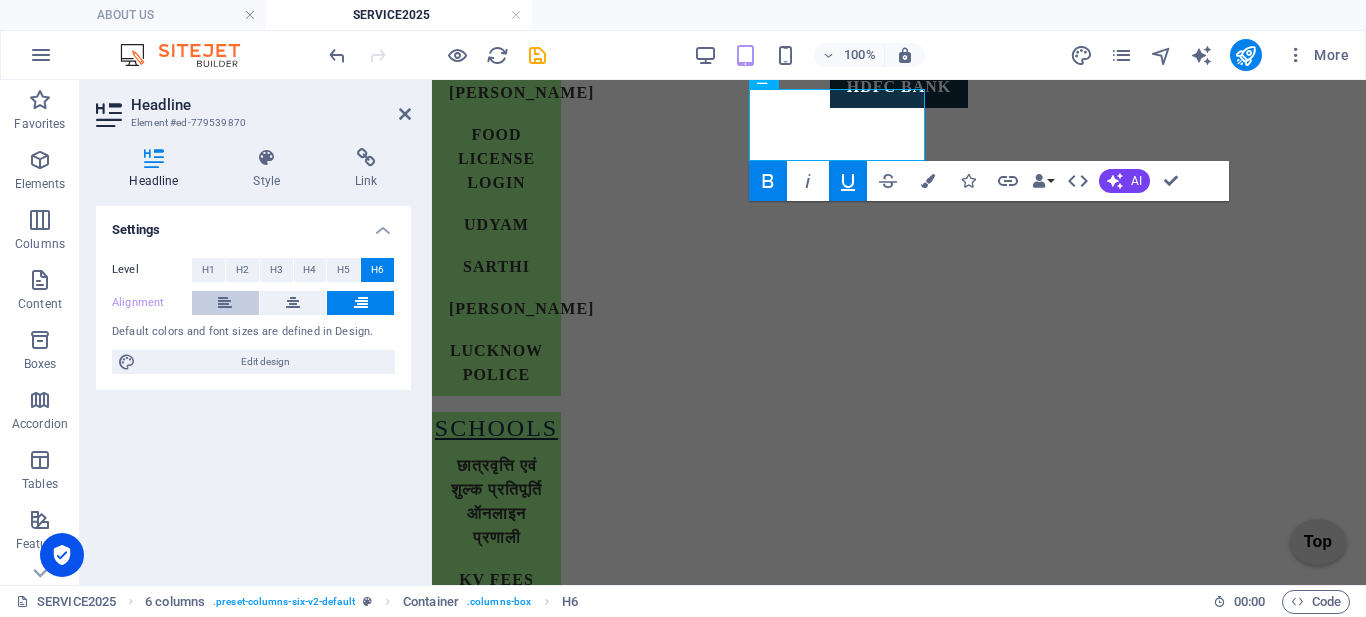 click at bounding box center (225, 303) 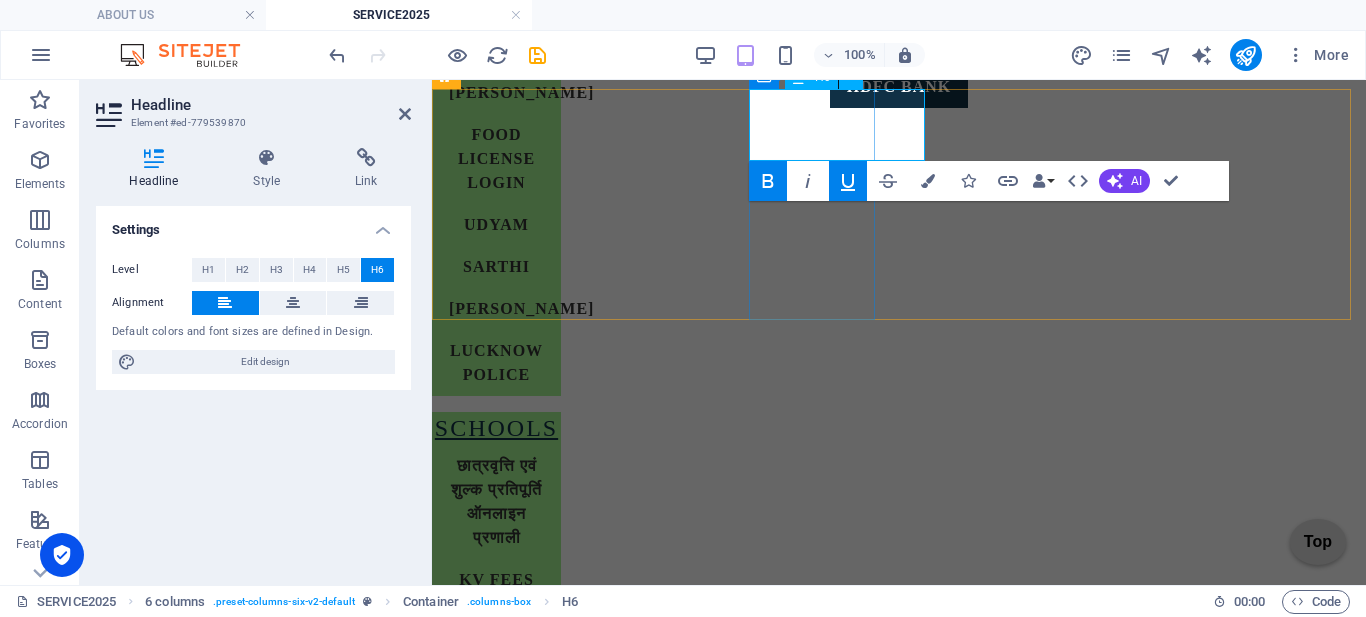 click on "LABOUR CERTIFICA" at bounding box center (476, 1542) 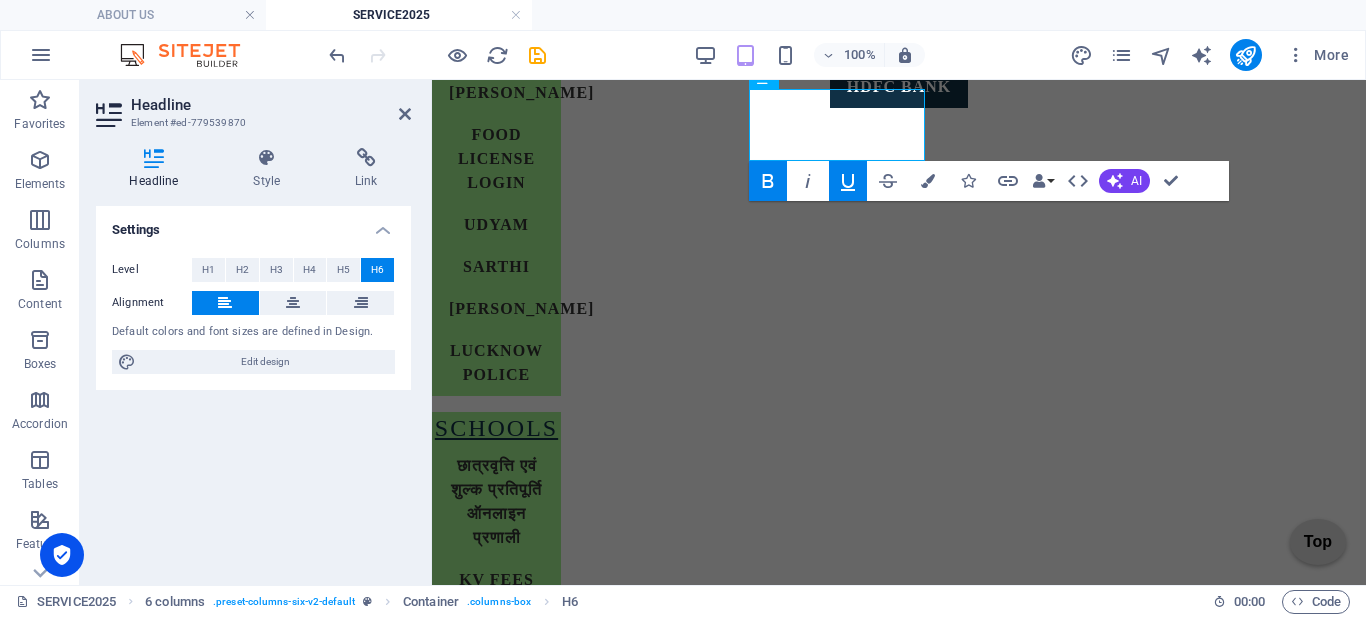 click 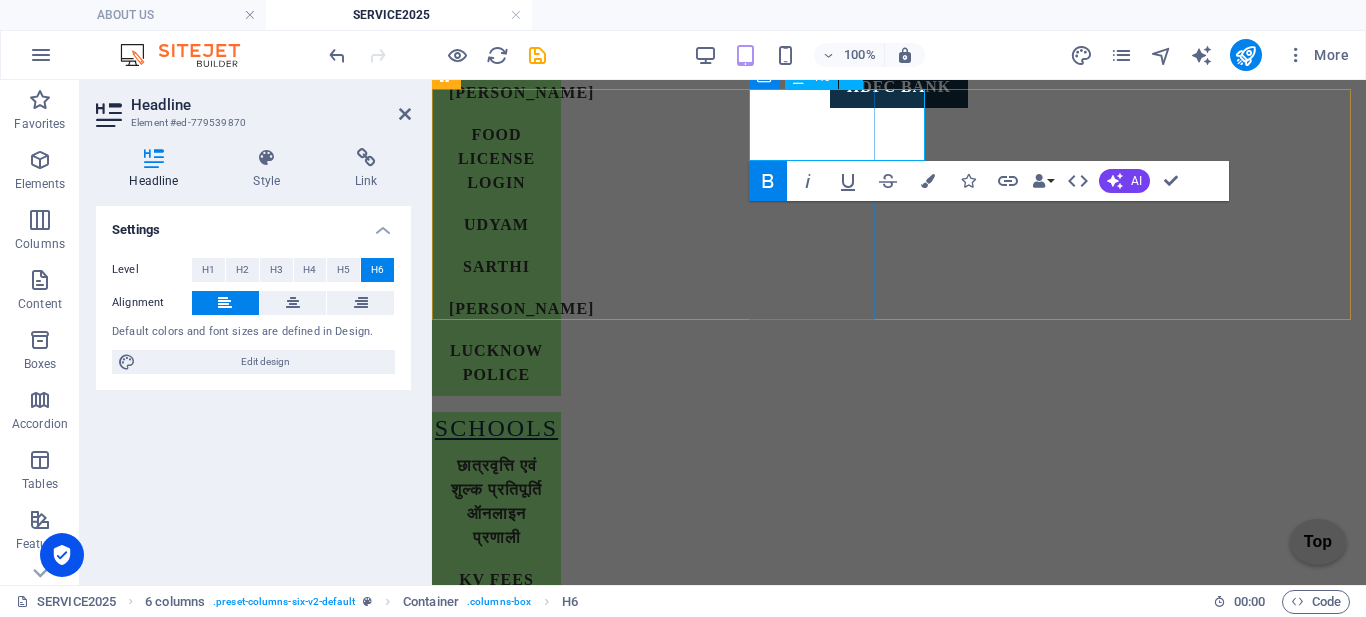 click on "TION/SHOP REG." at bounding box center [496, 1566] 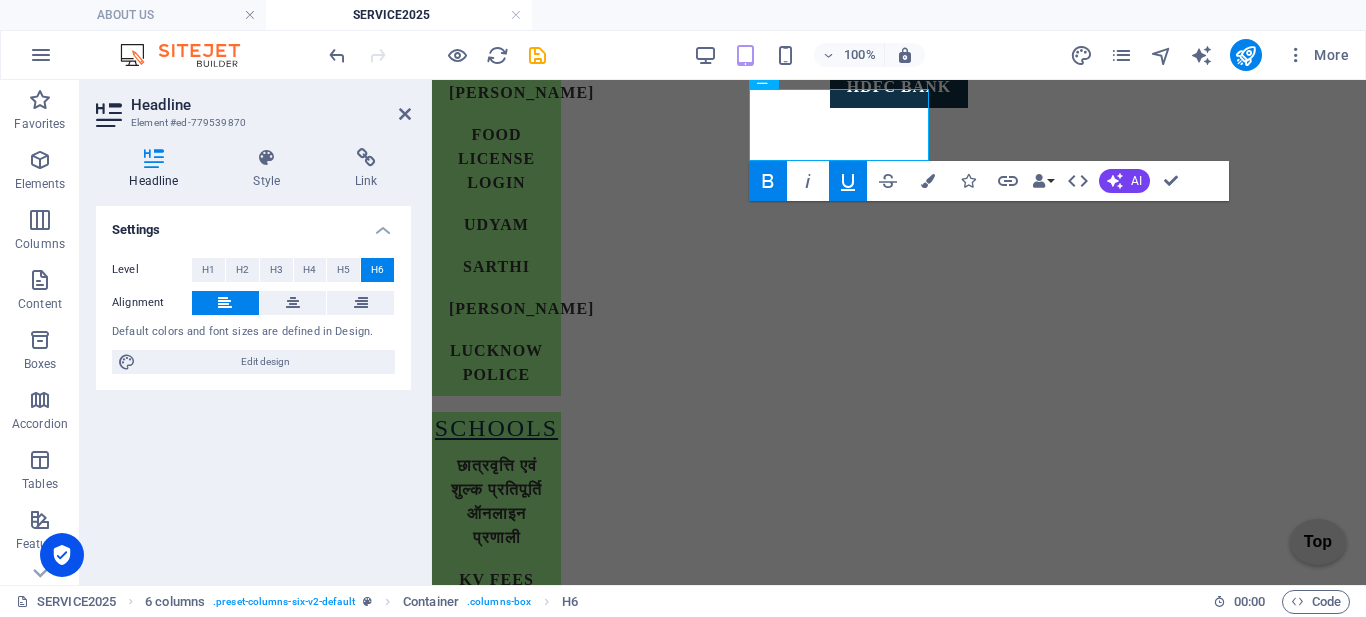 click 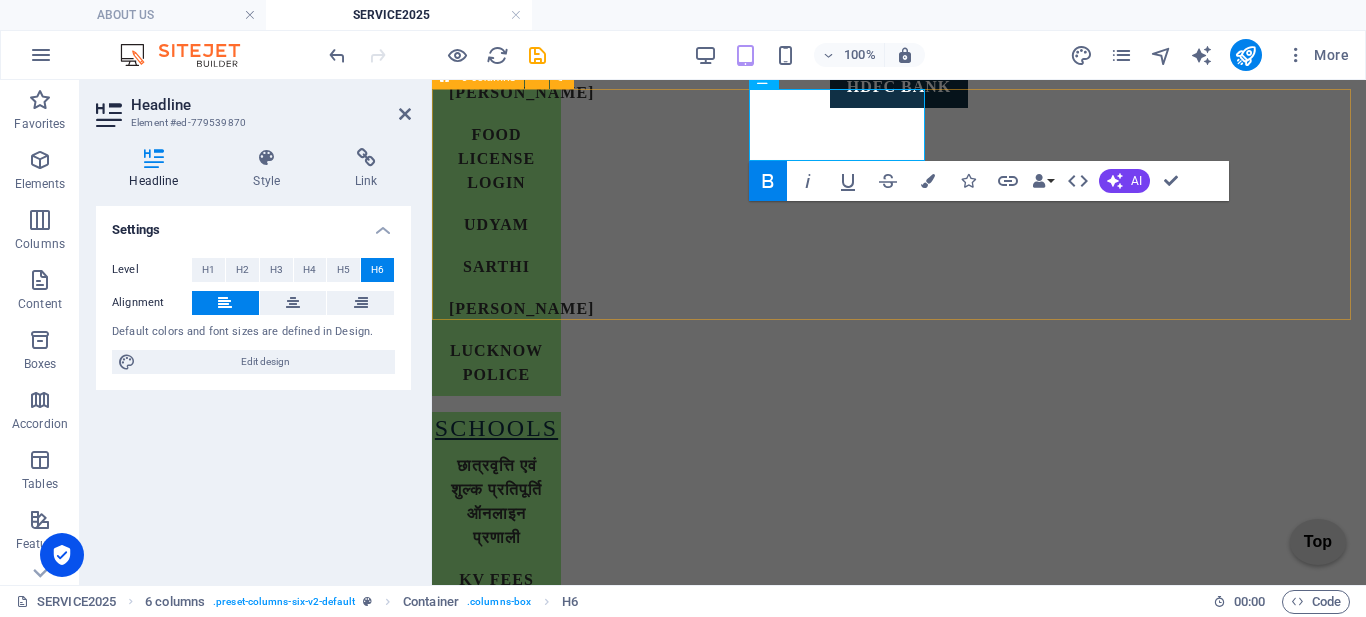 click on "GST LOGIN PAGE HELP & SUPPORT NEED HELP ITR LOGIN PAGE KNOW MORE DO YOUR SELF           LABOUR CERTIFICA TION/SHOP                REG. NIVESH LOGIN PAGE YUVA UDYAMI COMPANY VERY SOON....... TRADE MARK login/create pg OTHER WAIT" at bounding box center (899, 1567) 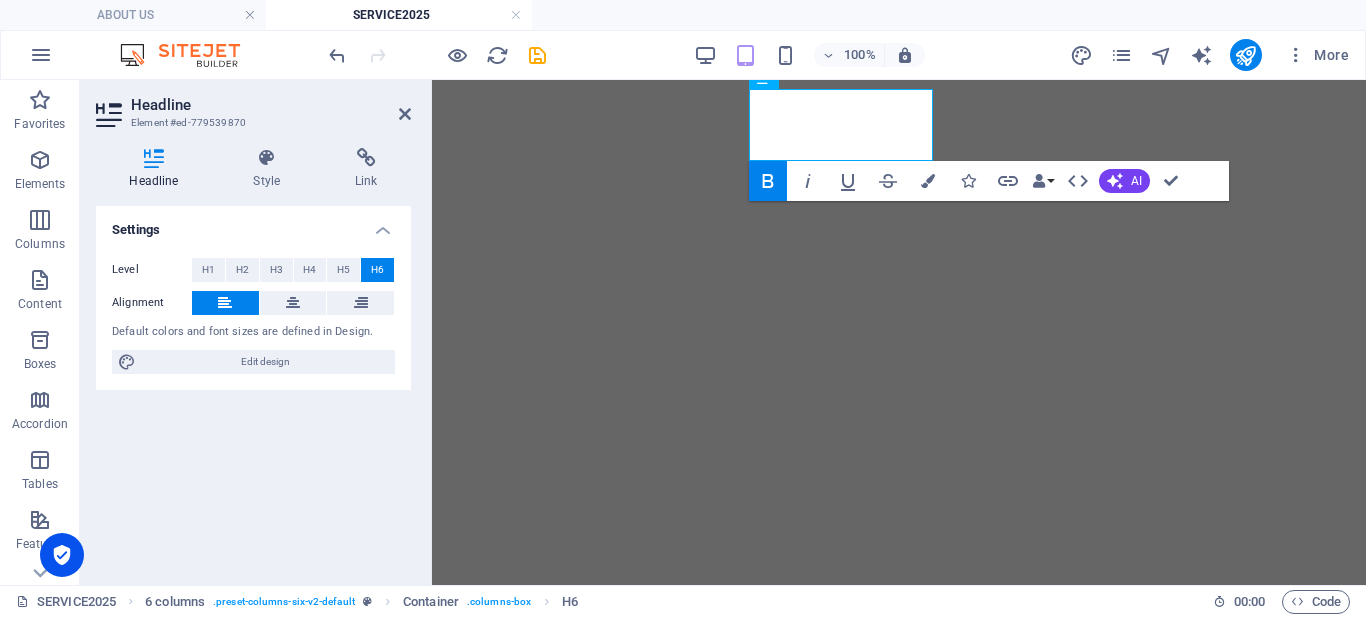 scroll, scrollTop: 0, scrollLeft: 0, axis: both 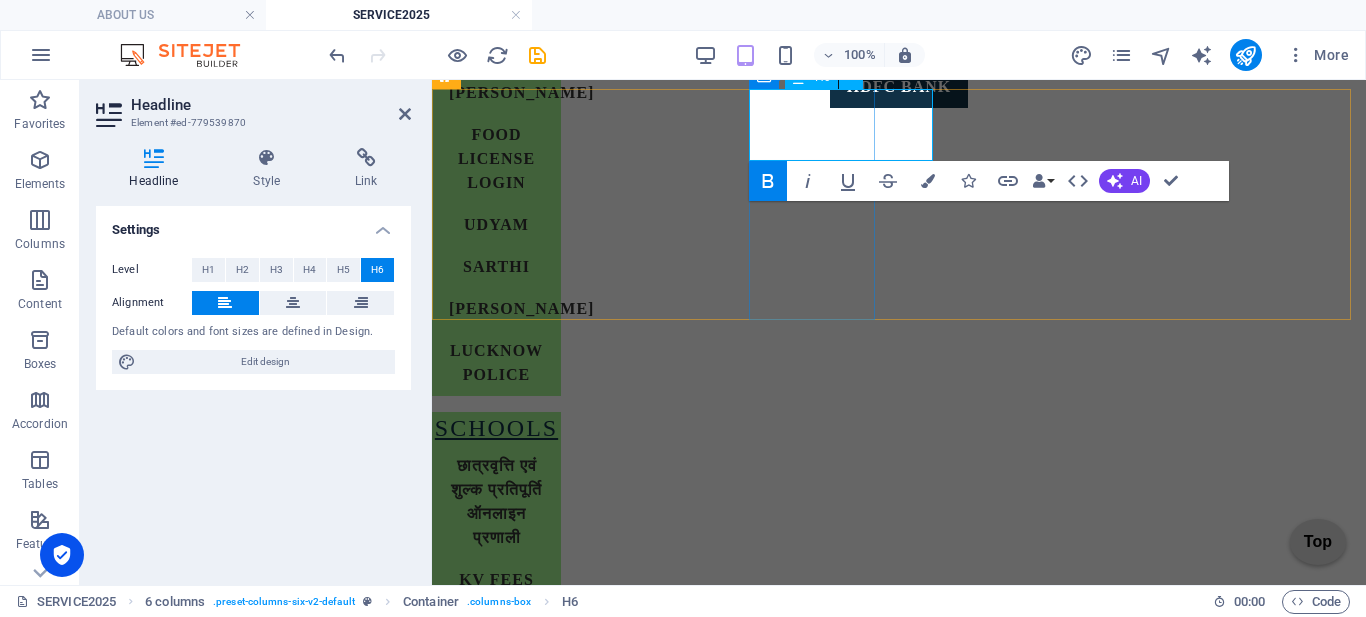 type 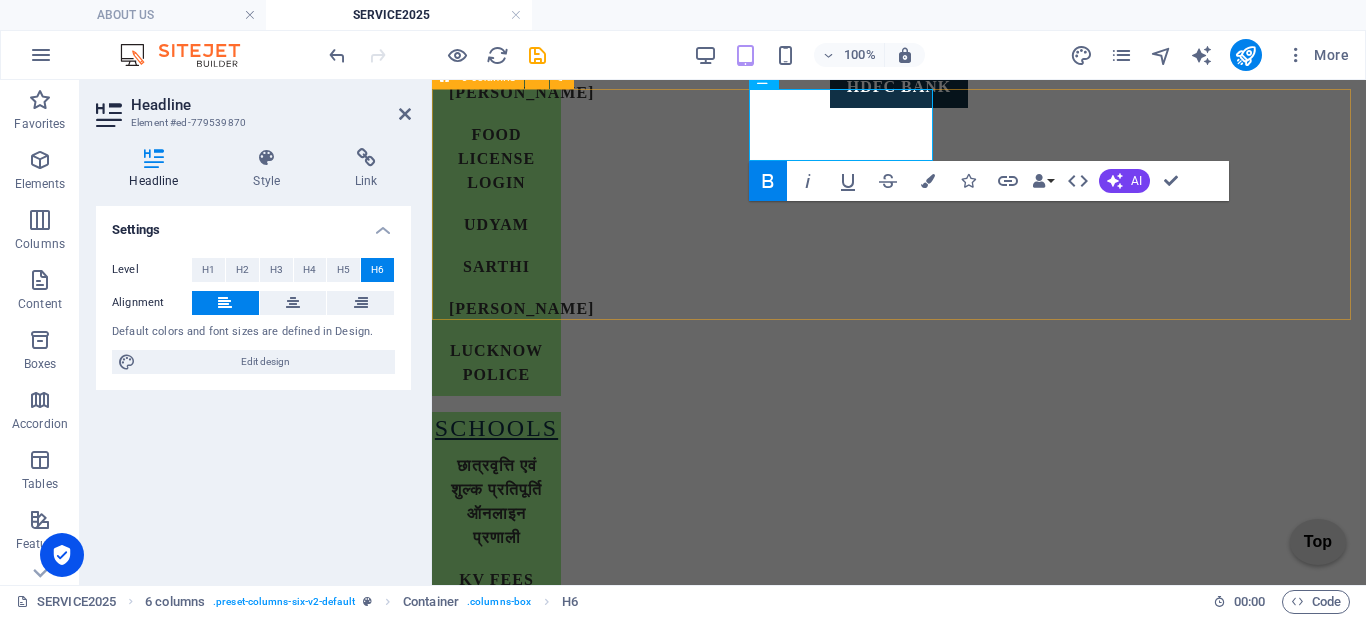 click on "GST LOGIN PAGE HELP & SUPPORT NEED HELP ITR LOGIN PAGE KNOW MORE DO YOUR SELF           LABOUR CERTIFICA TION/SHOP                 REG. NIVESH LOGIN PAGE YUVA UDYAMI COMPANY VERY SOON....... TRADE MARK login/create pg OTHER WAIT" at bounding box center [899, 1567] 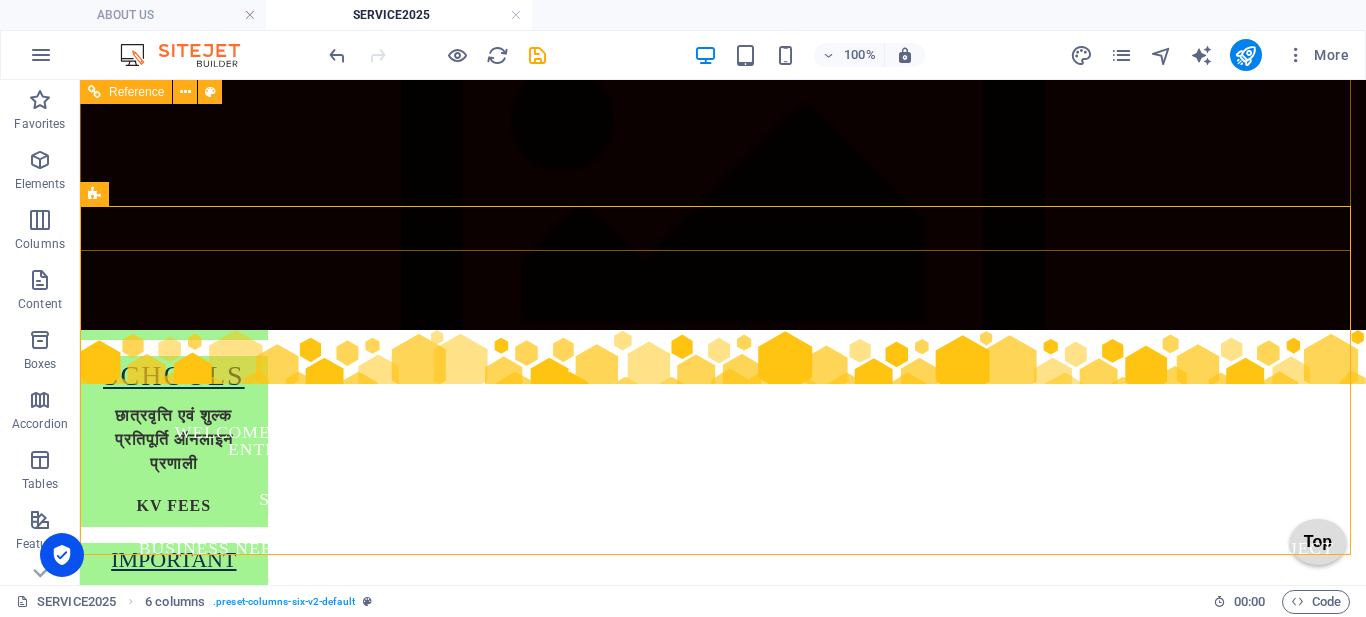 scroll, scrollTop: 825, scrollLeft: 0, axis: vertical 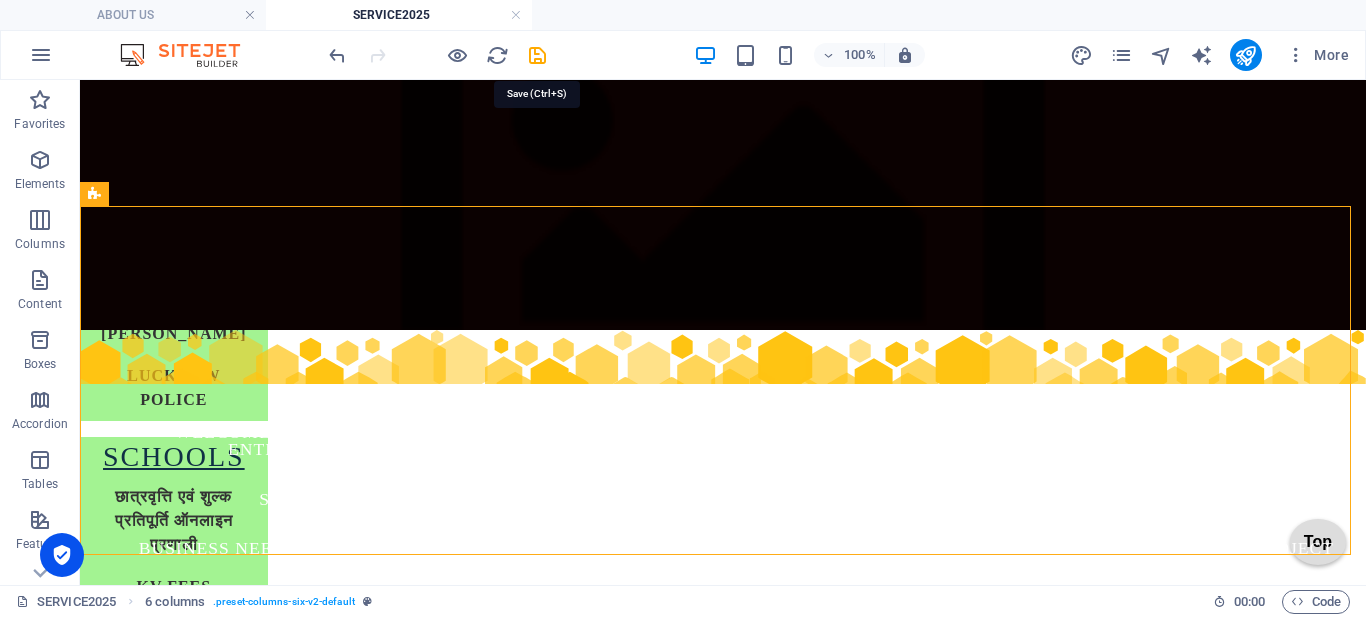 click at bounding box center [537, 55] 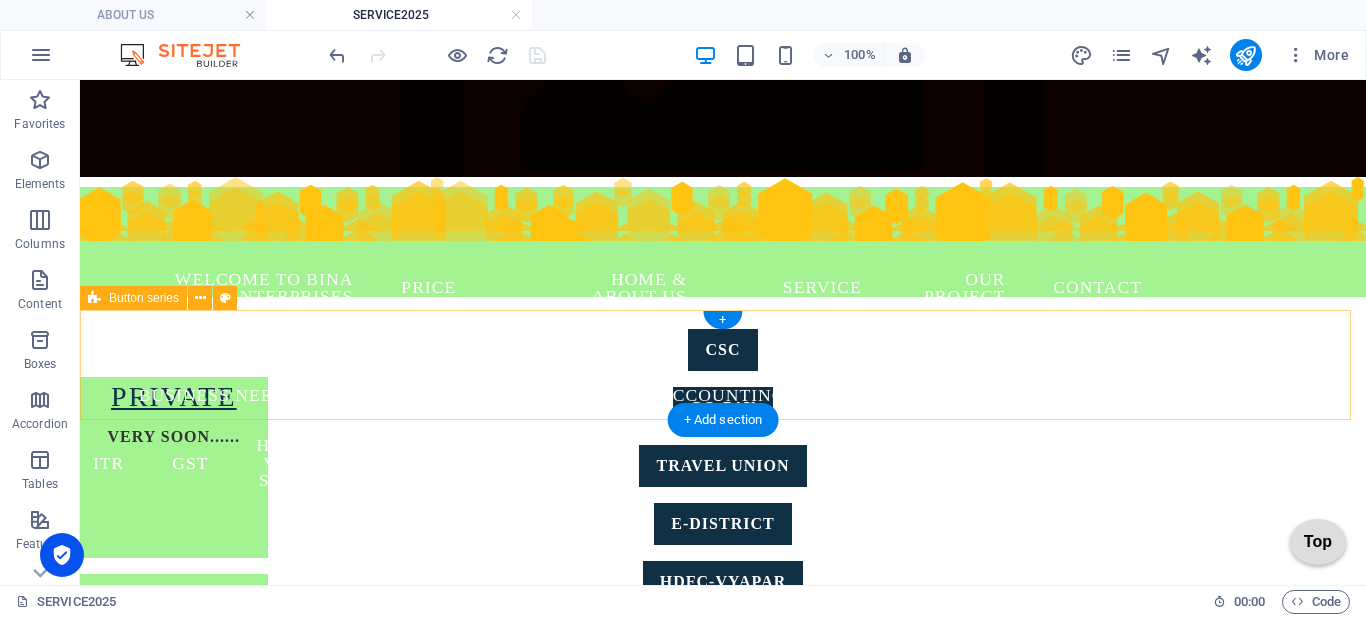 scroll, scrollTop: 200, scrollLeft: 0, axis: vertical 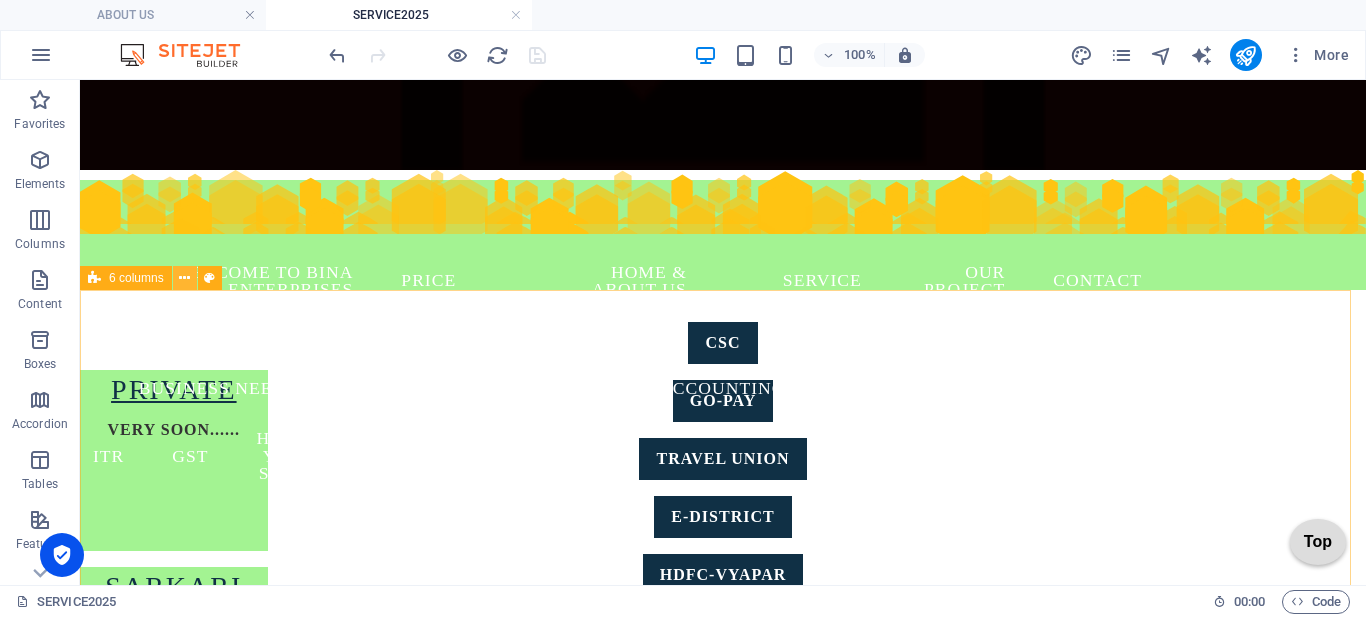 click at bounding box center (184, 278) 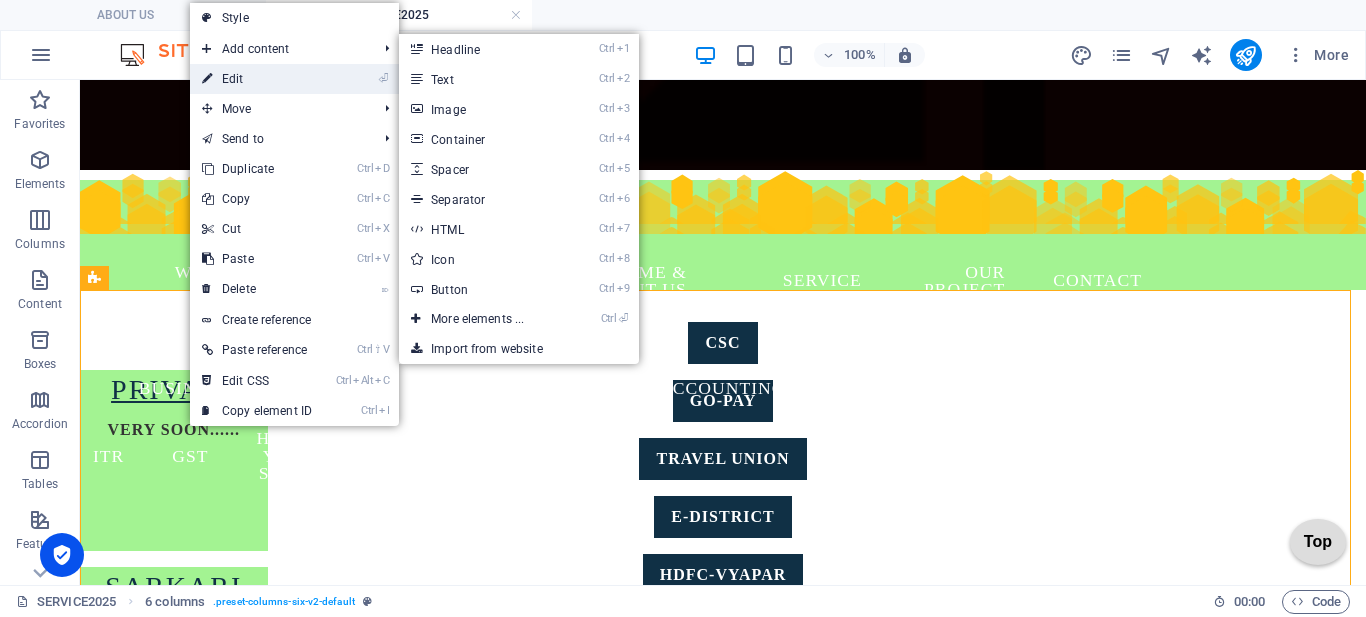 click on "⏎  Edit" at bounding box center [257, 79] 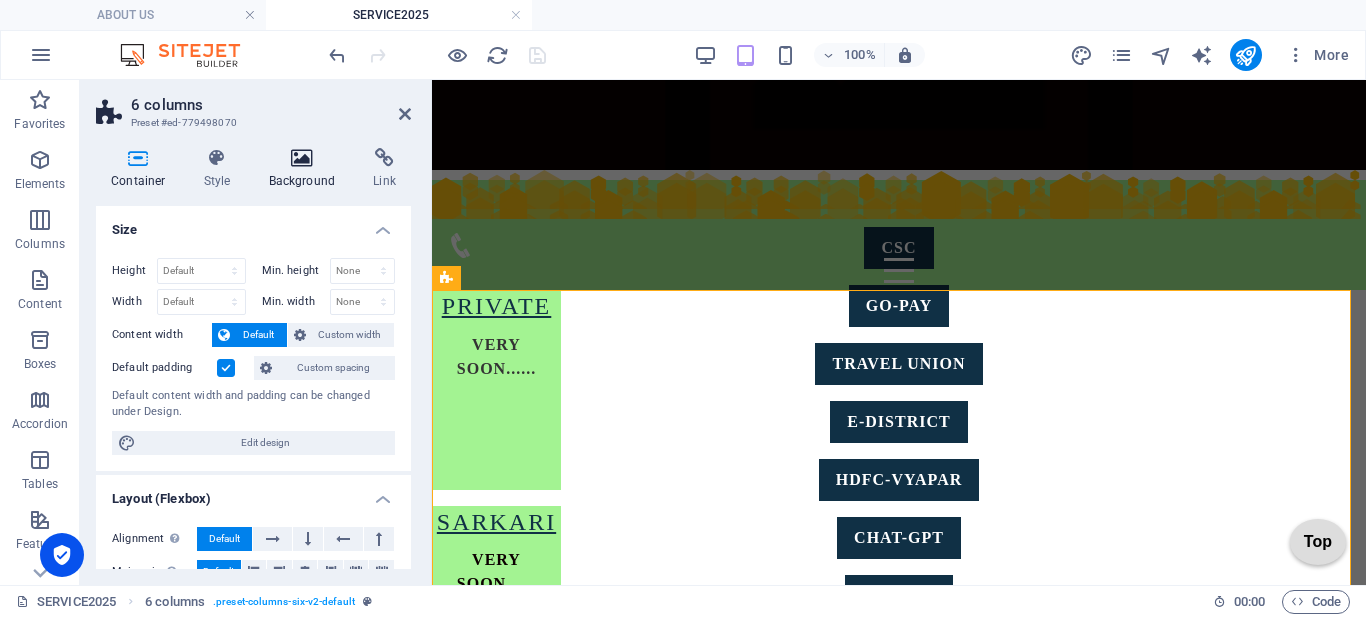 click on "Background" at bounding box center (306, 169) 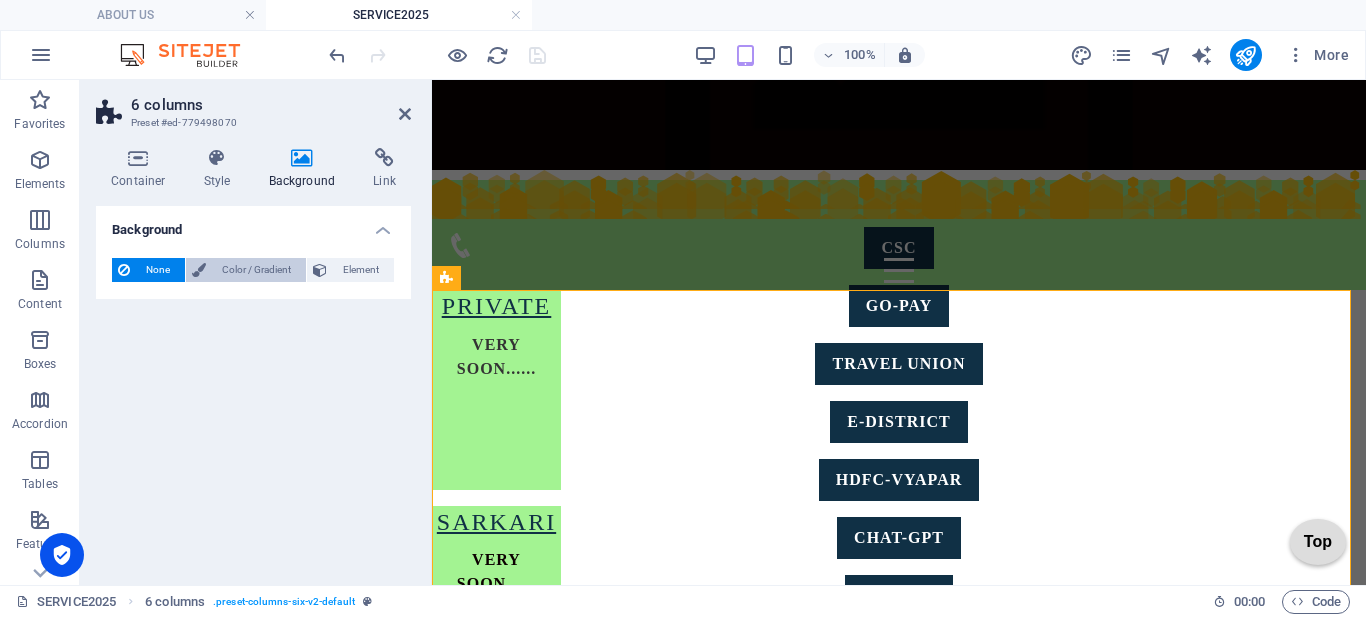 click on "Color / Gradient" at bounding box center (256, 270) 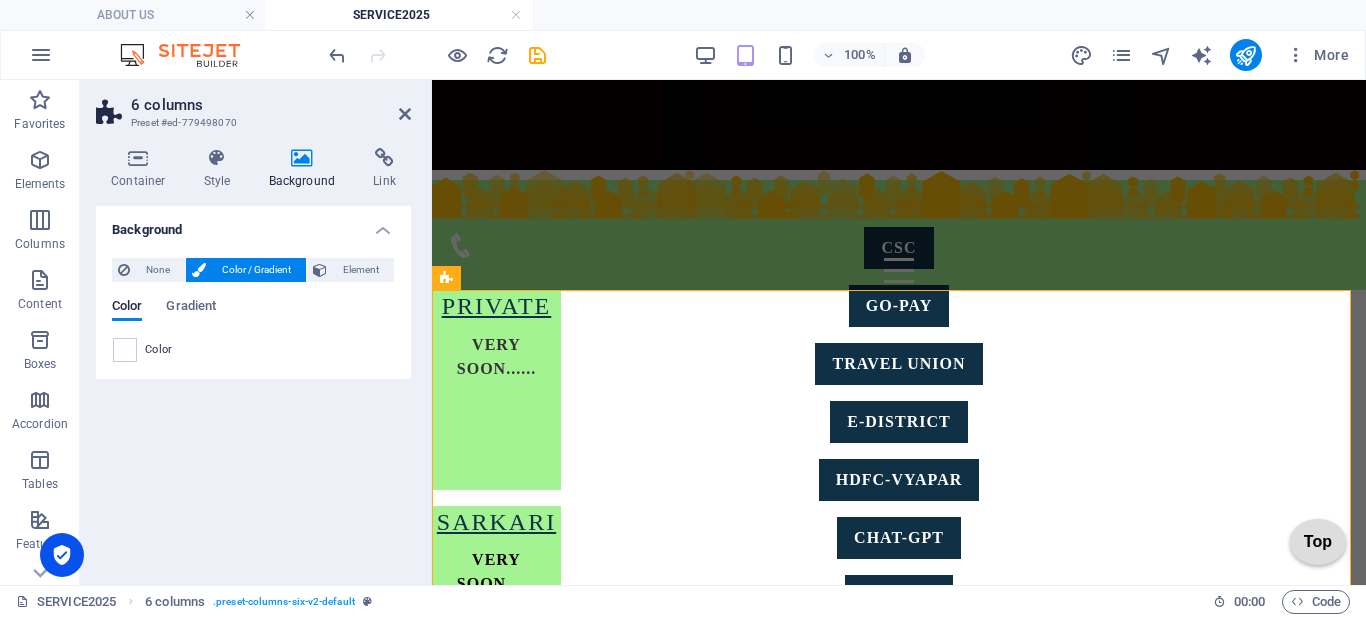 click at bounding box center (125, 350) 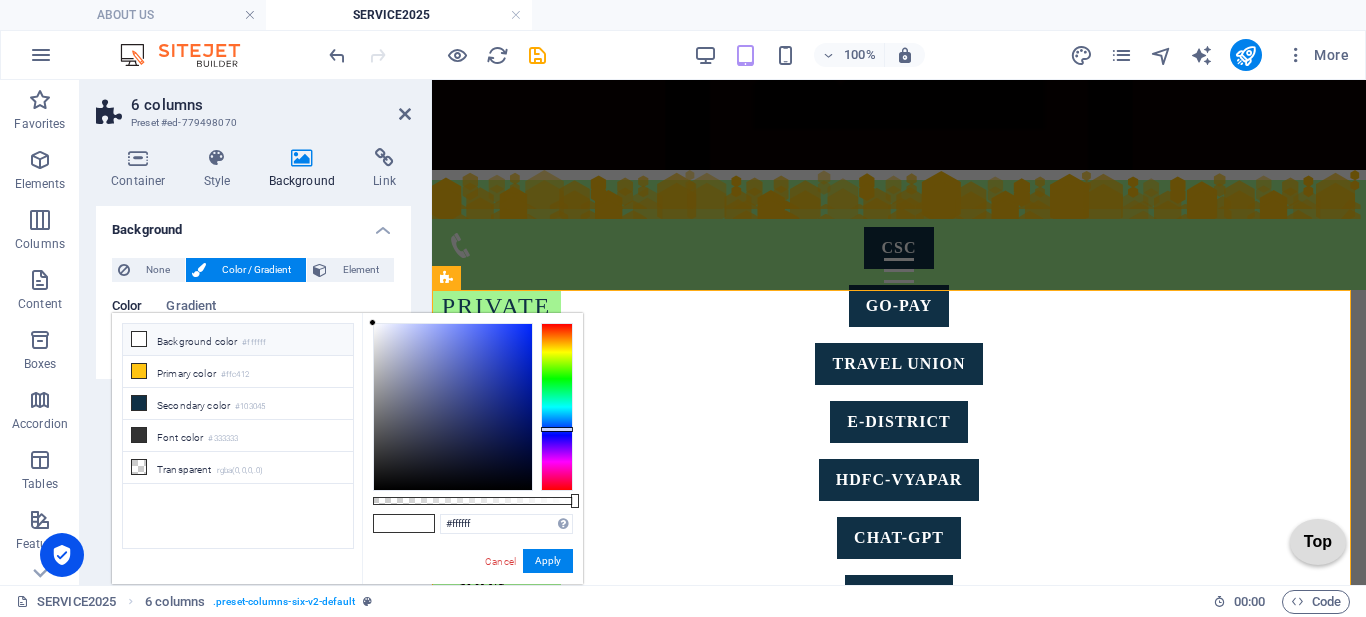 click at bounding box center [557, 407] 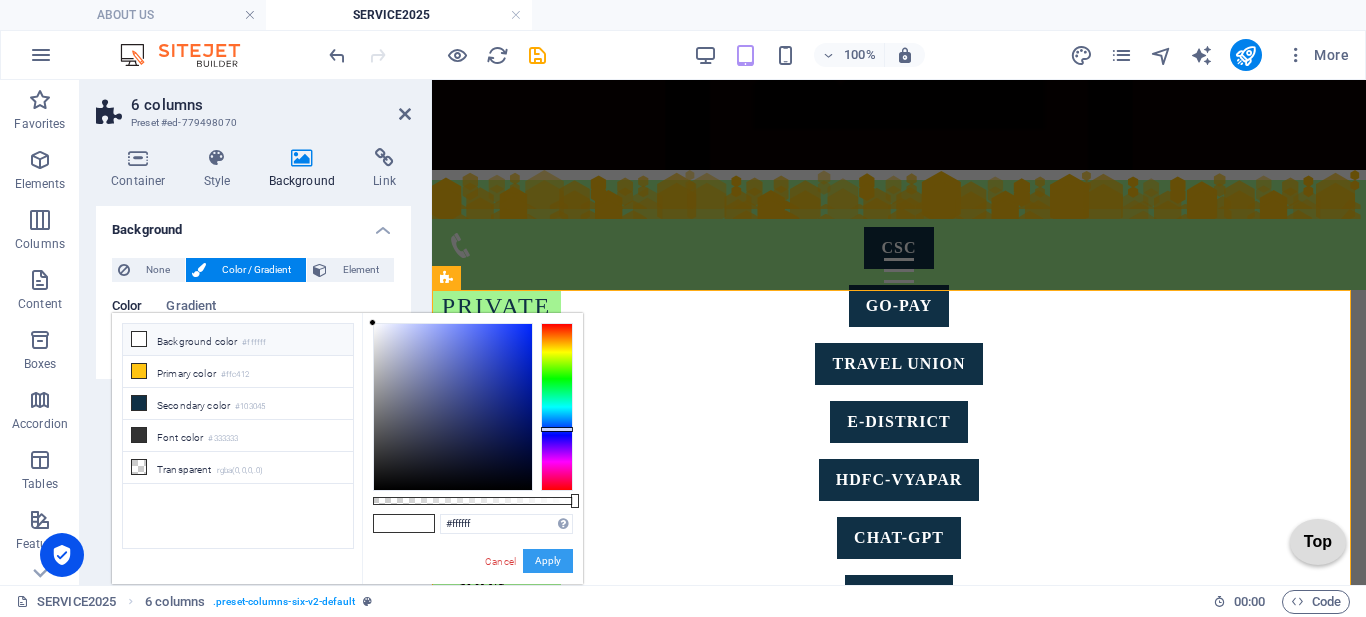 drag, startPoint x: 559, startPoint y: 550, endPoint x: 126, endPoint y: 470, distance: 440.32828 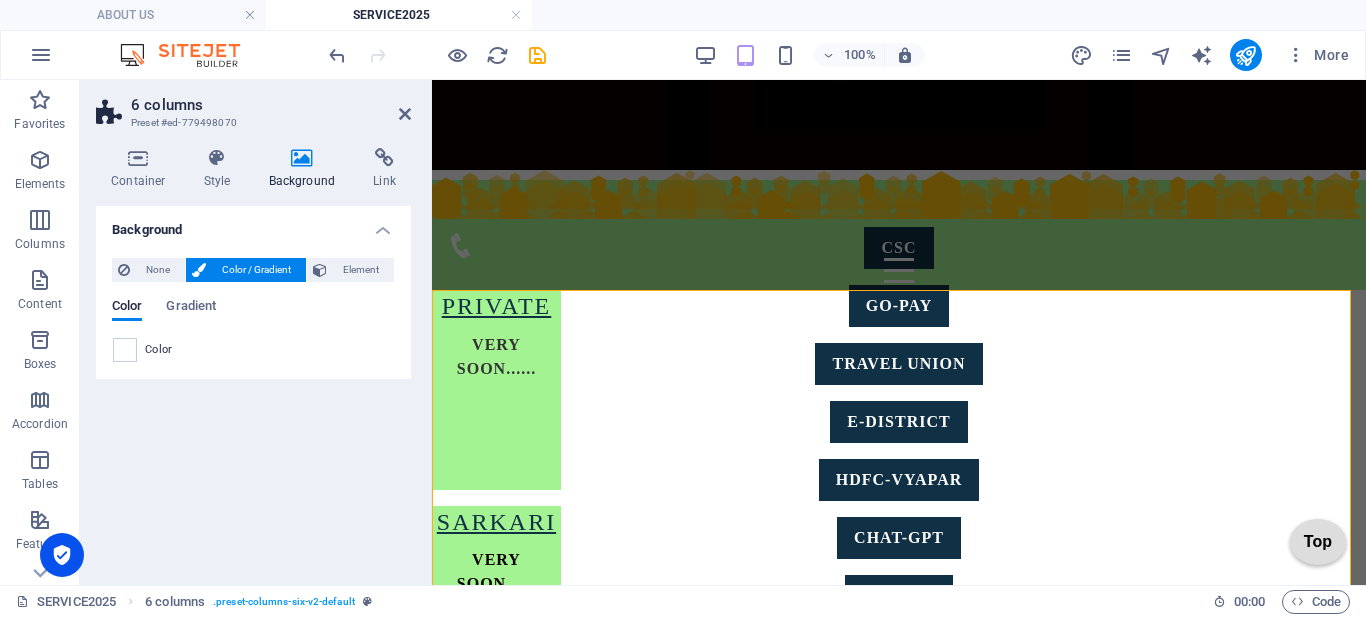 click at bounding box center [125, 350] 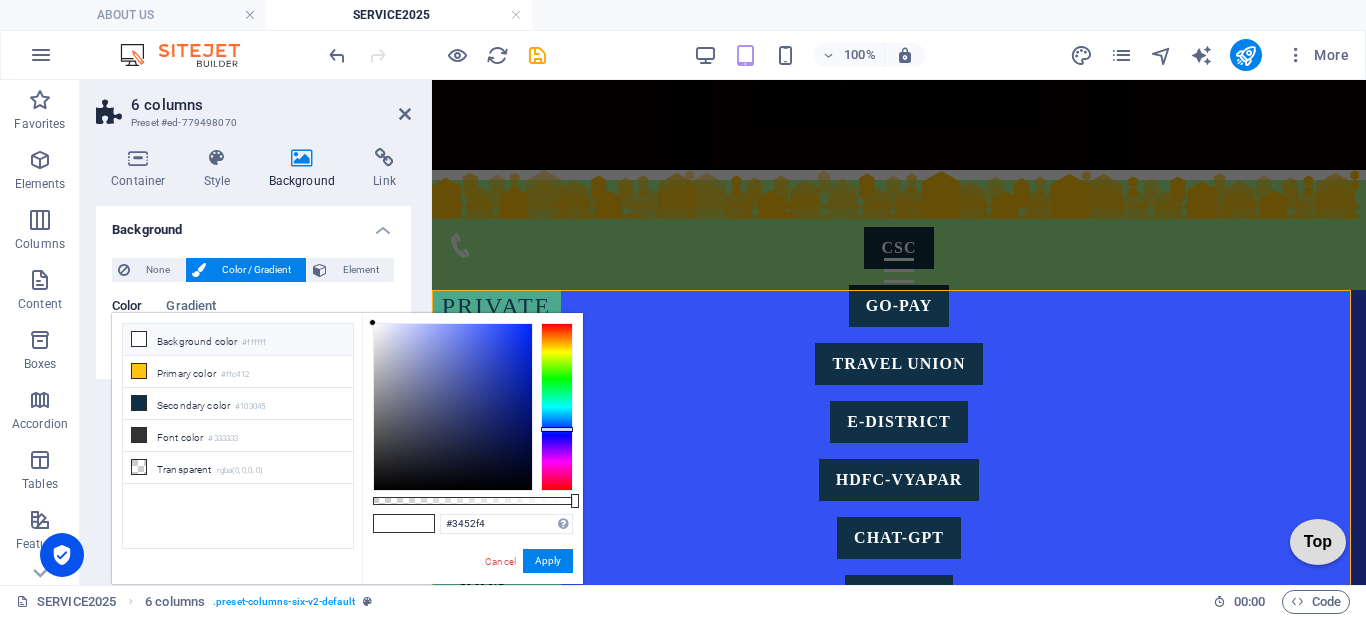 click at bounding box center (453, 407) 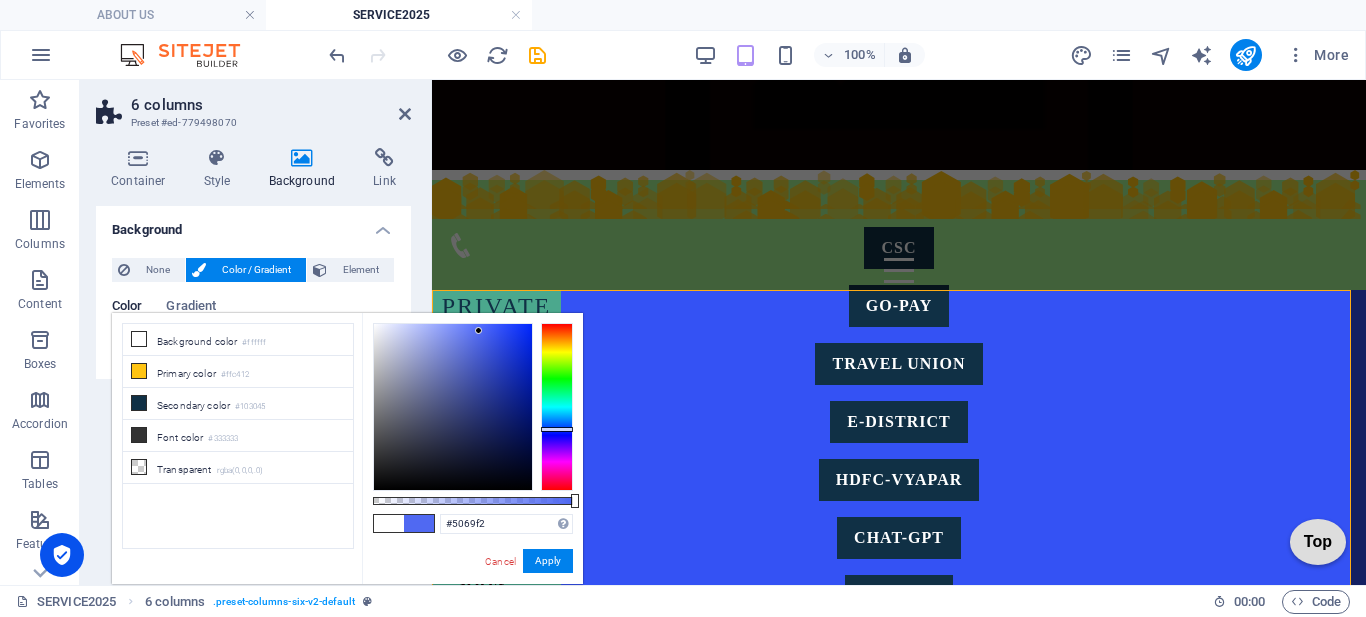click at bounding box center [453, 407] 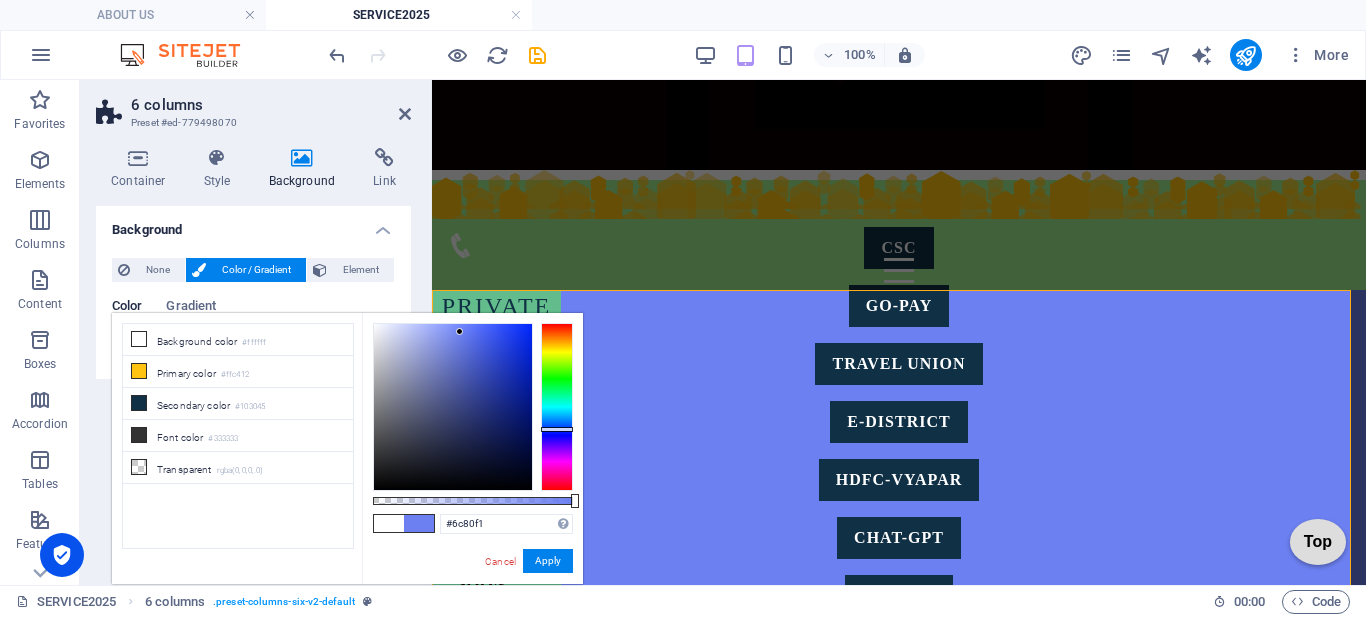 click at bounding box center [453, 407] 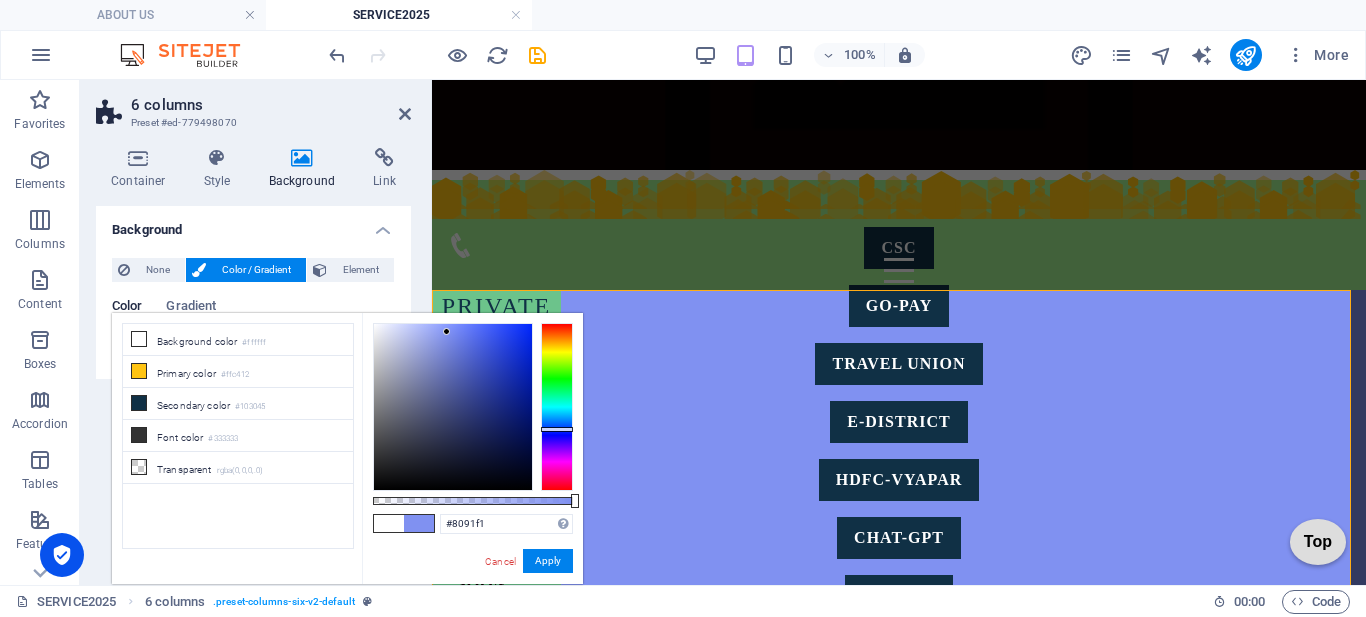 click at bounding box center (453, 407) 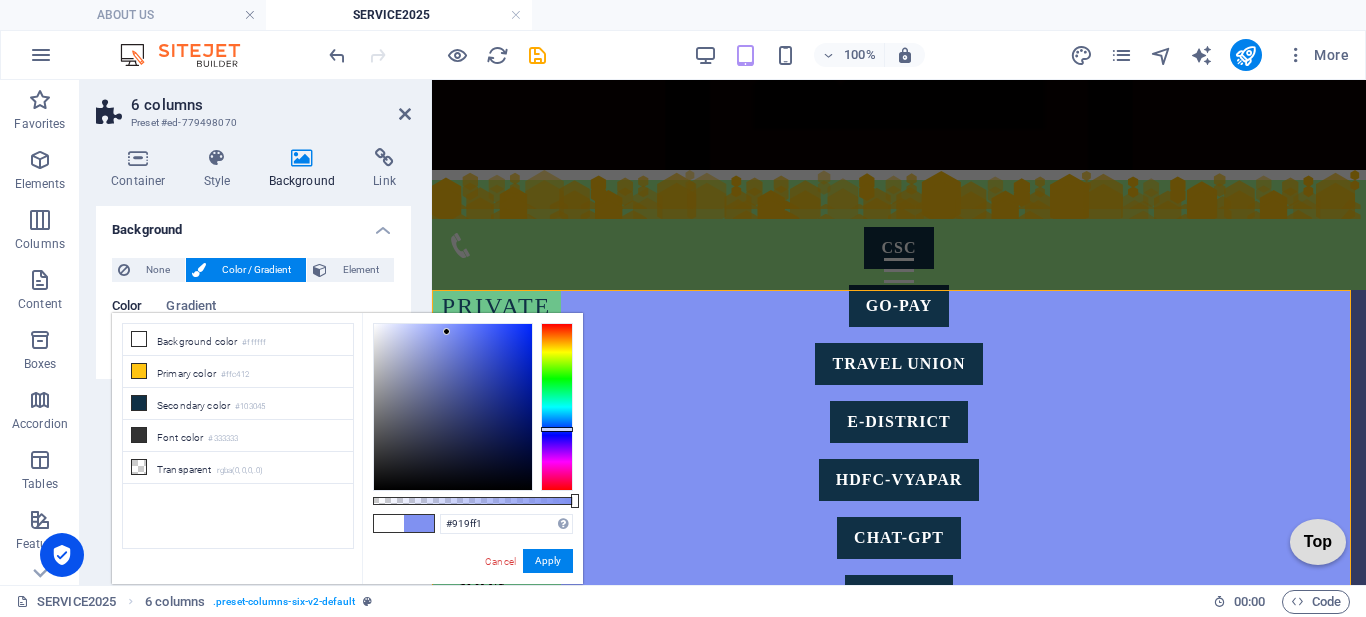 click at bounding box center [453, 407] 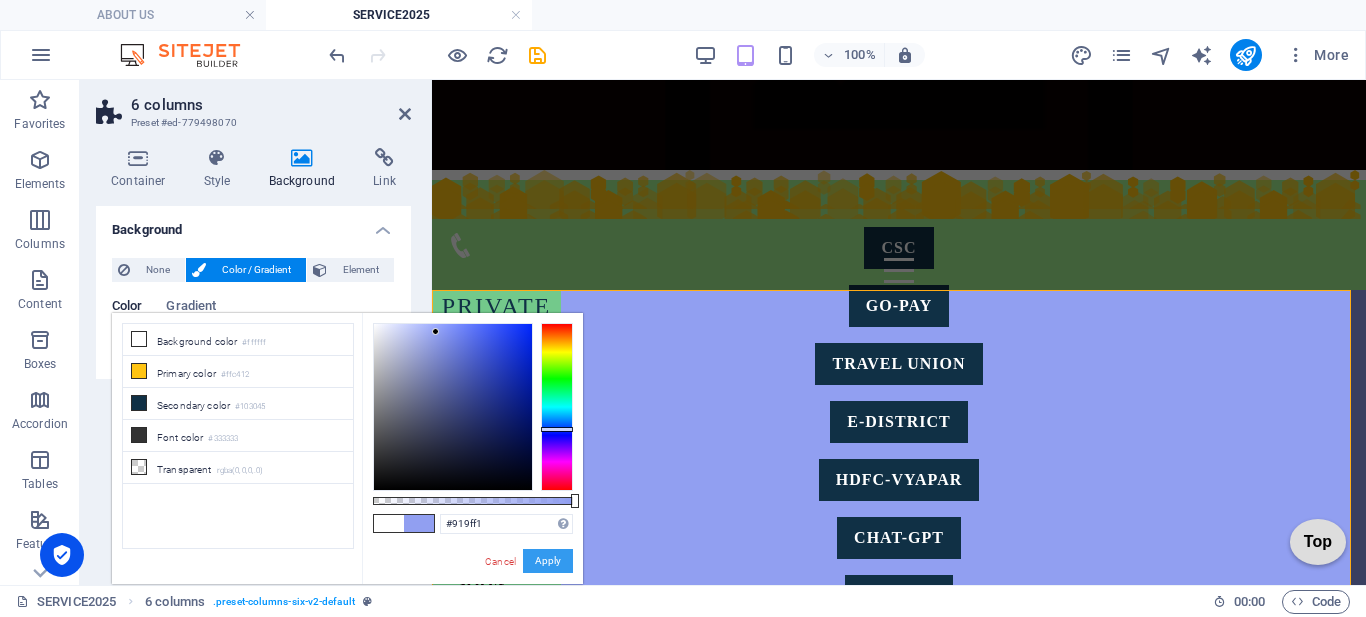 click on "Apply" at bounding box center [548, 561] 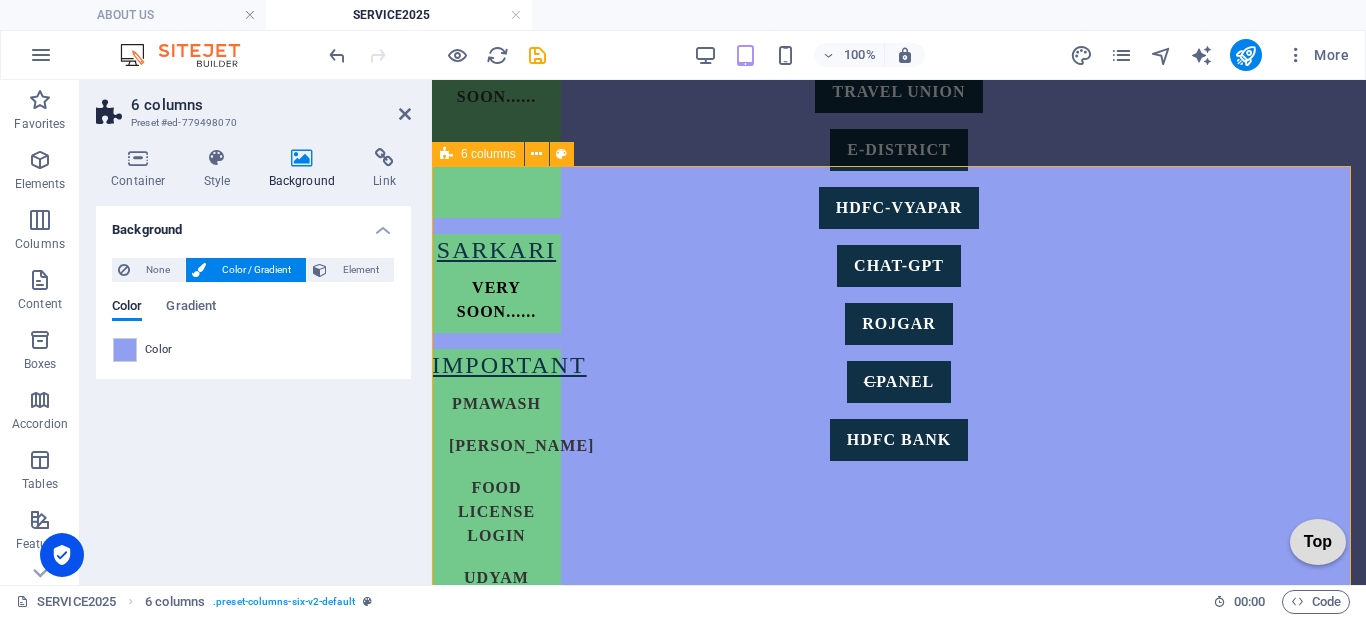 scroll, scrollTop: 500, scrollLeft: 0, axis: vertical 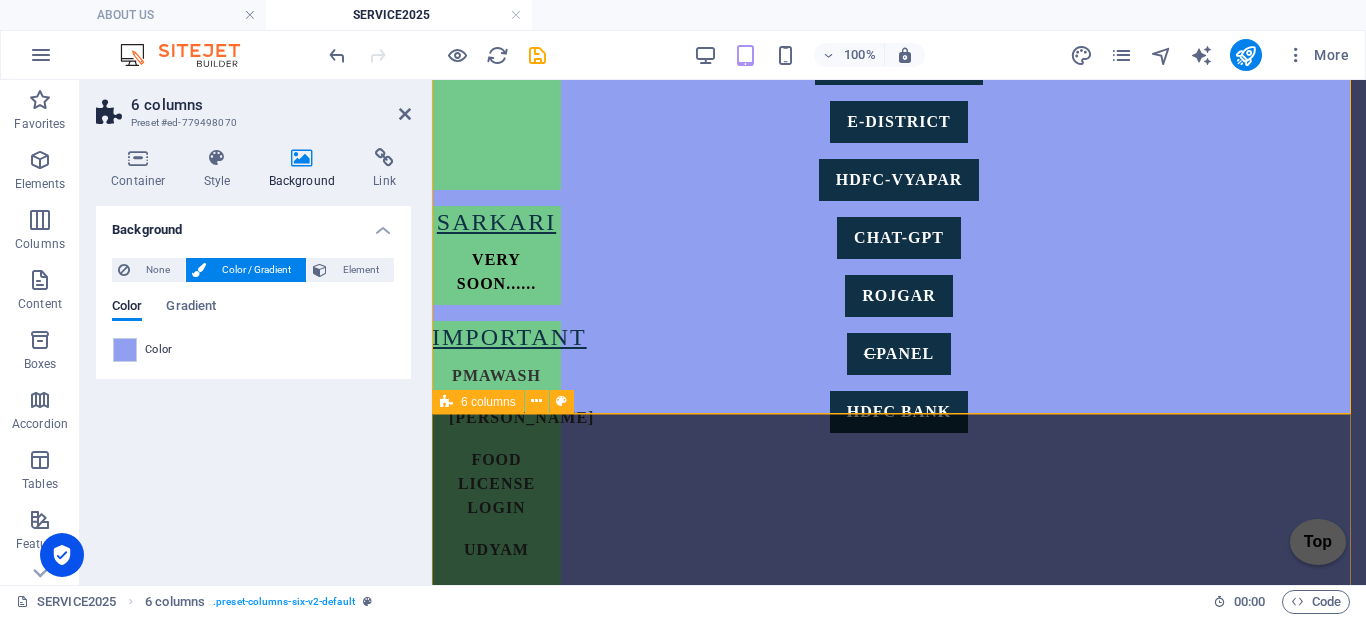 click on "GST LOGIN PAGE HELP & SUPPORT NEED HELP ITR LOGIN PAGE KNOW MORE DO YOUR SELF           LABOUR CERTIFICA TION/SHOP                 REG. NIVESH LOGIN PAGE YUVA UDYAMI COMPANY VERY SOON....... TRADE MARK login/create pg OTHER WAIT" at bounding box center (899, 1880) 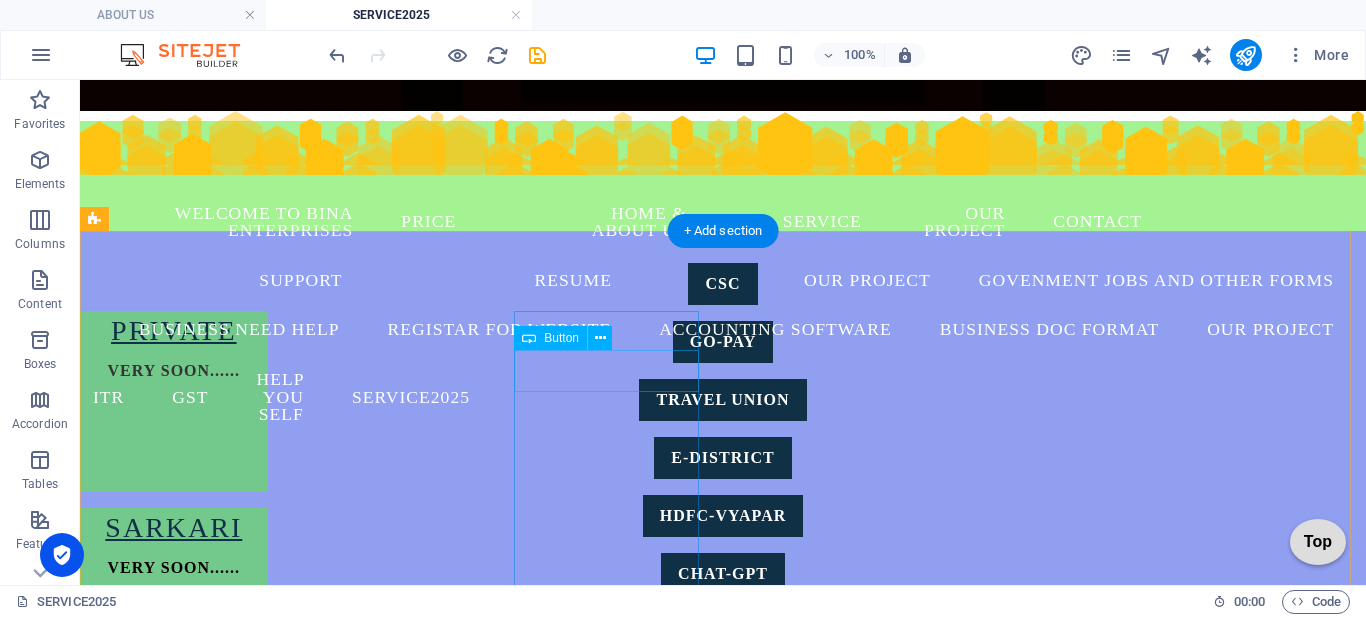 scroll, scrollTop: 300, scrollLeft: 0, axis: vertical 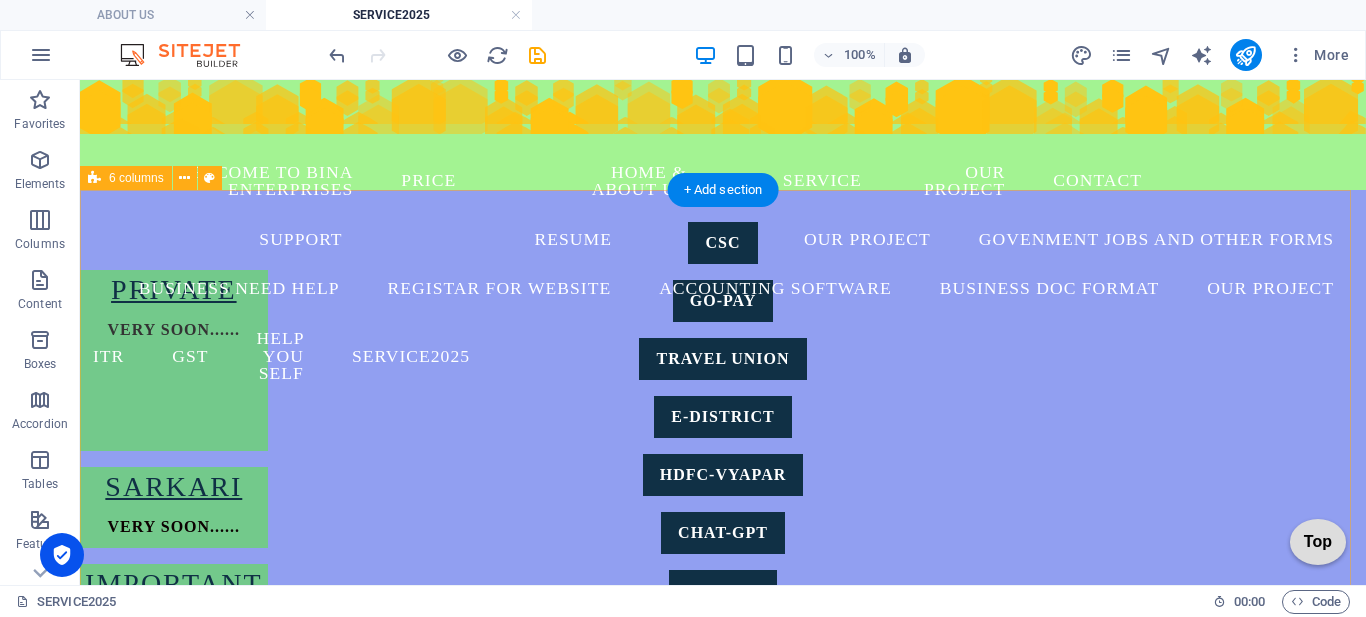 click on "PRIVATE VERY SOON...... SARKARI VERY SOON...... IMPORTANT  PMAWASH YUVA UDYAMI FOOD License LOGIN udyam [PERSON_NAME] LUCKNOW POLICE  SCHOOLS छात्रवृत्ति एवं शुल्क प्रतिपूर्ति ऑनलाइन प्रणाली kv fees IMPORTANT  Uttar Pradesh Shops and Commercial Establishments Act, 1962, OTHER  awash vikask EPIC labour department uan" at bounding box center [723, 918] 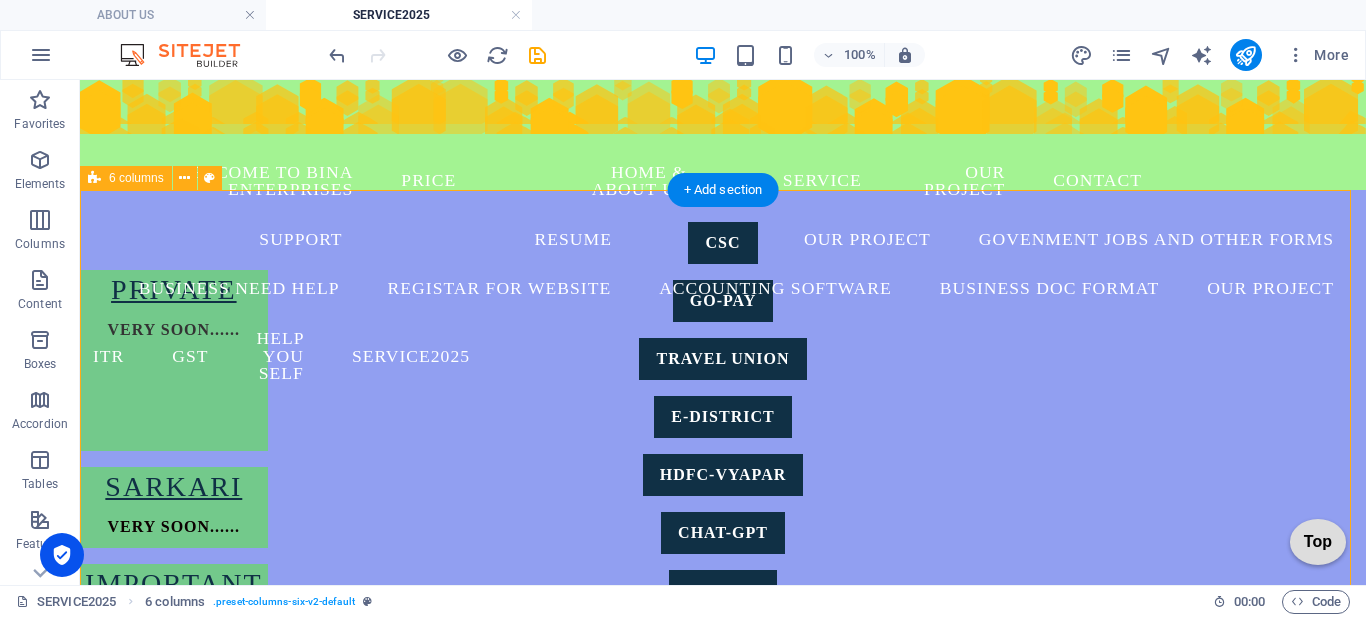 click on "PRIVATE VERY SOON...... SARKARI VERY SOON...... IMPORTANT  PMAWASH YUVA UDYAMI FOOD License LOGIN udyam [PERSON_NAME] LUCKNOW POLICE  SCHOOLS छात्रवृत्ति एवं शुल्क प्रतिपूर्ति ऑनलाइन प्रणाली kv fees IMPORTANT  Uttar Pradesh Shops and Commercial Establishments Act, 1962, OTHER  awash vikask EPIC labour department uan" at bounding box center (723, 918) 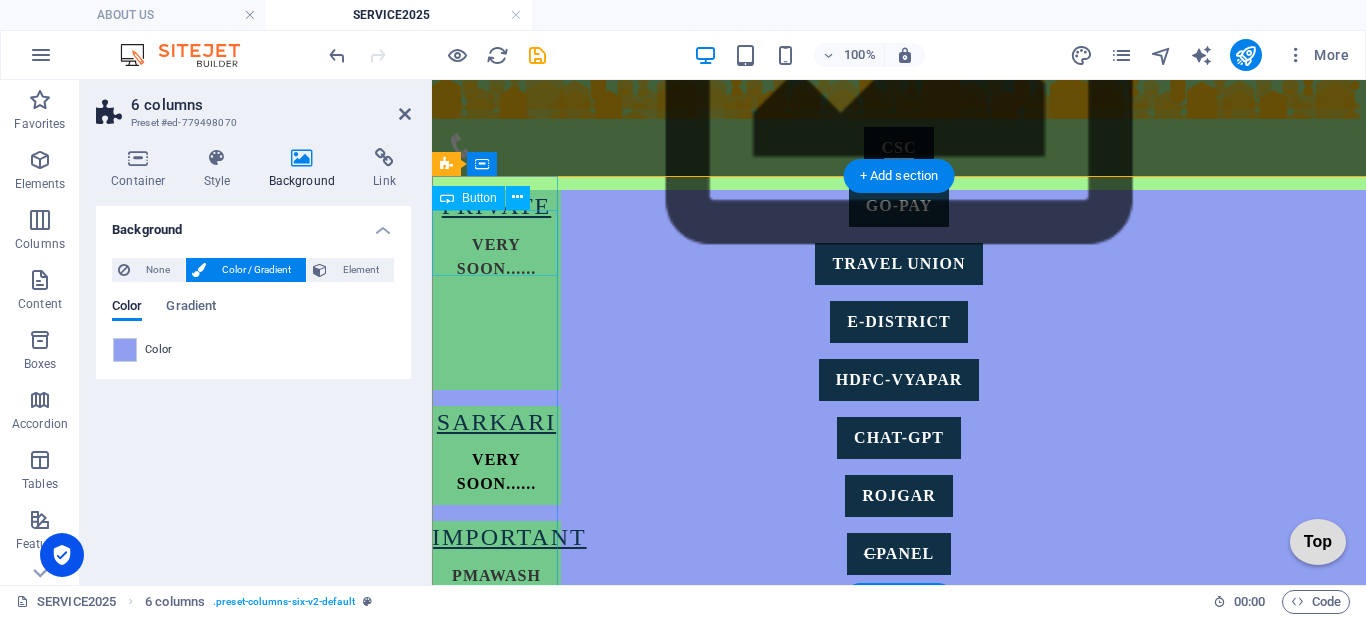 scroll, scrollTop: 314, scrollLeft: 0, axis: vertical 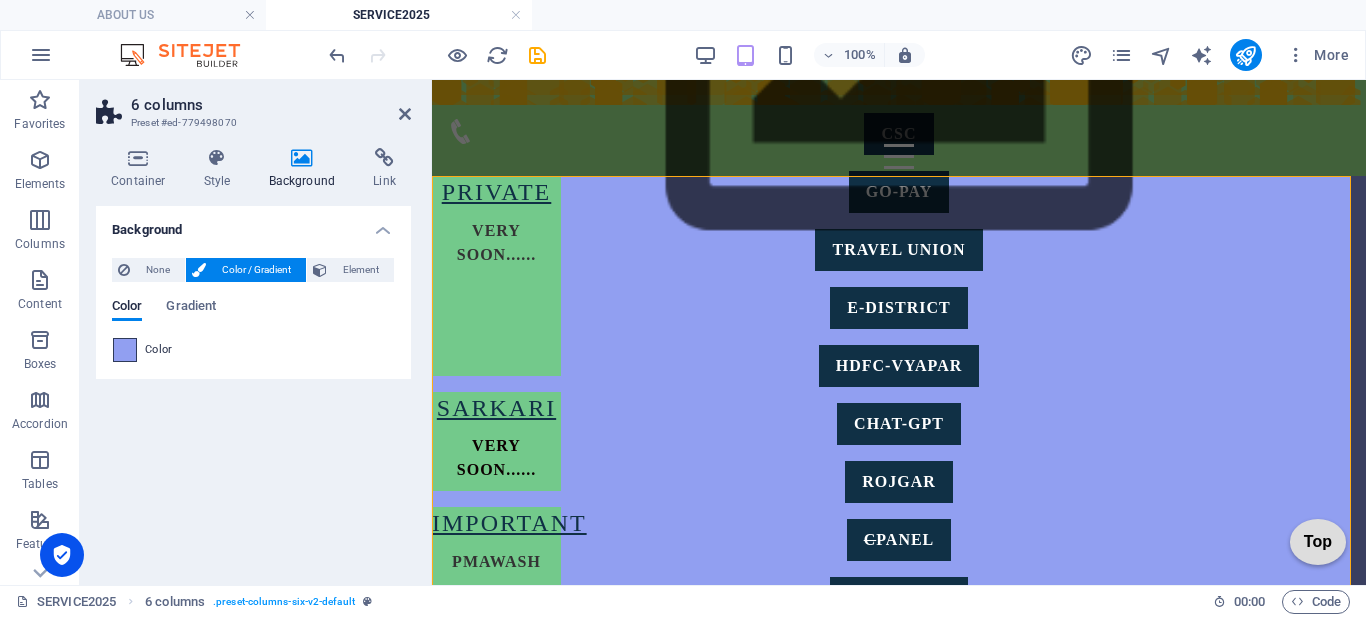 click at bounding box center (125, 350) 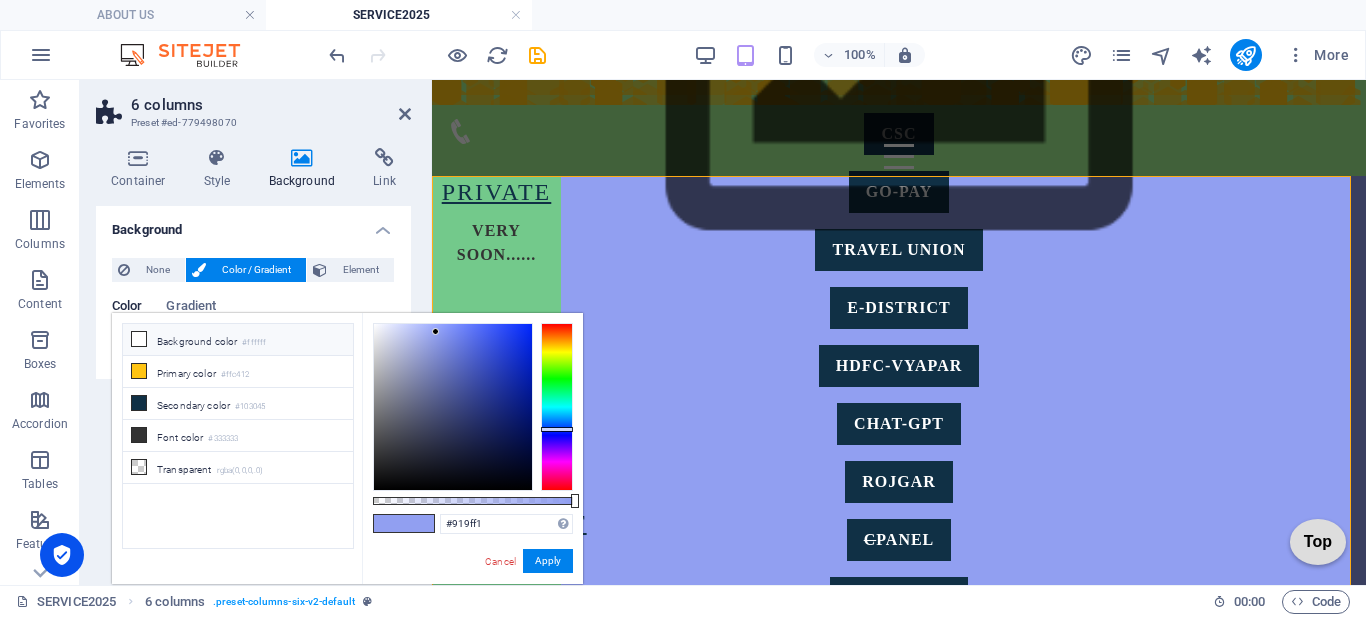click at bounding box center (139, 339) 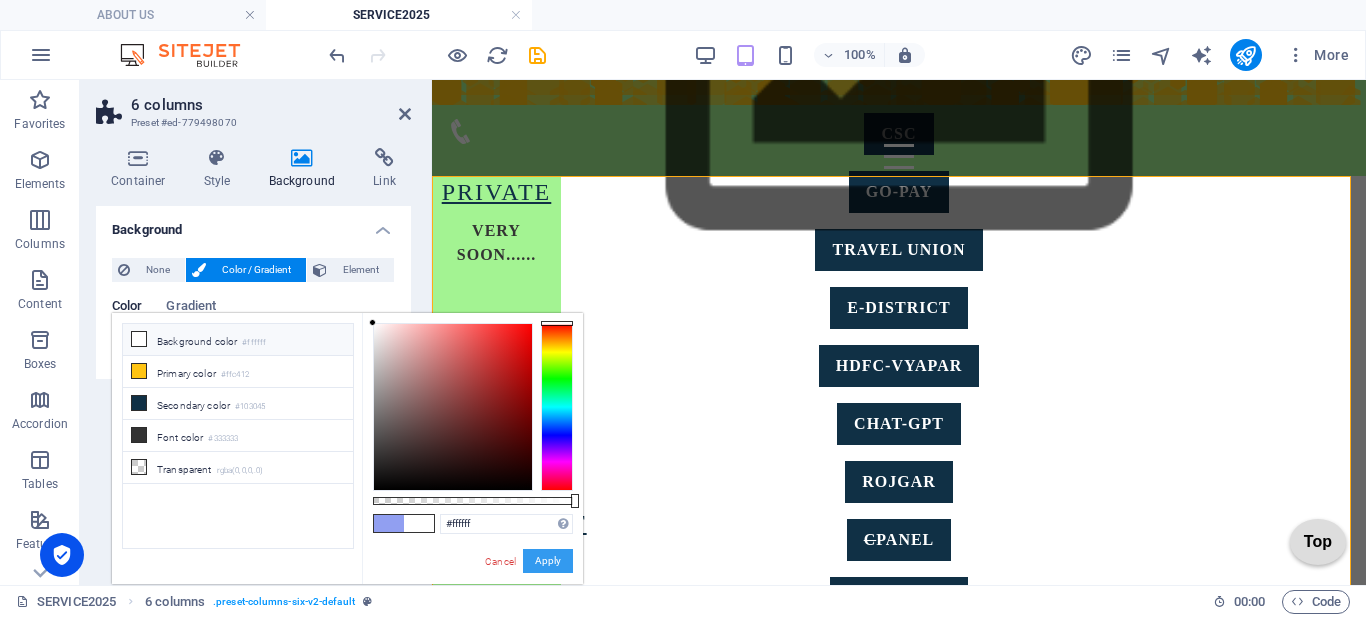 click on "Apply" at bounding box center (548, 561) 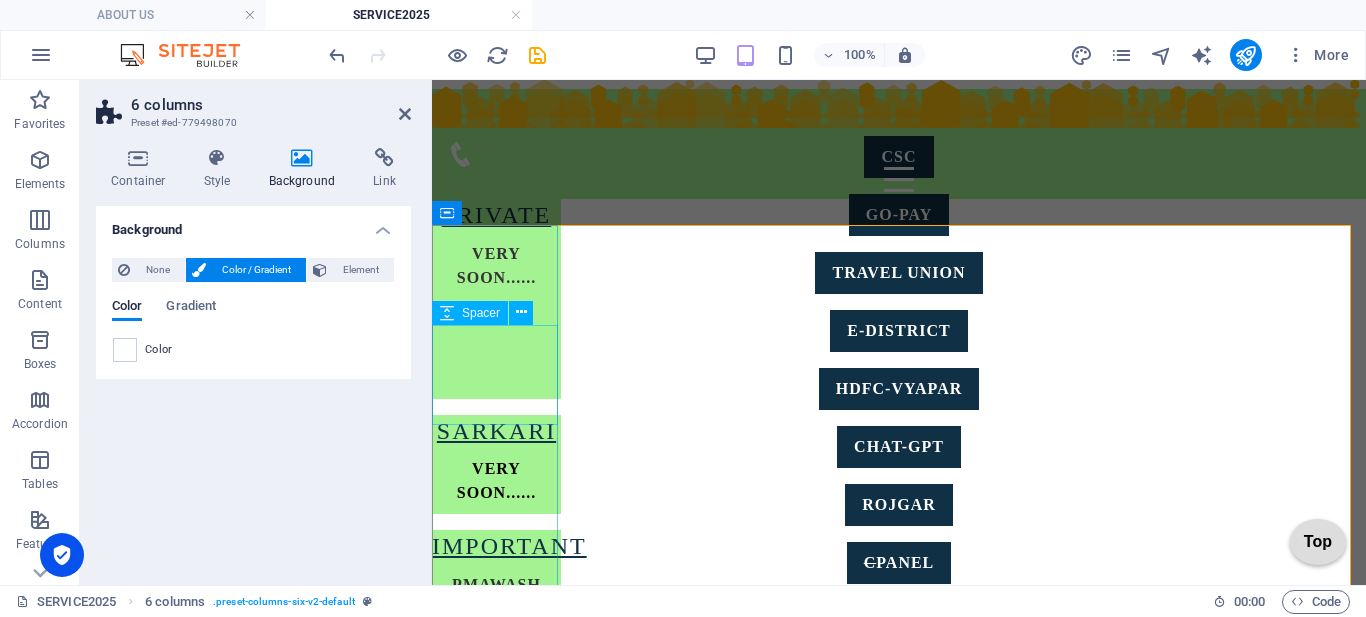 scroll, scrollTop: 300, scrollLeft: 0, axis: vertical 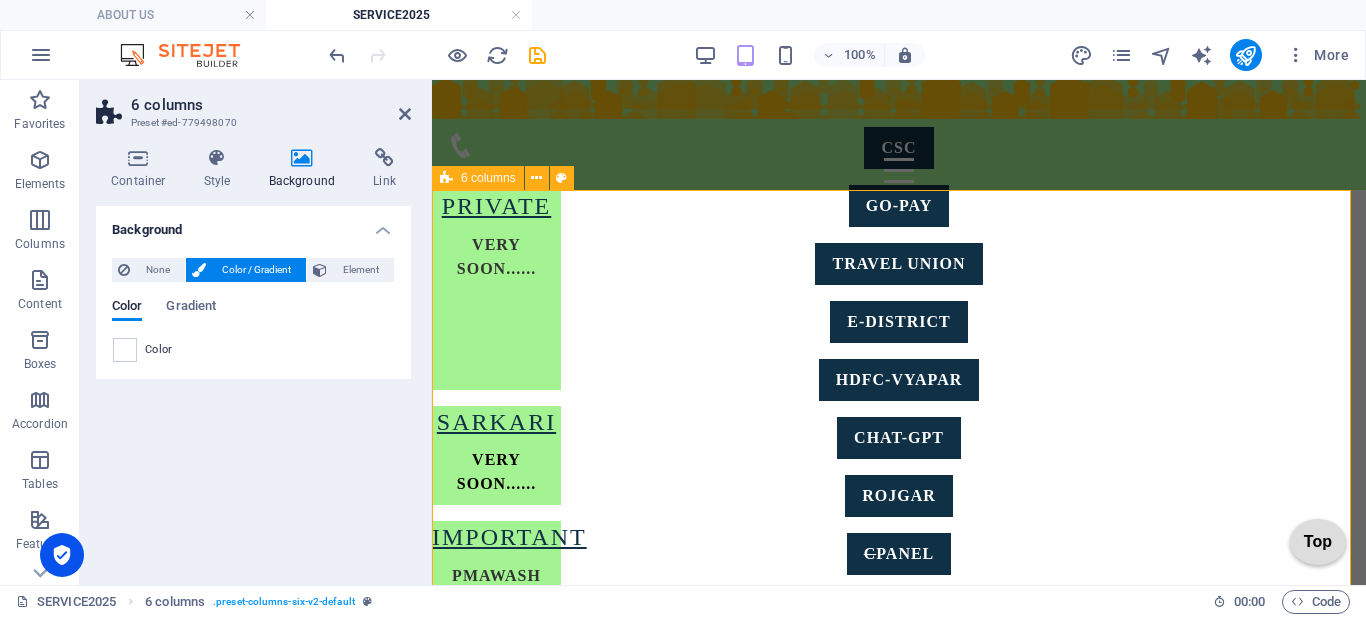 click on "PRIVATE VERY SOON...... SARKARI VERY SOON...... IMPORTANT  PMAWASH YUVA UDYAMI FOOD License LOGIN udyam [PERSON_NAME] LUCKNOW POLICE  SCHOOLS छात्रवृत्ति एवं शुल्क प्रतिपूर्ति ऑनलाइन प्रणाली kv fees IMPORTANT  Uttar Pradesh Shops and Commercial Establishments Act, 1962, OTHER  awash vikask EPIC labour department uan" at bounding box center (899, 869) 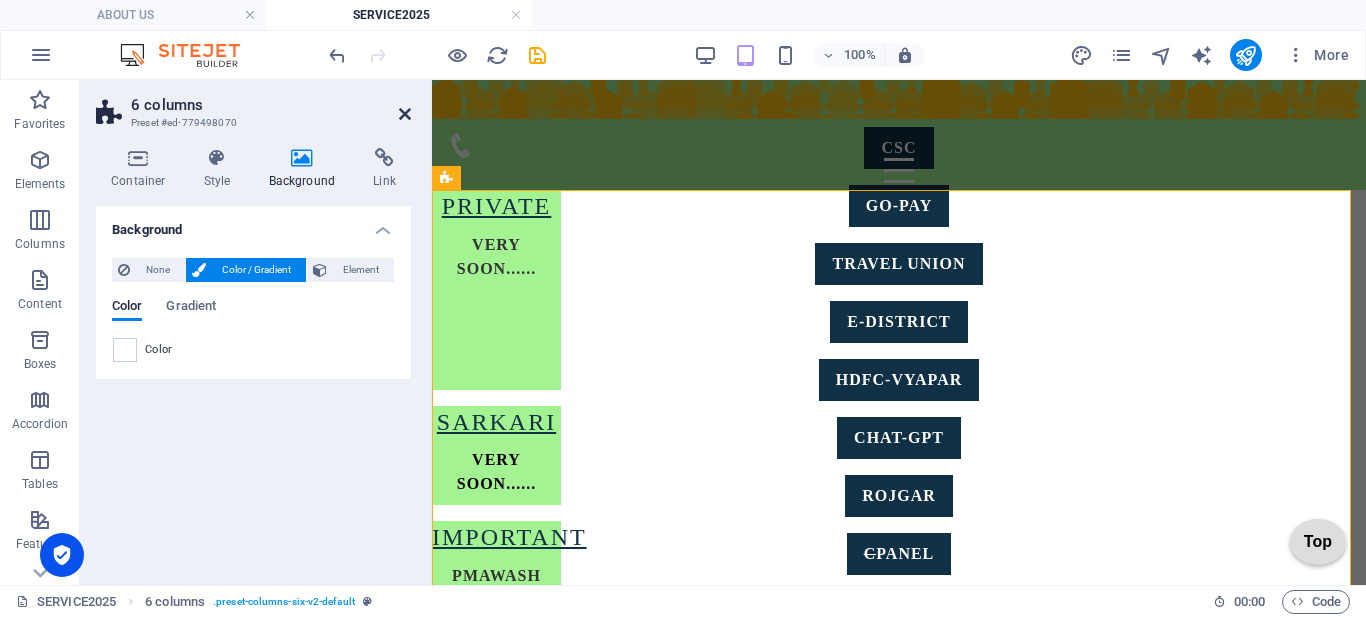 drag, startPoint x: 402, startPoint y: 116, endPoint x: 321, endPoint y: 36, distance: 113.84639 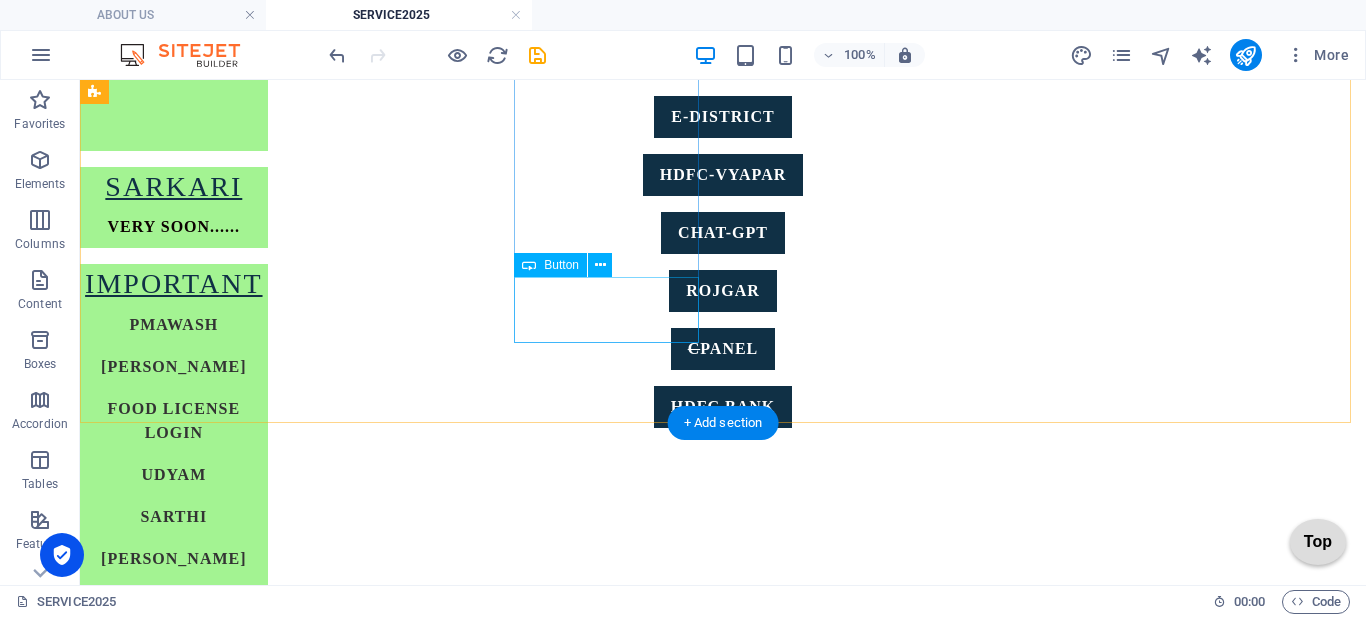 scroll, scrollTop: 700, scrollLeft: 0, axis: vertical 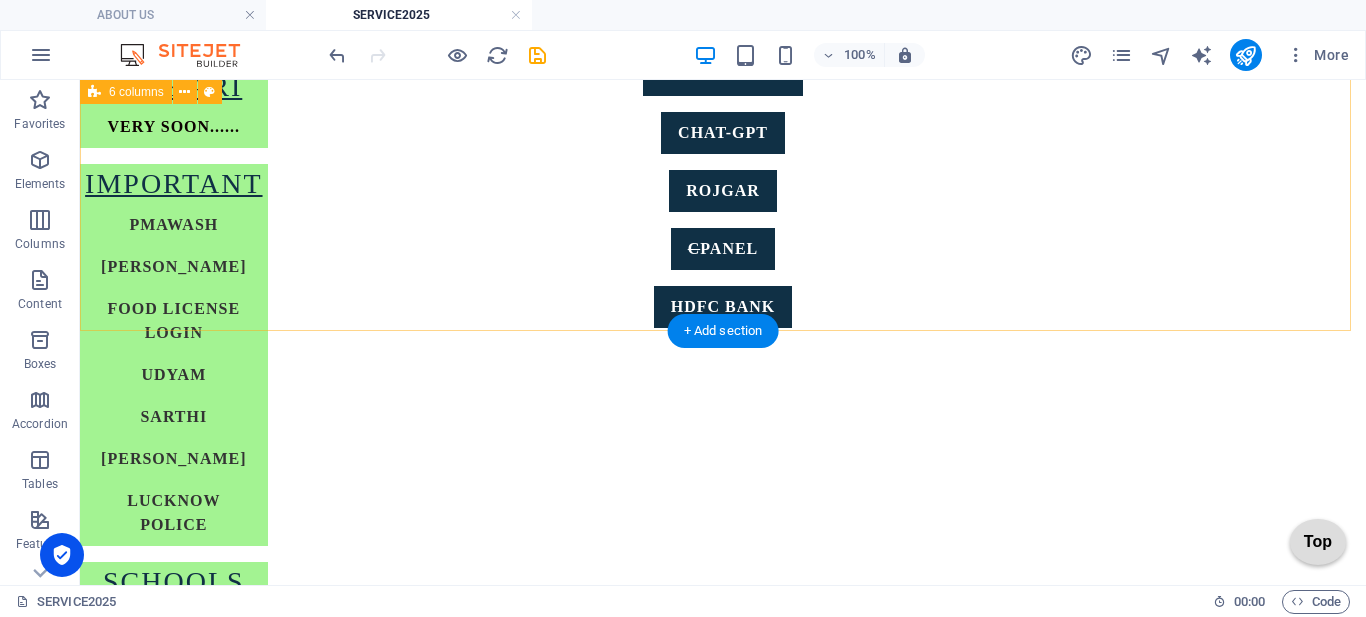 click on "PRIVATE VERY SOON...... SARKARI VERY SOON...... IMPORTANT  PMAWASH YUVA UDYAMI FOOD License LOGIN udyam [PERSON_NAME] LUCKNOW POLICE  SCHOOLS छात्रवृत्ति एवं शुल्क प्रतिपूर्ति ऑनलाइन प्रणाली kv fees IMPORTANT  Uttar Pradesh Shops and Commercial Establishments Act, 1962, OTHER  awash vikask EPIC labour department uan" at bounding box center (723, 518) 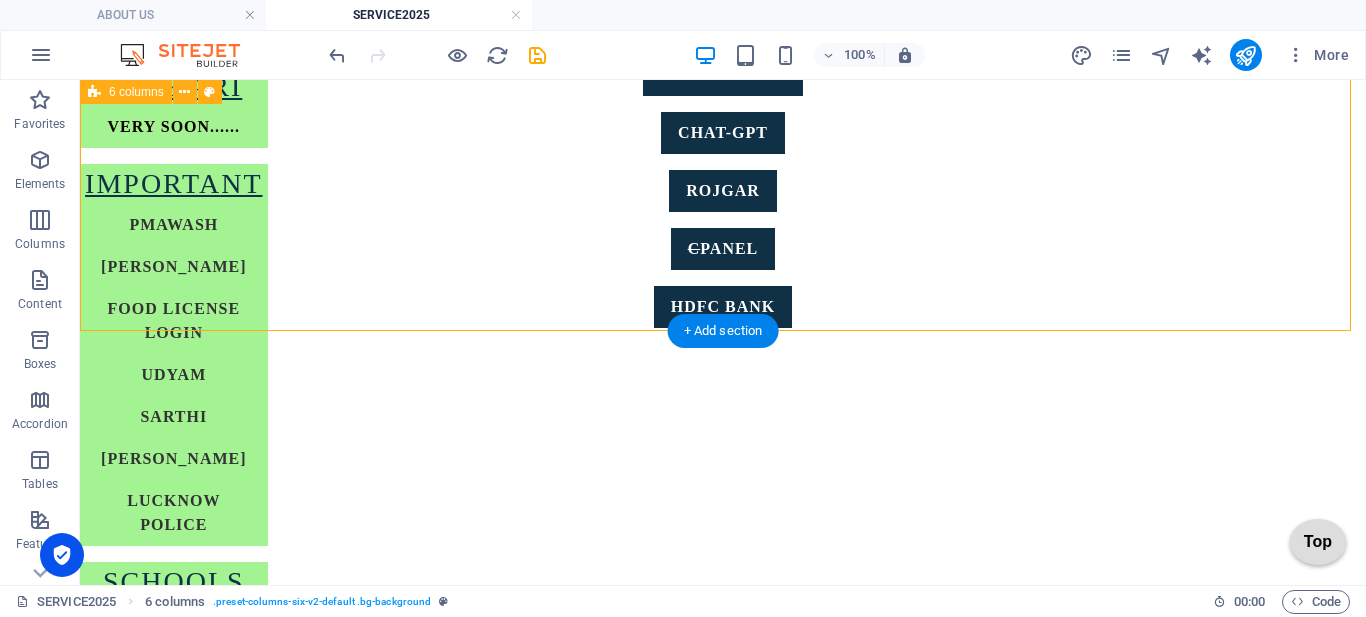 click on "PRIVATE VERY SOON...... SARKARI VERY SOON...... IMPORTANT  PMAWASH YUVA UDYAMI FOOD License LOGIN udyam [PERSON_NAME] LUCKNOW POLICE  SCHOOLS छात्रवृत्ति एवं शुल्क प्रतिपूर्ति ऑनलाइन प्रणाली kv fees IMPORTANT  Uttar Pradesh Shops and Commercial Establishments Act, 1962, OTHER  awash vikask EPIC labour department uan" at bounding box center (723, 518) 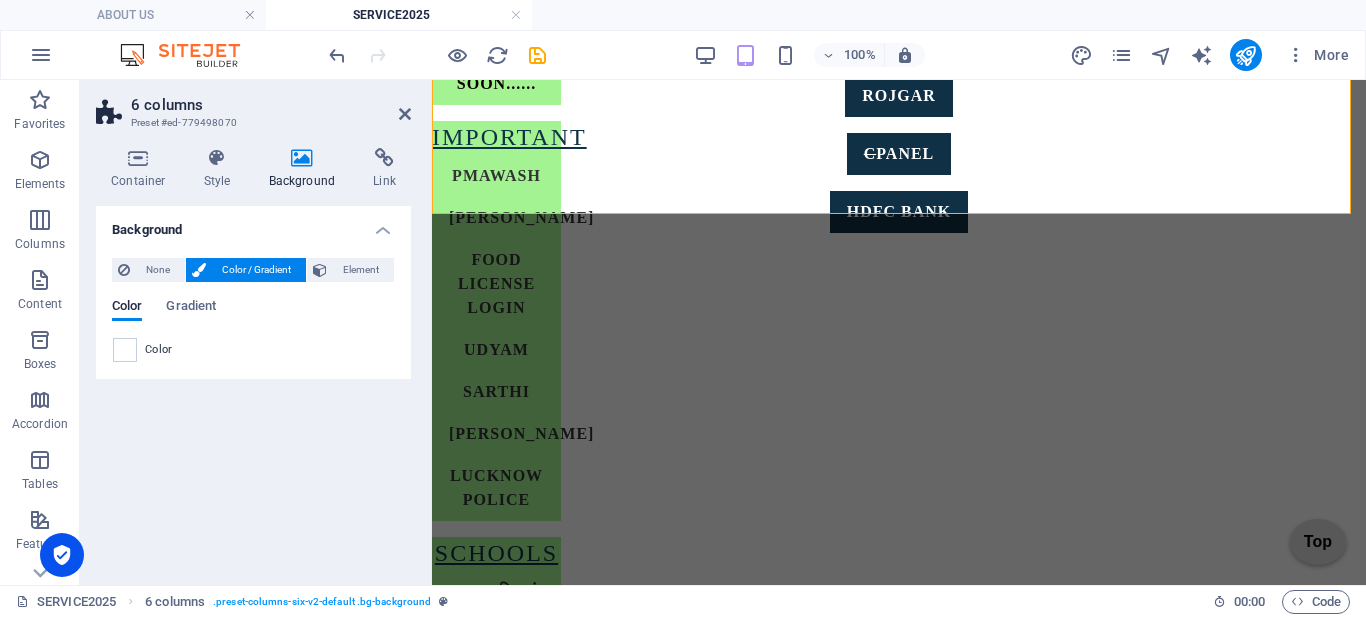click on "Container Style Background Link Size Height Default px rem % vh vw Min. height None px rem % vh vw Width Default px rem % em vh vw Min. width None px rem % vh vw Content width Default Custom width Width Default px rem % em vh vw Min. width None px rem % vh vw Default padding Custom spacing Default content width and padding can be changed under Design. Edit design Layout (Flexbox) Alignment Determines the flex direction. Default Main axis Determine how elements should behave along the main axis inside this container (justify content). Default Side axis Control the vertical direction of the element inside of the container (align items). Default Wrap Default On Off Fill Controls the distances and direction of elements on the y-axis across several lines (align content). Default Accessibility ARIA helps assistive technologies (like screen readers) to understand the role, state, and behavior of web elements Role The ARIA role defines the purpose of an element.  None Alert Article Banner Comment Fan" at bounding box center (253, 358) 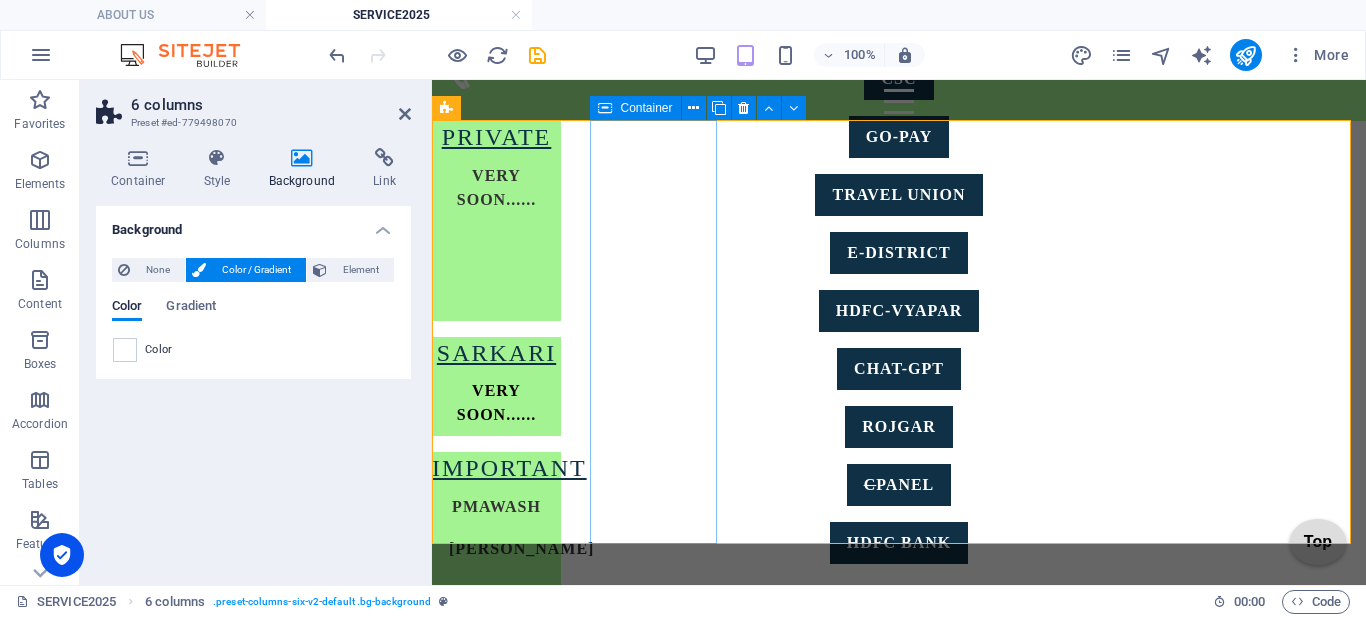 scroll, scrollTop: 370, scrollLeft: 0, axis: vertical 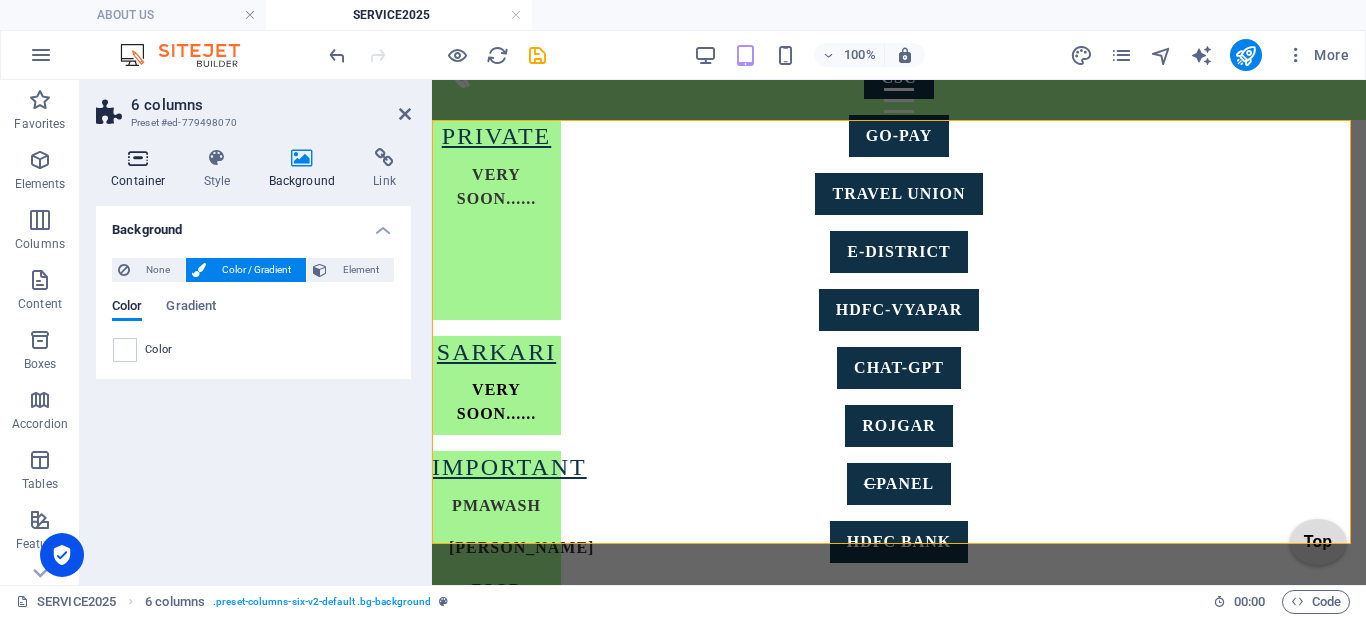 click on "Container" at bounding box center [142, 169] 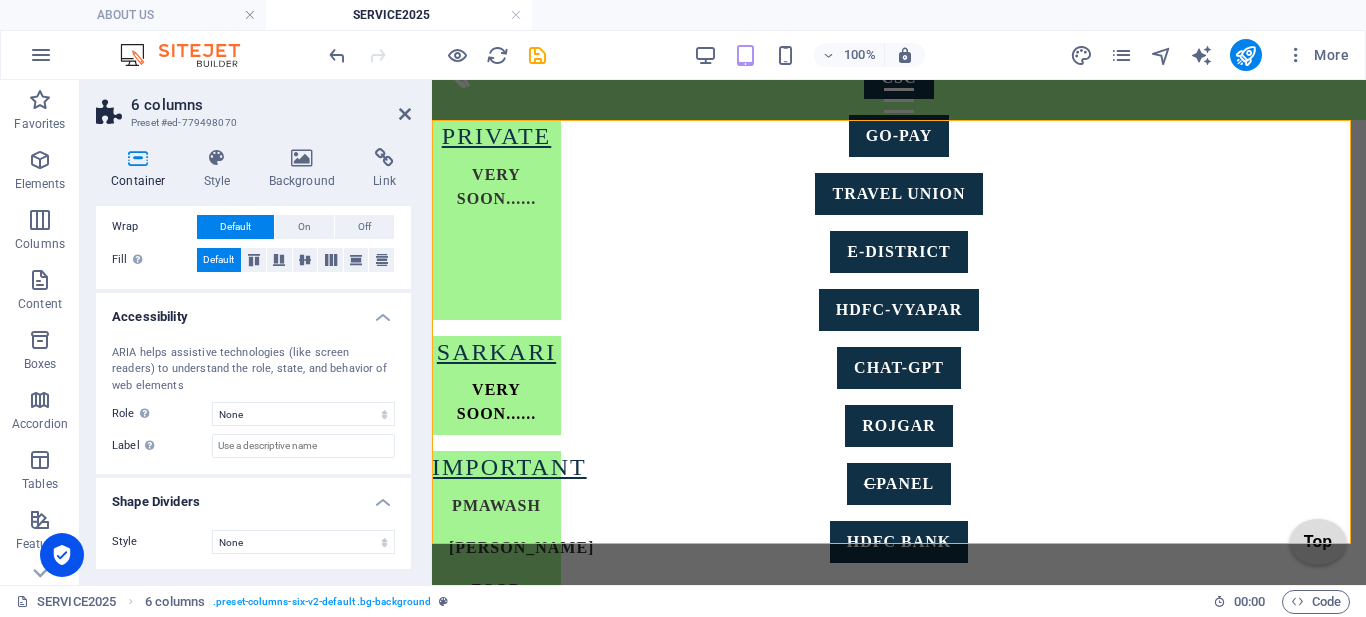 scroll, scrollTop: 412, scrollLeft: 0, axis: vertical 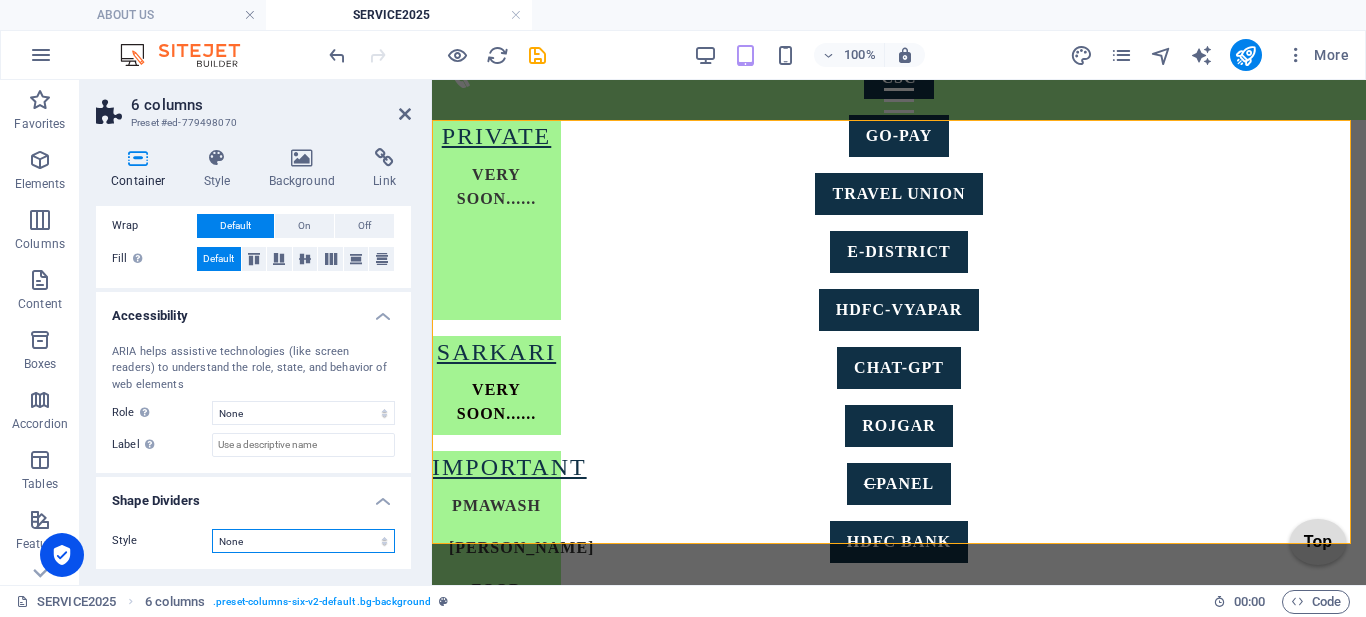 click on "None Triangle Square Diagonal Polygon 1 Polygon 2 Zigzag Multiple Zigzags Waves Multiple Waves Half Circle Circle Circle Shadow Blocks Hexagons Clouds Multiple Clouds Fan Pyramids Book Paint Drip Fire Shredded Paper Arrow" at bounding box center (303, 541) 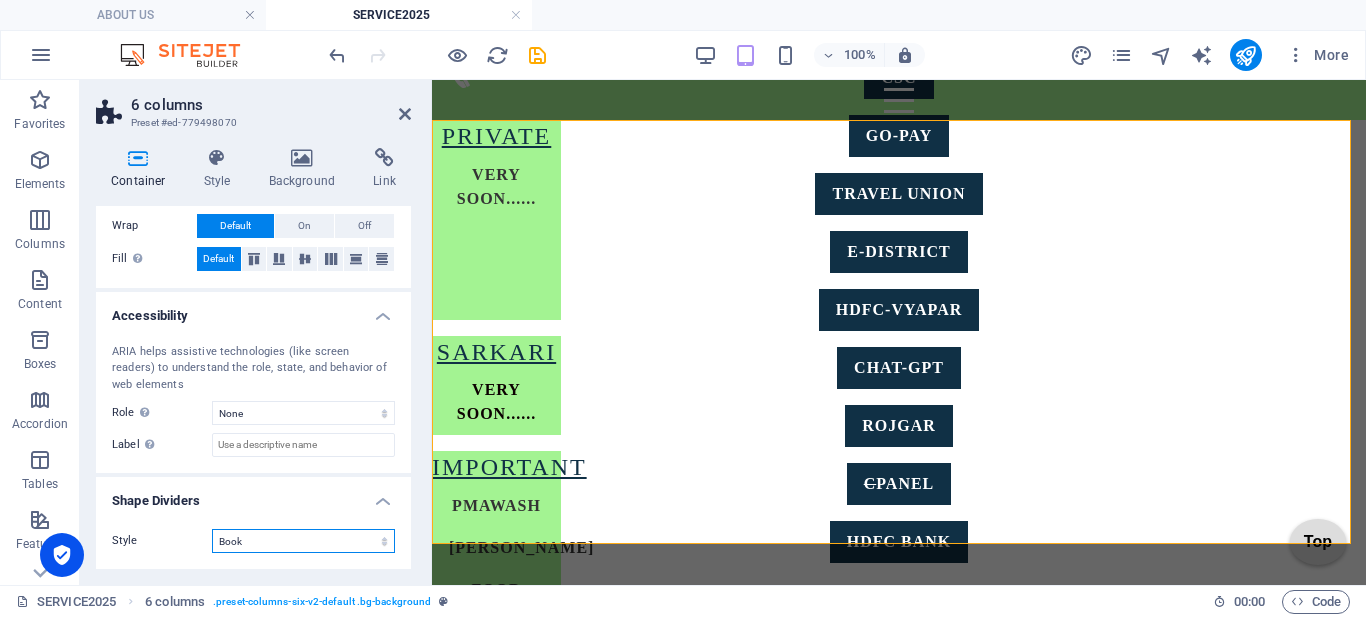 click on "None Triangle Square Diagonal Polygon 1 Polygon 2 Zigzag Multiple Zigzags Waves Multiple Waves Half Circle Circle Circle Shadow Blocks Hexagons Clouds Multiple Clouds Fan Pyramids Book Paint Drip Fire Shredded Paper Arrow" at bounding box center [303, 541] 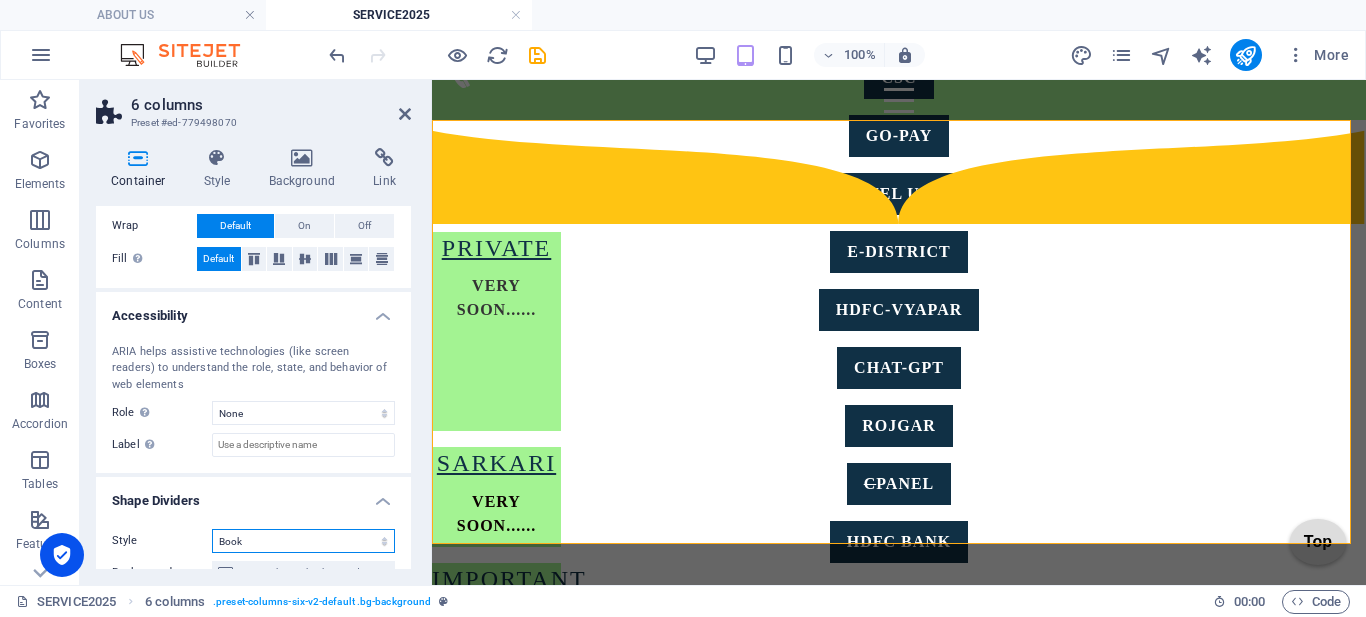 click on "None Triangle Square Diagonal Polygon 1 Polygon 2 Zigzag Multiple Zigzags Waves Multiple Waves Half Circle Circle Circle Shadow Blocks Hexagons Clouds Multiple Clouds Fan Pyramids Book Paint Drip Fire Shredded Paper Arrow" at bounding box center [303, 541] 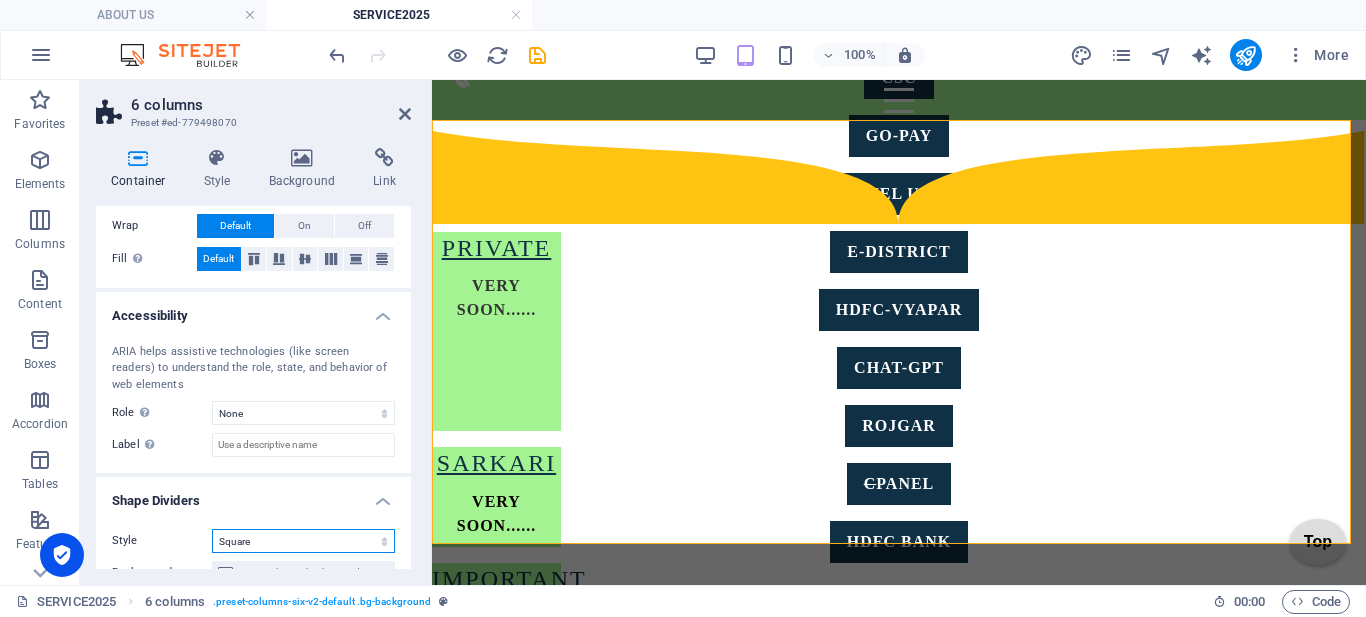 click on "None Triangle Square Diagonal Polygon 1 Polygon 2 Zigzag Multiple Zigzags Waves Multiple Waves Half Circle Circle Circle Shadow Blocks Hexagons Clouds Multiple Clouds Fan Pyramids Book Paint Drip Fire Shredded Paper Arrow" at bounding box center [303, 541] 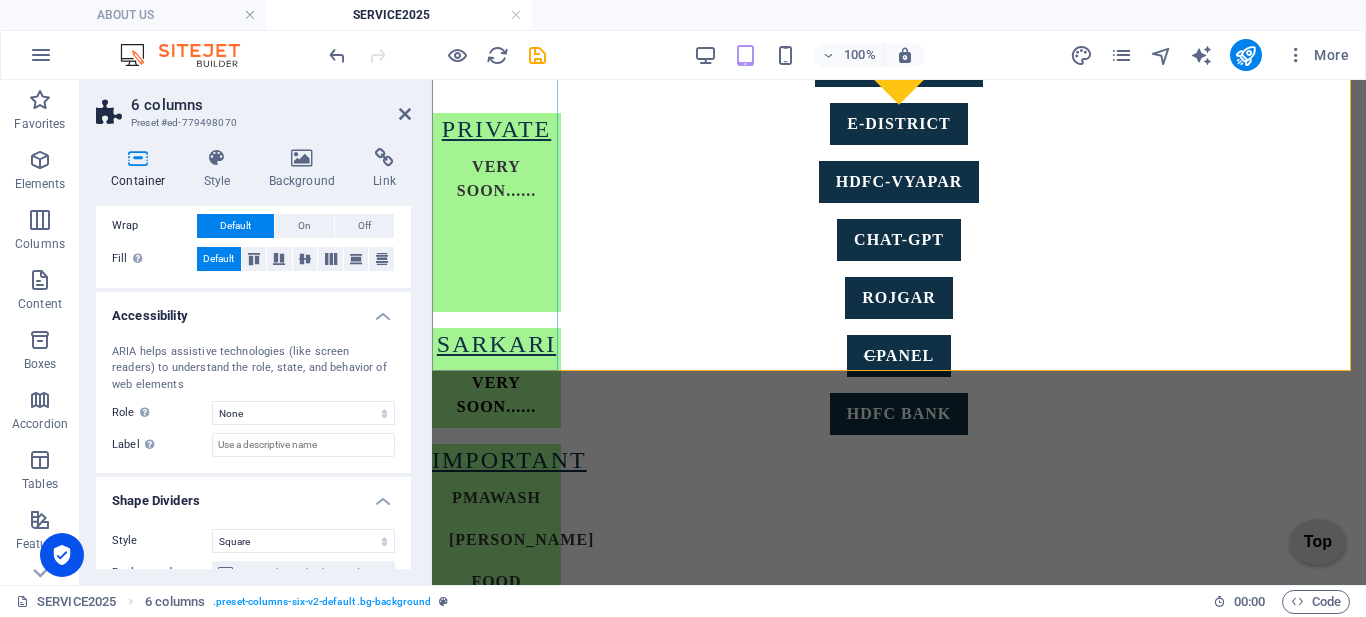 scroll, scrollTop: 570, scrollLeft: 0, axis: vertical 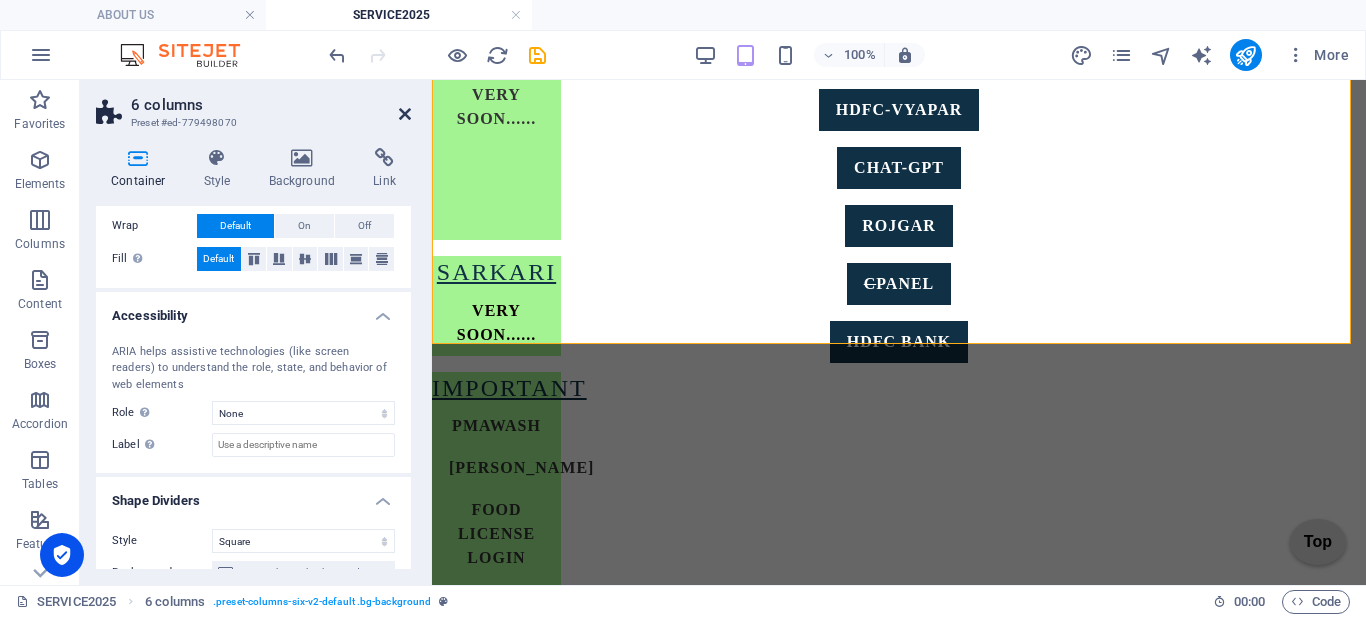 click at bounding box center (405, 114) 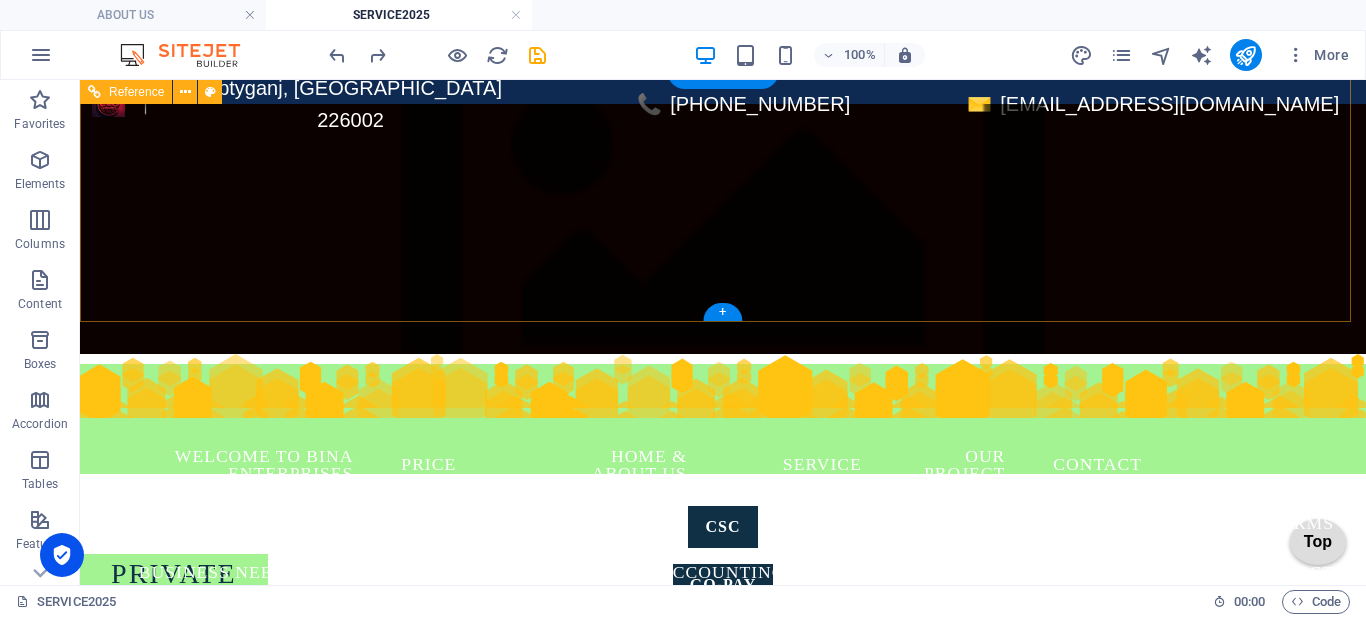 scroll, scrollTop: 0, scrollLeft: 0, axis: both 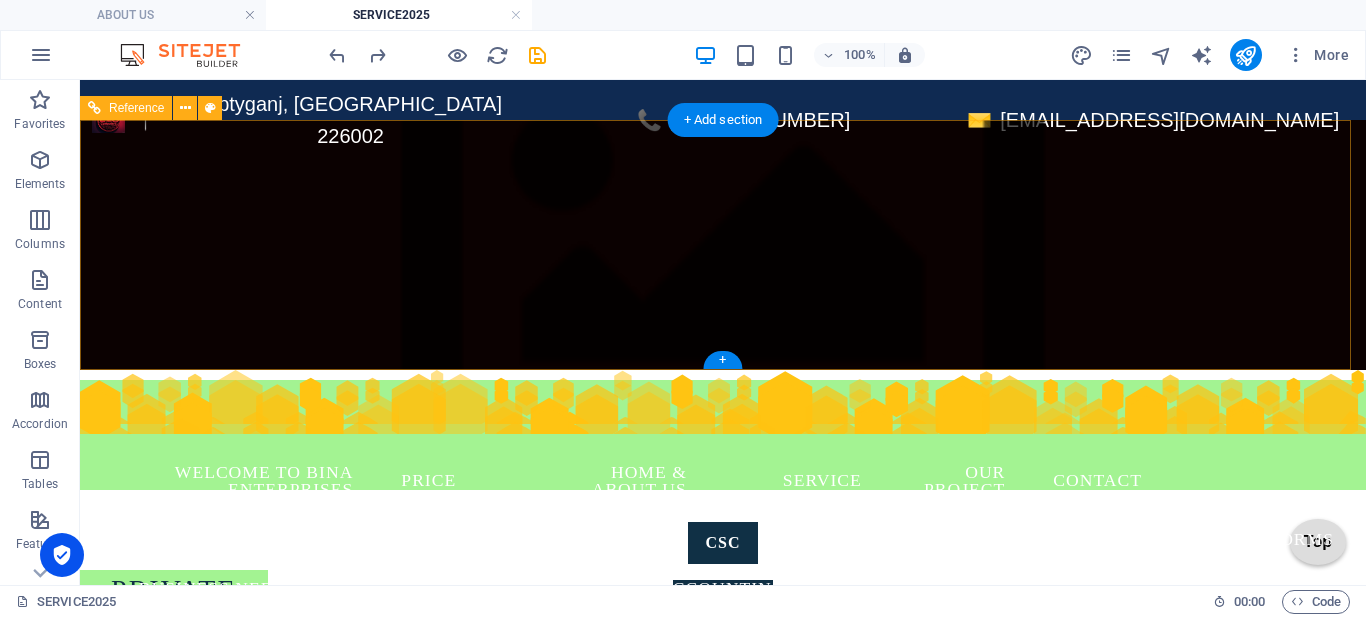 click on "WELCOME TO BINA ENTERPRISES PRICE Home & ABOUT US Service OUR PROJECT Contact" at bounding box center (723, 481) 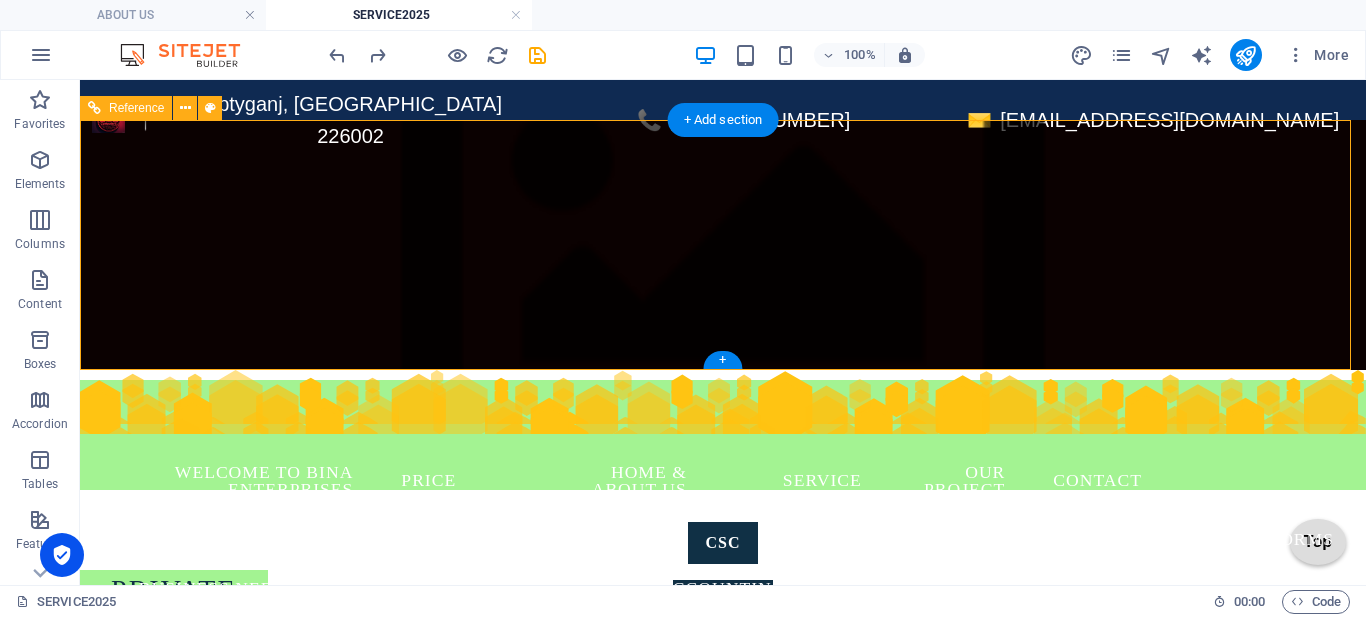 click on "WELCOME TO BINA ENTERPRISES PRICE Home & ABOUT US Service OUR PROJECT Contact" at bounding box center (723, 481) 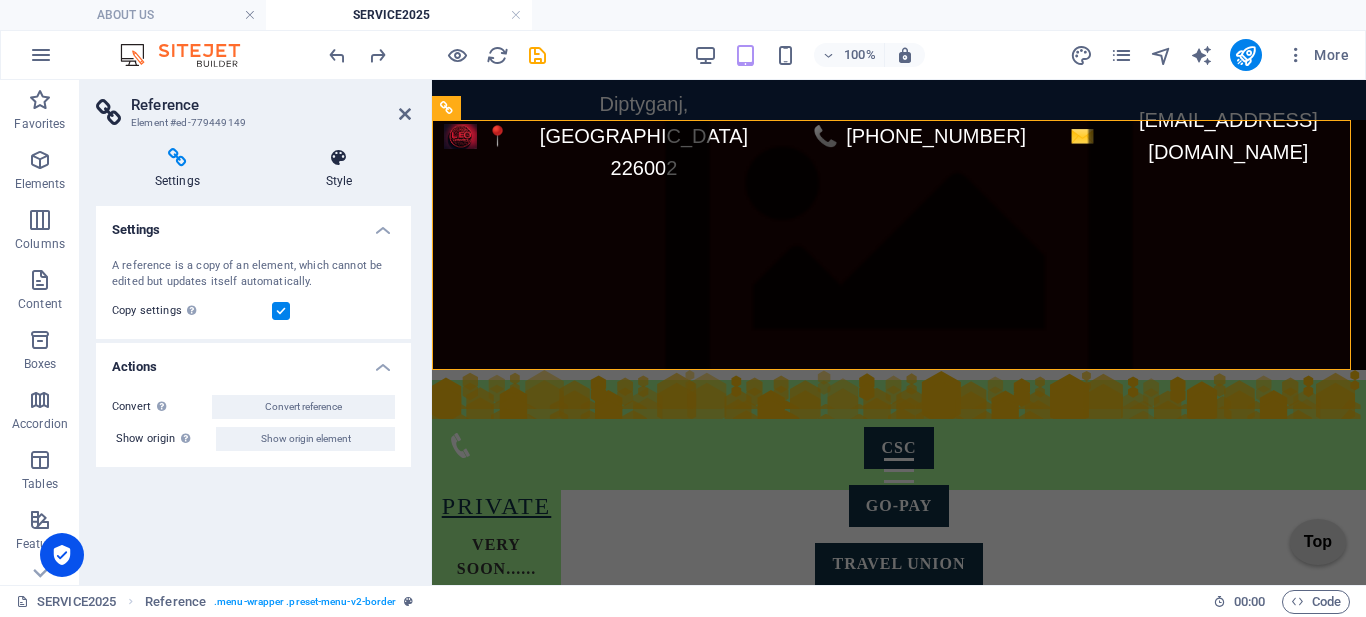 click on "Style" at bounding box center [339, 169] 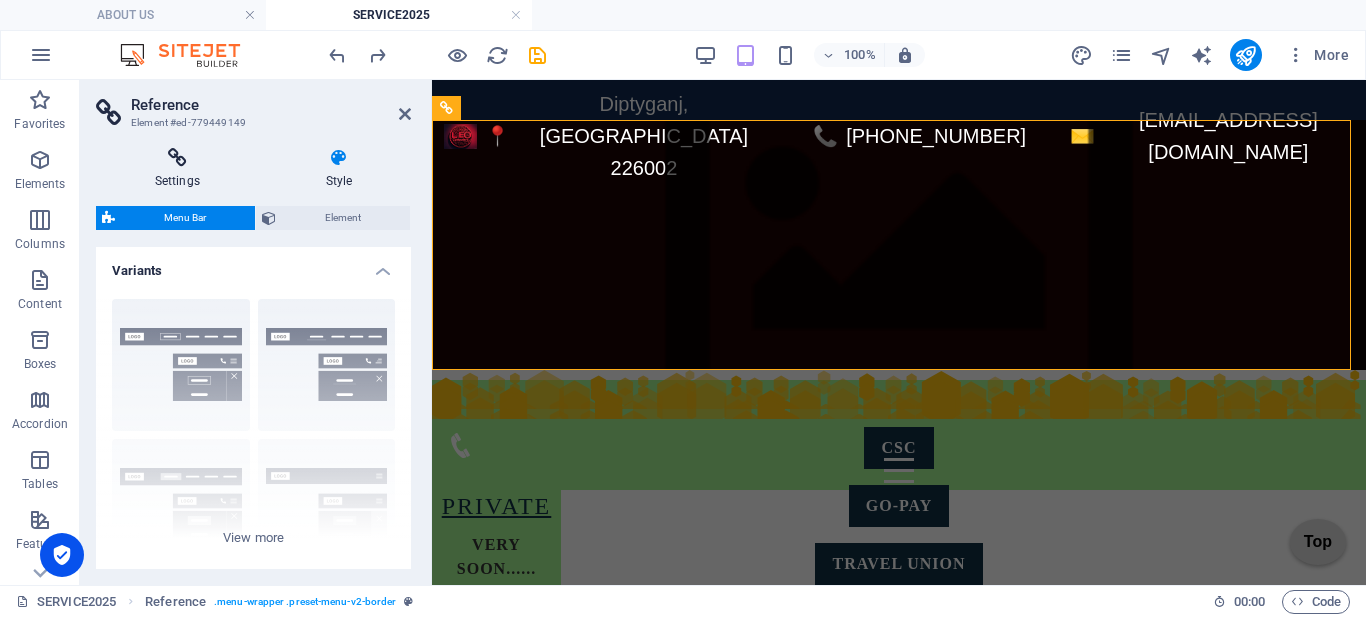 click on "Settings" at bounding box center (181, 169) 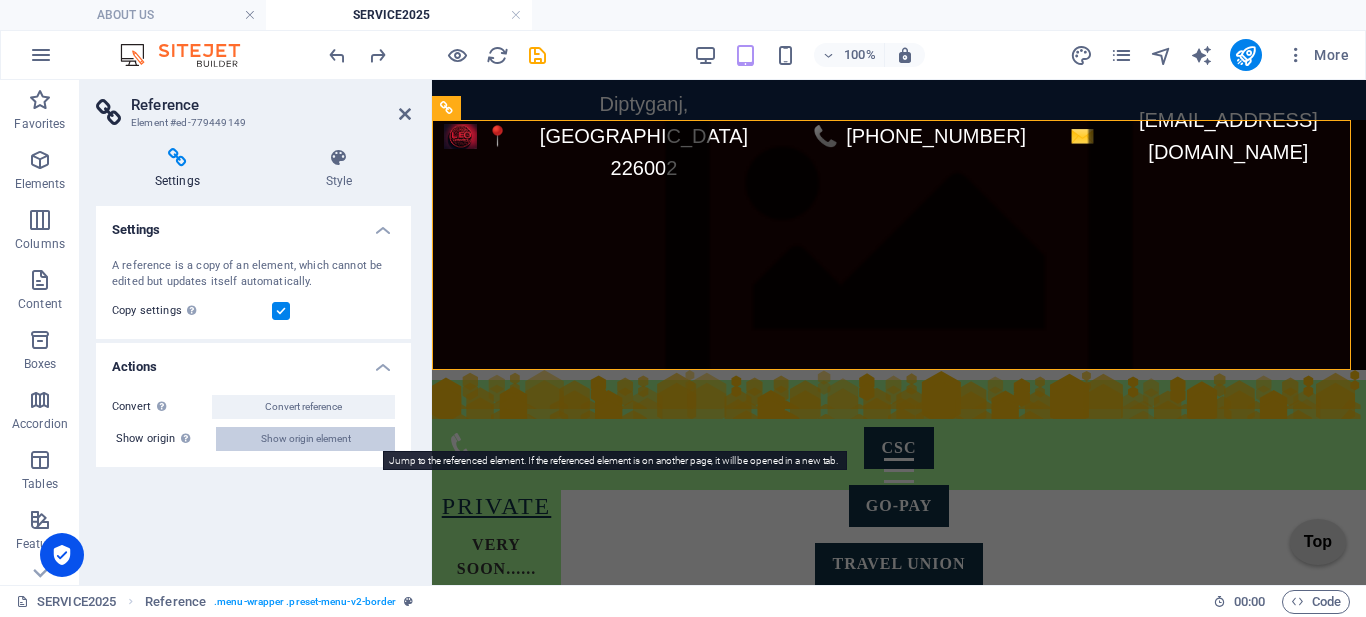 click on "Show origin element" at bounding box center [306, 439] 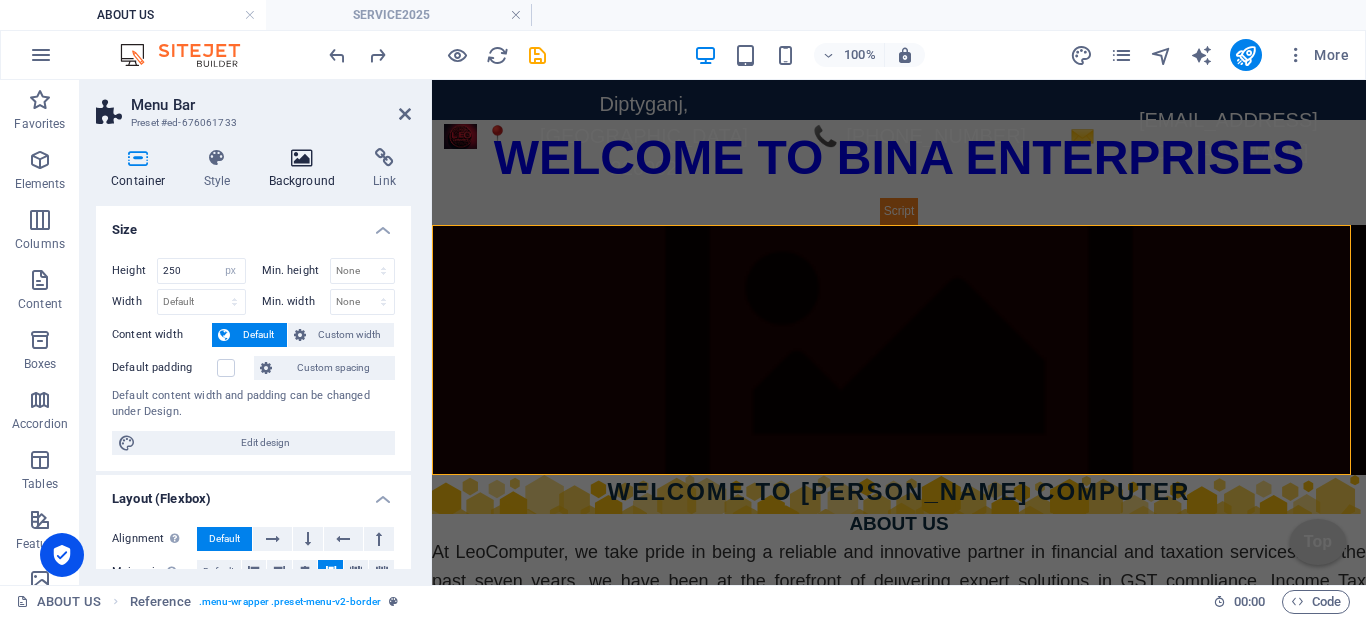 click on "Background" at bounding box center (306, 169) 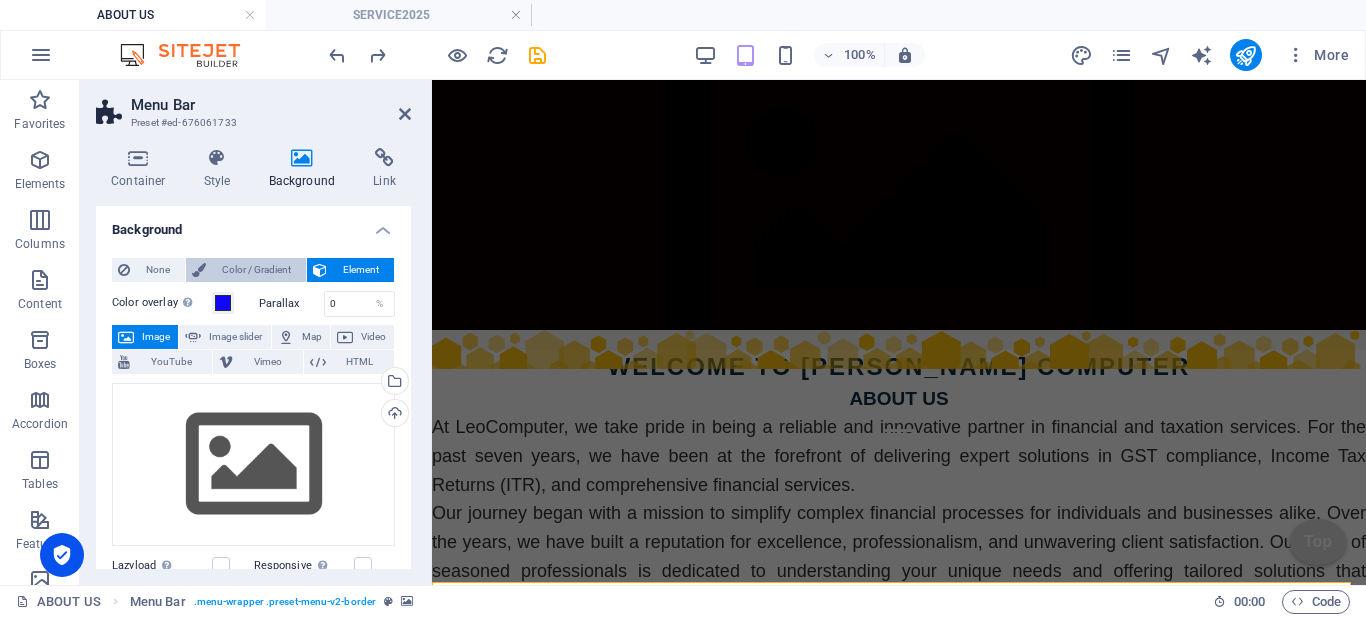 scroll, scrollTop: 17, scrollLeft: 0, axis: vertical 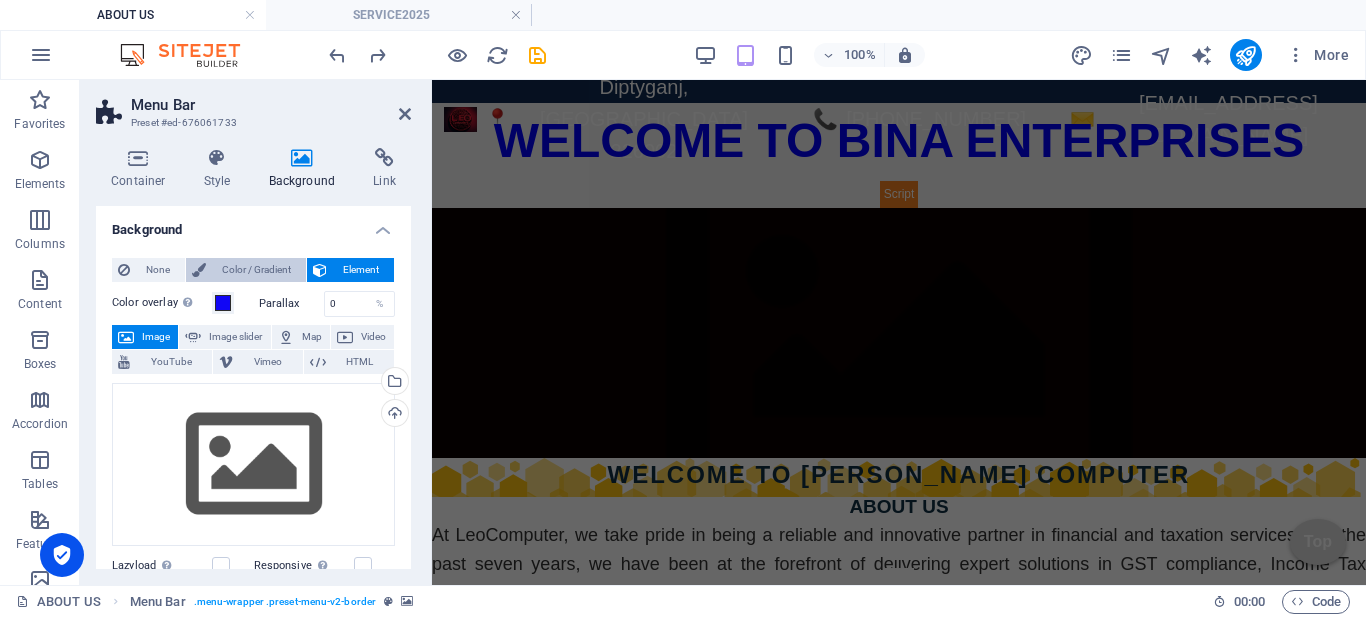 click on "Color / Gradient" at bounding box center (256, 270) 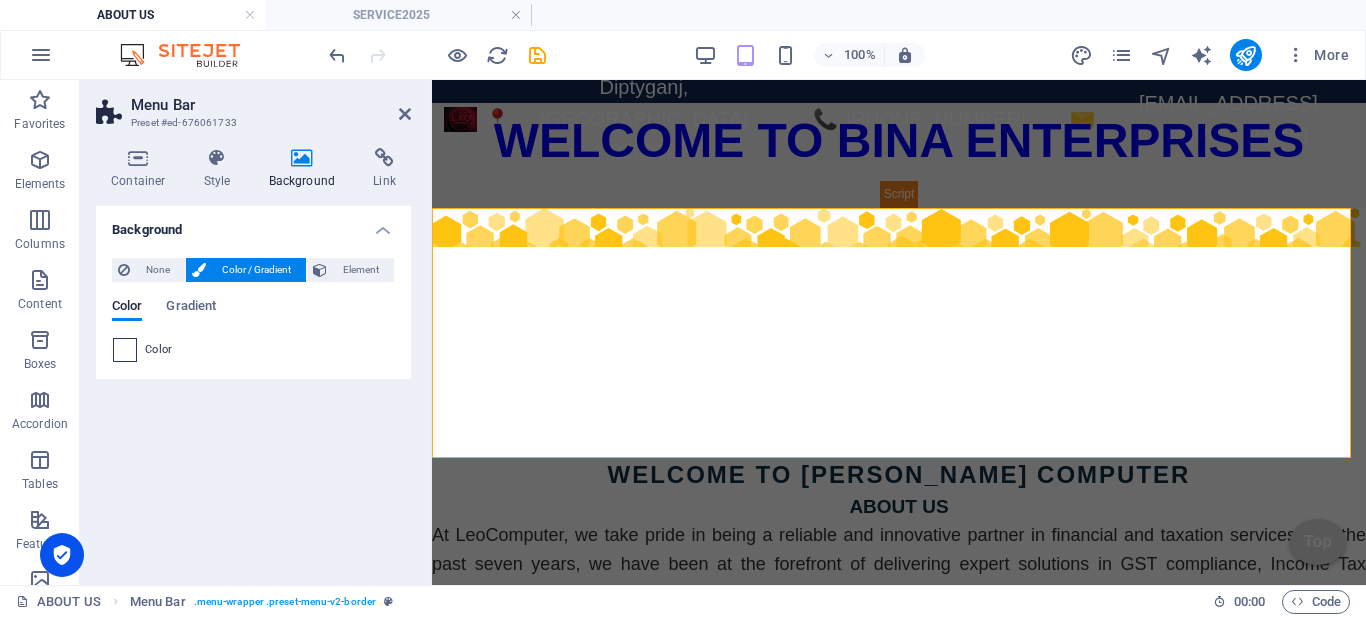 click at bounding box center (125, 350) 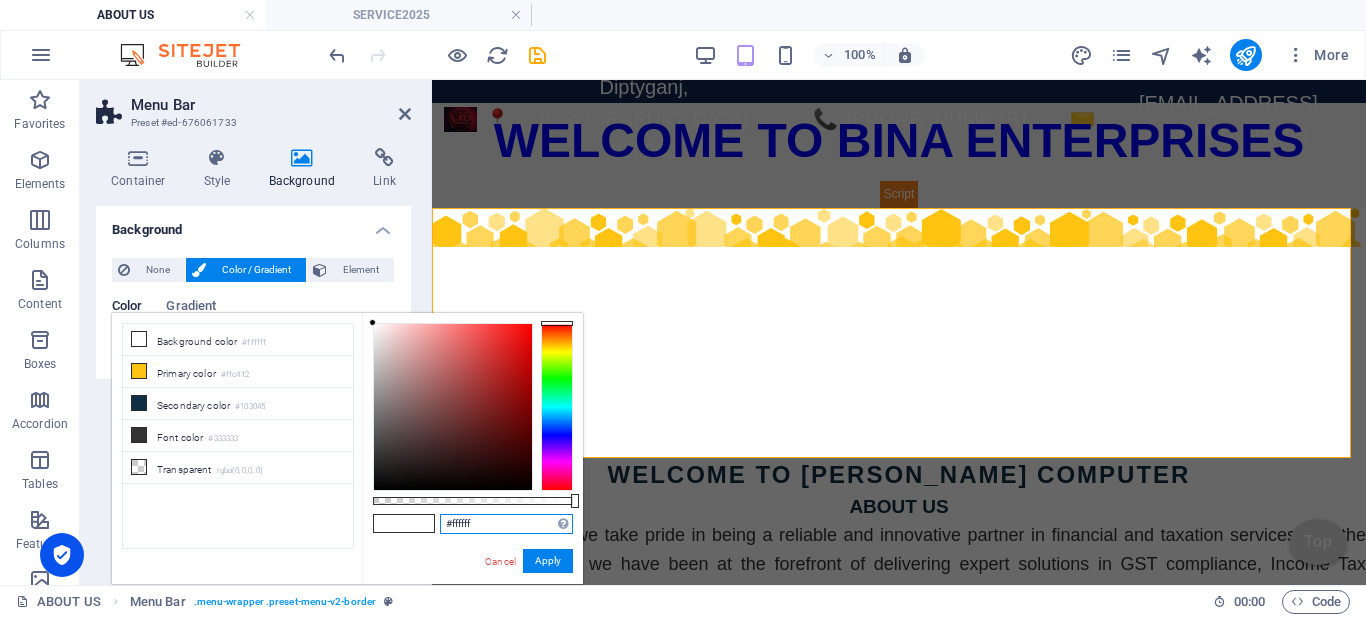 drag, startPoint x: 489, startPoint y: 527, endPoint x: 427, endPoint y: 521, distance: 62.289646 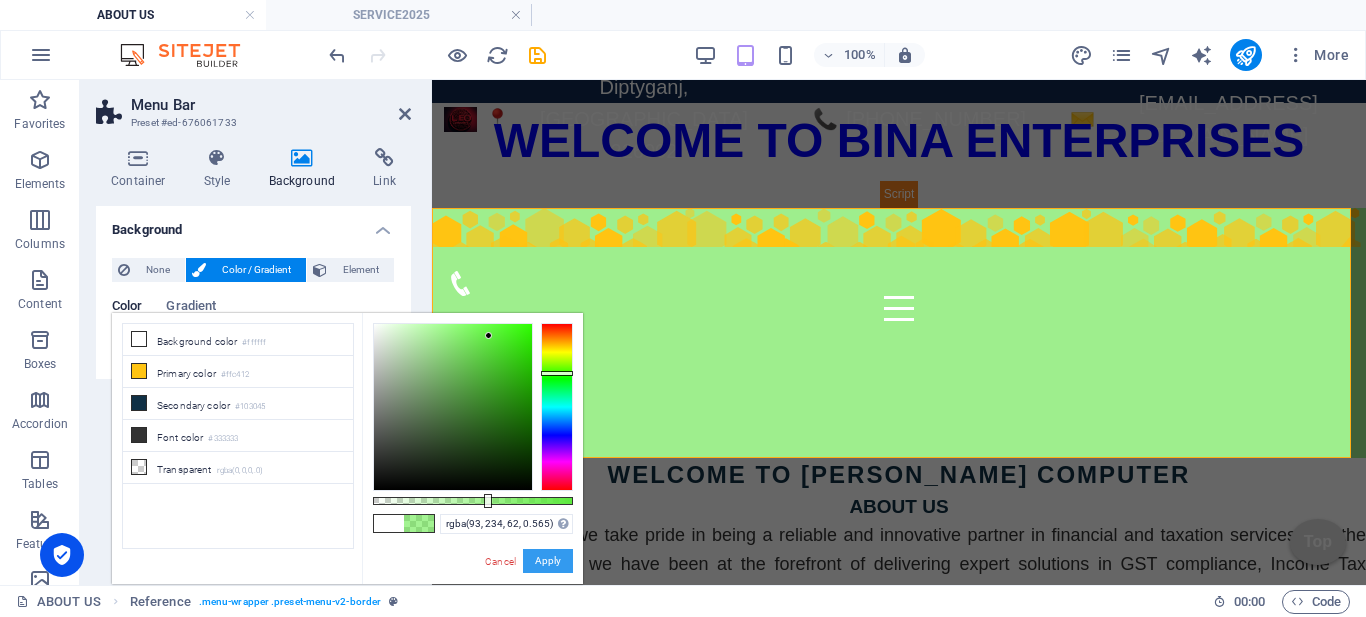 click on "Apply" at bounding box center [548, 561] 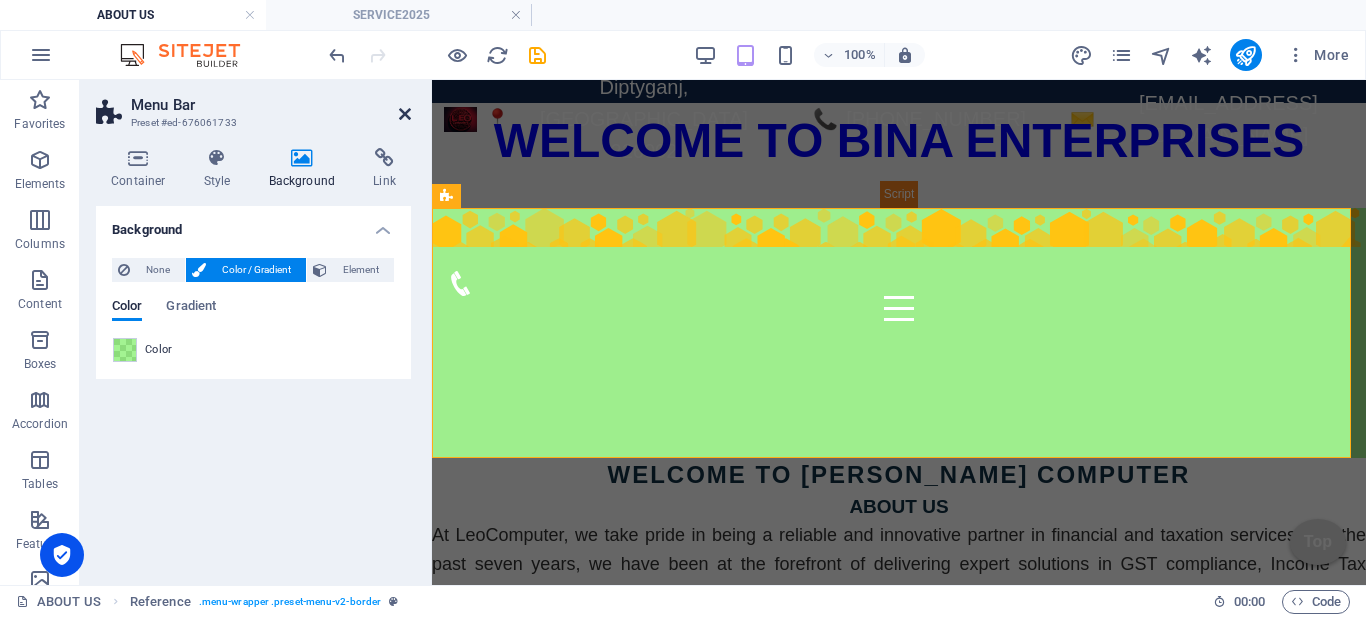 click at bounding box center [405, 114] 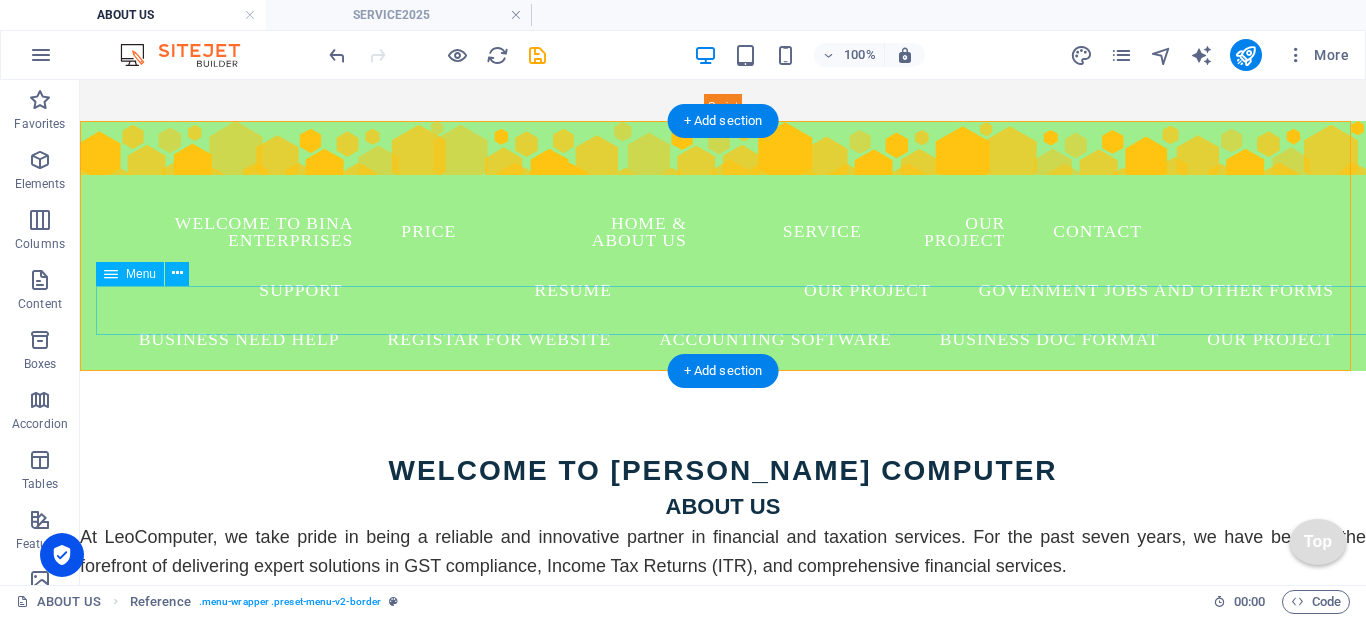 scroll, scrollTop: 217, scrollLeft: 0, axis: vertical 